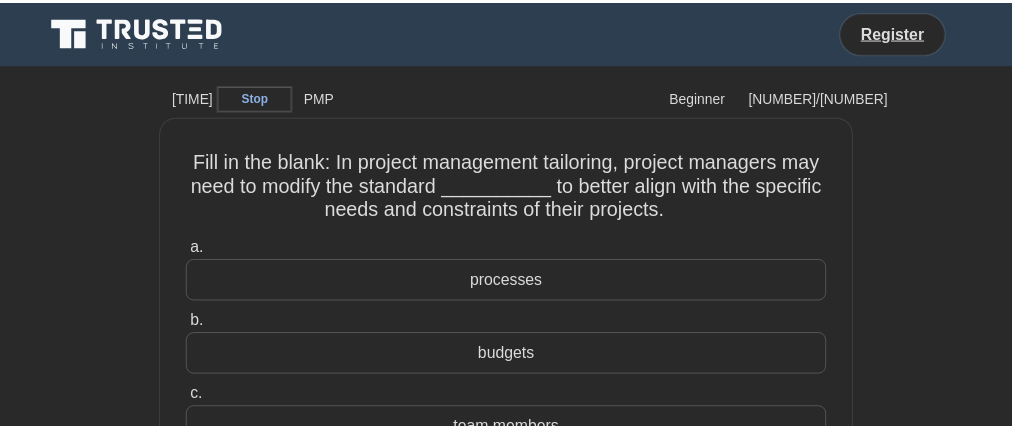 scroll, scrollTop: 0, scrollLeft: 0, axis: both 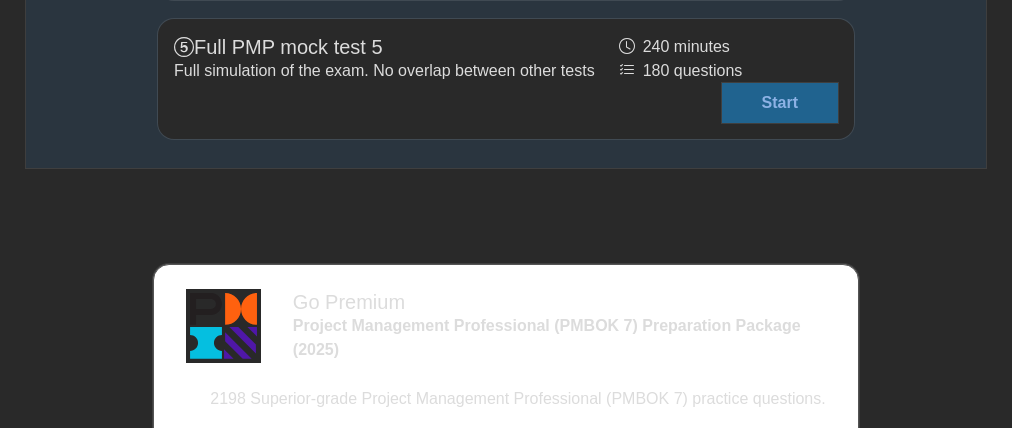 click on "Start" at bounding box center (780, 103) 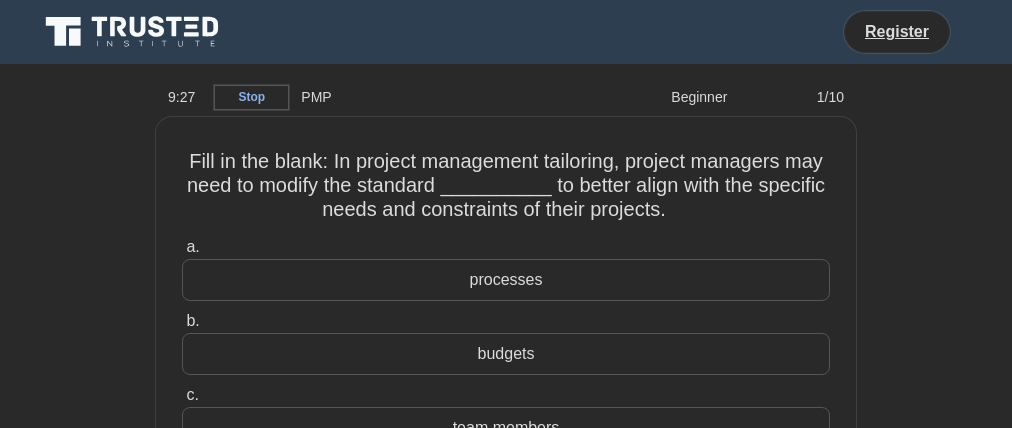 scroll, scrollTop: 0, scrollLeft: 0, axis: both 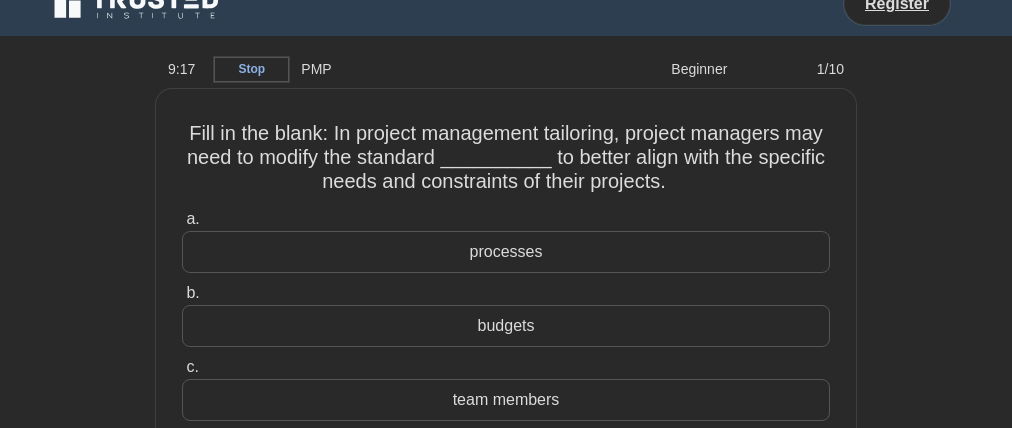 click at bounding box center (50, 1176) 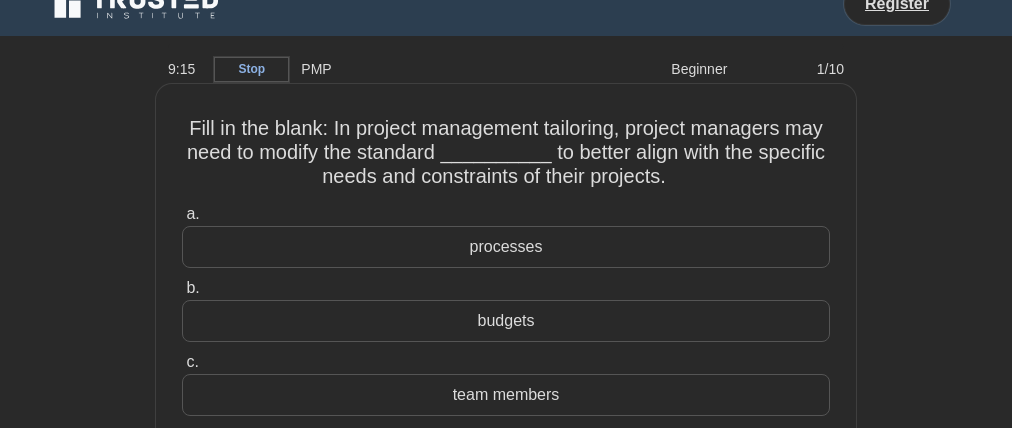 click on "Fill in the blank: In project management tailoring, project managers may need to modify the standard __________ to better align with the specific needs and constraints of their projects." at bounding box center (506, 153) 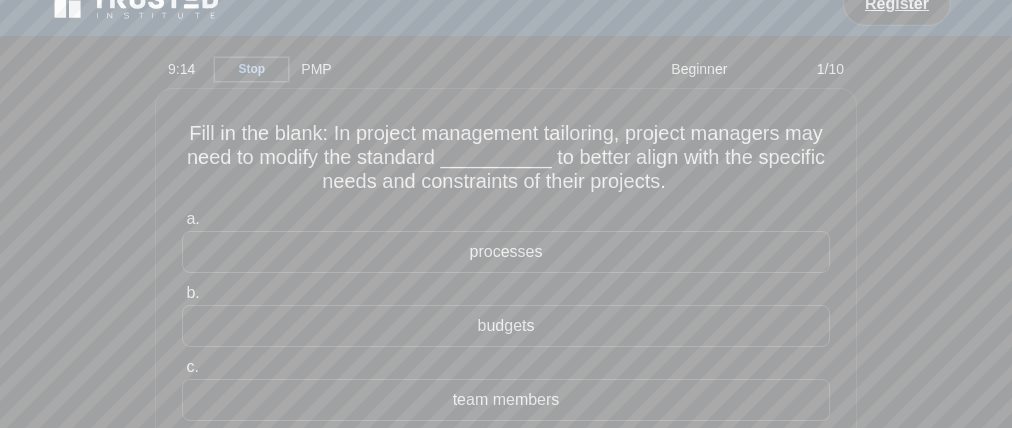 click on "Fill in the blank: In project management tailoring, project managers may need to modify the standard __________ to better align with the specific needs and constraints of their projects.
.spinner_0XTQ{transform-origin:center;animation:spinner_y6GP .75s linear infinite}@keyframes spinner_y6GP{100%{transform:rotate(360deg)}}
a.
processes
b. c." at bounding box center [506, 318] 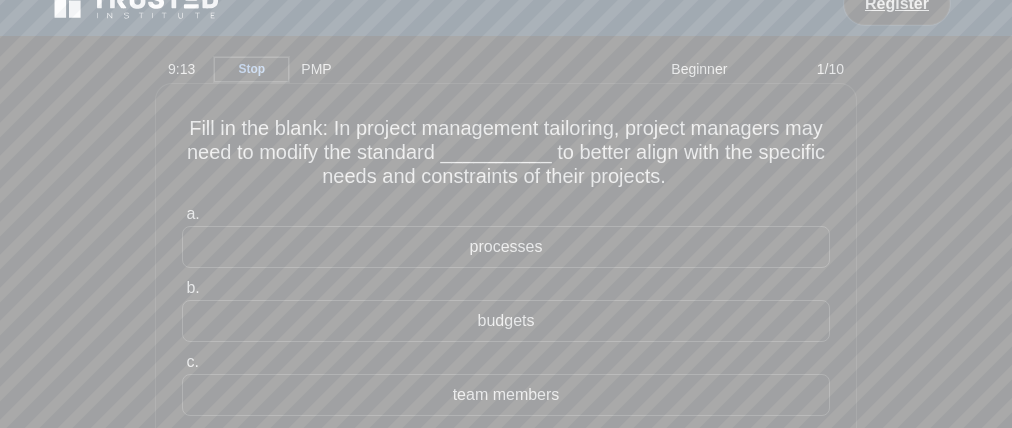 type 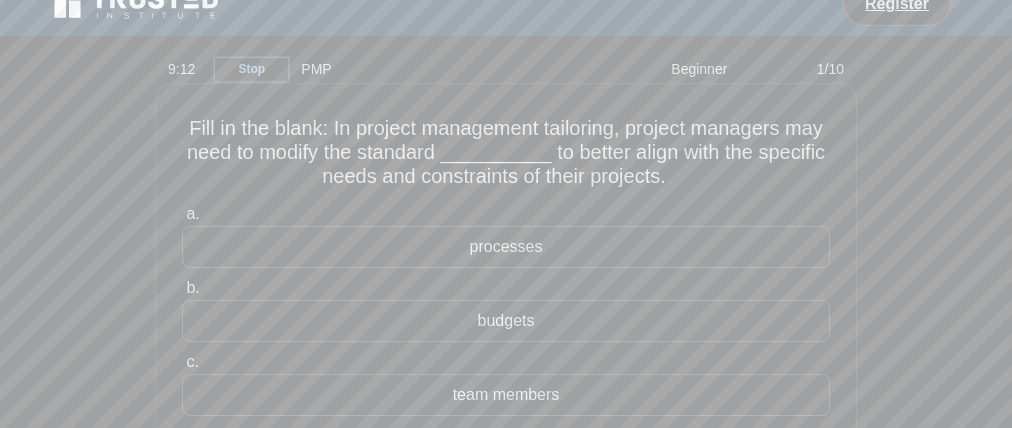 scroll, scrollTop: 7, scrollLeft: 0, axis: vertical 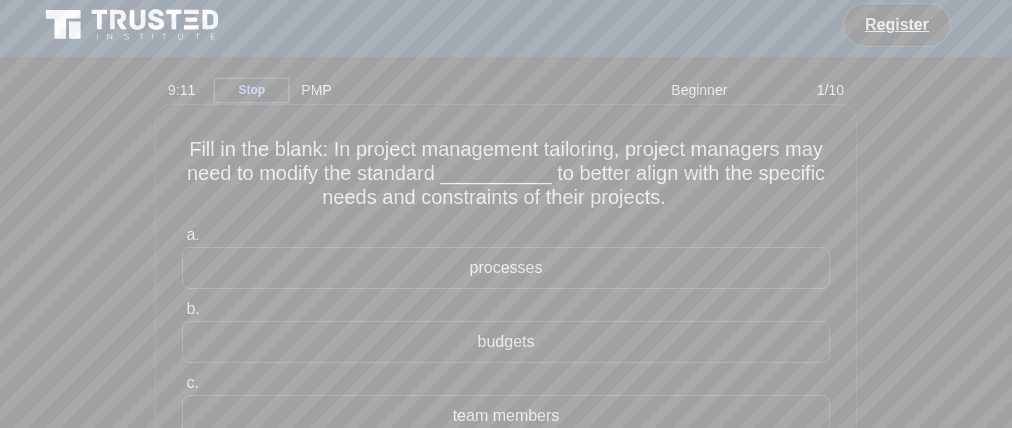click on "Fill in the blank: In project management tailoring, project managers may need to modify the standard __________ to better align with the specific needs and constraints of their projects.
.spinner_0XTQ{transform-origin:center;animation:spinner_y6GP .75s linear infinite}@keyframes spinner_y6GP{100%{transform:rotate(360deg)}}" at bounding box center [506, 174] 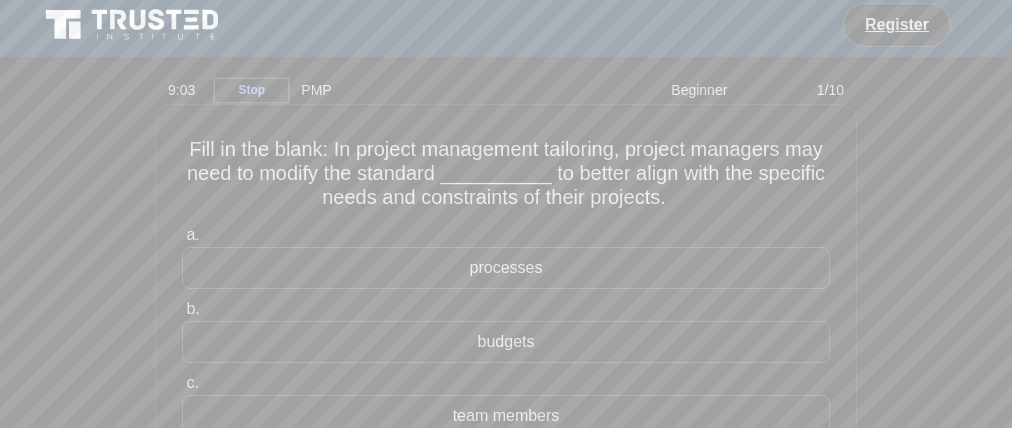 click on "Fill in the blank: In project management tailoring, project managers may need to modify the standard __________ to better align with the specific needs and constraints of their projects.
.spinner_0XTQ{transform-origin:center;animation:spinner_y6GP .75s linear infinite}@keyframes spinner_y6GP{100%{transform:rotate(360deg)}}" at bounding box center (506, 174) 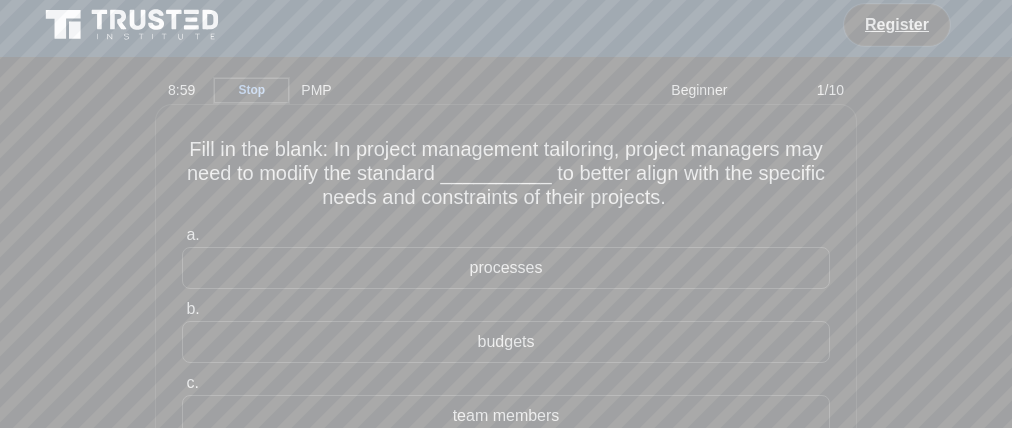 drag, startPoint x: 312, startPoint y: 217, endPoint x: 379, endPoint y: 211, distance: 67.26812 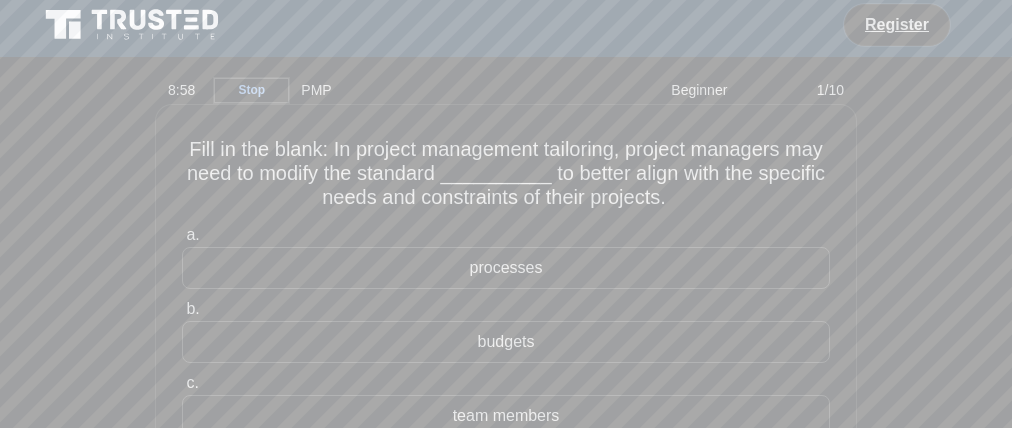 drag, startPoint x: 427, startPoint y: 210, endPoint x: 502, endPoint y: 210, distance: 75 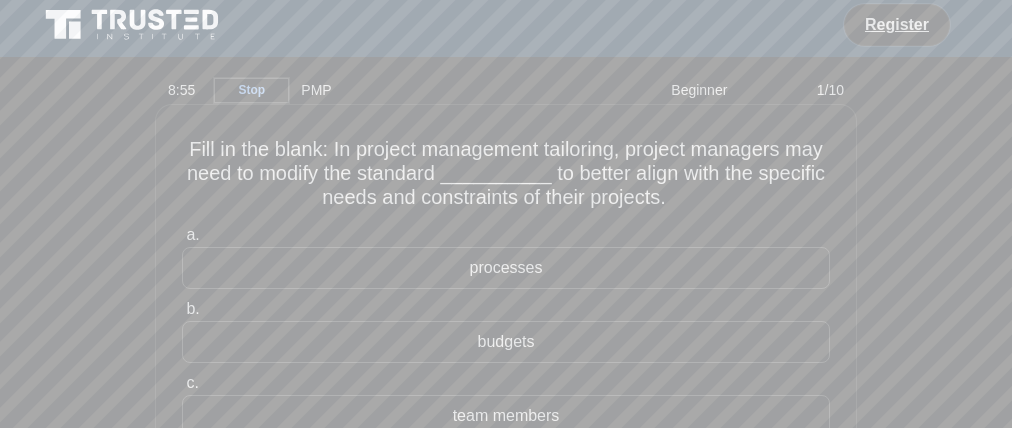 drag, startPoint x: 599, startPoint y: 223, endPoint x: 558, endPoint y: 218, distance: 41.303753 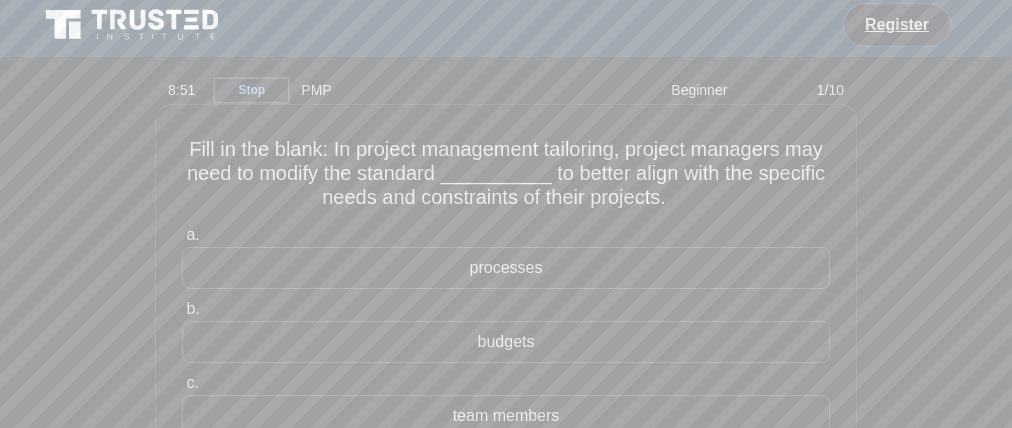 drag, startPoint x: 316, startPoint y: 188, endPoint x: 248, endPoint y: 185, distance: 68.06615 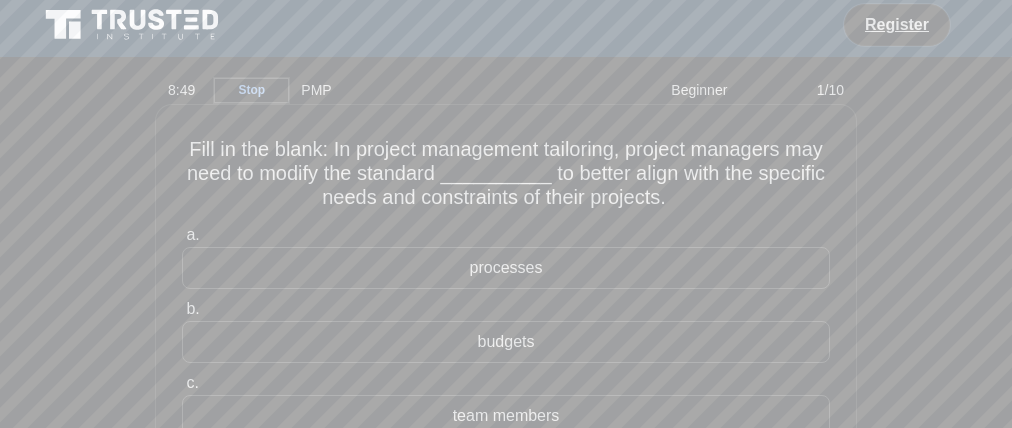 click at bounding box center [50, 1197] 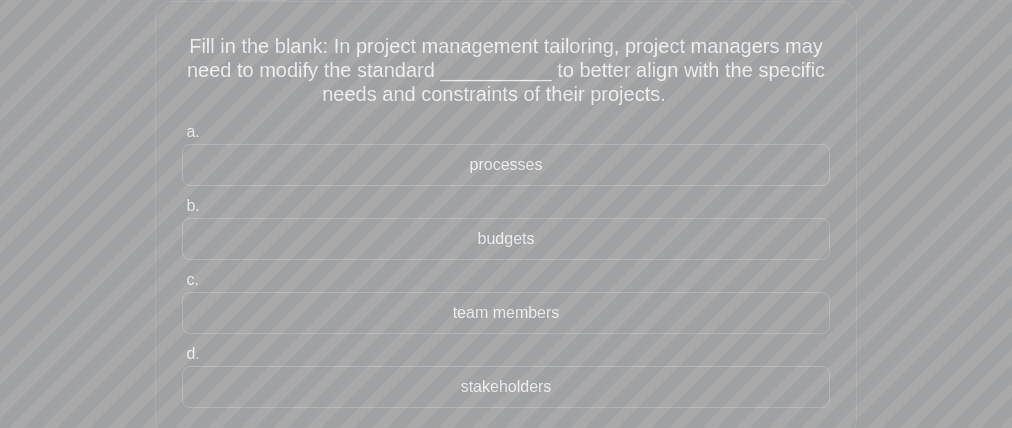 scroll, scrollTop: 109, scrollLeft: 0, axis: vertical 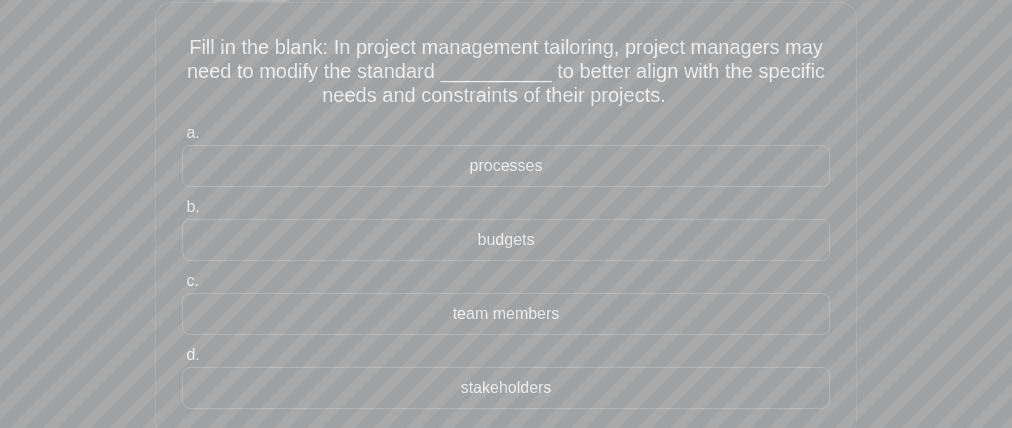 click on "processes" at bounding box center [506, 166] 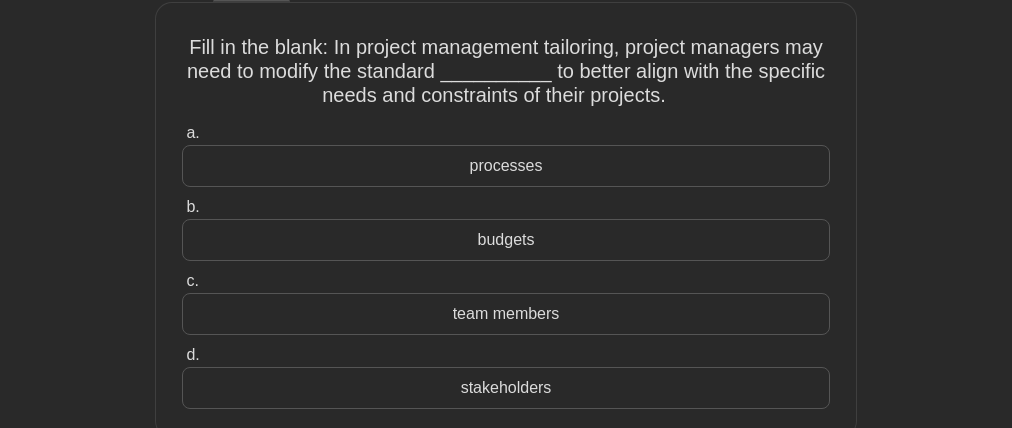 click on "processes" at bounding box center (506, 166) 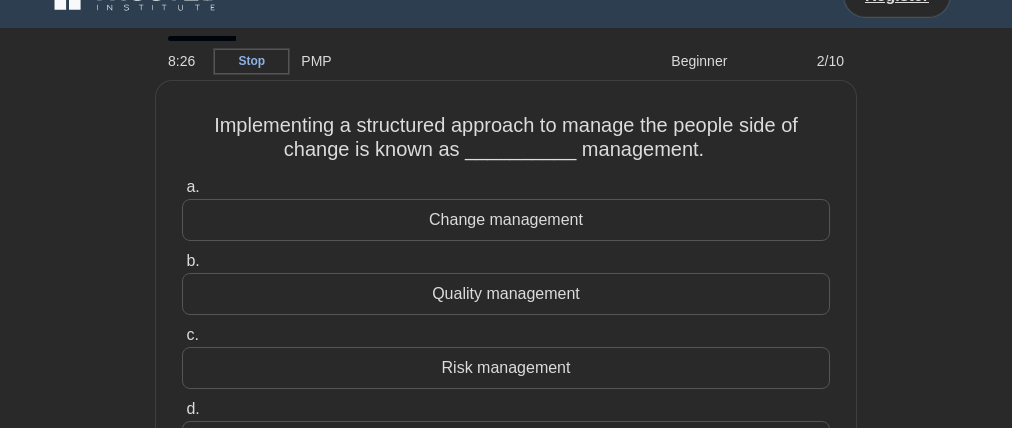 scroll, scrollTop: 0, scrollLeft: 0, axis: both 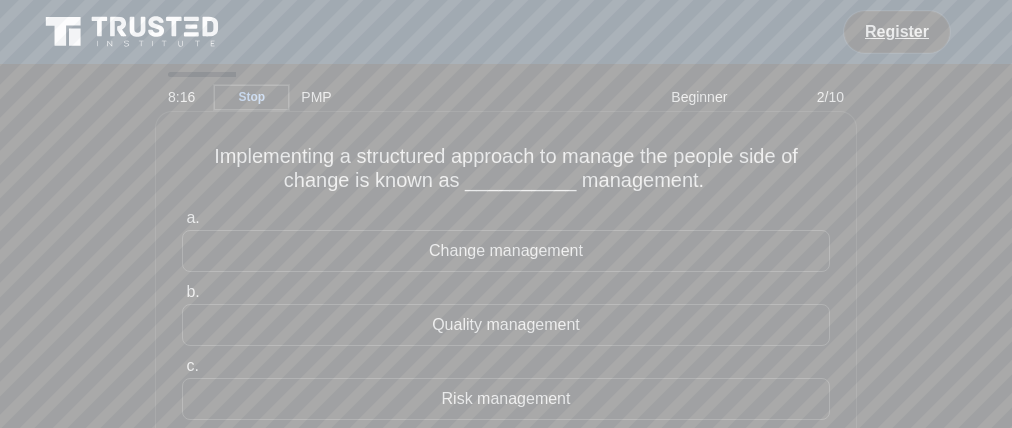 drag, startPoint x: 401, startPoint y: 169, endPoint x: 362, endPoint y: 170, distance: 39.012817 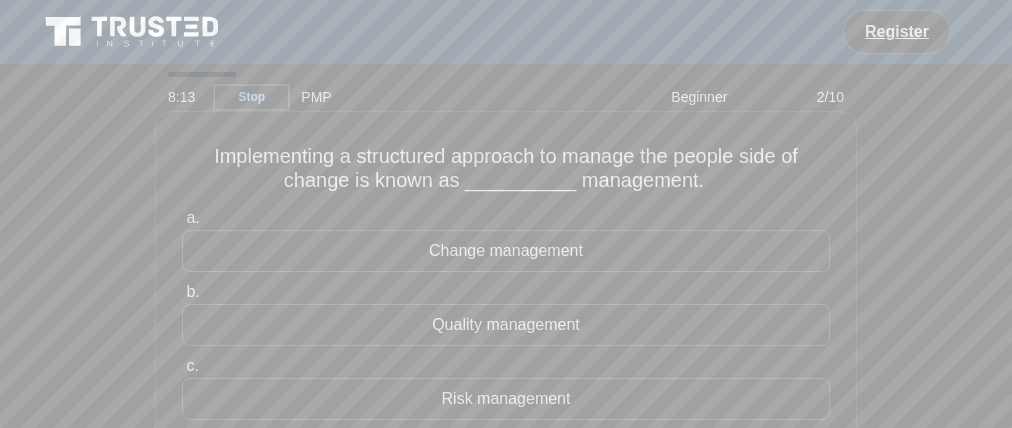 drag, startPoint x: 703, startPoint y: 165, endPoint x: 582, endPoint y: 174, distance: 121.33425 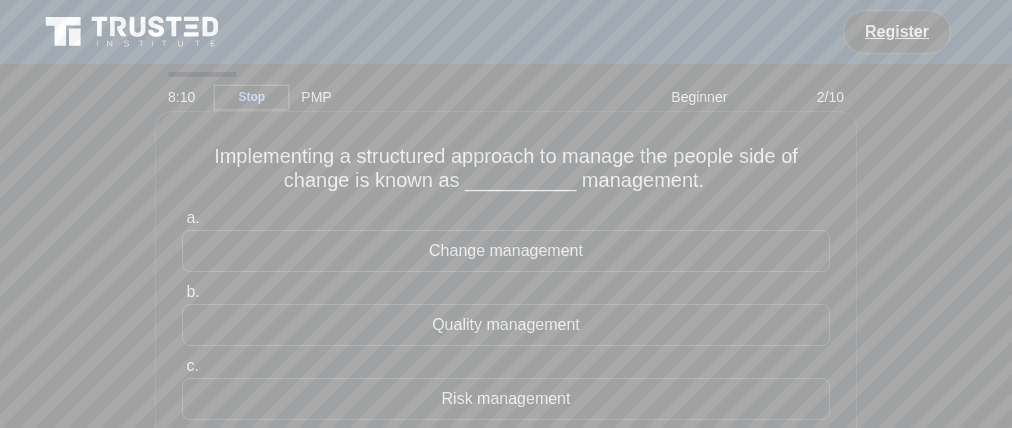 drag, startPoint x: 296, startPoint y: 199, endPoint x: 309, endPoint y: 201, distance: 13.152946 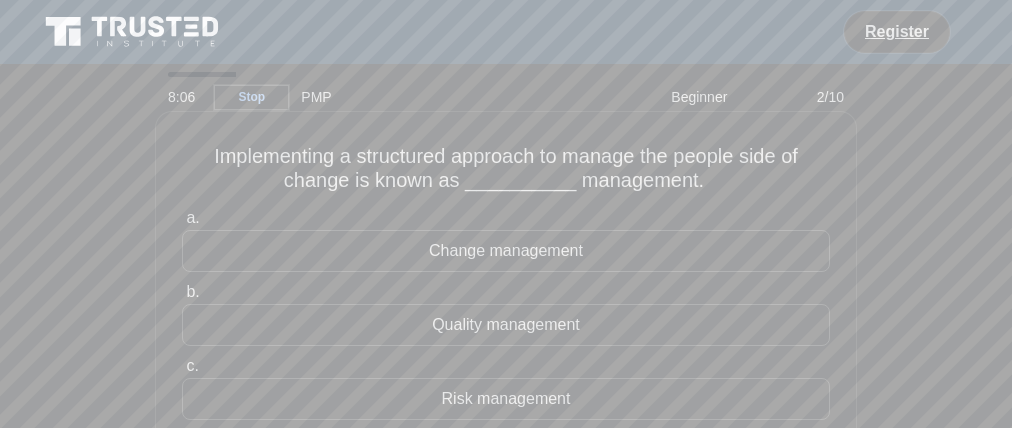 drag, startPoint x: 462, startPoint y: 202, endPoint x: 479, endPoint y: 204, distance: 17.117243 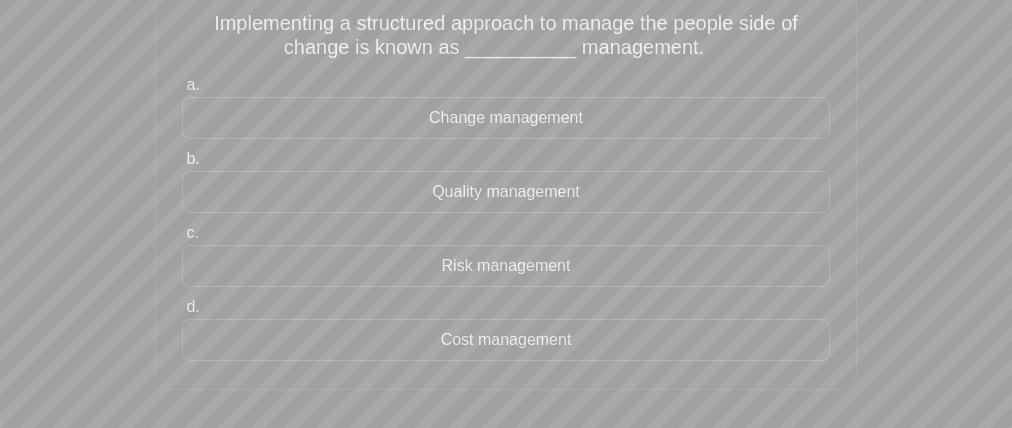 scroll, scrollTop: 68, scrollLeft: 0, axis: vertical 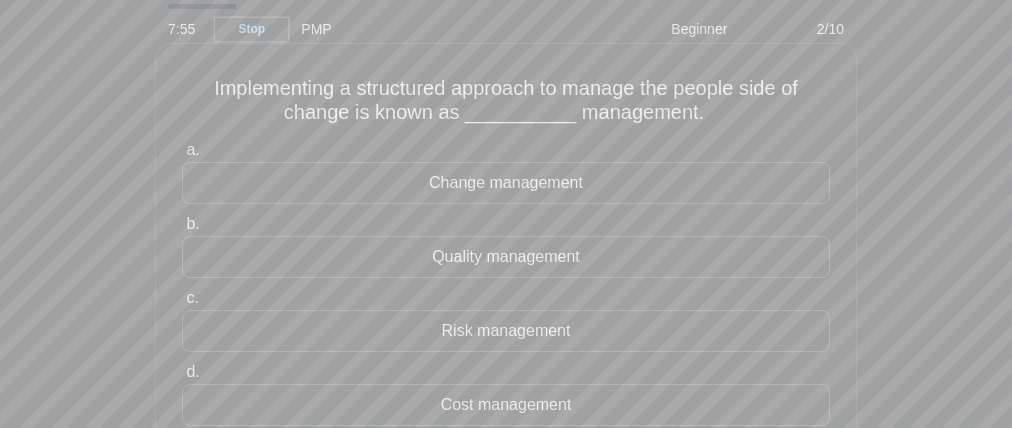 drag, startPoint x: 174, startPoint y: 88, endPoint x: 208, endPoint y: 89, distance: 34.0147 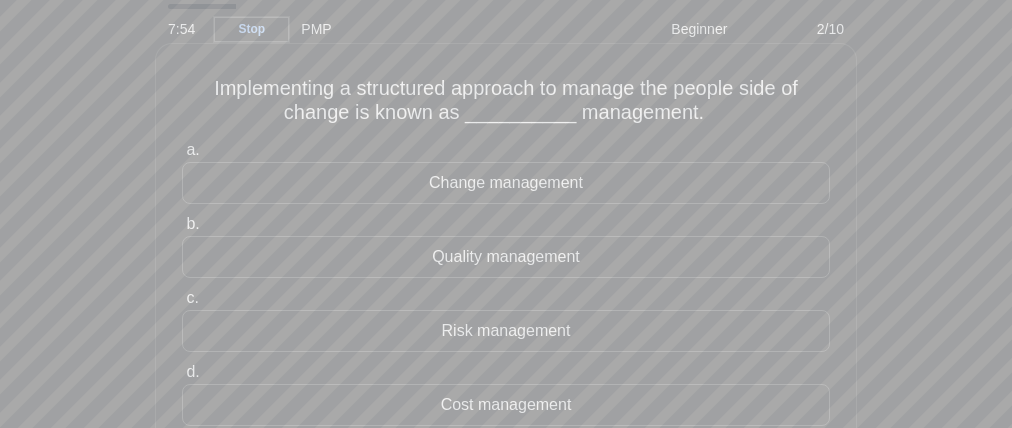 drag, startPoint x: 208, startPoint y: 86, endPoint x: 202, endPoint y: 104, distance: 18.973665 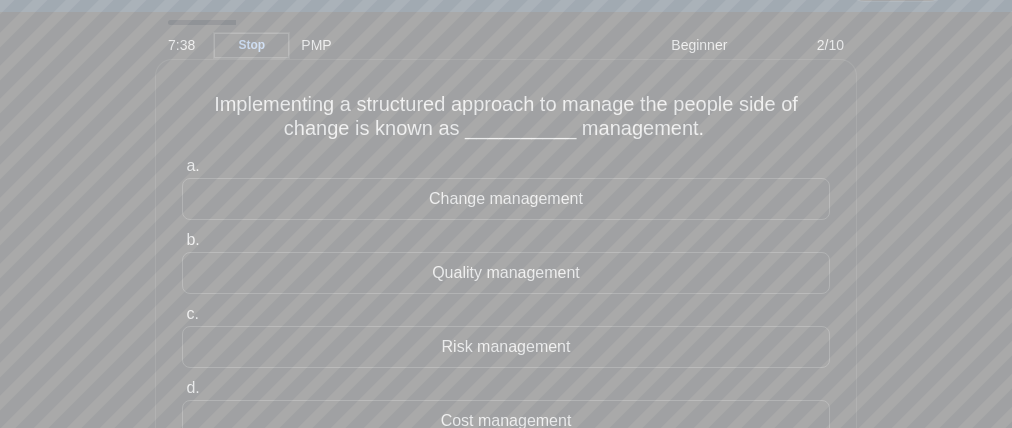 scroll, scrollTop: 125, scrollLeft: 0, axis: vertical 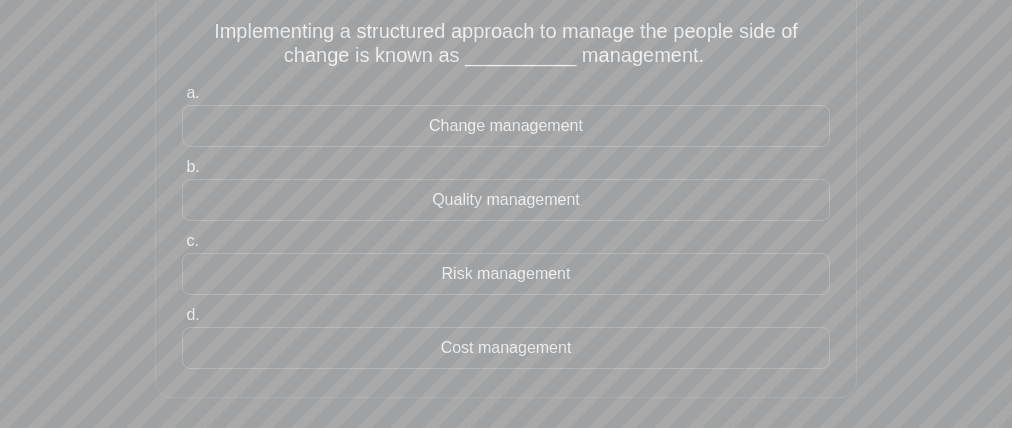 drag, startPoint x: 384, startPoint y: 199, endPoint x: 397, endPoint y: 233, distance: 36.40055 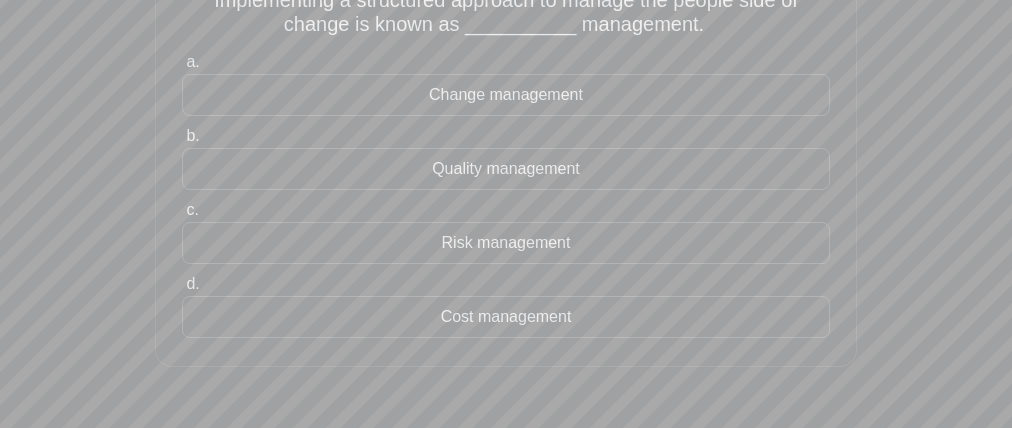 scroll, scrollTop: 142, scrollLeft: 0, axis: vertical 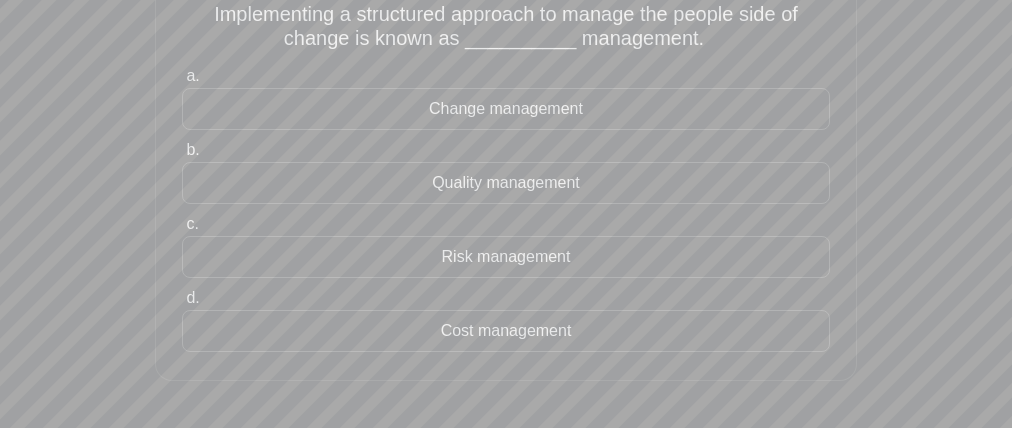 click on "Change management" at bounding box center (506, 109) 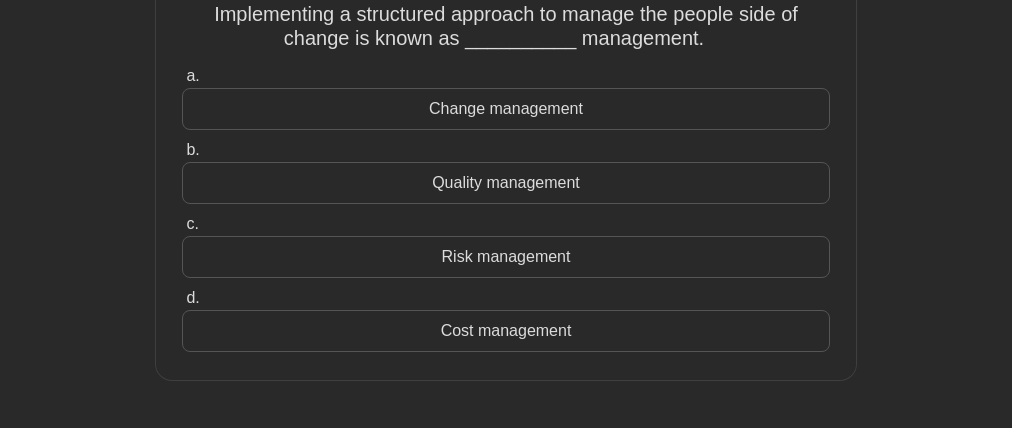 click on "Change management" at bounding box center [506, 109] 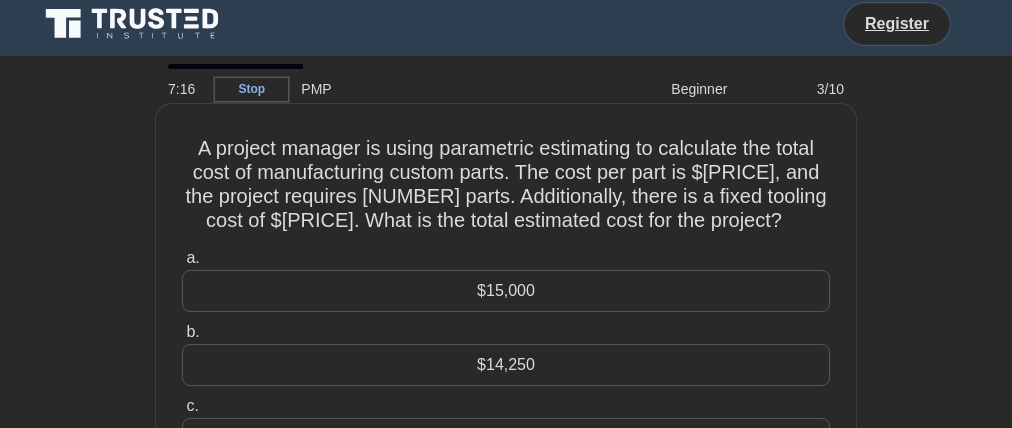 scroll, scrollTop: 4, scrollLeft: 0, axis: vertical 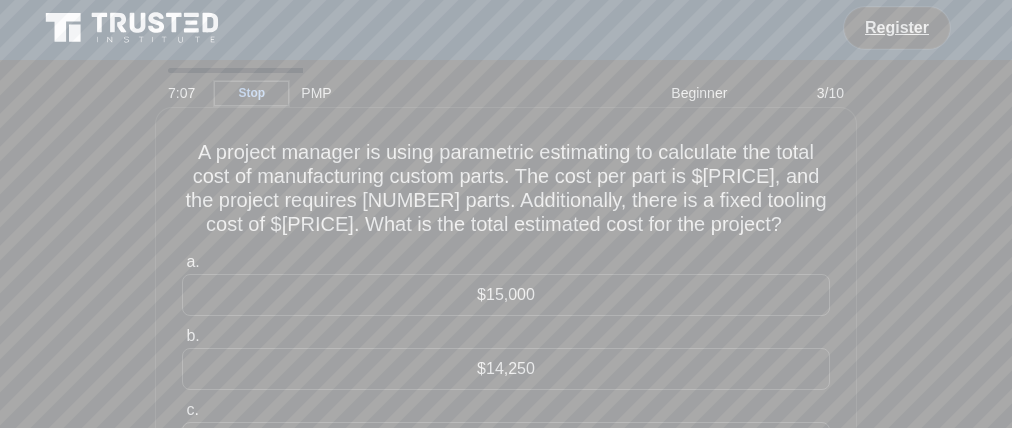 drag, startPoint x: 640, startPoint y: 186, endPoint x: 730, endPoint y: 187, distance: 90.005554 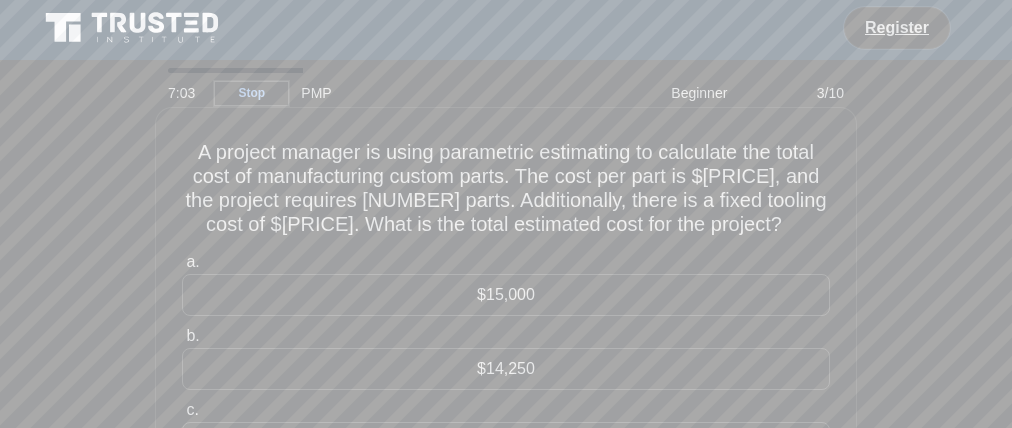 drag, startPoint x: 363, startPoint y: 210, endPoint x: 343, endPoint y: 212, distance: 20.09975 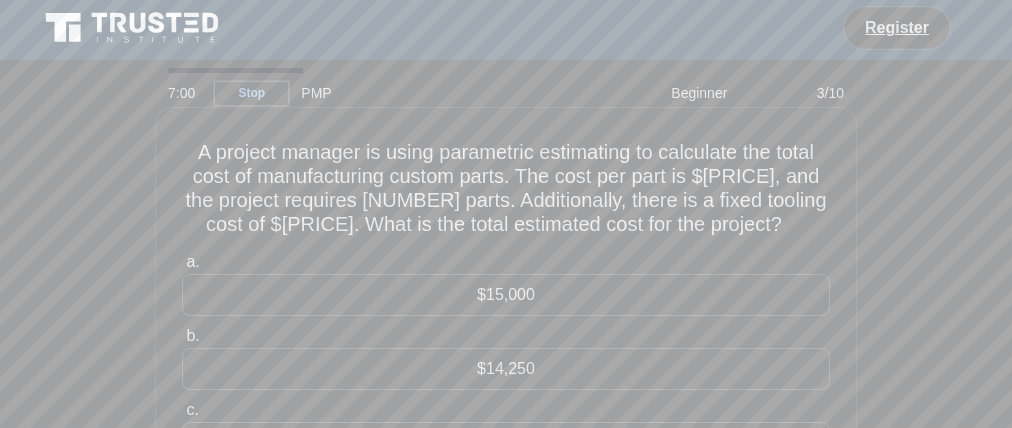 drag, startPoint x: 252, startPoint y: 244, endPoint x: 320, endPoint y: 245, distance: 68.007355 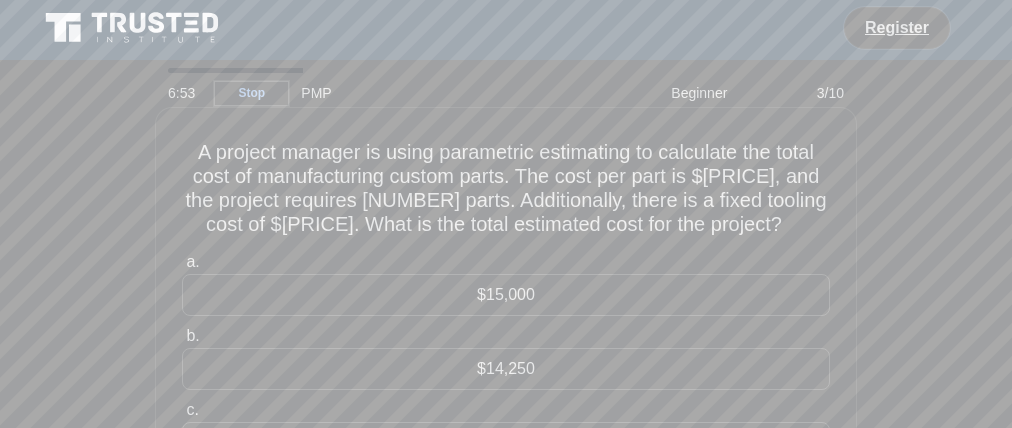 drag, startPoint x: 642, startPoint y: 254, endPoint x: 650, endPoint y: 269, distance: 17 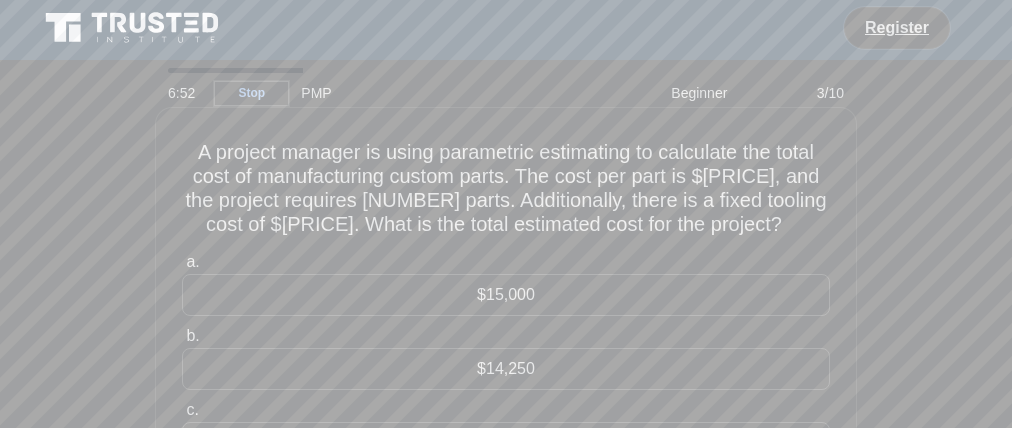 click on "a.
$15,000" at bounding box center (506, 283) 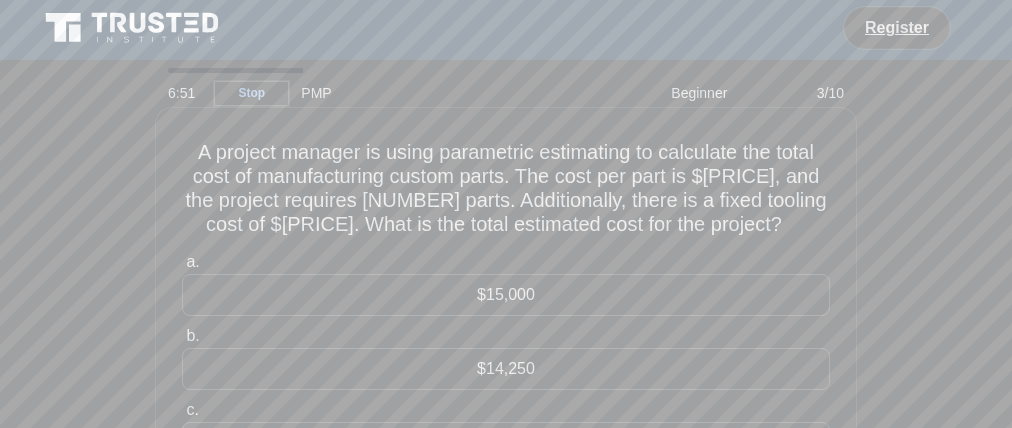 drag, startPoint x: 683, startPoint y: 257, endPoint x: 686, endPoint y: 281, distance: 24.186773 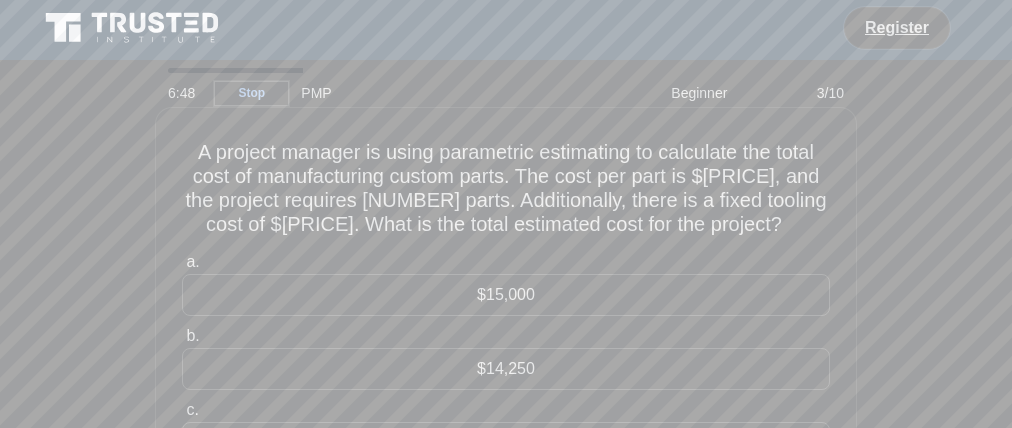click on "a.
$15,000" at bounding box center [506, 283] 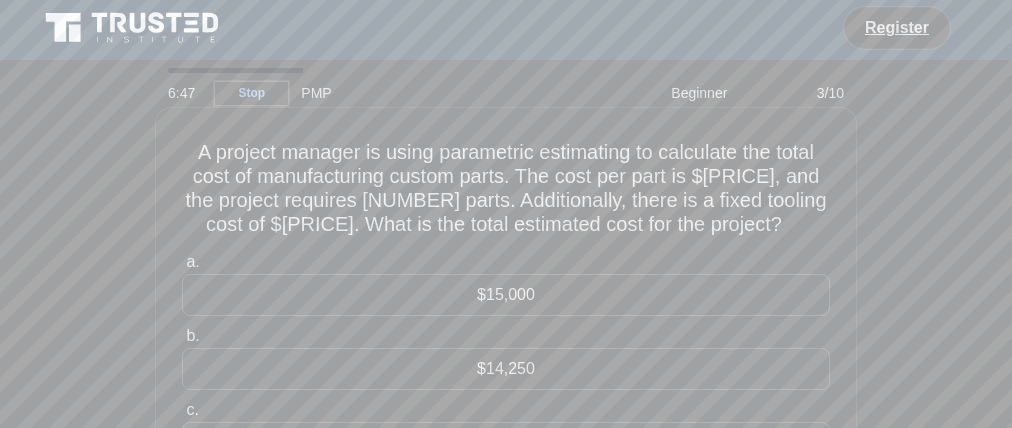 drag, startPoint x: 756, startPoint y: 269, endPoint x: 772, endPoint y: 269, distance: 16 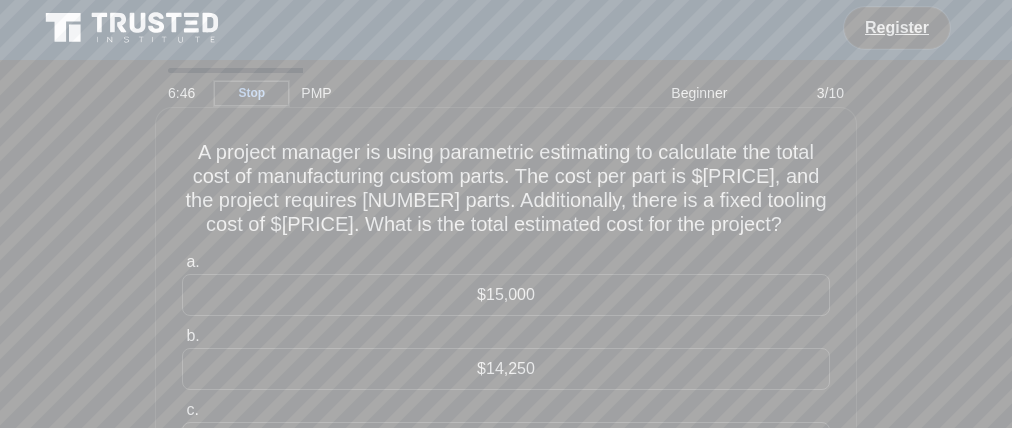 drag, startPoint x: 764, startPoint y: 261, endPoint x: 765, endPoint y: 280, distance: 19.026299 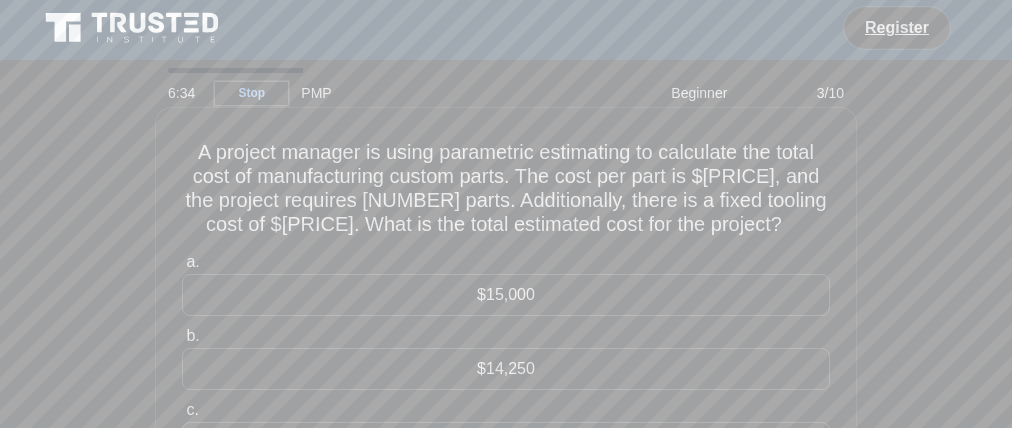 drag, startPoint x: 747, startPoint y: 272, endPoint x: 731, endPoint y: 268, distance: 16.492422 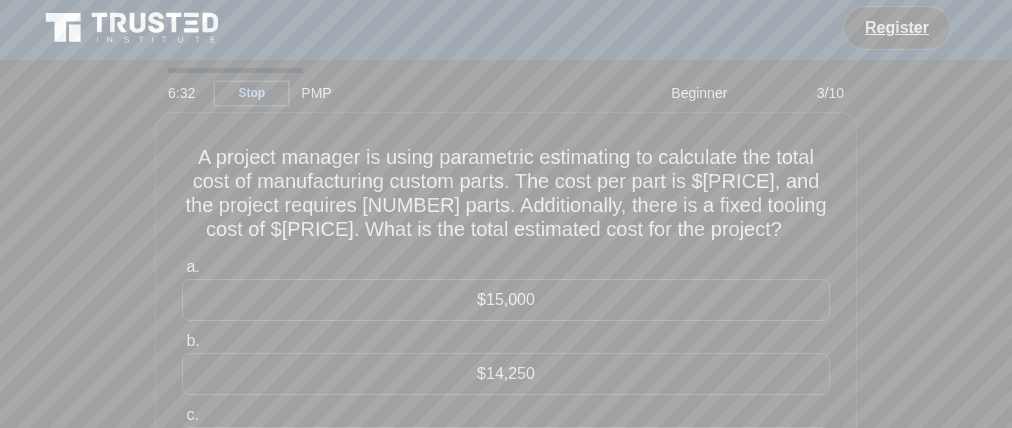 drag, startPoint x: 842, startPoint y: 253, endPoint x: 863, endPoint y: 278, distance: 32.649654 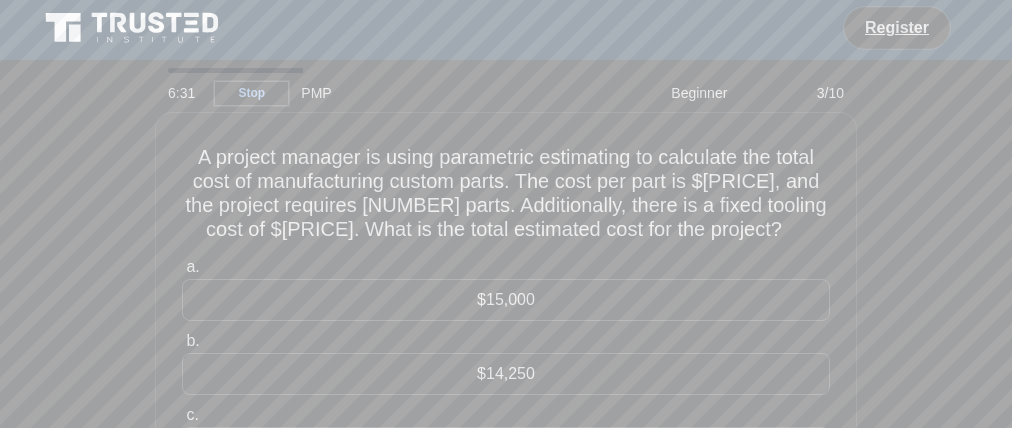drag, startPoint x: 877, startPoint y: 257, endPoint x: 885, endPoint y: 274, distance: 18.788294 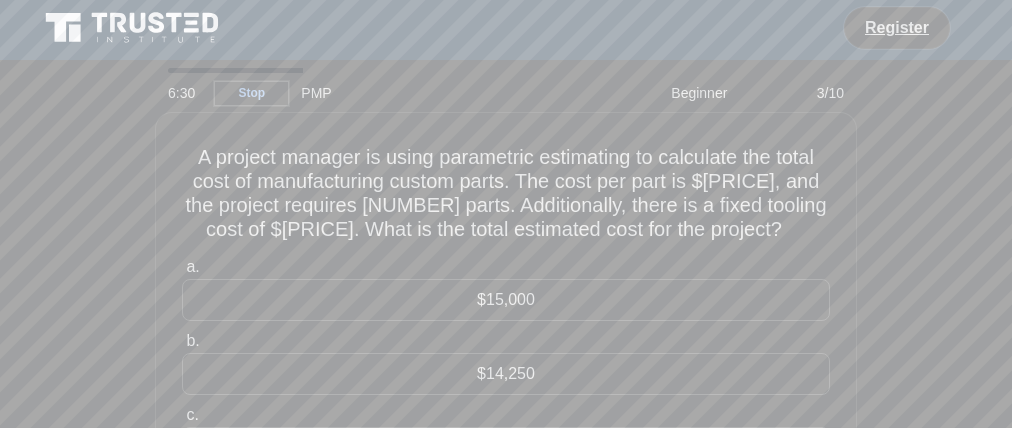 drag, startPoint x: 883, startPoint y: 269, endPoint x: 900, endPoint y: 265, distance: 17.464249 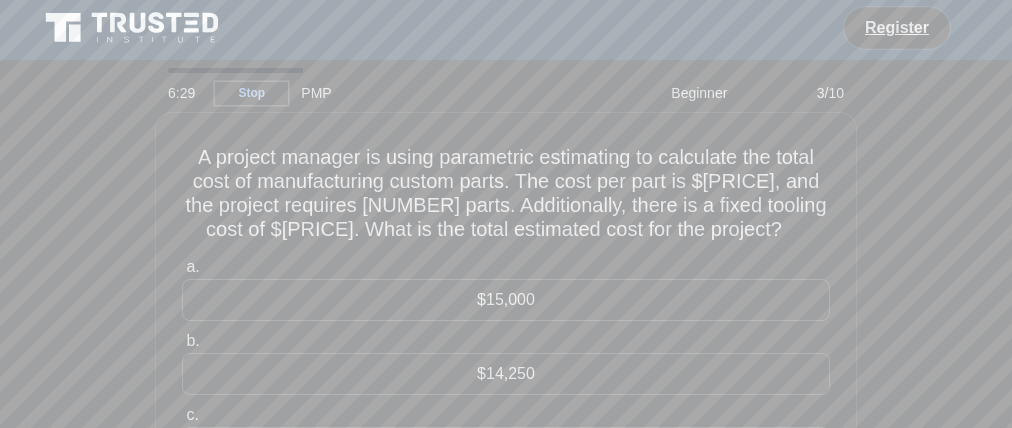 drag, startPoint x: 918, startPoint y: 252, endPoint x: 913, endPoint y: 272, distance: 20.615528 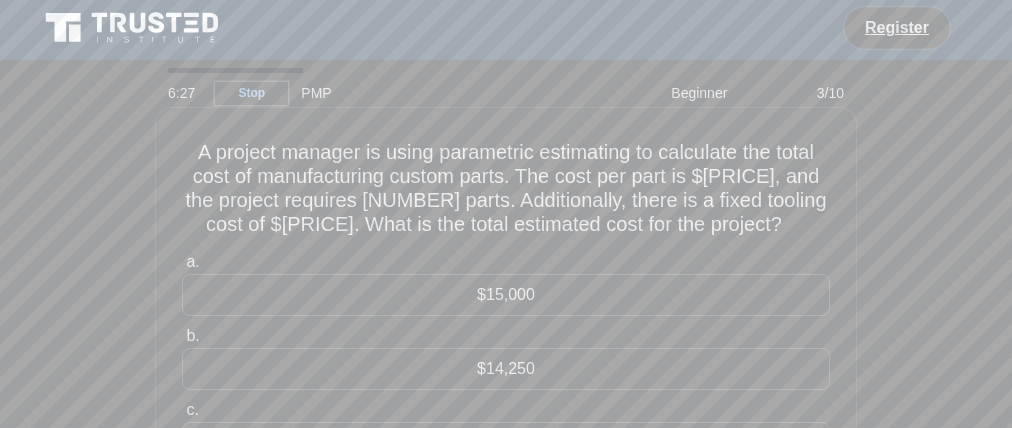drag, startPoint x: 797, startPoint y: 295, endPoint x: 825, endPoint y: 296, distance: 28.01785 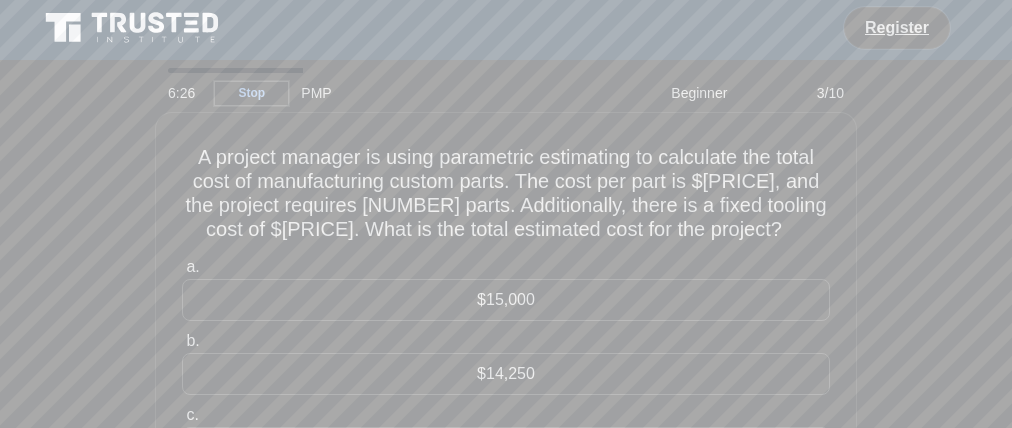 drag, startPoint x: 852, startPoint y: 293, endPoint x: 878, endPoint y: 298, distance: 26.476404 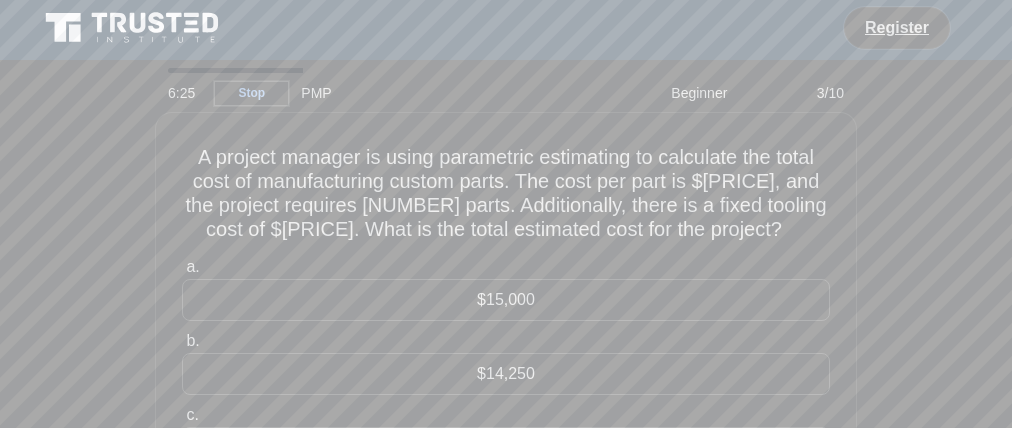 drag, startPoint x: 894, startPoint y: 289, endPoint x: 901, endPoint y: 307, distance: 19.313208 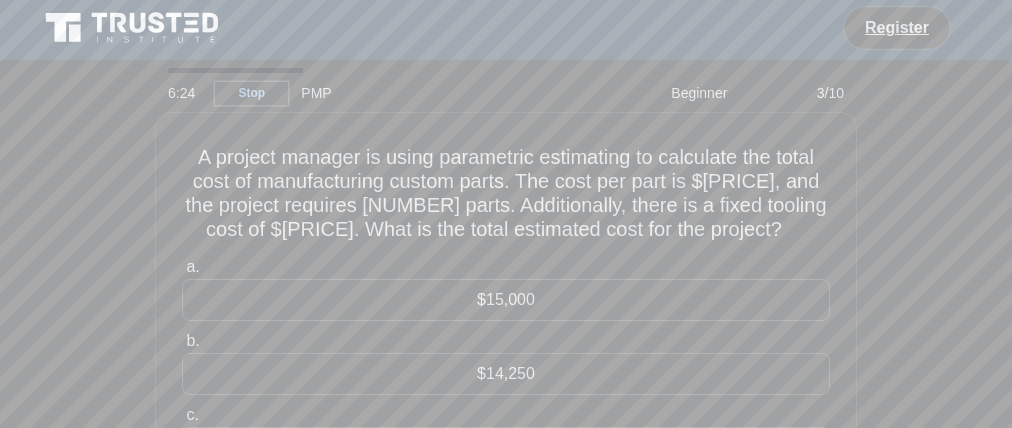 drag, startPoint x: 919, startPoint y: 297, endPoint x: 936, endPoint y: 293, distance: 17.464249 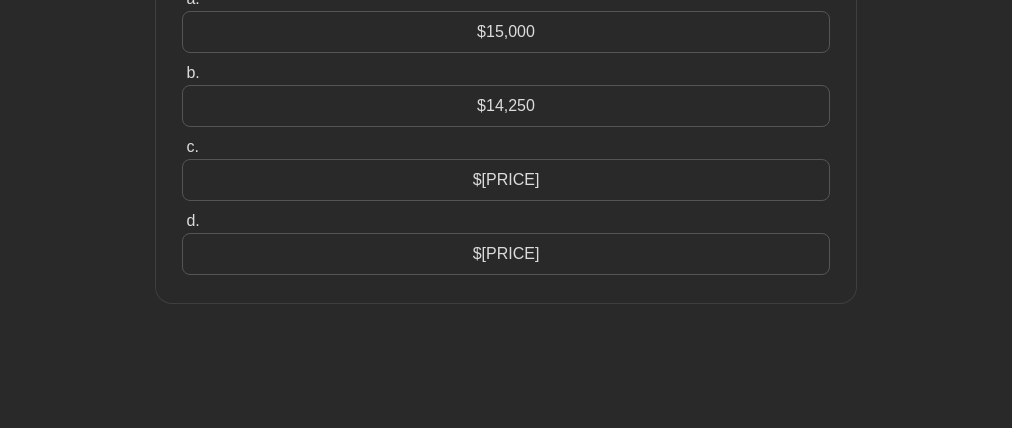 scroll, scrollTop: 282, scrollLeft: 0, axis: vertical 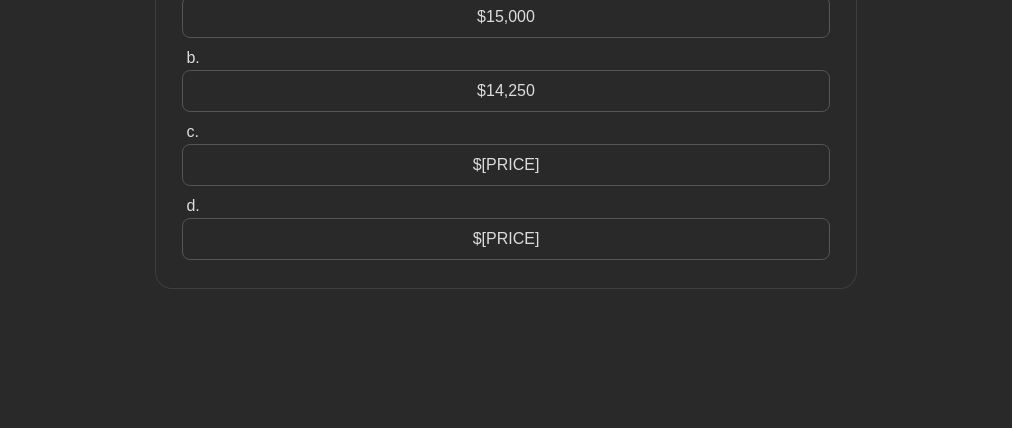 click on "$[NUMBER]" at bounding box center [506, 165] 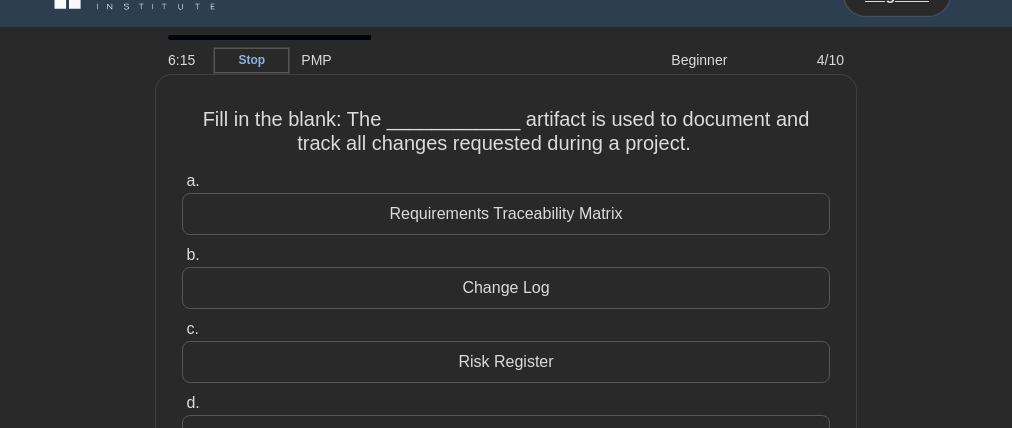 scroll, scrollTop: 0, scrollLeft: 0, axis: both 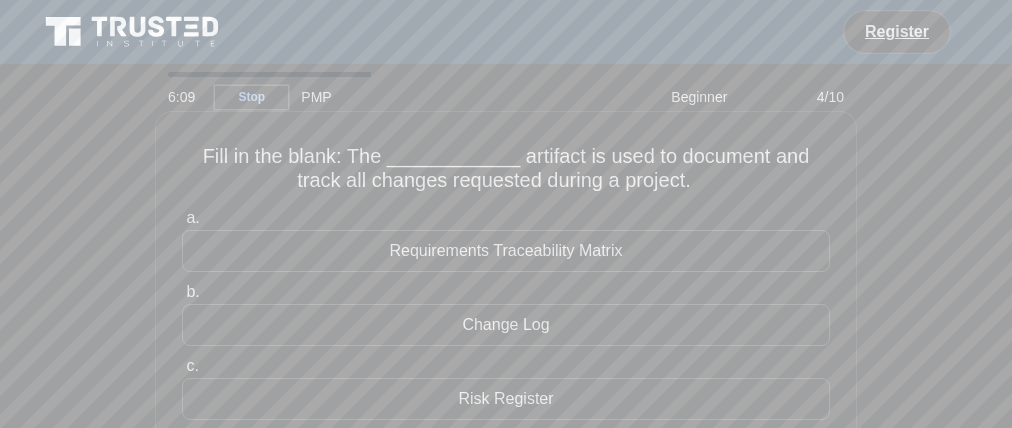drag, startPoint x: 532, startPoint y: 167, endPoint x: 578, endPoint y: 173, distance: 46.389652 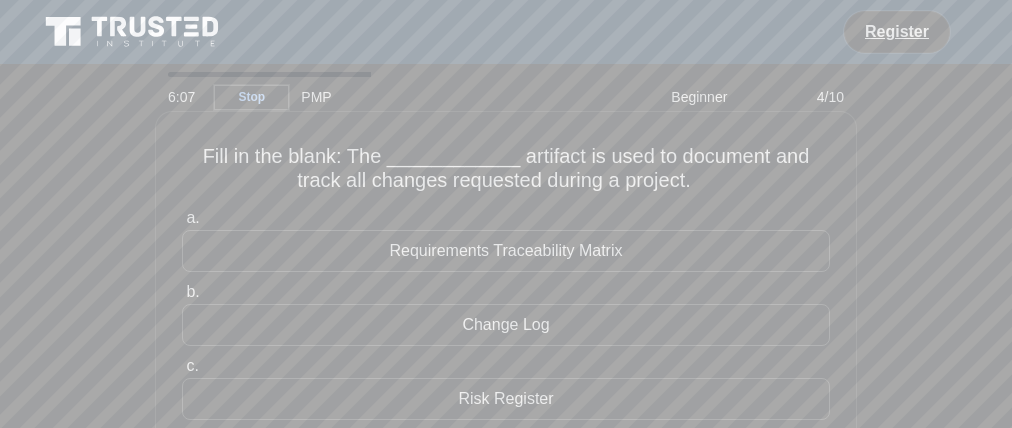 drag, startPoint x: 679, startPoint y: 169, endPoint x: 751, endPoint y: 169, distance: 72 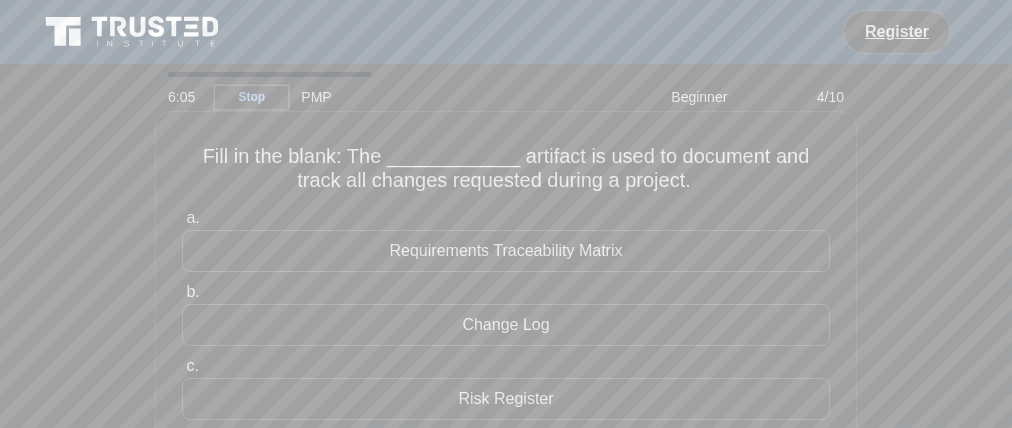 drag, startPoint x: 310, startPoint y: 200, endPoint x: 320, endPoint y: 190, distance: 14.142136 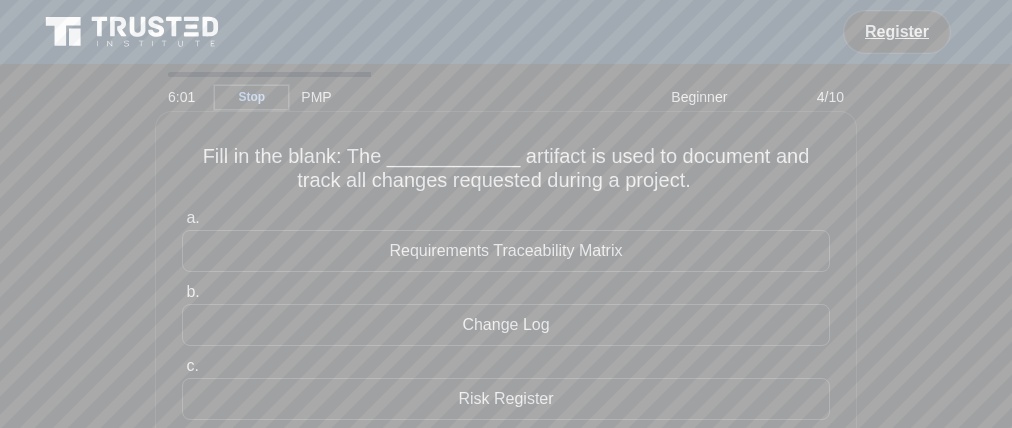 drag, startPoint x: 357, startPoint y: 200, endPoint x: 333, endPoint y: 197, distance: 24.186773 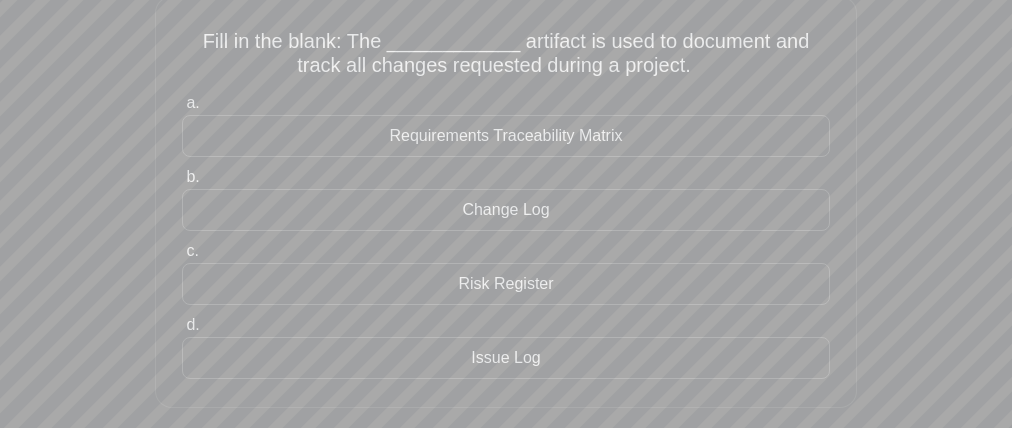 scroll, scrollTop: 125, scrollLeft: 0, axis: vertical 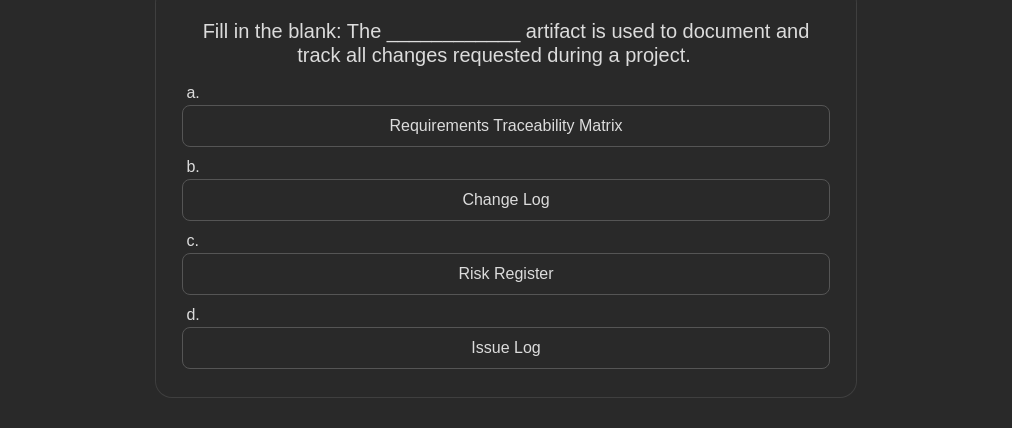 click on "Change Log" at bounding box center (506, 200) 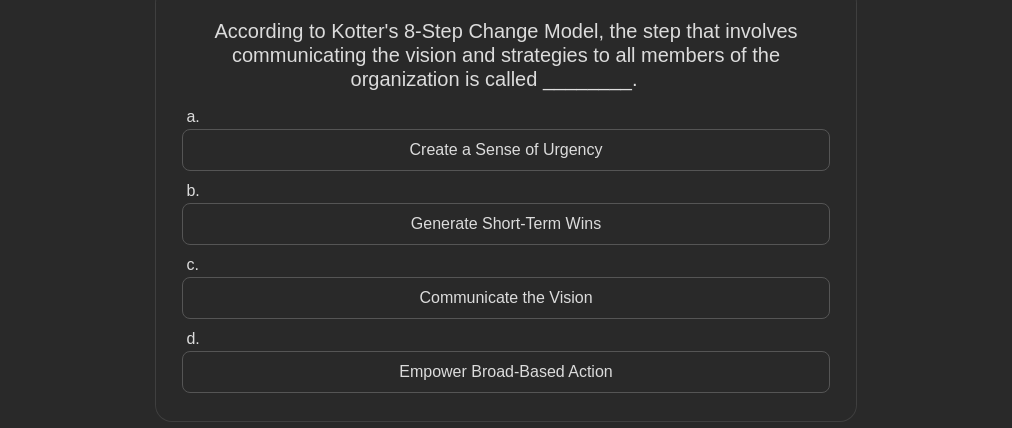 scroll, scrollTop: 0, scrollLeft: 0, axis: both 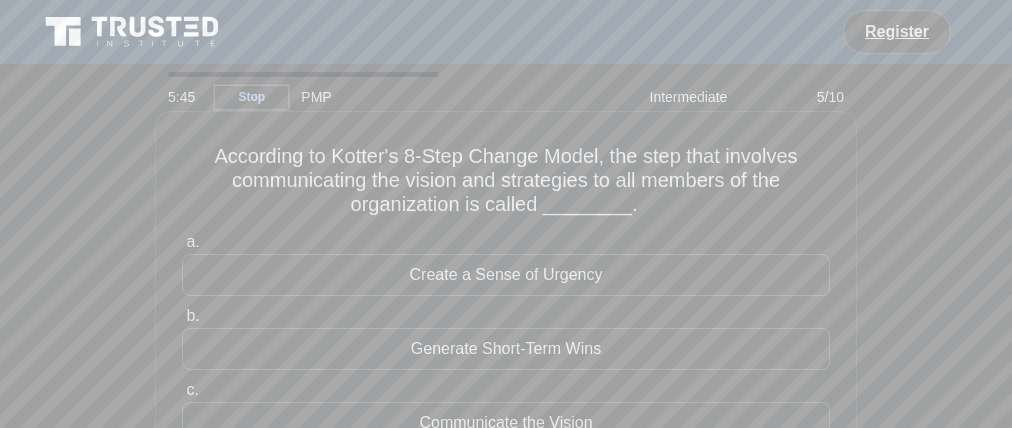 drag, startPoint x: 339, startPoint y: 166, endPoint x: 583, endPoint y: 165, distance: 244.00204 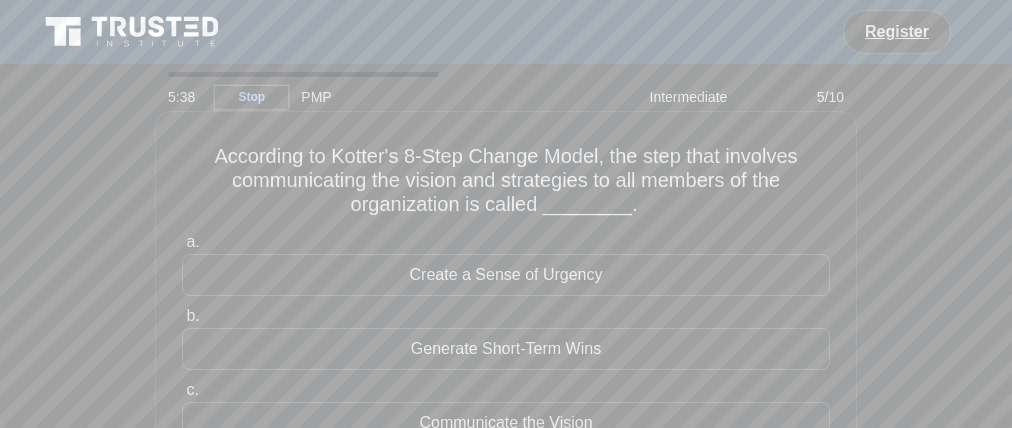 drag, startPoint x: 485, startPoint y: 228, endPoint x: 467, endPoint y: 228, distance: 18 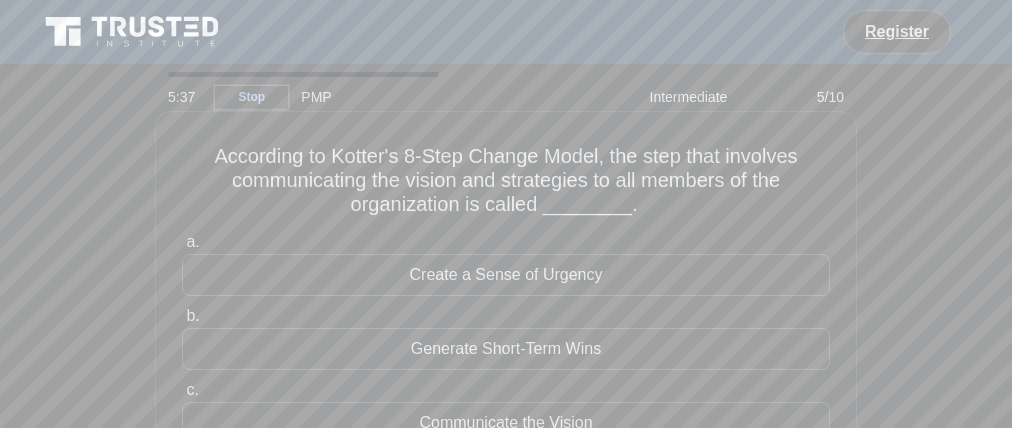 scroll, scrollTop: 129, scrollLeft: 0, axis: vertical 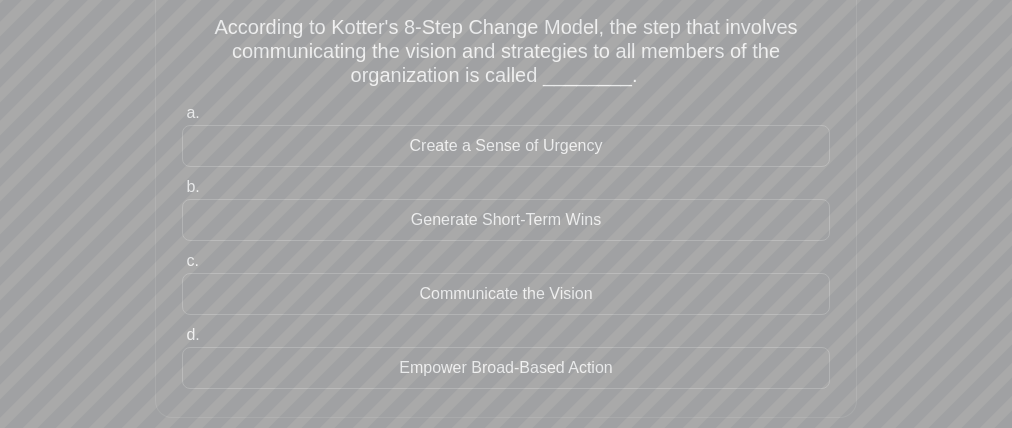 click on "According to Kotter's 8-Step Change Model, the step that involves communicating the vision and strategies to all members of the organization is called ________.
.spinner_0XTQ{transform-origin:center;animation:spinner_y6GP .75s linear infinite}@keyframes spinner_y6GP{100%{transform:rotate(360deg)}}" at bounding box center [506, 52] 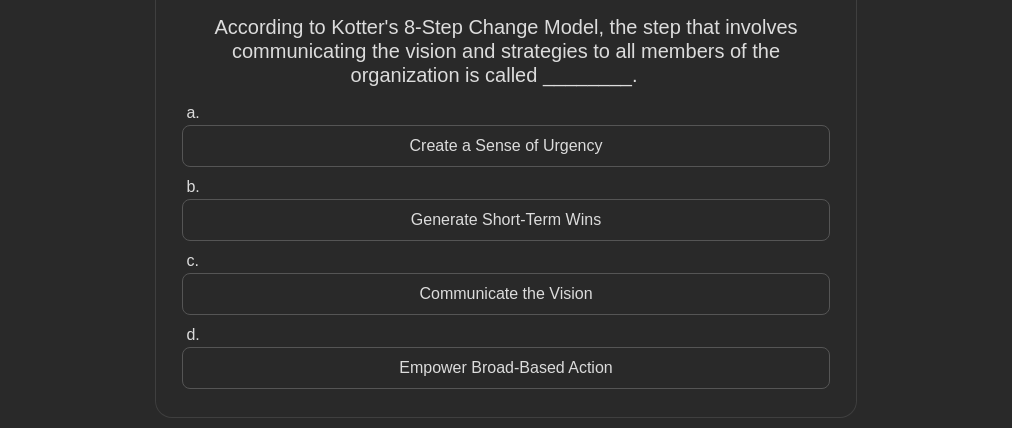 click on "Communicate the Vision" at bounding box center (506, 294) 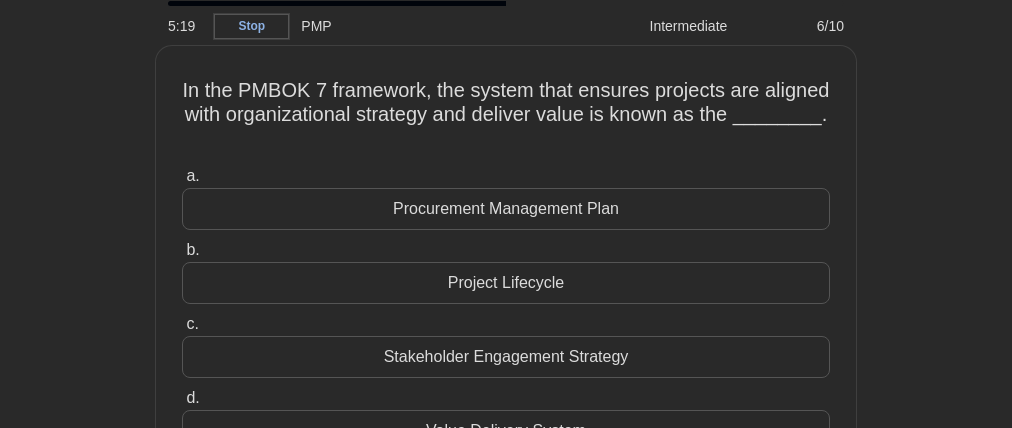 scroll, scrollTop: 0, scrollLeft: 0, axis: both 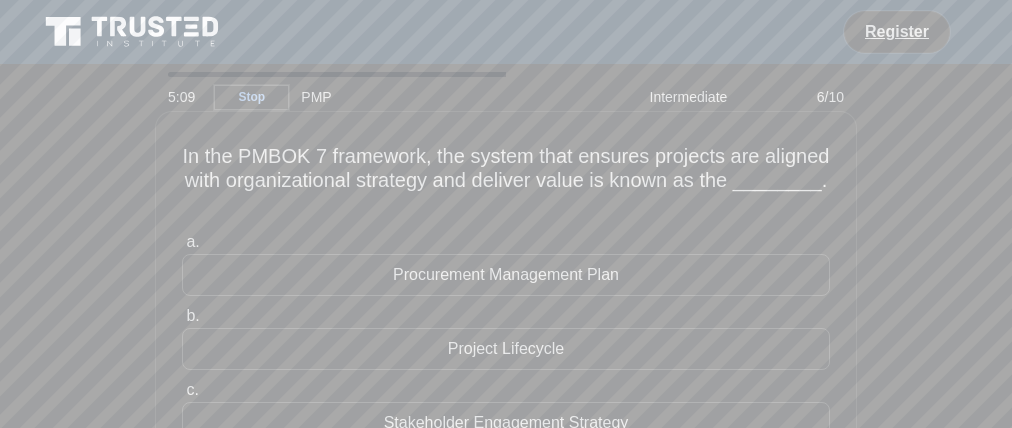 drag, startPoint x: 672, startPoint y: 163, endPoint x: 694, endPoint y: 170, distance: 23.086792 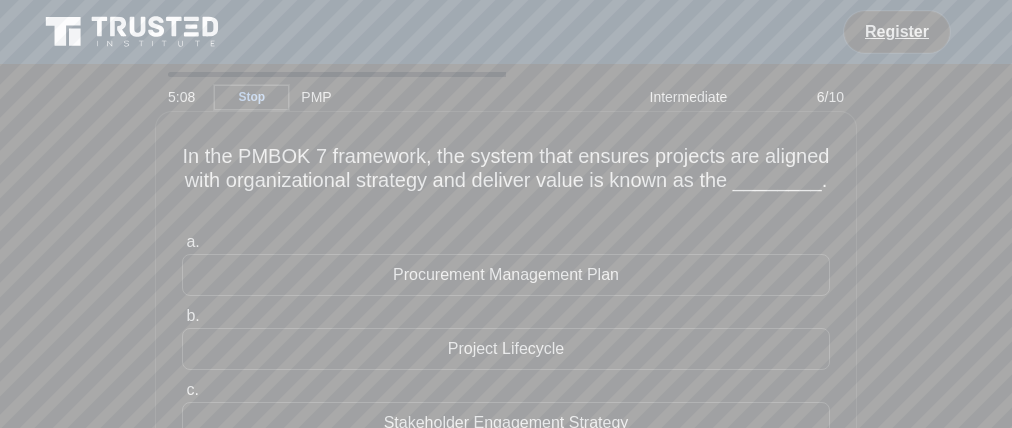 drag, startPoint x: 748, startPoint y: 170, endPoint x: 828, endPoint y: 167, distance: 80.05623 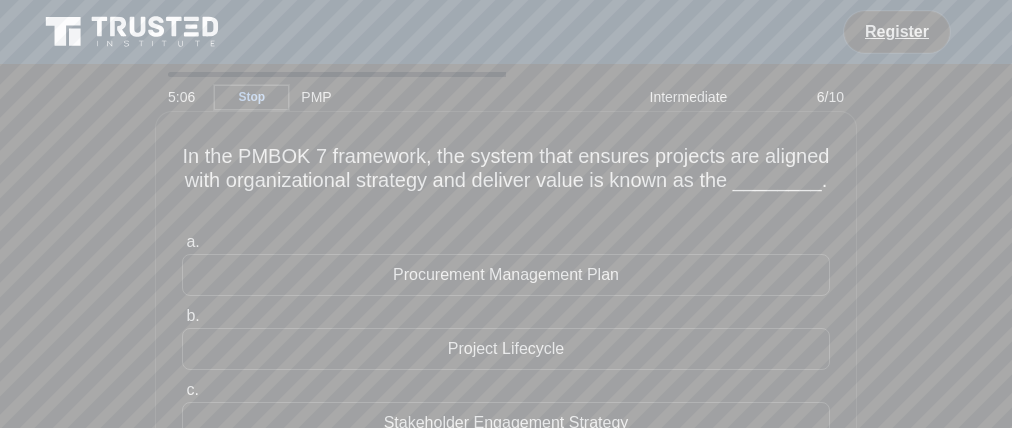 drag, startPoint x: 296, startPoint y: 200, endPoint x: 268, endPoint y: 200, distance: 28 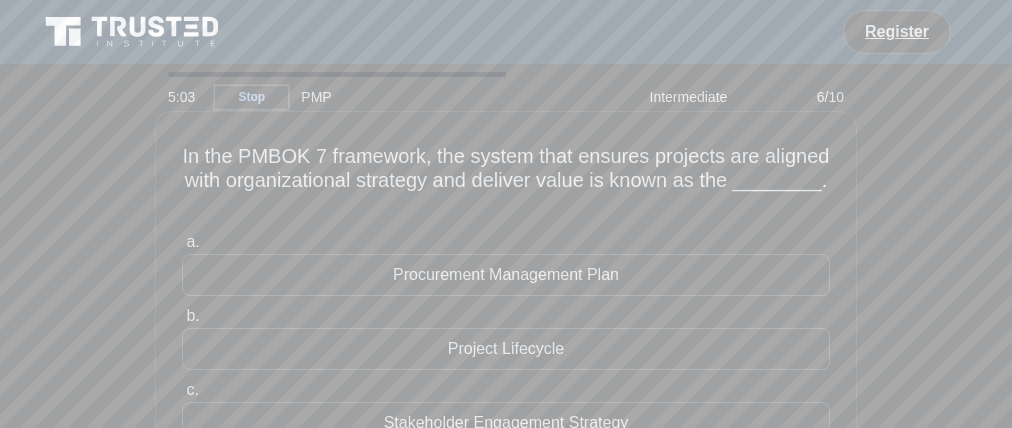 drag, startPoint x: 480, startPoint y: 204, endPoint x: 586, endPoint y: 200, distance: 106.07545 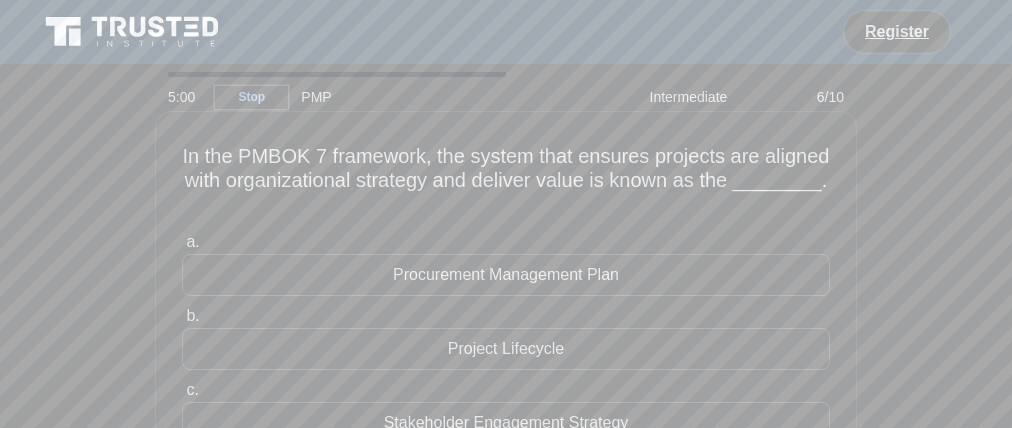 drag, startPoint x: 515, startPoint y: 172, endPoint x: 597, endPoint y: 177, distance: 82.1523 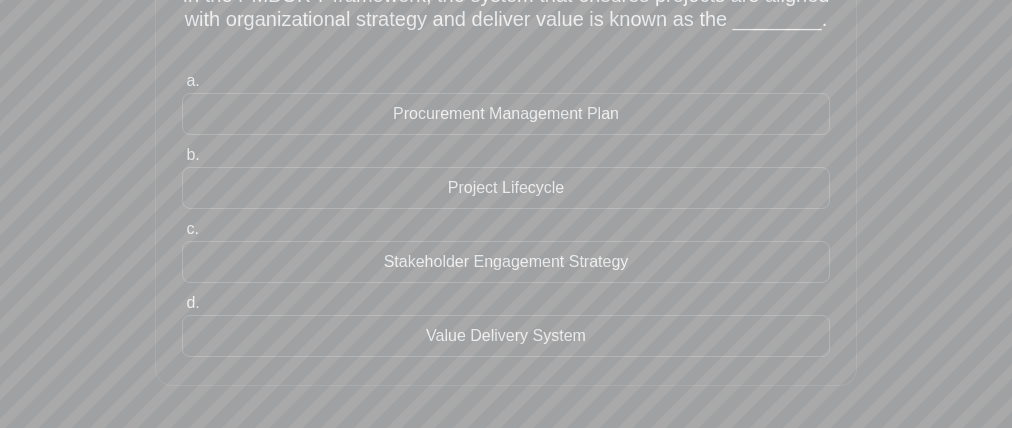 scroll, scrollTop: 164, scrollLeft: 0, axis: vertical 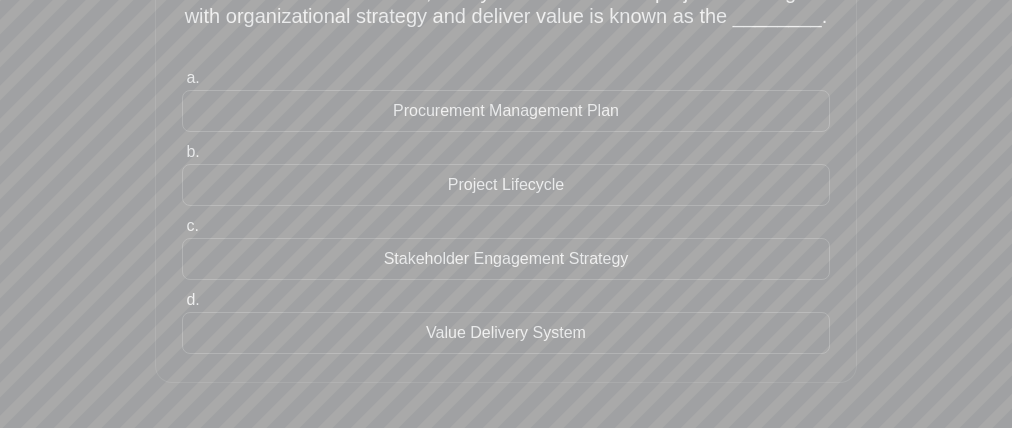 drag, startPoint x: 386, startPoint y: 358, endPoint x: 403, endPoint y: 358, distance: 17 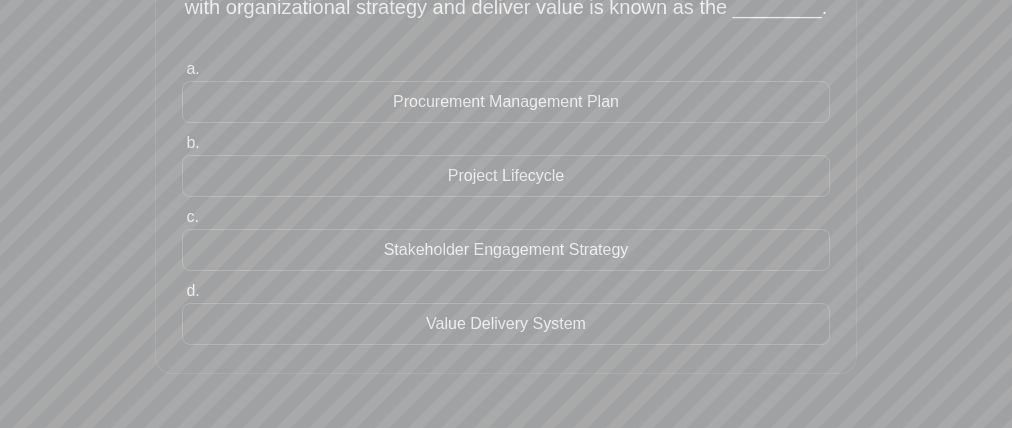 scroll, scrollTop: 183, scrollLeft: 0, axis: vertical 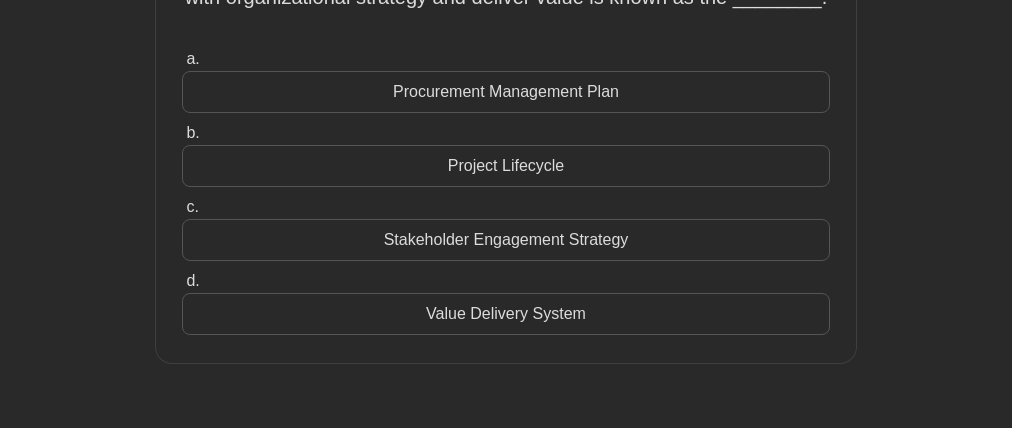 click on "[TEXT]" at bounding box center [506, 314] 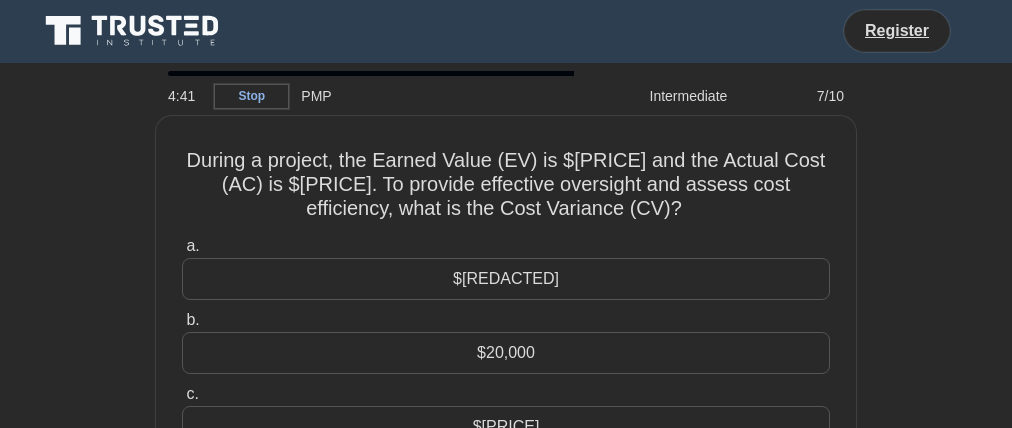scroll, scrollTop: 0, scrollLeft: 0, axis: both 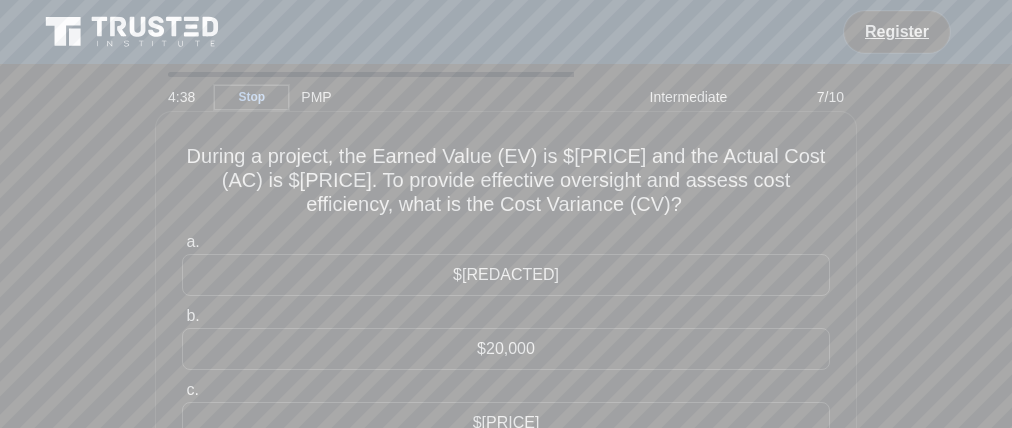 click on "During a project, the Earned Value (EV) is $180,000 and the Actual Cost (AC) is $160,000. To provide effective oversight and assess cost efficiency, what is the Cost Variance (CV)?
.spinner_0XTQ{transform-origin:center;animation:spinner_y6GP .75s linear infinite}@keyframes spinner_y6GP{100%{transform:rotate(360deg)}}" at bounding box center (506, 181) 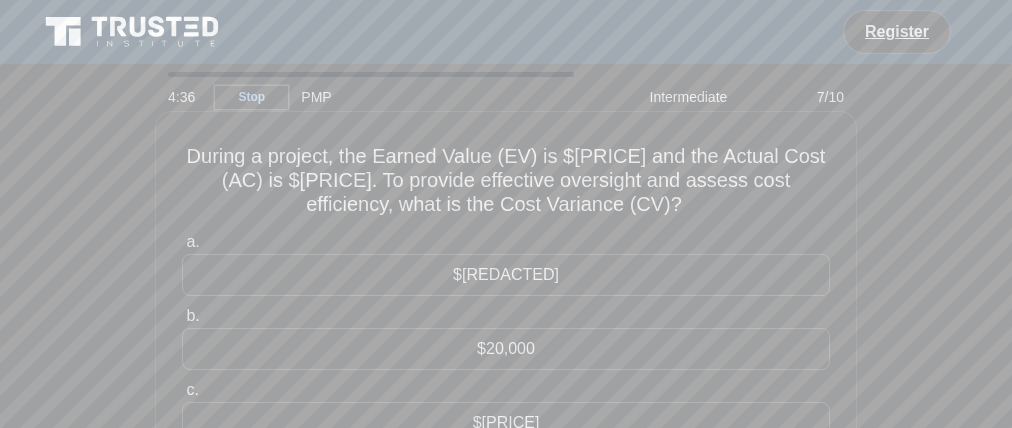 click on "During a project, the Earned Value (EV) is $180,000 and the Actual Cost (AC) is $160,000. To provide effective oversight and assess cost efficiency, what is the Cost Variance (CV)?
.spinner_0XTQ{transform-origin:center;animation:spinner_y6GP .75s linear infinite}@keyframes spinner_y6GP{100%{transform:rotate(360deg)}}" at bounding box center [506, 181] 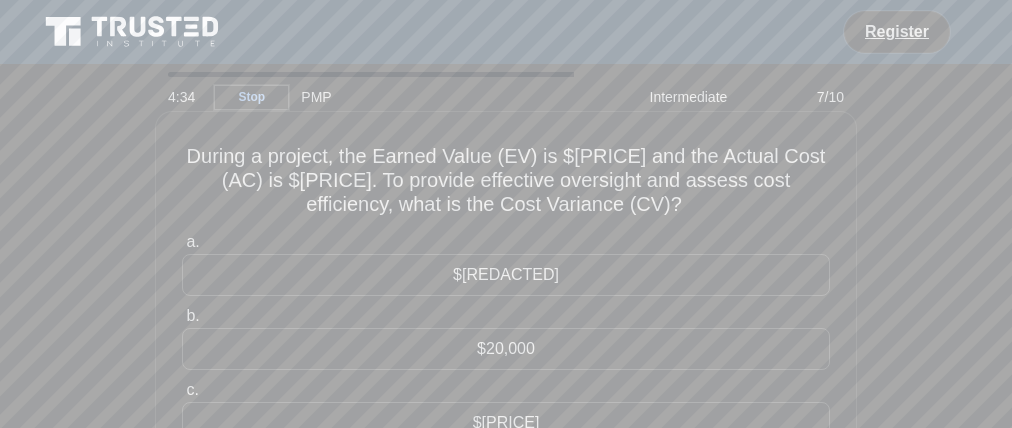 drag, startPoint x: 565, startPoint y: 170, endPoint x: 576, endPoint y: 176, distance: 12.529964 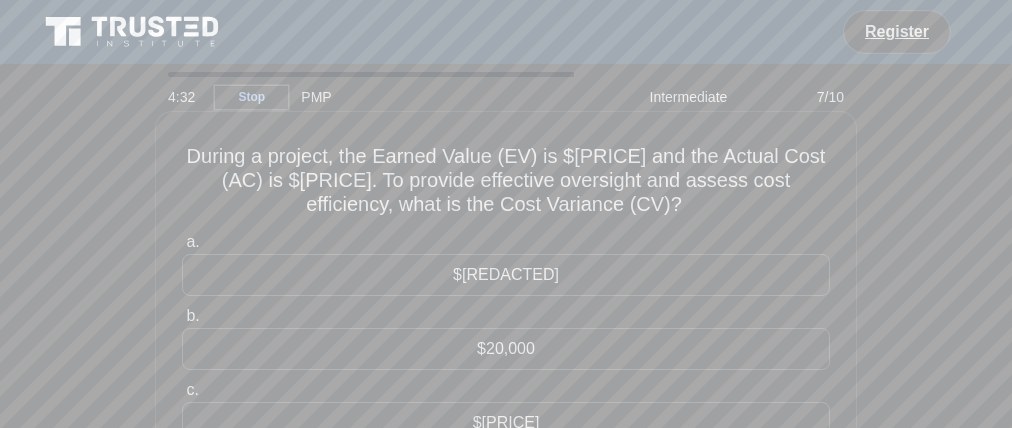 drag, startPoint x: 743, startPoint y: 170, endPoint x: 543, endPoint y: 192, distance: 201.20636 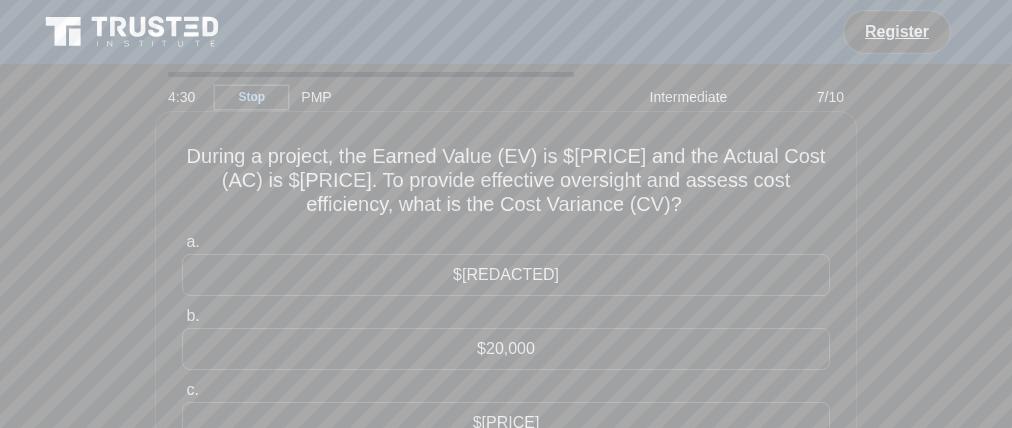 click on "During a project, the Earned Value (EV) is $180,000 and the Actual Cost (AC) is $160,000. To provide effective oversight and assess cost efficiency, what is the Cost Variance (CV)?
.spinner_0XTQ{transform-origin:center;animation:spinner_y6GP .75s linear infinite}@keyframes spinner_y6GP{100%{transform:rotate(360deg)}}" at bounding box center [506, 181] 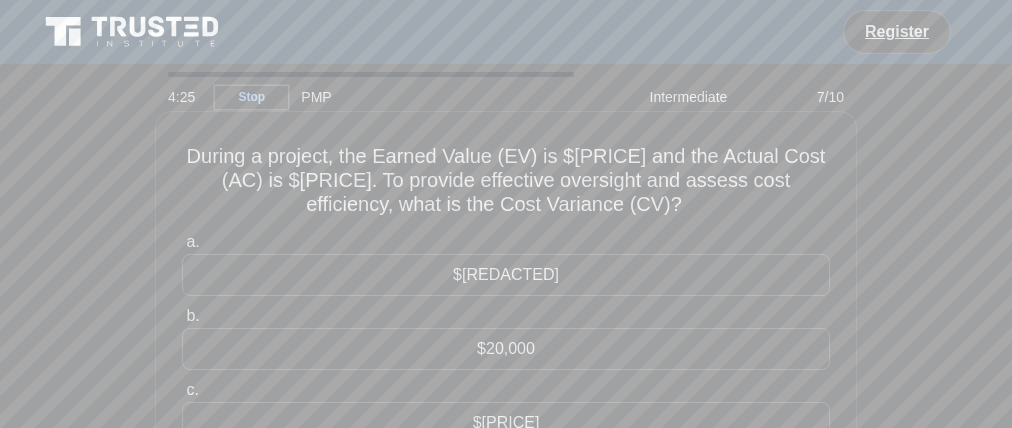 drag, startPoint x: 638, startPoint y: 222, endPoint x: 681, endPoint y: 222, distance: 43 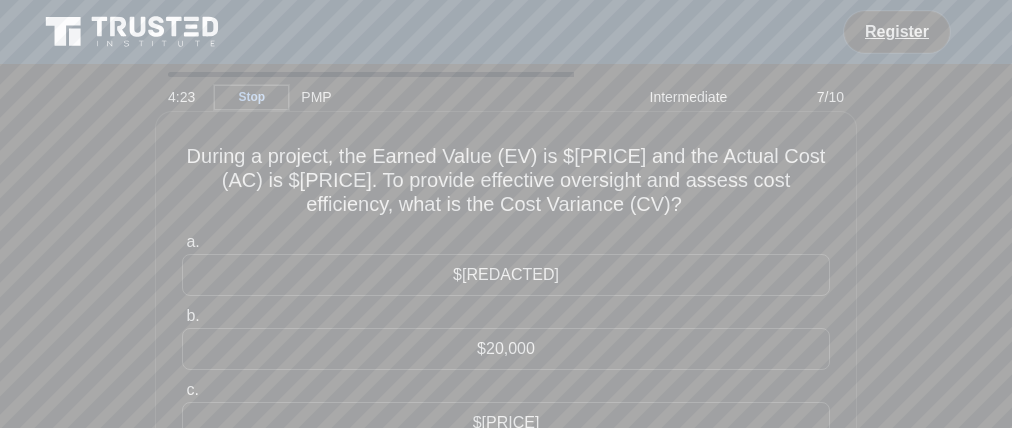 drag, startPoint x: 677, startPoint y: 205, endPoint x: 694, endPoint y: 224, distance: 25.495098 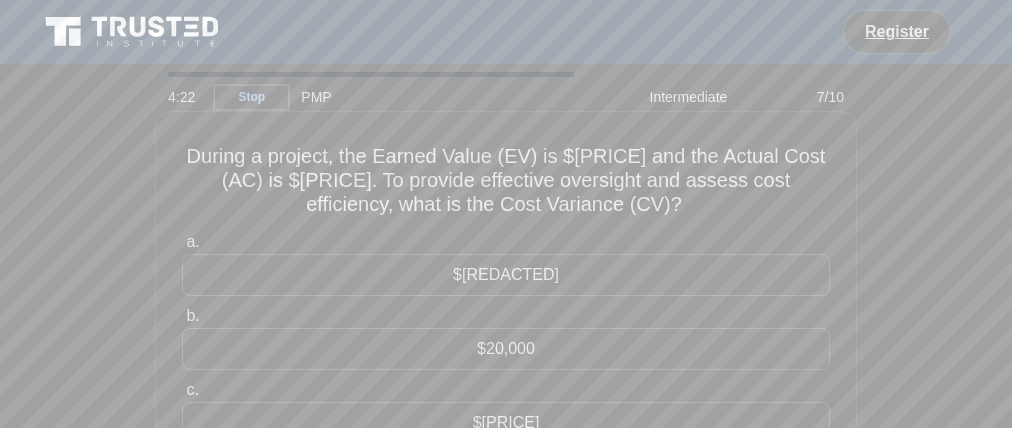 drag, startPoint x: 710, startPoint y: 234, endPoint x: 672, endPoint y: 236, distance: 38.052597 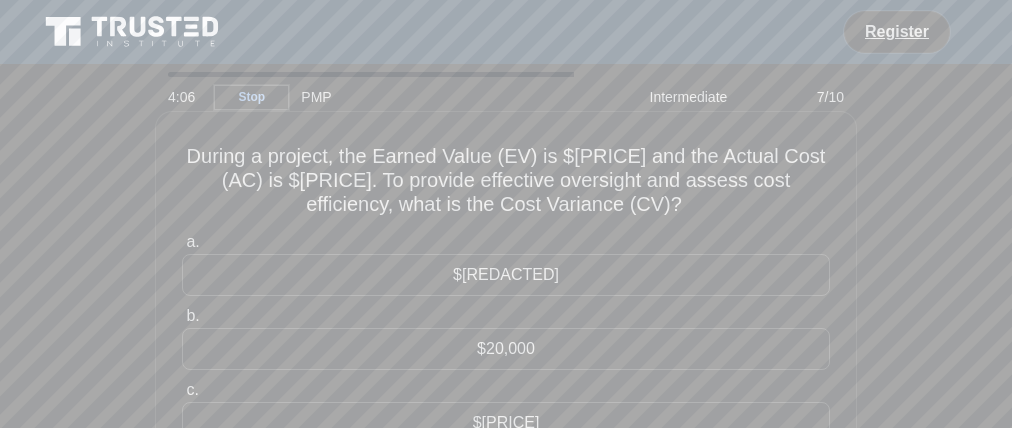 click on "a.
$-20,000" at bounding box center [506, 263] 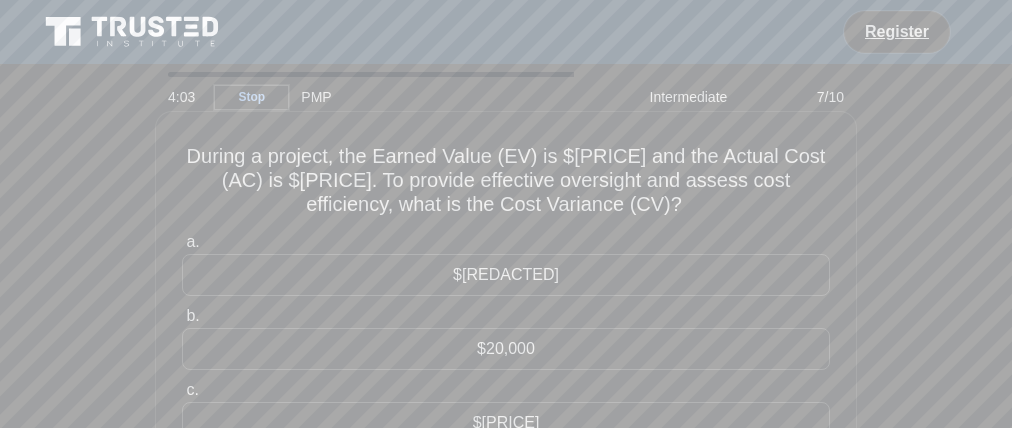 drag, startPoint x: 461, startPoint y: 300, endPoint x: 442, endPoint y: 304, distance: 19.416489 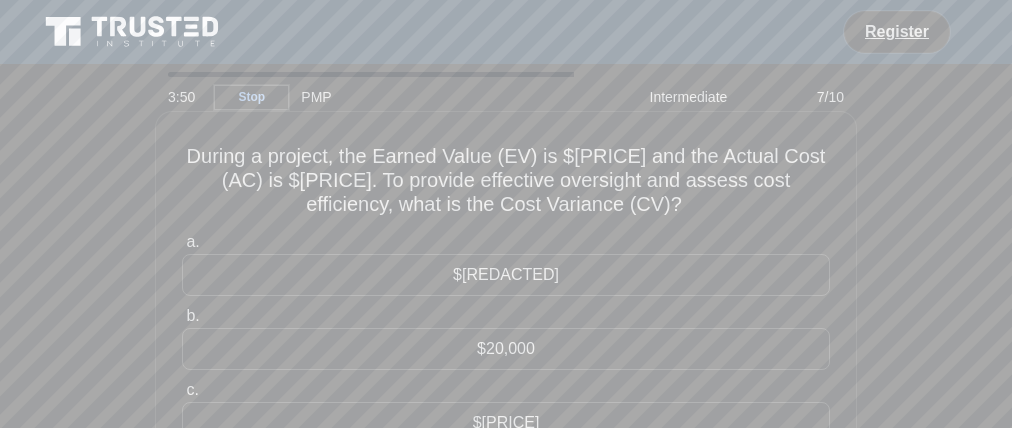 drag, startPoint x: 546, startPoint y: 264, endPoint x: 442, endPoint y: 269, distance: 104.120125 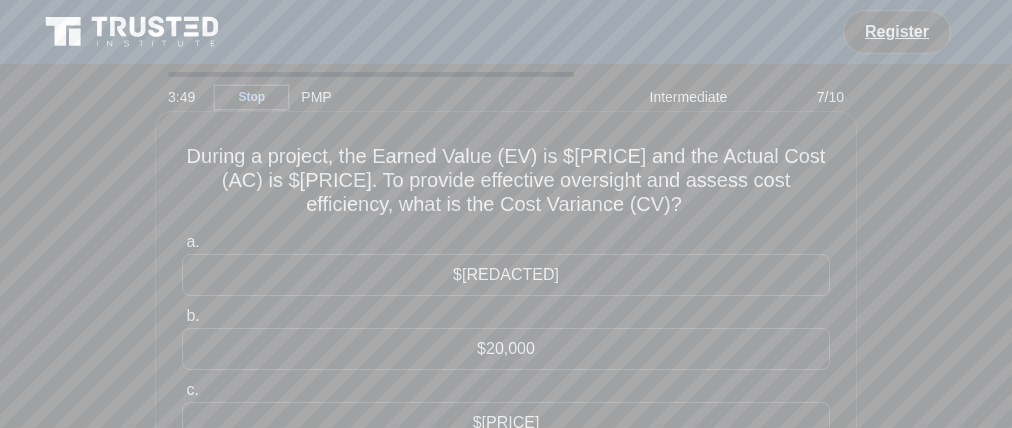 drag, startPoint x: 503, startPoint y: 281, endPoint x: 595, endPoint y: 310, distance: 96.462425 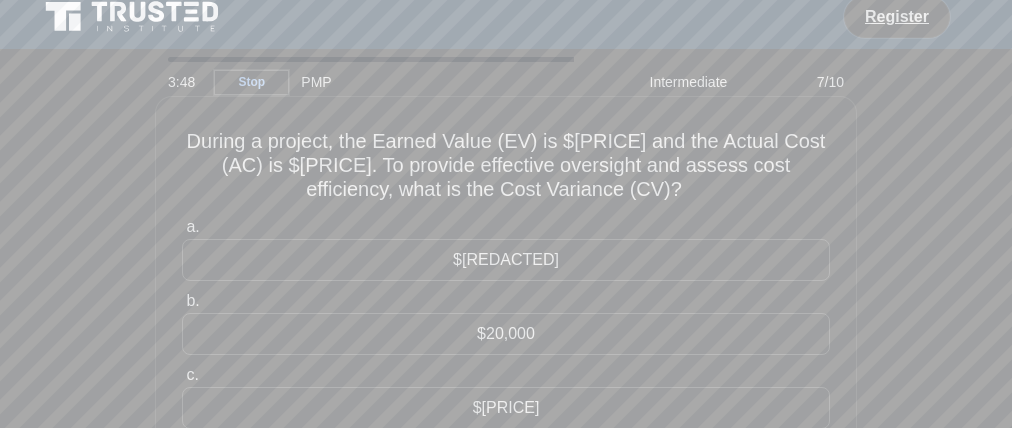 scroll, scrollTop: 97, scrollLeft: 0, axis: vertical 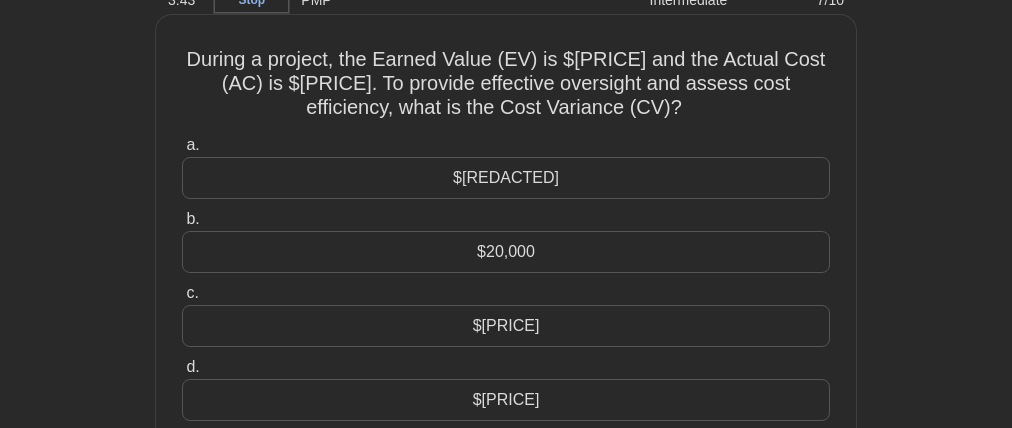 click on "$[MONEY]" at bounding box center (506, 252) 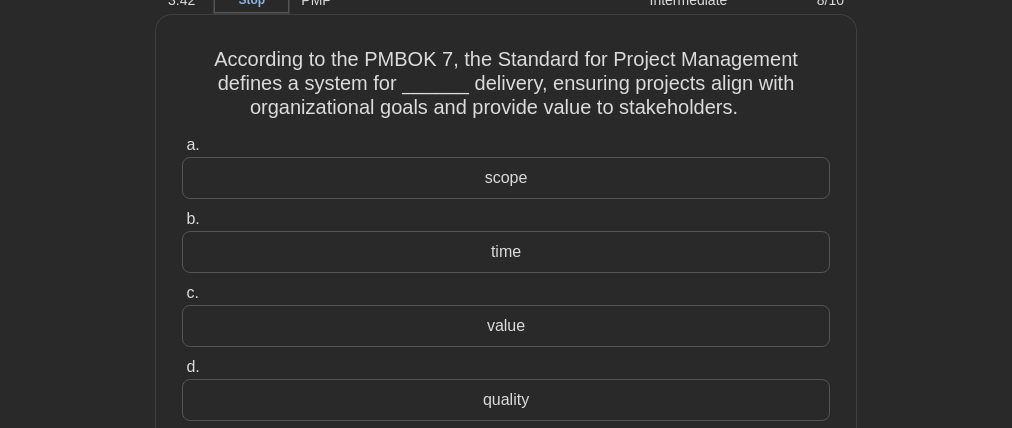 scroll, scrollTop: 0, scrollLeft: 0, axis: both 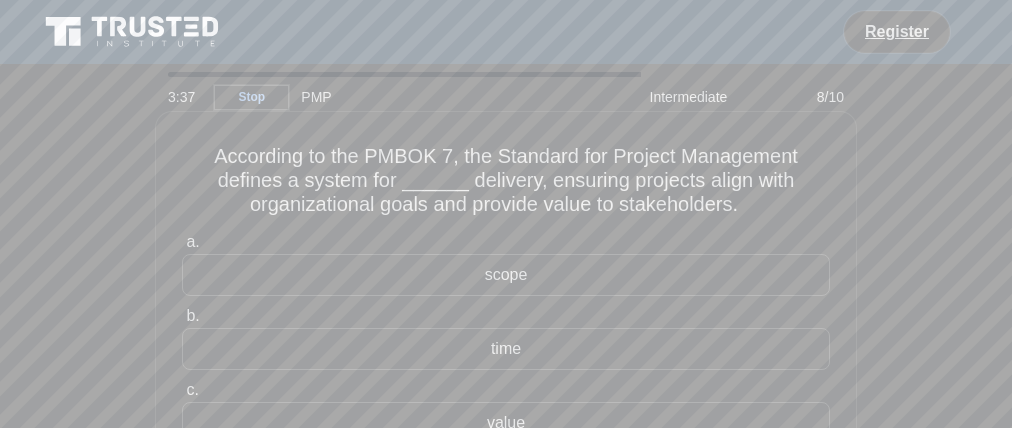 drag, startPoint x: 493, startPoint y: 172, endPoint x: 545, endPoint y: 173, distance: 52.009613 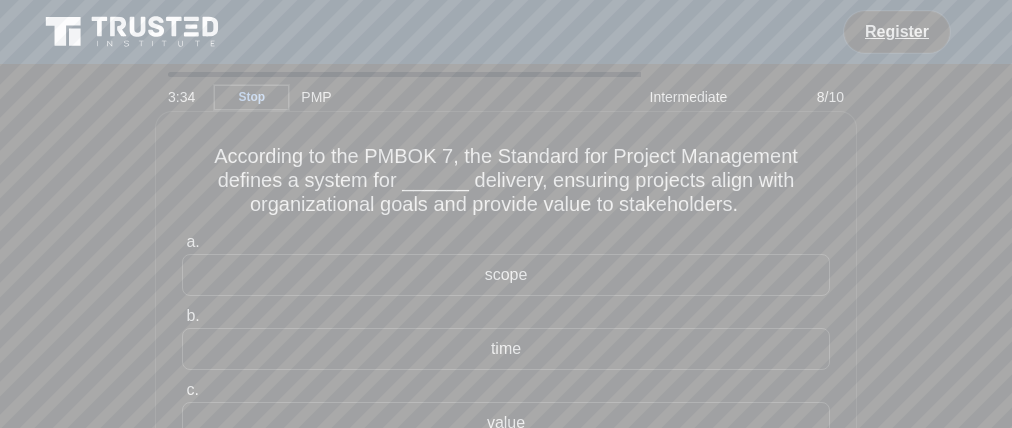 drag, startPoint x: 227, startPoint y: 206, endPoint x: 259, endPoint y: 192, distance: 34.928497 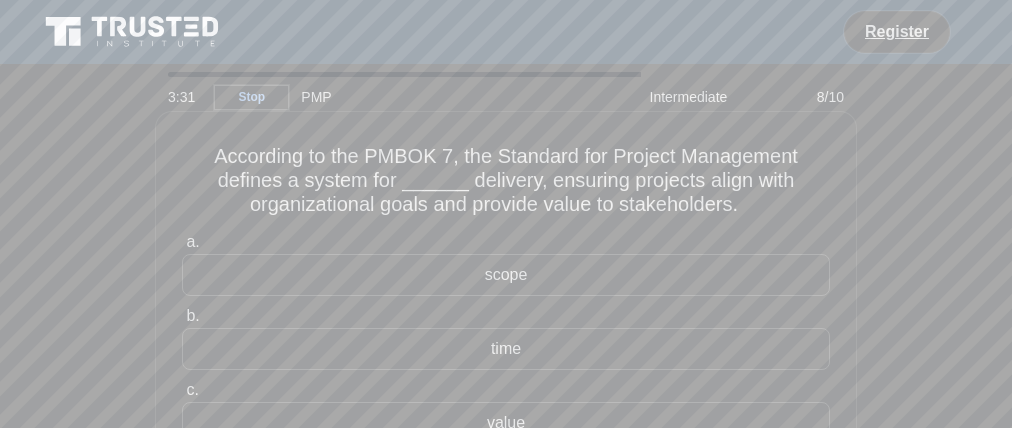 drag, startPoint x: 316, startPoint y: 197, endPoint x: 328, endPoint y: 207, distance: 15.6205 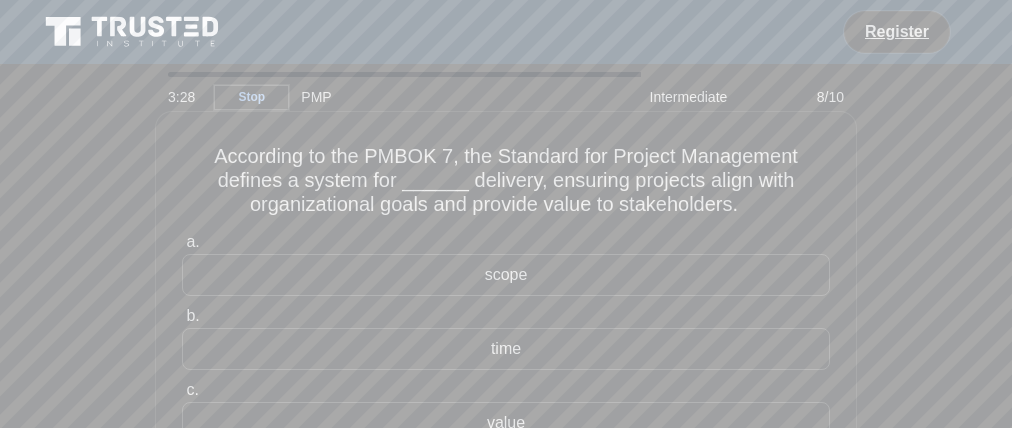drag, startPoint x: 616, startPoint y: 197, endPoint x: 660, endPoint y: 198, distance: 44.011364 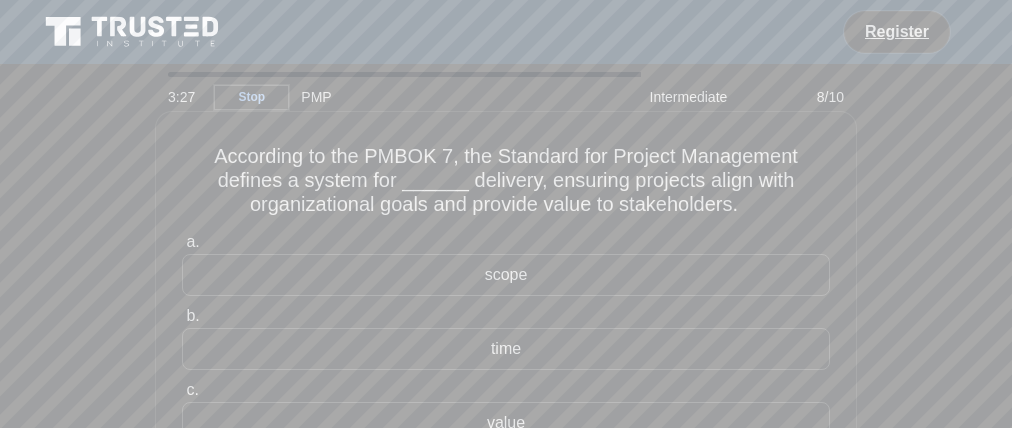 click on "According to the PMBOK 7, the Standard for Project Management defines a system for ______ delivery, ensuring projects align with organizational goals and provide value to stakeholders.
.spinner_0XTQ{transform-origin:center;animation:spinner_y6GP .75s linear infinite}@keyframes spinner_y6GP{100%{transform:rotate(360deg)}}" at bounding box center (506, 181) 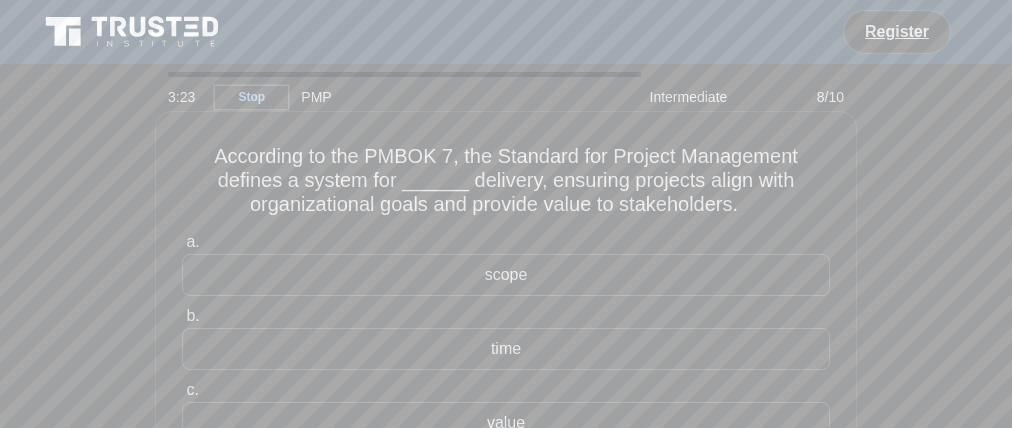 drag, startPoint x: 297, startPoint y: 228, endPoint x: 638, endPoint y: 229, distance: 341.00146 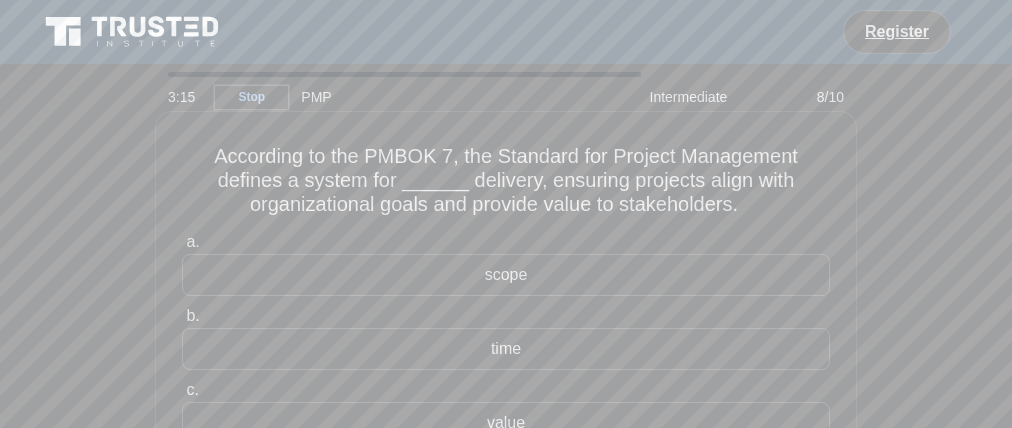 scroll, scrollTop: 30, scrollLeft: 0, axis: vertical 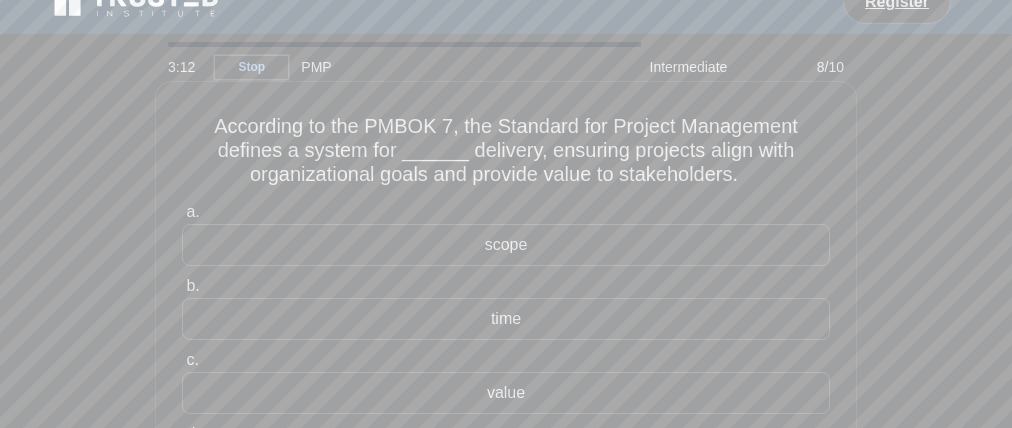 drag, startPoint x: 448, startPoint y: 392, endPoint x: 459, endPoint y: 392, distance: 11 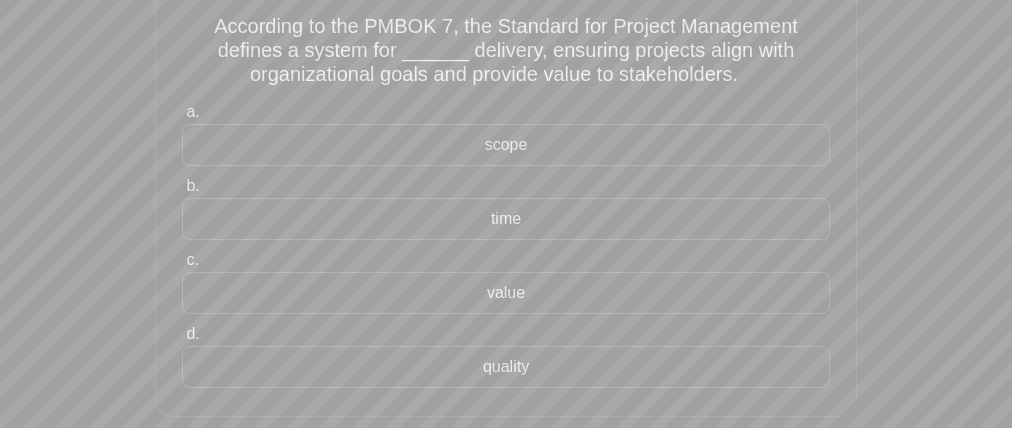 scroll, scrollTop: 140, scrollLeft: 0, axis: vertical 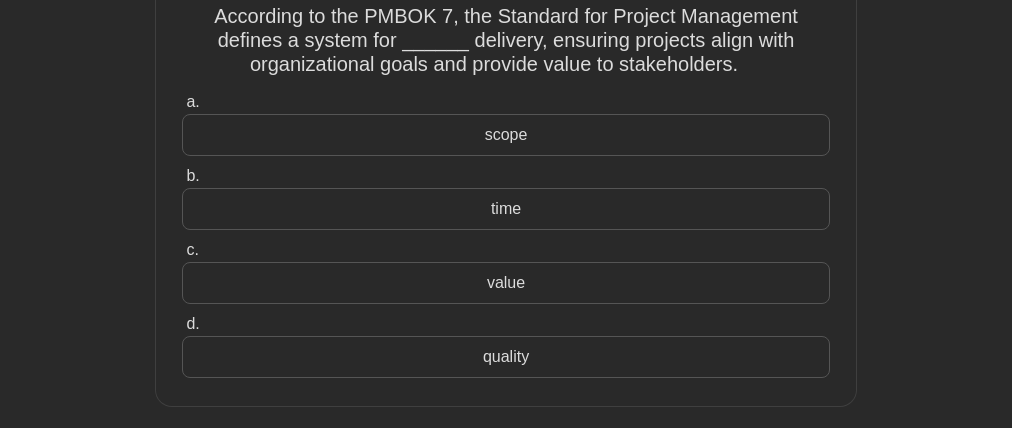 click on "value" at bounding box center [506, 283] 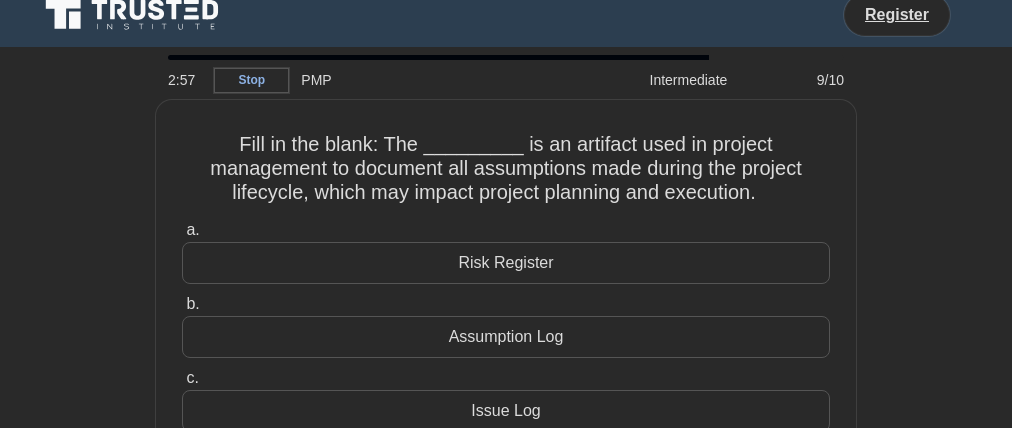 scroll, scrollTop: 0, scrollLeft: 0, axis: both 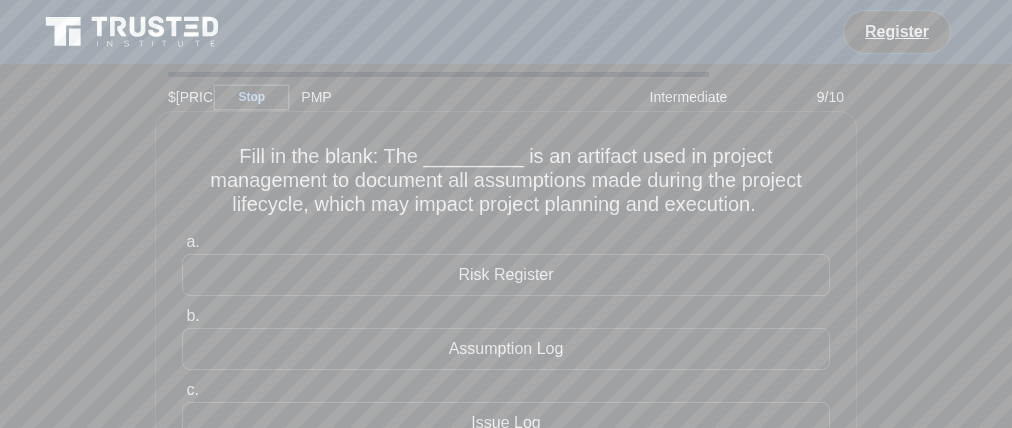 drag, startPoint x: 429, startPoint y: 166, endPoint x: 507, endPoint y: 168, distance: 78.025635 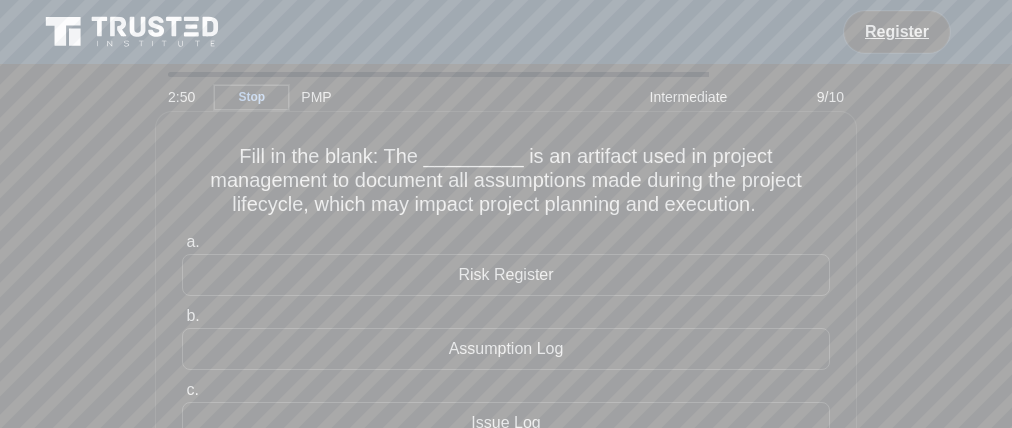 drag, startPoint x: 588, startPoint y: 172, endPoint x: 649, endPoint y: 174, distance: 61.03278 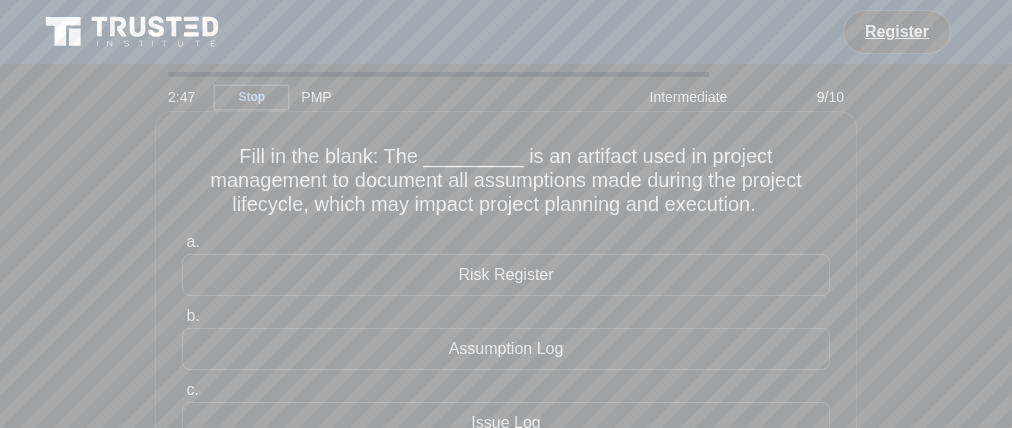 drag, startPoint x: 363, startPoint y: 197, endPoint x: 584, endPoint y: 198, distance: 221.00226 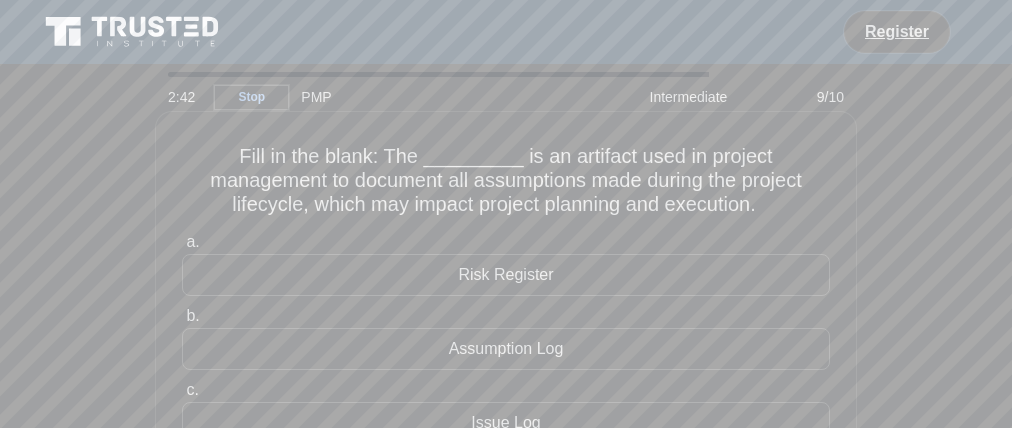 drag, startPoint x: 577, startPoint y: 198, endPoint x: 363, endPoint y: 191, distance: 214.11446 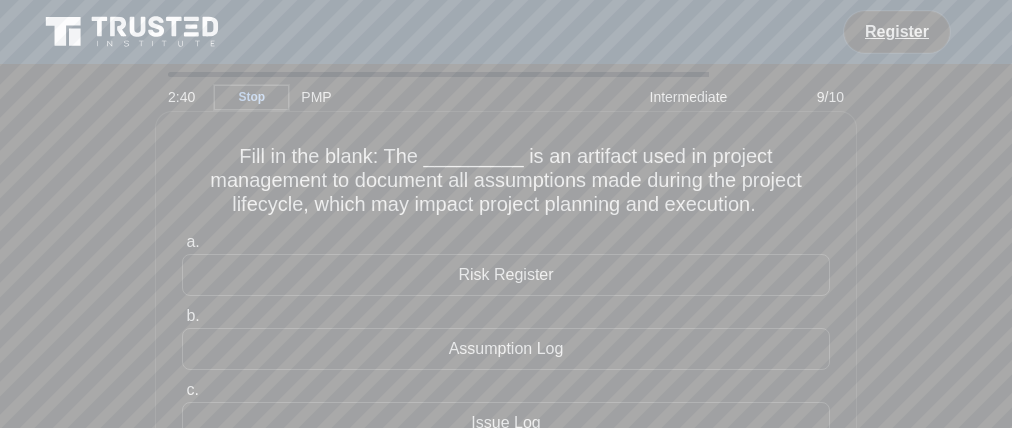 drag, startPoint x: 582, startPoint y: 196, endPoint x: 362, endPoint y: 197, distance: 220.00227 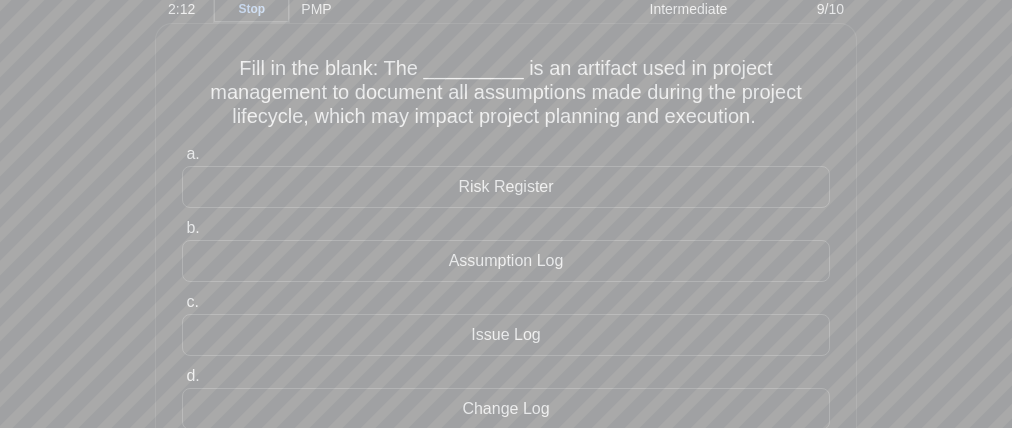 scroll, scrollTop: 97, scrollLeft: 0, axis: vertical 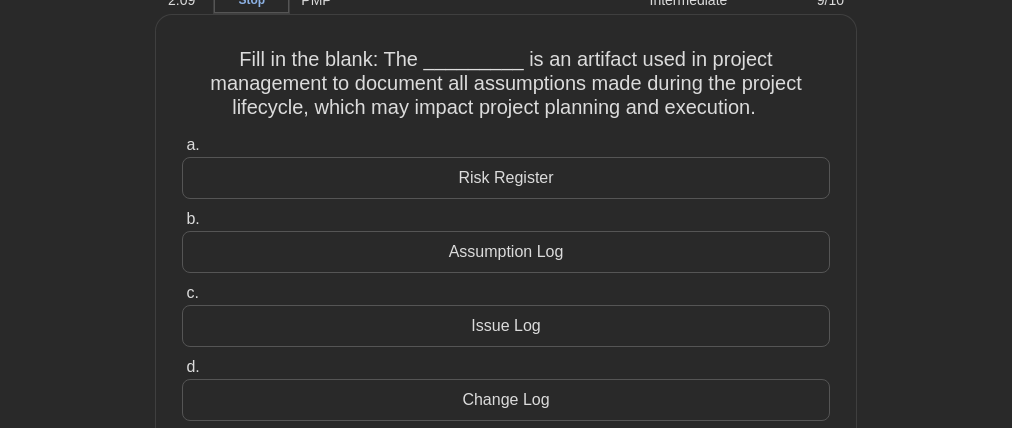 click on "Assumption Log" at bounding box center [506, 252] 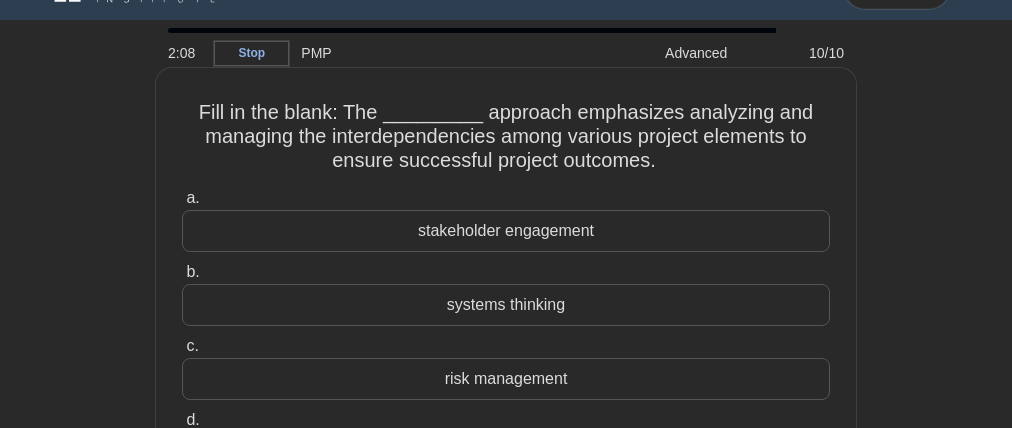 scroll, scrollTop: 0, scrollLeft: 0, axis: both 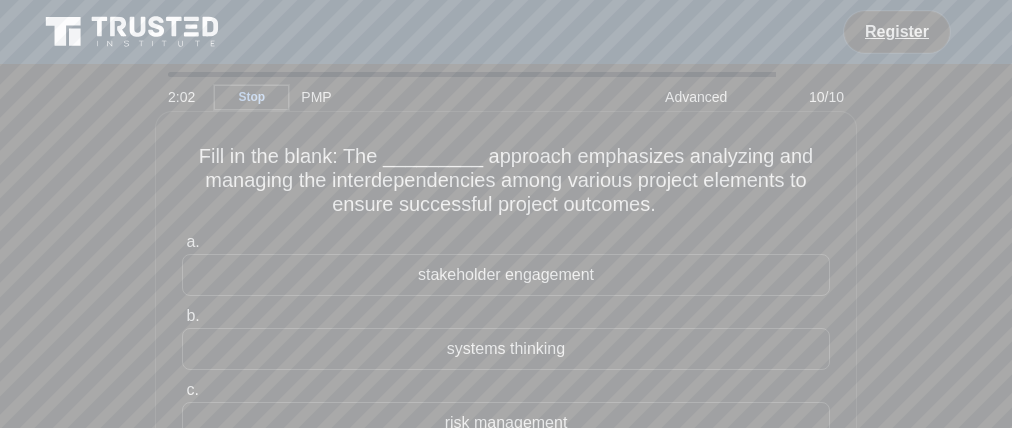drag, startPoint x: 423, startPoint y: 170, endPoint x: 548, endPoint y: 164, distance: 125.14392 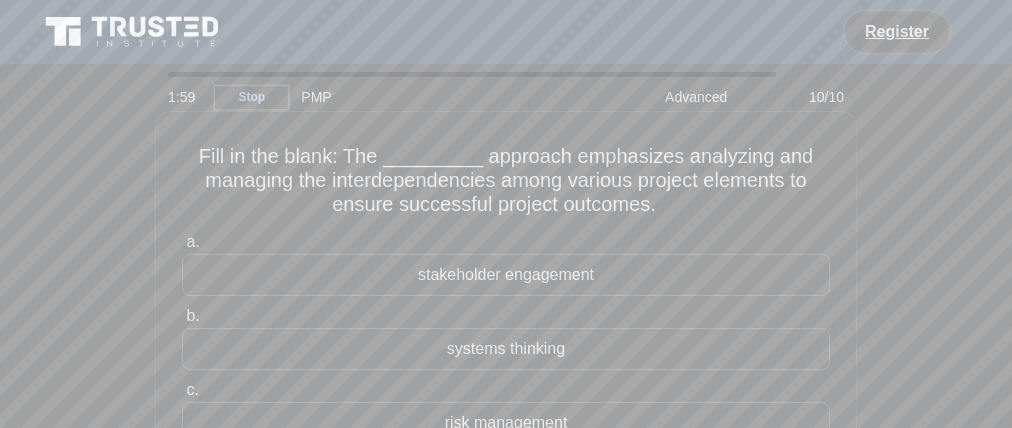 drag, startPoint x: 755, startPoint y: 168, endPoint x: 772, endPoint y: 164, distance: 17.464249 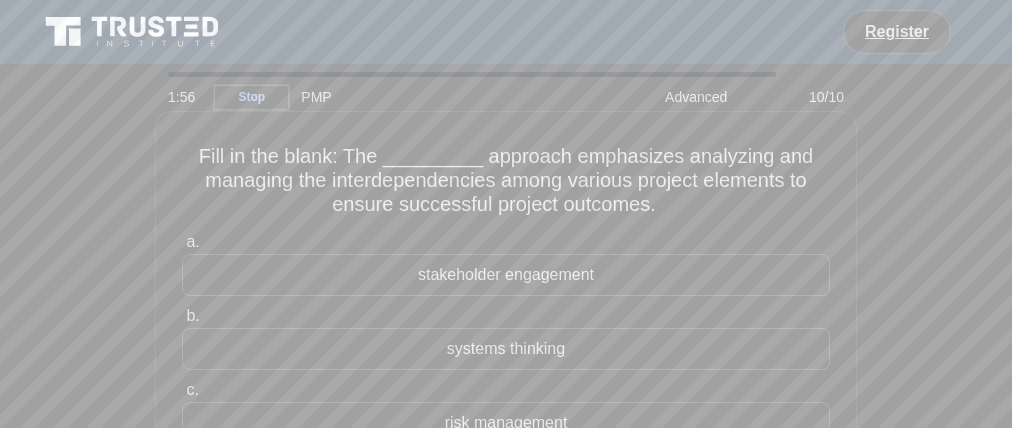 drag, startPoint x: 205, startPoint y: 194, endPoint x: 297, endPoint y: 196, distance: 92.021736 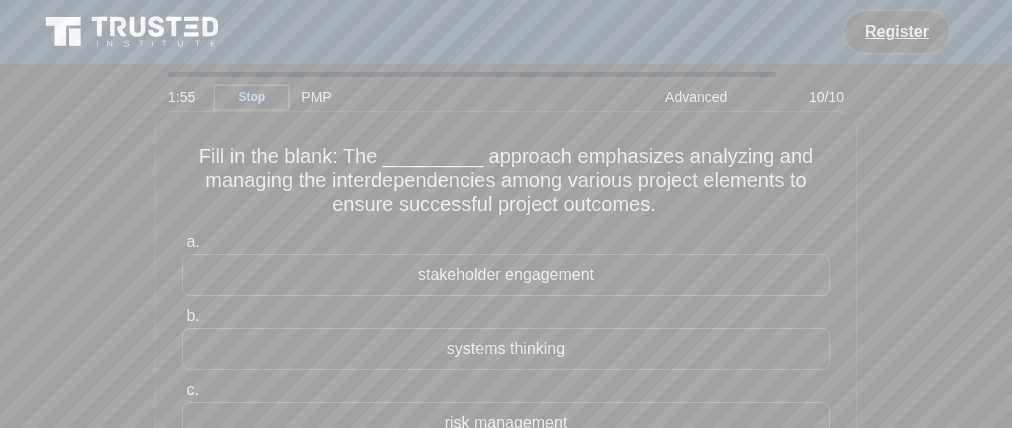 drag, startPoint x: 339, startPoint y: 192, endPoint x: 430, endPoint y: 197, distance: 91.13726 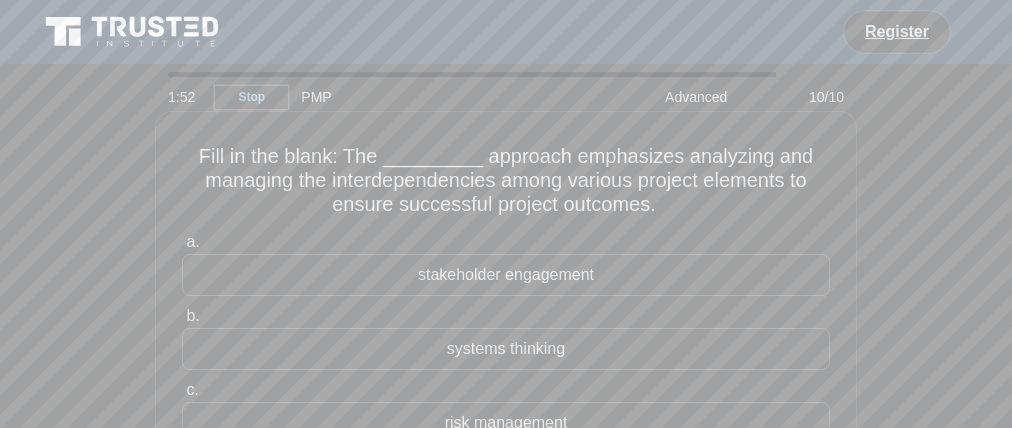 drag, startPoint x: 576, startPoint y: 196, endPoint x: 772, endPoint y: 196, distance: 196 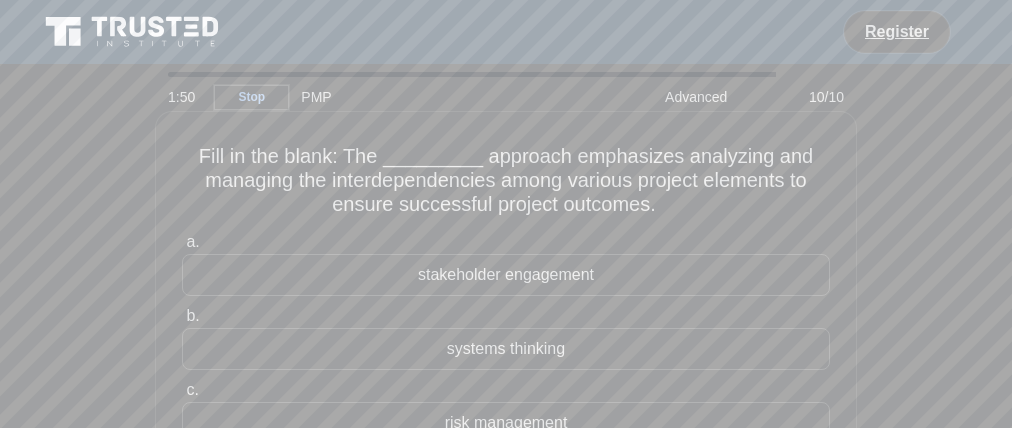 drag, startPoint x: 341, startPoint y: 223, endPoint x: 624, endPoint y: 219, distance: 283.02826 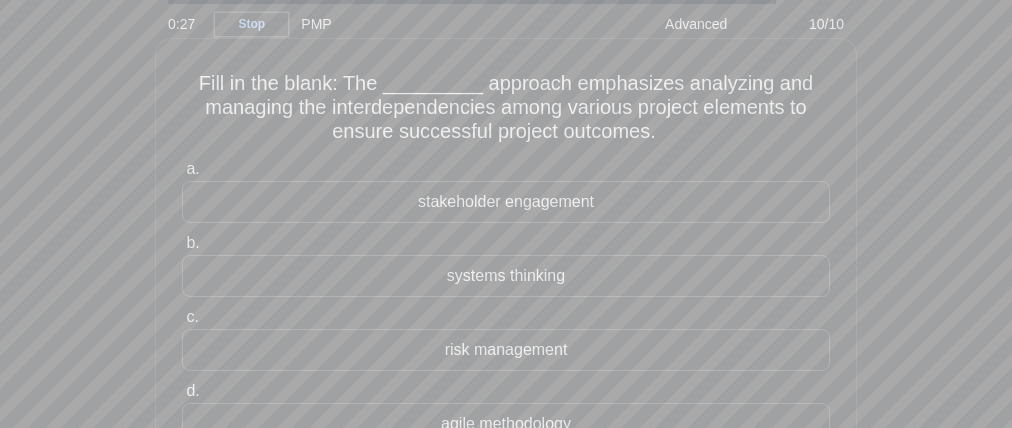 scroll, scrollTop: 76, scrollLeft: 0, axis: vertical 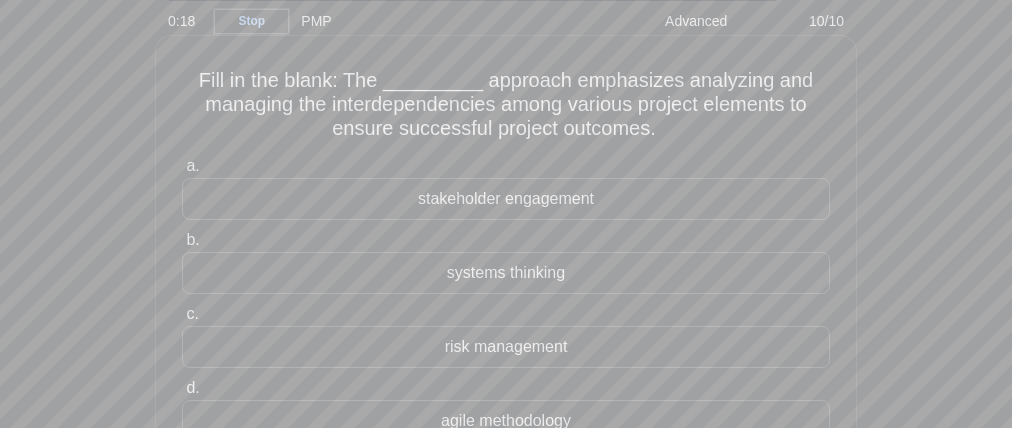 drag, startPoint x: 374, startPoint y: 202, endPoint x: 386, endPoint y: 202, distance: 12 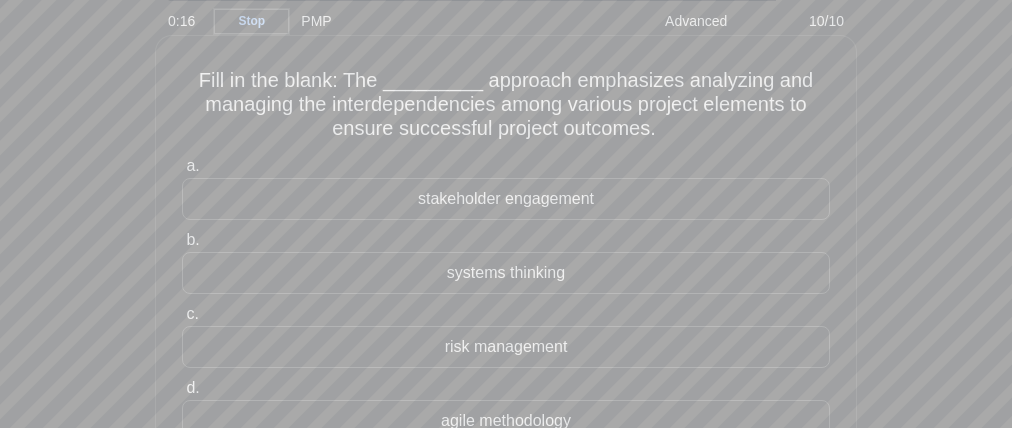 drag, startPoint x: 414, startPoint y: 276, endPoint x: 432, endPoint y: 272, distance: 18.439089 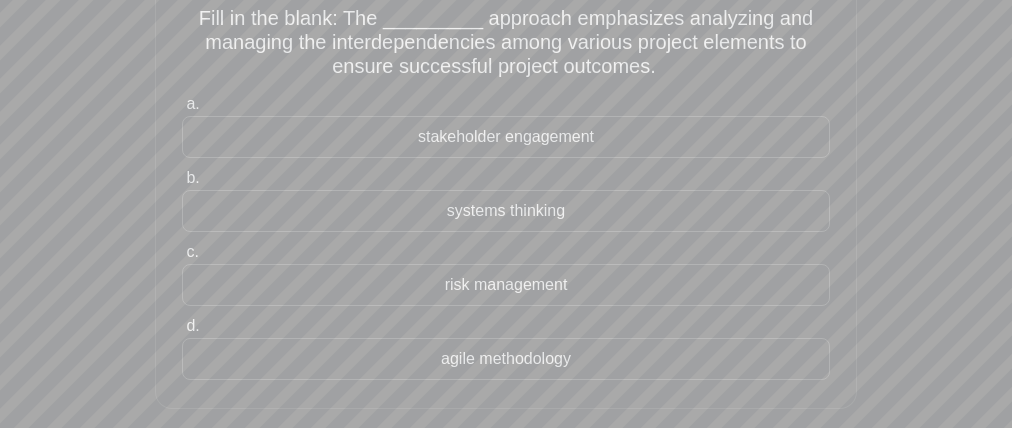 scroll, scrollTop: 150, scrollLeft: 0, axis: vertical 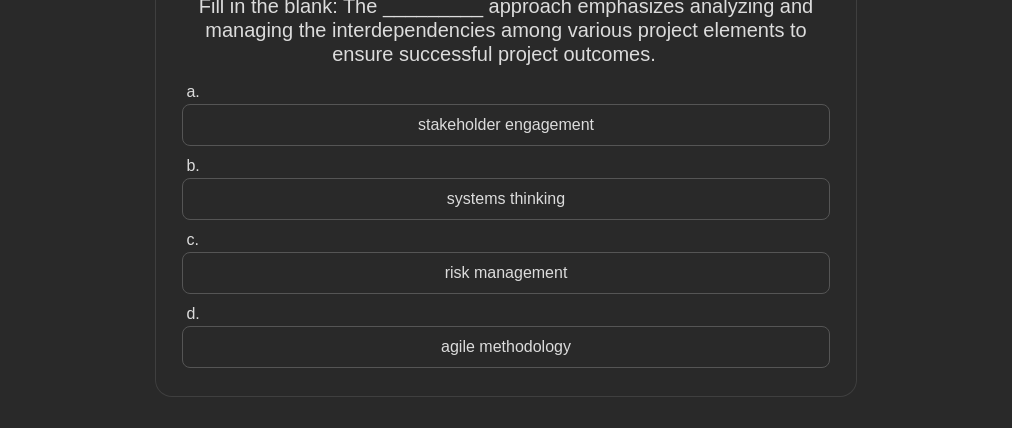 click on "systems thinking" at bounding box center (506, 199) 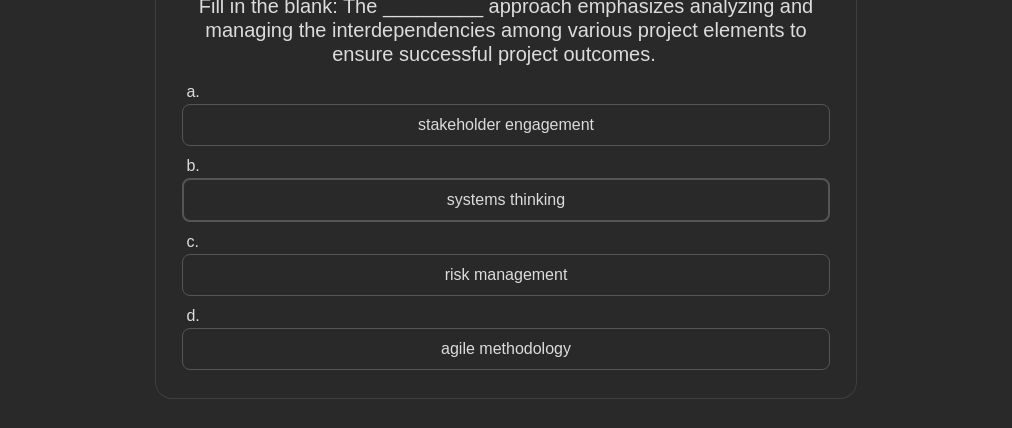 click on "systems thinking" at bounding box center (506, 200) 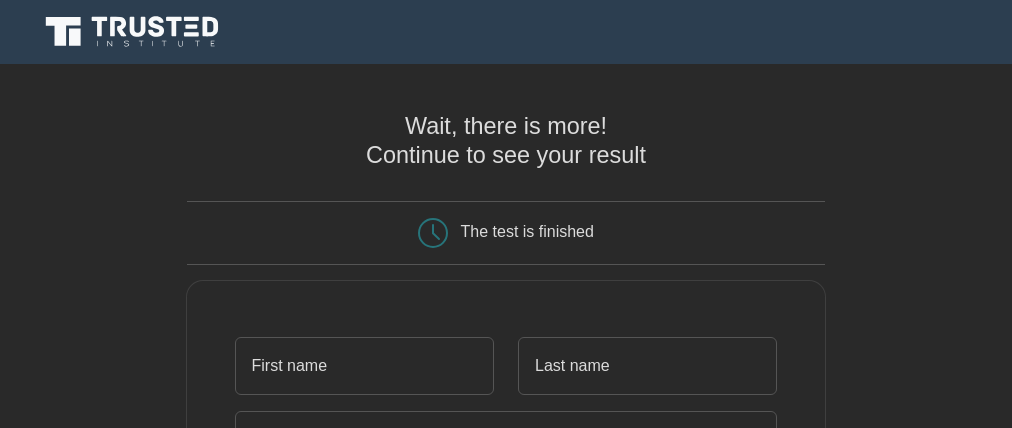 scroll, scrollTop: 0, scrollLeft: 0, axis: both 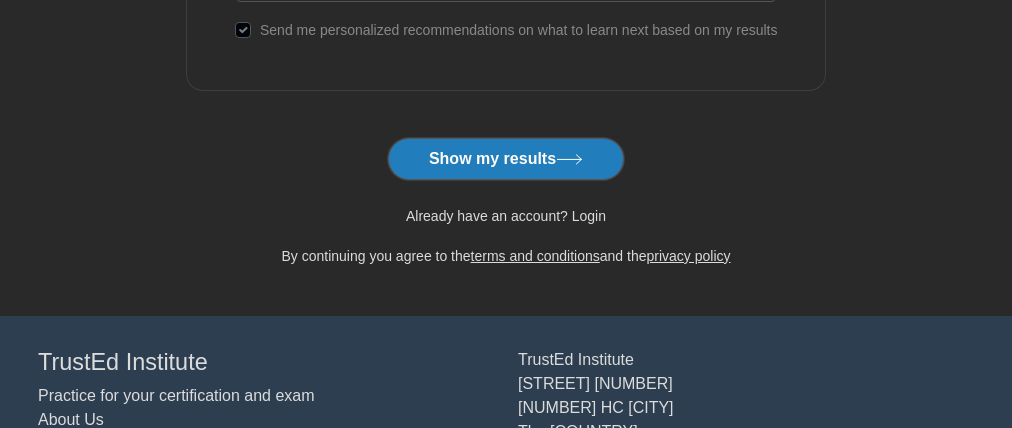 click on "Already have an account? Login" at bounding box center (506, 216) 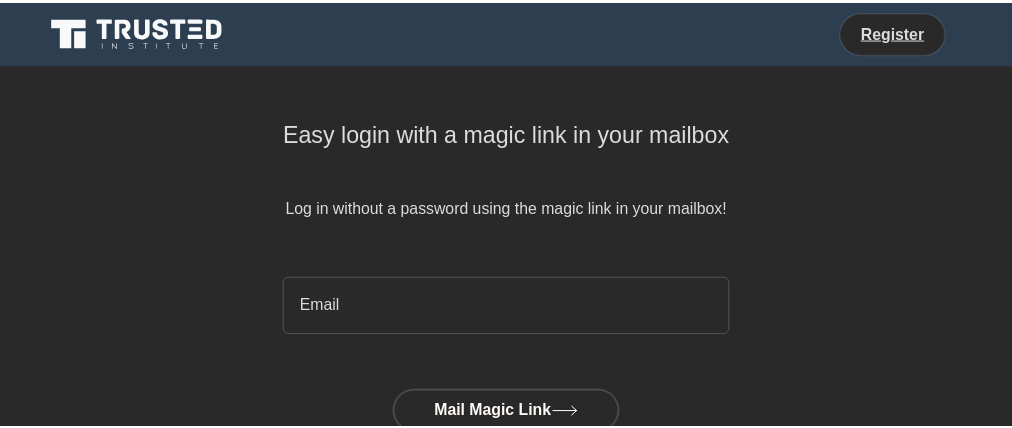 scroll, scrollTop: 0, scrollLeft: 0, axis: both 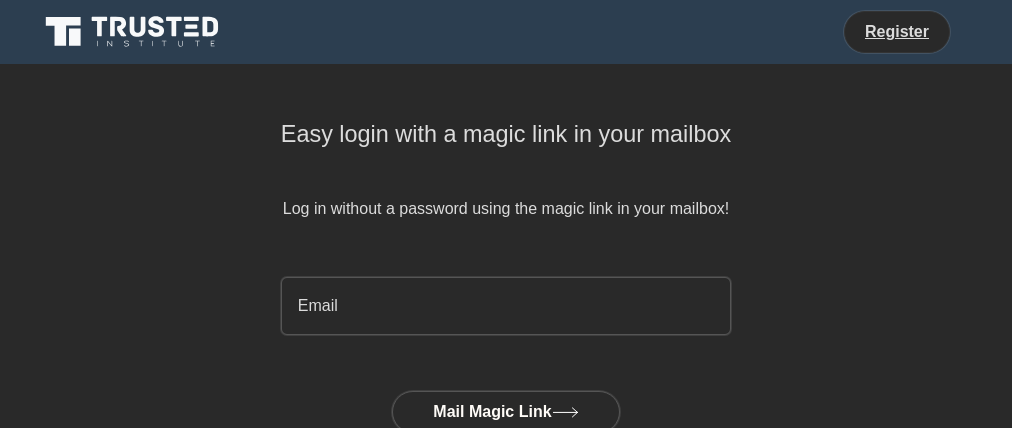 click at bounding box center (506, 306) 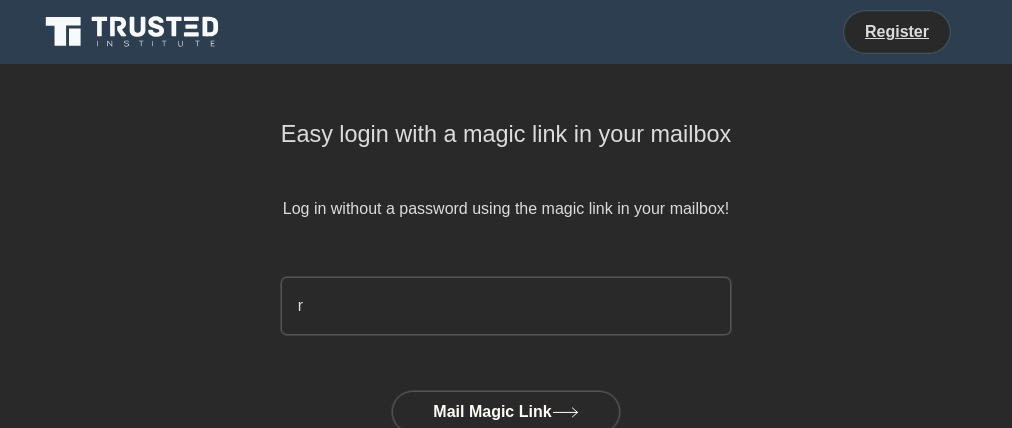 type on "rik4869@gmail.com" 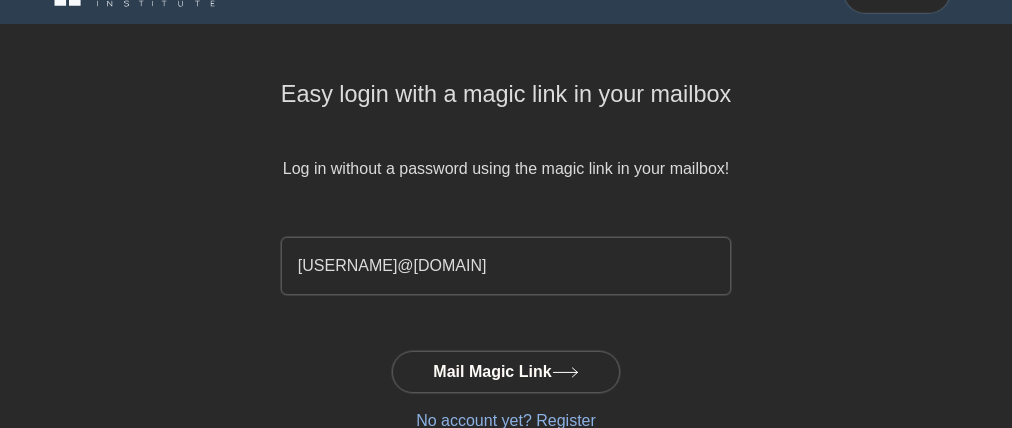scroll, scrollTop: 57, scrollLeft: 0, axis: vertical 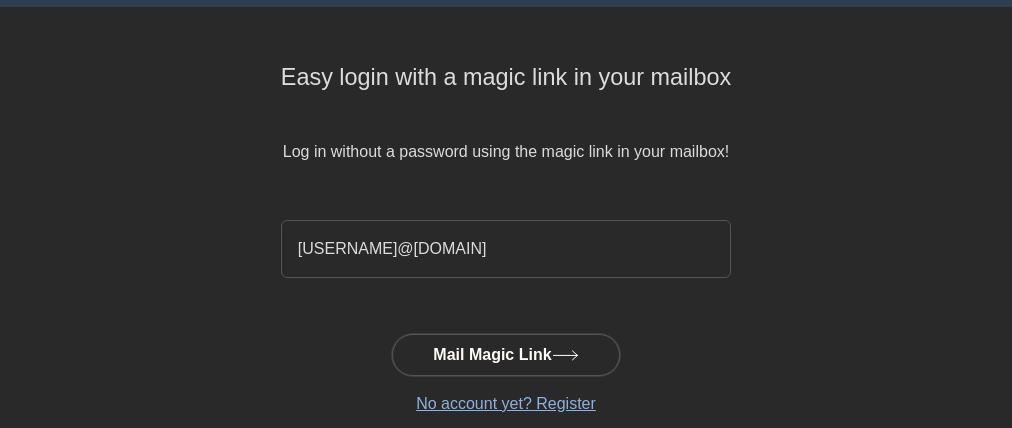 click on "Mail Magic Link" at bounding box center [505, 355] 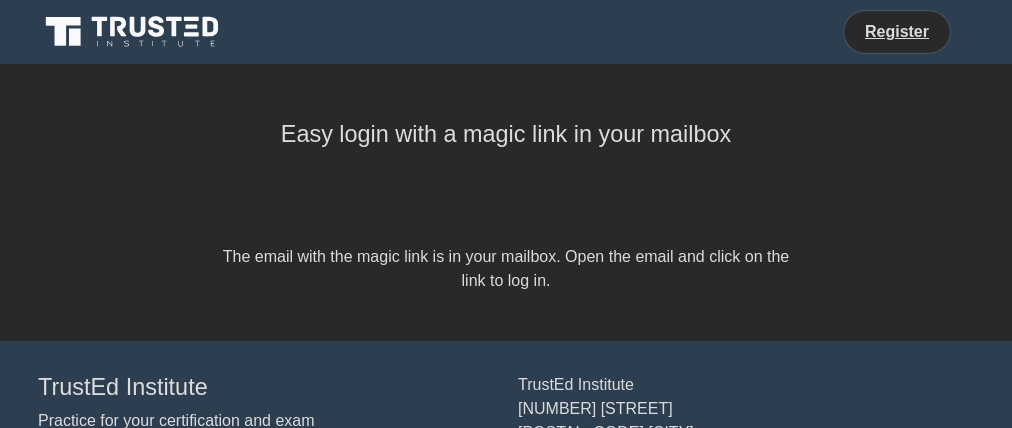 scroll, scrollTop: 0, scrollLeft: 0, axis: both 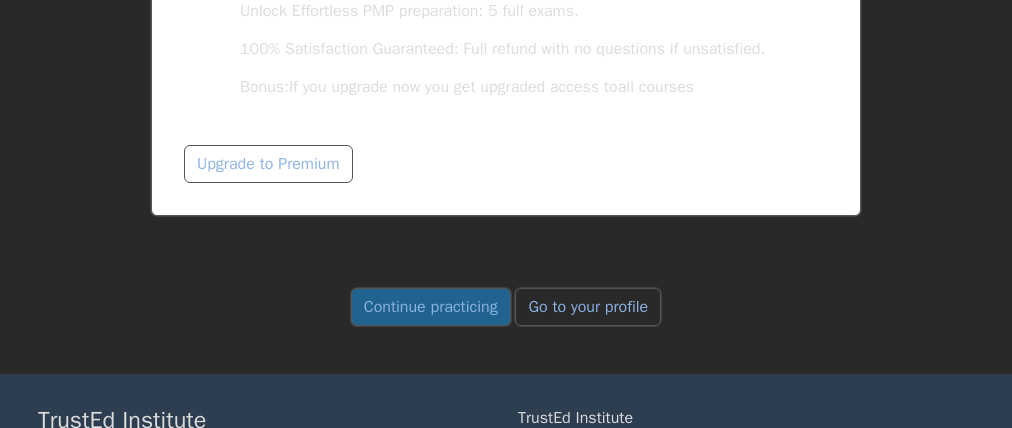 click on "Continue practicing" at bounding box center [431, 307] 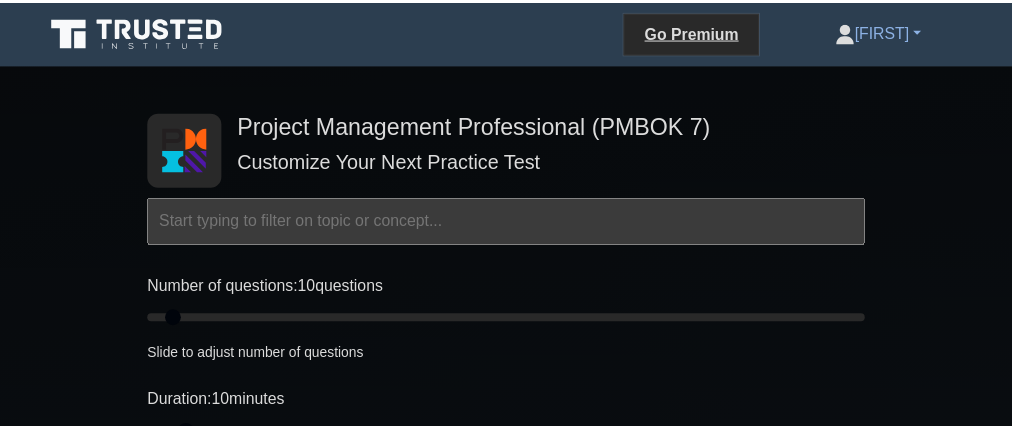 scroll, scrollTop: 0, scrollLeft: 0, axis: both 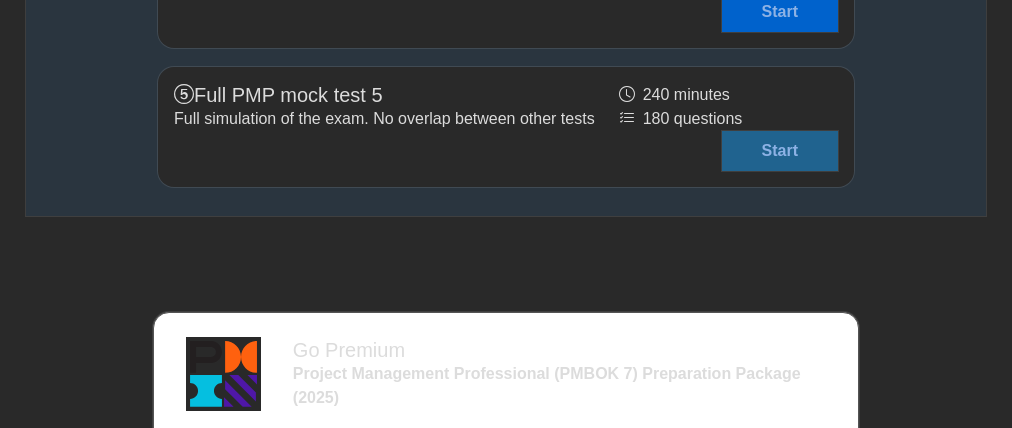 click on "Start" at bounding box center (780, 151) 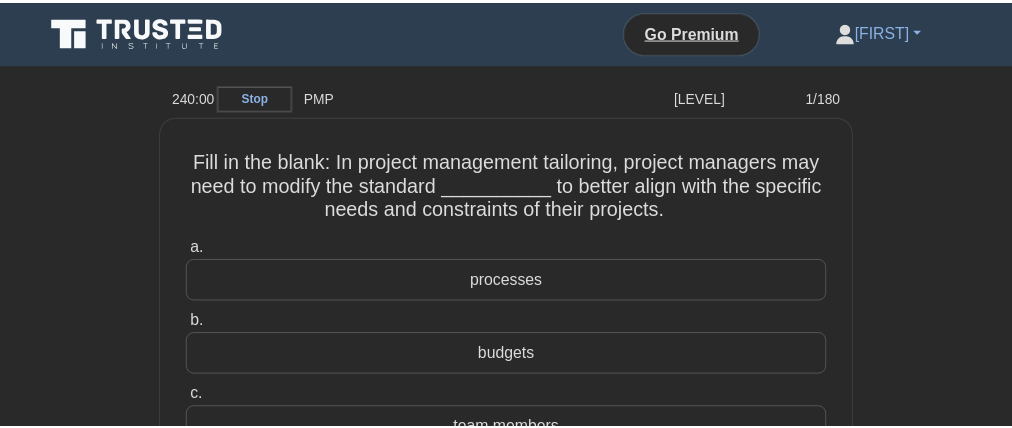 scroll, scrollTop: 0, scrollLeft: 0, axis: both 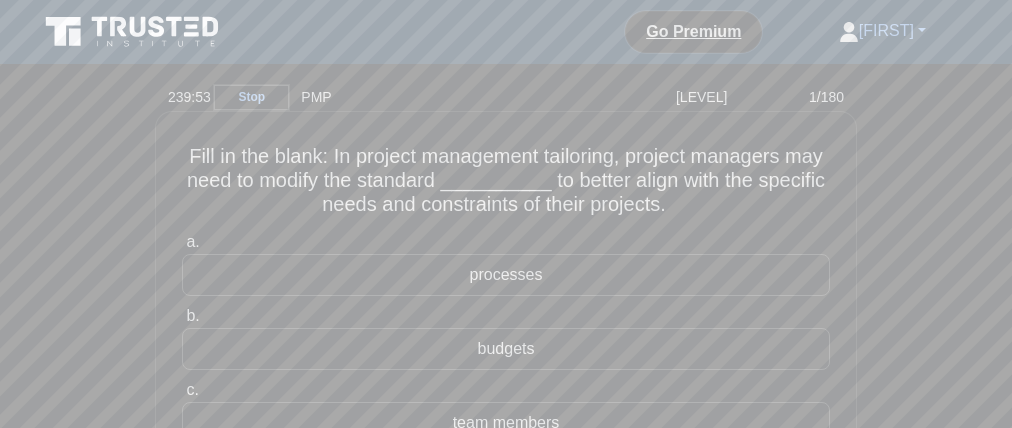 drag, startPoint x: 545, startPoint y: 174, endPoint x: 659, endPoint y: 168, distance: 114.15778 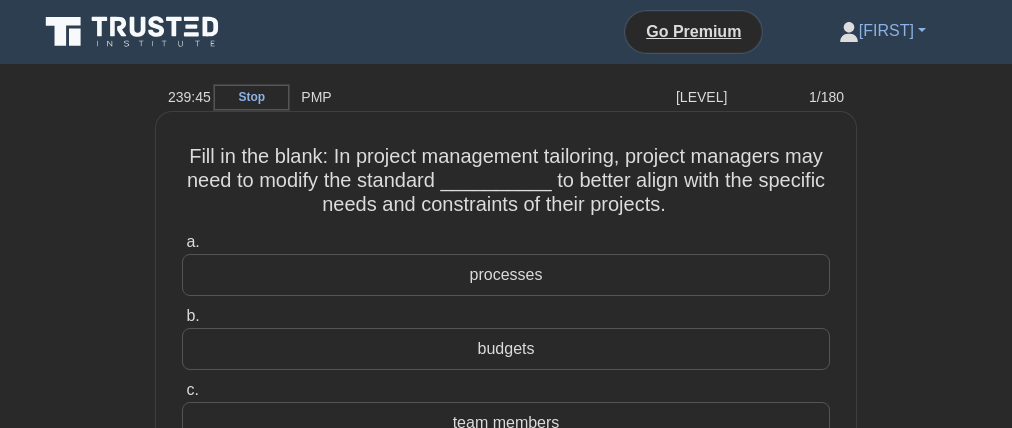 click on "processes" at bounding box center [506, 275] 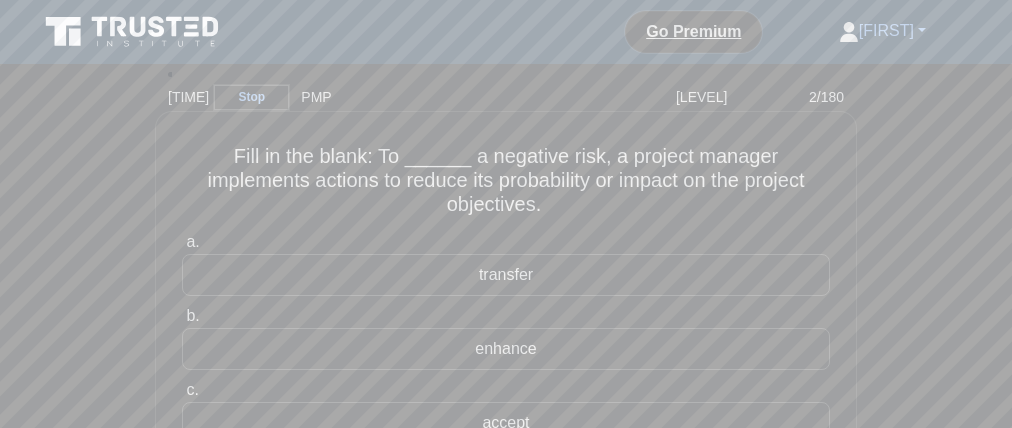 click on "Fill in the blank: To ______ a negative risk, a project manager implements actions to reduce its probability or impact on the project objectives.
.spinner_0XTQ{transform-origin:center;animation:spinner_y6GP .75s linear infinite}@keyframes spinner_y6GP{100%{transform:rotate(360deg)}}" at bounding box center (506, 181) 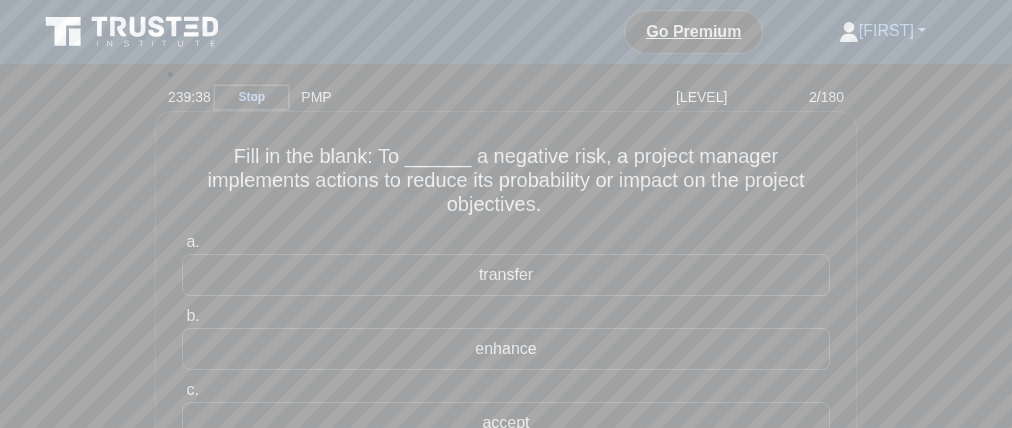 drag, startPoint x: 513, startPoint y: 172, endPoint x: 493, endPoint y: 166, distance: 20.880613 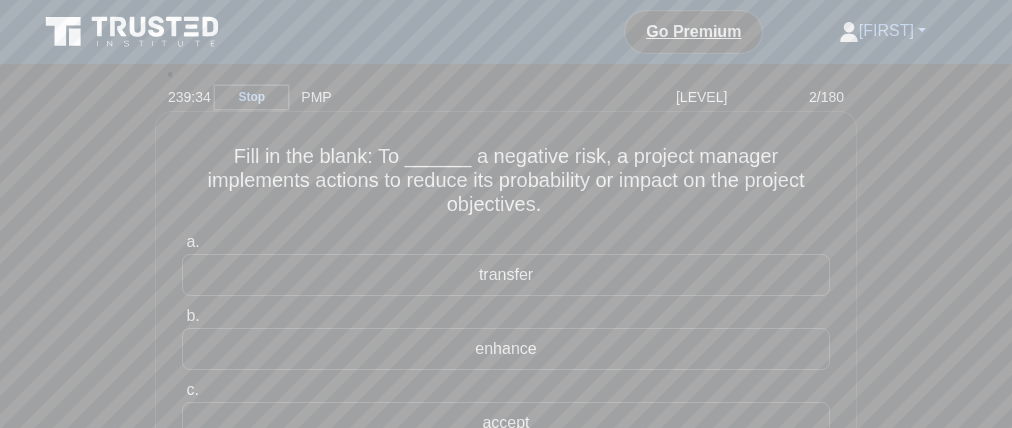 drag, startPoint x: 219, startPoint y: 192, endPoint x: 200, endPoint y: 210, distance: 26.172504 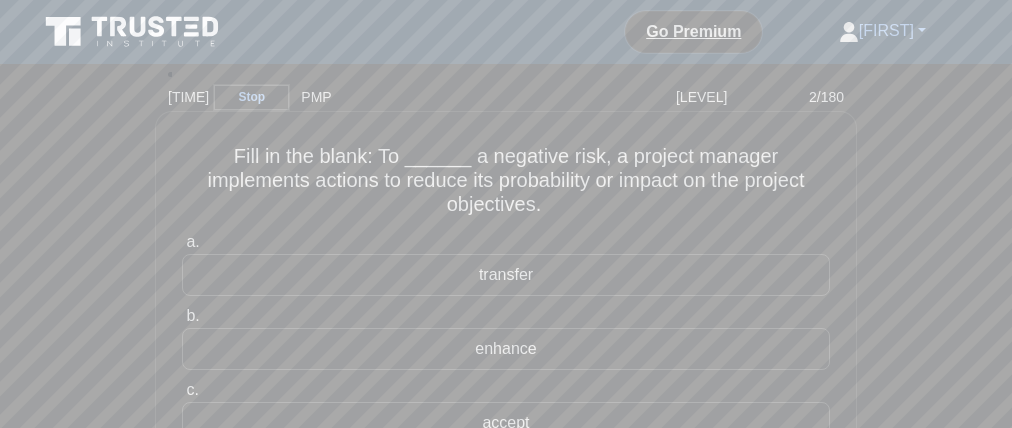 drag, startPoint x: 407, startPoint y: 199, endPoint x: 571, endPoint y: 199, distance: 164 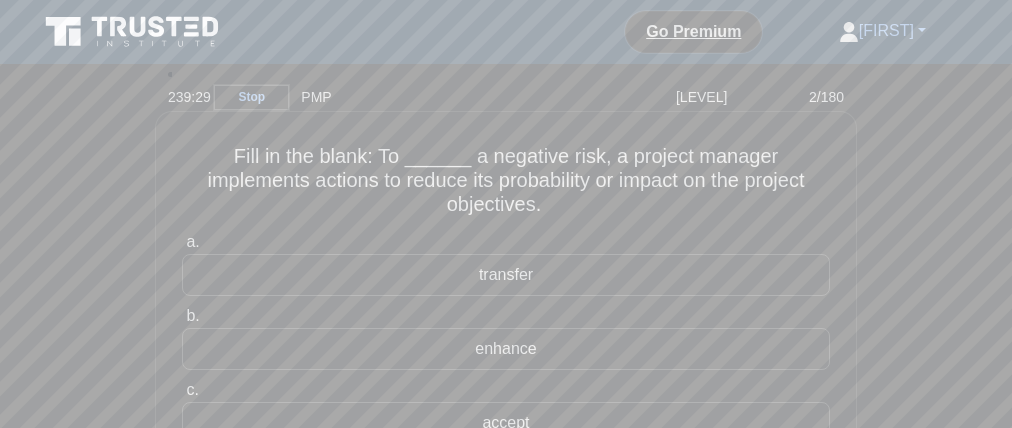 drag, startPoint x: 628, startPoint y: 202, endPoint x: 806, endPoint y: 197, distance: 178.0702 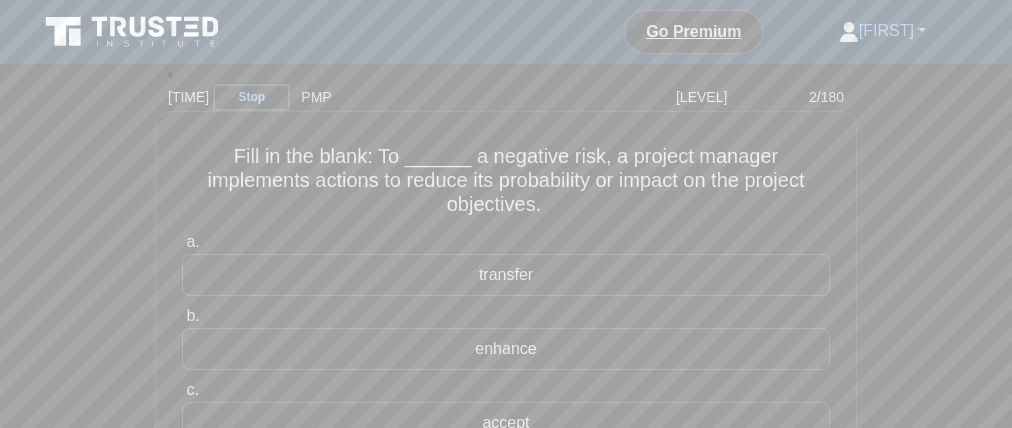 drag, startPoint x: 458, startPoint y: 230, endPoint x: 528, endPoint y: 224, distance: 70.256676 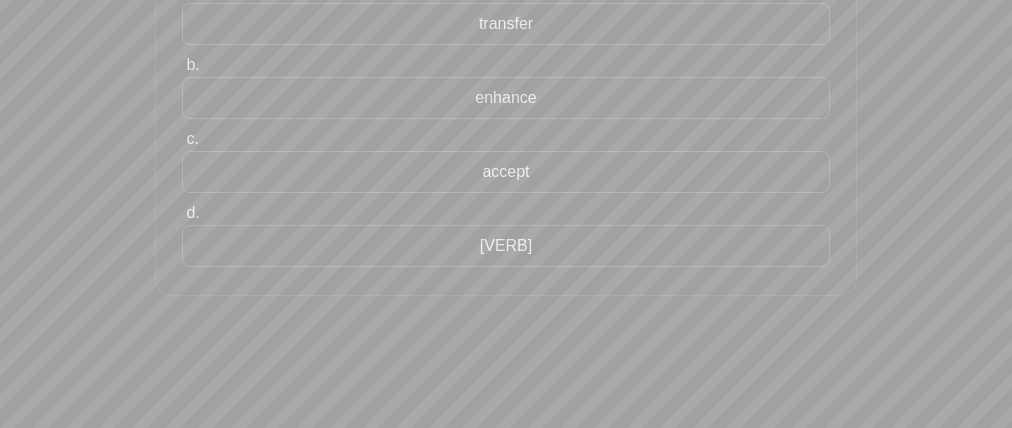 scroll, scrollTop: 241, scrollLeft: 0, axis: vertical 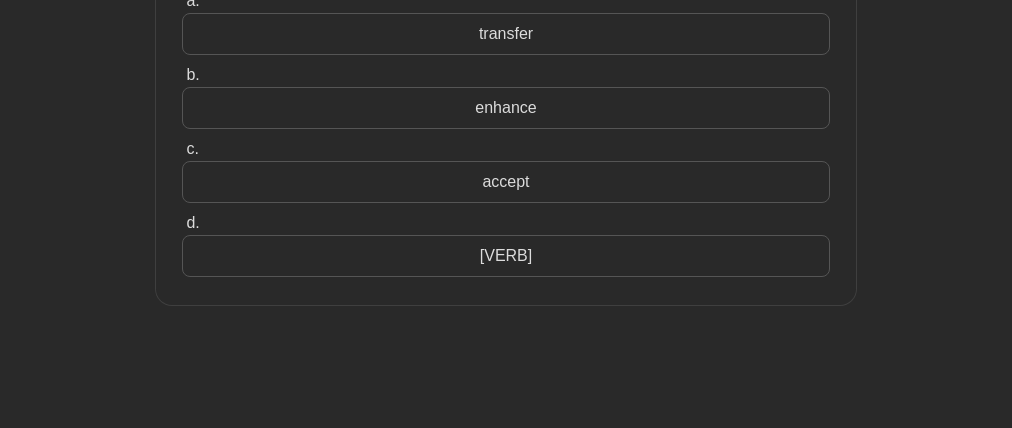 click on "d.
[TEXT]" at bounding box center (506, 244) 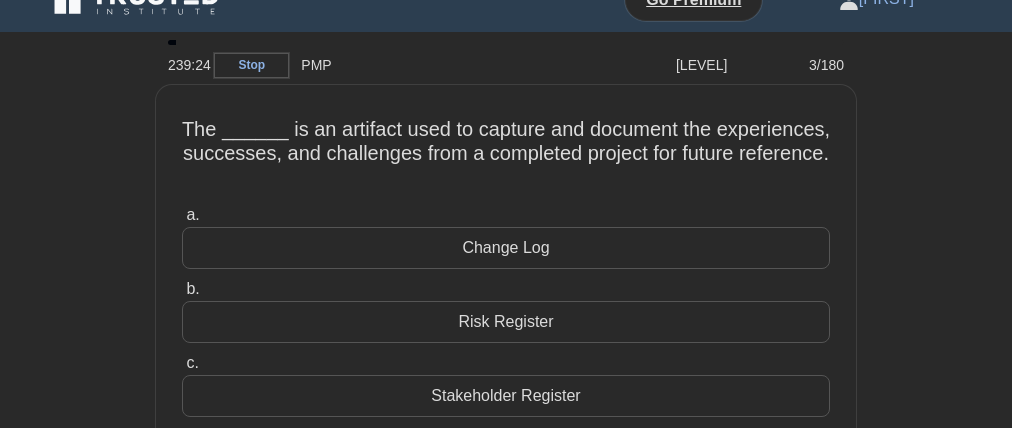 scroll, scrollTop: 0, scrollLeft: 0, axis: both 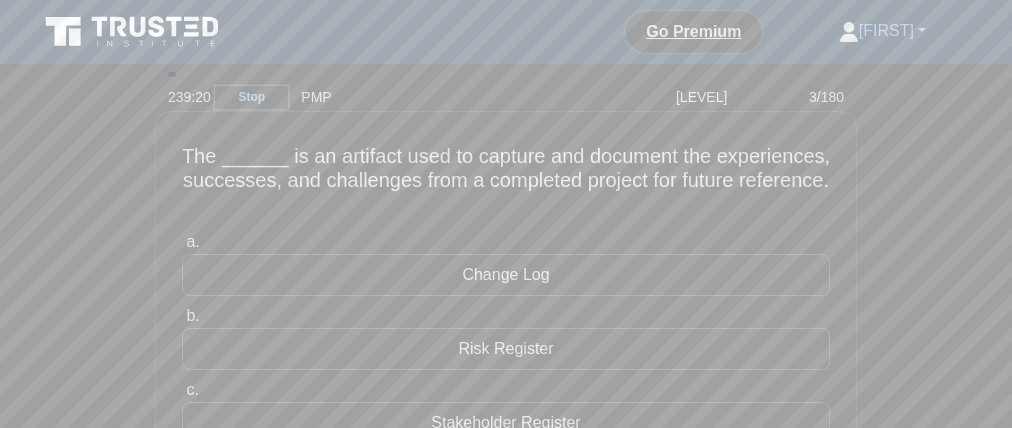 drag, startPoint x: 264, startPoint y: 171, endPoint x: 295, endPoint y: 170, distance: 31.016125 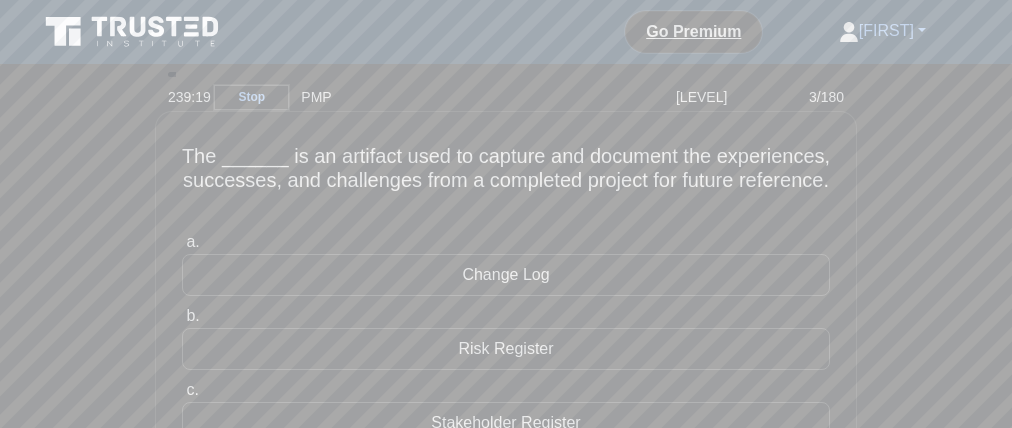 drag, startPoint x: 346, startPoint y: 173, endPoint x: 432, endPoint y: 171, distance: 86.023254 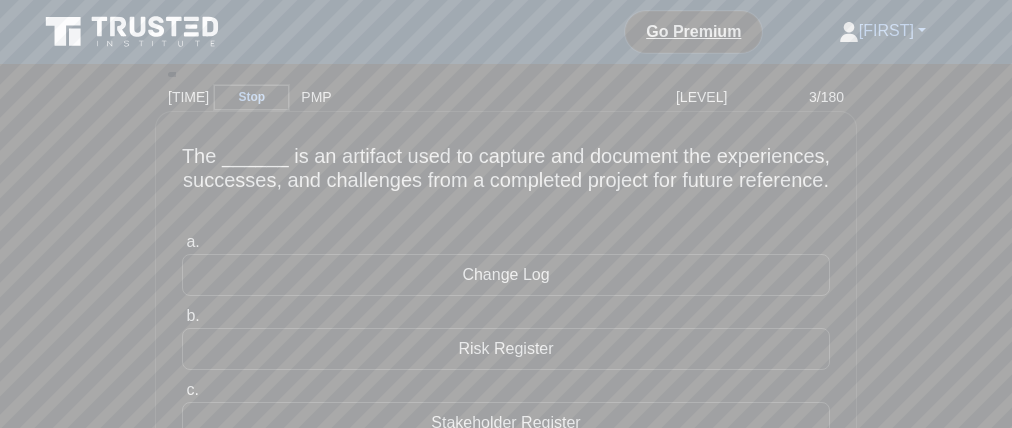 drag, startPoint x: 489, startPoint y: 170, endPoint x: 660, endPoint y: 167, distance: 171.0263 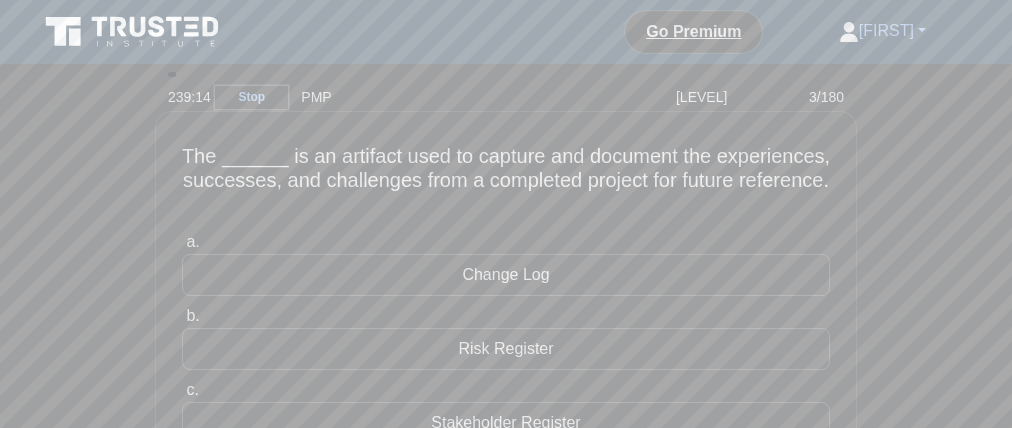 drag, startPoint x: 692, startPoint y: 173, endPoint x: 848, endPoint y: 169, distance: 156.05127 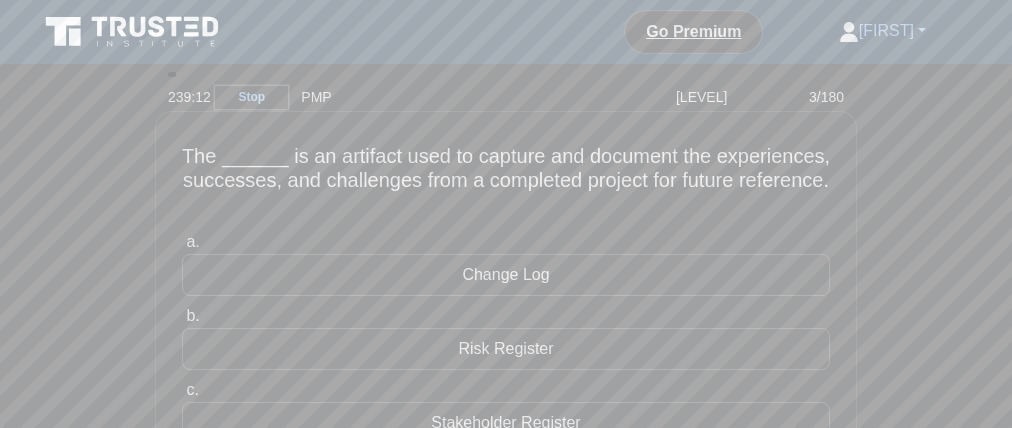 drag, startPoint x: 176, startPoint y: 201, endPoint x: 254, endPoint y: 197, distance: 78.10249 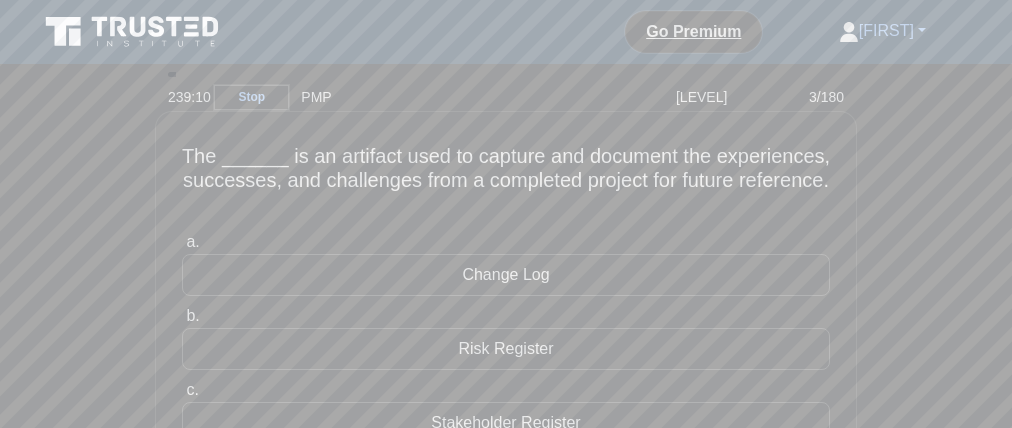 drag, startPoint x: 291, startPoint y: 200, endPoint x: 412, endPoint y: 200, distance: 121 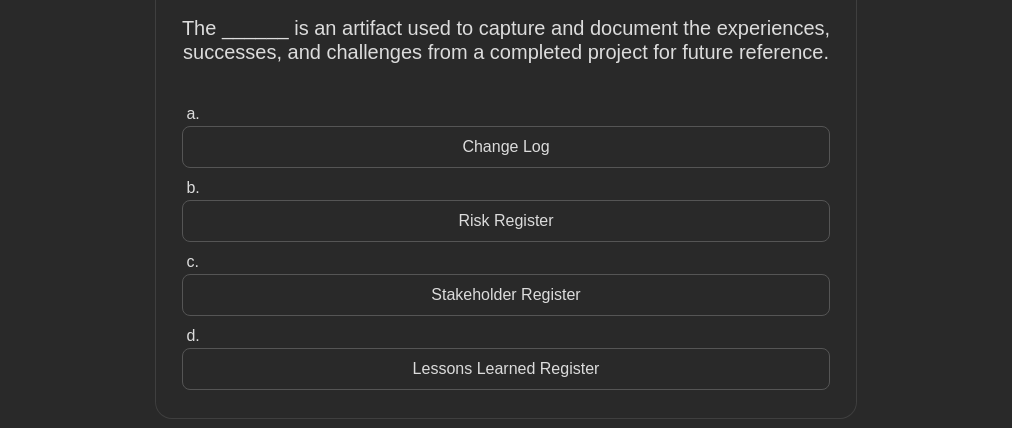 scroll, scrollTop: 131, scrollLeft: 0, axis: vertical 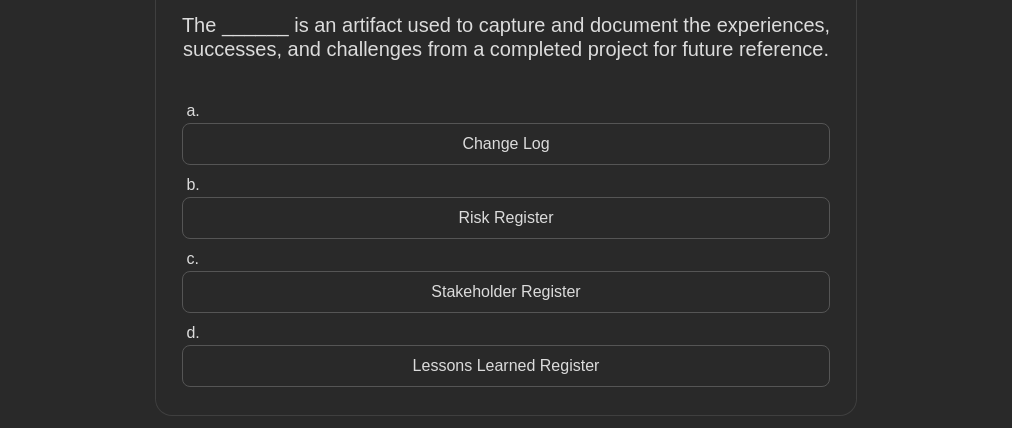 click on "Lessons Learned Register" at bounding box center (506, 366) 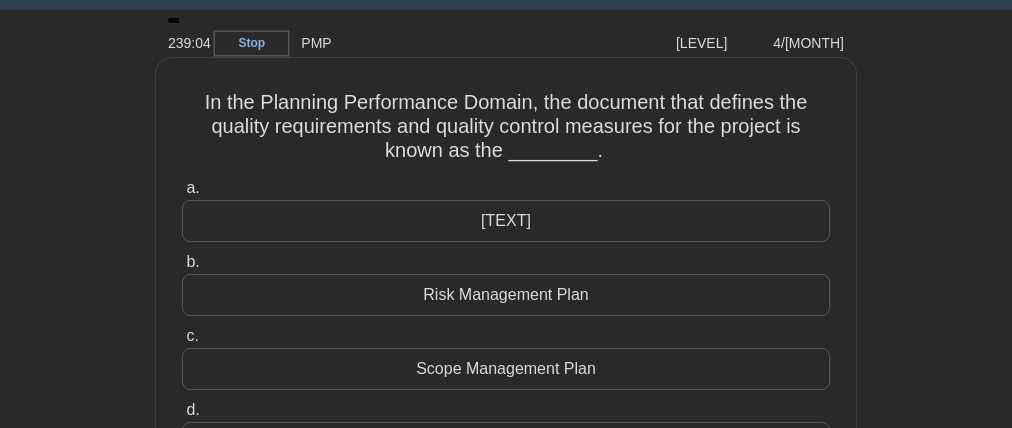 scroll, scrollTop: 0, scrollLeft: 0, axis: both 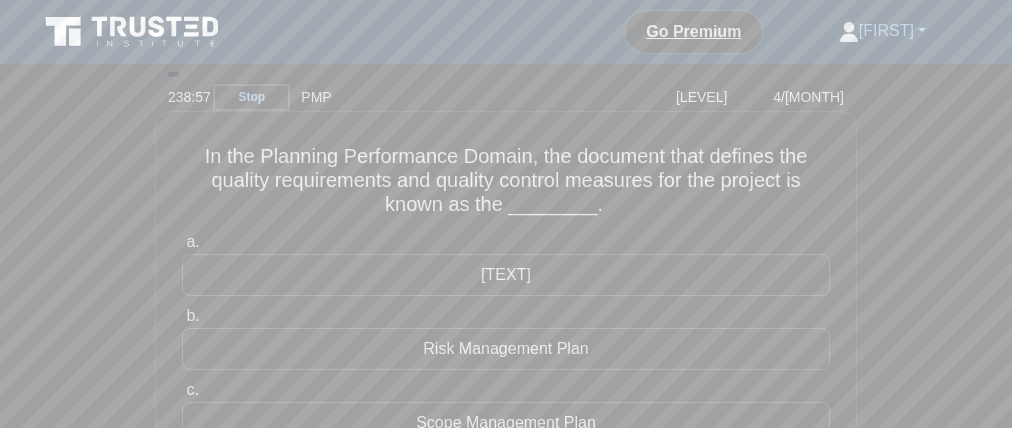 drag, startPoint x: 275, startPoint y: 169, endPoint x: 266, endPoint y: 175, distance: 10.816654 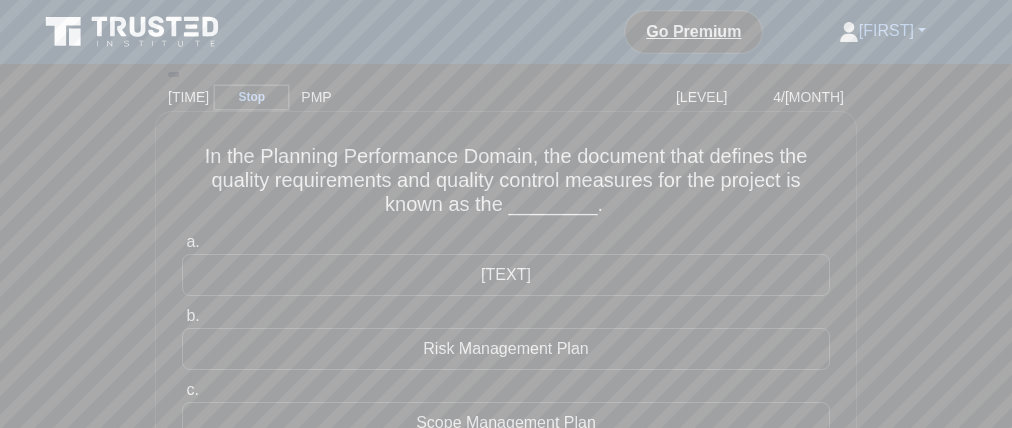drag, startPoint x: 584, startPoint y: 176, endPoint x: 664, endPoint y: 176, distance: 80 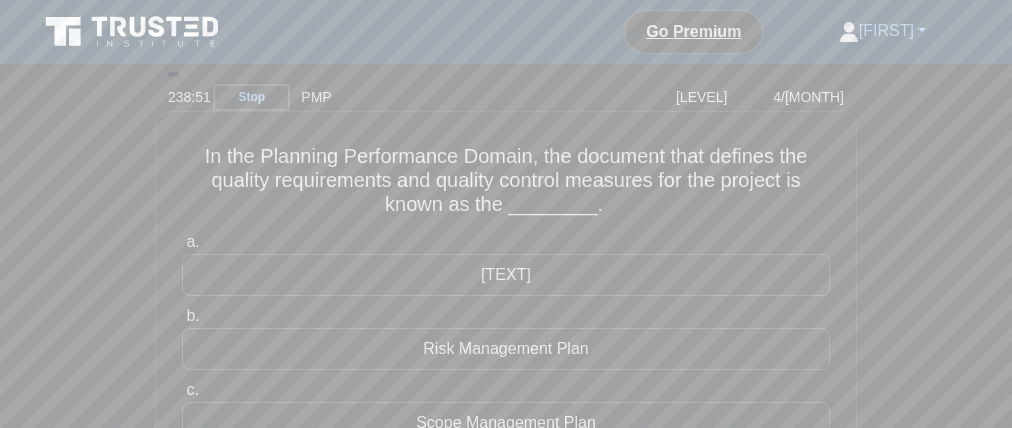 drag, startPoint x: 215, startPoint y: 201, endPoint x: 294, endPoint y: 210, distance: 79.51101 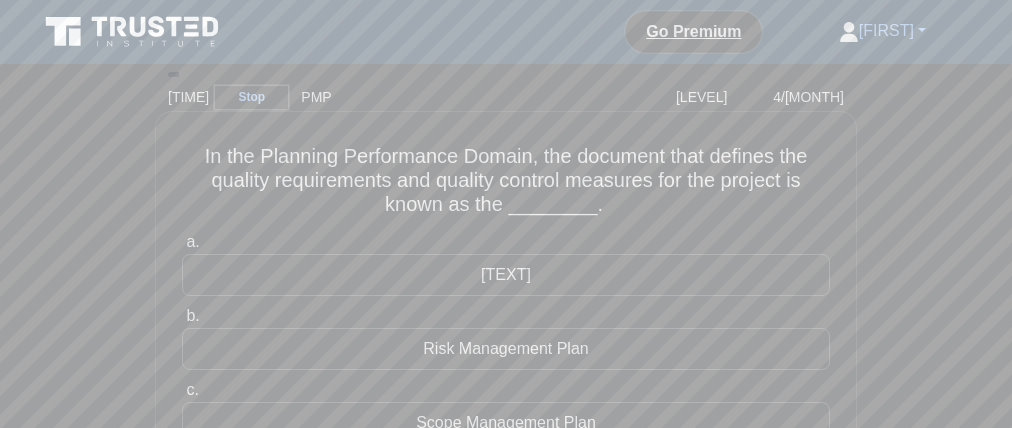 drag, startPoint x: 435, startPoint y: 199, endPoint x: 635, endPoint y: 201, distance: 200.01 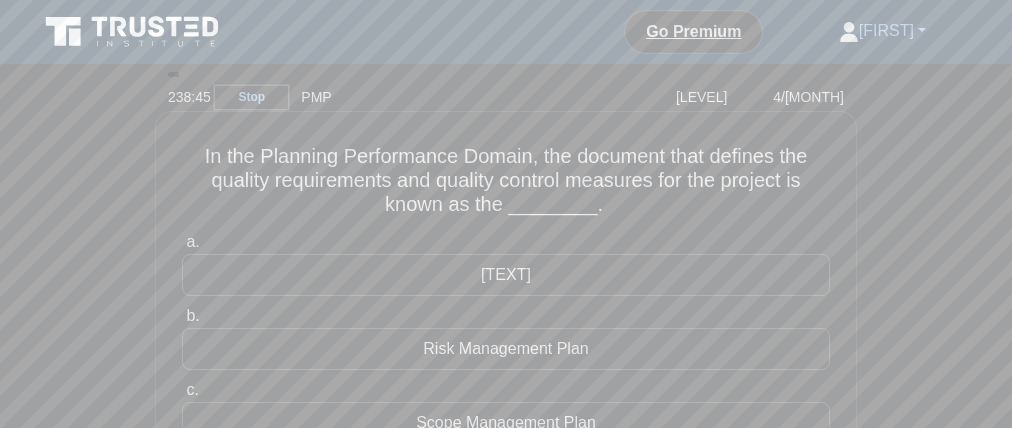 drag, startPoint x: 499, startPoint y: 229, endPoint x: 503, endPoint y: 249, distance: 20.396078 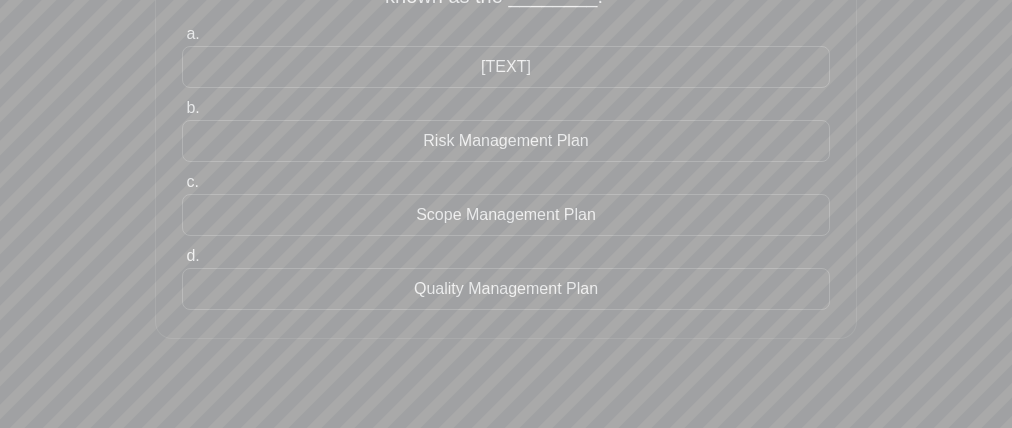 scroll, scrollTop: 212, scrollLeft: 0, axis: vertical 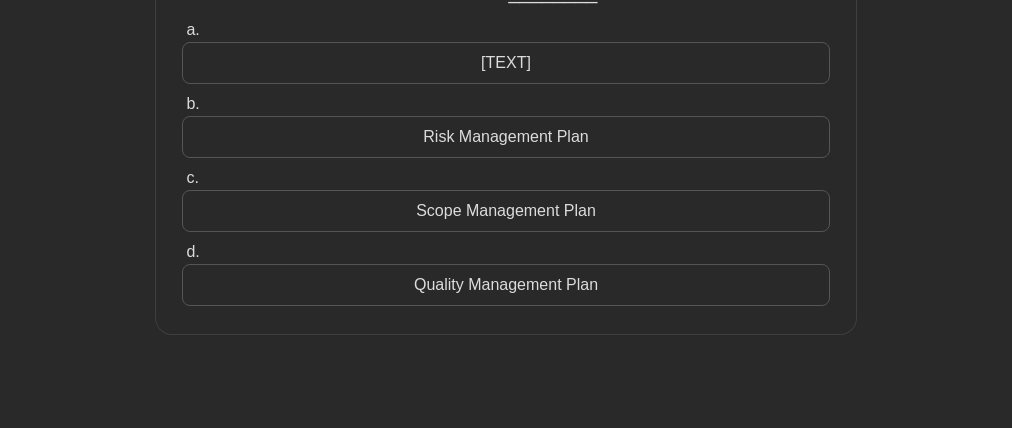 click on "Quality Management Plan" at bounding box center [506, 285] 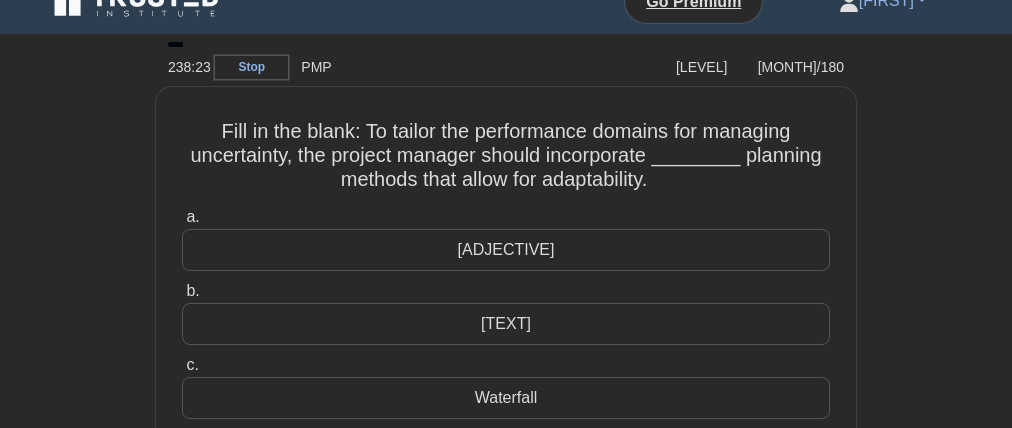 scroll, scrollTop: 0, scrollLeft: 0, axis: both 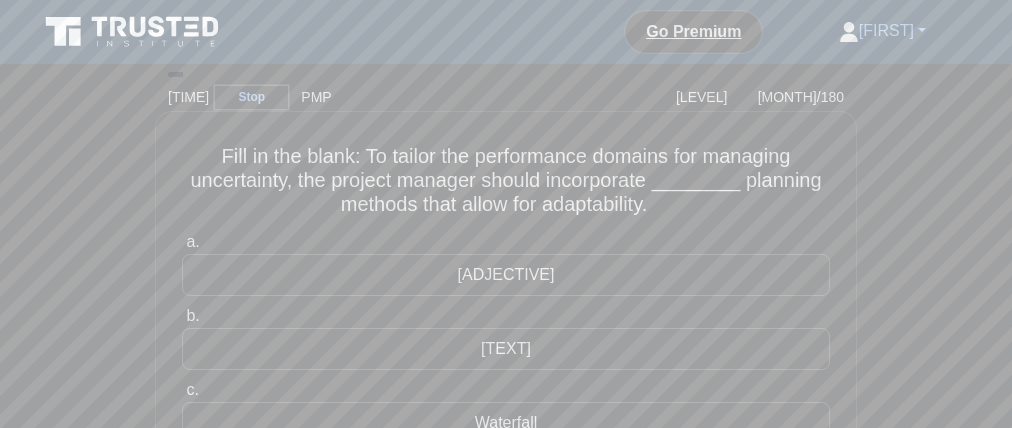 drag, startPoint x: 381, startPoint y: 165, endPoint x: 445, endPoint y: 165, distance: 64 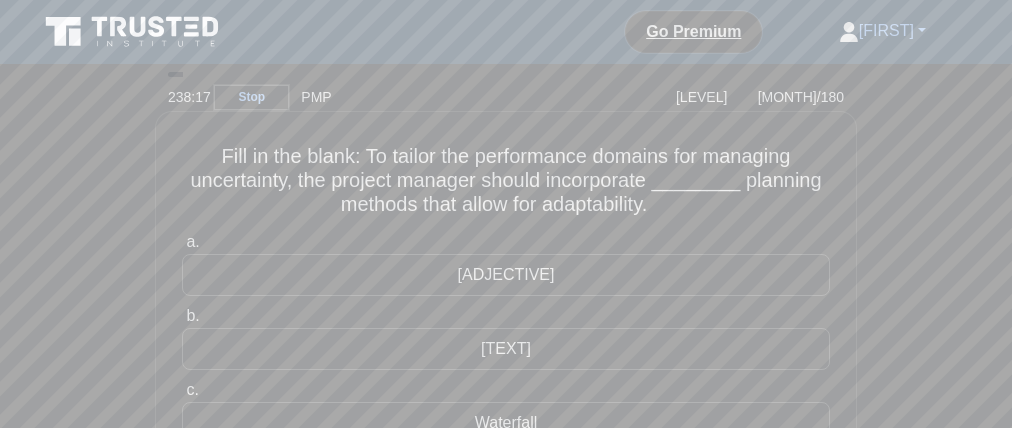 drag, startPoint x: 486, startPoint y: 167, endPoint x: 651, endPoint y: 165, distance: 165.01212 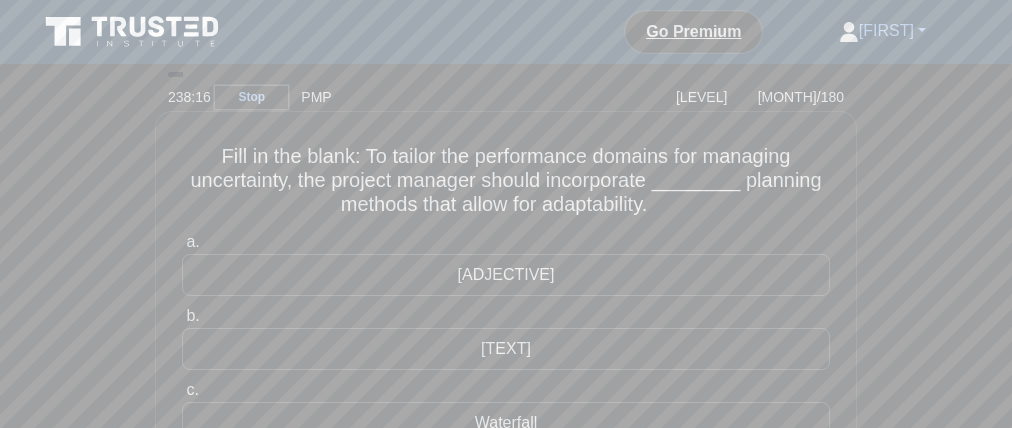 drag, startPoint x: 723, startPoint y: 169, endPoint x: 773, endPoint y: 166, distance: 50.08992 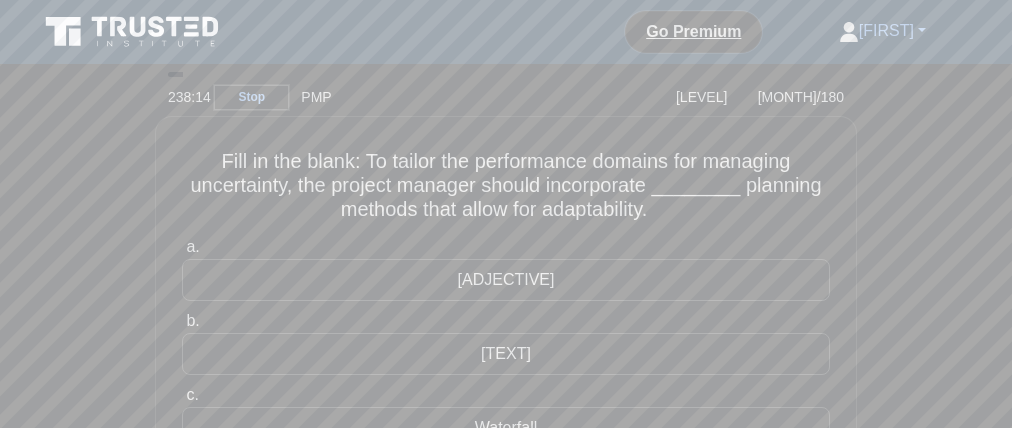 drag, startPoint x: 294, startPoint y: 199, endPoint x: 154, endPoint y: 200, distance: 140.00357 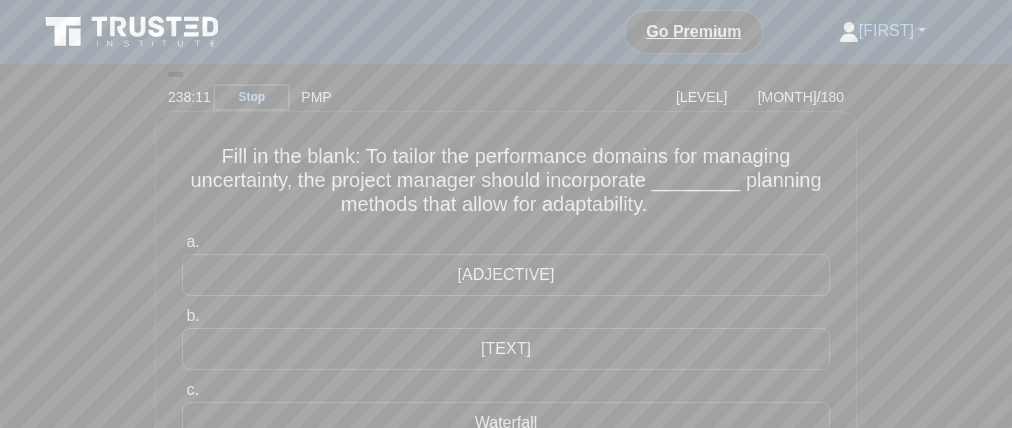 drag, startPoint x: 540, startPoint y: 195, endPoint x: 618, endPoint y: 195, distance: 78 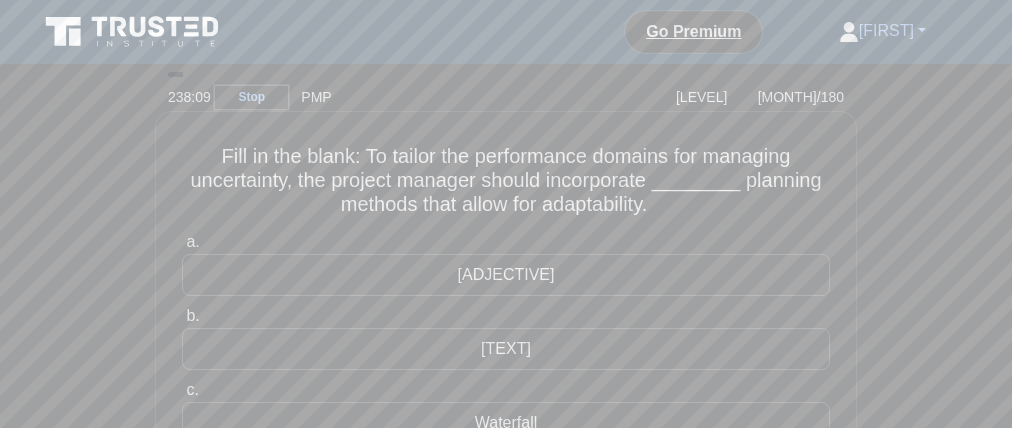 click on "Fill in the blank: To tailor the performance domains for managing uncertainty, the project manager should incorporate ________ planning methods that allow for adaptability.
.spinner_0XTQ{transform-origin:center;animation:spinner_y6GP .75s linear infinite}@keyframes spinner_y6GP{100%{transform:rotate(360deg)}}" at bounding box center [506, 181] 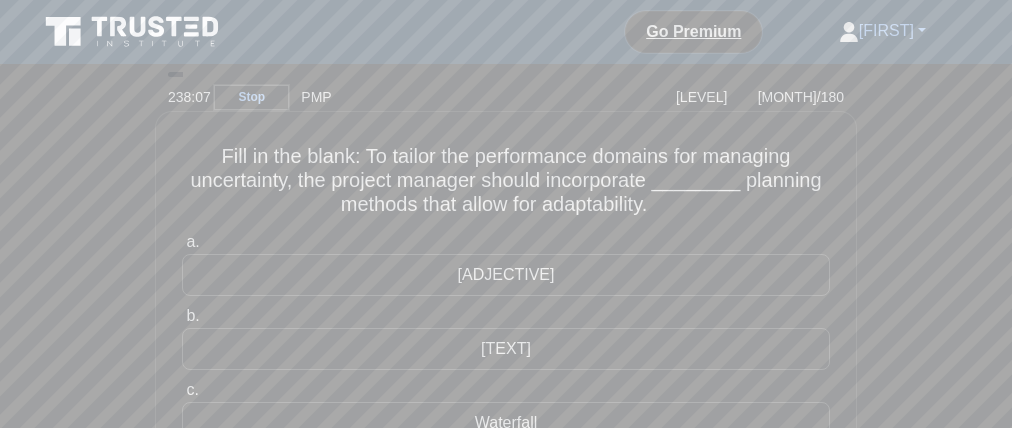 click on "Fill in the blank: To tailor the performance domains for managing uncertainty, the project manager should incorporate ________ planning methods that allow for adaptability.
.spinner_0XTQ{transform-origin:center;animation:spinner_y6GP .75s linear infinite}@keyframes spinner_y6GP{100%{transform:rotate(360deg)}}
a.
[WORD]
b. c." at bounding box center (506, 329) 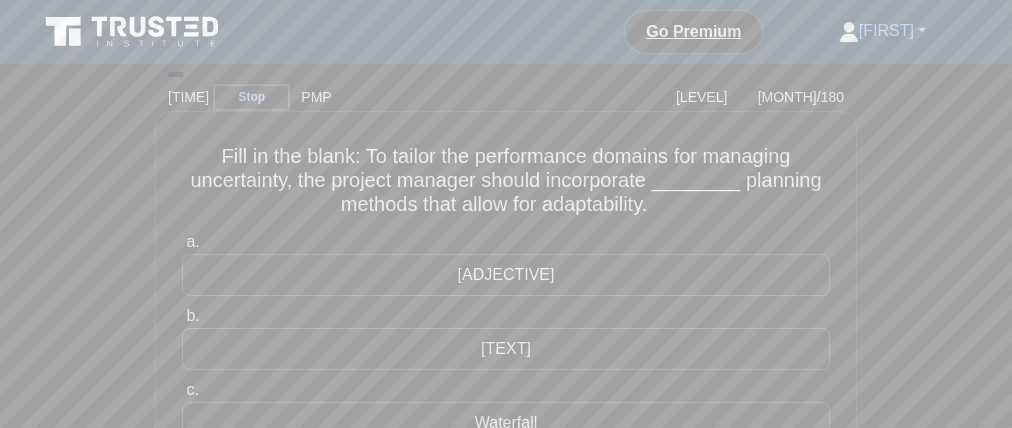 drag, startPoint x: 511, startPoint y: 226, endPoint x: 603, endPoint y: 231, distance: 92.13577 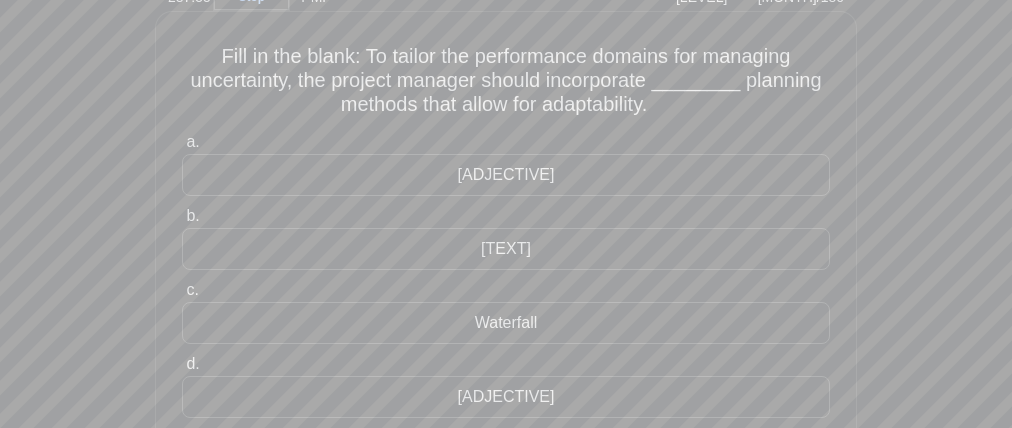 scroll, scrollTop: 132, scrollLeft: 0, axis: vertical 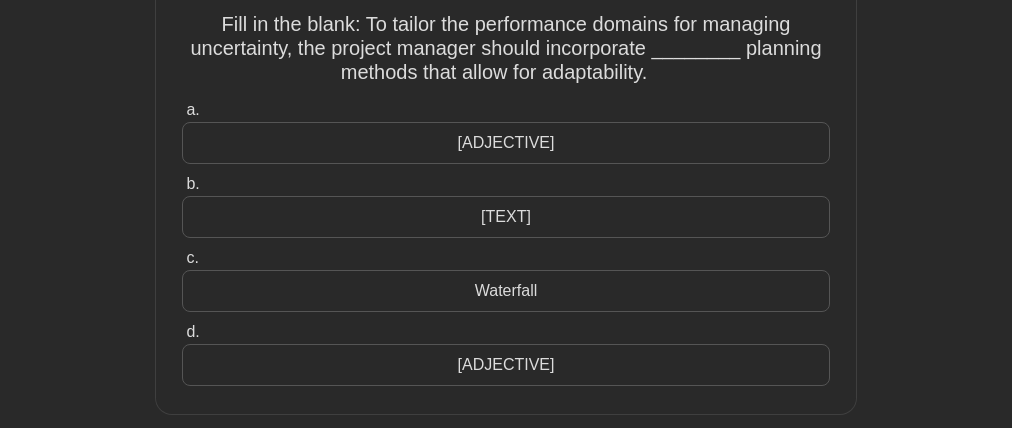 click on "[TEXT]" at bounding box center (506, 217) 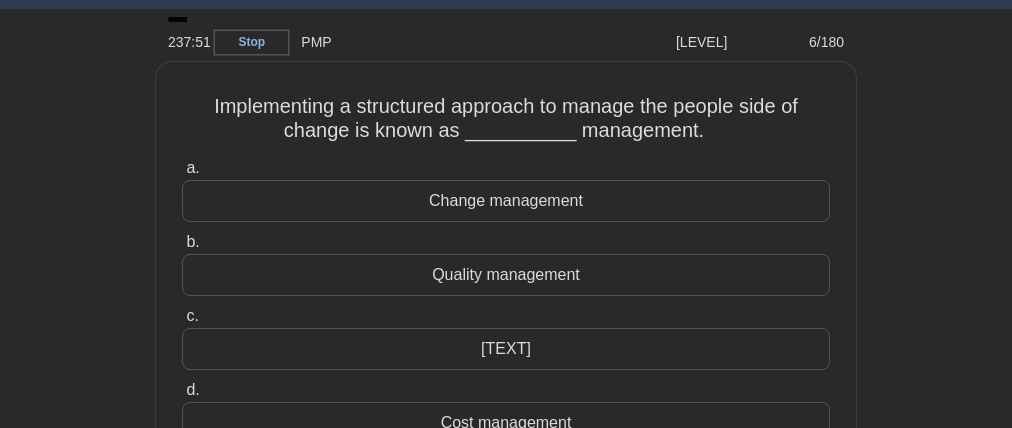 scroll, scrollTop: 0, scrollLeft: 0, axis: both 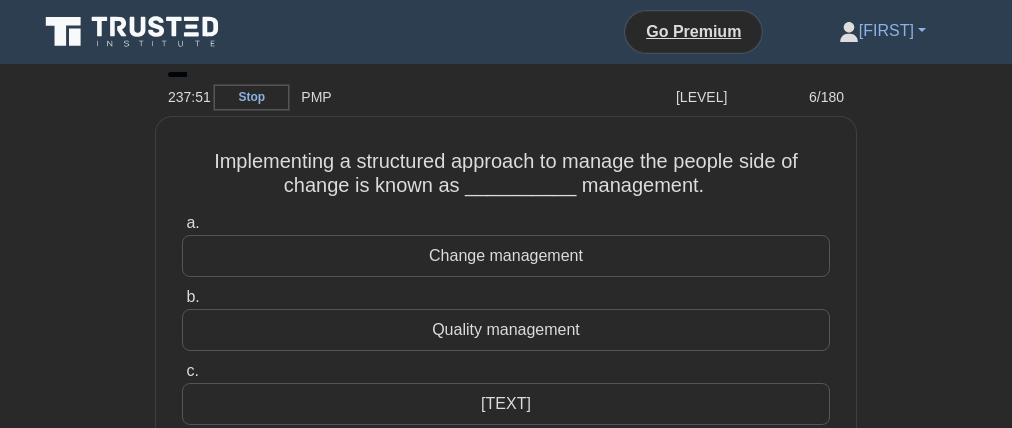 click on "Go Premium
[NAME]
Profile" at bounding box center (506, 32) 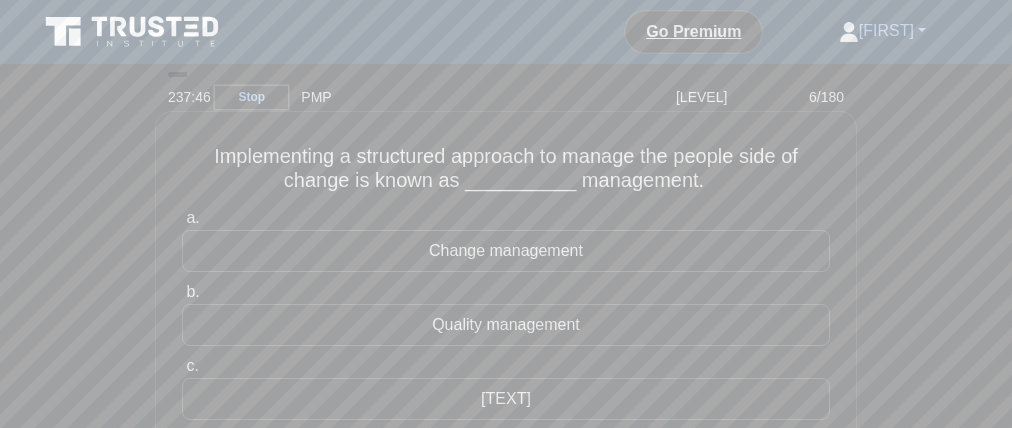 drag, startPoint x: 398, startPoint y: 174, endPoint x: 537, endPoint y: 166, distance: 139.23003 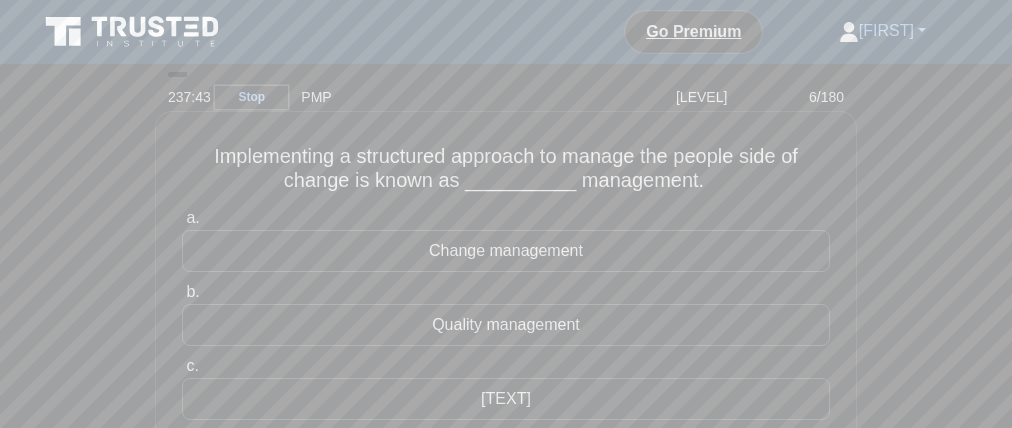 drag, startPoint x: 577, startPoint y: 171, endPoint x: 729, endPoint y: 168, distance: 152.0296 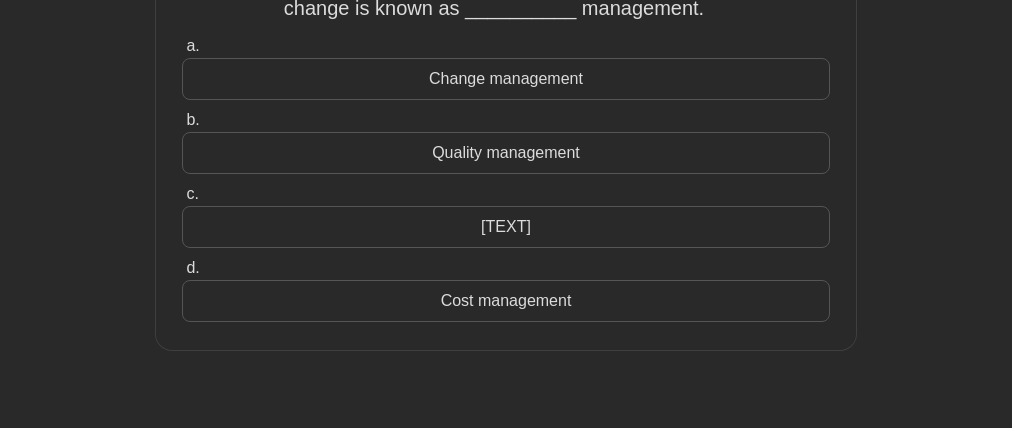 scroll, scrollTop: 140, scrollLeft: 0, axis: vertical 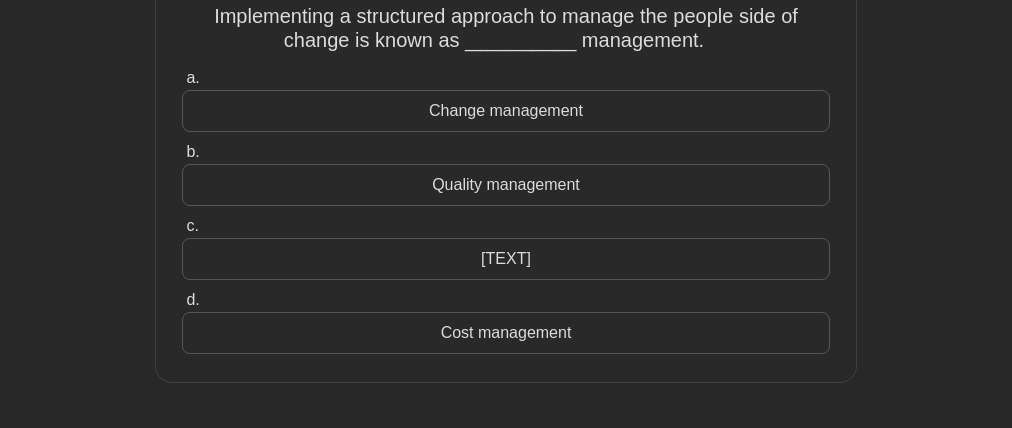 click on "Change management" at bounding box center (506, 111) 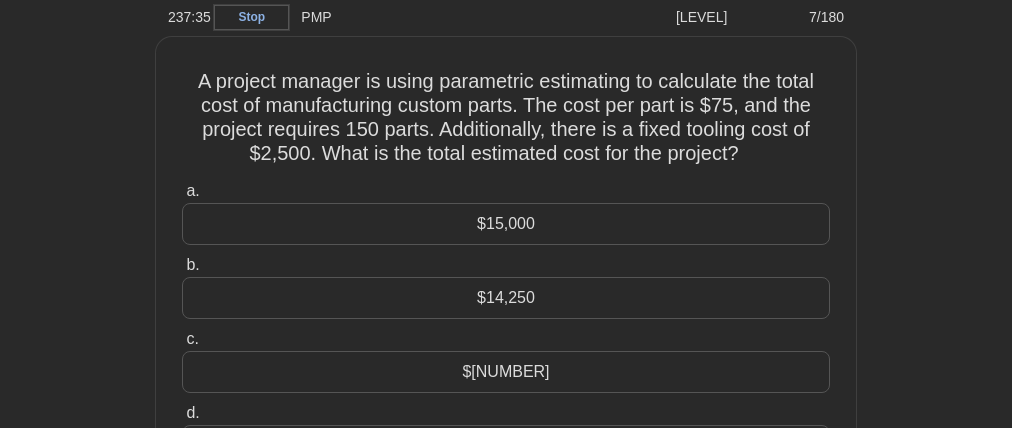 scroll, scrollTop: 0, scrollLeft: 0, axis: both 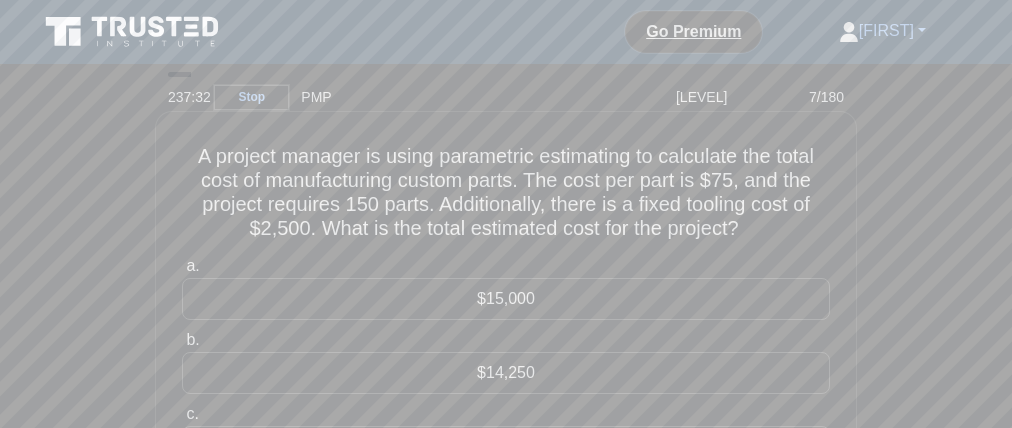 drag, startPoint x: 432, startPoint y: 171, endPoint x: 627, endPoint y: 170, distance: 195.00256 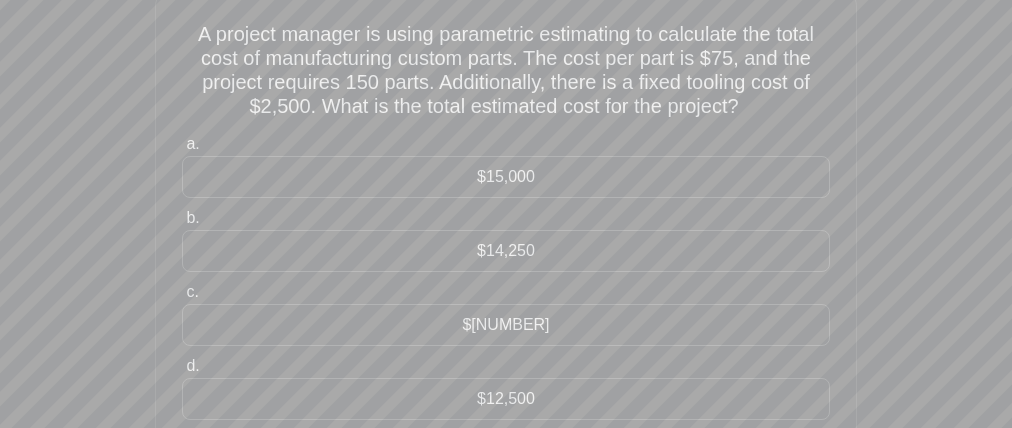 scroll, scrollTop: 106, scrollLeft: 0, axis: vertical 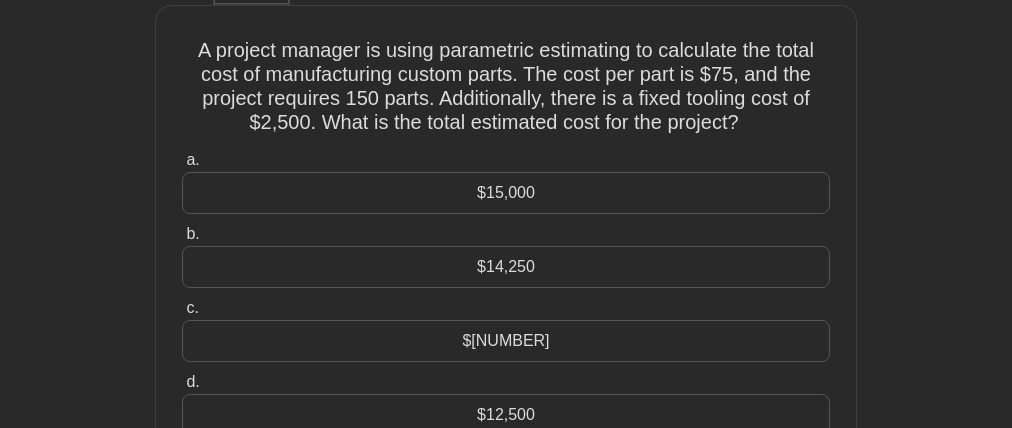 click on "$[NUMBER]" at bounding box center [506, 341] 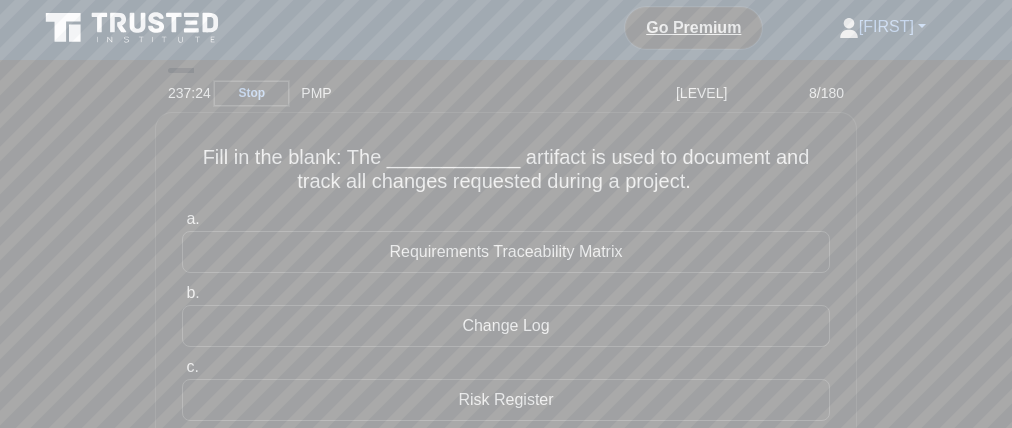 scroll, scrollTop: 0, scrollLeft: 0, axis: both 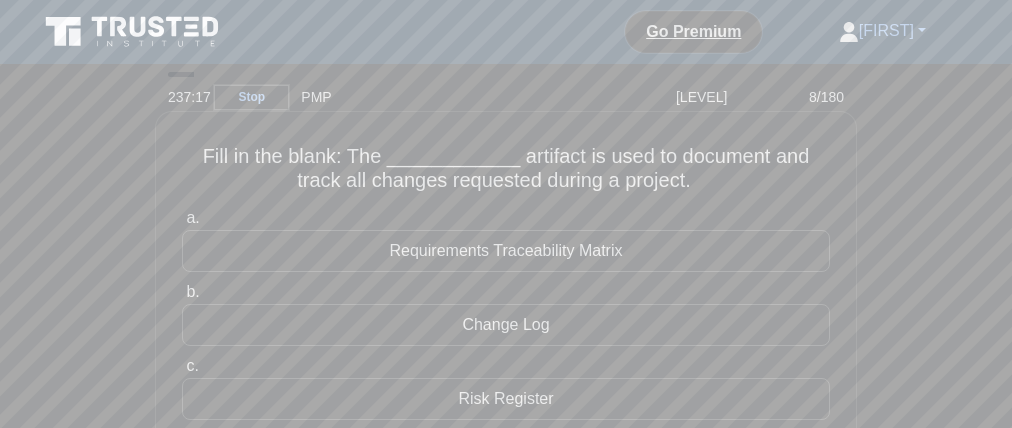 drag, startPoint x: 354, startPoint y: 168, endPoint x: 333, endPoint y: 168, distance: 21 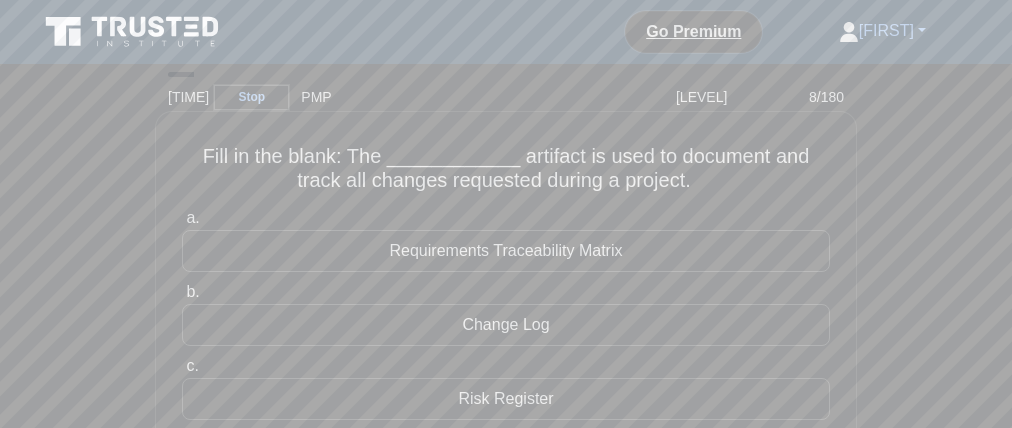 drag, startPoint x: 677, startPoint y: 169, endPoint x: 801, endPoint y: 170, distance: 124.004036 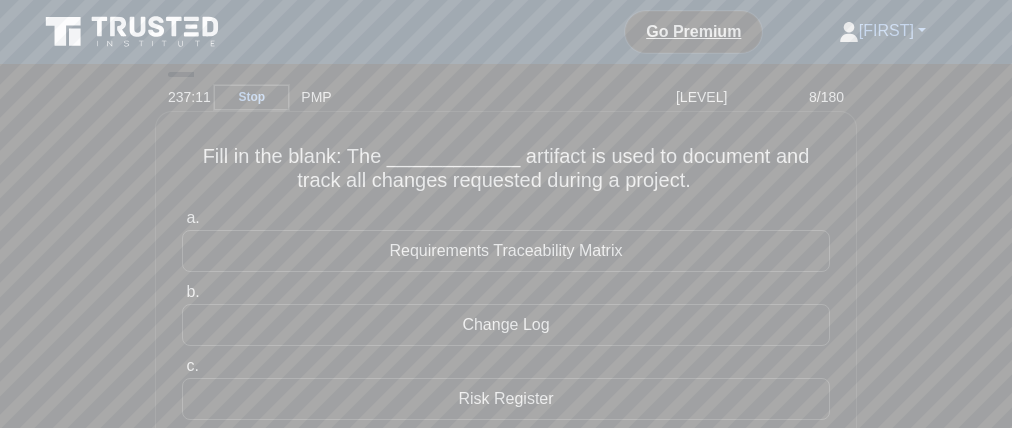 drag, startPoint x: 298, startPoint y: 200, endPoint x: 406, endPoint y: 199, distance: 108.00463 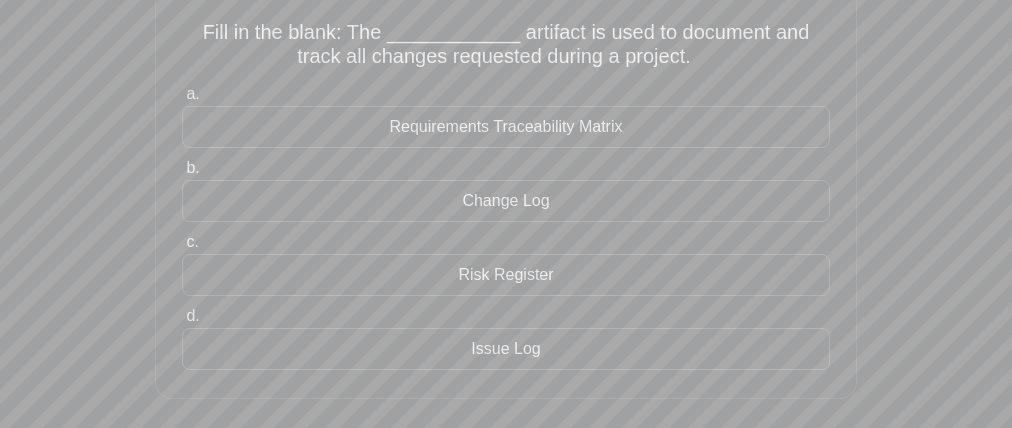 scroll, scrollTop: 124, scrollLeft: 0, axis: vertical 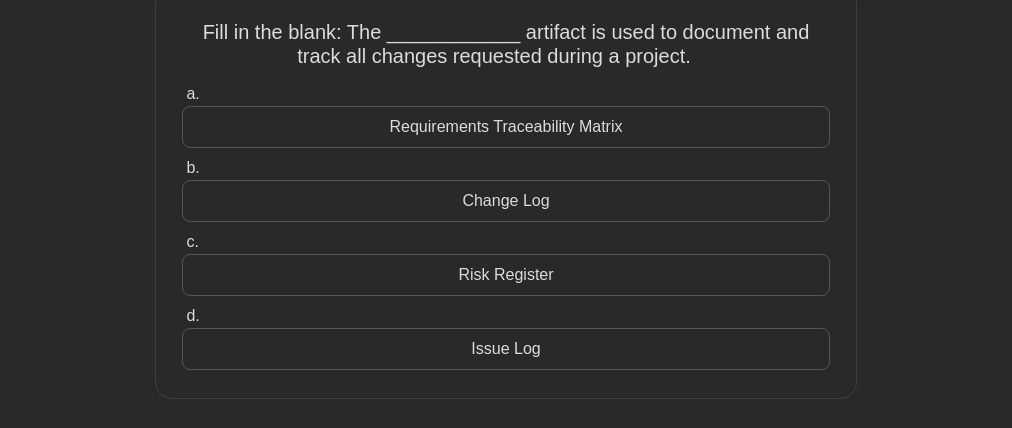 click on "Change Log" at bounding box center (506, 201) 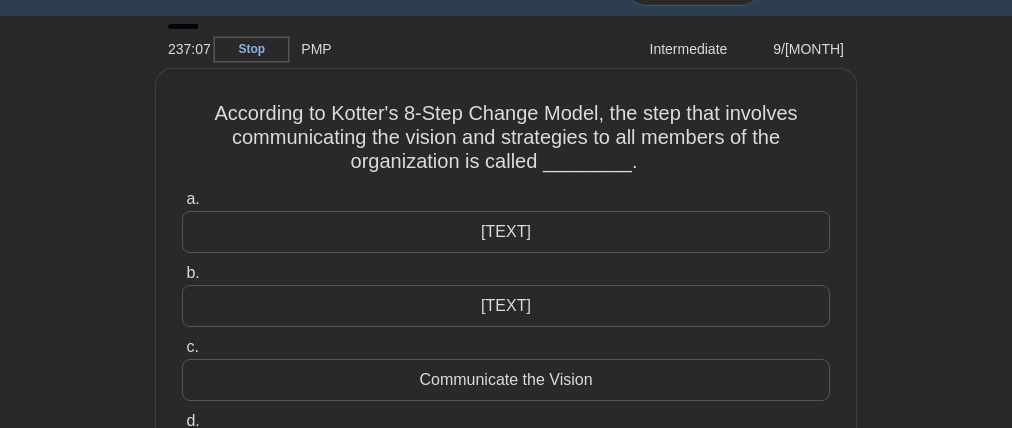 scroll, scrollTop: 0, scrollLeft: 0, axis: both 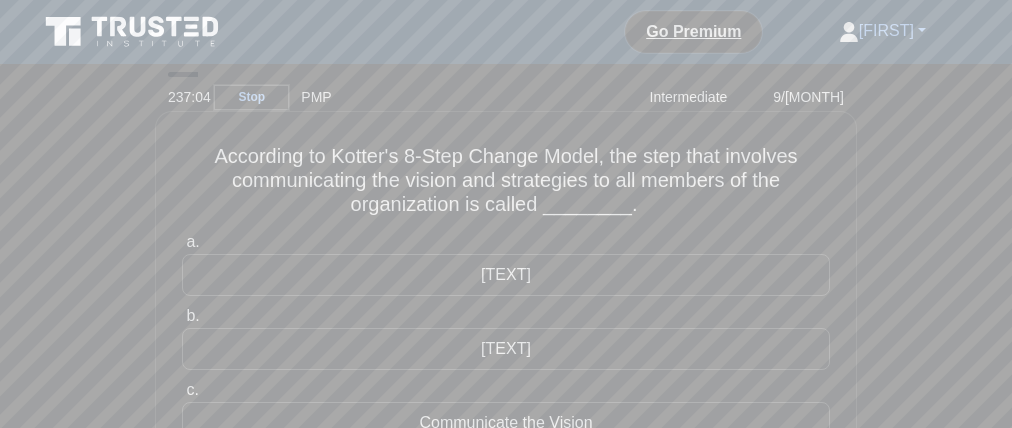 drag, startPoint x: 370, startPoint y: 166, endPoint x: 445, endPoint y: 161, distance: 75.16648 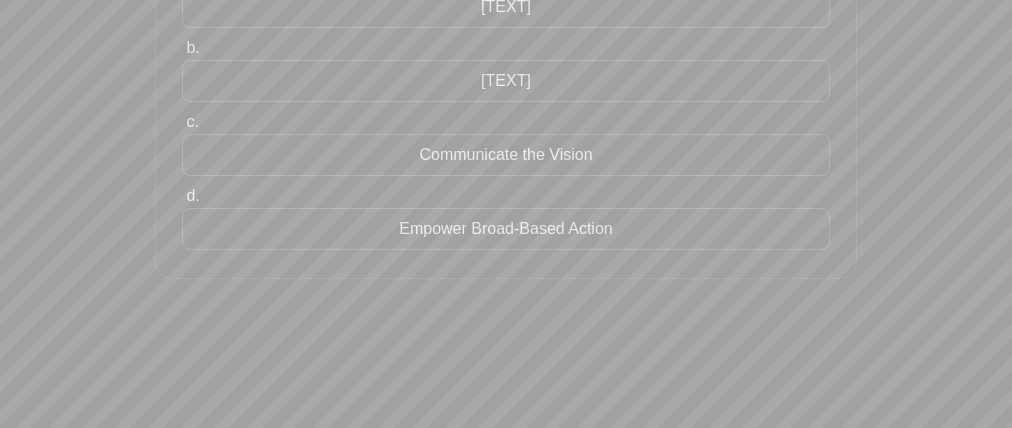 scroll, scrollTop: 260, scrollLeft: 0, axis: vertical 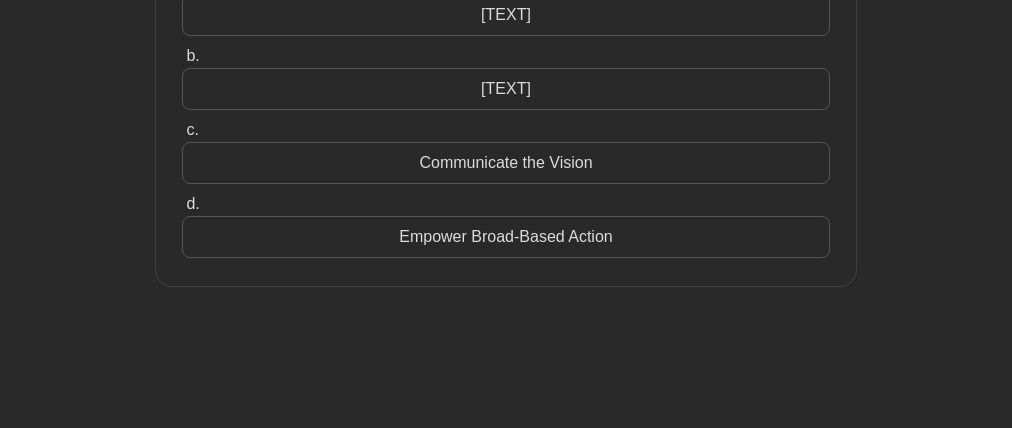 click on "Communicate the Vision" at bounding box center [506, 163] 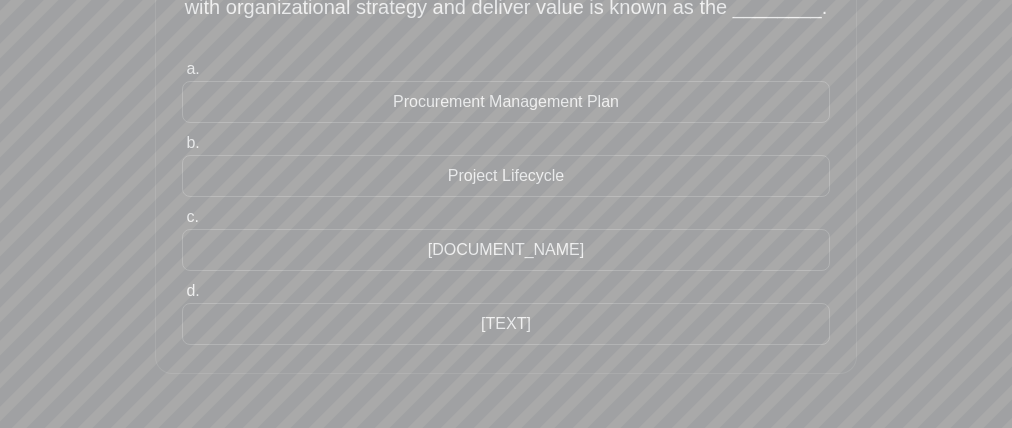 scroll, scrollTop: 165, scrollLeft: 0, axis: vertical 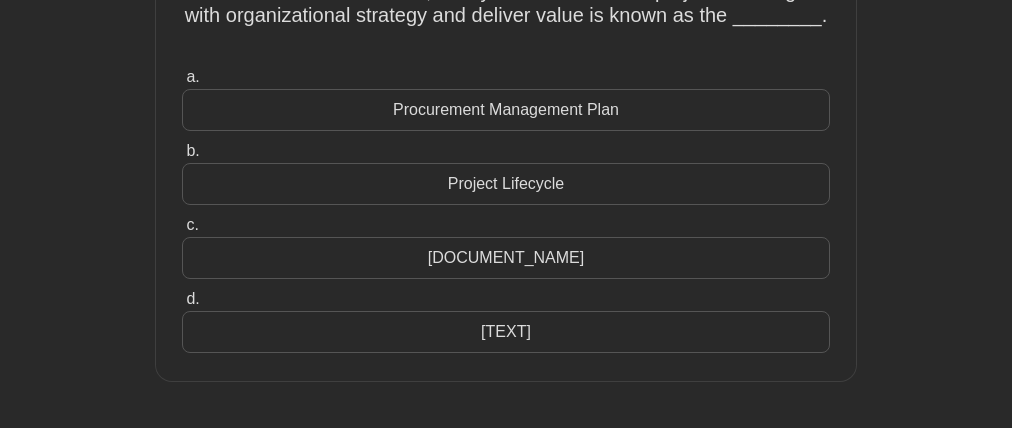 click on "[TEXT]" at bounding box center [506, 332] 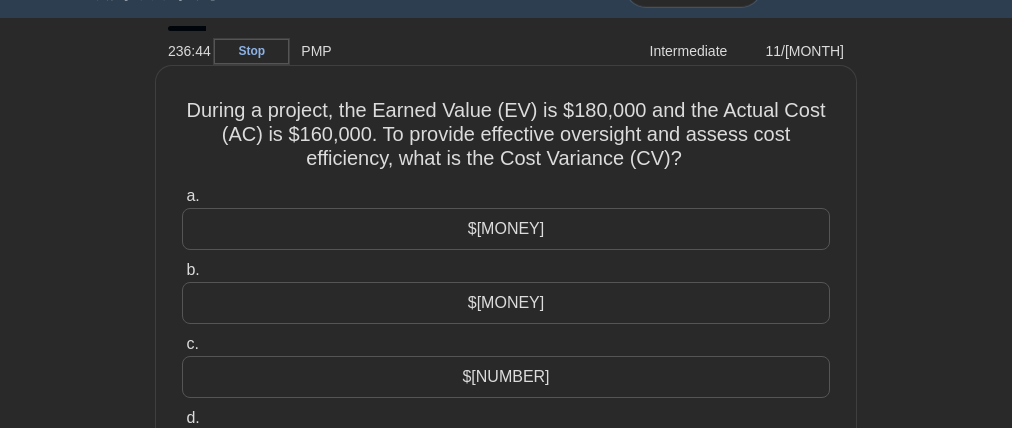 scroll, scrollTop: 128, scrollLeft: 0, axis: vertical 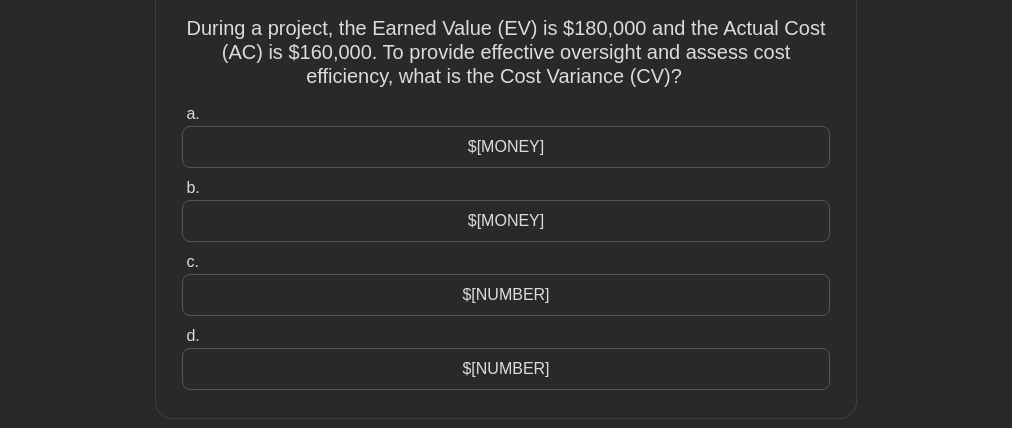 click on "$[MONEY]" at bounding box center [506, 221] 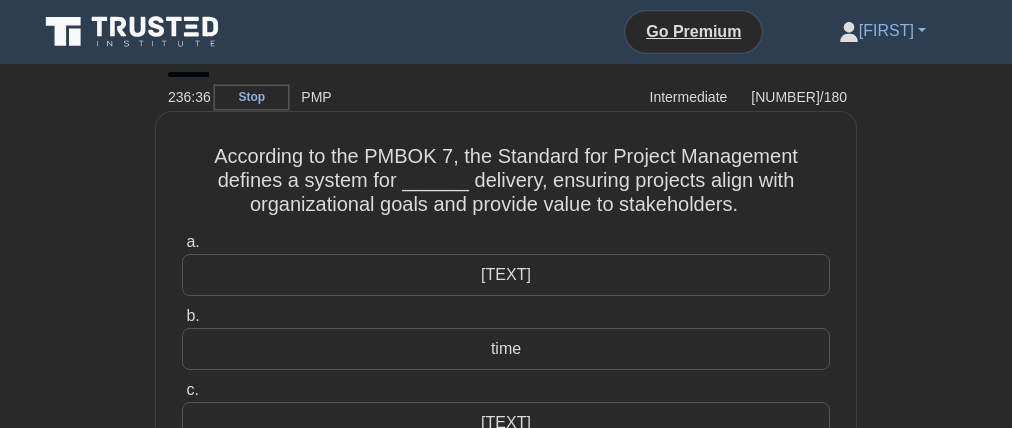 scroll, scrollTop: 3, scrollLeft: 0, axis: vertical 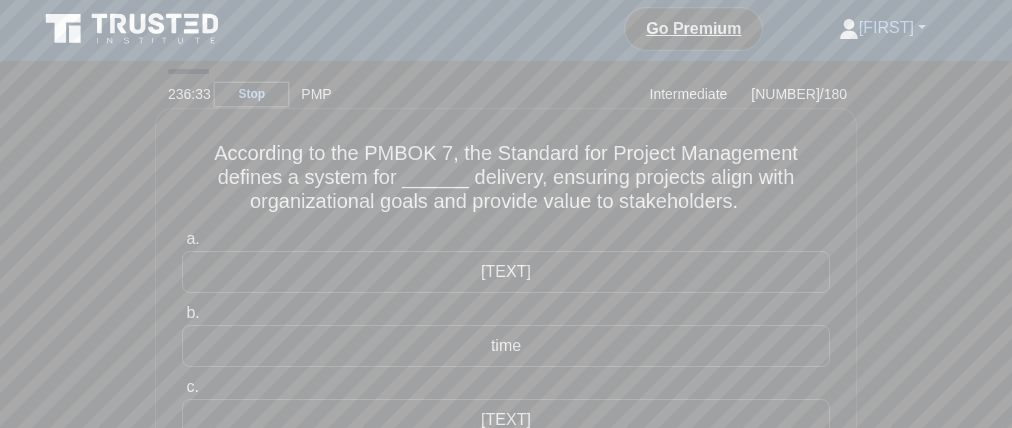 click on "According to the PMBOK 7, the Standard for Project Management defines a system for ______ delivery, ensuring projects align with organizational goals and provide value to stakeholders.
.spinner_0XTQ{transform-origin:center;animation:spinner_y6GP .75s linear infinite}@keyframes spinner_y6GP{100%{transform:rotate(360deg)}}" at bounding box center (506, 178) 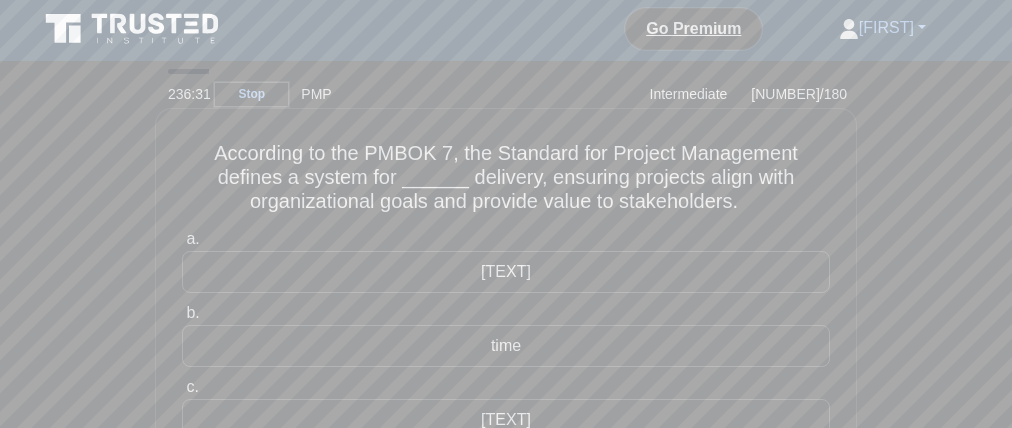 drag, startPoint x: 295, startPoint y: 193, endPoint x: 328, endPoint y: 200, distance: 33.734257 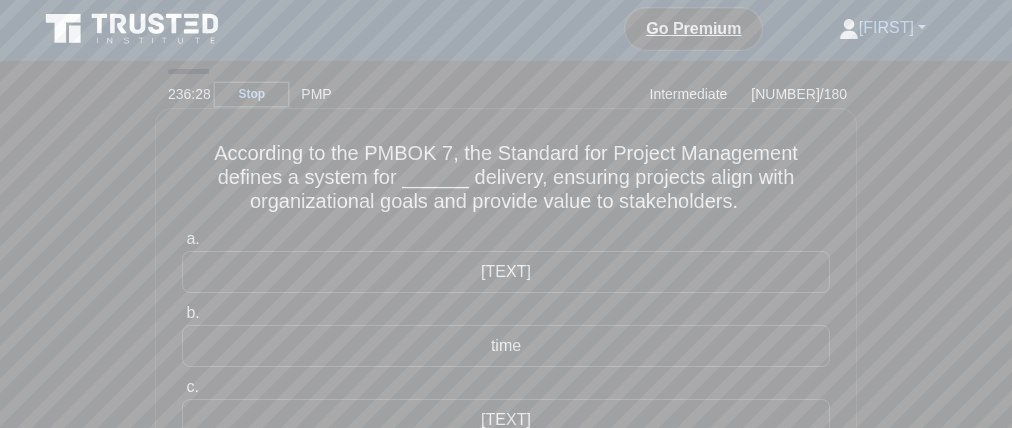 click on "According to the PMBOK 7, the Standard for Project Management defines a system for ______ delivery, ensuring projects align with organizational goals and provide value to stakeholders.
.spinner_0XTQ{transform-origin:center;animation:spinner_y6GP .75s linear infinite}@keyframes spinner_y6GP{100%{transform:rotate(360deg)}}" at bounding box center [506, 178] 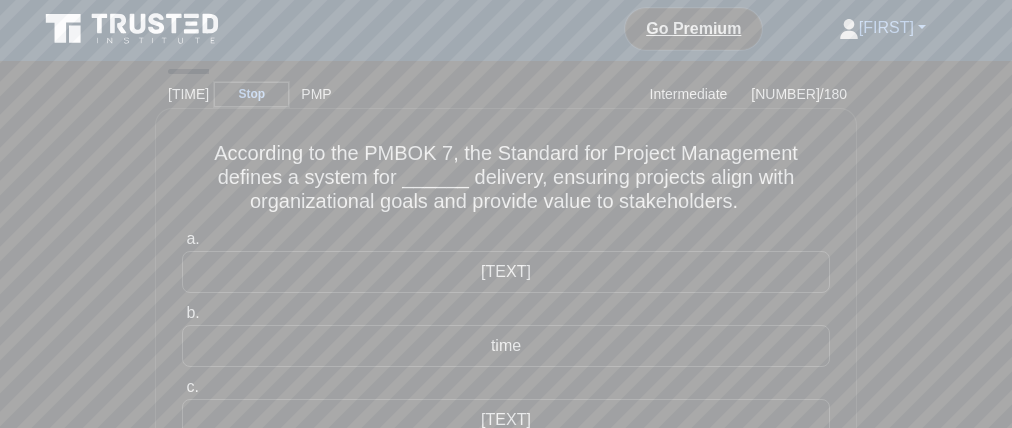 click on "According to the PMBOK 7, the Standard for Project Management defines a system for ______ delivery, ensuring projects align with organizational goals and provide value to stakeholders.
.spinner_0XTQ{transform-origin:center;animation:spinner_y6GP .75s linear infinite}@keyframes spinner_y6GP{100%{transform:rotate(360deg)}}" at bounding box center (506, 178) 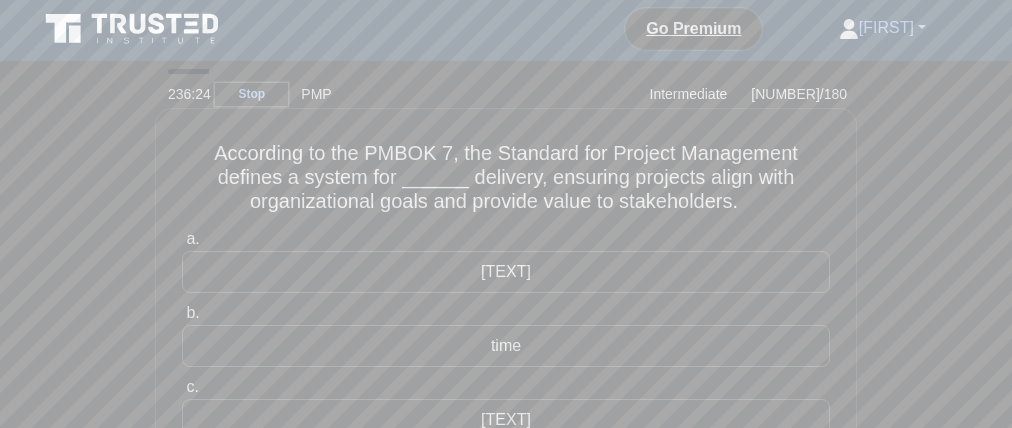 drag, startPoint x: 697, startPoint y: 196, endPoint x: 837, endPoint y: 196, distance: 140 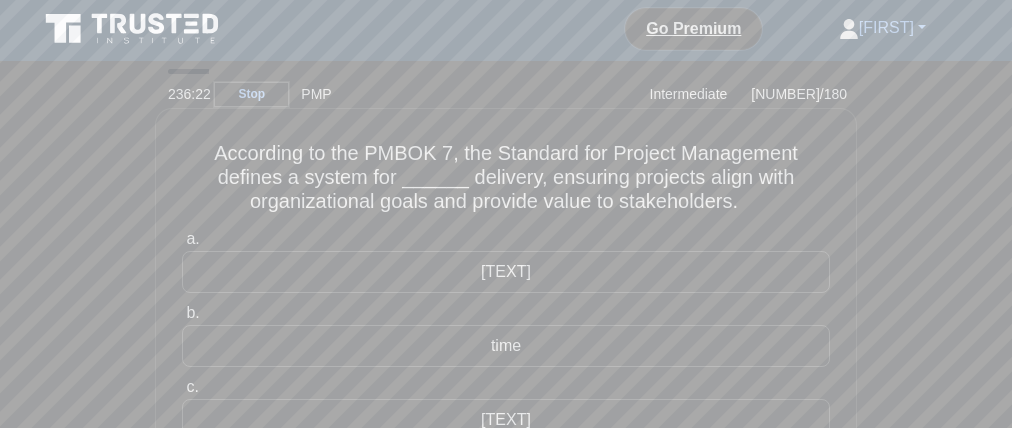 drag, startPoint x: 320, startPoint y: 222, endPoint x: 532, endPoint y: 221, distance: 212.00237 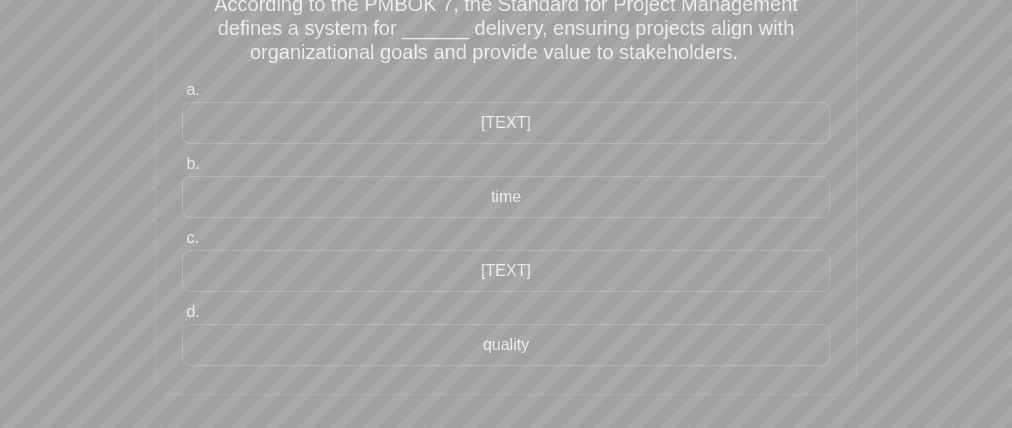 scroll, scrollTop: 132, scrollLeft: 0, axis: vertical 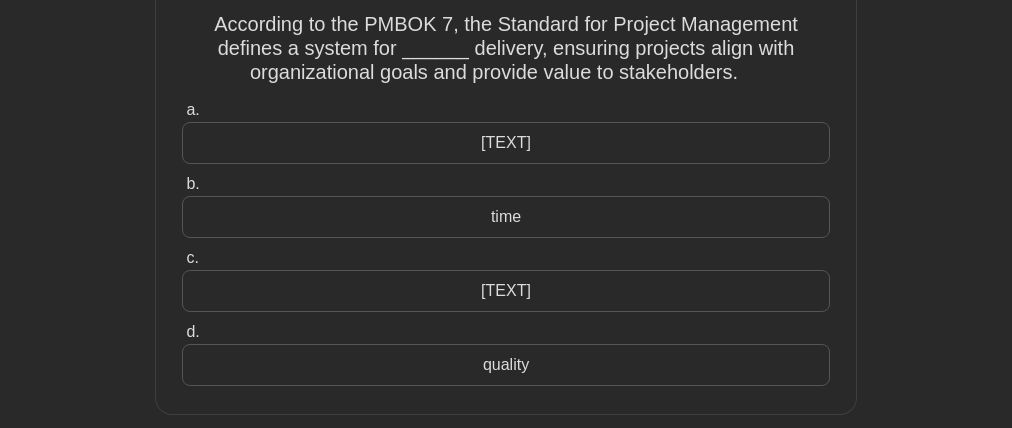 click on "[TEXT]" at bounding box center (506, 291) 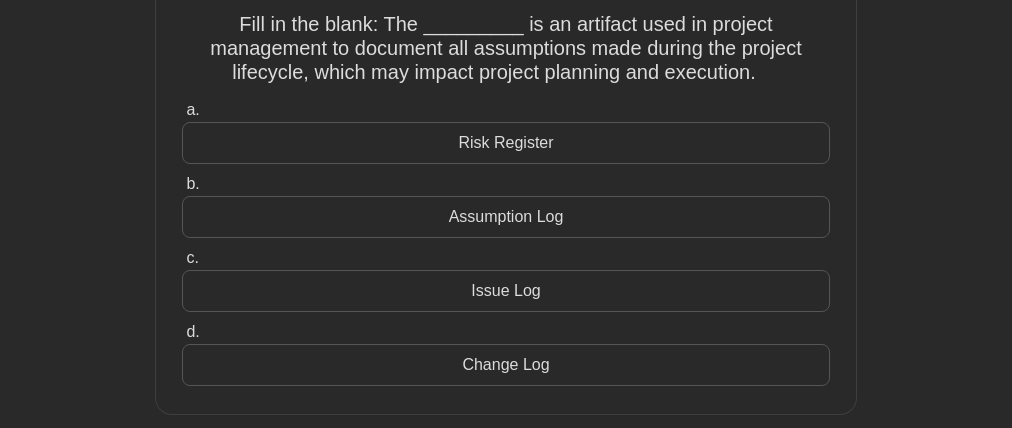 scroll, scrollTop: 0, scrollLeft: 0, axis: both 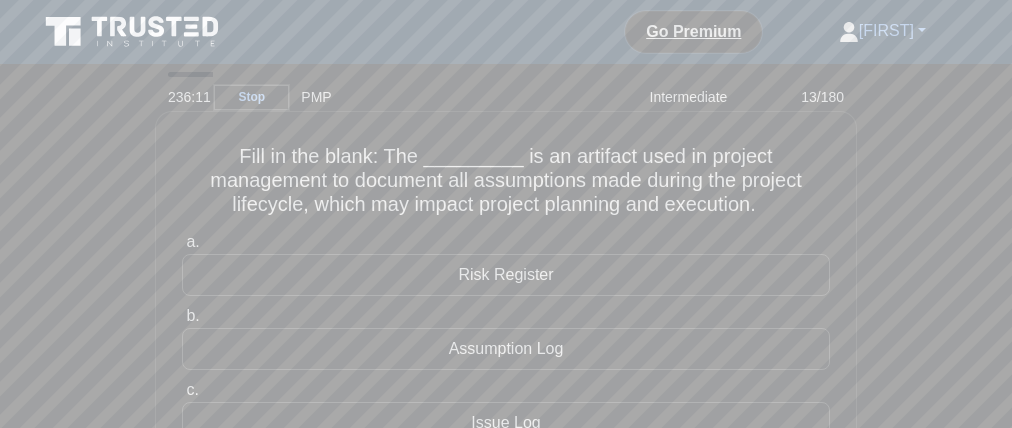 drag, startPoint x: 459, startPoint y: 170, endPoint x: 486, endPoint y: 168, distance: 27.073973 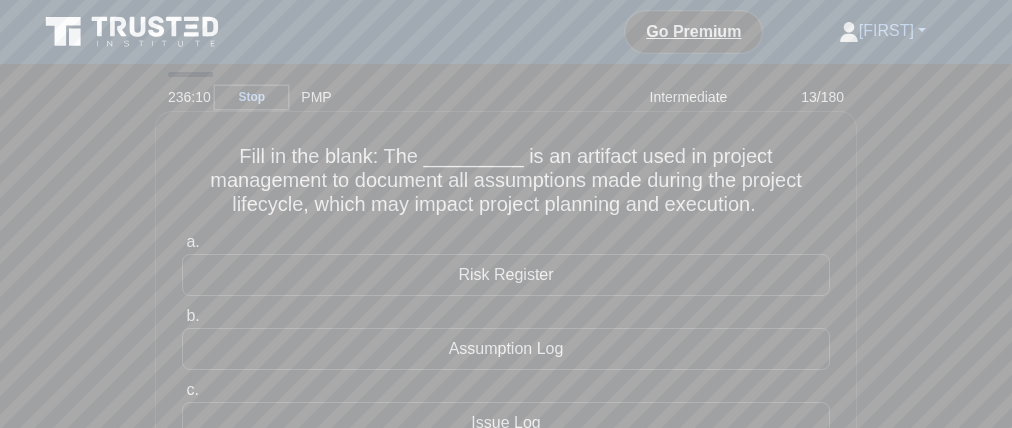 drag, startPoint x: 580, startPoint y: 173, endPoint x: 645, endPoint y: 171, distance: 65.03076 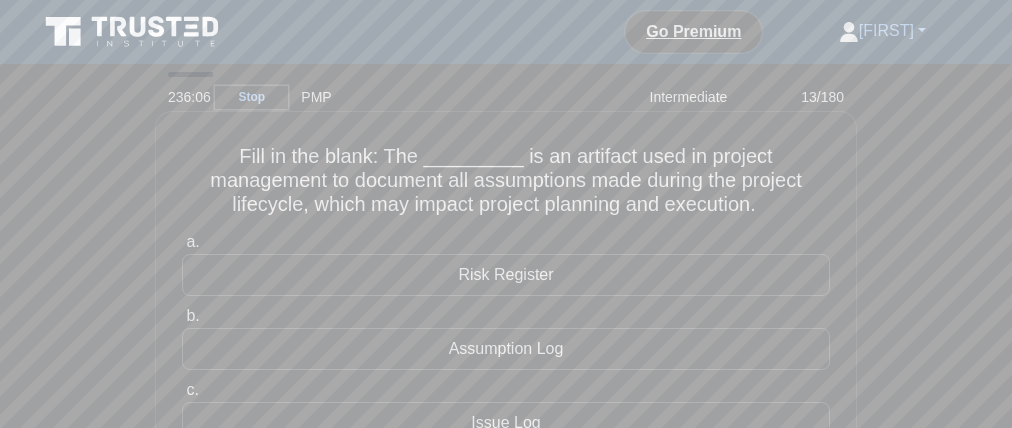 drag, startPoint x: 373, startPoint y: 194, endPoint x: 568, endPoint y: 199, distance: 195.06409 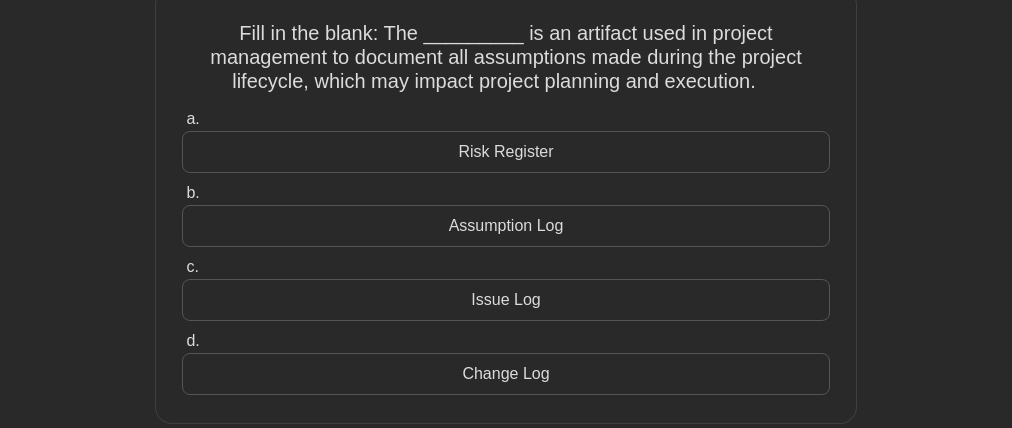 click on "Assumption Log" at bounding box center (506, 226) 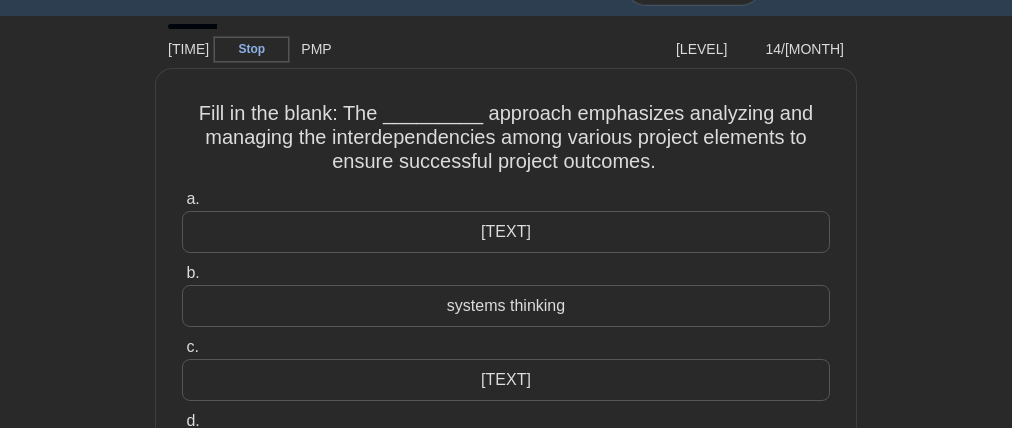 scroll, scrollTop: 0, scrollLeft: 0, axis: both 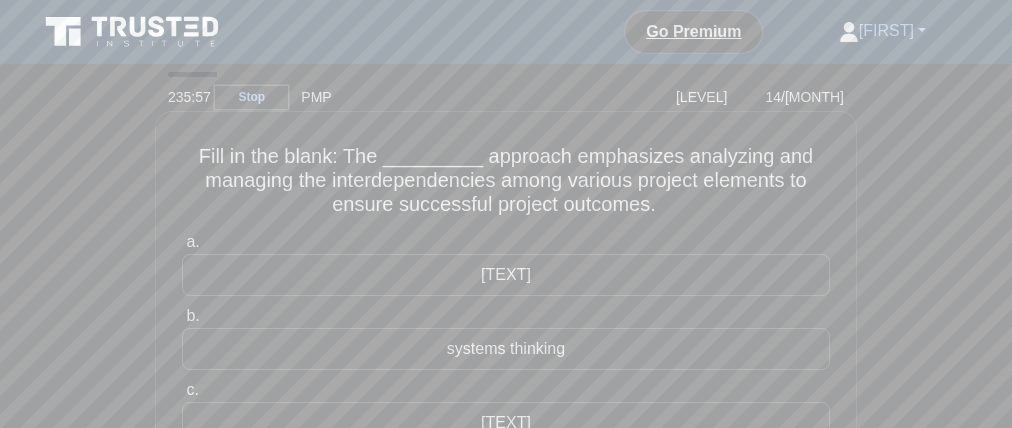 drag, startPoint x: 436, startPoint y: 168, endPoint x: 344, endPoint y: 163, distance: 92.13577 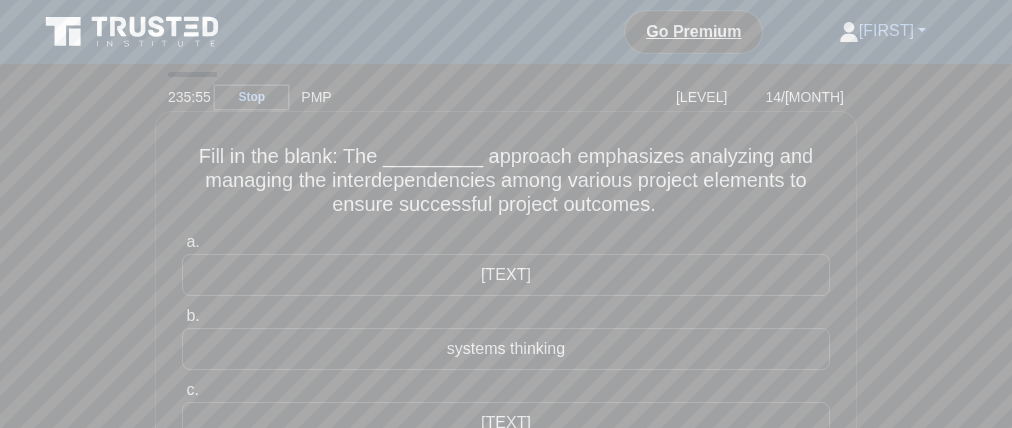 drag, startPoint x: 594, startPoint y: 172, endPoint x: 714, endPoint y: 167, distance: 120.10412 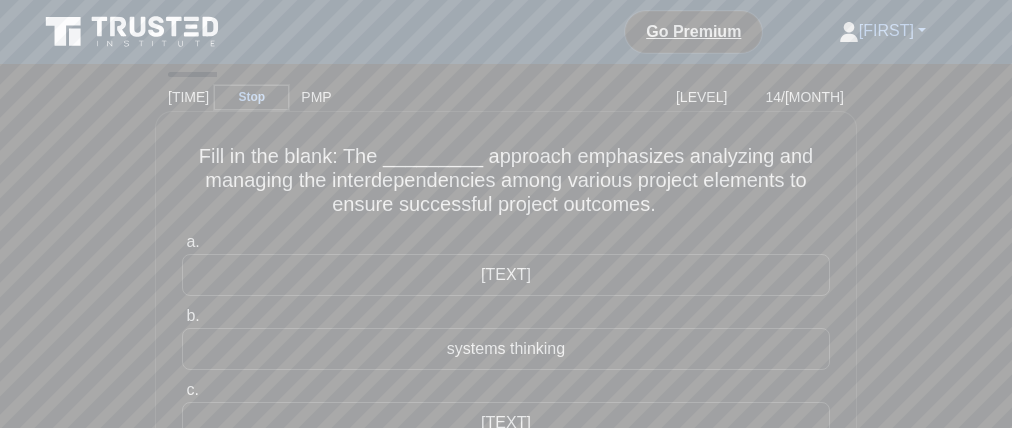 drag, startPoint x: 701, startPoint y: 172, endPoint x: 809, endPoint y: 164, distance: 108.29589 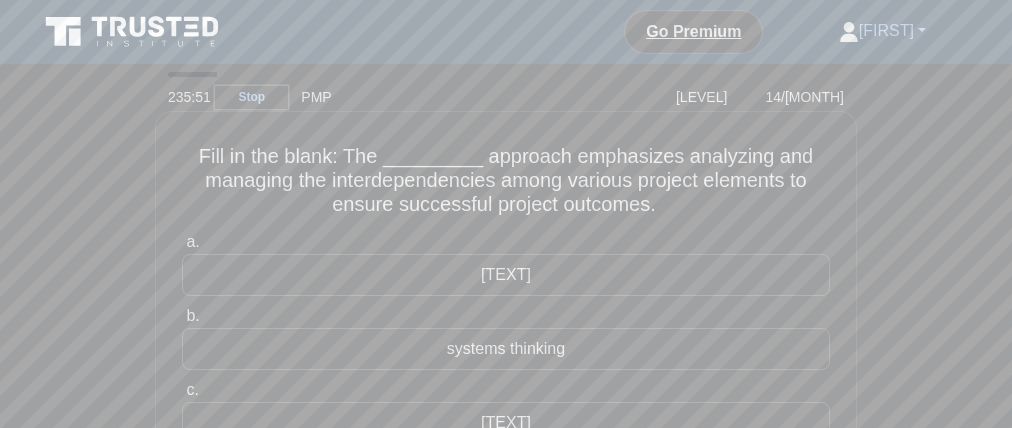 drag, startPoint x: 185, startPoint y: 204, endPoint x: 471, endPoint y: 200, distance: 286.02798 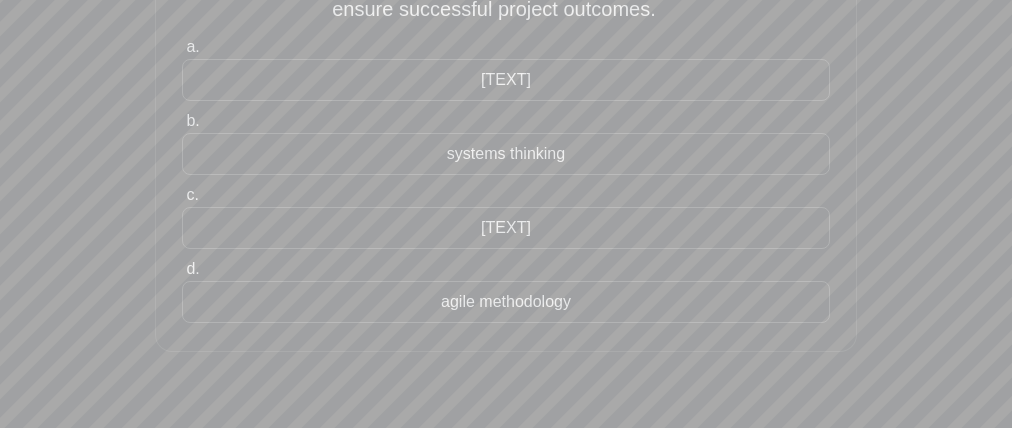 scroll, scrollTop: 209, scrollLeft: 0, axis: vertical 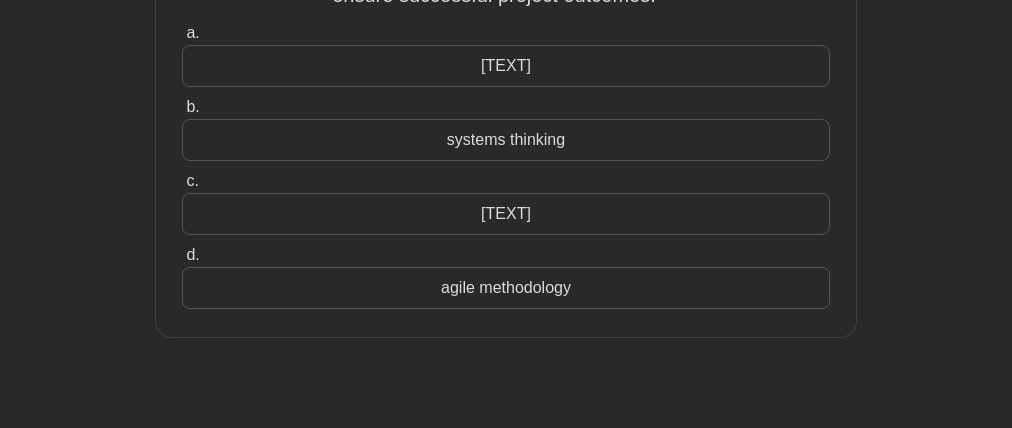 click on "systems thinking" at bounding box center [506, 140] 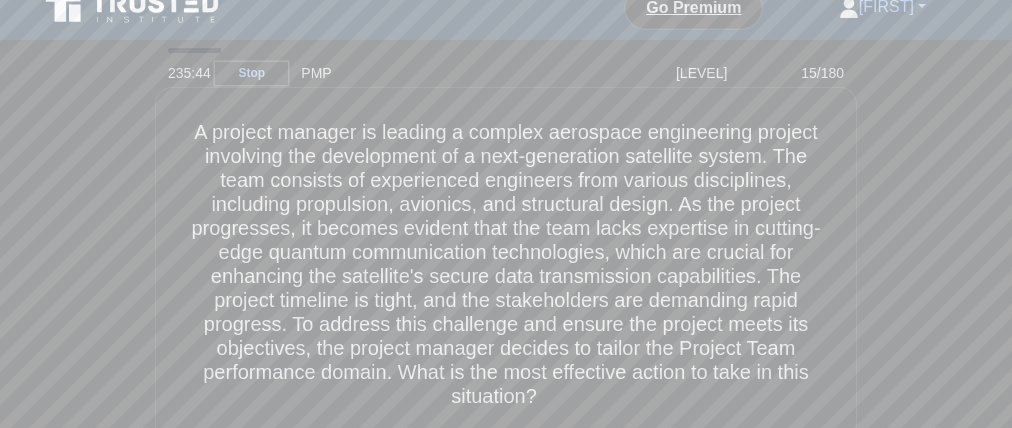 scroll, scrollTop: 37, scrollLeft: 0, axis: vertical 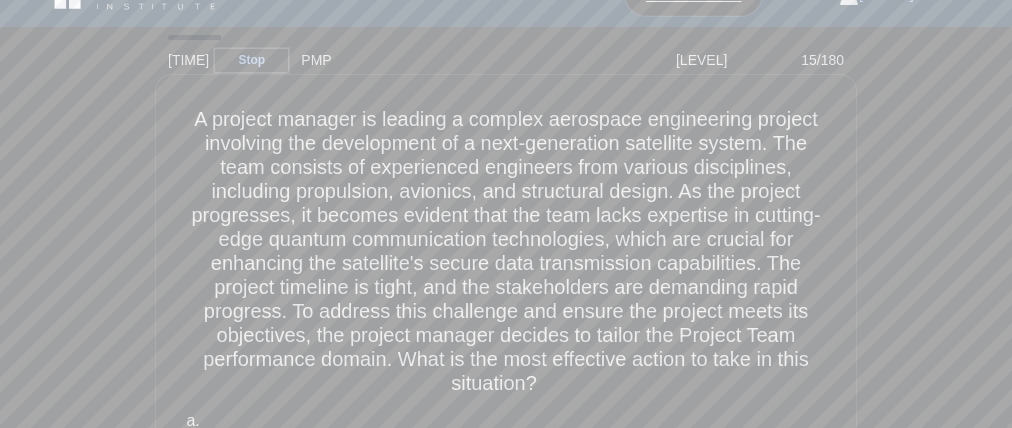 drag, startPoint x: 562, startPoint y: 129, endPoint x: 802, endPoint y: 135, distance: 240.07498 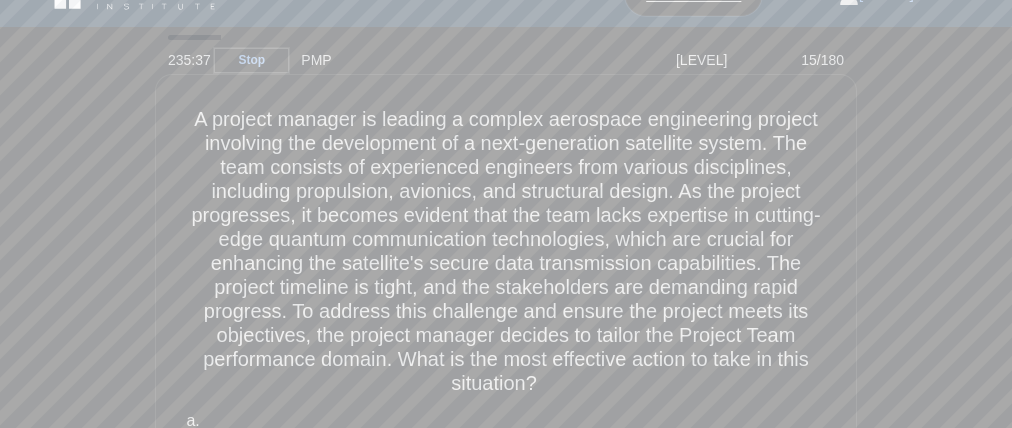 drag, startPoint x: 461, startPoint y: 158, endPoint x: 766, endPoint y: 142, distance: 305.41937 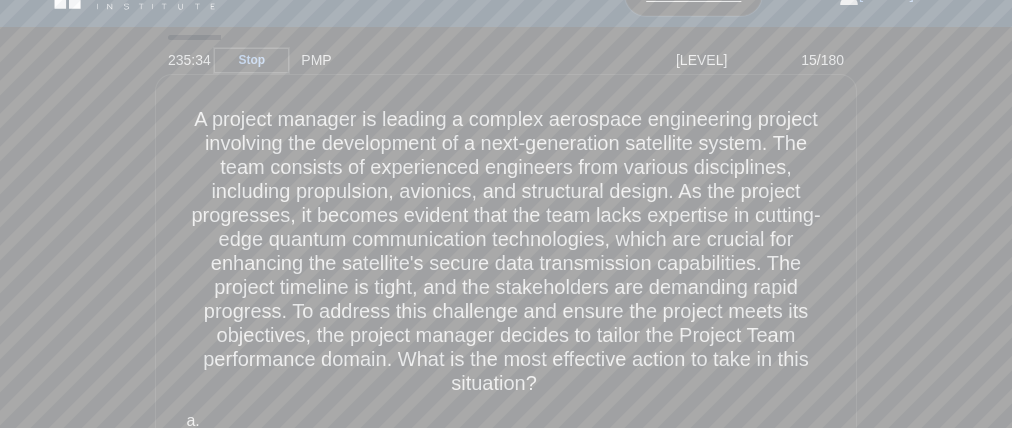 drag, startPoint x: 737, startPoint y: 160, endPoint x: 742, endPoint y: 169, distance: 10.29563 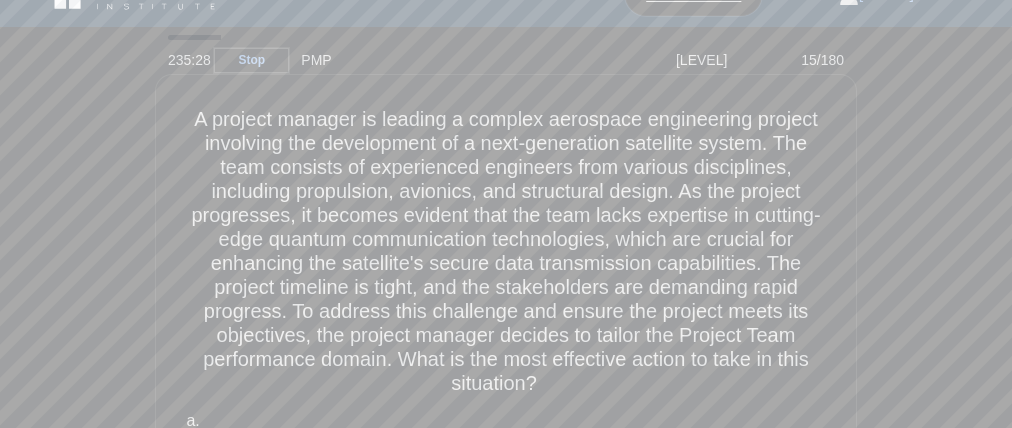 drag, startPoint x: 338, startPoint y: 181, endPoint x: 523, endPoint y: 183, distance: 185.0108 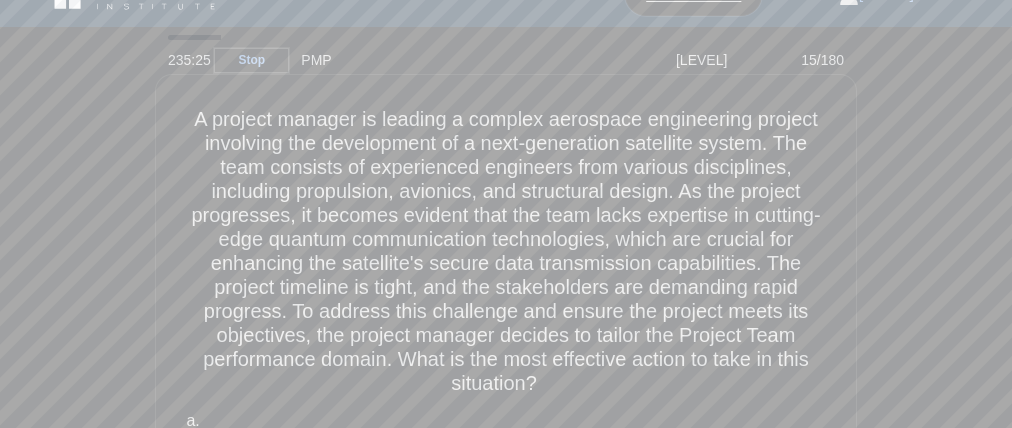 drag, startPoint x: 594, startPoint y: 185, endPoint x: 672, endPoint y: 186, distance: 78.00641 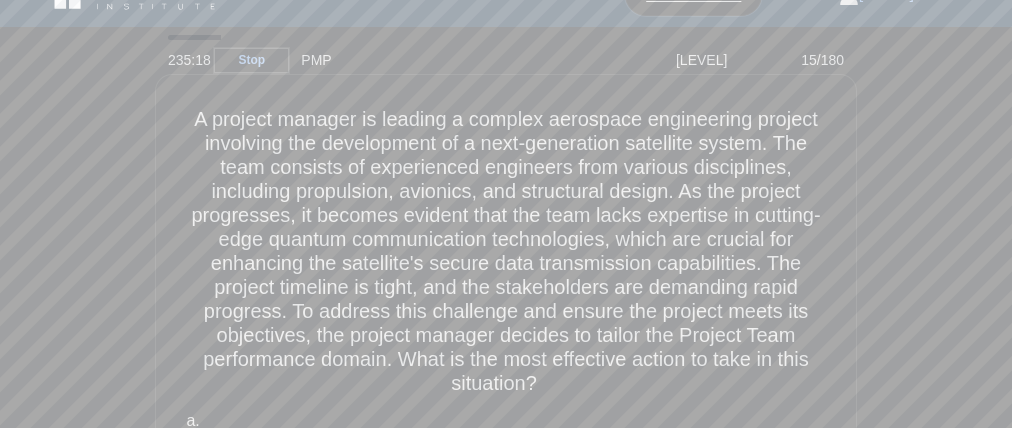 drag, startPoint x: 188, startPoint y: 198, endPoint x: 837, endPoint y: 186, distance: 649.1109 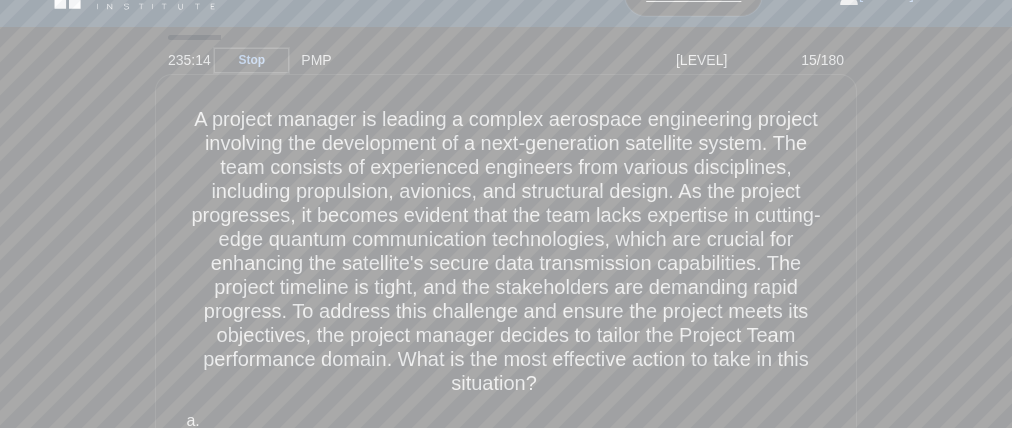 drag, startPoint x: 476, startPoint y: 233, endPoint x: 562, endPoint y: 230, distance: 86.05231 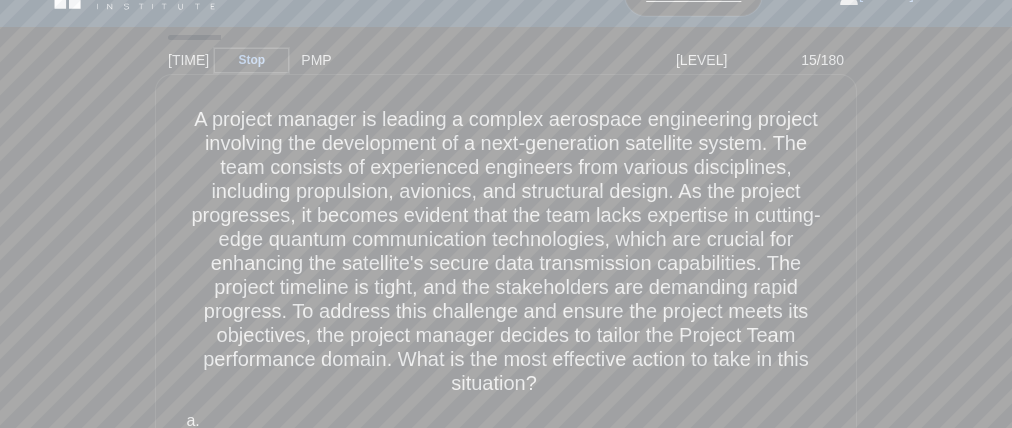 drag, startPoint x: 605, startPoint y: 258, endPoint x: 580, endPoint y: 252, distance: 25.70992 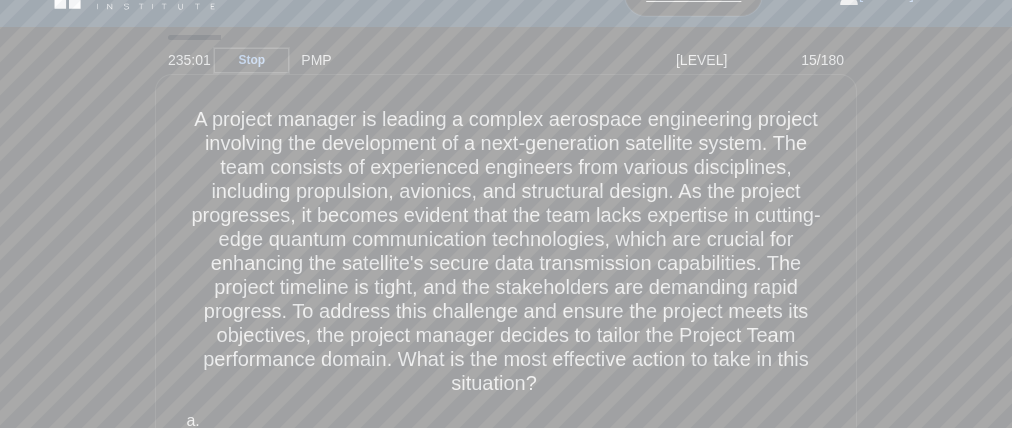 drag, startPoint x: 588, startPoint y: 254, endPoint x: 567, endPoint y: 251, distance: 21.213203 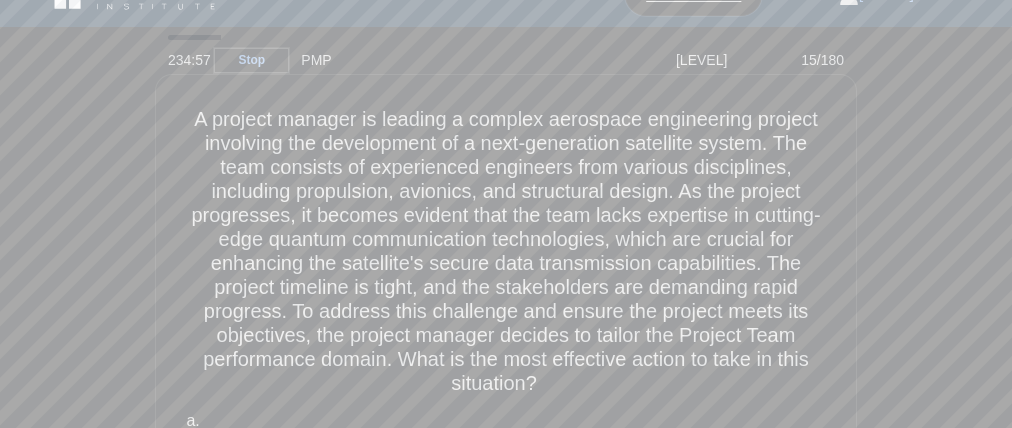drag, startPoint x: 194, startPoint y: 303, endPoint x: 360, endPoint y: 298, distance: 166.07529 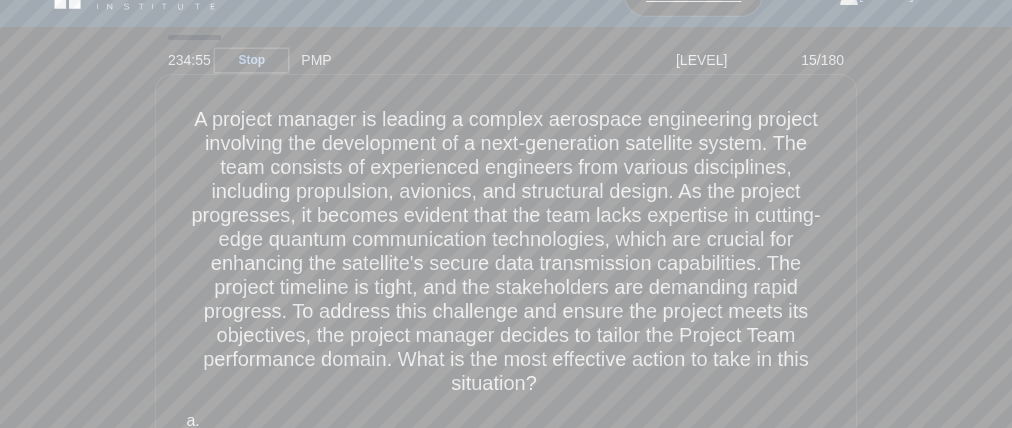 drag, startPoint x: 730, startPoint y: 281, endPoint x: 717, endPoint y: 277, distance: 13.601471 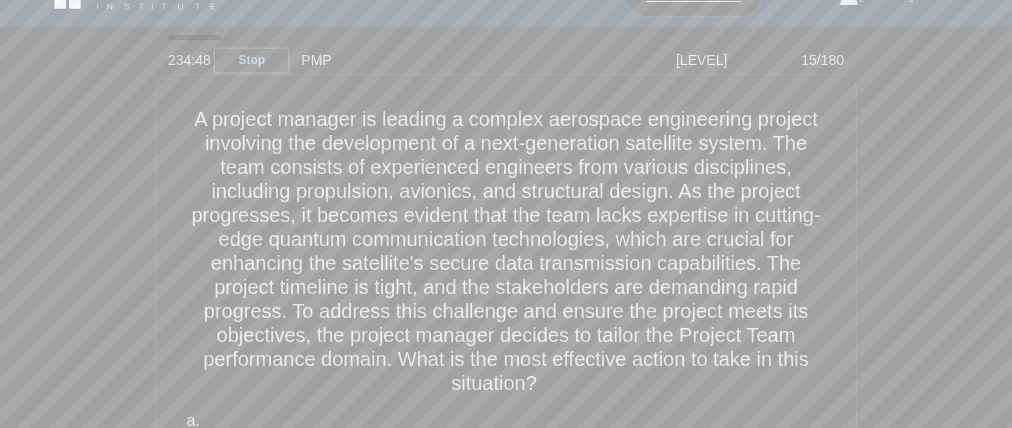 drag, startPoint x: 603, startPoint y: 306, endPoint x: 579, endPoint y: 308, distance: 24.083189 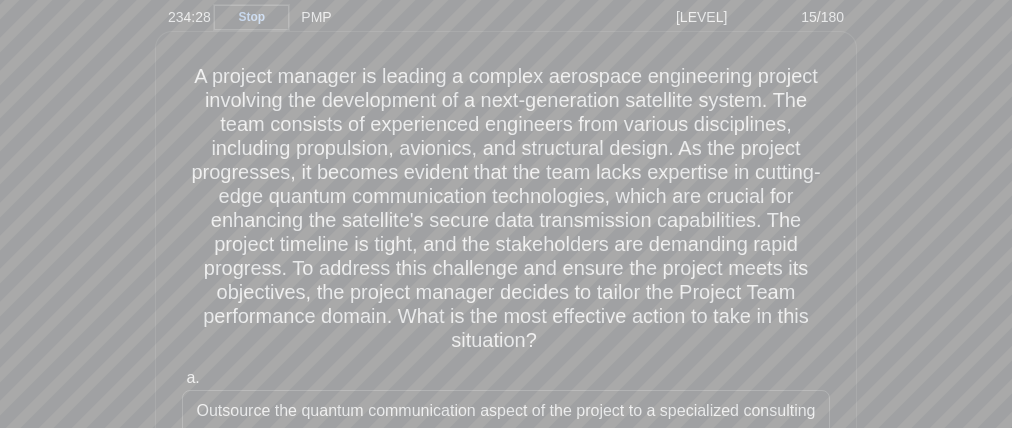 scroll, scrollTop: 83, scrollLeft: 0, axis: vertical 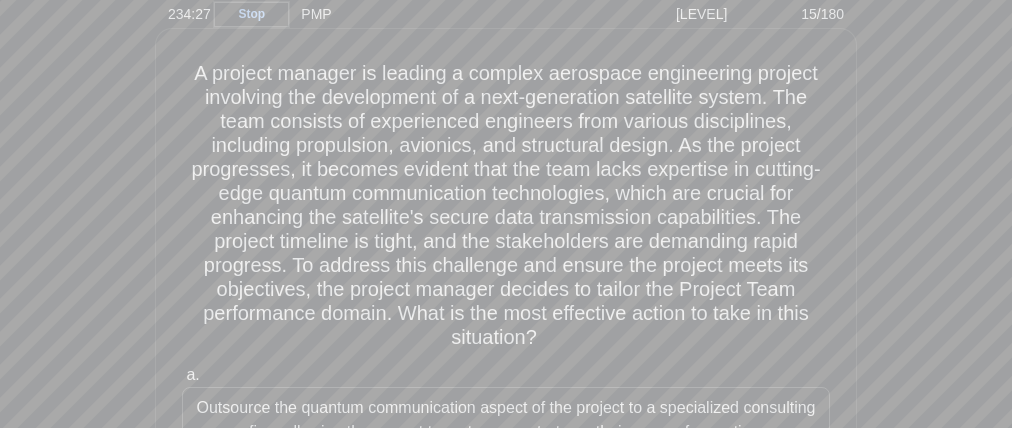 drag, startPoint x: 362, startPoint y: 303, endPoint x: 426, endPoint y: 298, distance: 64.195015 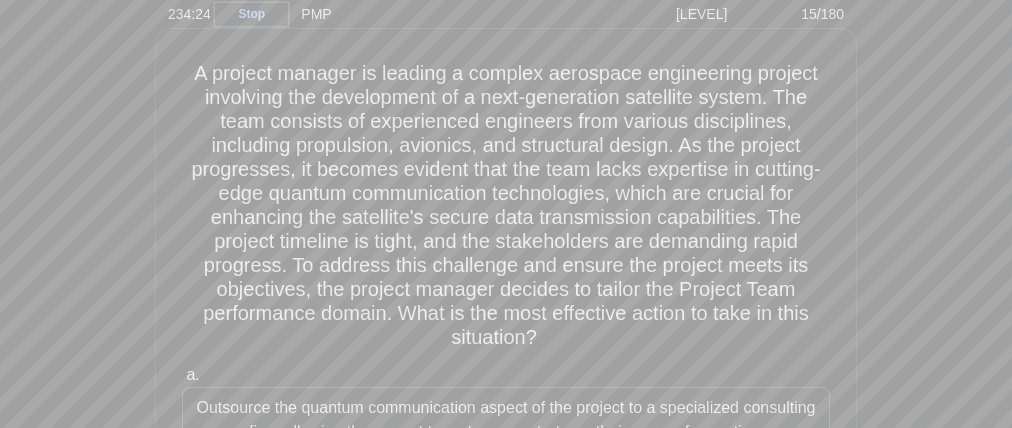 drag, startPoint x: 531, startPoint y: 301, endPoint x: 600, endPoint y: 298, distance: 69.065186 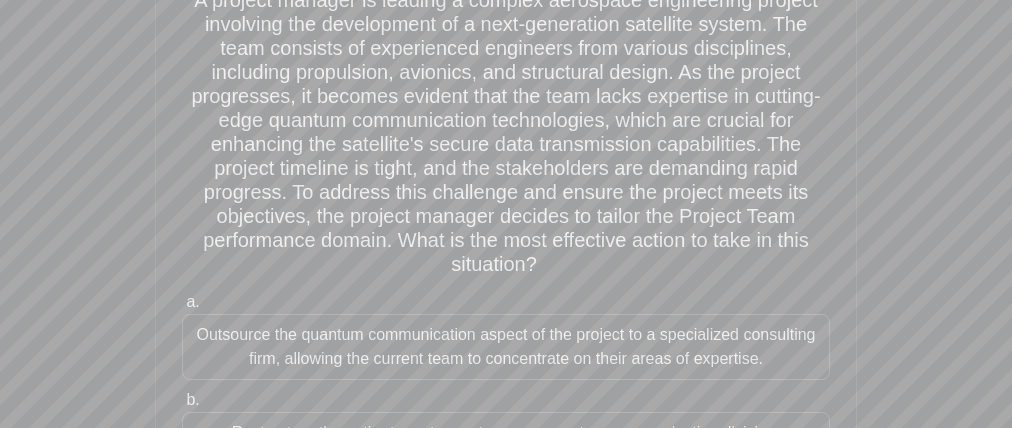 scroll, scrollTop: 181, scrollLeft: 0, axis: vertical 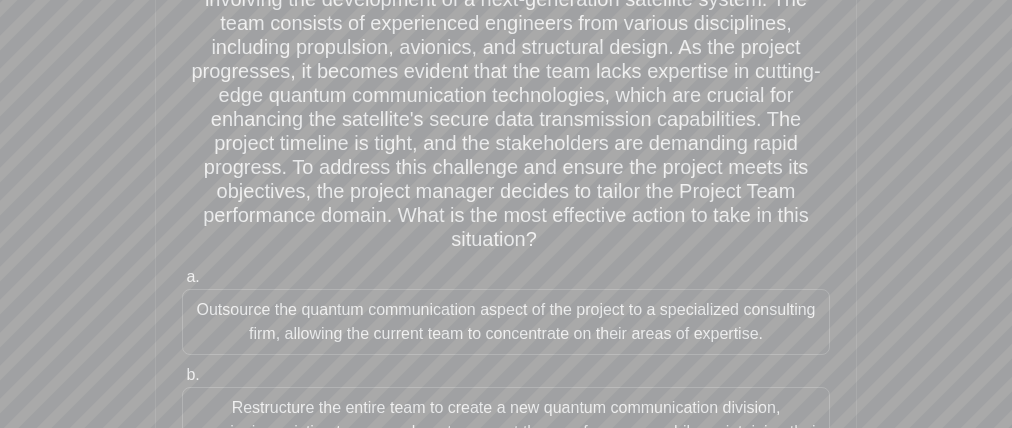 drag, startPoint x: 316, startPoint y: 237, endPoint x: 420, endPoint y: 247, distance: 104.47966 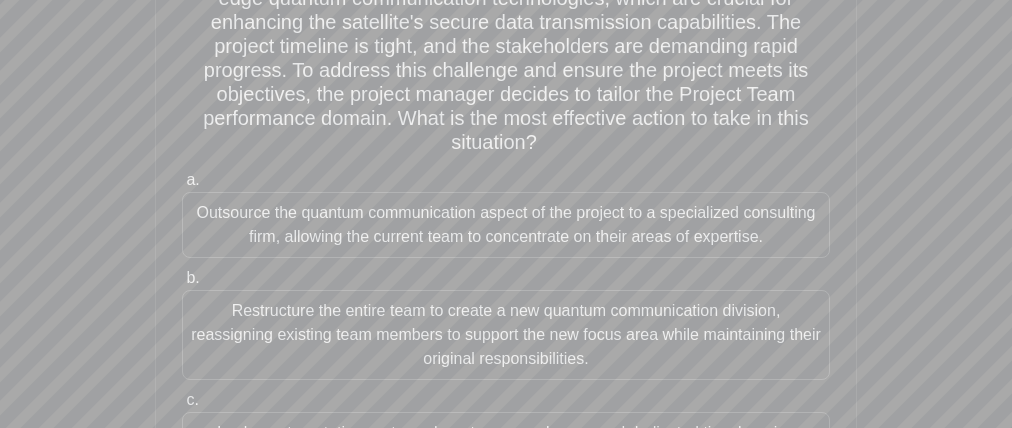 scroll, scrollTop: 351, scrollLeft: 0, axis: vertical 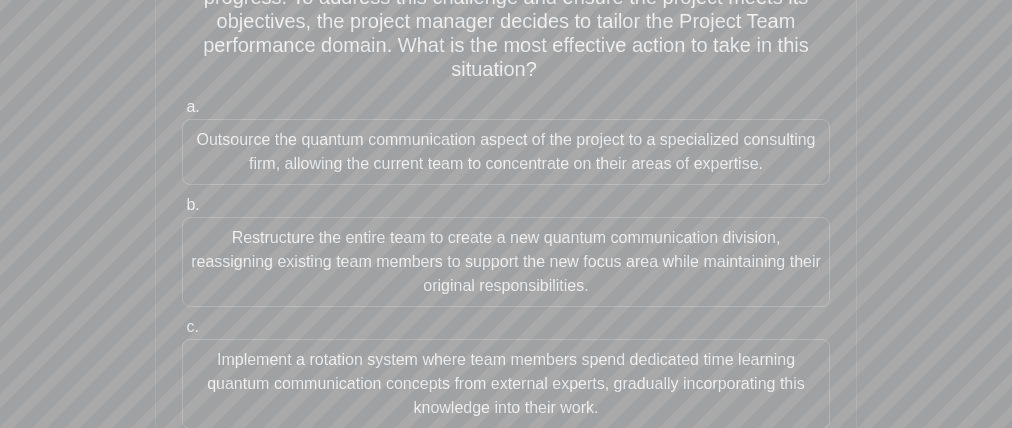 drag, startPoint x: 163, startPoint y: 130, endPoint x: 221, endPoint y: 153, distance: 62.39391 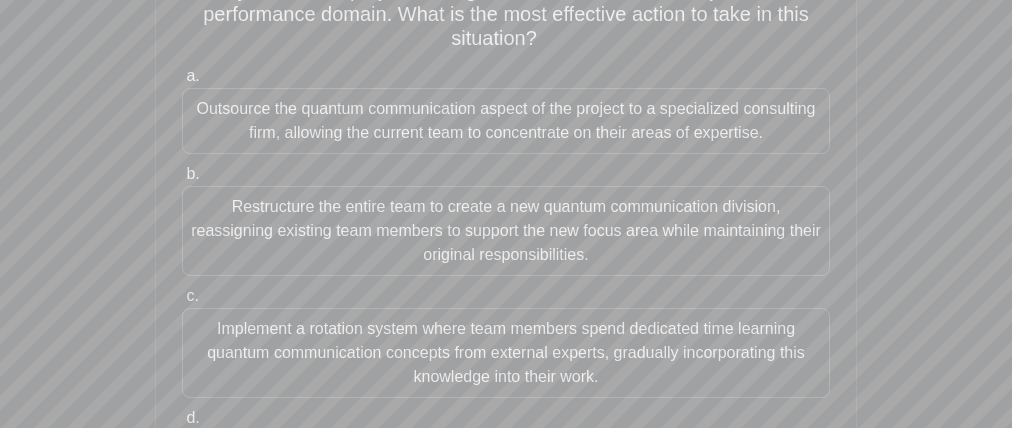 scroll, scrollTop: 395, scrollLeft: 0, axis: vertical 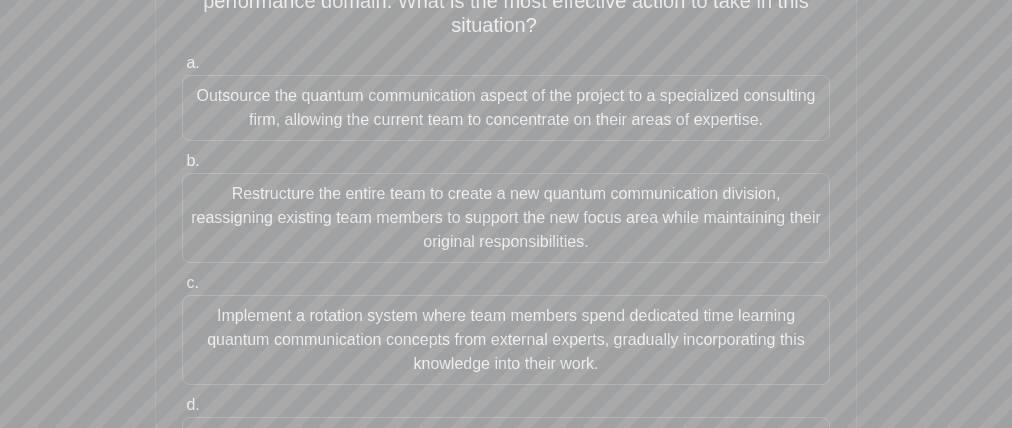 drag, startPoint x: 210, startPoint y: 178, endPoint x: 213, endPoint y: 204, distance: 26.172504 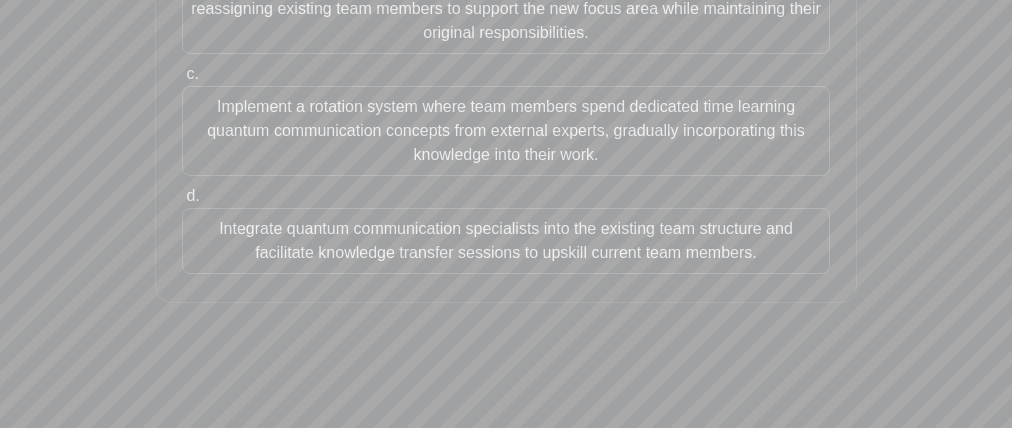 scroll, scrollTop: 573, scrollLeft: 0, axis: vertical 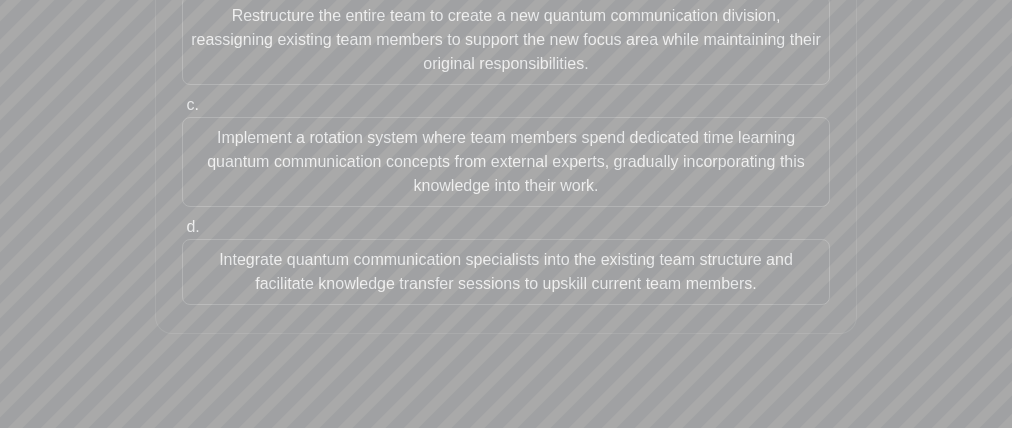 drag, startPoint x: 201, startPoint y: 252, endPoint x: 165, endPoint y: 258, distance: 36.496574 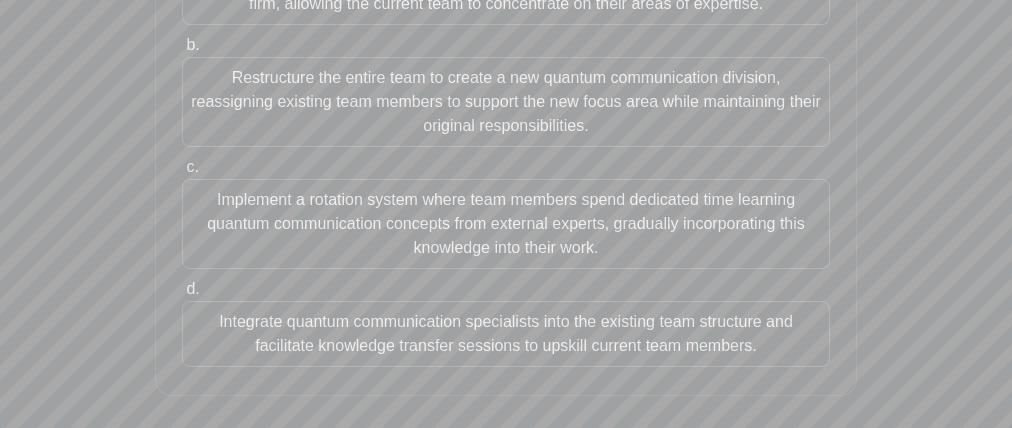 scroll, scrollTop: 441, scrollLeft: 0, axis: vertical 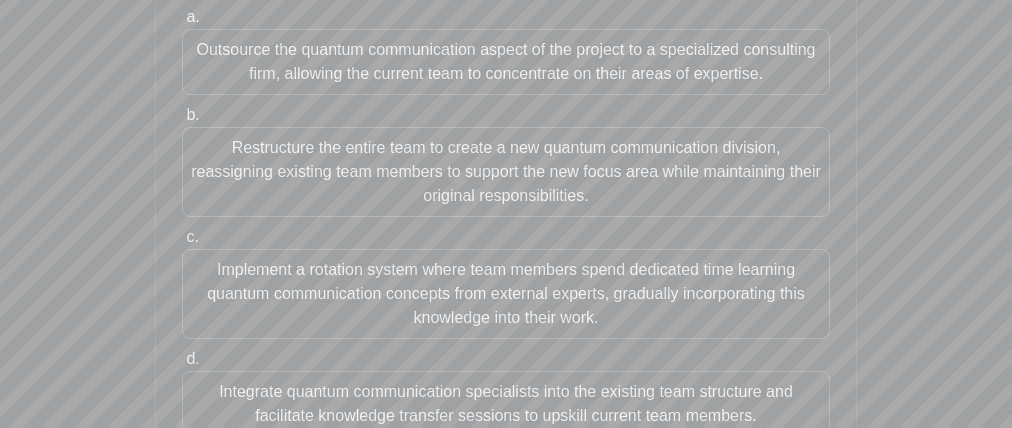 drag, startPoint x: 182, startPoint y: 247, endPoint x: 192, endPoint y: 287, distance: 41.231056 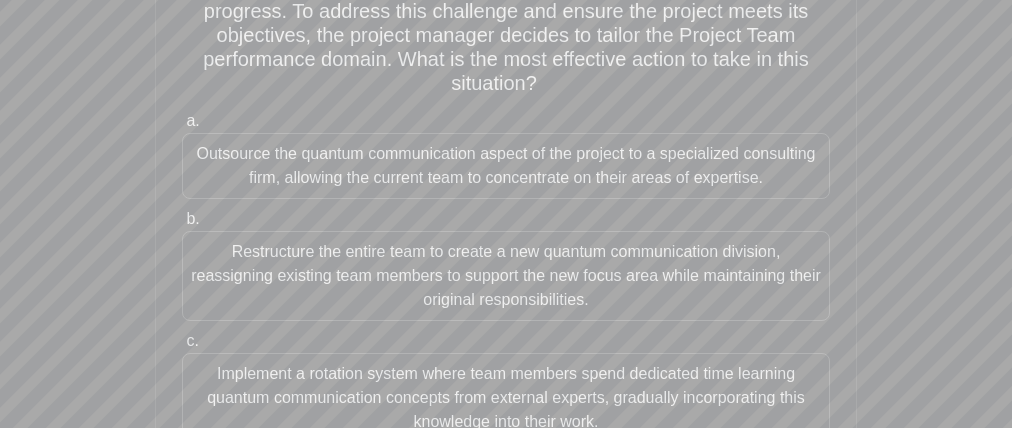 scroll, scrollTop: 435, scrollLeft: 0, axis: vertical 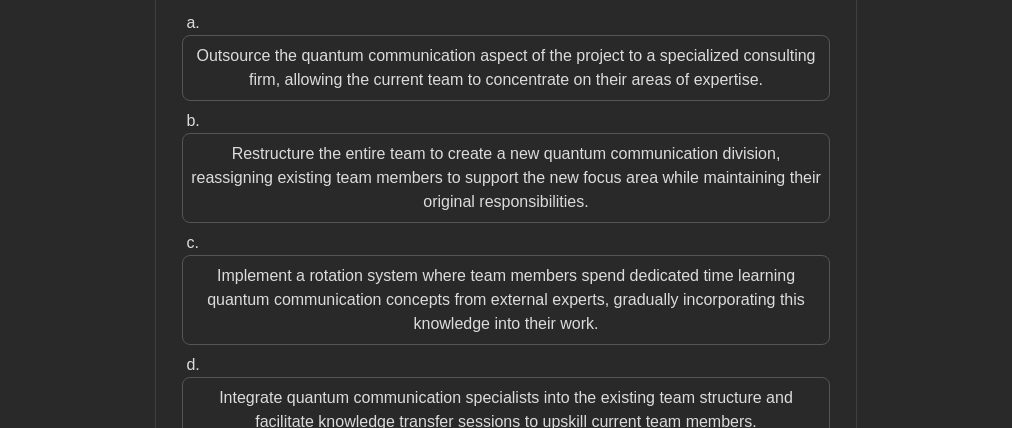 click on "d." at bounding box center (192, 364) 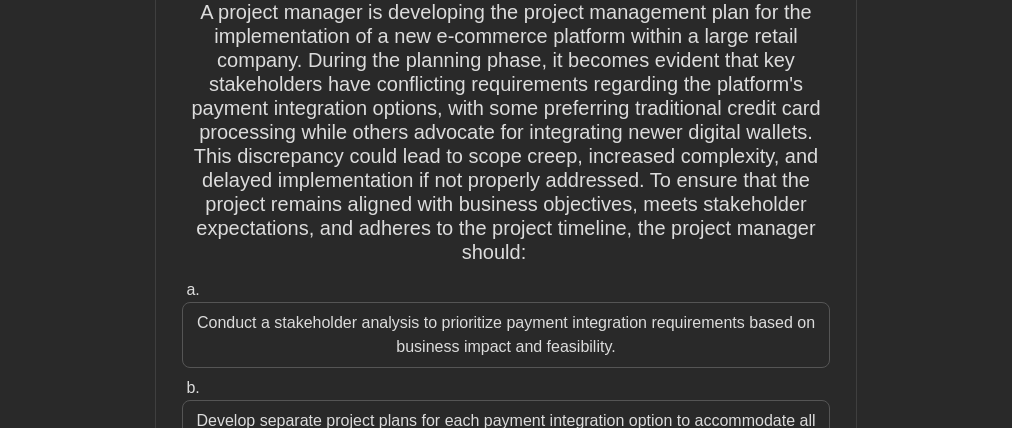 click on "a.
Conduct a stakeholder analysis to prioritize payment integration requirements based on business impact and feasibility.
b.
c.
d." at bounding box center (506, 482) 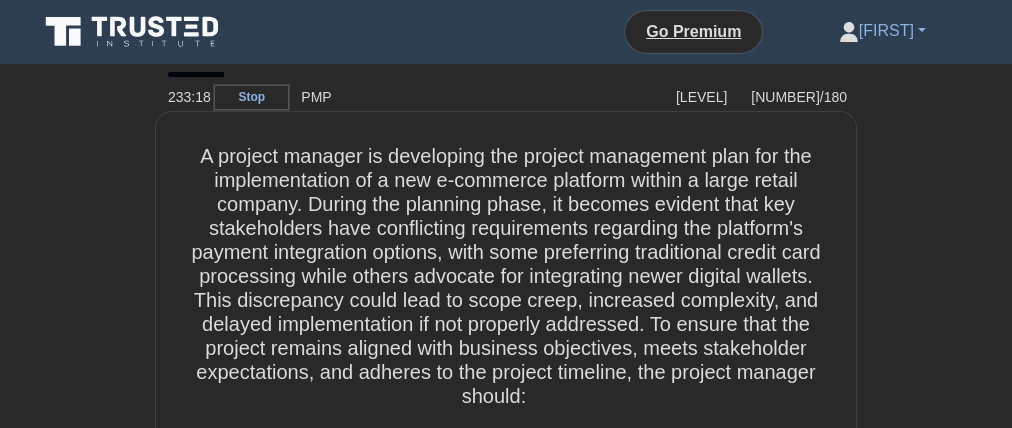 scroll, scrollTop: 528, scrollLeft: 0, axis: vertical 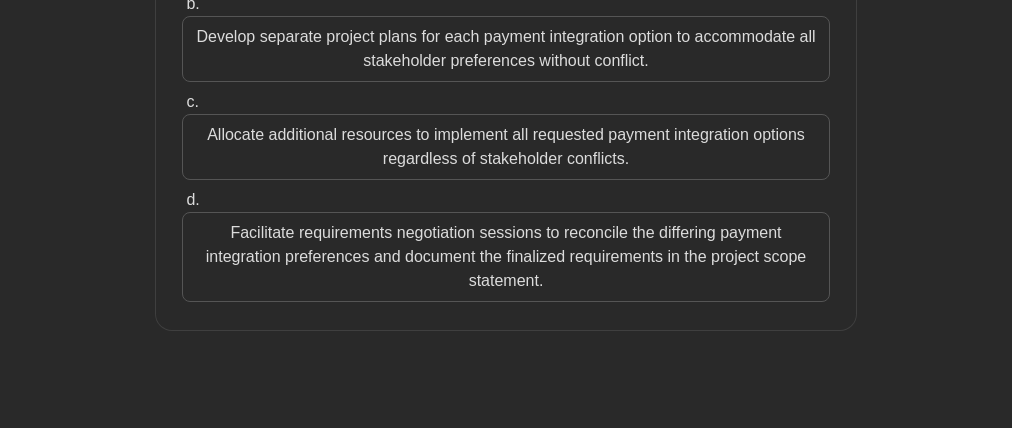 click on "a.
Conduct a stakeholder analysis to prioritize payment integration requirements based on business impact and feasibility.
b.
c.
d." at bounding box center (506, 98) 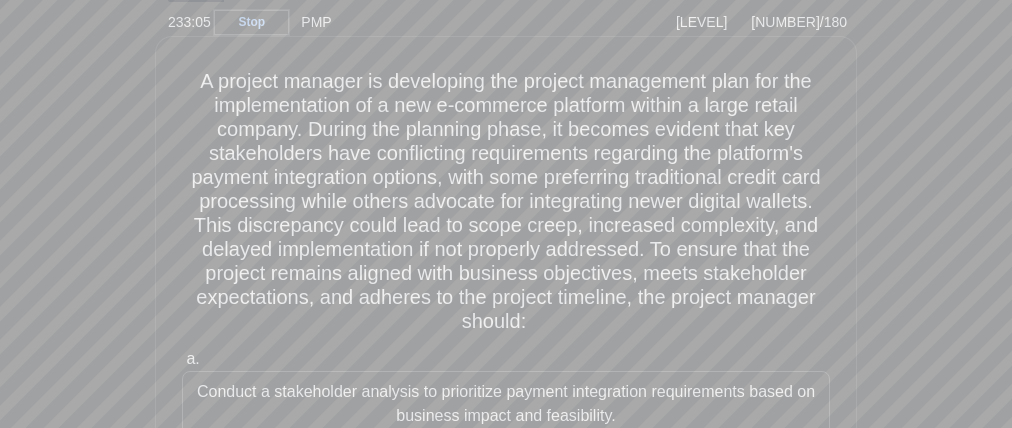 scroll, scrollTop: 85, scrollLeft: 0, axis: vertical 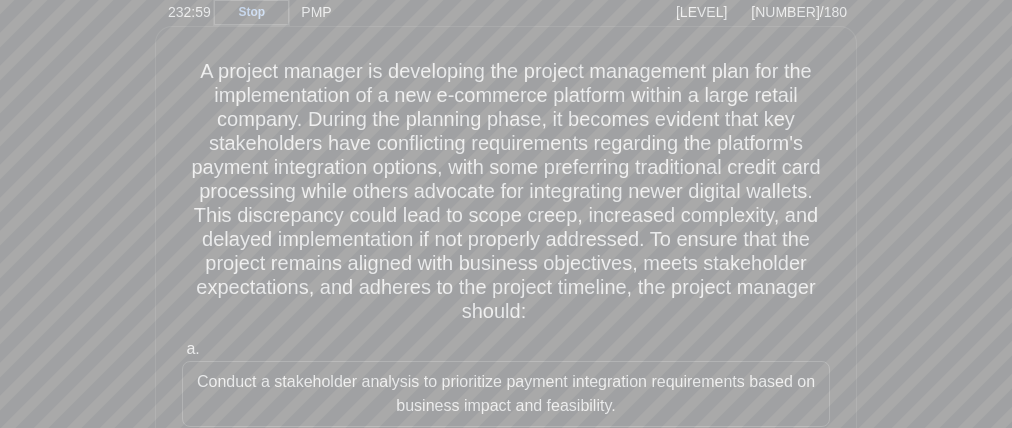 click on "A project manager is developing the project management plan for the implementation of a new e-commerce platform within a large retail company. During the planning phase, it becomes evident that key stakeholders have conflicting requirements regarding the platform's payment integration options, with some preferring traditional credit card processing while others advocate for integrating newer digital wallets. This discrepancy could lead to scope creep, increased complexity, and delayed implementation if not properly addressed. To ensure that the project remains aligned with business objectives, meets stakeholder expectations, and adheres to the project timeline, the project manager should:
.spinner_0XTQ{transform-origin:center;animation:spinner_y6GP .75s linear infinite}@keyframes spinner_y6GP{100%{transform:rotate(360deg)}}" at bounding box center (506, 192) 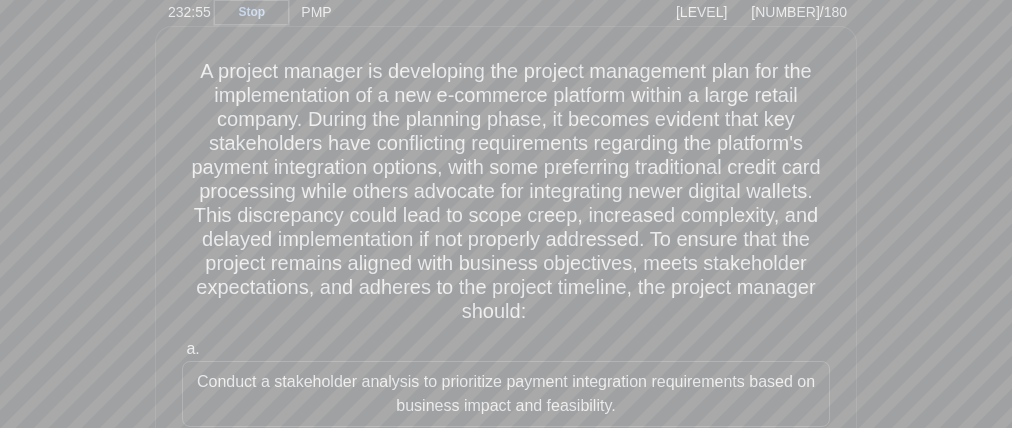 drag, startPoint x: 218, startPoint y: 275, endPoint x: 419, endPoint y: 278, distance: 201.02238 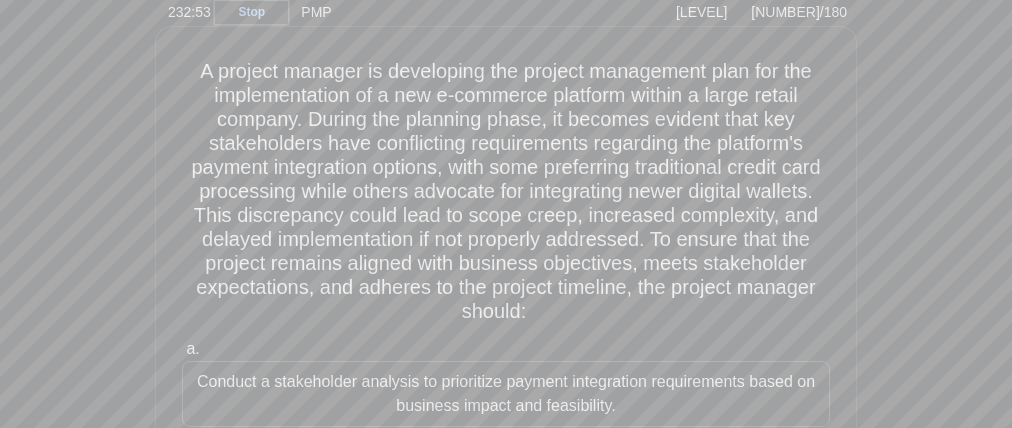 drag, startPoint x: 475, startPoint y: 280, endPoint x: 627, endPoint y: 274, distance: 152.11838 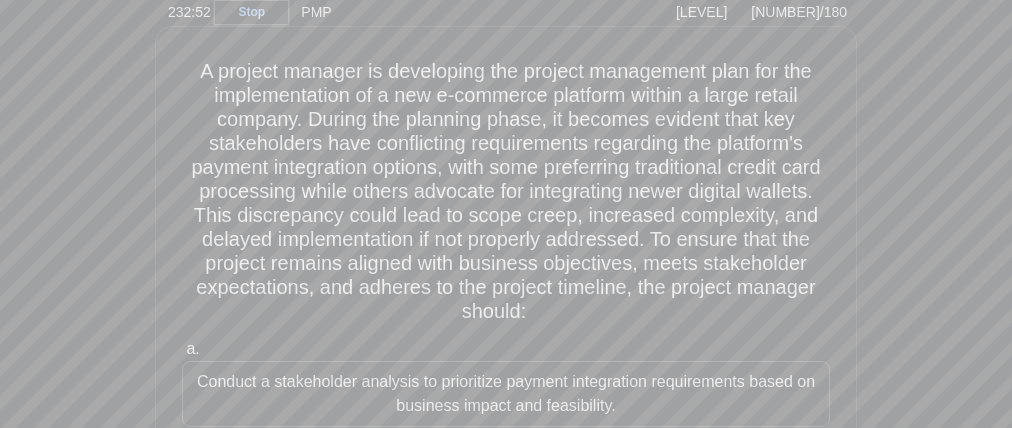 drag, startPoint x: 658, startPoint y: 277, endPoint x: 811, endPoint y: 277, distance: 153 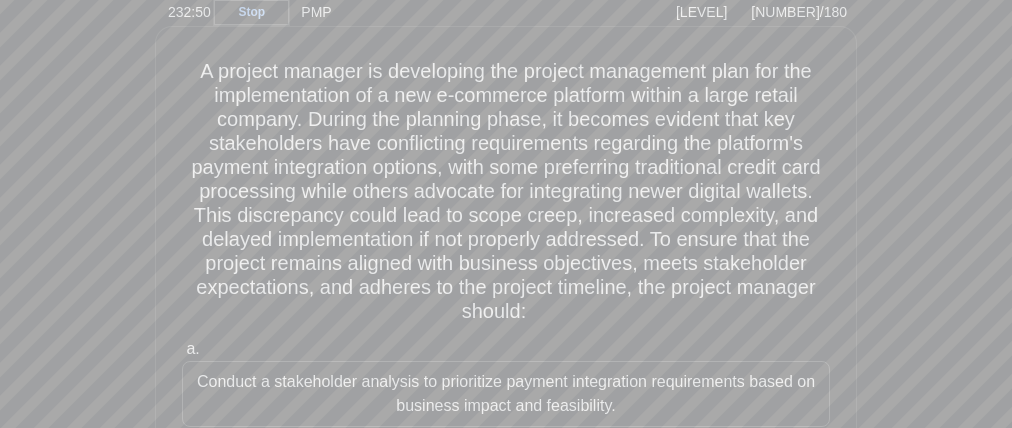 drag, startPoint x: 159, startPoint y: 305, endPoint x: 284, endPoint y: 307, distance: 125.016 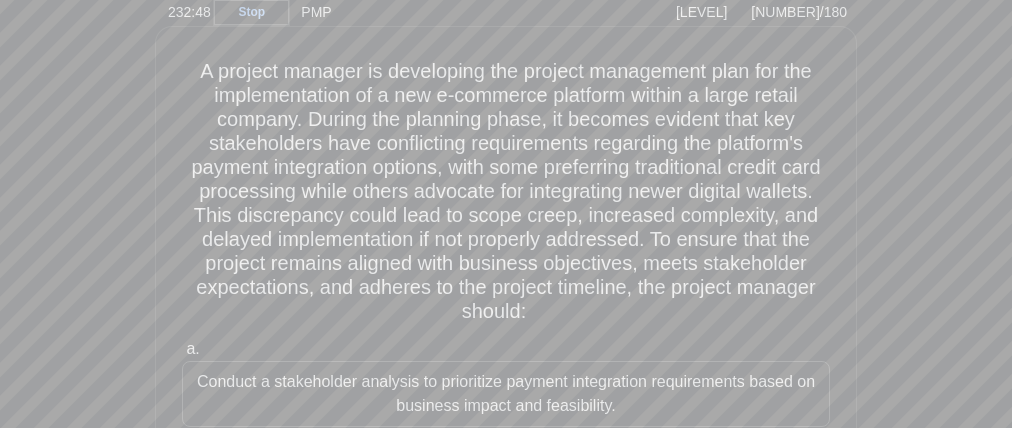 drag, startPoint x: 367, startPoint y: 308, endPoint x: 629, endPoint y: 309, distance: 262.00192 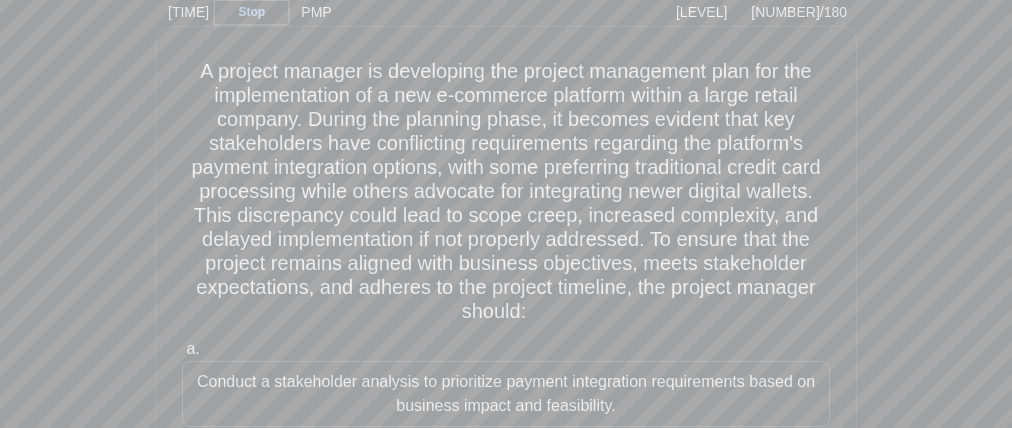 drag, startPoint x: 532, startPoint y: 82, endPoint x: 513, endPoint y: 84, distance: 19.104973 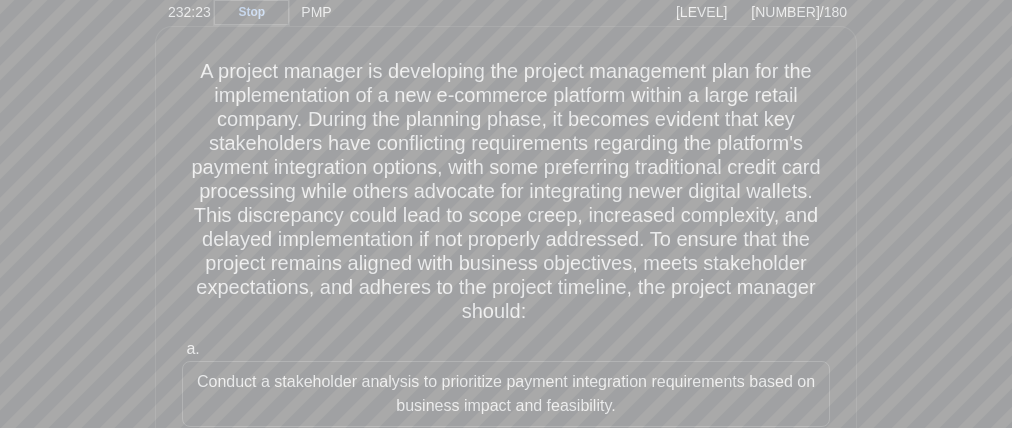 drag, startPoint x: 757, startPoint y: 130, endPoint x: 789, endPoint y: 133, distance: 32.140316 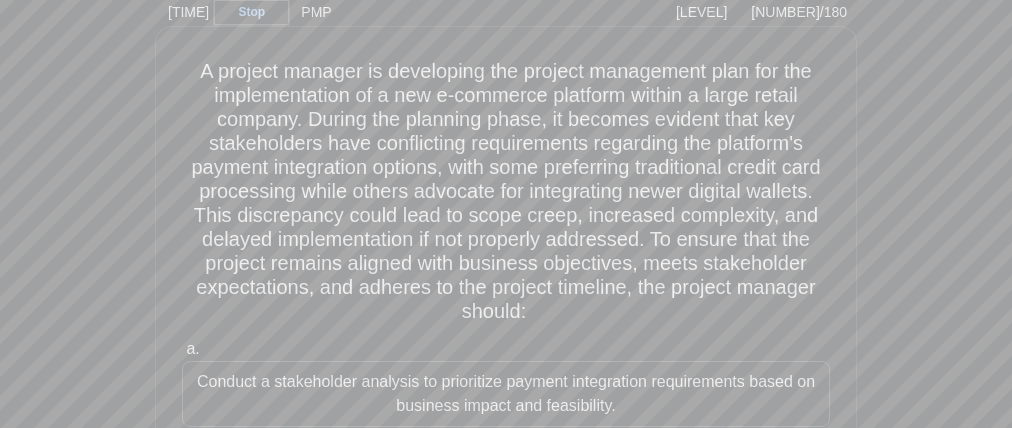 drag, startPoint x: 209, startPoint y: 154, endPoint x: 587, endPoint y: 167, distance: 378.22348 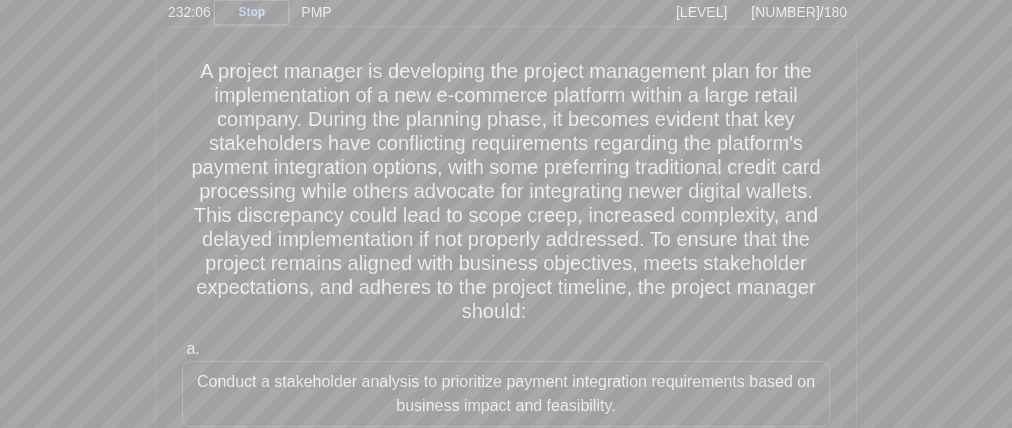 drag, startPoint x: 463, startPoint y: 230, endPoint x: 572, endPoint y: 231, distance: 109.004585 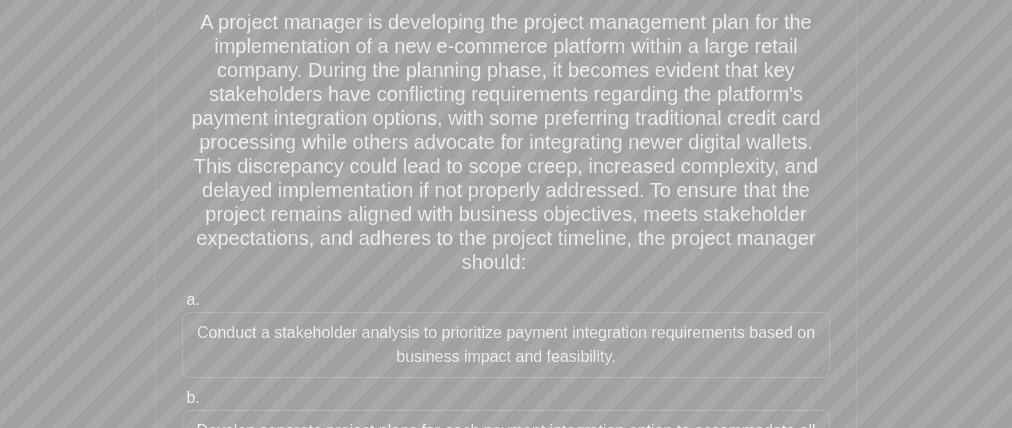 scroll, scrollTop: 340, scrollLeft: 0, axis: vertical 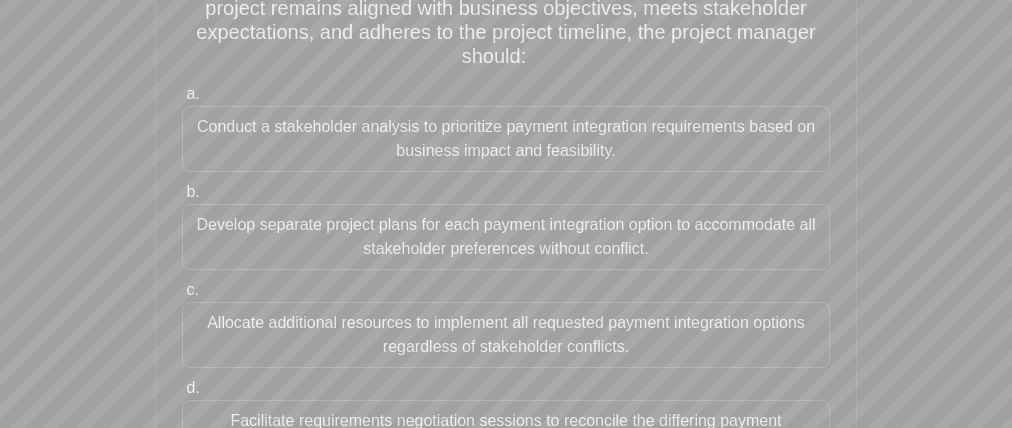 drag, startPoint x: 297, startPoint y: 137, endPoint x: 305, endPoint y: 161, distance: 25.298222 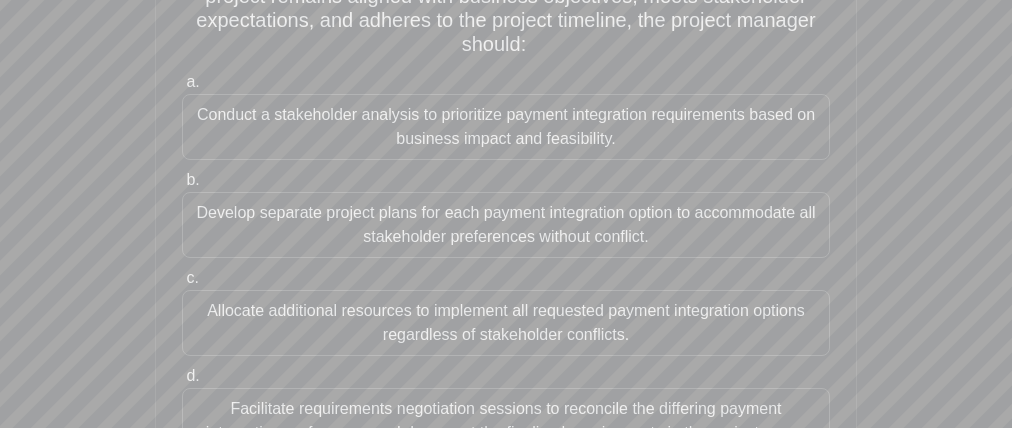 scroll, scrollTop: 428, scrollLeft: 0, axis: vertical 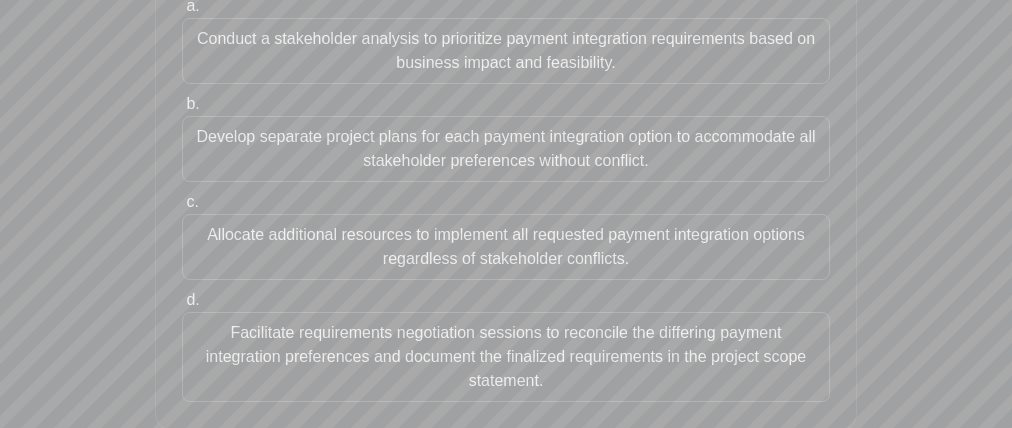 drag, startPoint x: 322, startPoint y: 251, endPoint x: 326, endPoint y: 289, distance: 38.209946 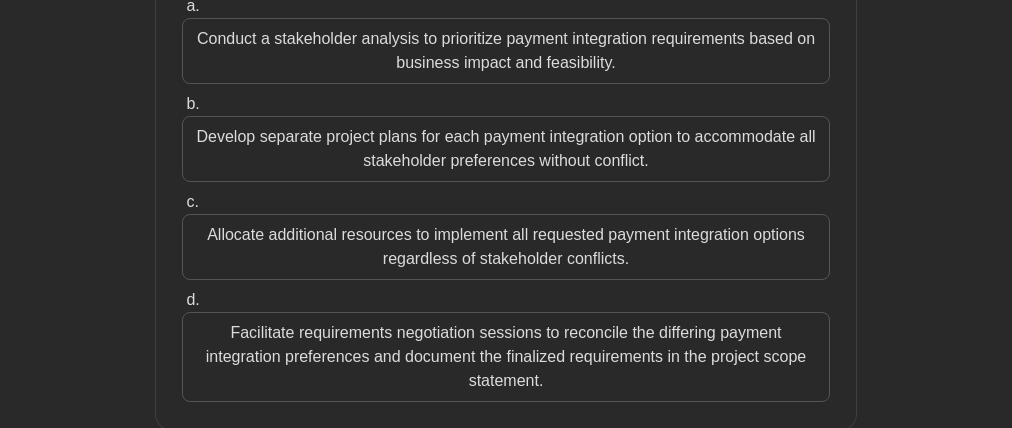 click on "Facilitate requirements negotiation sessions to reconcile the differing payment integration preferences and document the finalized requirements in the project scope statement." at bounding box center [506, 357] 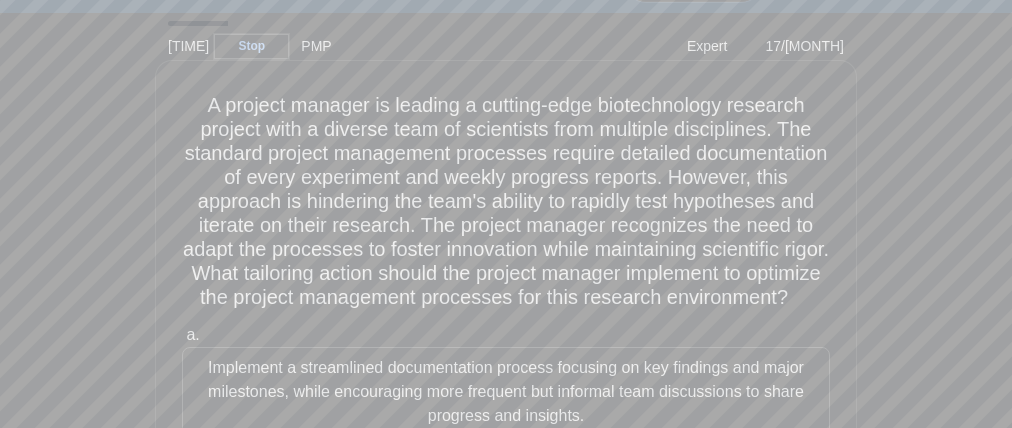 scroll, scrollTop: 54, scrollLeft: 0, axis: vertical 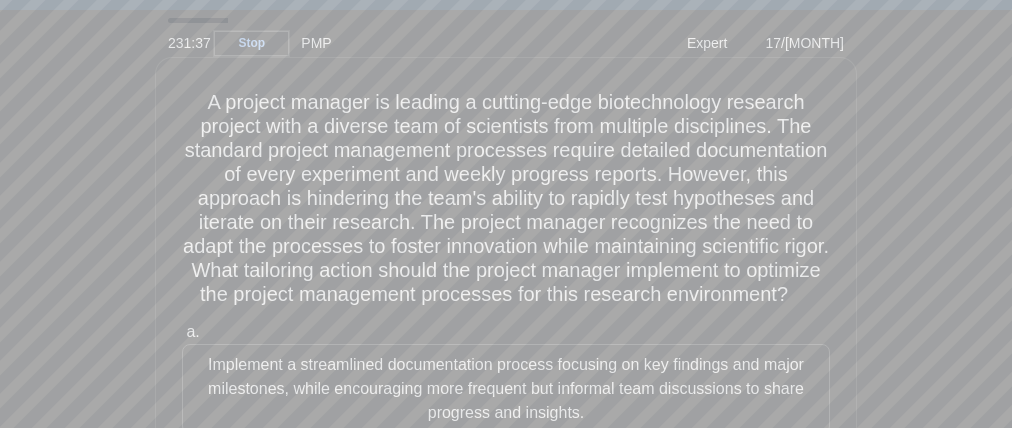 drag, startPoint x: 797, startPoint y: 258, endPoint x: 721, endPoint y: 257, distance: 76.00658 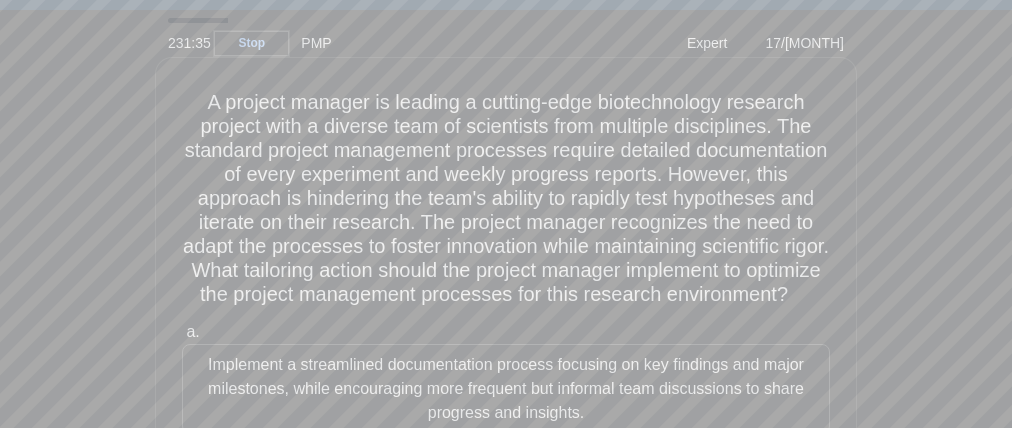 drag, startPoint x: 204, startPoint y: 275, endPoint x: 203, endPoint y: 285, distance: 10.049875 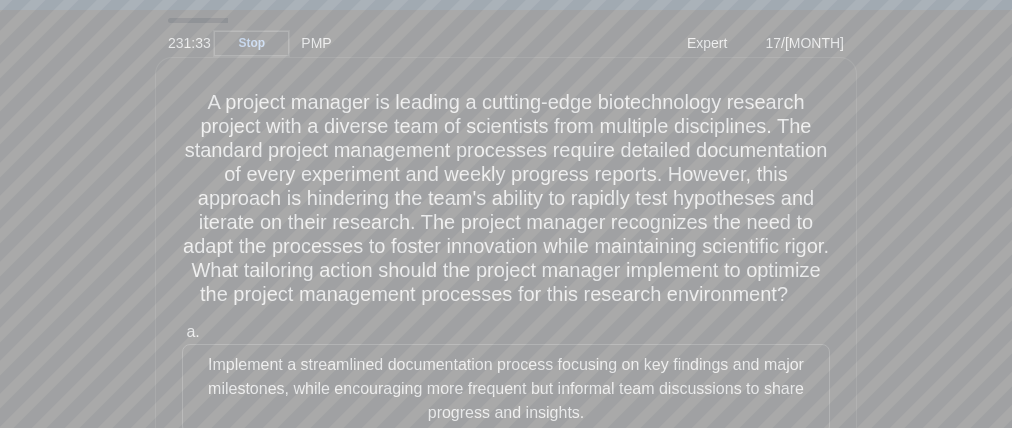 drag, startPoint x: 714, startPoint y: 283, endPoint x: 802, endPoint y: 284, distance: 88.005684 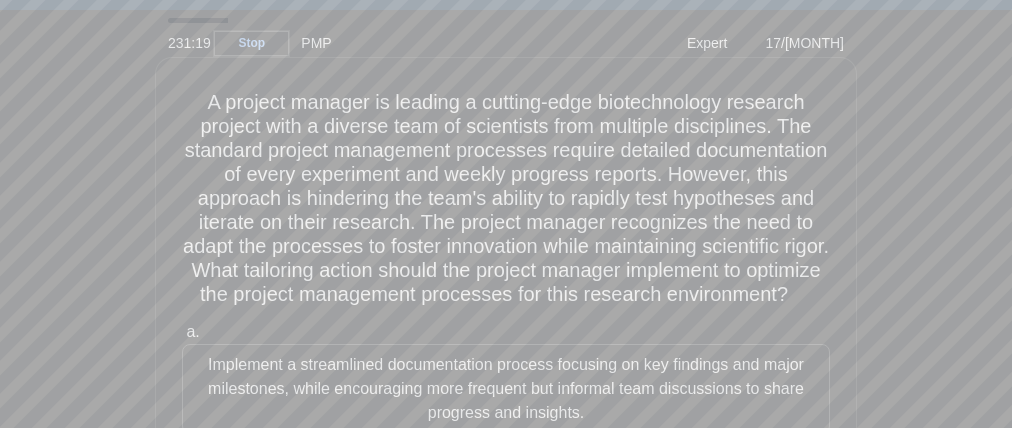 drag, startPoint x: 231, startPoint y: 104, endPoint x: 804, endPoint y: 148, distance: 574.6869 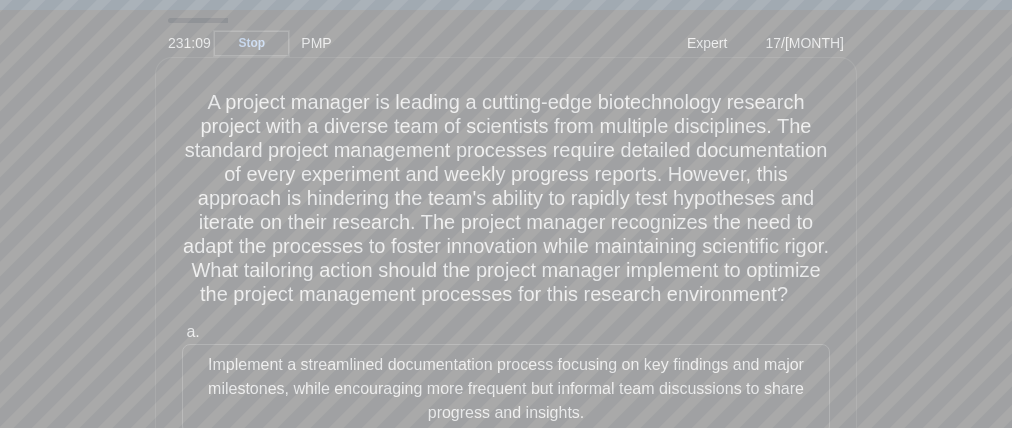 drag, startPoint x: 798, startPoint y: 170, endPoint x: 821, endPoint y: 190, distance: 30.479502 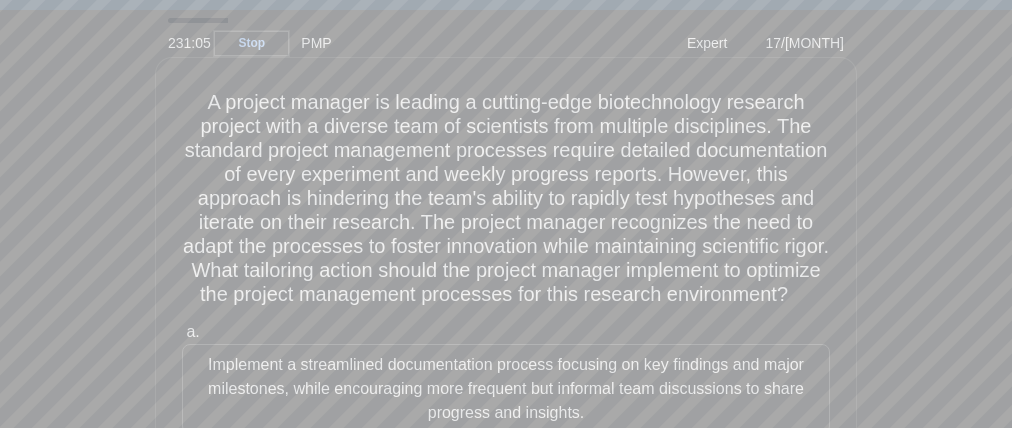 drag, startPoint x: 840, startPoint y: 217, endPoint x: 188, endPoint y: 223, distance: 652.0276 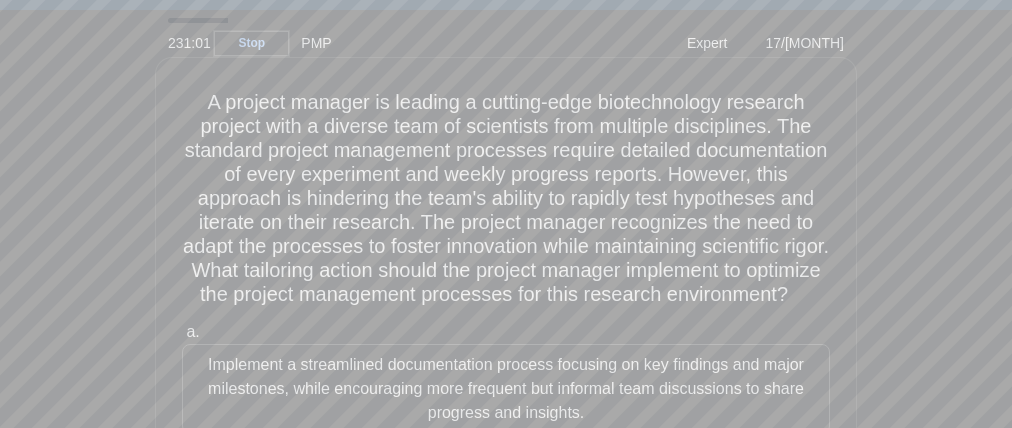 drag, startPoint x: 317, startPoint y: 261, endPoint x: 362, endPoint y: 264, distance: 45.099888 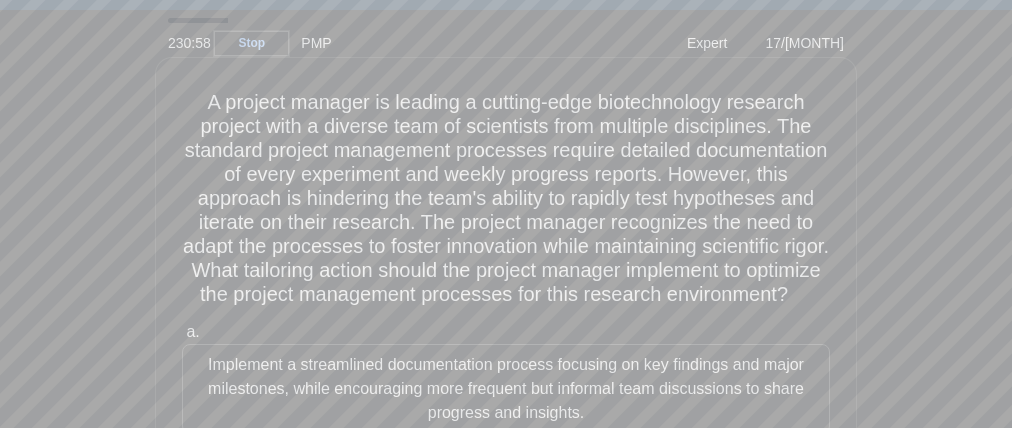 drag, startPoint x: 754, startPoint y: 258, endPoint x: 646, endPoint y: 263, distance: 108.11568 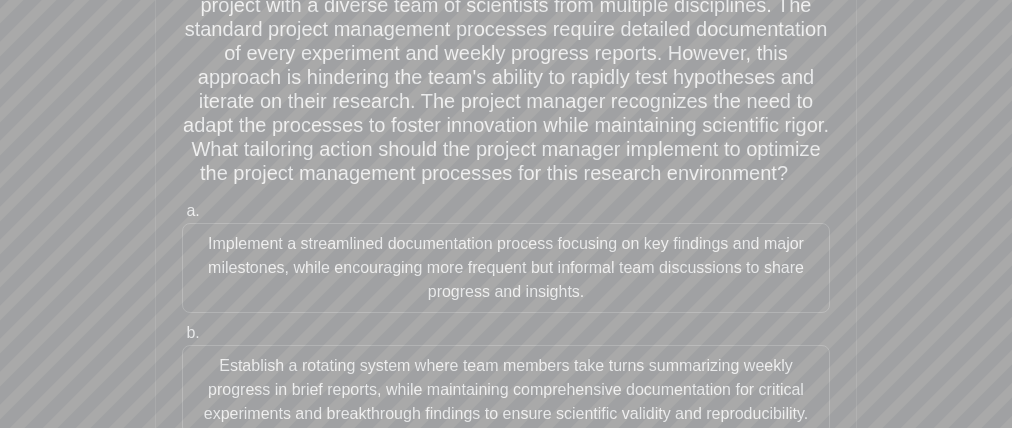 scroll, scrollTop: 93, scrollLeft: 0, axis: vertical 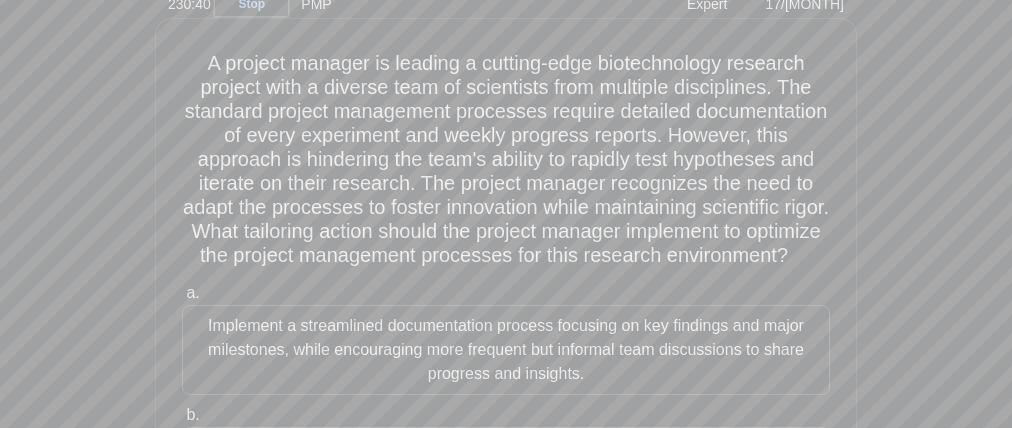 drag, startPoint x: 349, startPoint y: 100, endPoint x: 772, endPoint y: 104, distance: 423.01892 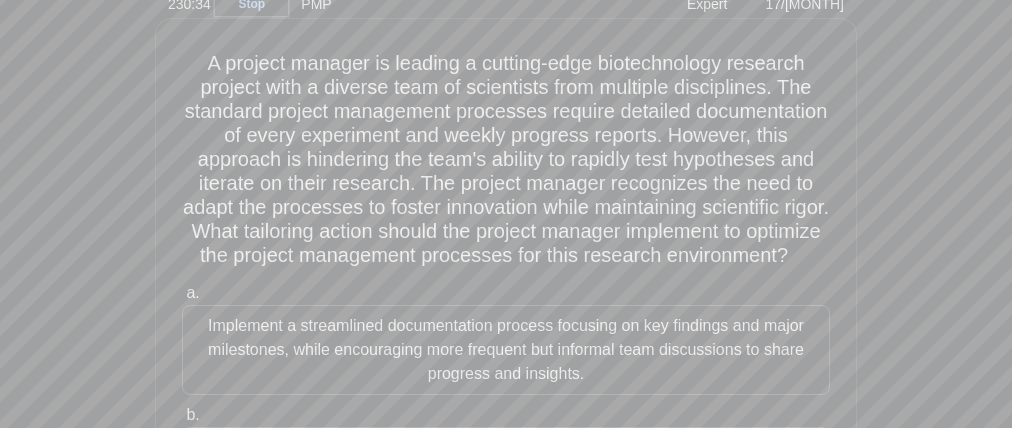 drag, startPoint x: 630, startPoint y: 122, endPoint x: 810, endPoint y: 123, distance: 180.00278 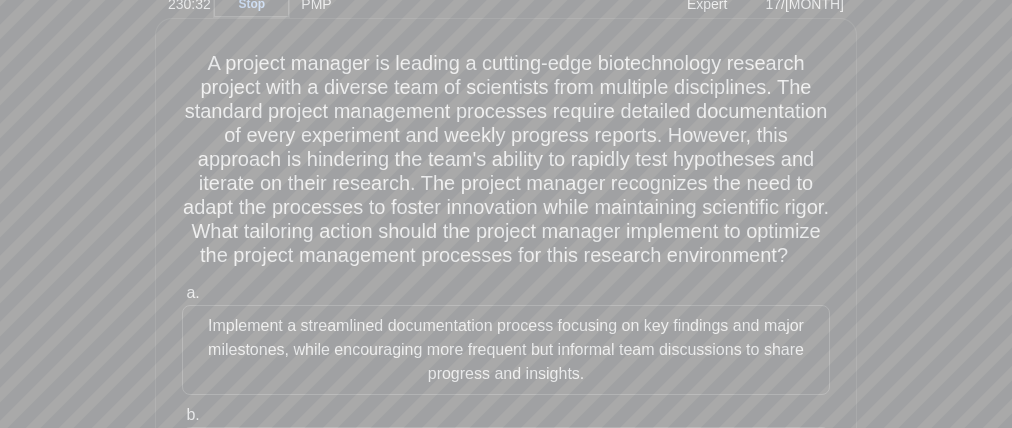 drag, startPoint x: 345, startPoint y: 143, endPoint x: 178, endPoint y: 152, distance: 167.24234 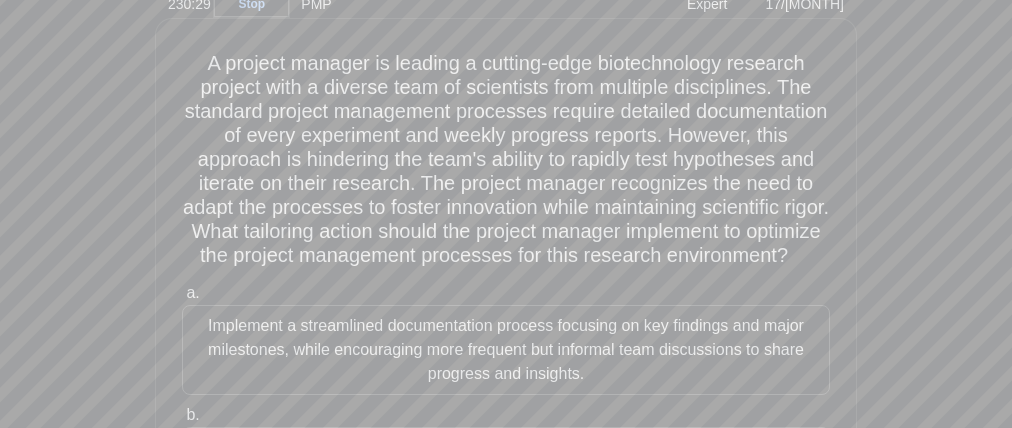 drag, startPoint x: 422, startPoint y: 142, endPoint x: 599, endPoint y: 141, distance: 177.00282 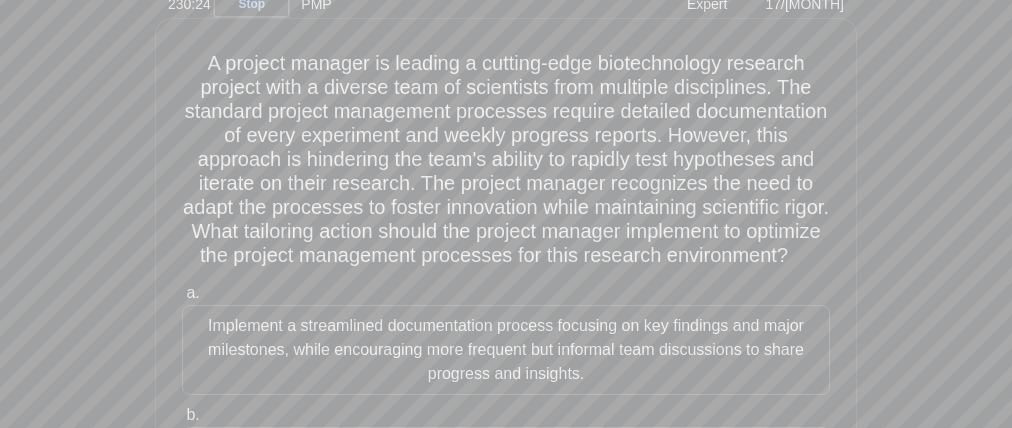 drag, startPoint x: 734, startPoint y: 146, endPoint x: 839, endPoint y: 142, distance: 105.076164 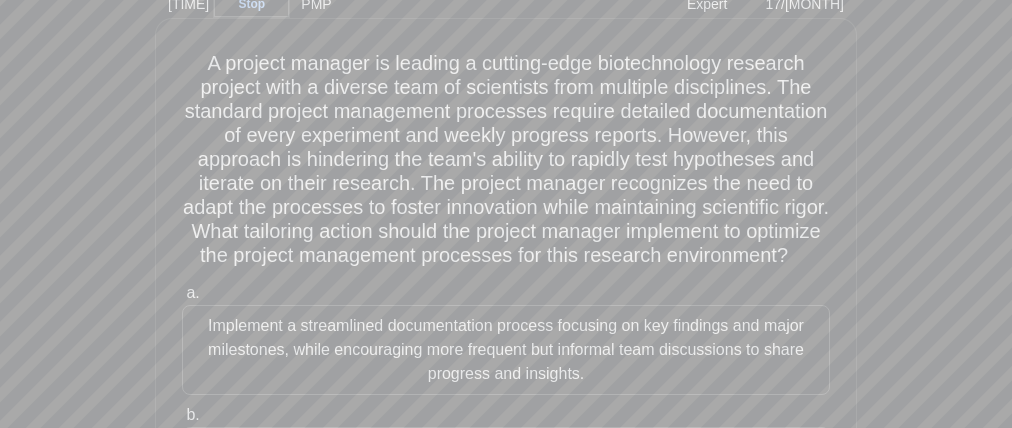 drag, startPoint x: 195, startPoint y: 175, endPoint x: 302, endPoint y: 175, distance: 107 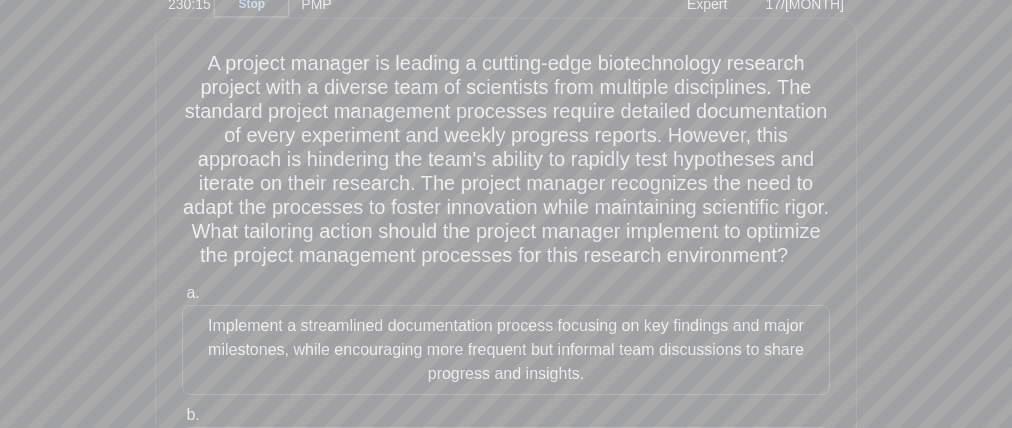 drag, startPoint x: 495, startPoint y: 174, endPoint x: 681, endPoint y: 176, distance: 186.01076 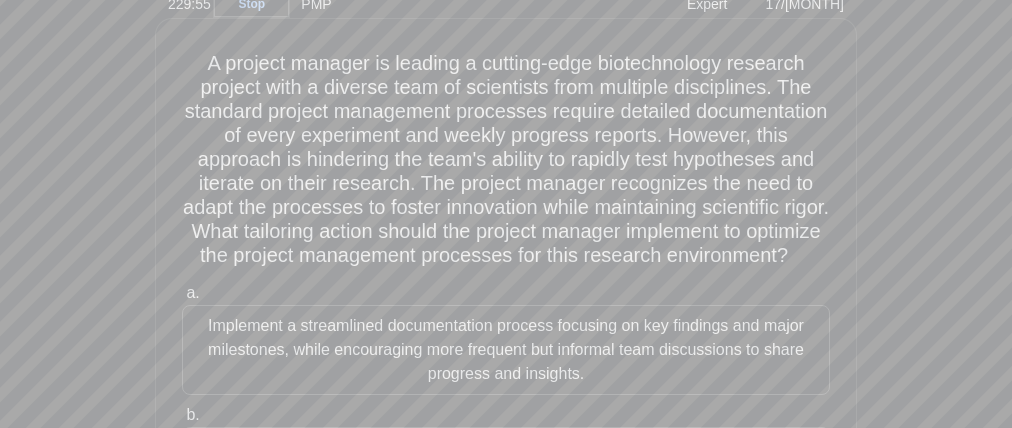 drag, startPoint x: 322, startPoint y: 219, endPoint x: 464, endPoint y: 225, distance: 142.12671 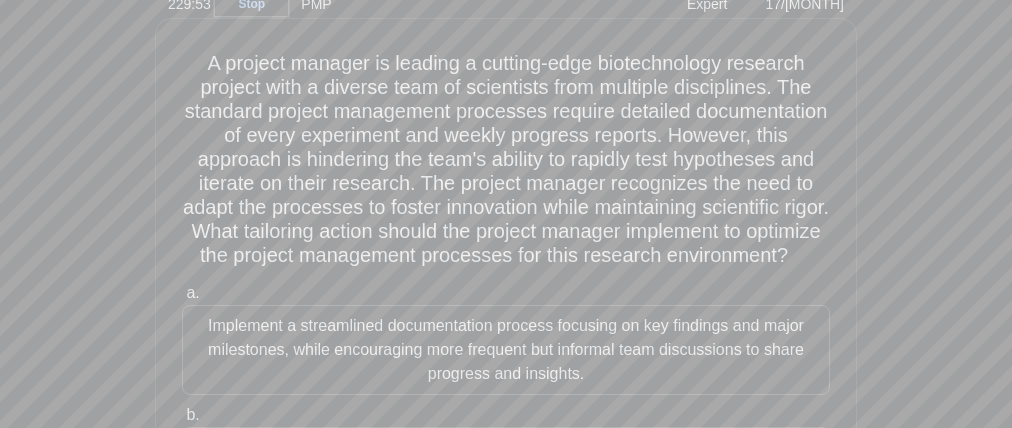 drag, startPoint x: 527, startPoint y: 224, endPoint x: 736, endPoint y: 222, distance: 209.00957 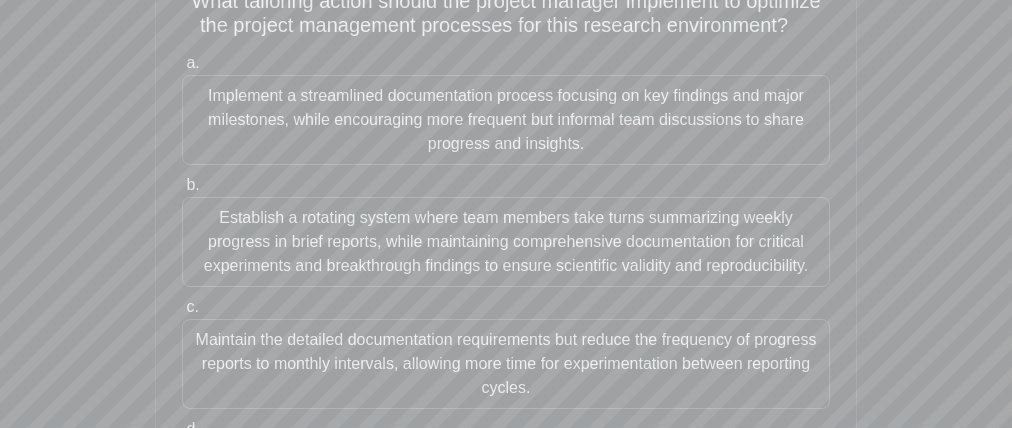 scroll, scrollTop: 336, scrollLeft: 0, axis: vertical 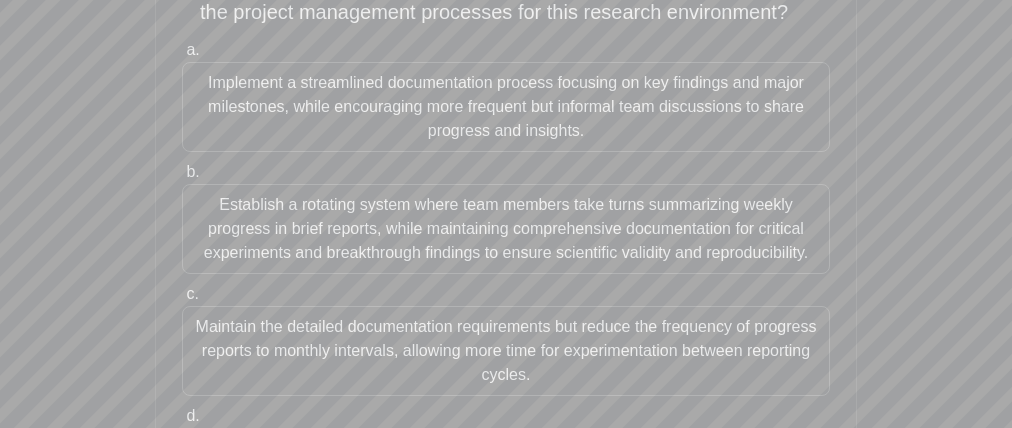 drag, startPoint x: 429, startPoint y: 100, endPoint x: 460, endPoint y: 144, distance: 53.823788 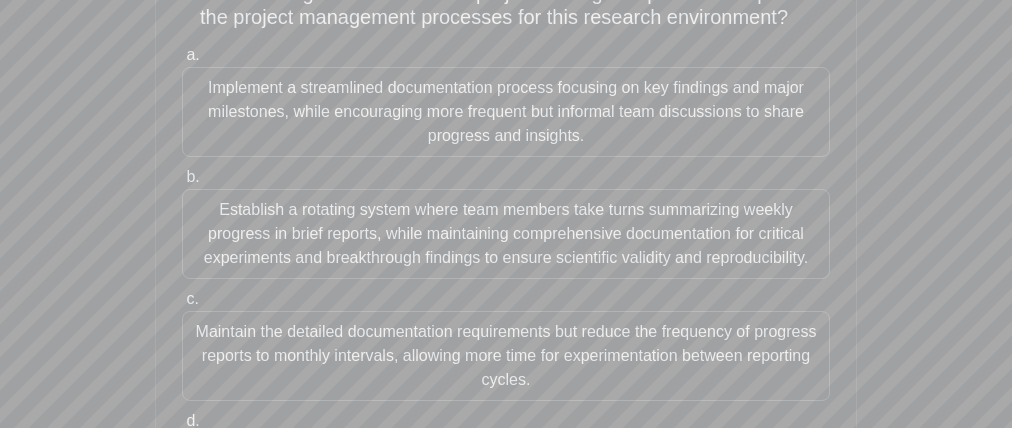 drag, startPoint x: 190, startPoint y: 219, endPoint x: 122, endPoint y: 228, distance: 68.593 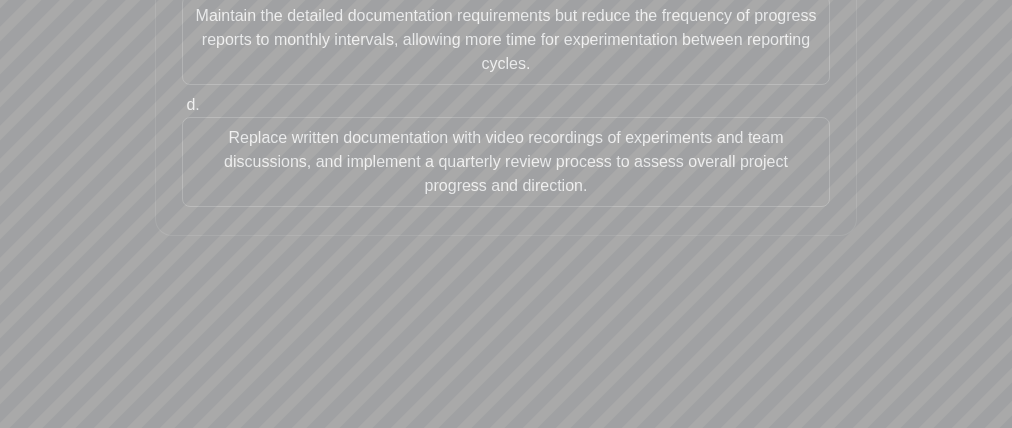 scroll, scrollTop: 512, scrollLeft: 0, axis: vertical 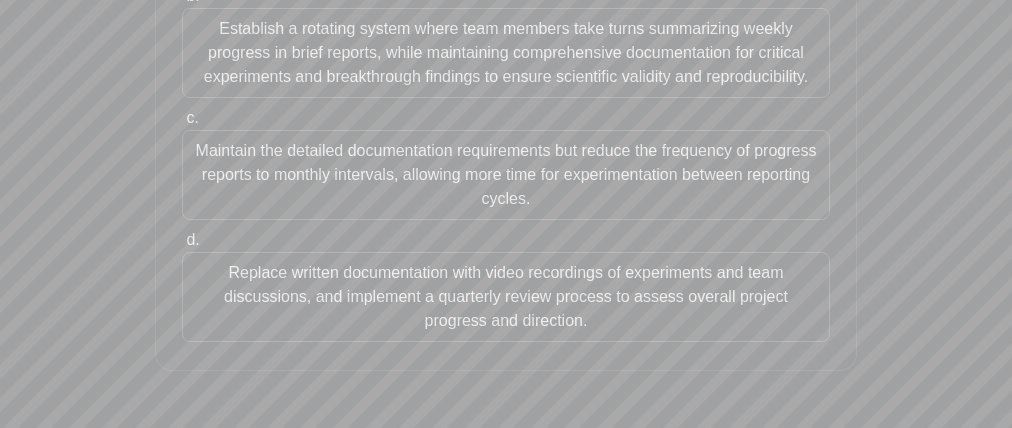 drag, startPoint x: 394, startPoint y: 152, endPoint x: 414, endPoint y: 202, distance: 53.851646 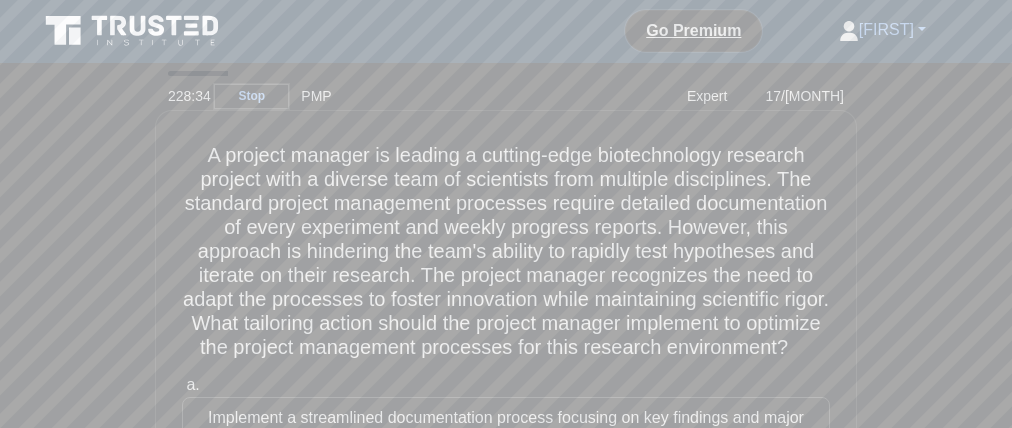 scroll, scrollTop: 0, scrollLeft: 0, axis: both 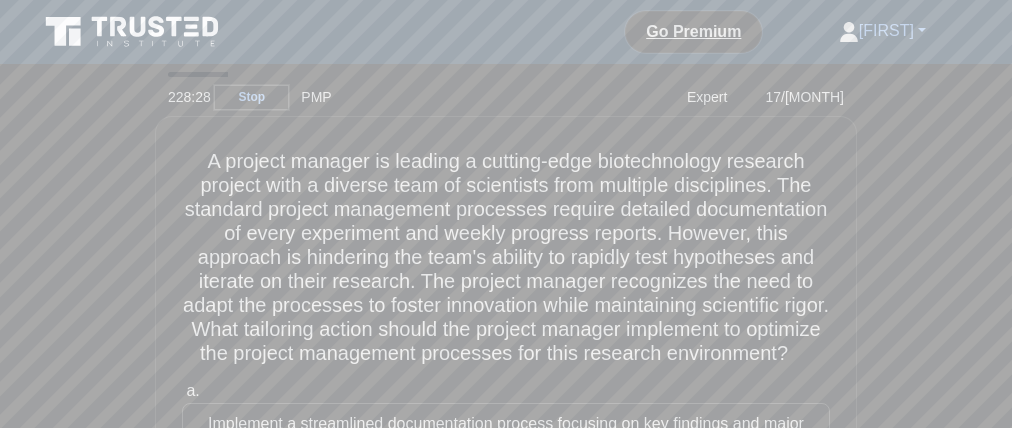 click on "Stop" at bounding box center [251, 97] 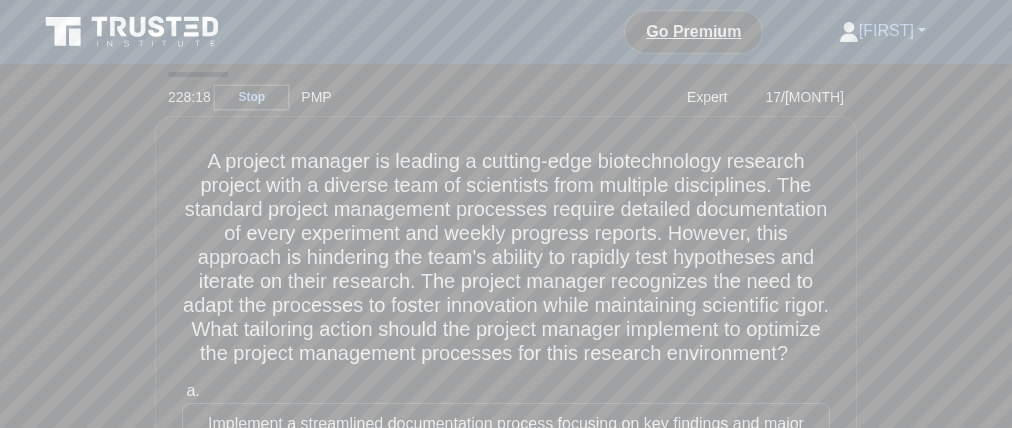 click on "228:18
Stop
PMP
Expert
17/180" at bounding box center (506, 97) 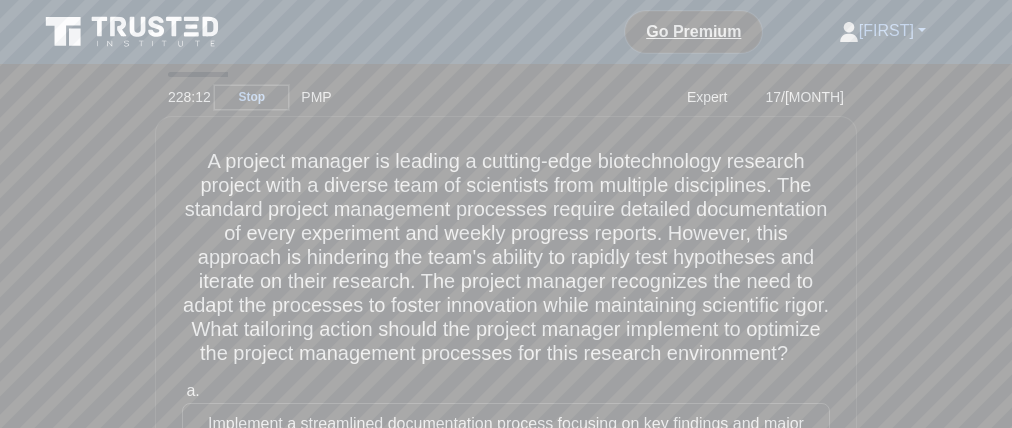 click on "Stop" at bounding box center (251, 97) 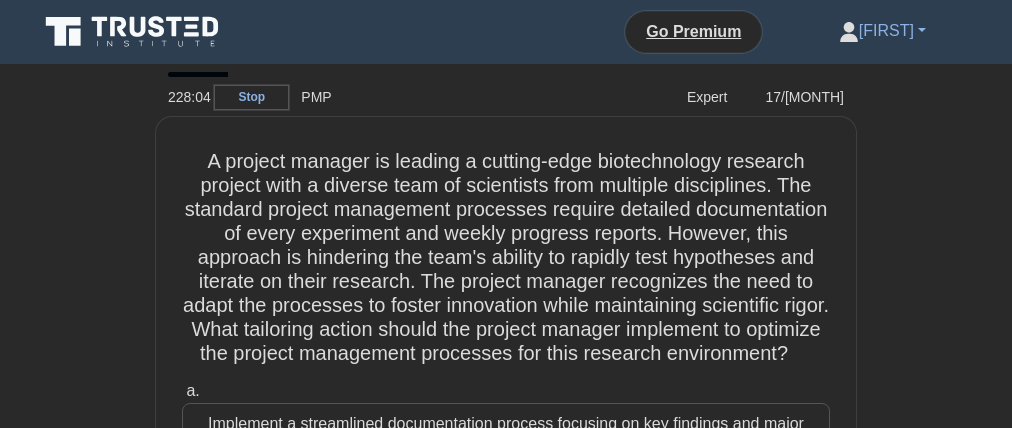 click on "Stop" at bounding box center (251, 97) 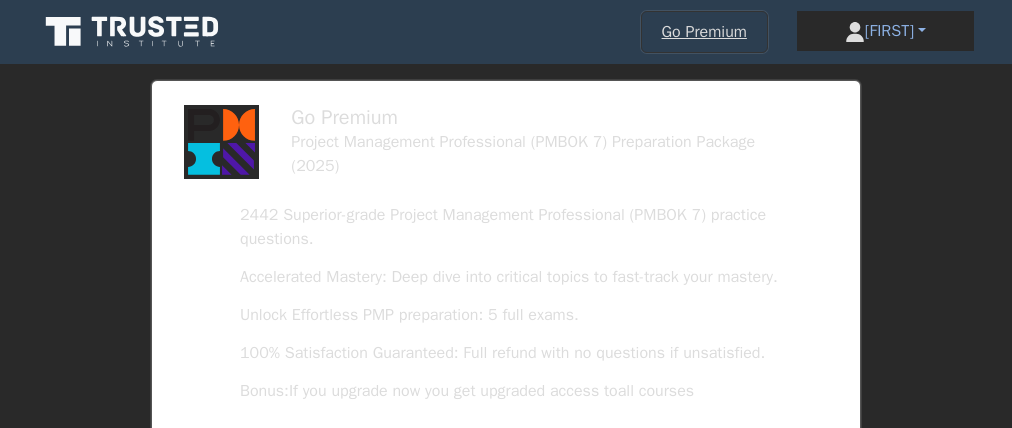 scroll, scrollTop: 172, scrollLeft: 0, axis: vertical 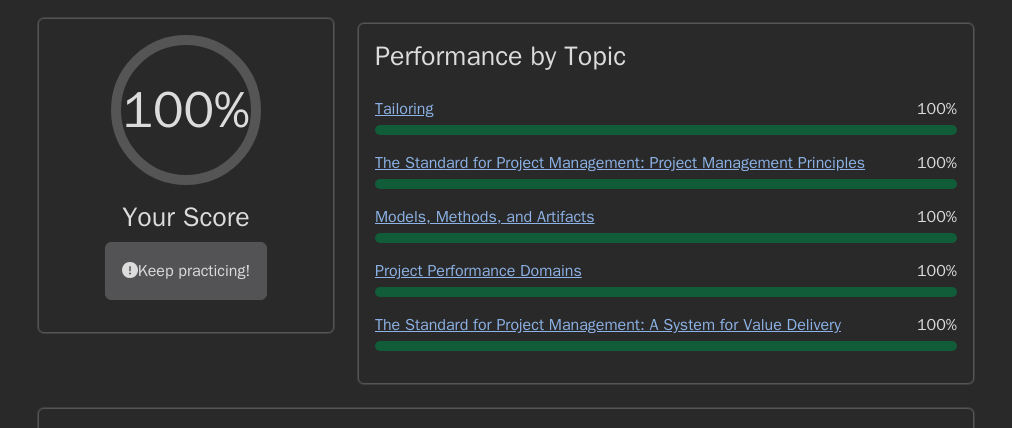 click on "Keep practicing!" at bounding box center (186, 271) 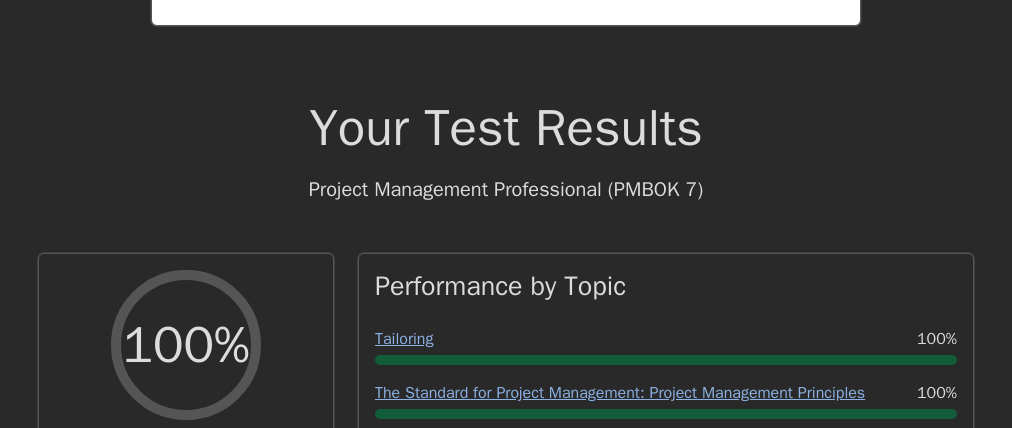 scroll, scrollTop: 692, scrollLeft: 0, axis: vertical 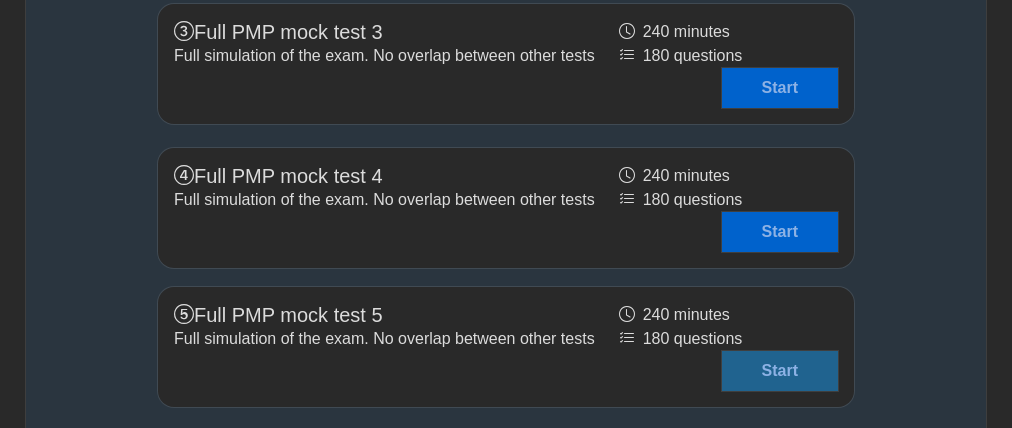 click on "Start" at bounding box center (780, 371) 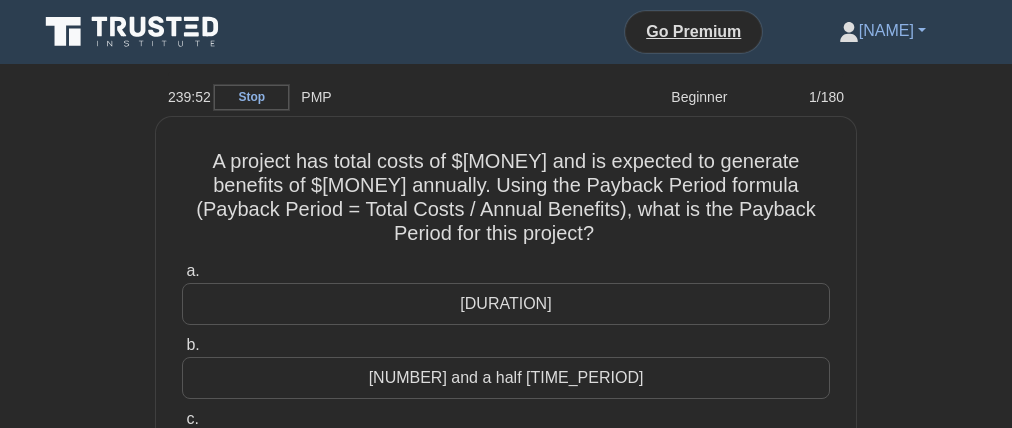 scroll, scrollTop: 0, scrollLeft: 0, axis: both 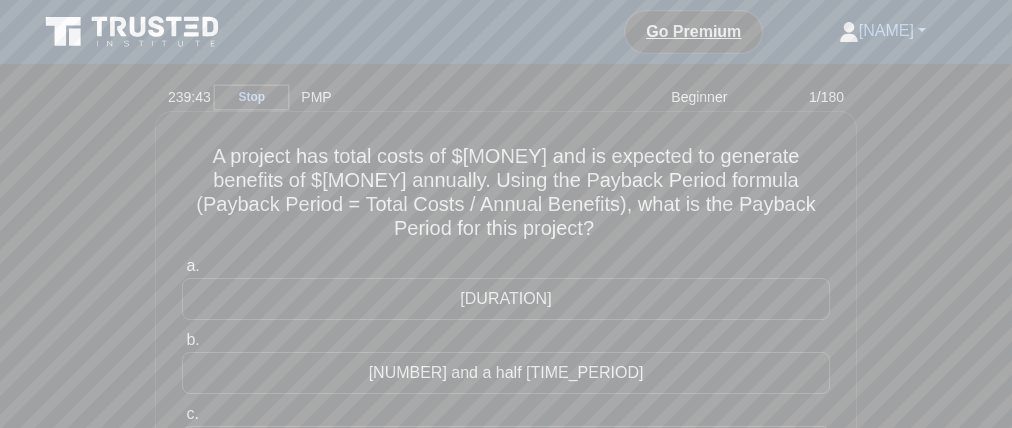 drag, startPoint x: 505, startPoint y: 171, endPoint x: 547, endPoint y: 162, distance: 42.953465 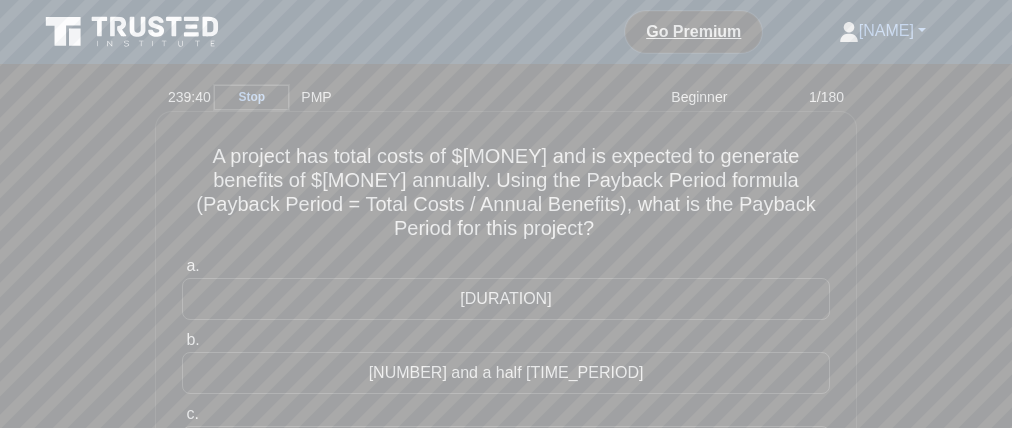 drag, startPoint x: 285, startPoint y: 190, endPoint x: 307, endPoint y: 191, distance: 22.022715 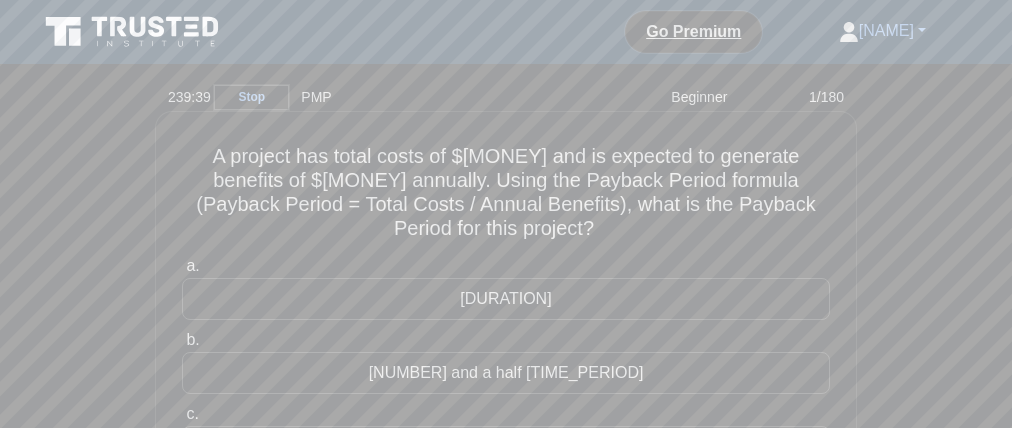 drag, startPoint x: 361, startPoint y: 193, endPoint x: 443, endPoint y: 199, distance: 82.219215 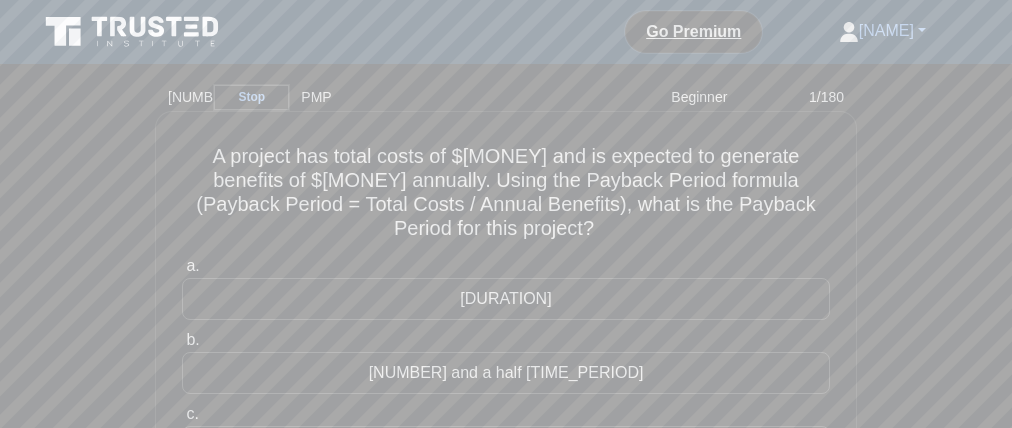 drag, startPoint x: 424, startPoint y: 170, endPoint x: 400, endPoint y: 172, distance: 24.083189 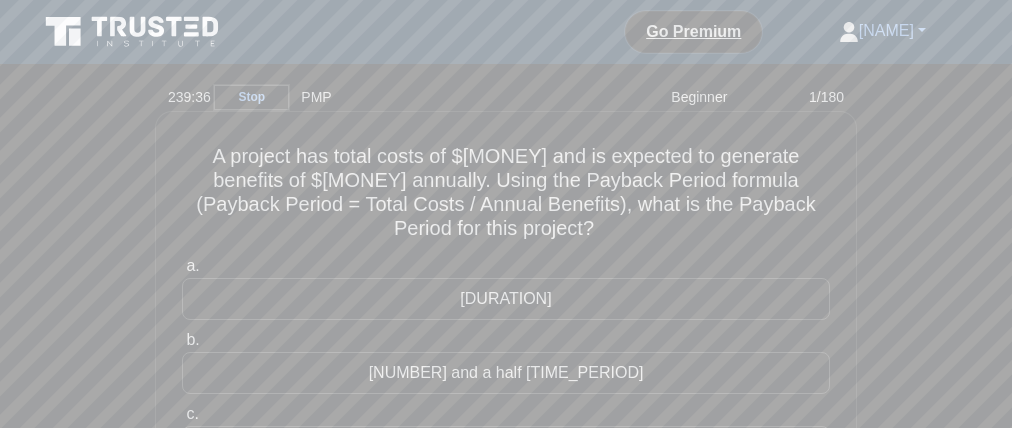 drag, startPoint x: 390, startPoint y: 173, endPoint x: 457, endPoint y: 171, distance: 67.02985 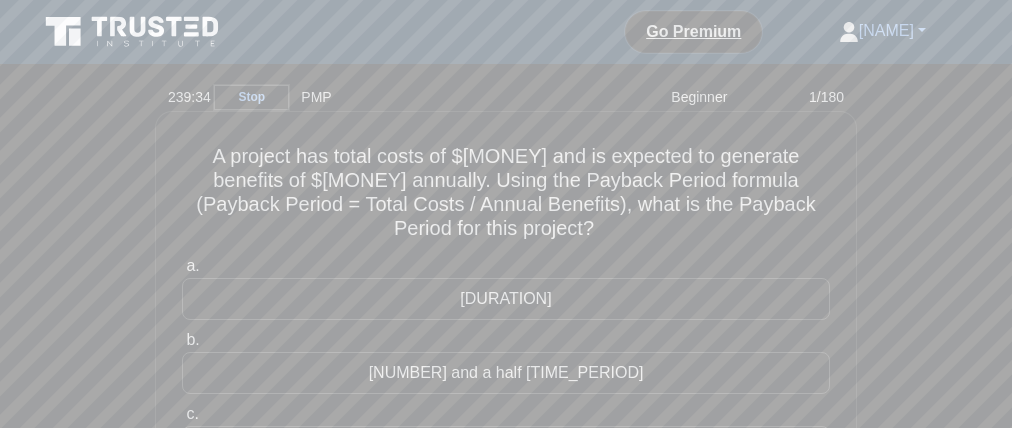 drag, startPoint x: 188, startPoint y: 197, endPoint x: 274, endPoint y: 197, distance: 86 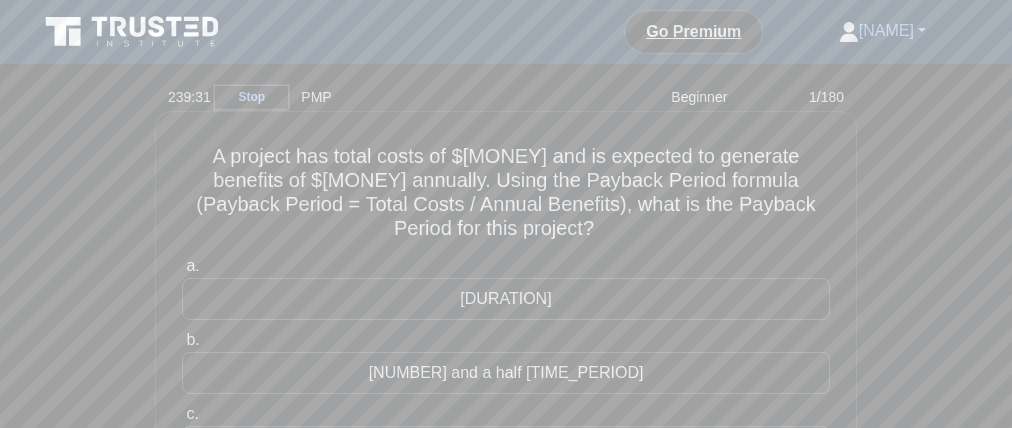 drag, startPoint x: 774, startPoint y: 193, endPoint x: 840, endPoint y: 195, distance: 66.0303 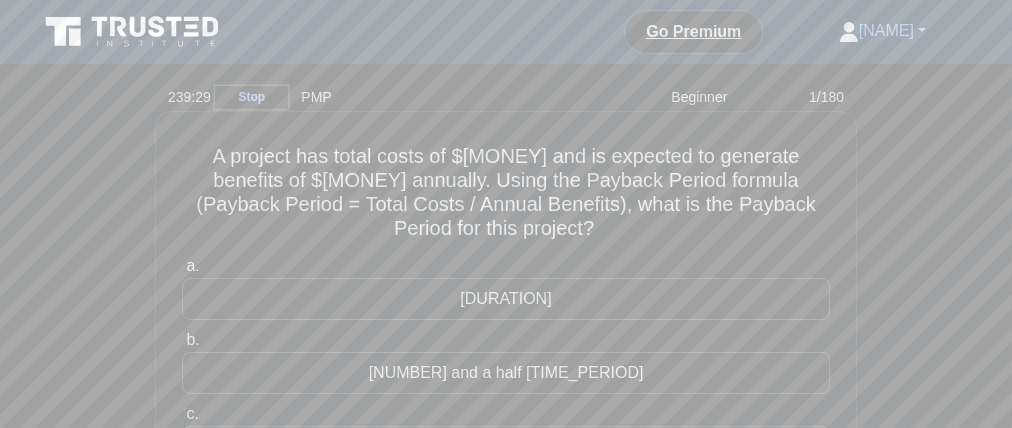 click on "A project has total costs of $120,000 and is expected to generate benefits of $30,000 annually. Using the Payback Period formula (Payback Period = Total Costs / Annual Benefits), what is the Payback Period for this project?
.spinner_0XTQ{transform-origin:center;animation:spinner_y6GP .75s linear infinite}@keyframes spinner_y6GP{100%{transform:rotate(360deg)}}" at bounding box center (506, 193) 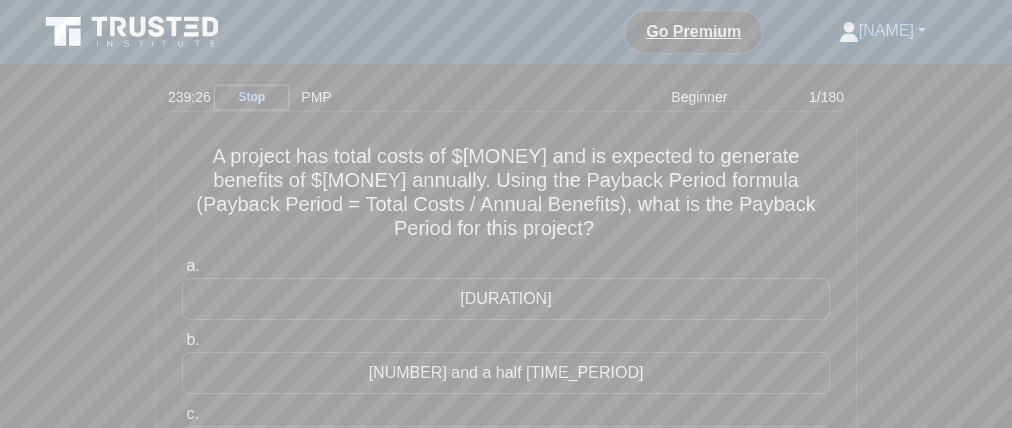 drag, startPoint x: 296, startPoint y: 221, endPoint x: 262, endPoint y: 240, distance: 38.948685 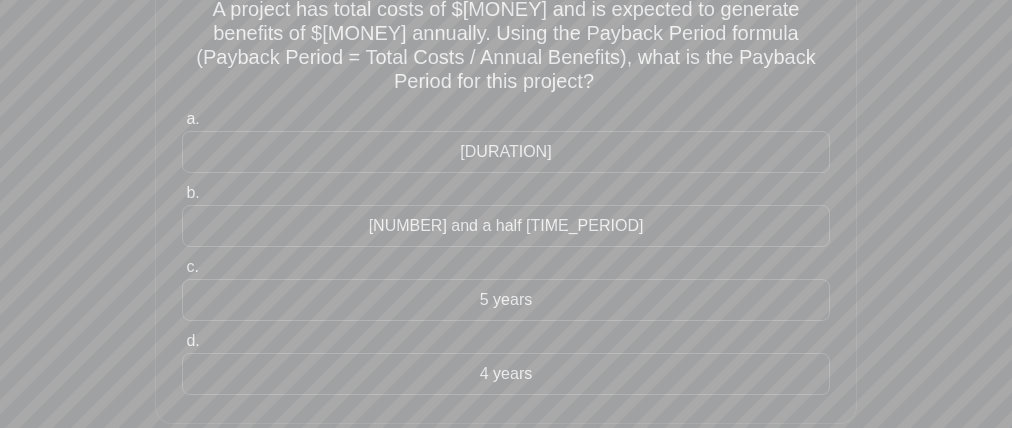 scroll, scrollTop: 145, scrollLeft: 0, axis: vertical 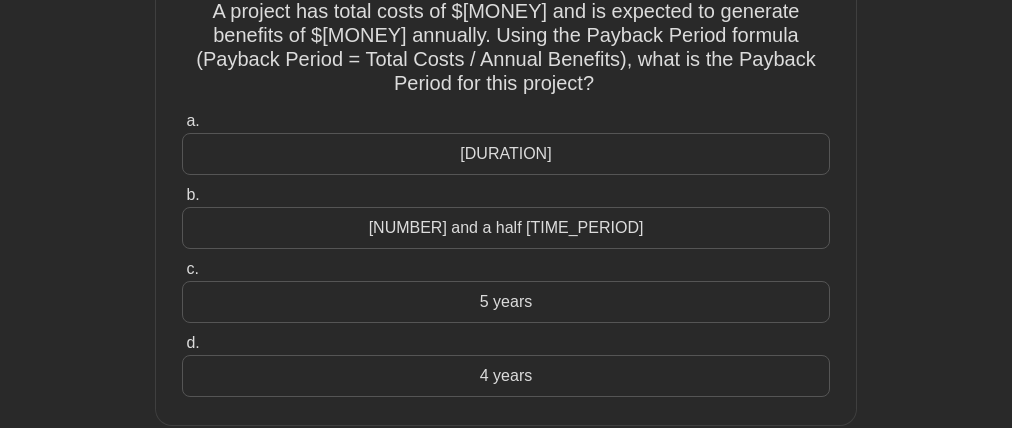 click on "4 years" at bounding box center [506, 376] 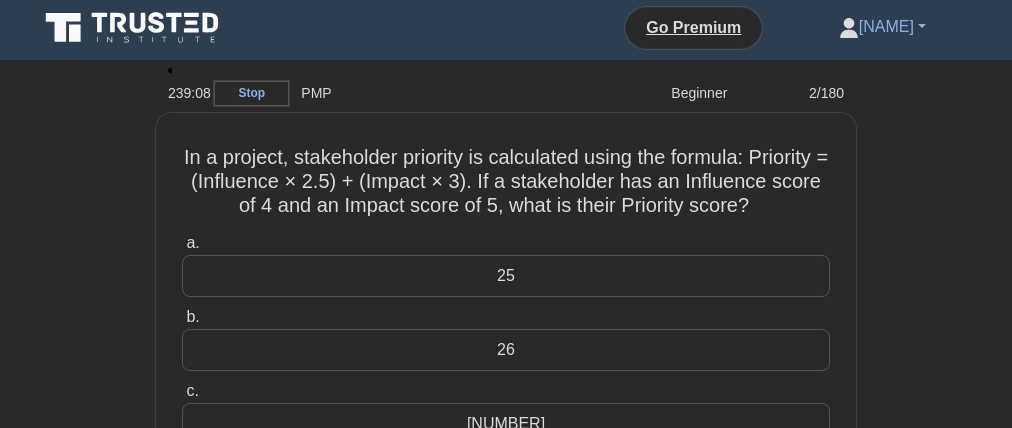 scroll, scrollTop: 0, scrollLeft: 0, axis: both 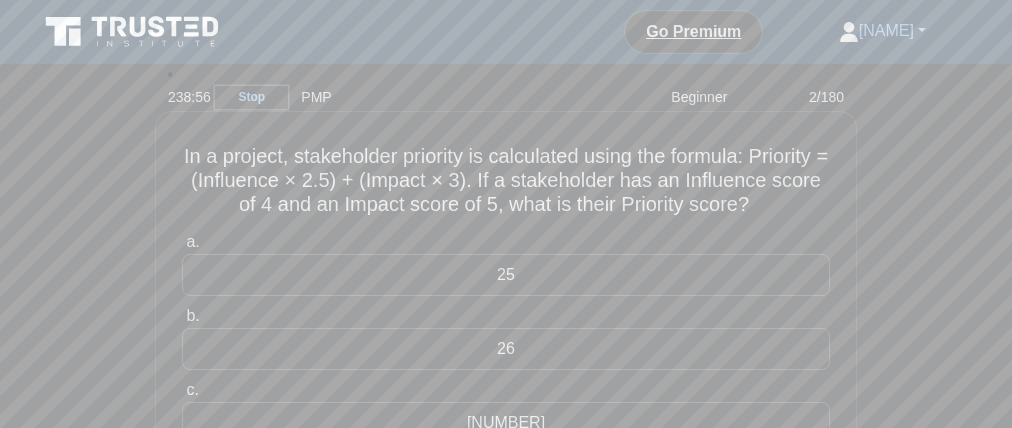 drag, startPoint x: 427, startPoint y: 166, endPoint x: 499, endPoint y: 177, distance: 72.835434 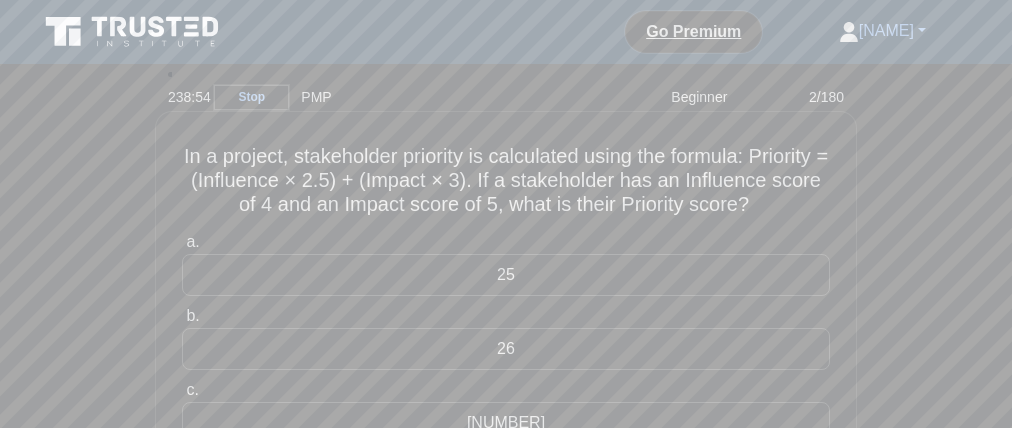 drag, startPoint x: 686, startPoint y: 166, endPoint x: 753, endPoint y: 166, distance: 67 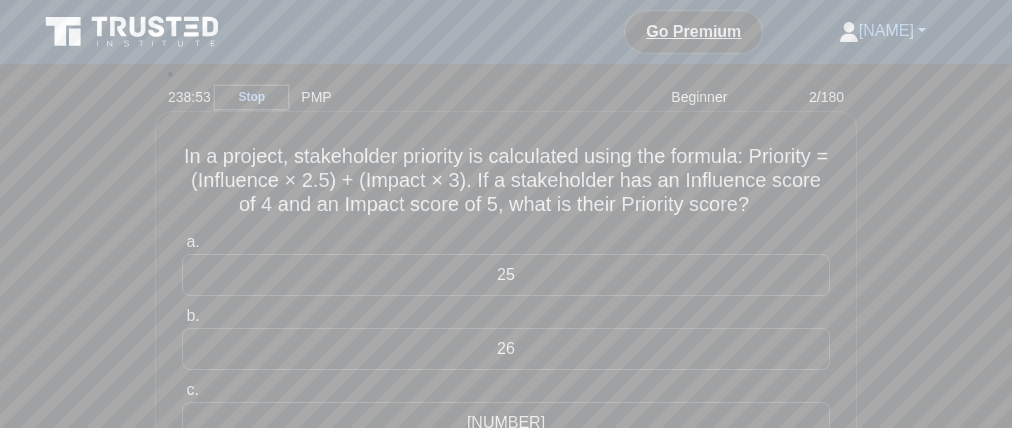 drag, startPoint x: 779, startPoint y: 165, endPoint x: 814, endPoint y: 163, distance: 35.057095 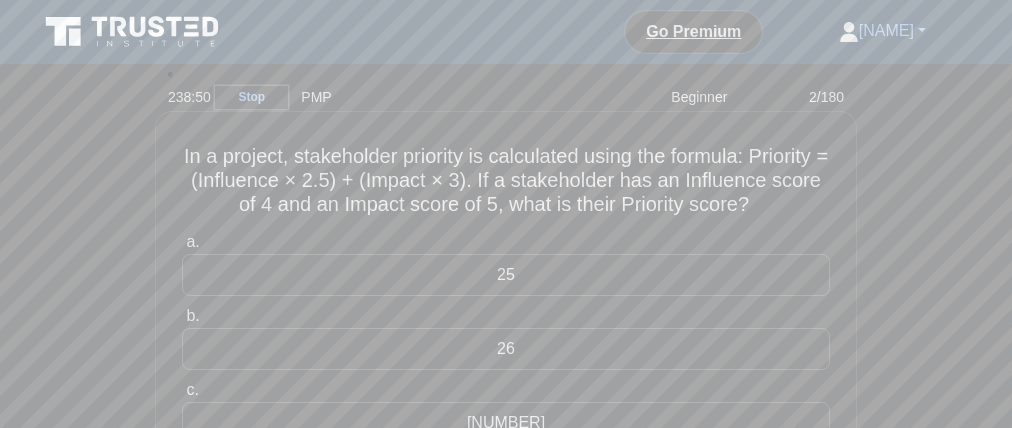 drag, startPoint x: 215, startPoint y: 195, endPoint x: 532, endPoint y: 196, distance: 317.0016 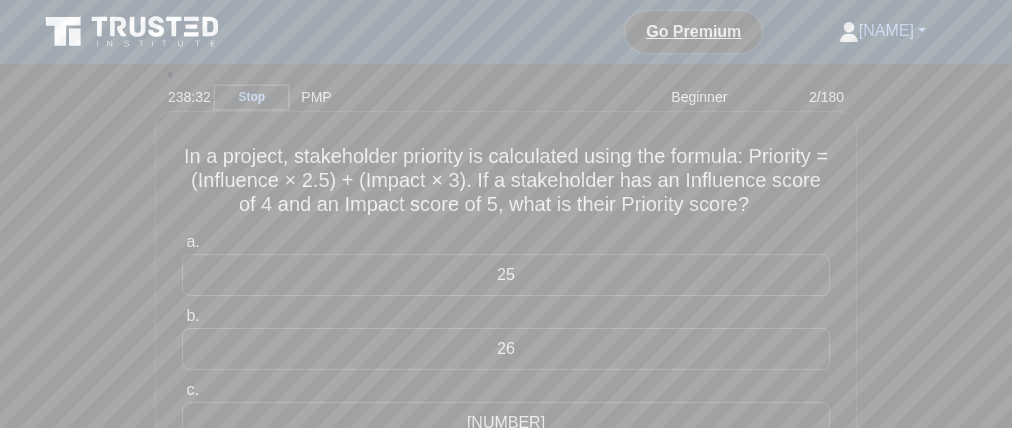 drag, startPoint x: 266, startPoint y: 219, endPoint x: 303, endPoint y: 237, distance: 41.14608 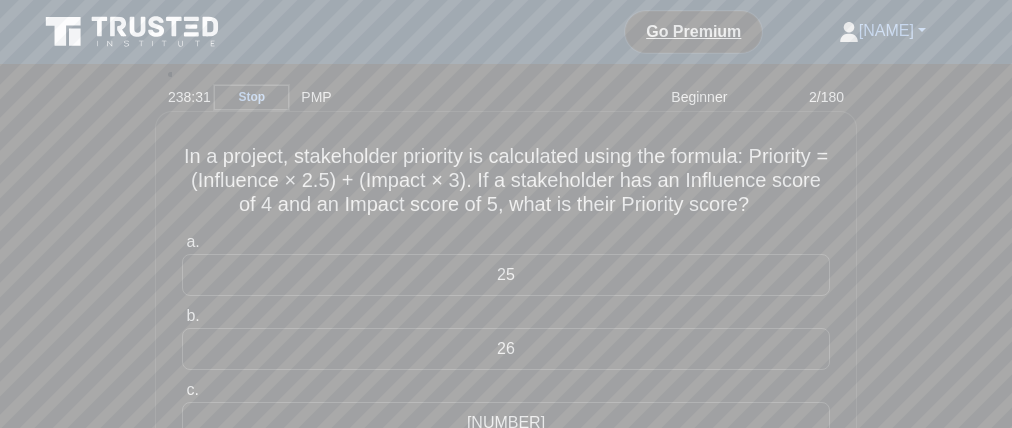 drag, startPoint x: 314, startPoint y: 225, endPoint x: 327, endPoint y: 234, distance: 15.811388 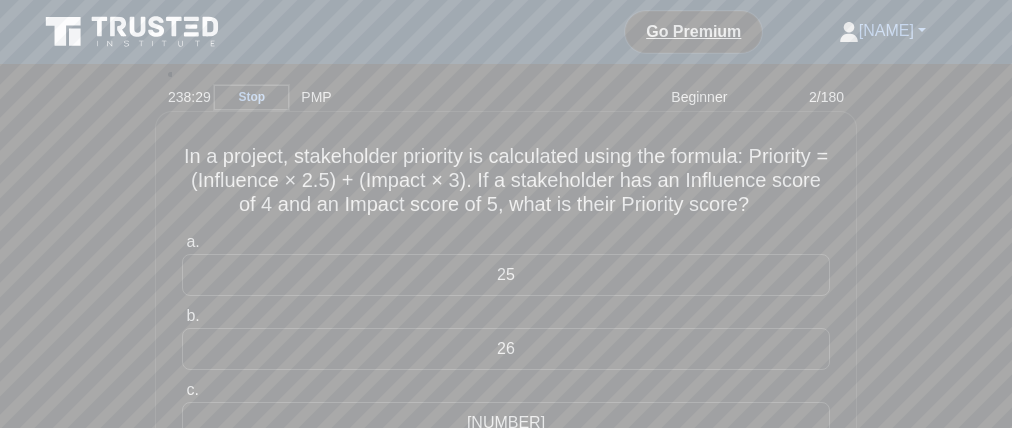drag, startPoint x: 400, startPoint y: 249, endPoint x: 411, endPoint y: 239, distance: 14.866069 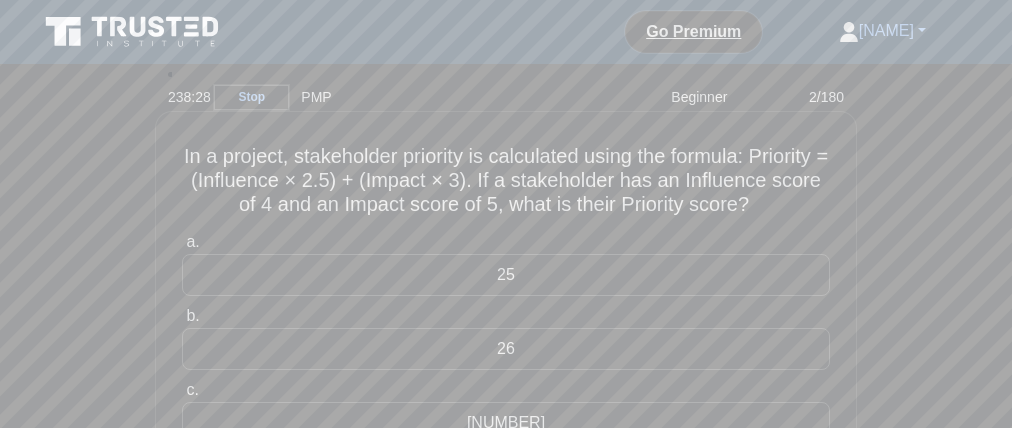 drag, startPoint x: 426, startPoint y: 224, endPoint x: 435, endPoint y: 255, distance: 32.280025 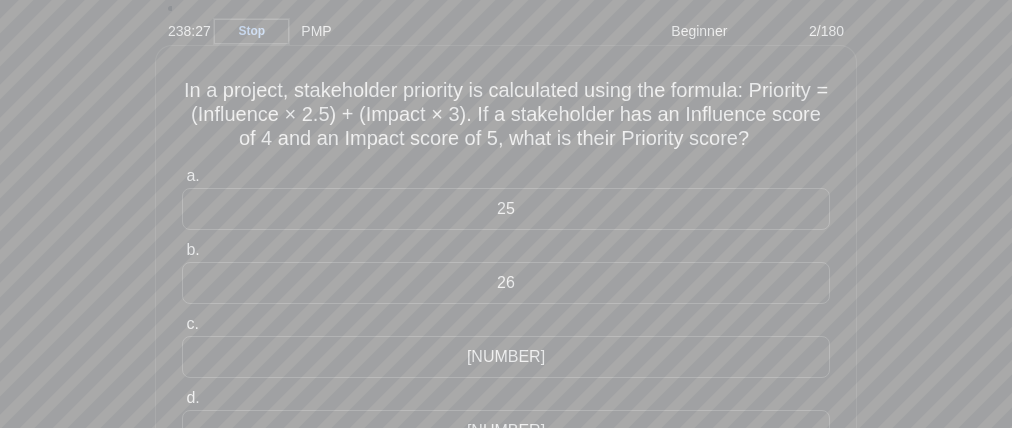 scroll, scrollTop: 64, scrollLeft: 0, axis: vertical 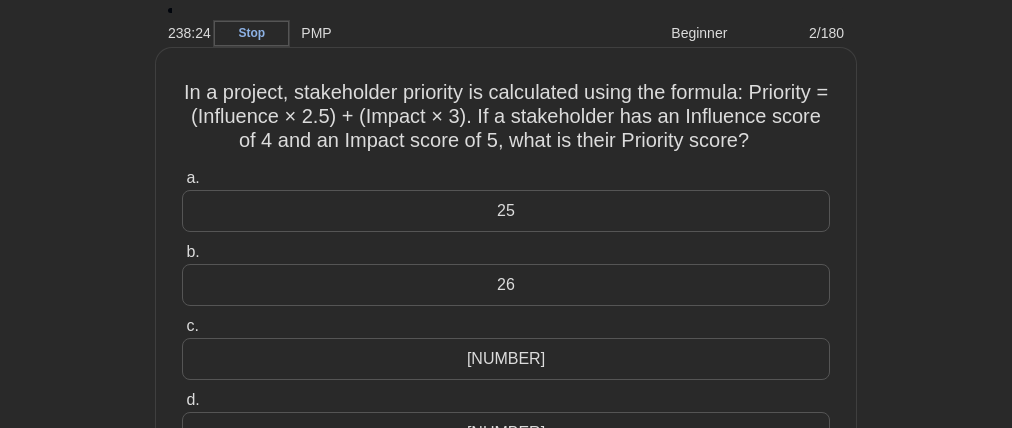 click on "25" at bounding box center [506, 211] 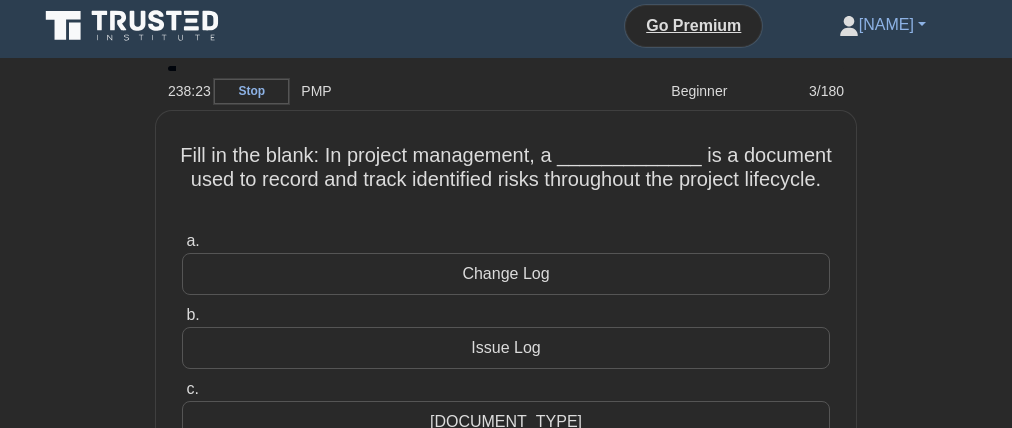 scroll, scrollTop: 0, scrollLeft: 0, axis: both 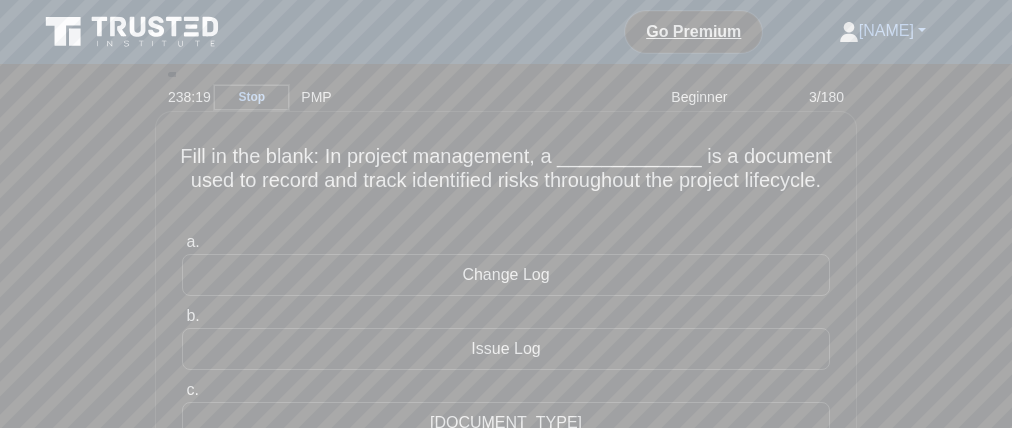drag, startPoint x: 342, startPoint y: 177, endPoint x: 475, endPoint y: 173, distance: 133.06013 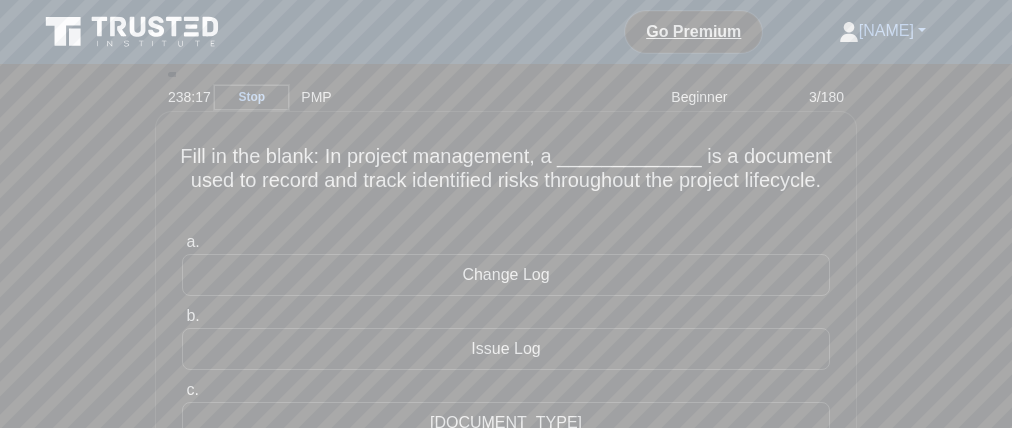 drag, startPoint x: 625, startPoint y: 165, endPoint x: 735, endPoint y: 166, distance: 110.00455 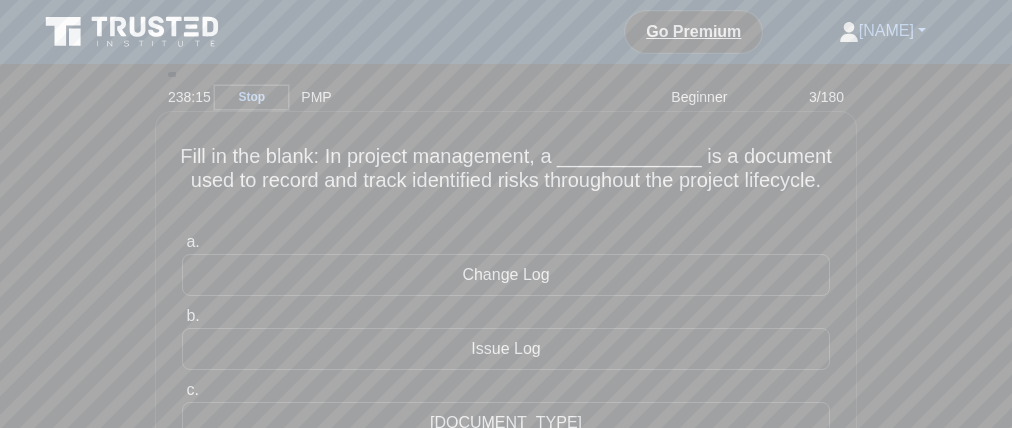 drag, startPoint x: 186, startPoint y: 199, endPoint x: 295, endPoint y: 207, distance: 109.29318 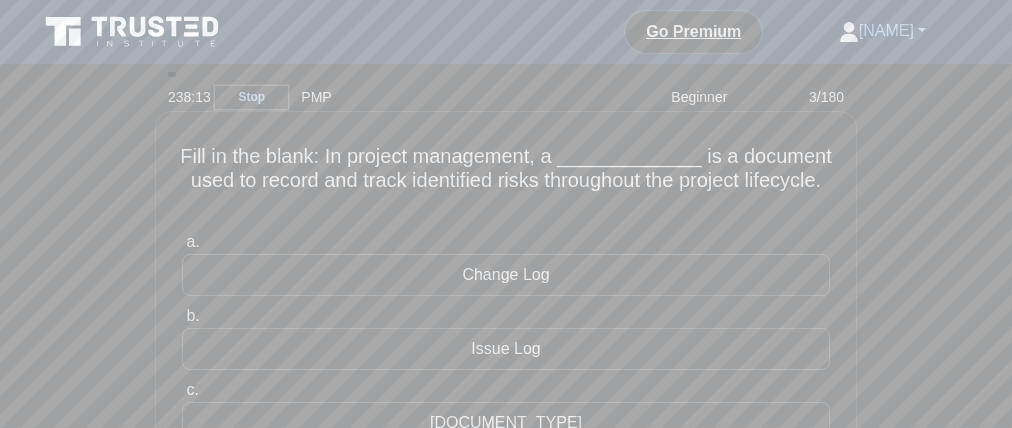 drag, startPoint x: 357, startPoint y: 201, endPoint x: 385, endPoint y: 201, distance: 28 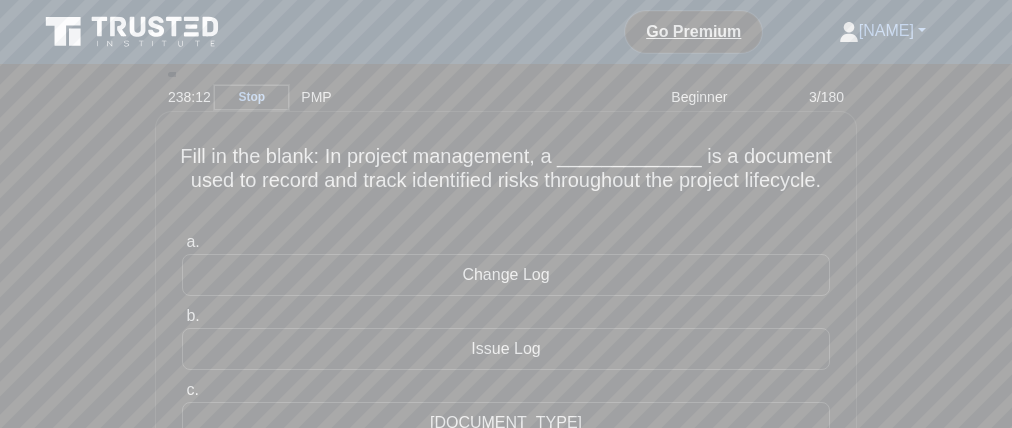 drag, startPoint x: 582, startPoint y: 199, endPoint x: 619, endPoint y: 199, distance: 37 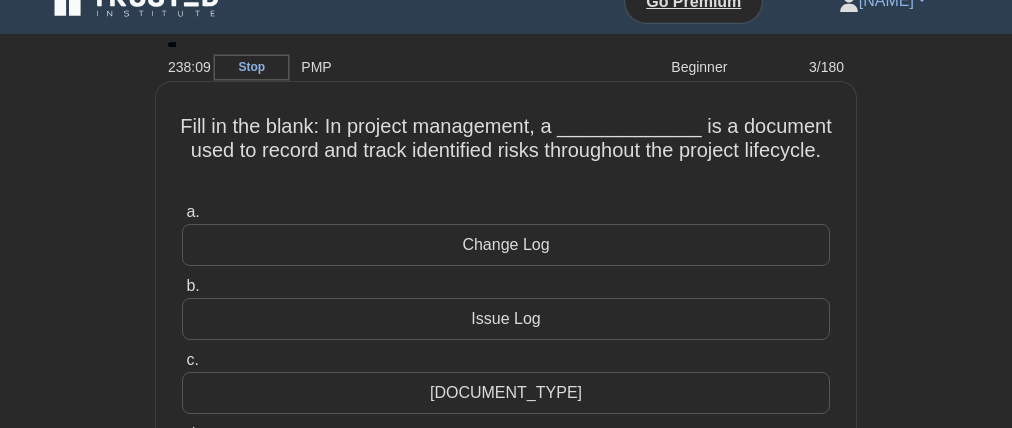 scroll, scrollTop: 116, scrollLeft: 0, axis: vertical 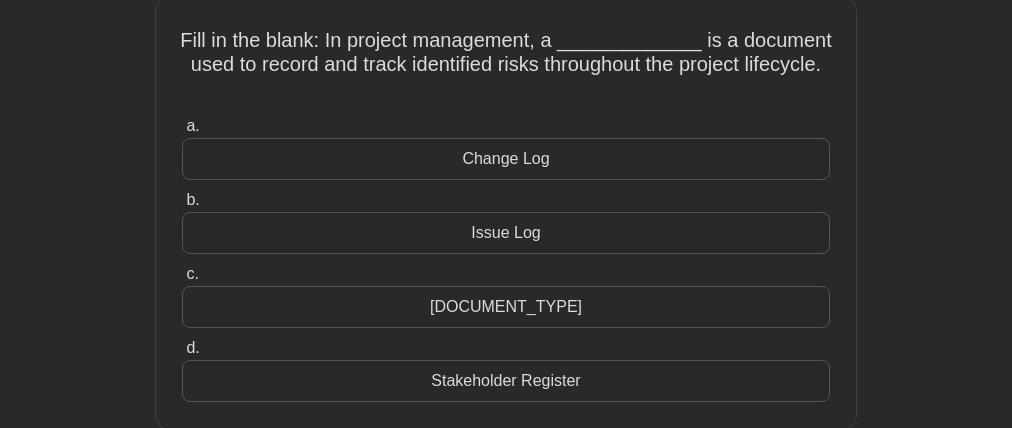 click on "[DOCUMENT_TYPE]" at bounding box center [506, 307] 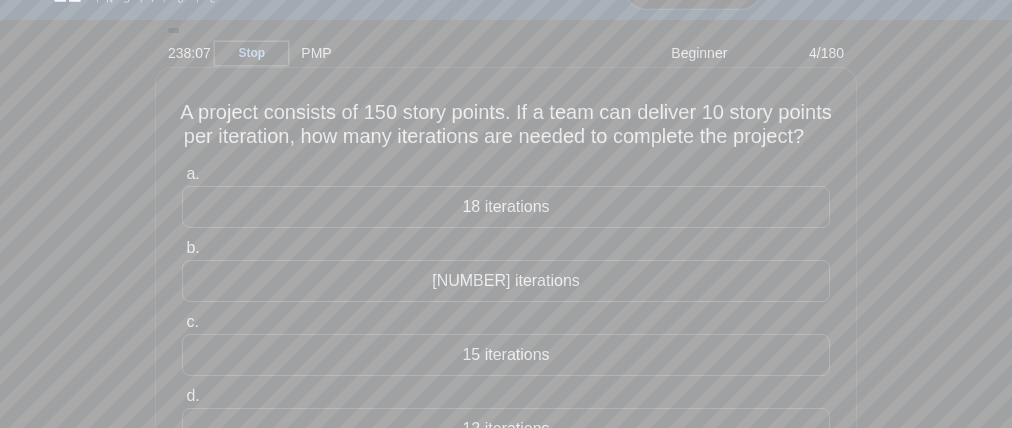 scroll, scrollTop: 0, scrollLeft: 0, axis: both 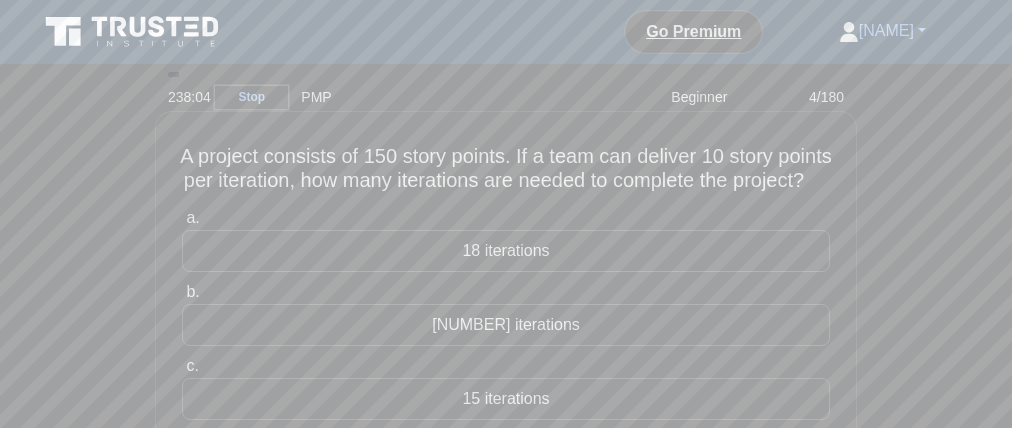 drag, startPoint x: 245, startPoint y: 170, endPoint x: 300, endPoint y: 166, distance: 55.145264 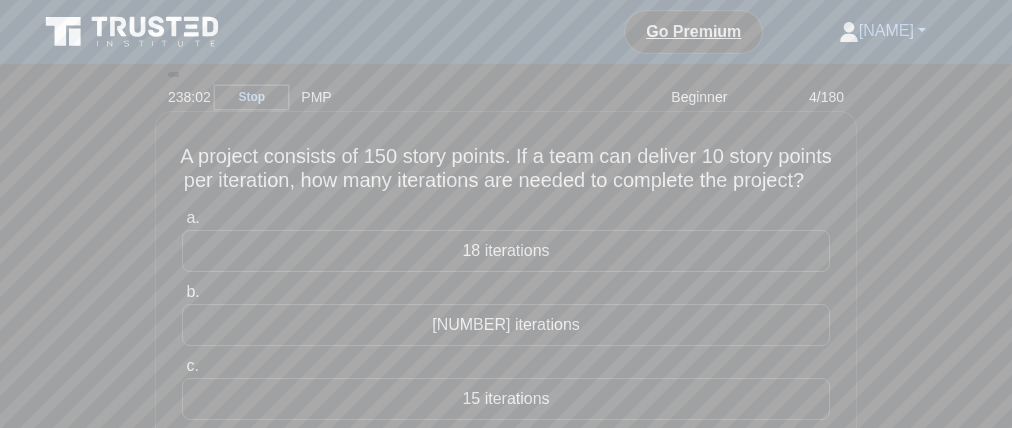drag, startPoint x: 392, startPoint y: 166, endPoint x: 476, endPoint y: 165, distance: 84.00595 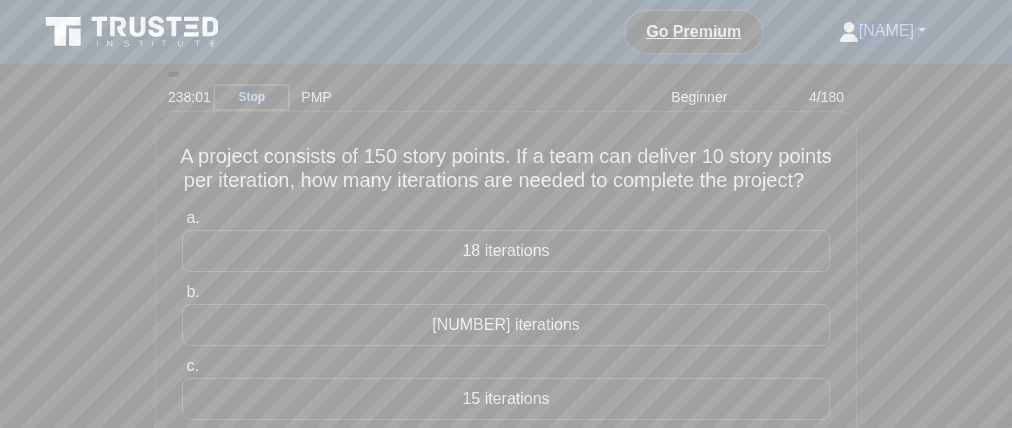 drag, startPoint x: 524, startPoint y: 173, endPoint x: 386, endPoint y: 174, distance: 138.00362 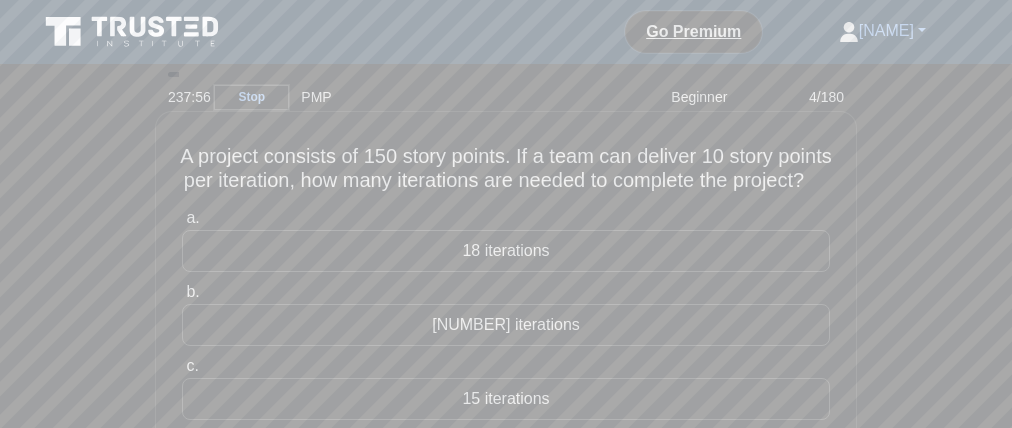 drag, startPoint x: 742, startPoint y: 168, endPoint x: 795, endPoint y: 166, distance: 53.037724 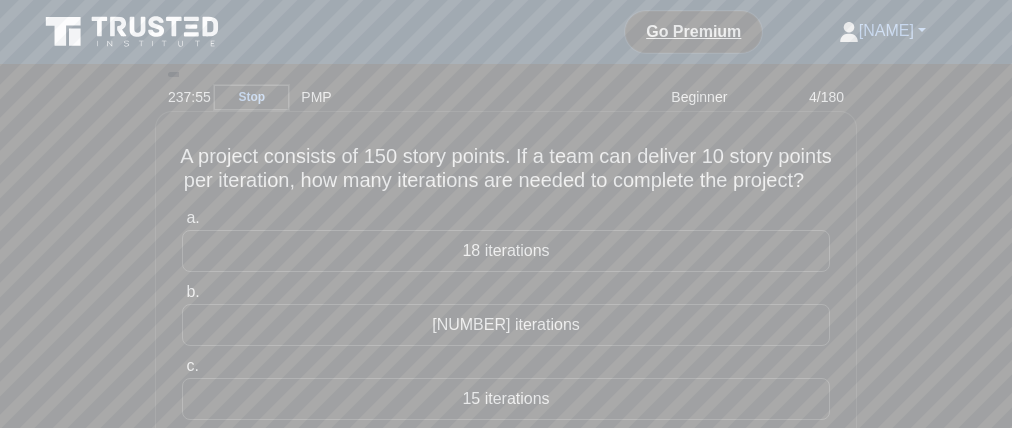 drag, startPoint x: 205, startPoint y: 201, endPoint x: 389, endPoint y: 197, distance: 184.04347 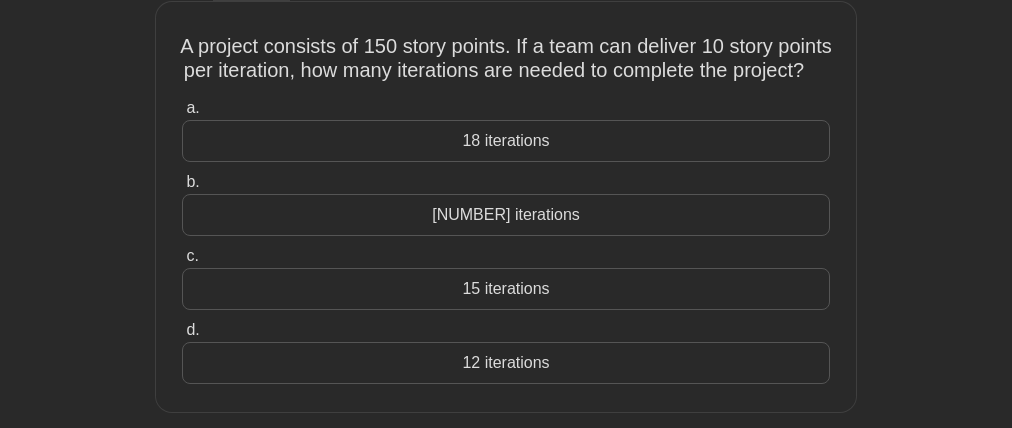 scroll, scrollTop: 192, scrollLeft: 0, axis: vertical 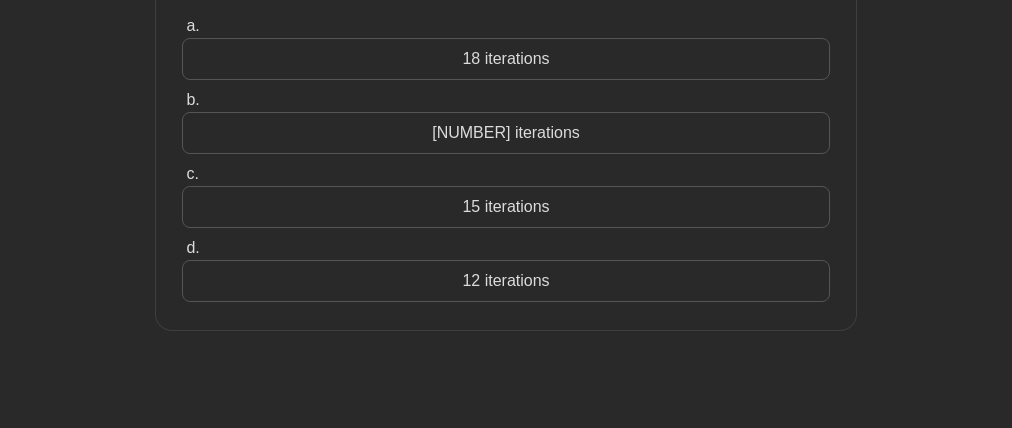 click on "15 iterations" at bounding box center [506, 207] 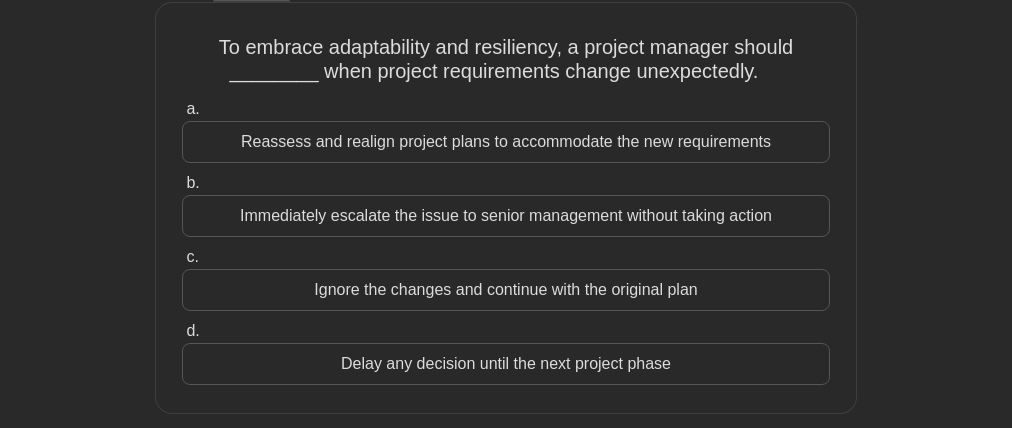 scroll, scrollTop: 0, scrollLeft: 0, axis: both 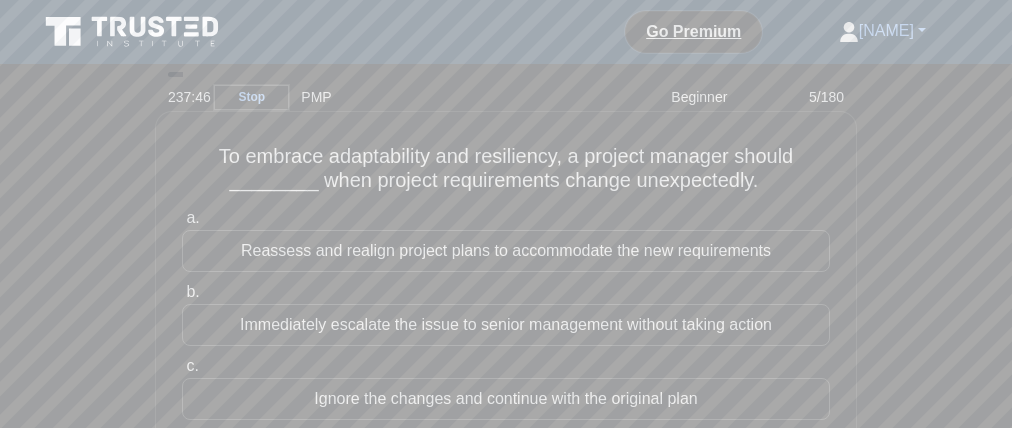 drag, startPoint x: 375, startPoint y: 173, endPoint x: 332, endPoint y: 166, distance: 43.56604 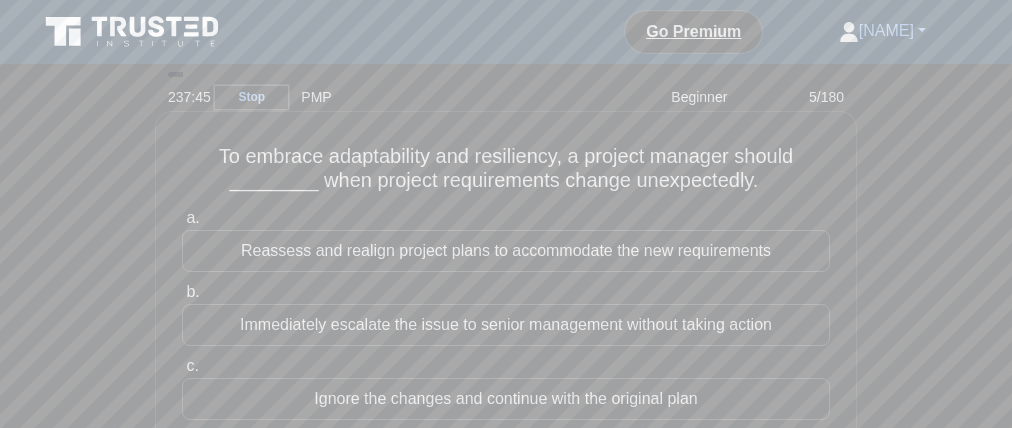 drag, startPoint x: 490, startPoint y: 171, endPoint x: 560, endPoint y: 171, distance: 70 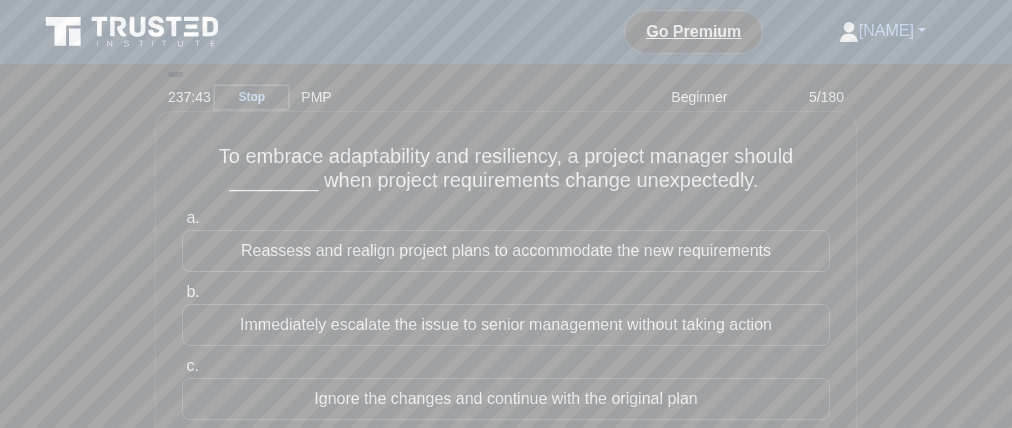 drag, startPoint x: 290, startPoint y: 208, endPoint x: 322, endPoint y: 203, distance: 32.38827 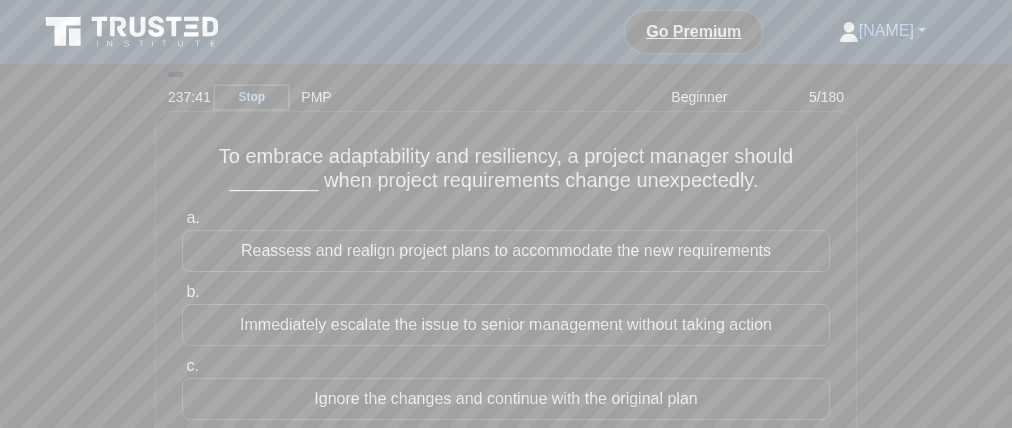 drag, startPoint x: 452, startPoint y: 203, endPoint x: 721, endPoint y: 200, distance: 269.01672 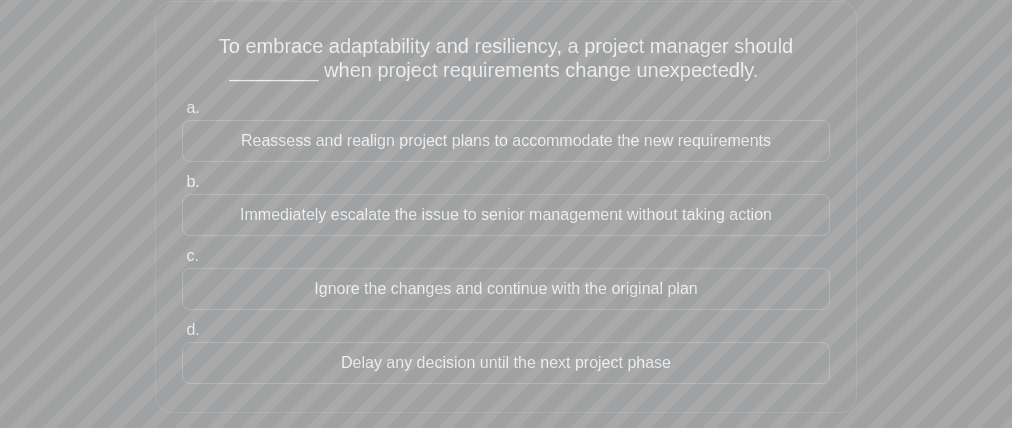 scroll, scrollTop: 95, scrollLeft: 0, axis: vertical 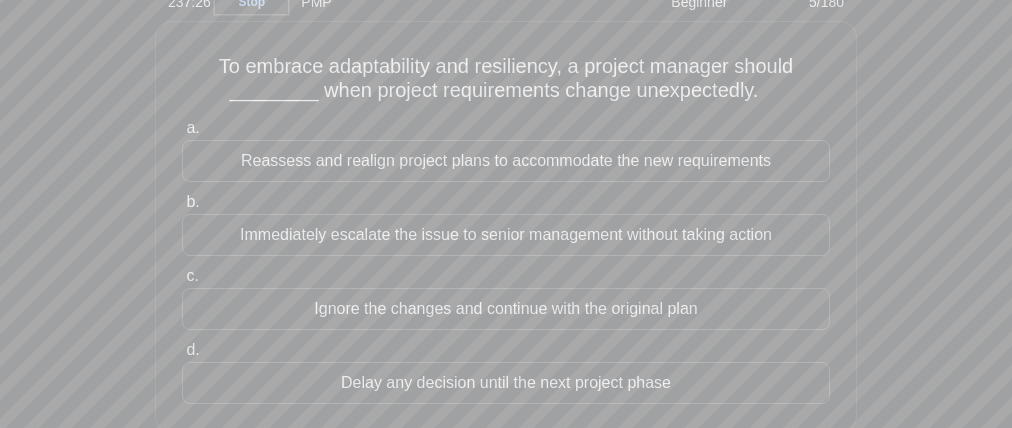 drag, startPoint x: 208, startPoint y: 167, endPoint x: 149, endPoint y: 175, distance: 59.5399 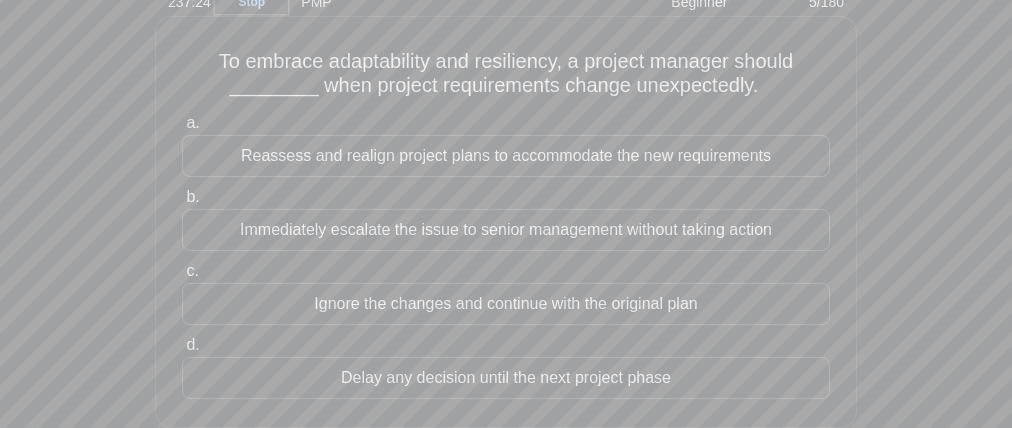 drag, startPoint x: 225, startPoint y: 145, endPoint x: 181, endPoint y: 162, distance: 47.169907 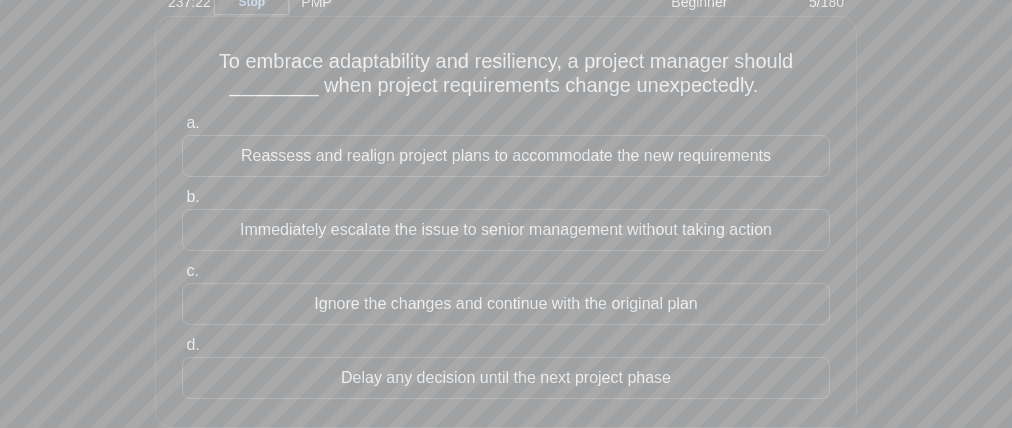 drag, startPoint x: 224, startPoint y: 226, endPoint x: 241, endPoint y: 250, distance: 29.410883 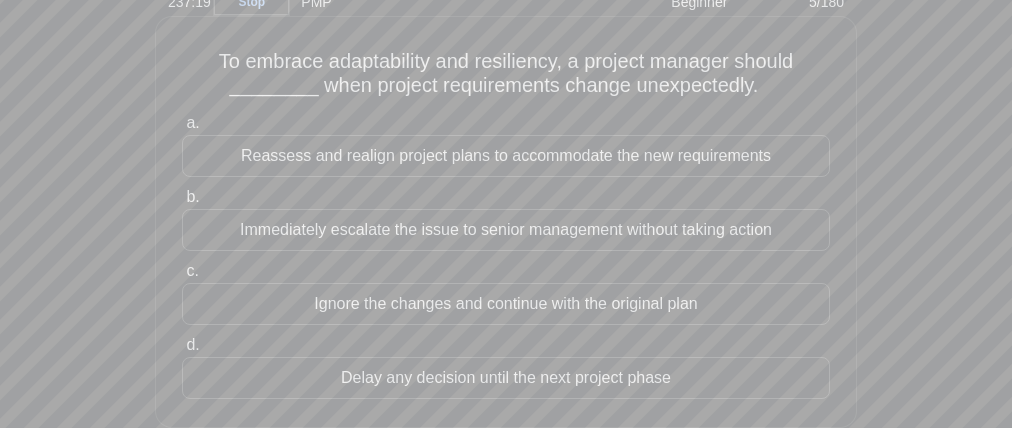 drag, startPoint x: 271, startPoint y: 284, endPoint x: 267, endPoint y: 298, distance: 14.56022 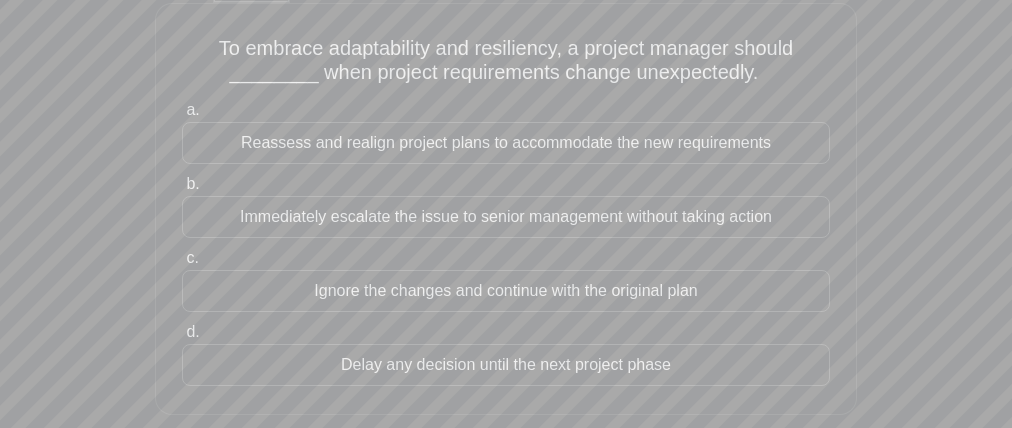 scroll, scrollTop: 195, scrollLeft: 0, axis: vertical 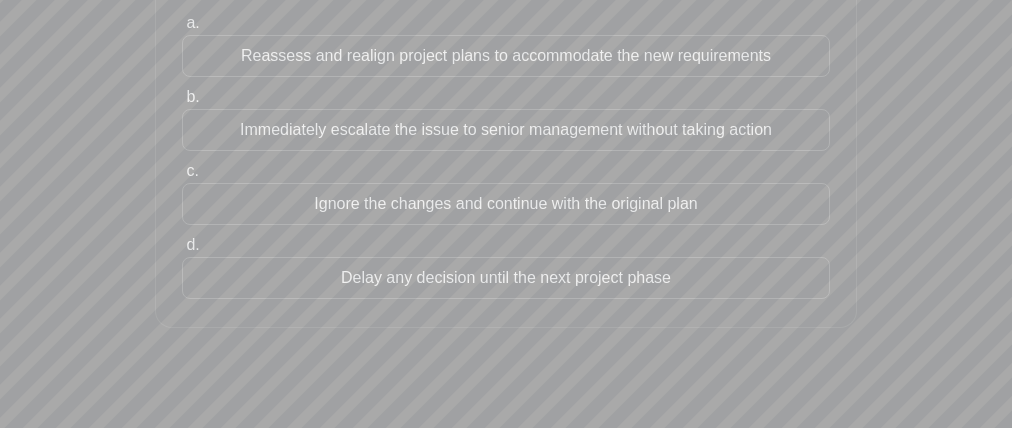 drag, startPoint x: 290, startPoint y: 264, endPoint x: 329, endPoint y: 297, distance: 51.088158 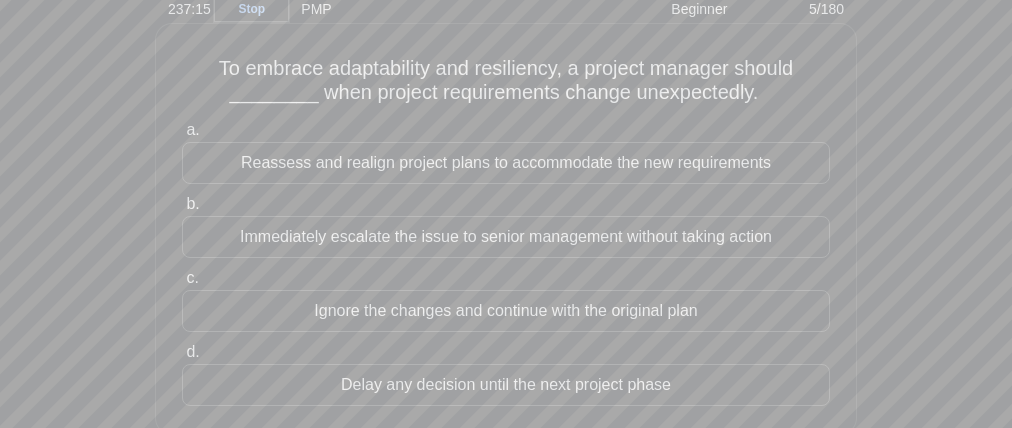 scroll, scrollTop: 72, scrollLeft: 0, axis: vertical 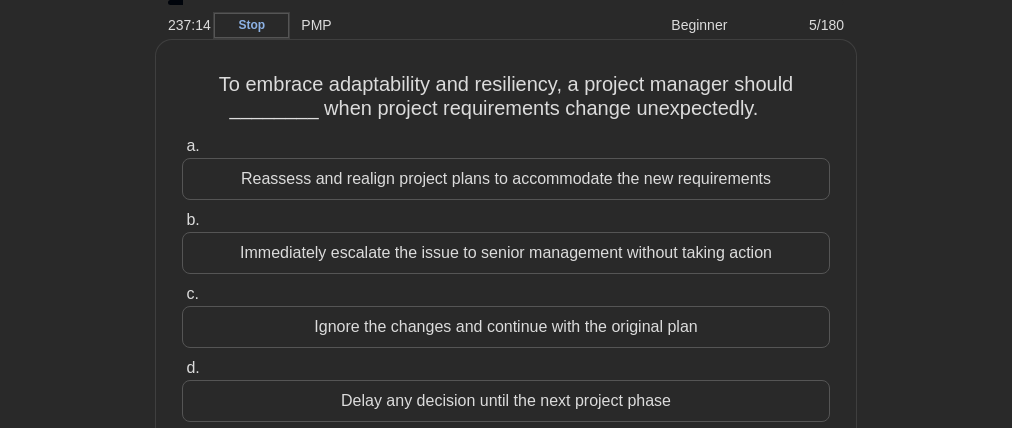 click on "Reassess and realign project plans to accommodate the new requirements" at bounding box center (506, 179) 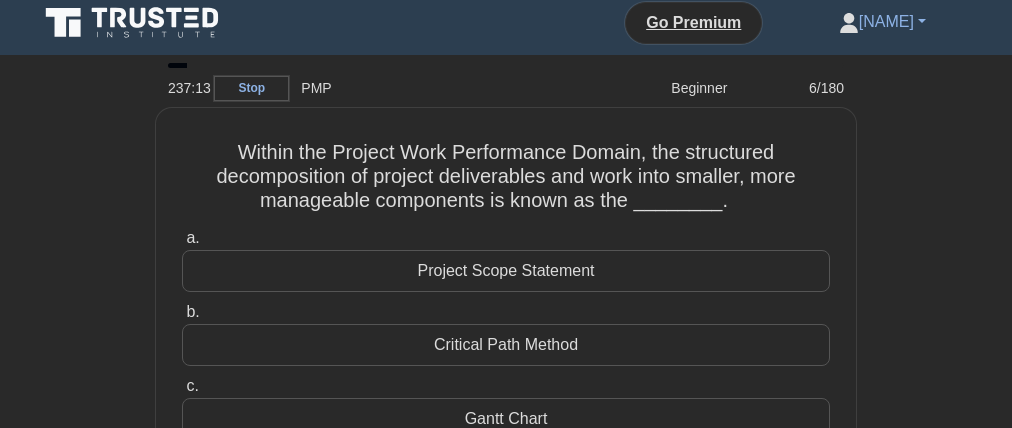 scroll, scrollTop: 0, scrollLeft: 0, axis: both 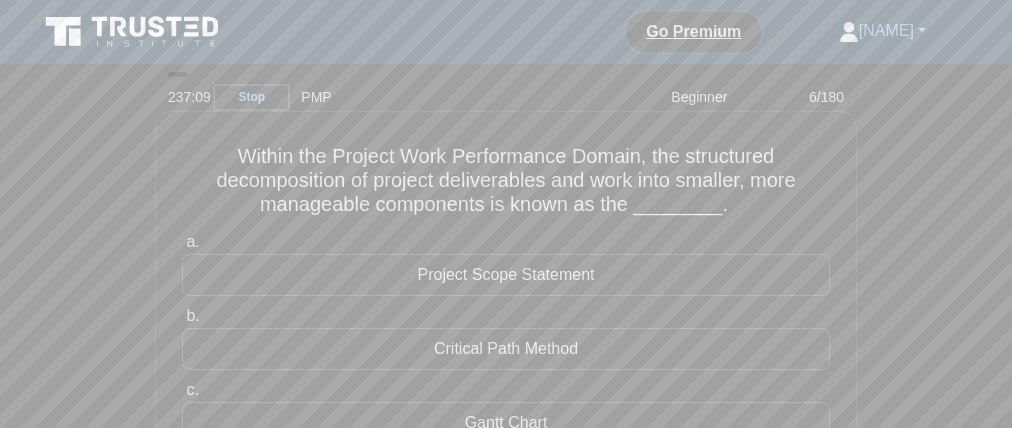 drag, startPoint x: 453, startPoint y: 170, endPoint x: 657, endPoint y: 168, distance: 204.0098 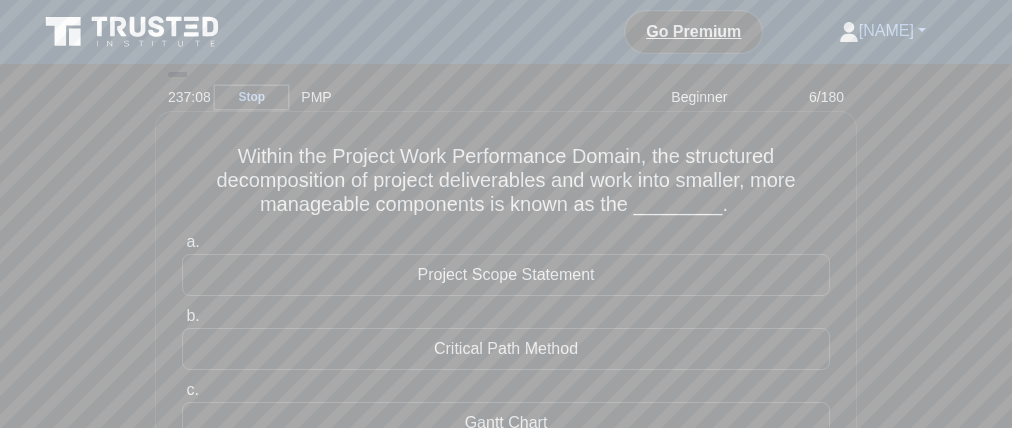 drag, startPoint x: 468, startPoint y: 173, endPoint x: 376, endPoint y: 174, distance: 92.00543 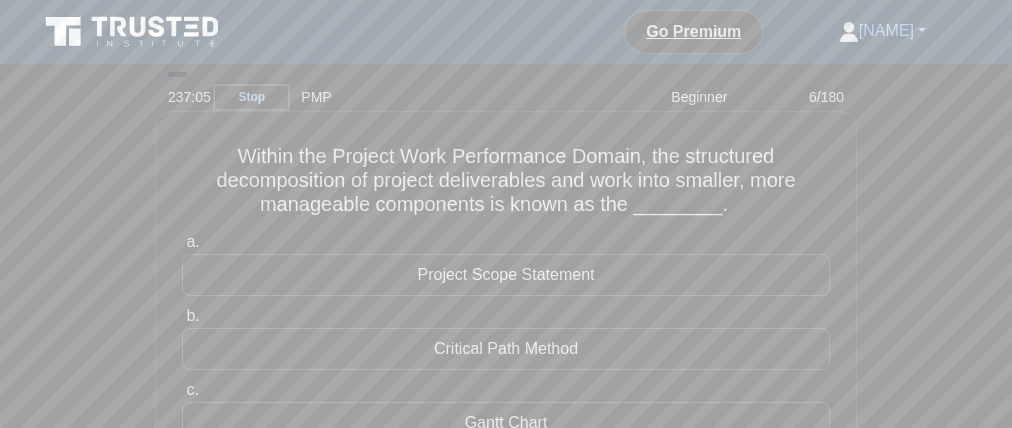 drag, startPoint x: 697, startPoint y: 171, endPoint x: 770, endPoint y: 174, distance: 73.061615 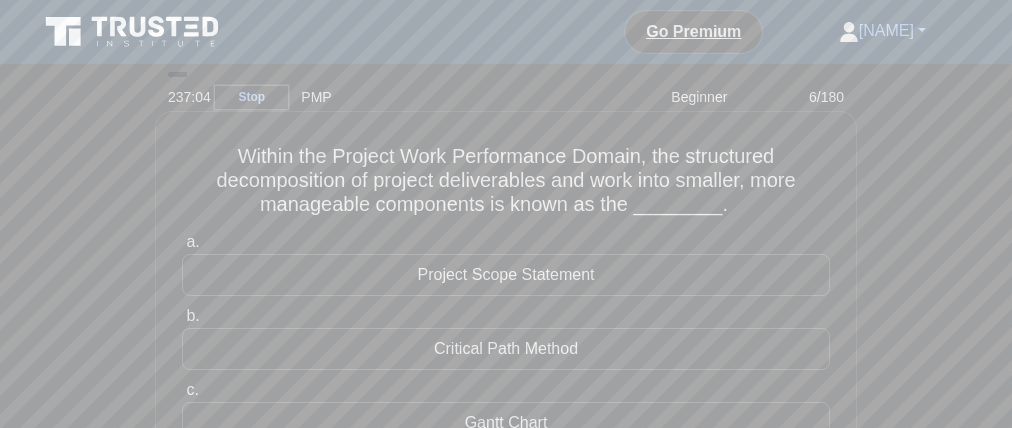 drag, startPoint x: 256, startPoint y: 199, endPoint x: 364, endPoint y: 202, distance: 108.04166 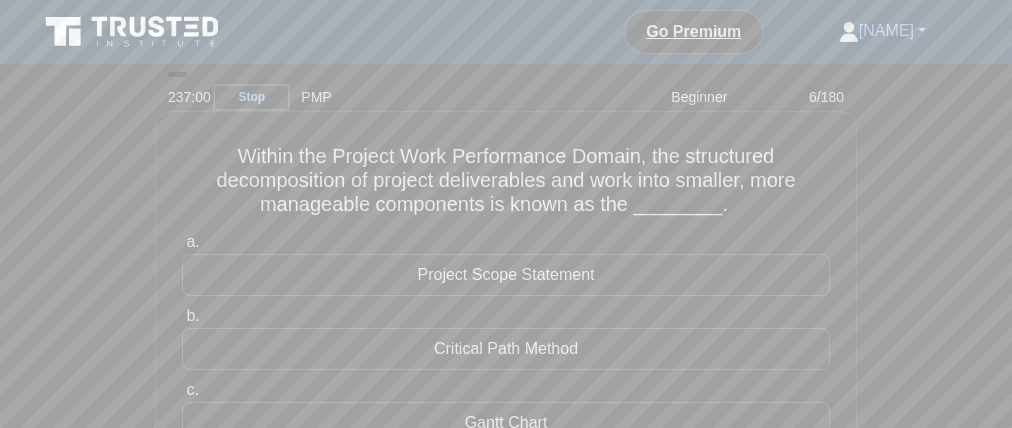 drag, startPoint x: 531, startPoint y: 225, endPoint x: 667, endPoint y: 222, distance: 136.03308 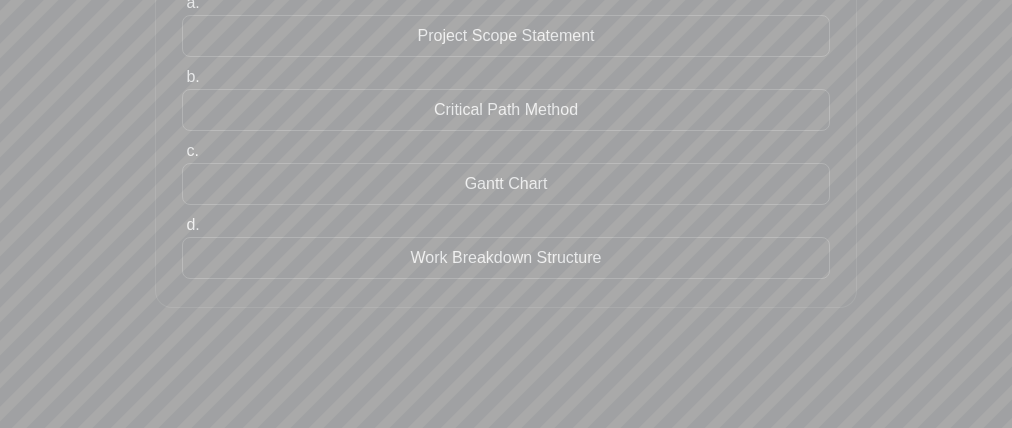 scroll, scrollTop: 231, scrollLeft: 0, axis: vertical 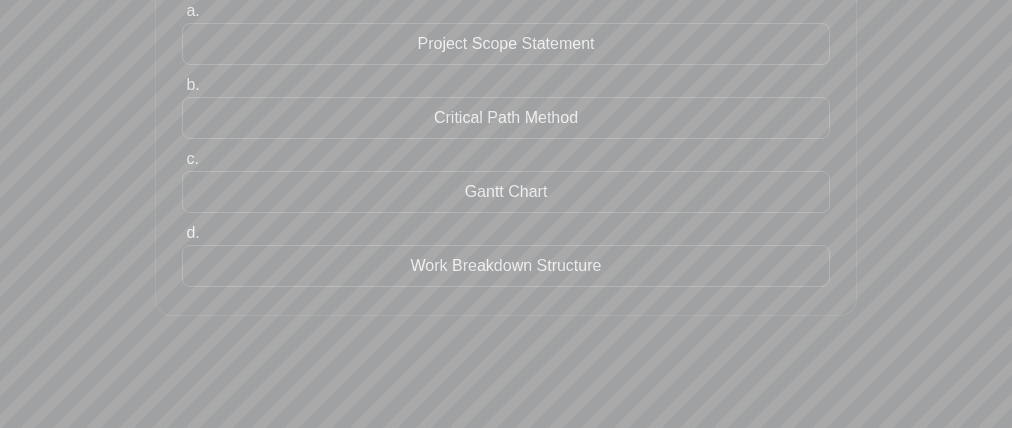 drag, startPoint x: 403, startPoint y: 301, endPoint x: 616, endPoint y: 269, distance: 215.39035 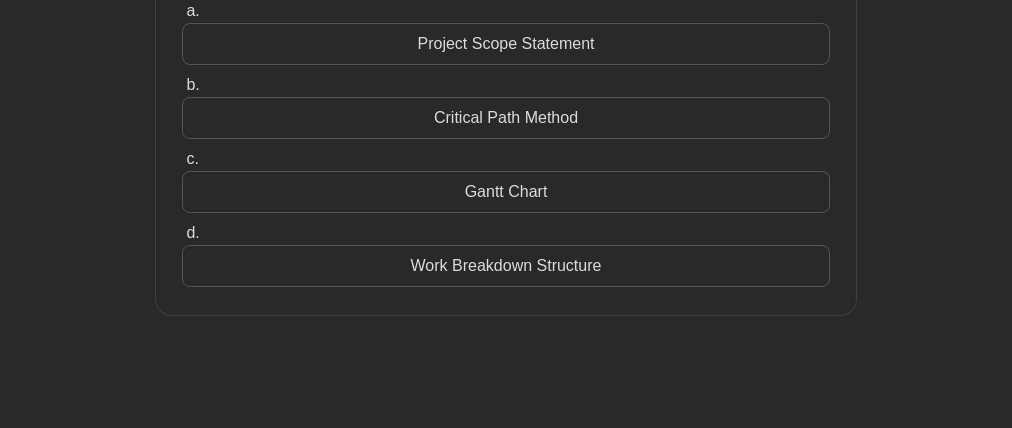 click on "Work Breakdown Structure" at bounding box center [506, 266] 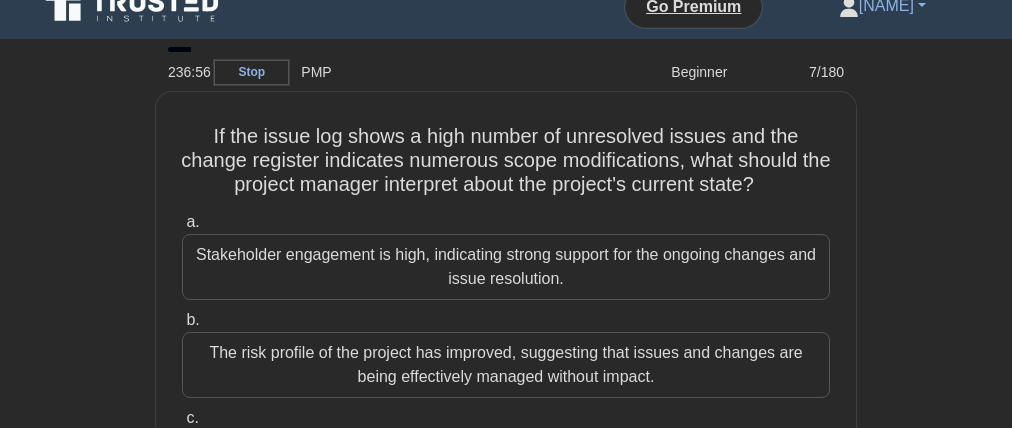 scroll, scrollTop: 0, scrollLeft: 0, axis: both 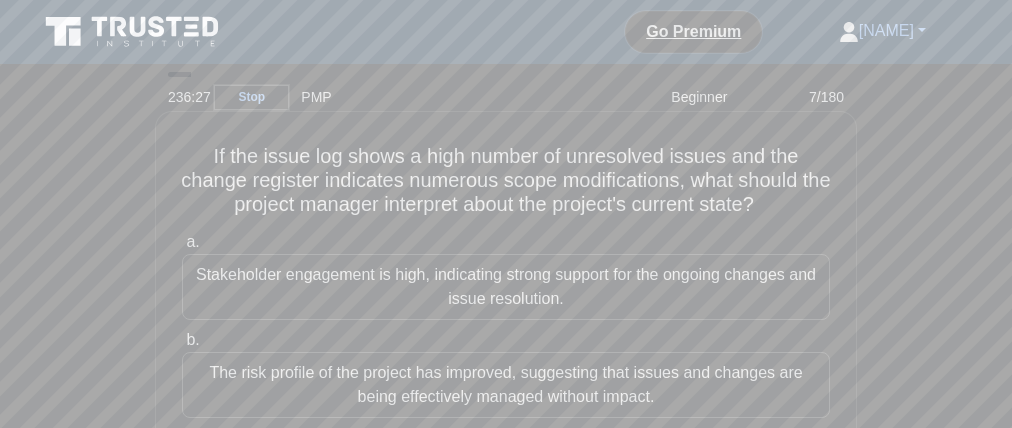 drag, startPoint x: 291, startPoint y: 166, endPoint x: 378, endPoint y: 169, distance: 87.05171 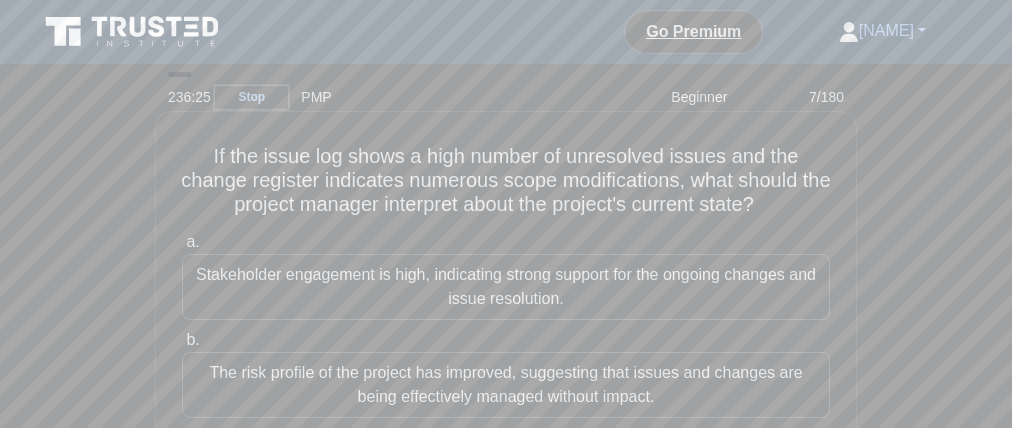 drag, startPoint x: 440, startPoint y: 170, endPoint x: 560, endPoint y: 174, distance: 120.06665 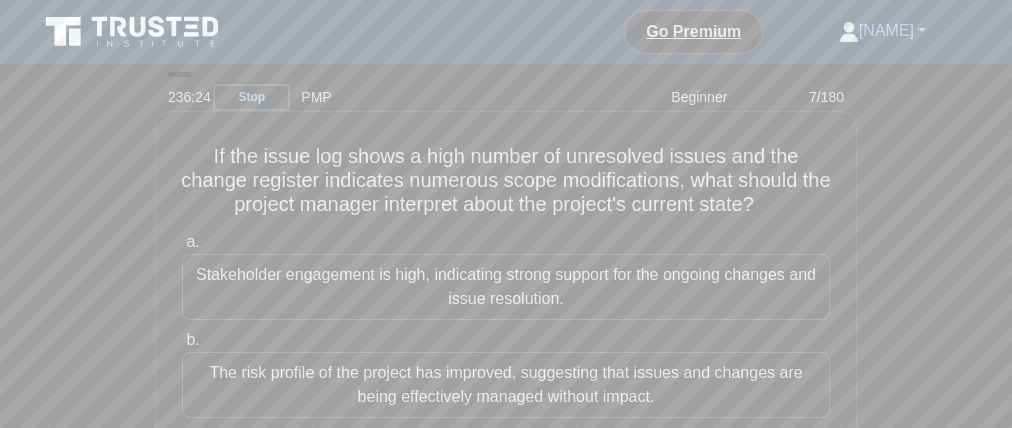 drag, startPoint x: 609, startPoint y: 166, endPoint x: 714, endPoint y: 165, distance: 105.00476 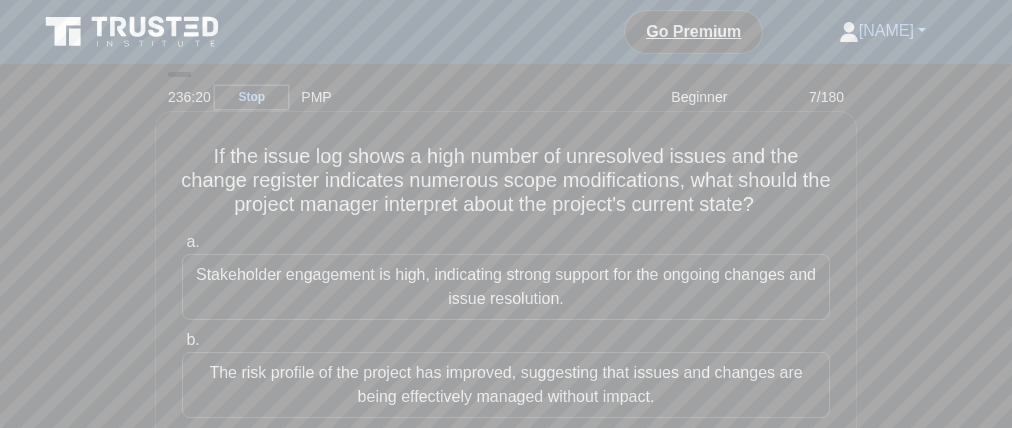 drag, startPoint x: 315, startPoint y: 193, endPoint x: 329, endPoint y: 181, distance: 18.439089 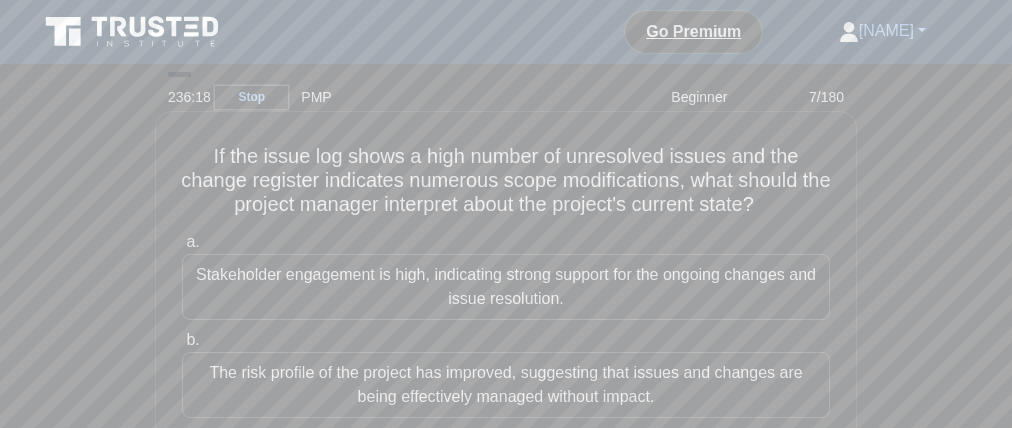 drag, startPoint x: 406, startPoint y: 192, endPoint x: 689, endPoint y: 197, distance: 283.04416 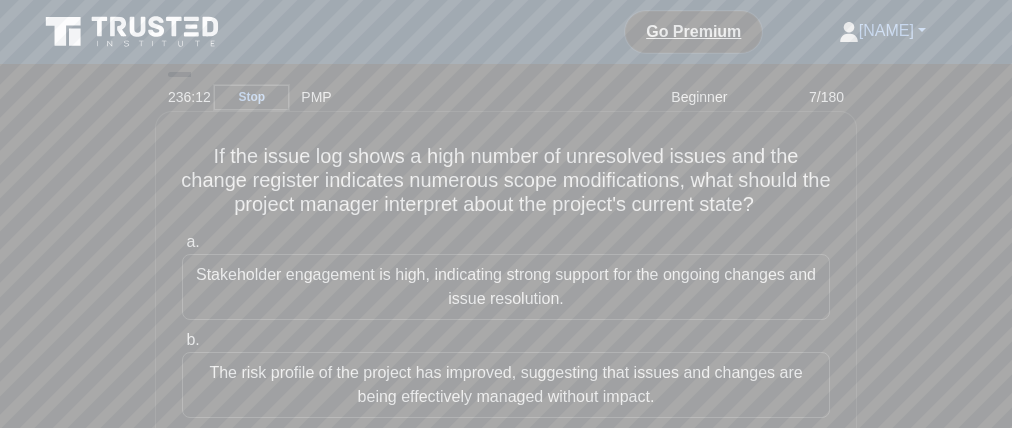 click on "If the issue log shows a high number of unresolved issues and the change register indicates numerous scope modifications, what should the project manager interpret about the project's current state?
.spinner_0XTQ{transform-origin:center;animation:spinner_y6GP .75s linear infinite}@keyframes spinner_y6GP{100%{transform:rotate(360deg)}}
a.
b.
c. d." at bounding box center (506, 377) 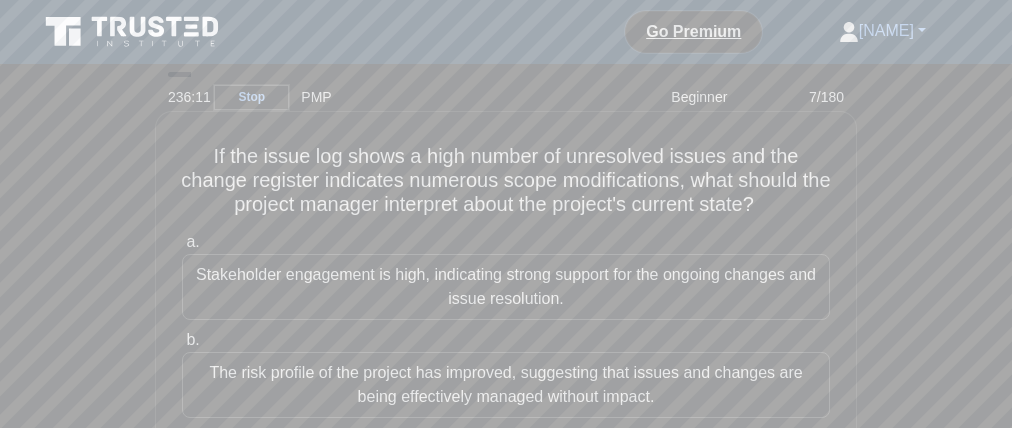 drag, startPoint x: 768, startPoint y: 201, endPoint x: 780, endPoint y: 221, distance: 23.323807 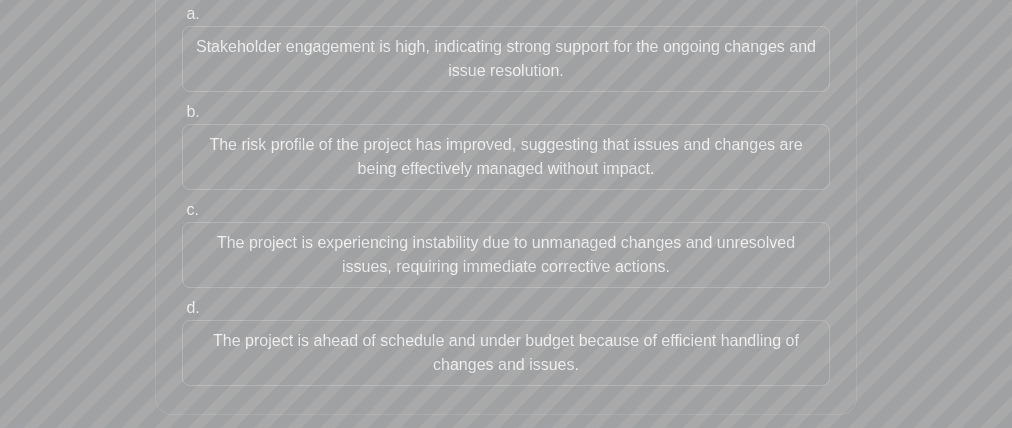 scroll, scrollTop: 219, scrollLeft: 0, axis: vertical 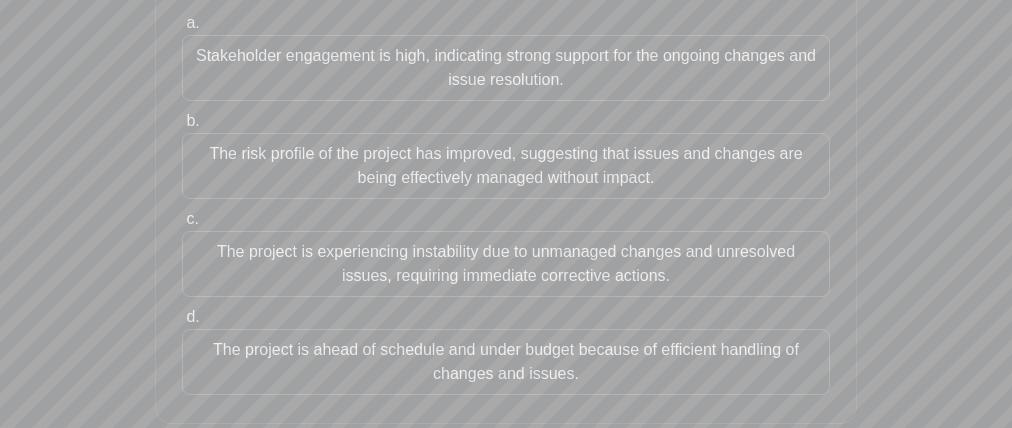 drag, startPoint x: 237, startPoint y: 77, endPoint x: 288, endPoint y: 106, distance: 58.66856 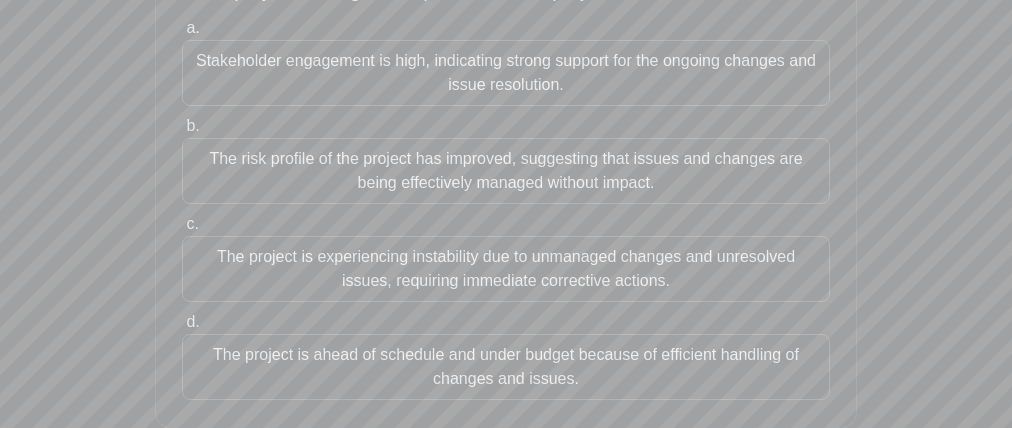 drag, startPoint x: 193, startPoint y: 254, endPoint x: 121, endPoint y: 275, distance: 75 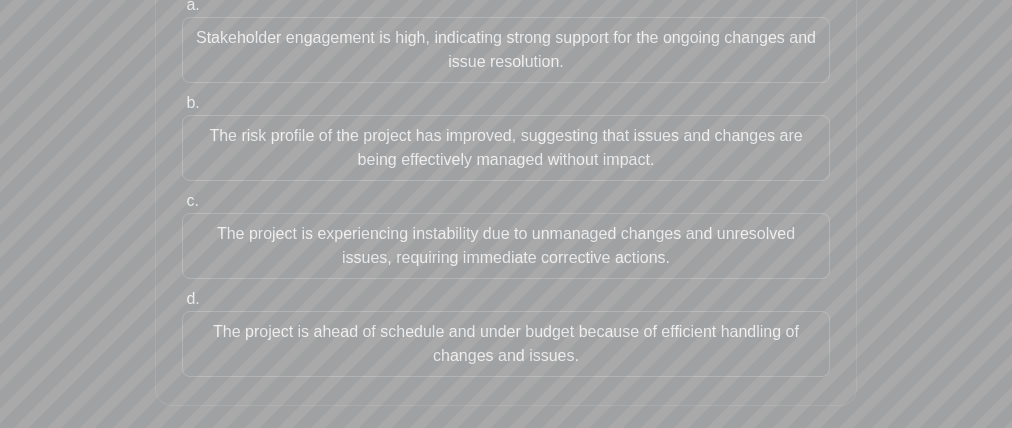 scroll, scrollTop: 246, scrollLeft: 0, axis: vertical 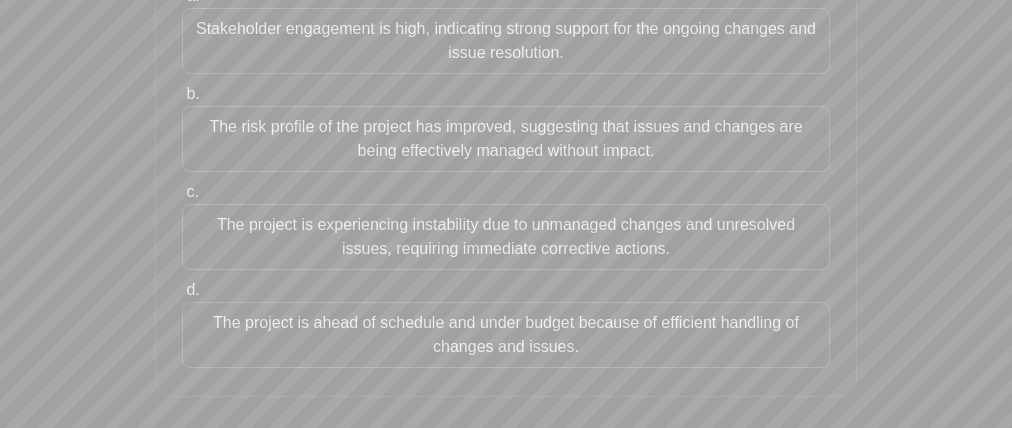 drag, startPoint x: 208, startPoint y: 295, endPoint x: 212, endPoint y: 347, distance: 52.153618 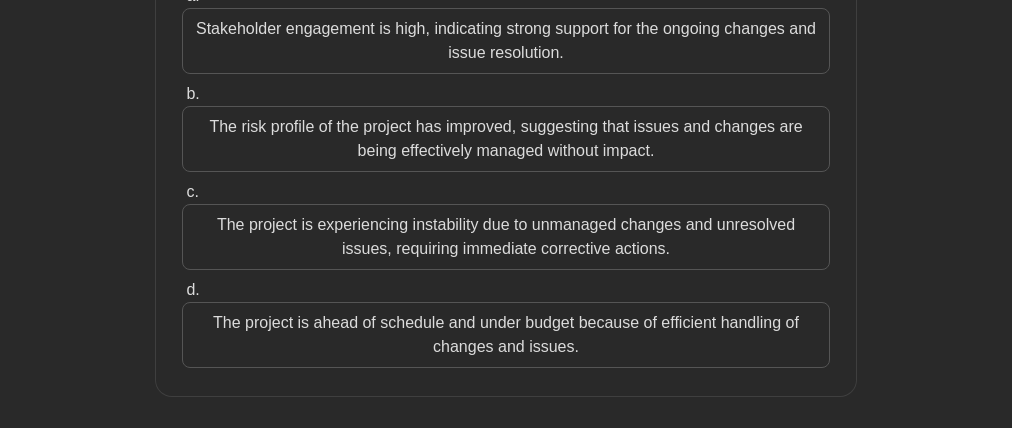 click on "The project is experiencing instability due to unmanaged changes and unresolved issues, requiring immediate corrective actions." at bounding box center [506, 237] 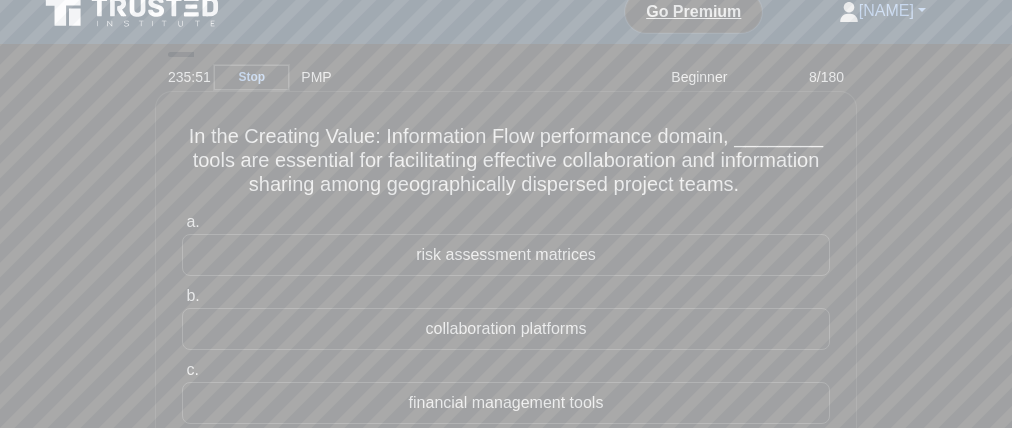 scroll, scrollTop: 0, scrollLeft: 0, axis: both 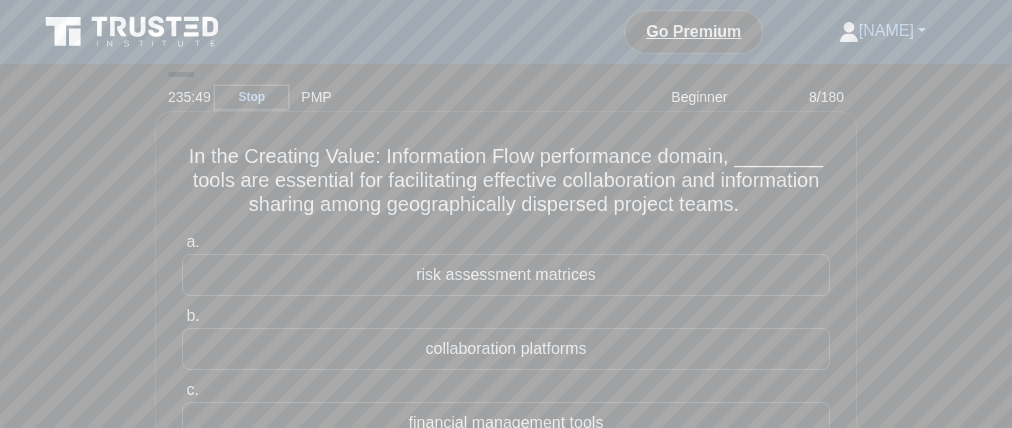 drag, startPoint x: 342, startPoint y: 169, endPoint x: 291, endPoint y: 172, distance: 51.088158 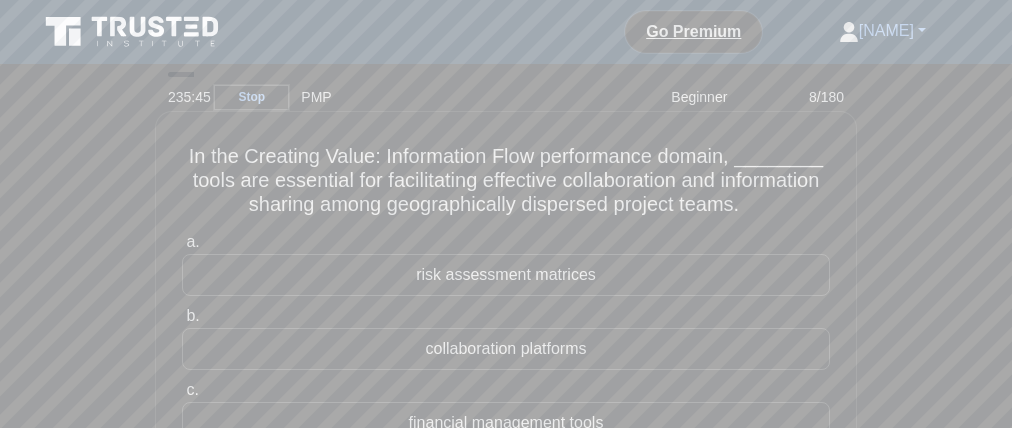 drag, startPoint x: 386, startPoint y: 166, endPoint x: 707, endPoint y: 160, distance: 321.05606 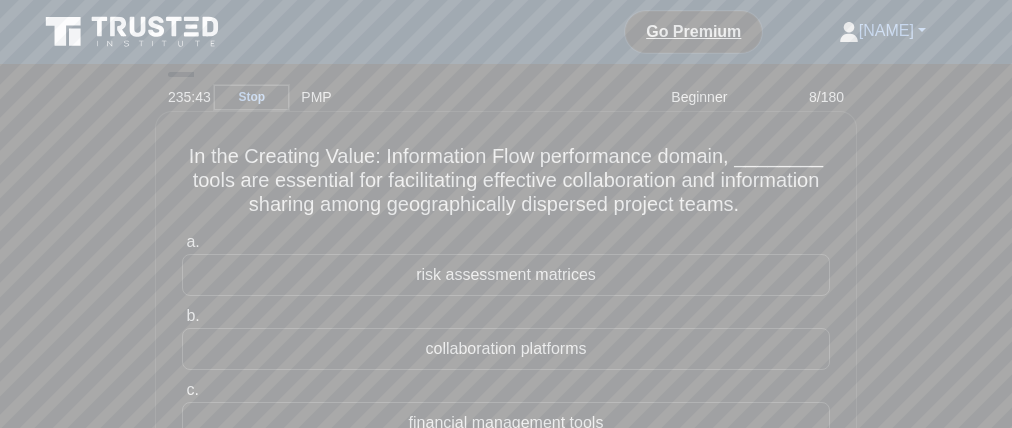 drag, startPoint x: 223, startPoint y: 192, endPoint x: 284, endPoint y: 192, distance: 61 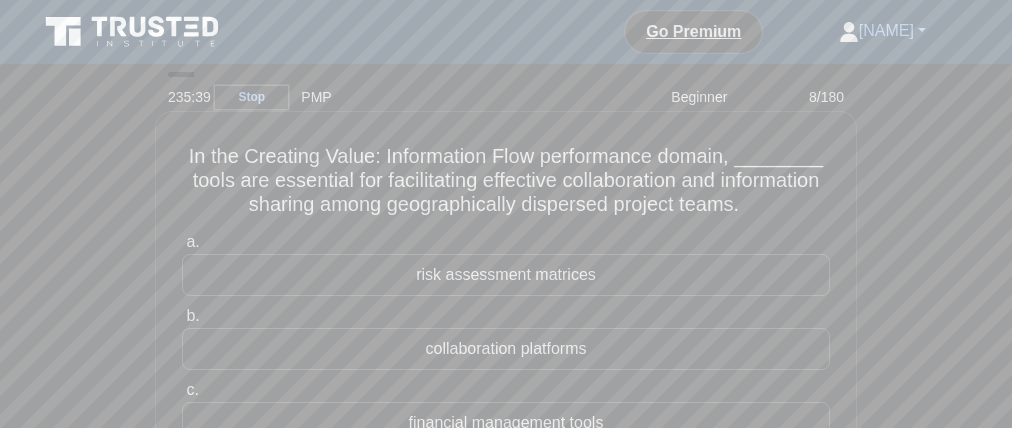 drag, startPoint x: 498, startPoint y: 192, endPoint x: 661, endPoint y: 190, distance: 163.01227 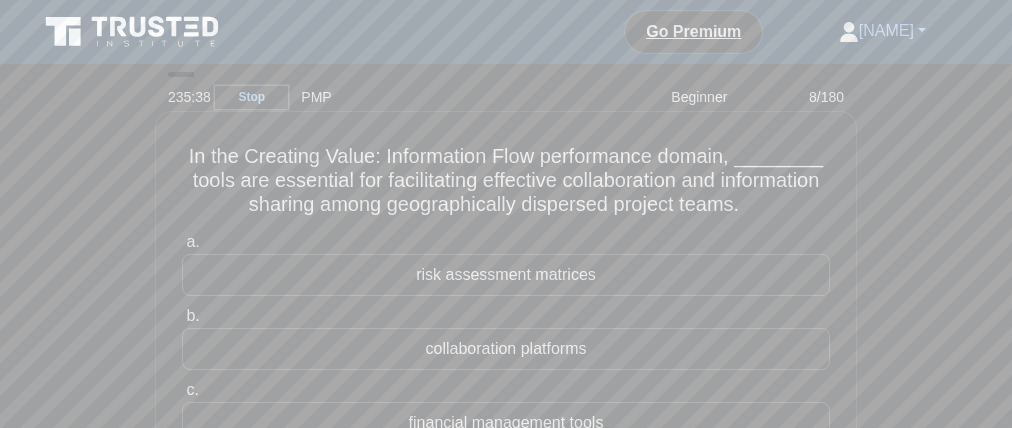 drag, startPoint x: 750, startPoint y: 198, endPoint x: 836, endPoint y: 191, distance: 86.28442 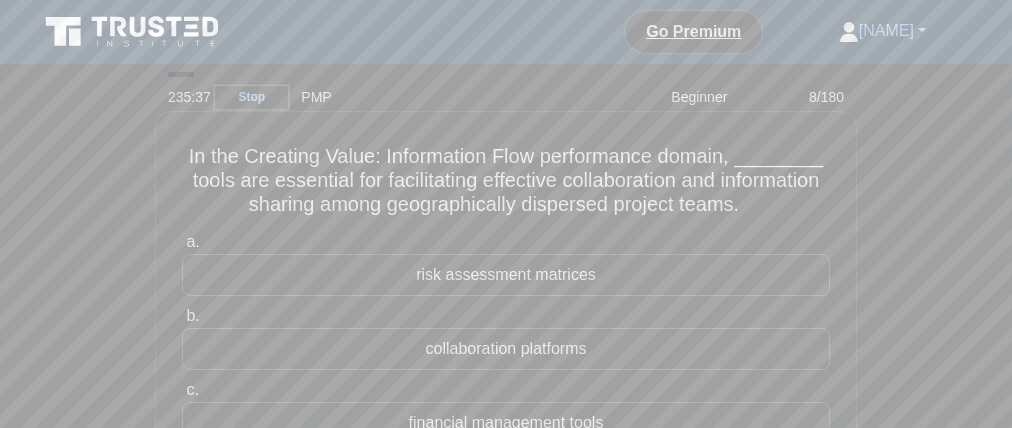 drag, startPoint x: 287, startPoint y: 216, endPoint x: 323, endPoint y: 216, distance: 36 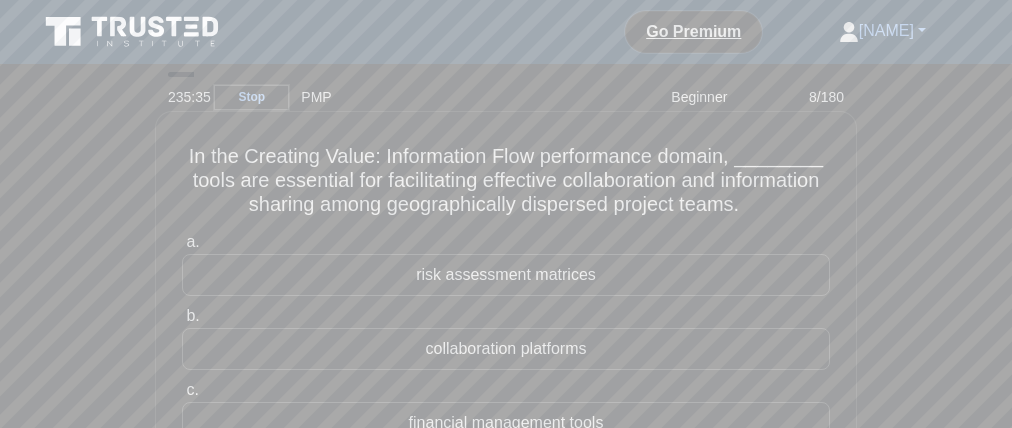 drag, startPoint x: 399, startPoint y: 230, endPoint x: 738, endPoint y: 215, distance: 339.3317 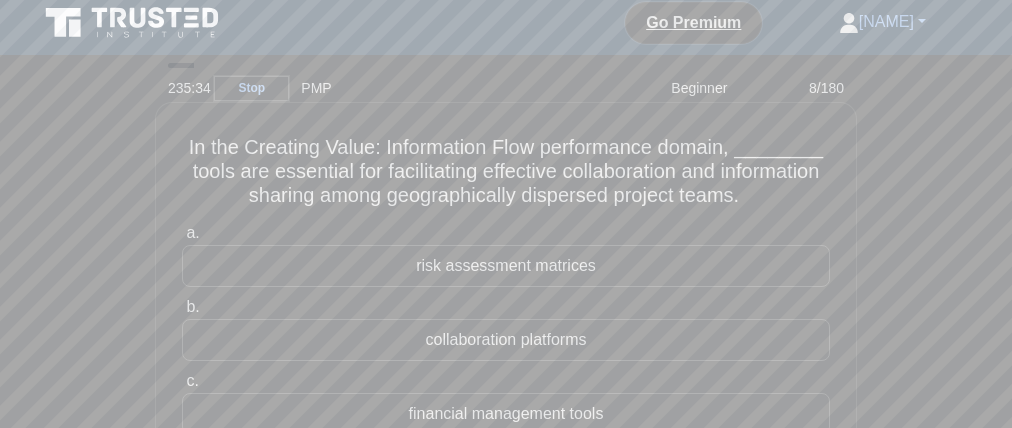 scroll, scrollTop: 72, scrollLeft: 0, axis: vertical 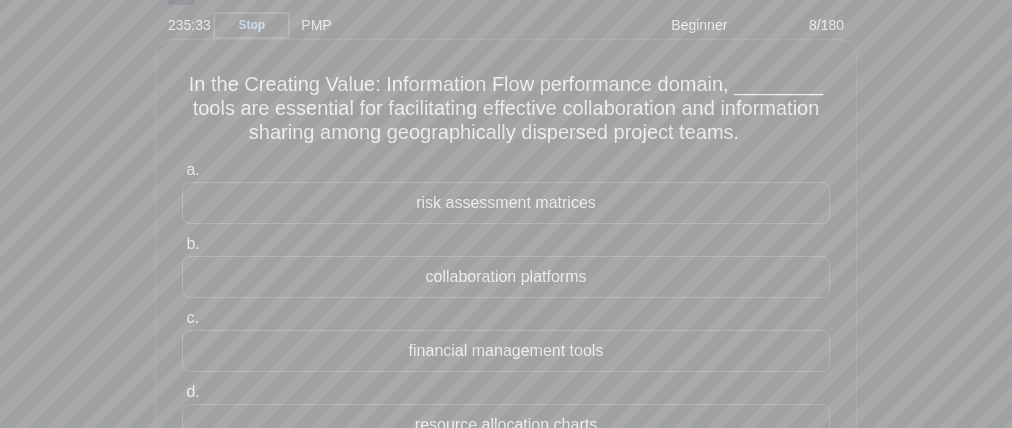 drag, startPoint x: 470, startPoint y: 194, endPoint x: 475, endPoint y: 228, distance: 34.36568 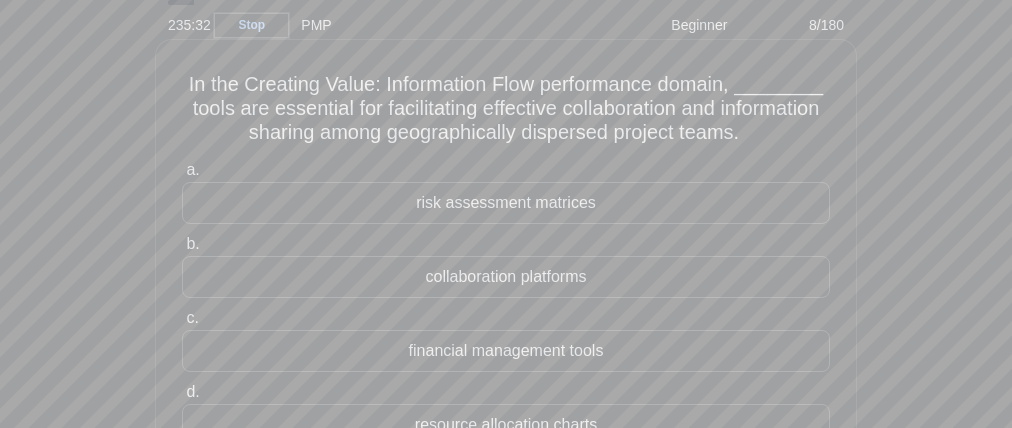 drag, startPoint x: 383, startPoint y: 278, endPoint x: 442, endPoint y: 247, distance: 66.64833 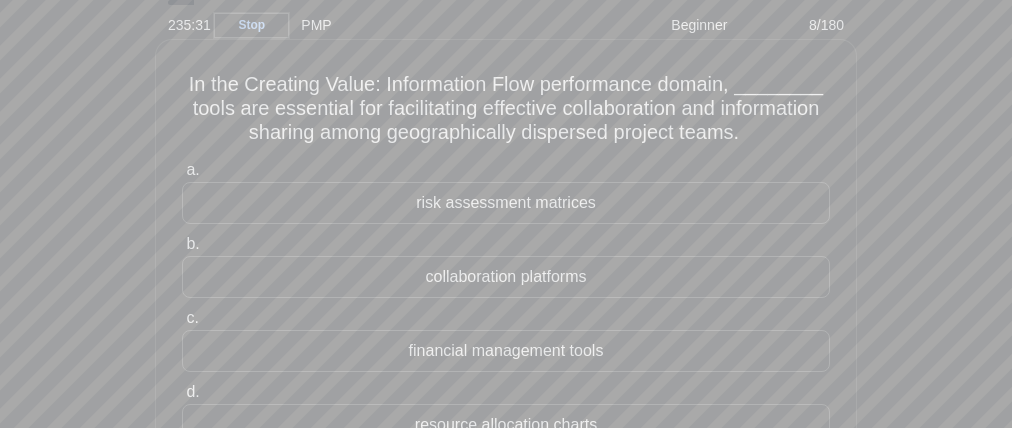 drag, startPoint x: 404, startPoint y: 336, endPoint x: 405, endPoint y: 362, distance: 26.019224 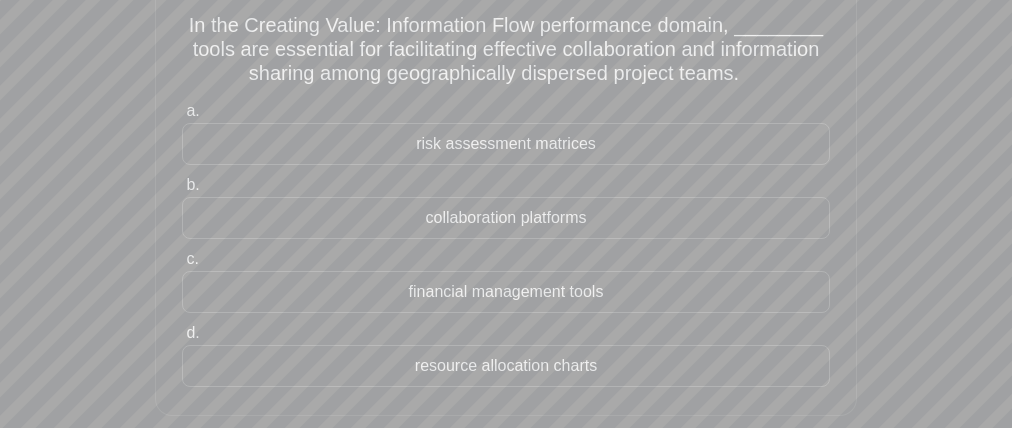 scroll, scrollTop: 159, scrollLeft: 0, axis: vertical 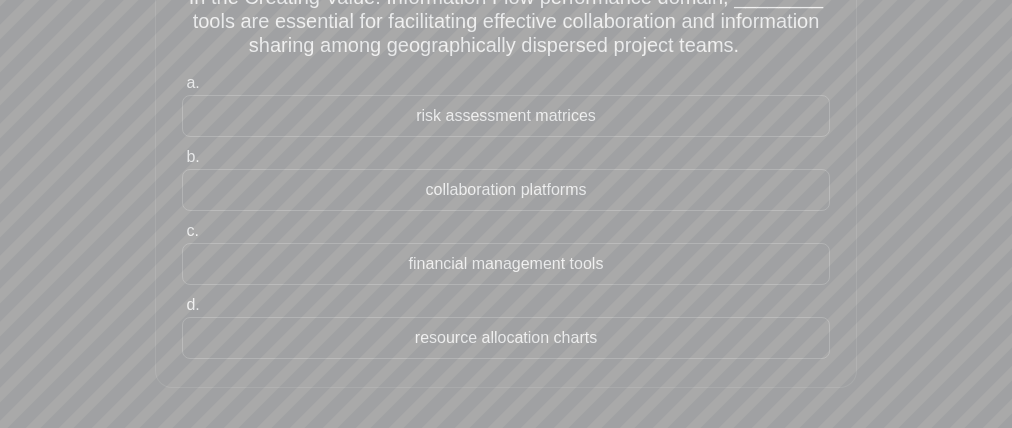 drag, startPoint x: 416, startPoint y: 340, endPoint x: 454, endPoint y: 366, distance: 46.043457 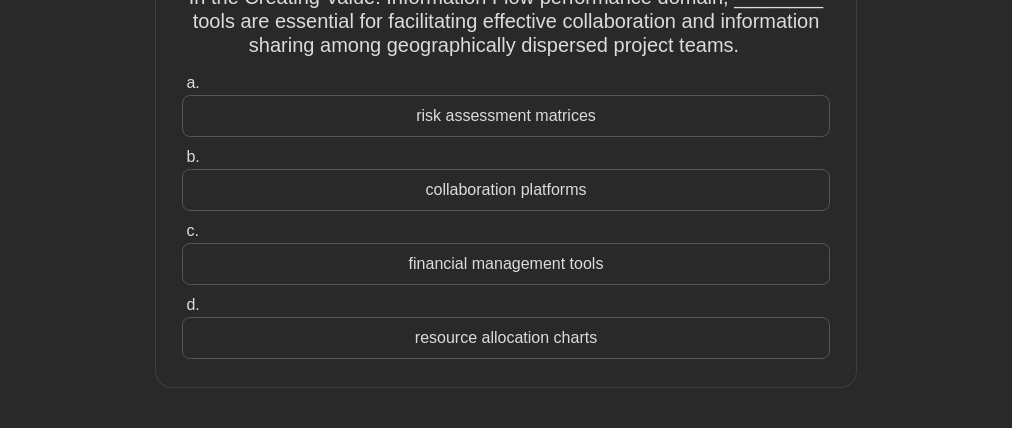 click on "collaboration platforms" at bounding box center (506, 190) 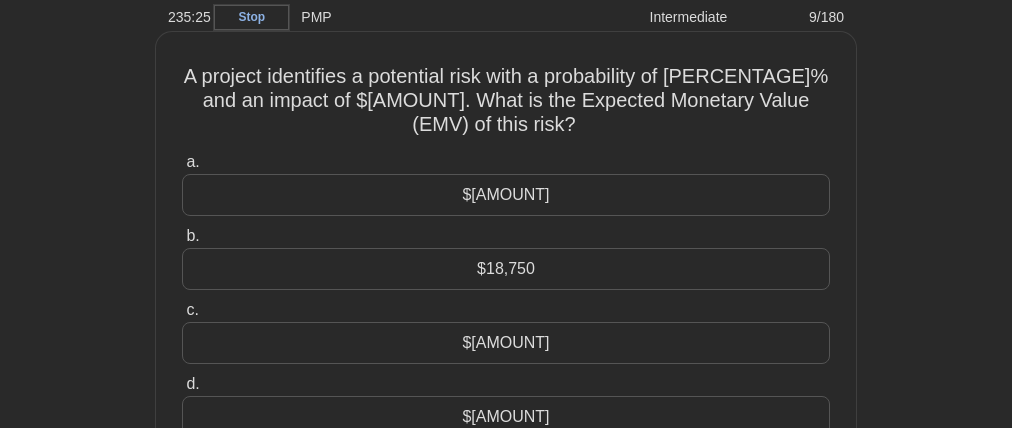 scroll, scrollTop: 0, scrollLeft: 0, axis: both 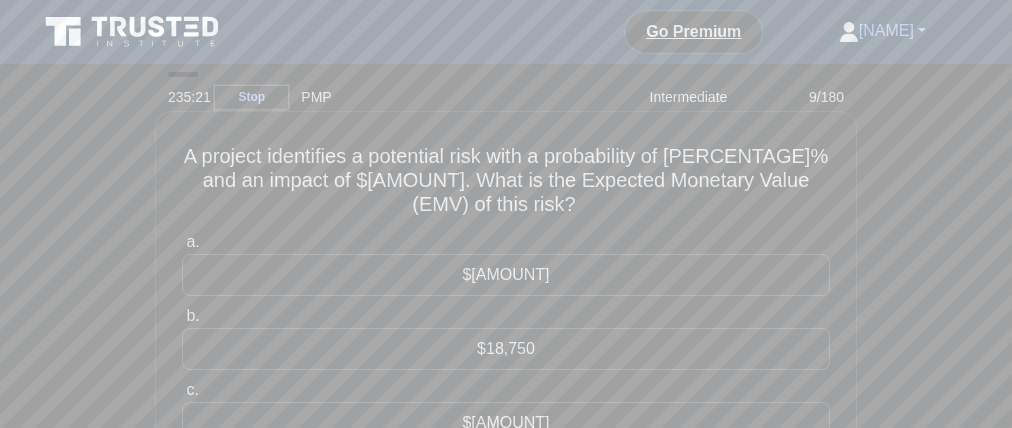 drag, startPoint x: 693, startPoint y: 167, endPoint x: 730, endPoint y: 165, distance: 37.054016 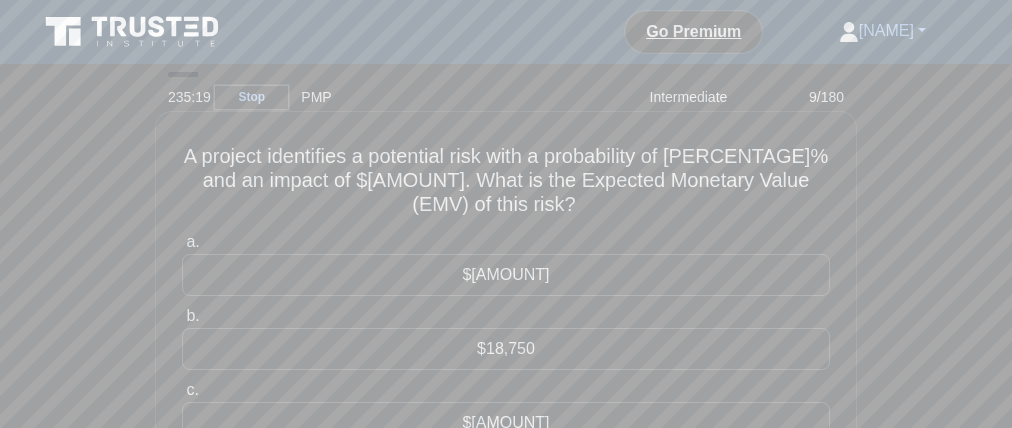drag, startPoint x: 287, startPoint y: 193, endPoint x: 343, endPoint y: 188, distance: 56.22277 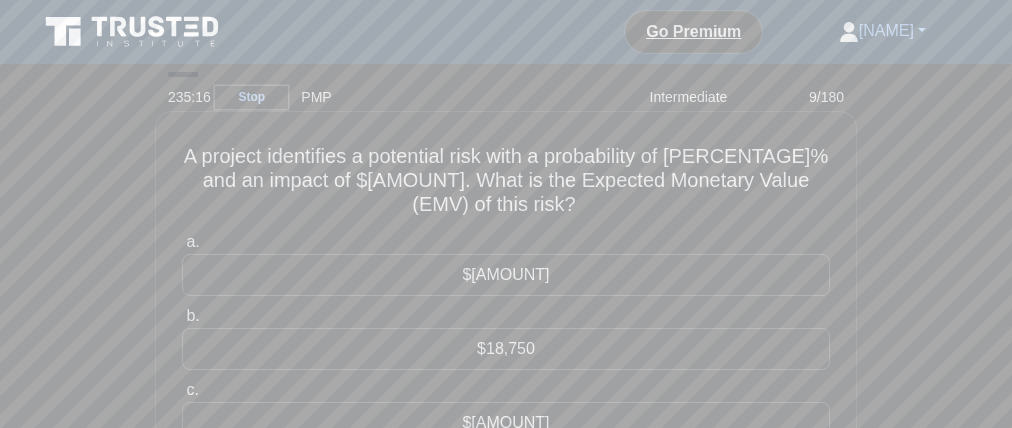drag, startPoint x: 638, startPoint y: 205, endPoint x: 653, endPoint y: 217, distance: 19.209373 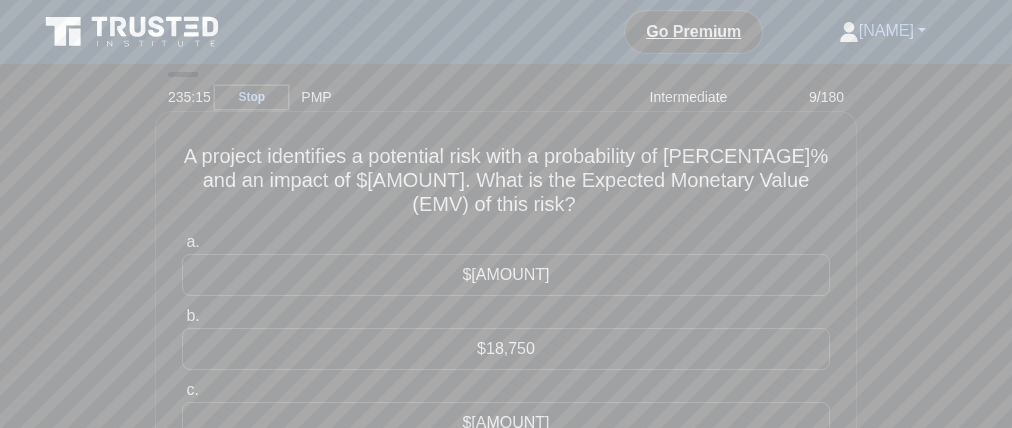 drag, startPoint x: 643, startPoint y: 209, endPoint x: 626, endPoint y: 228, distance: 25.495098 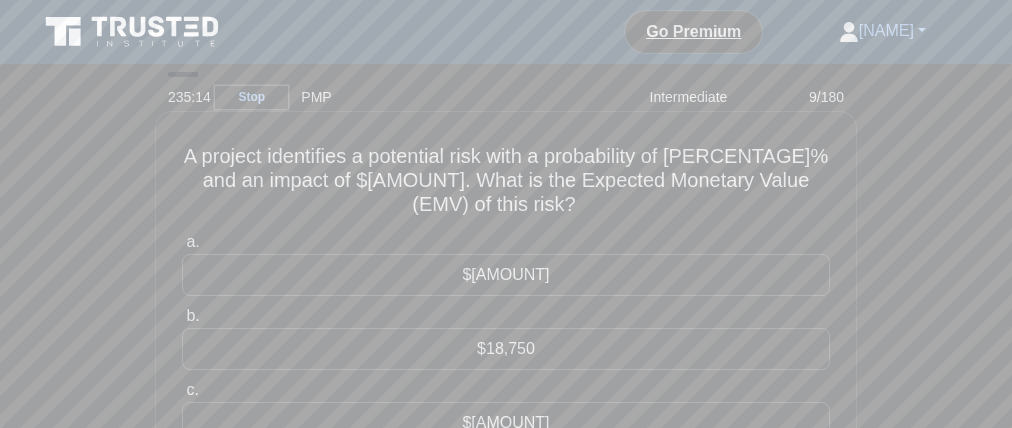 drag, startPoint x: 628, startPoint y: 214, endPoint x: 649, endPoint y: 229, distance: 25.806976 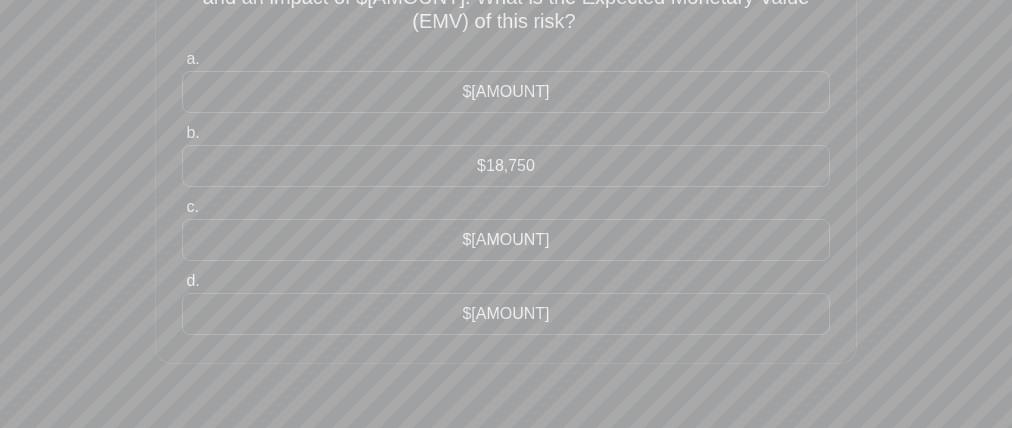 scroll, scrollTop: 264, scrollLeft: 0, axis: vertical 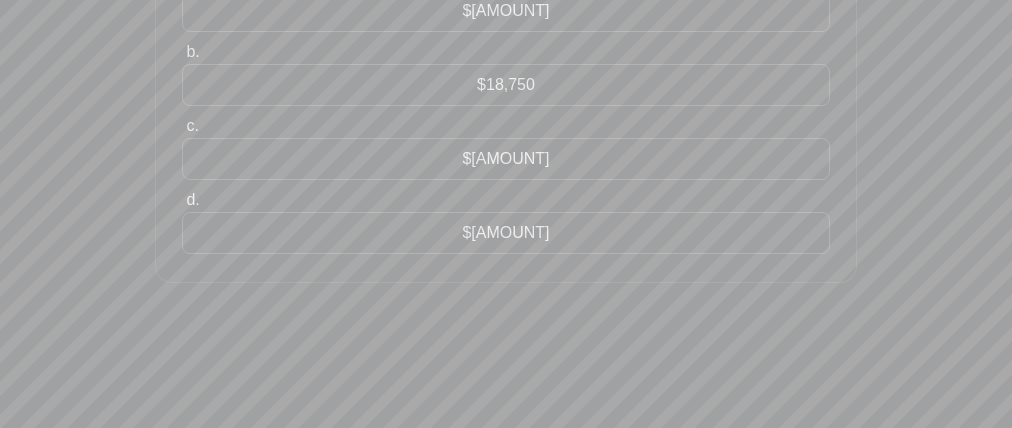 drag, startPoint x: 479, startPoint y: 126, endPoint x: 550, endPoint y: 124, distance: 71.02816 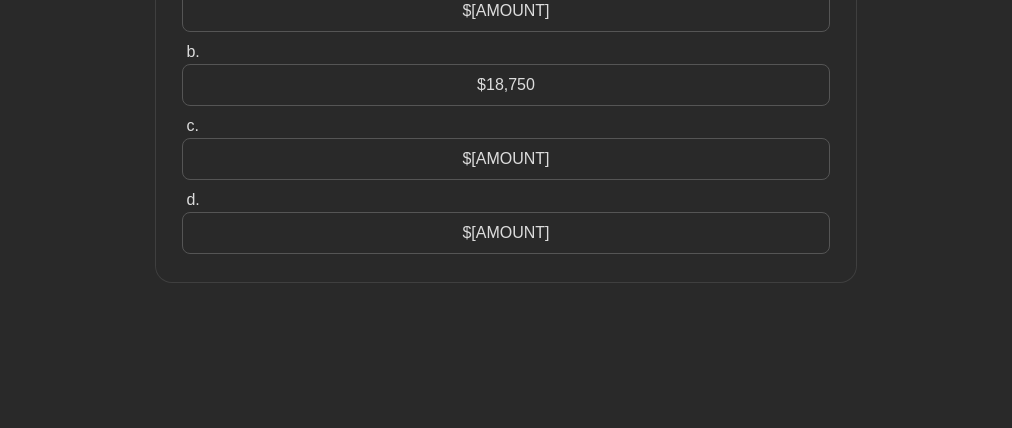 click on "$[AMOUNT]" at bounding box center [506, 159] 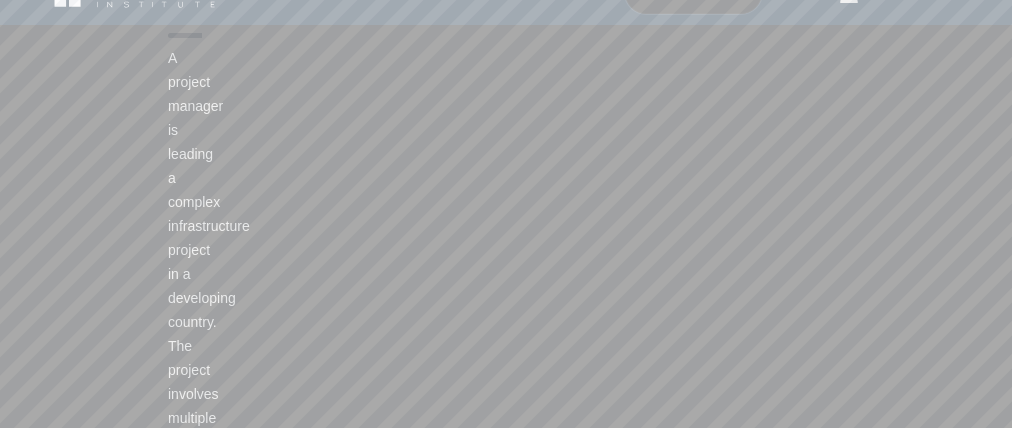 scroll, scrollTop: 0, scrollLeft: 0, axis: both 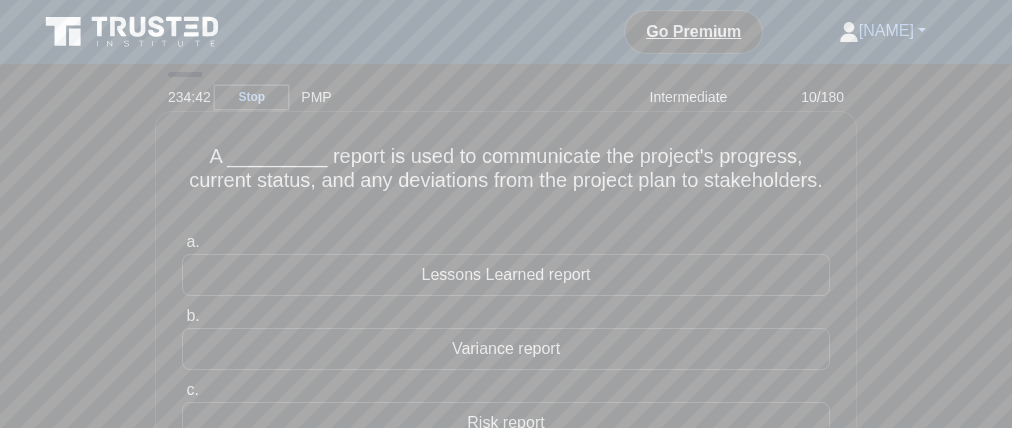 click on "A _________ report is used to communicate the project's progress, current status, and any deviations from the project plan to stakeholders.
.spinner_0XTQ{transform-origin:center;animation:spinner_y6GP .75s linear infinite}@keyframes spinner_y6GP{100%{transform:rotate(360deg)}}" at bounding box center (506, 181) 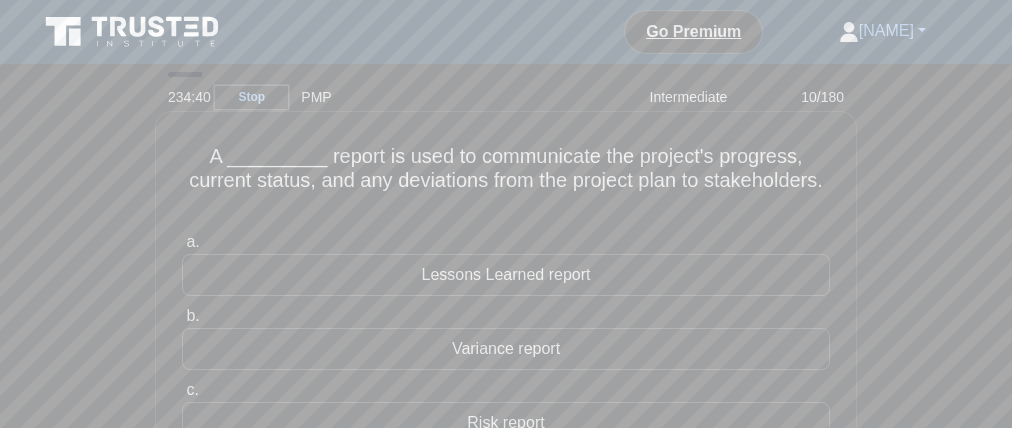drag, startPoint x: 371, startPoint y: 173, endPoint x: 343, endPoint y: 172, distance: 28.01785 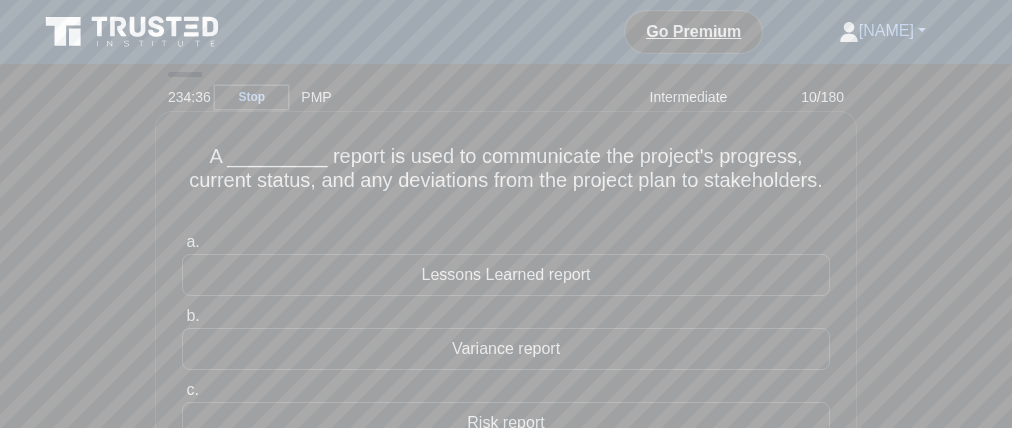 drag, startPoint x: 174, startPoint y: 166, endPoint x: 396, endPoint y: 173, distance: 222.11034 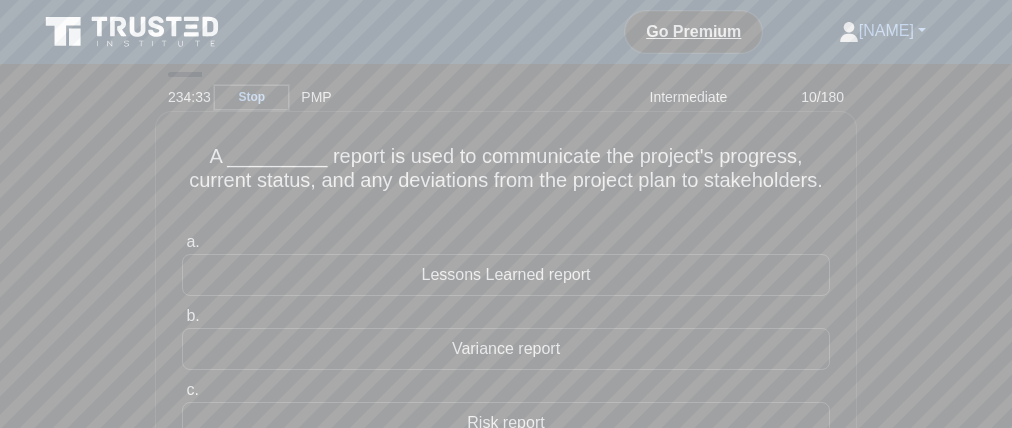 drag, startPoint x: 473, startPoint y: 169, endPoint x: 587, endPoint y: 167, distance: 114.01754 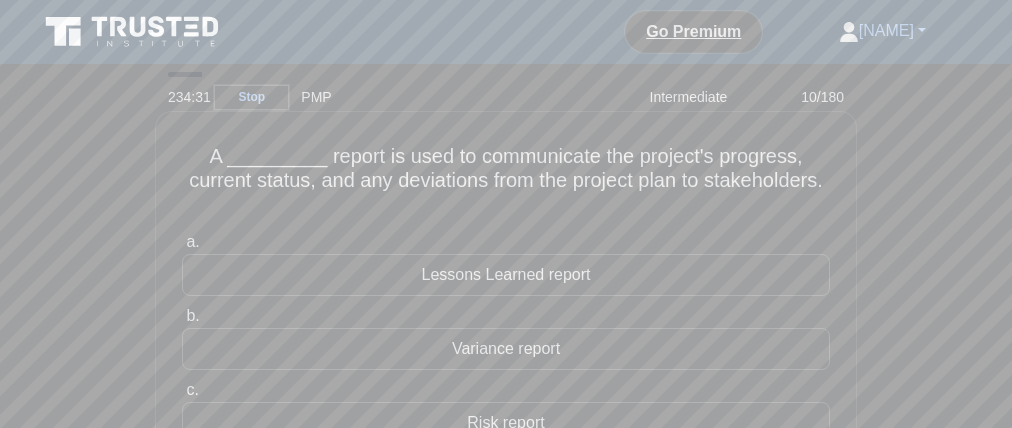 drag, startPoint x: 744, startPoint y: 173, endPoint x: 682, endPoint y: 177, distance: 62.1289 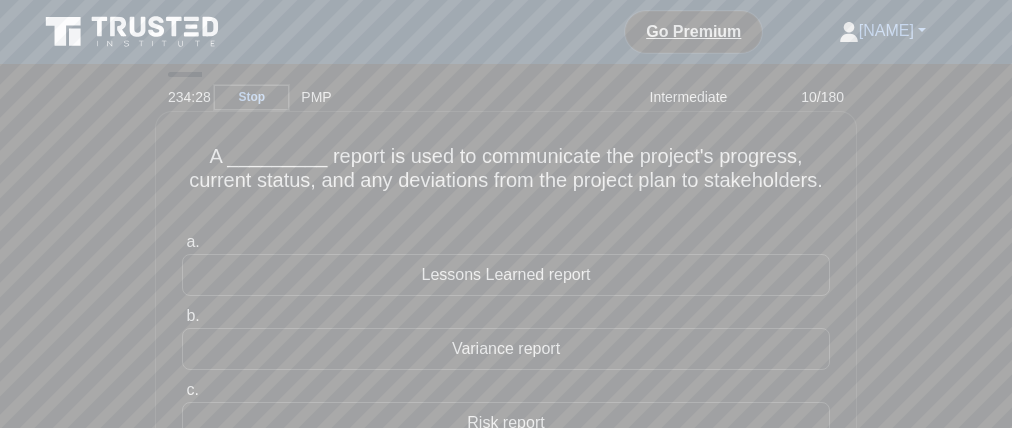 drag, startPoint x: 208, startPoint y: 202, endPoint x: 248, endPoint y: 205, distance: 40.112343 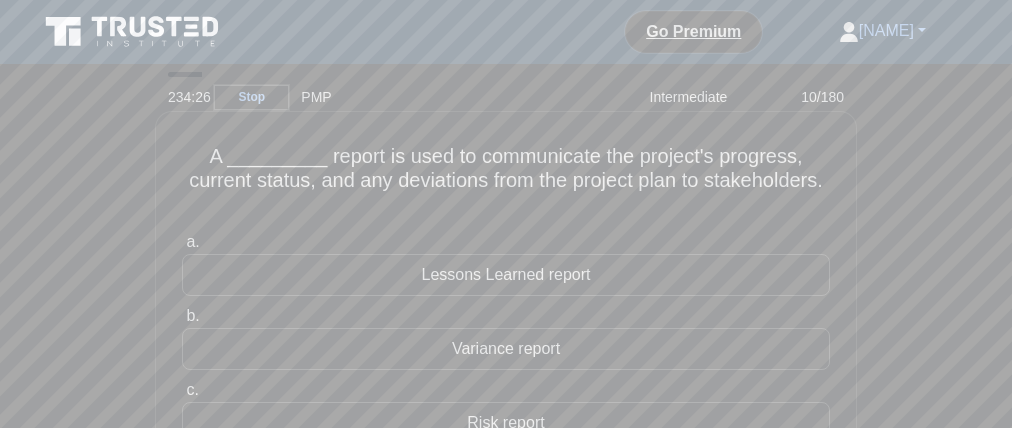drag, startPoint x: 365, startPoint y: 200, endPoint x: 474, endPoint y: 202, distance: 109.01835 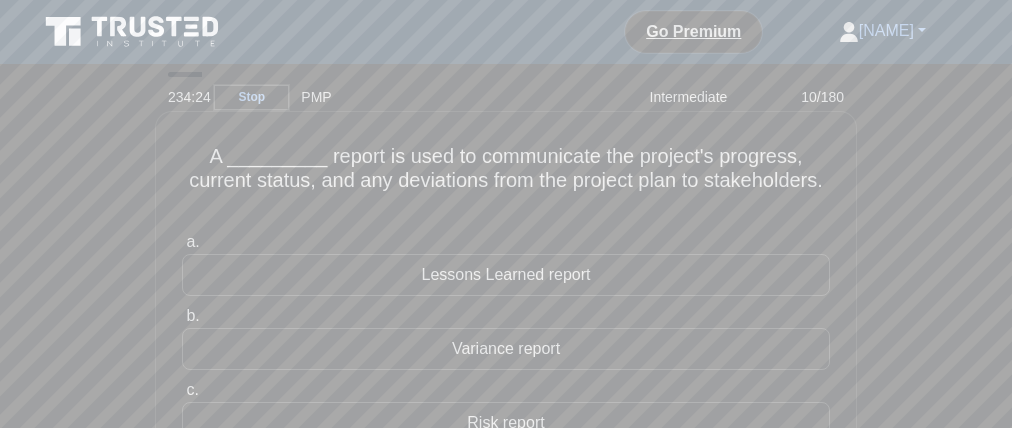 drag, startPoint x: 646, startPoint y: 205, endPoint x: 735, endPoint y: 207, distance: 89.02247 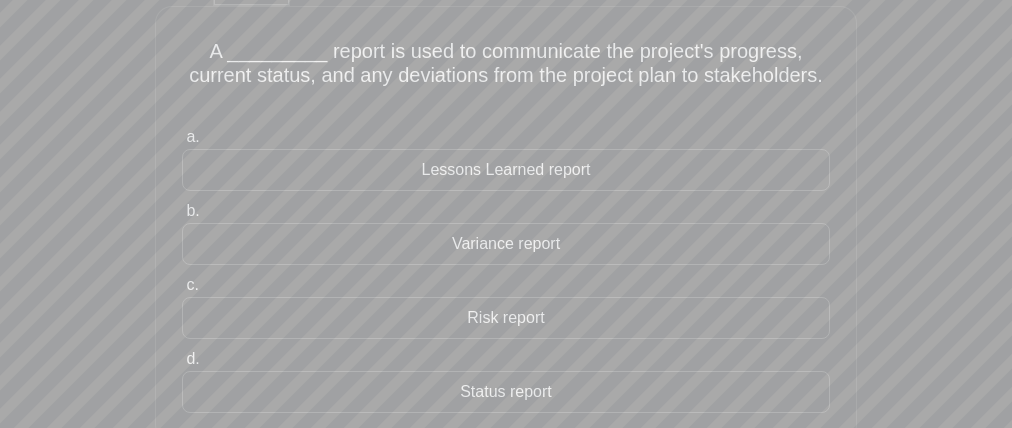 scroll, scrollTop: 120, scrollLeft: 0, axis: vertical 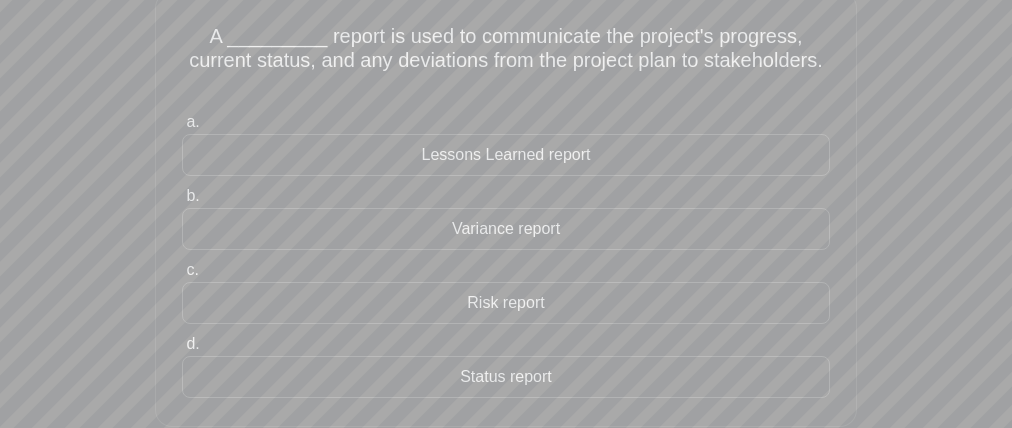 drag, startPoint x: 423, startPoint y: 235, endPoint x: 521, endPoint y: 184, distance: 110.47624 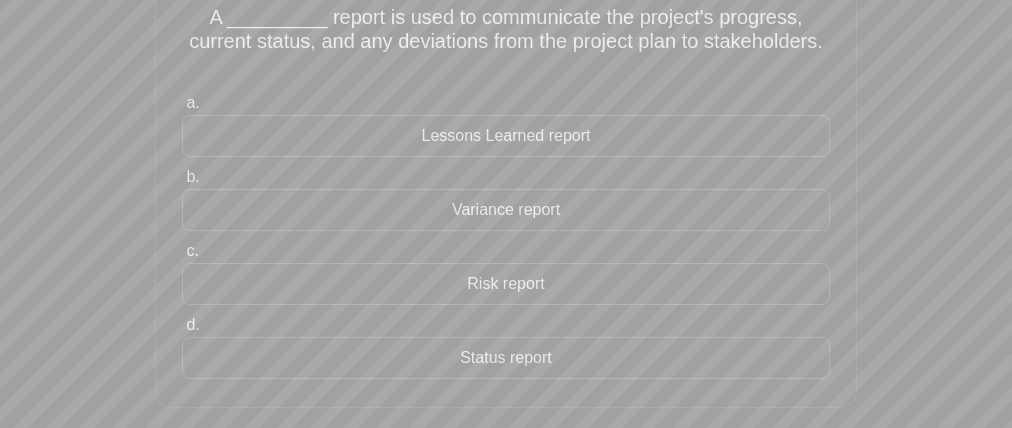 scroll, scrollTop: 142, scrollLeft: 0, axis: vertical 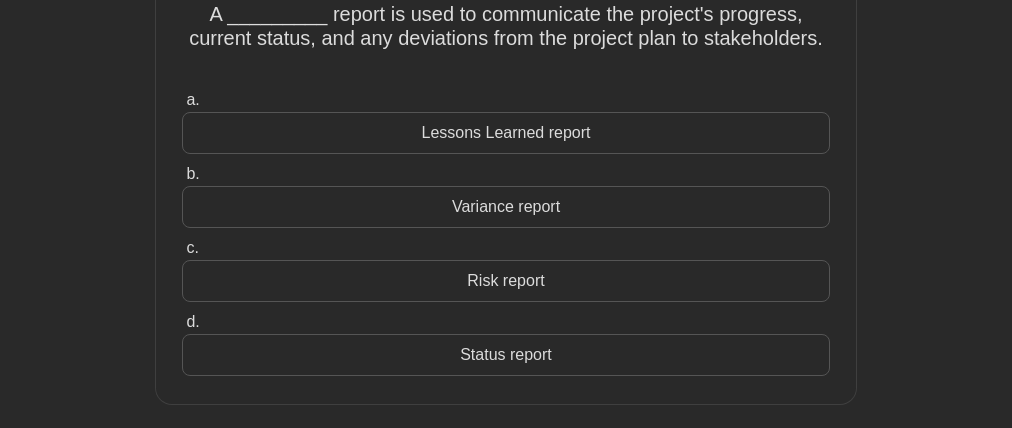 click on "Status report" at bounding box center [506, 355] 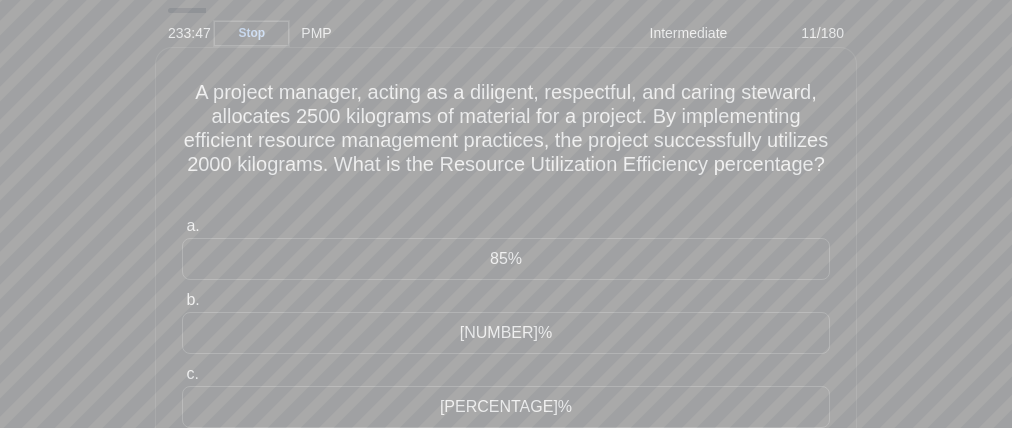 scroll, scrollTop: 0, scrollLeft: 0, axis: both 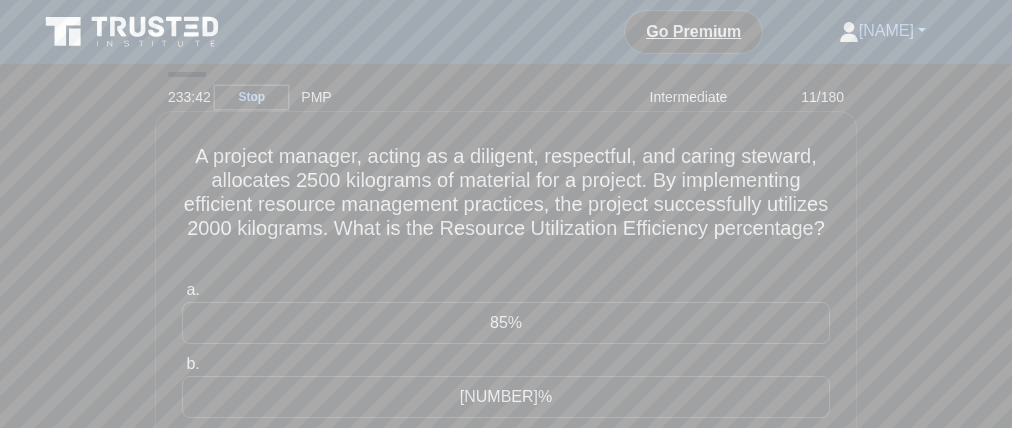 drag, startPoint x: 454, startPoint y: 169, endPoint x: 814, endPoint y: 162, distance: 360.06805 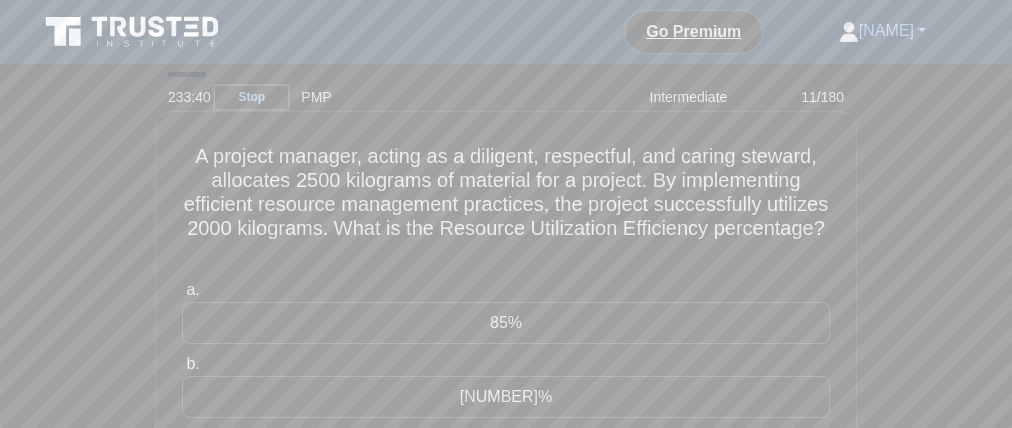 drag, startPoint x: 301, startPoint y: 196, endPoint x: 450, endPoint y: 191, distance: 149.08386 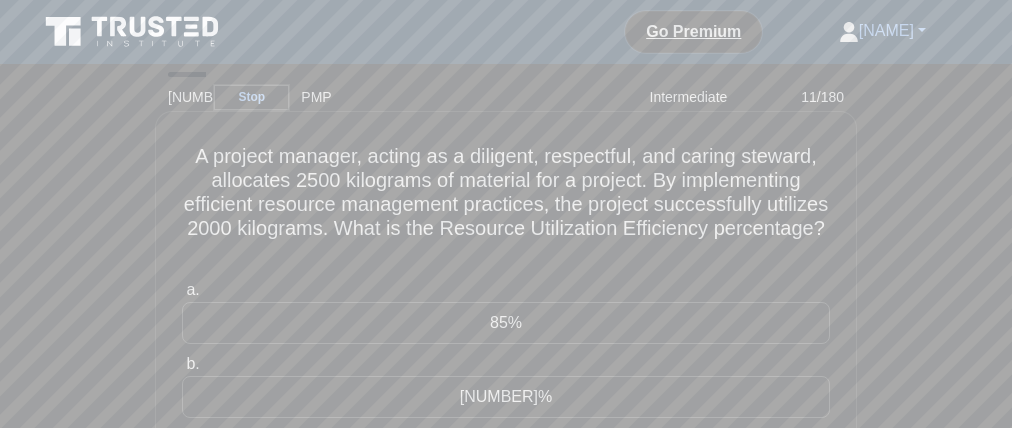 drag, startPoint x: 200, startPoint y: 251, endPoint x: 299, endPoint y: 250, distance: 99.00505 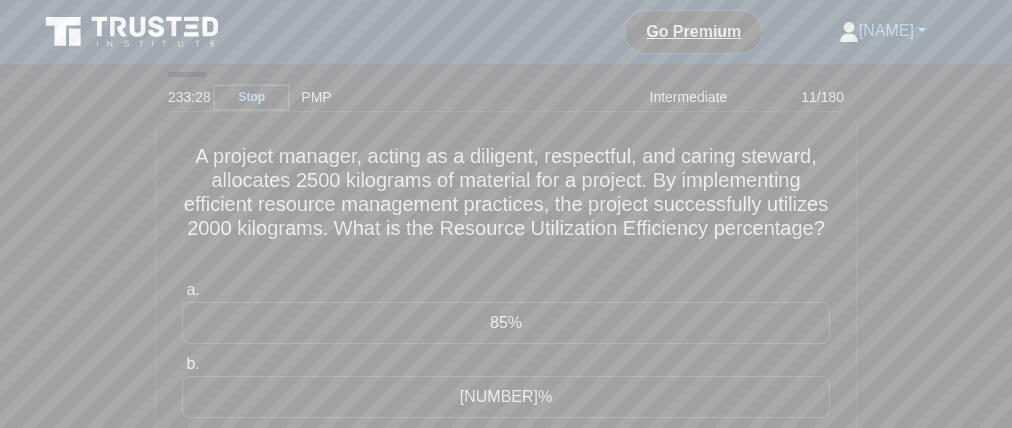 drag, startPoint x: 455, startPoint y: 248, endPoint x: 690, endPoint y: 247, distance: 235.00212 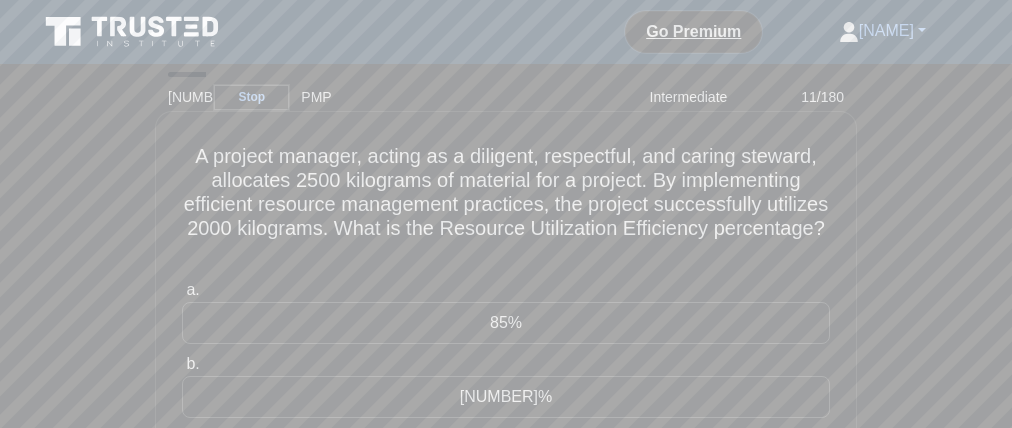 drag, startPoint x: 832, startPoint y: 236, endPoint x: 831, endPoint y: 253, distance: 17.029387 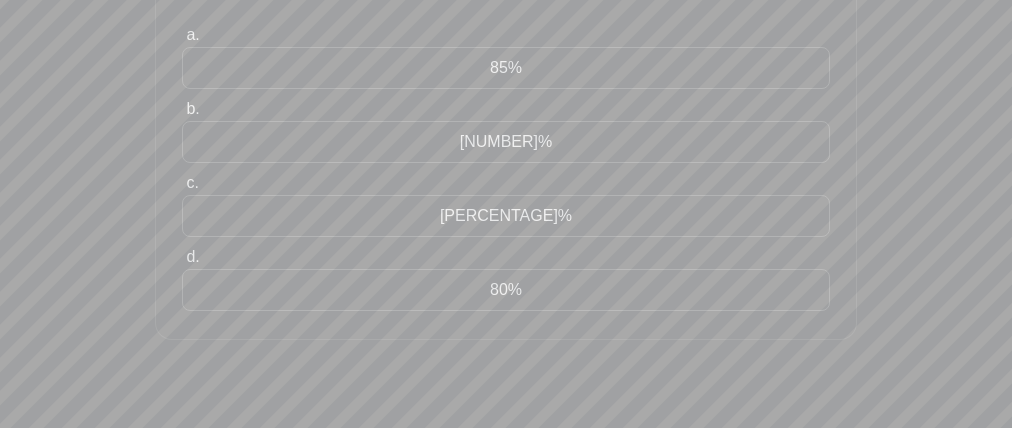 scroll, scrollTop: 265, scrollLeft: 0, axis: vertical 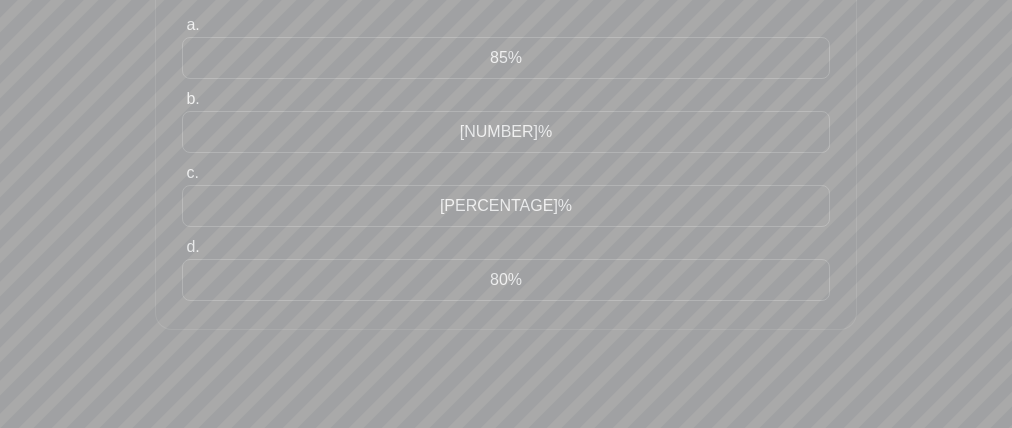 click on "80%" at bounding box center (506, 280) 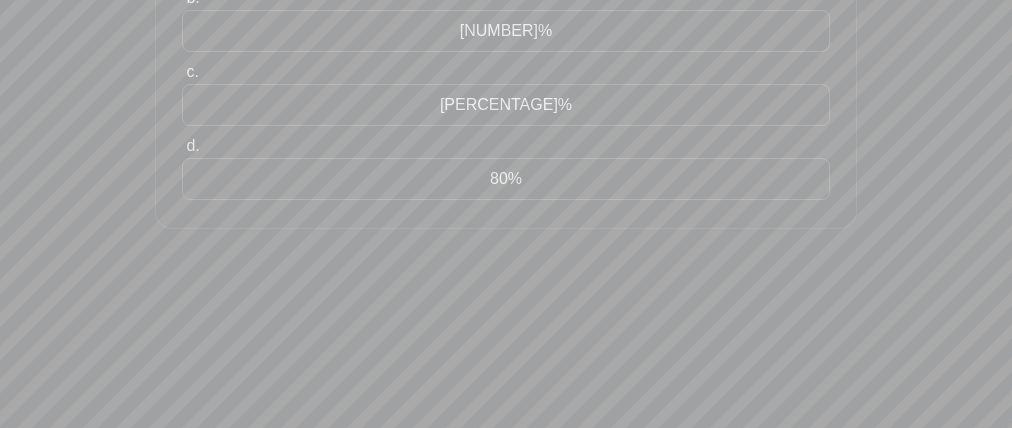 scroll, scrollTop: 364, scrollLeft: 0, axis: vertical 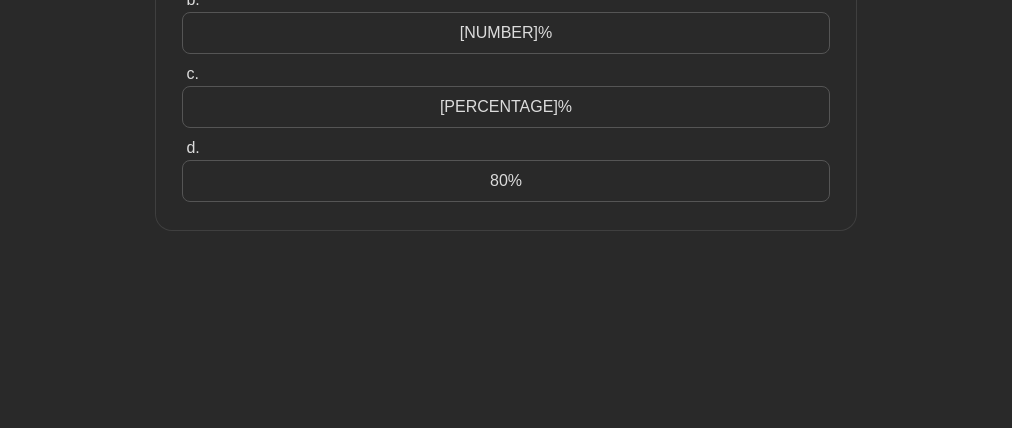 click on "80%" at bounding box center [506, 181] 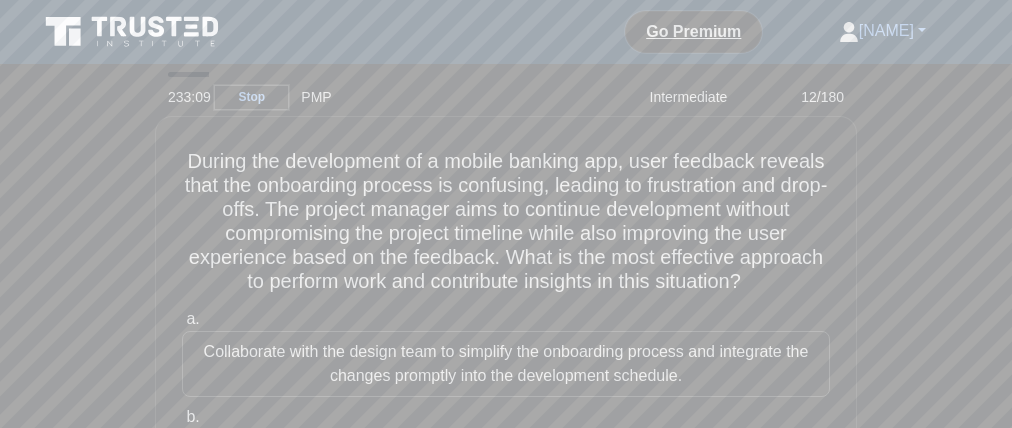 scroll, scrollTop: 0, scrollLeft: 0, axis: both 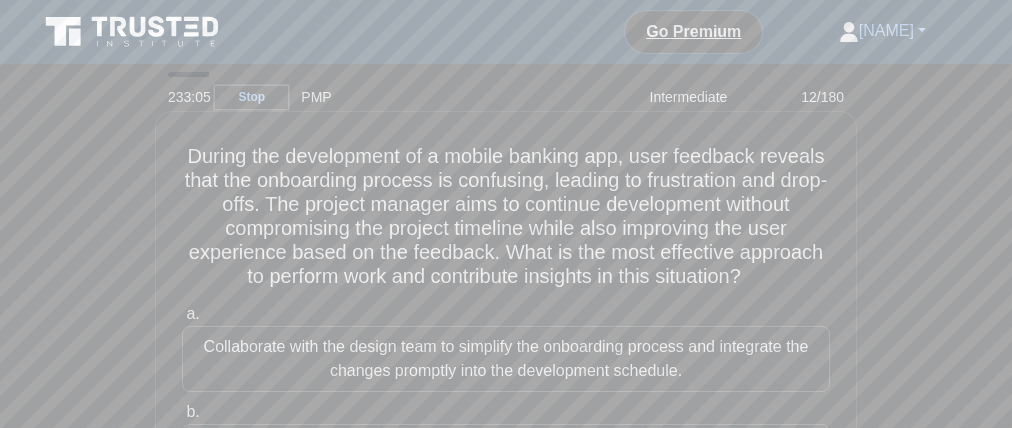 drag, startPoint x: 448, startPoint y: 171, endPoint x: 625, endPoint y: 173, distance: 177.01129 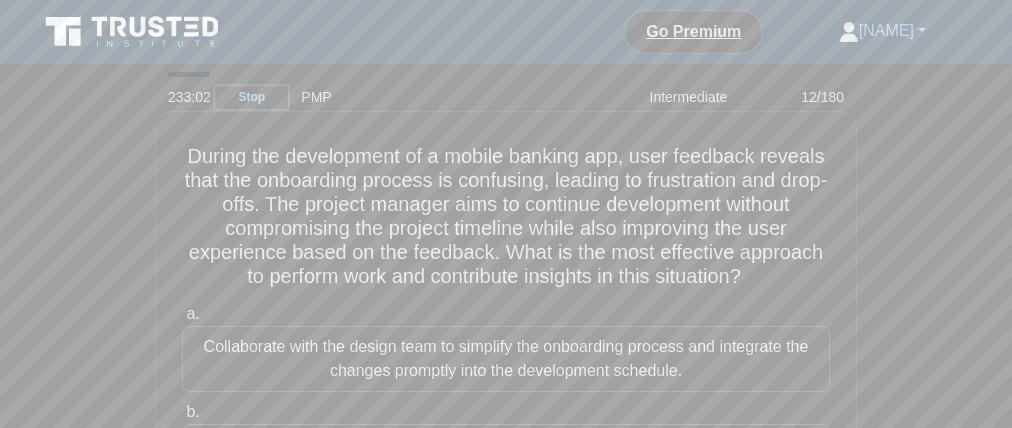 drag, startPoint x: 673, startPoint y: 169, endPoint x: 736, endPoint y: 170, distance: 63.007935 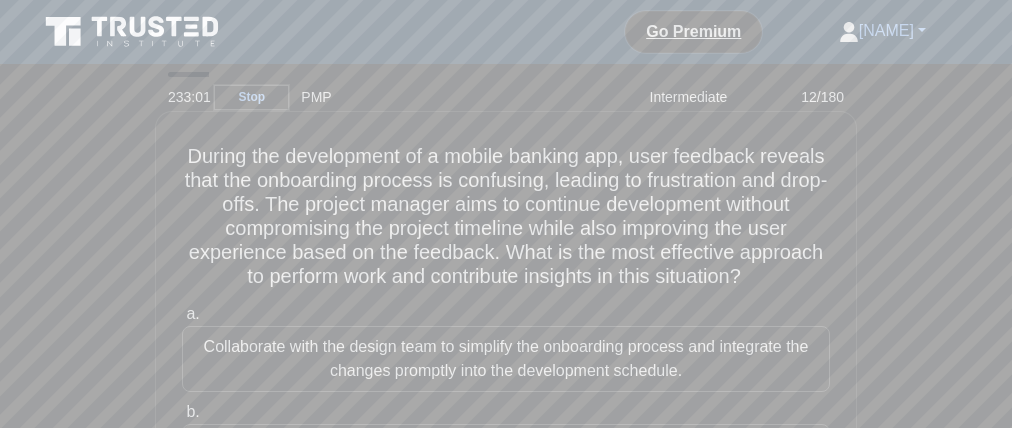 drag, startPoint x: 666, startPoint y: 173, endPoint x: 637, endPoint y: 177, distance: 29.274563 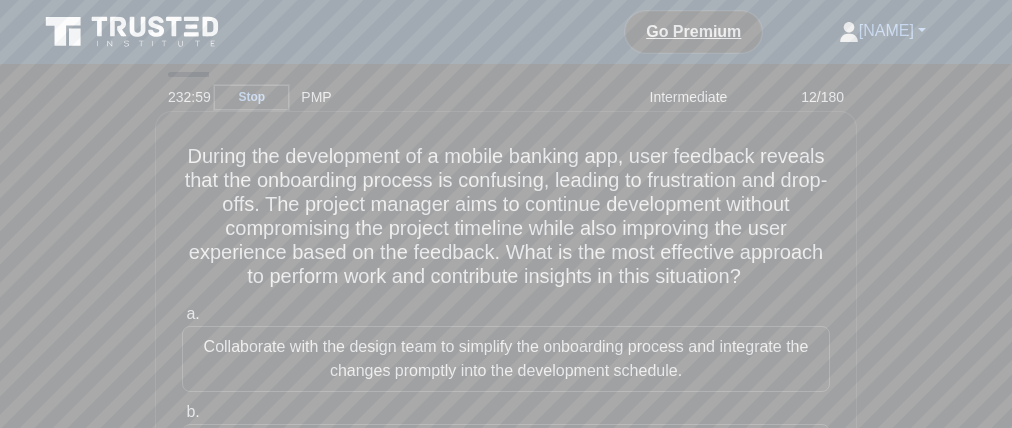 drag, startPoint x: 278, startPoint y: 196, endPoint x: 464, endPoint y: 197, distance: 186.00269 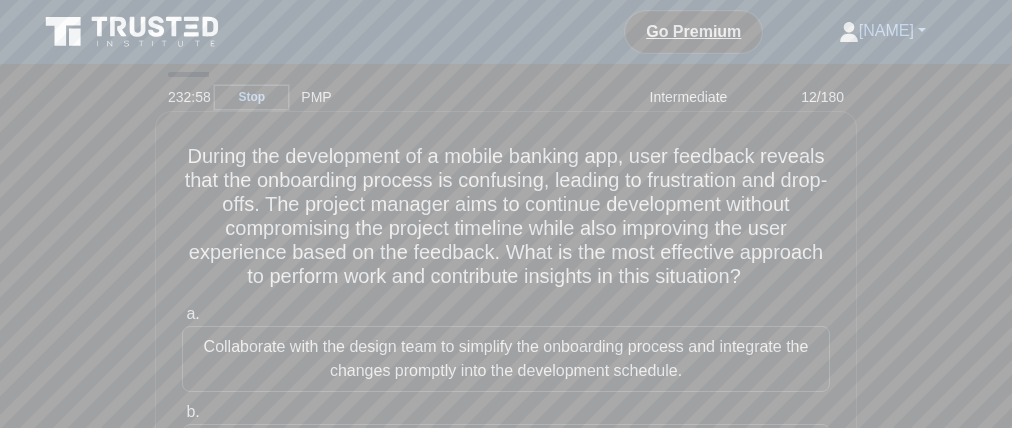 drag, startPoint x: 471, startPoint y: 199, endPoint x: 558, endPoint y: 199, distance: 87 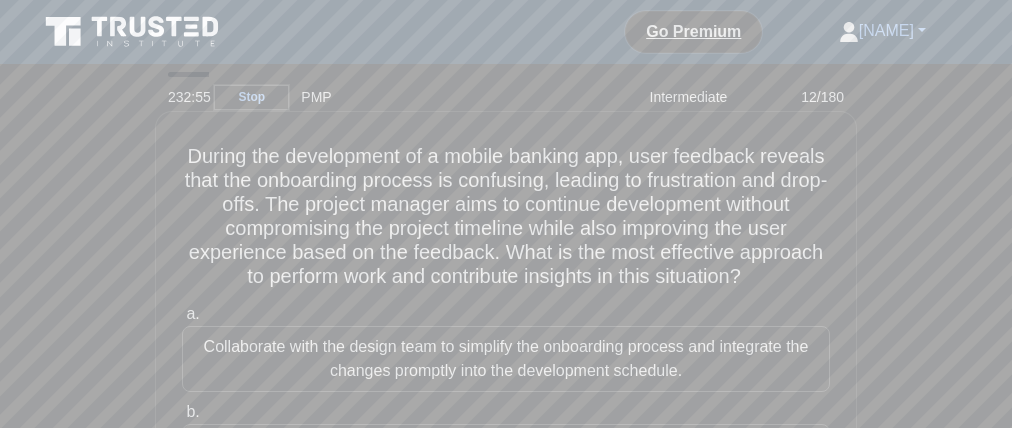 drag, startPoint x: 621, startPoint y: 266, endPoint x: 791, endPoint y: 263, distance: 170.02647 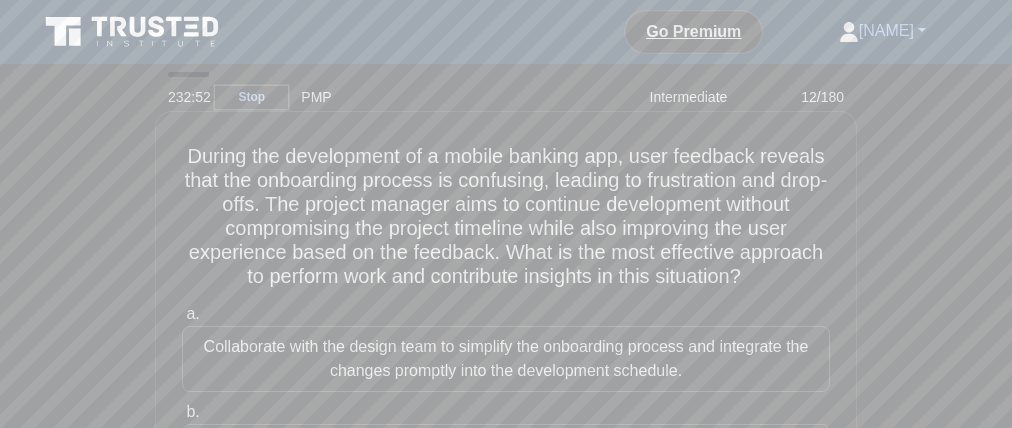 drag, startPoint x: 270, startPoint y: 296, endPoint x: 438, endPoint y: 293, distance: 168.02678 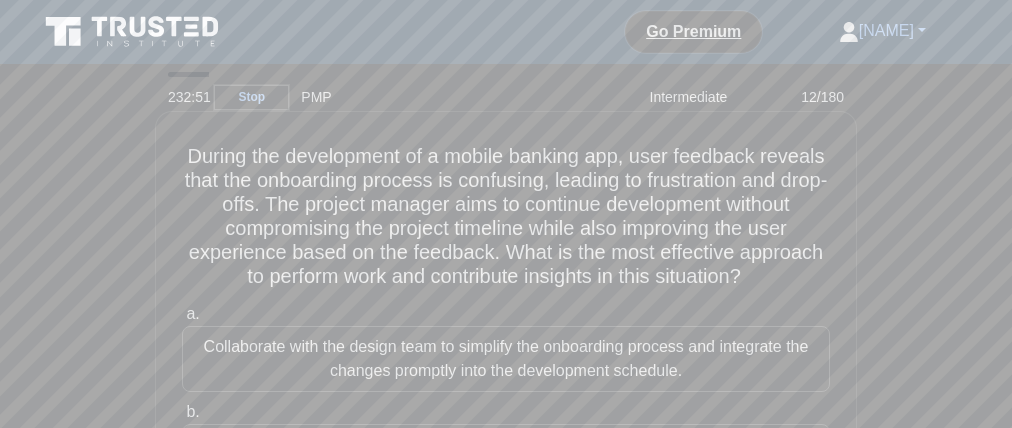 drag, startPoint x: 462, startPoint y: 293, endPoint x: 696, endPoint y: 297, distance: 234.03418 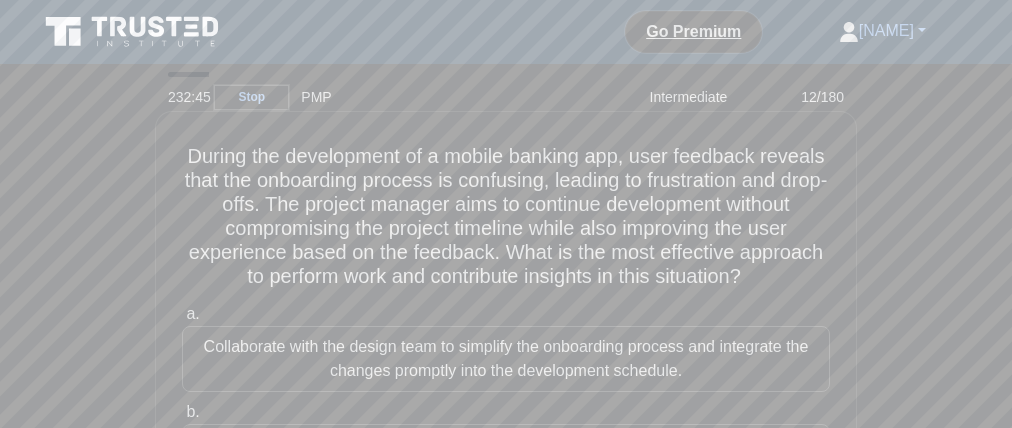 drag, startPoint x: 668, startPoint y: 197, endPoint x: 822, endPoint y: 197, distance: 154 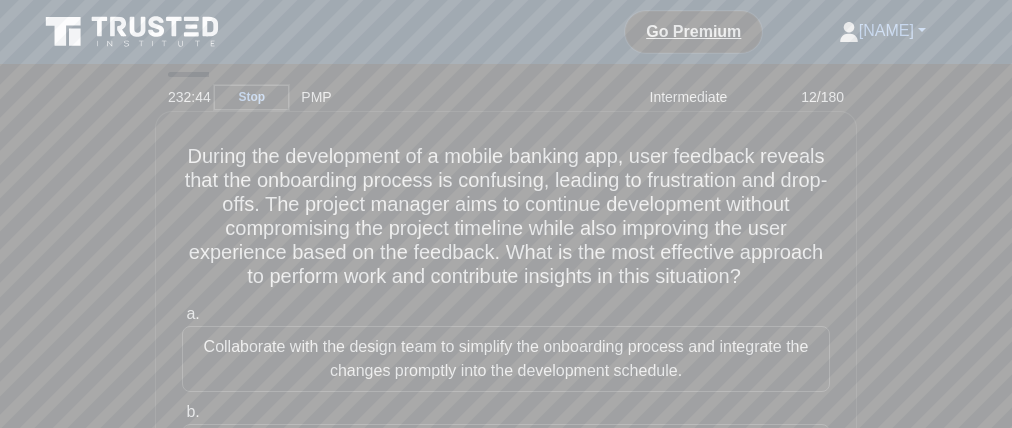 click on "During the development of a mobile banking app, user feedback reveals that the onboarding process is confusing, leading to frustration and drop-offs. The project manager aims to continue development without compromising the project timeline while also improving the user experience based on the feedback. What is the most effective approach to perform work and contribute insights in this situation?
.spinner_0XTQ{transform-origin:center;animation:spinner_y6GP .75s linear infinite}@keyframes spinner_y6GP{100%{transform:rotate(360deg)}}" at bounding box center [506, 217] 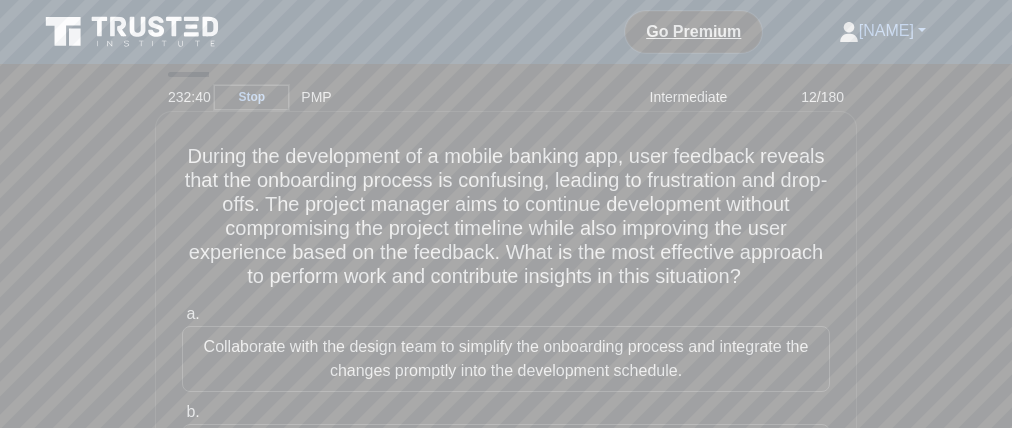 drag, startPoint x: 595, startPoint y: 224, endPoint x: 528, endPoint y: 218, distance: 67.26812 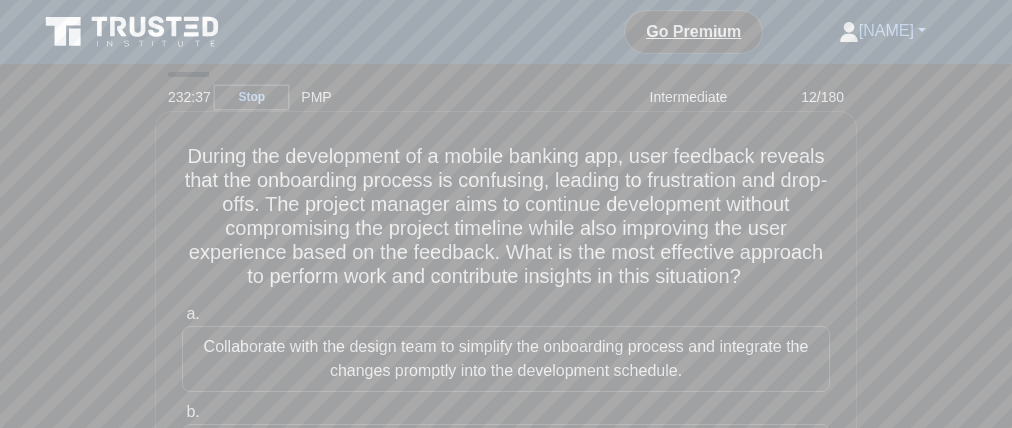 drag, startPoint x: 731, startPoint y: 217, endPoint x: 784, endPoint y: 219, distance: 53.037724 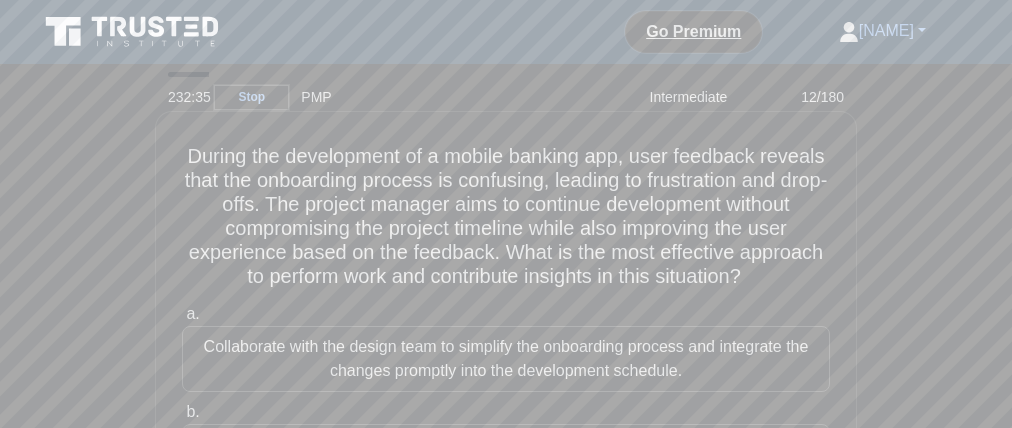 drag, startPoint x: 483, startPoint y: 236, endPoint x: 226, endPoint y: 243, distance: 257.0953 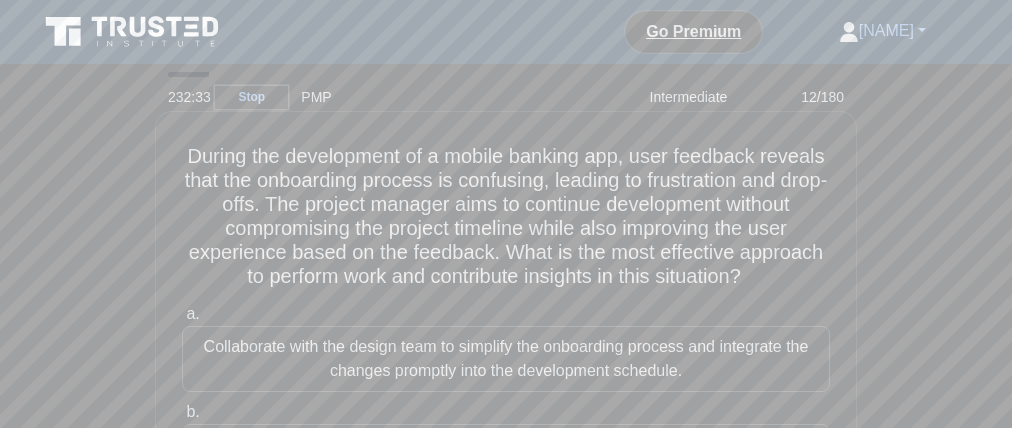 drag, startPoint x: 640, startPoint y: 243, endPoint x: 702, endPoint y: 238, distance: 62.201286 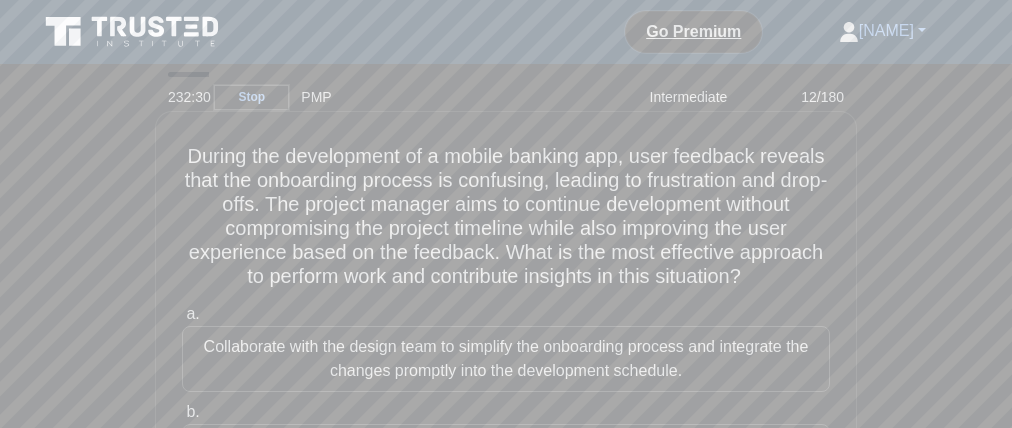 drag, startPoint x: 304, startPoint y: 266, endPoint x: 159, endPoint y: 271, distance: 145.08618 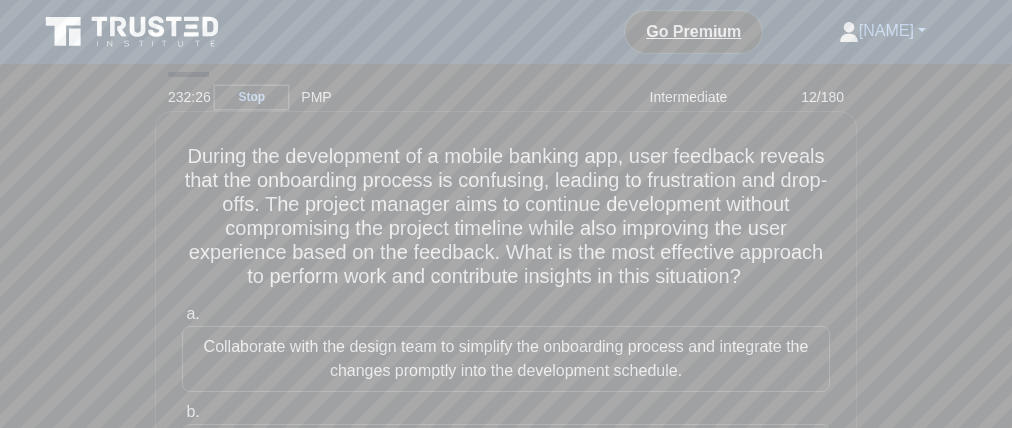 drag, startPoint x: 801, startPoint y: 237, endPoint x: 741, endPoint y: 241, distance: 60.133186 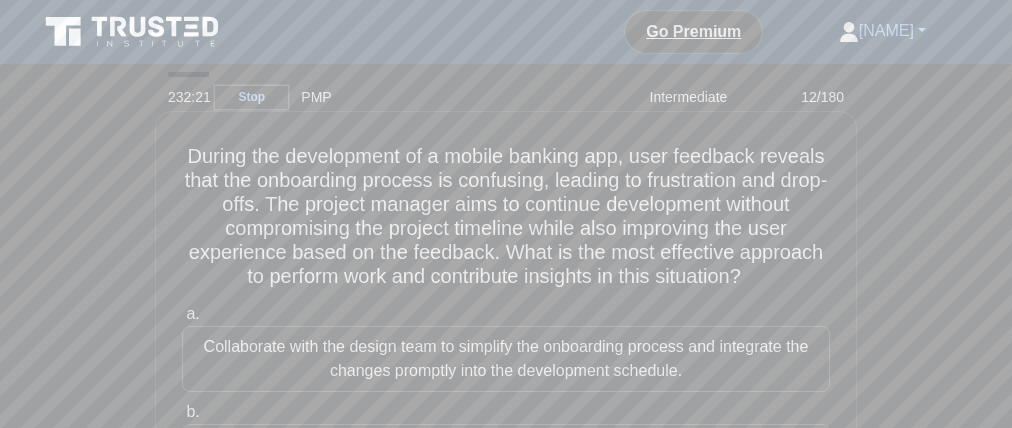 drag, startPoint x: 449, startPoint y: 269, endPoint x: 493, endPoint y: 269, distance: 44 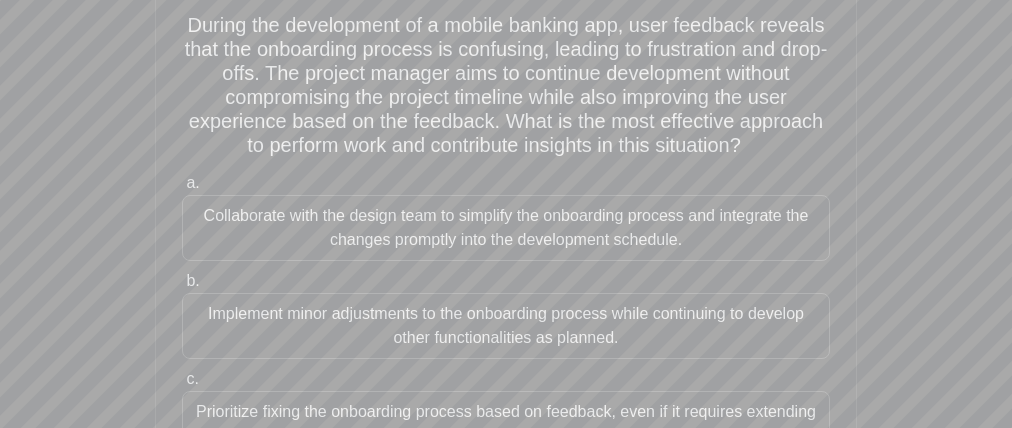 scroll, scrollTop: 195, scrollLeft: 0, axis: vertical 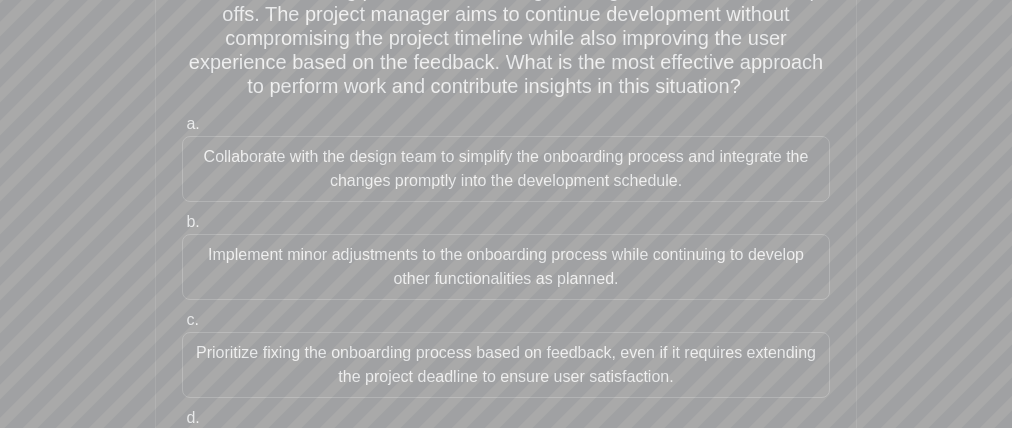 drag, startPoint x: 149, startPoint y: 148, endPoint x: 86, endPoint y: 152, distance: 63.126858 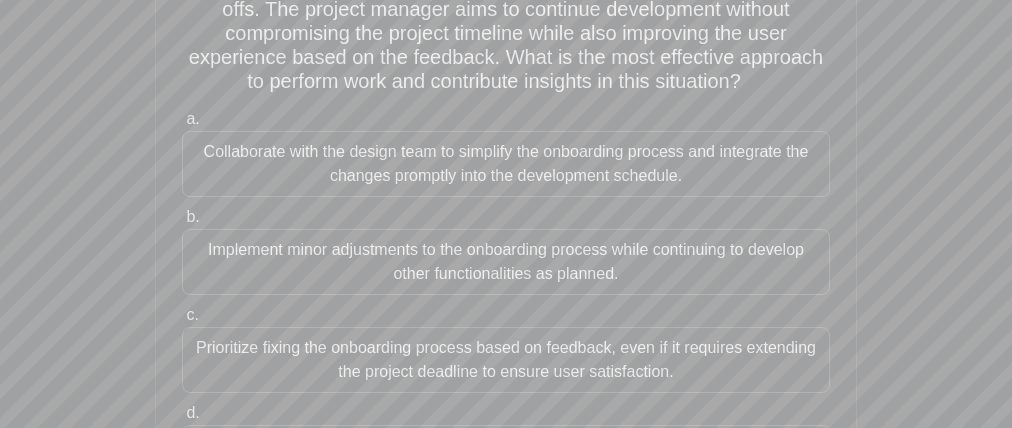 drag, startPoint x: 186, startPoint y: 253, endPoint x: 196, endPoint y: 280, distance: 28.79236 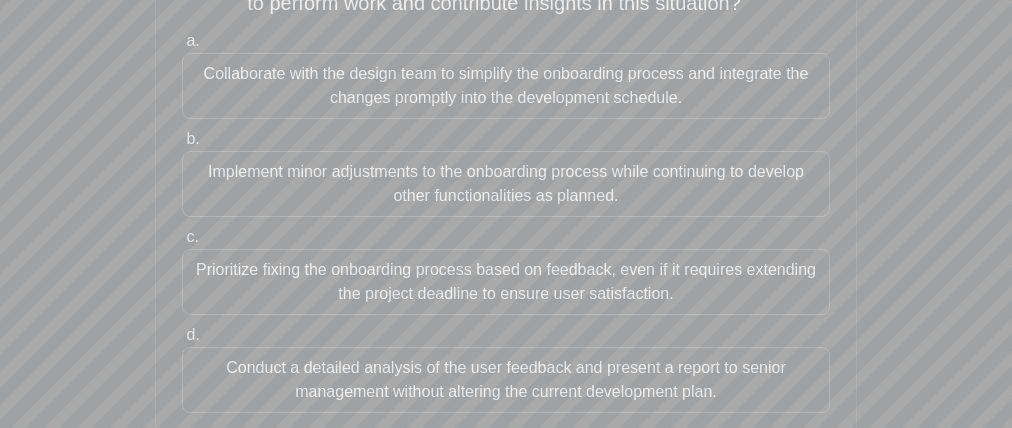 scroll, scrollTop: 298, scrollLeft: 0, axis: vertical 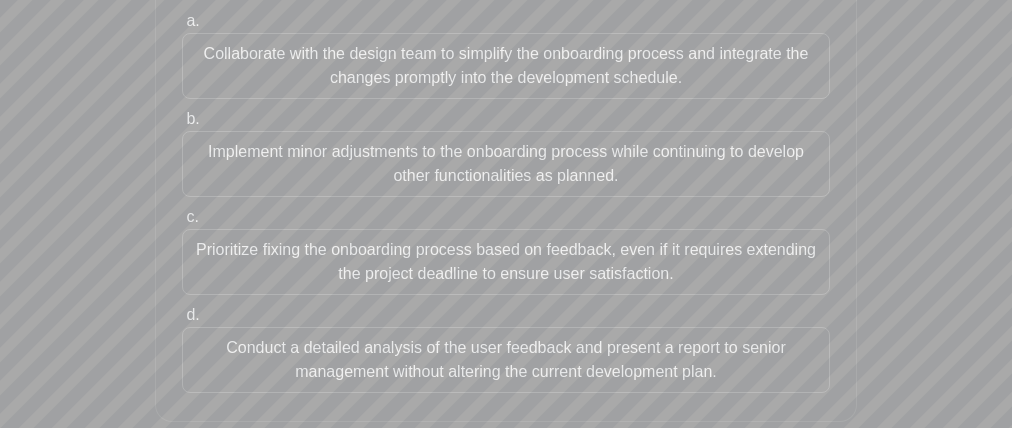drag, startPoint x: 167, startPoint y: 248, endPoint x: 121, endPoint y: 267, distance: 49.76947 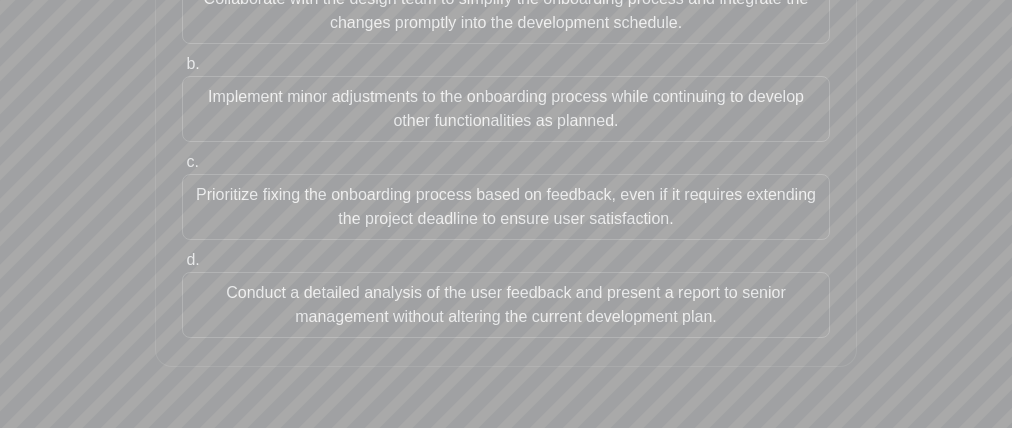 scroll, scrollTop: 351, scrollLeft: 0, axis: vertical 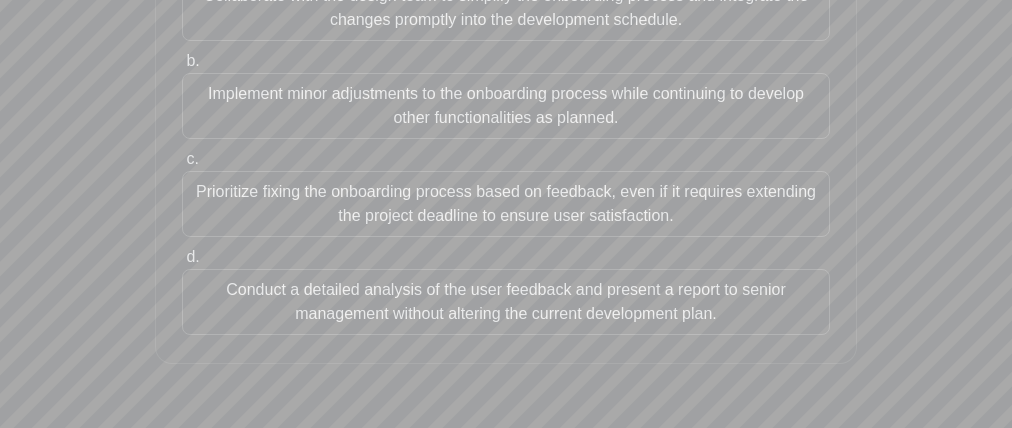 drag, startPoint x: 222, startPoint y: 293, endPoint x: 245, endPoint y: 339, distance: 51.42956 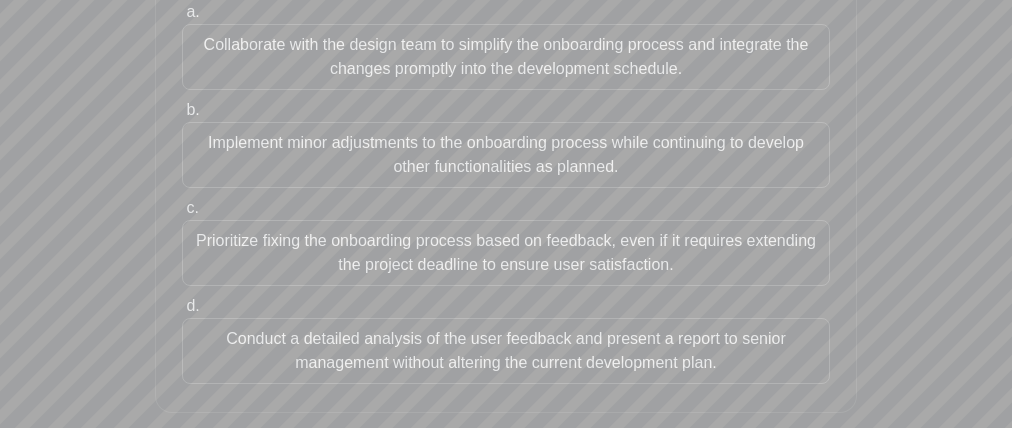 scroll, scrollTop: 153, scrollLeft: 0, axis: vertical 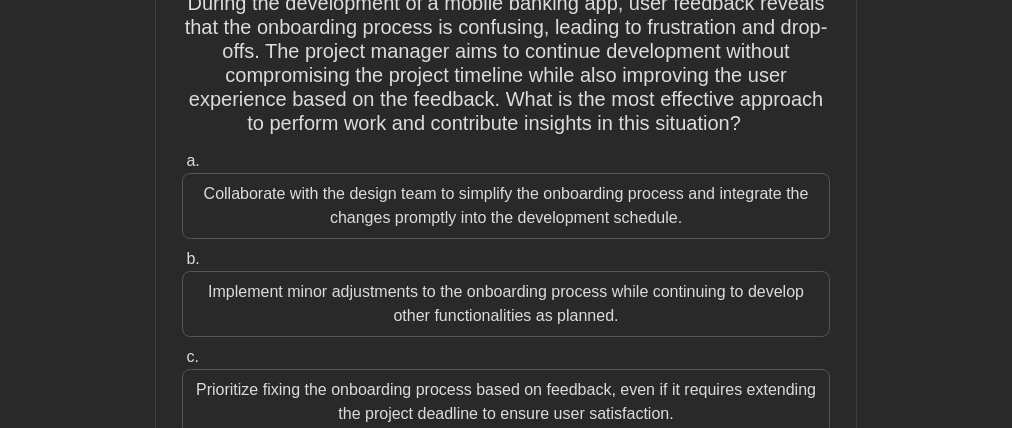 click on "Collaborate with the design team to simplify the onboarding process and integrate the changes promptly into the development schedule." at bounding box center (506, 206) 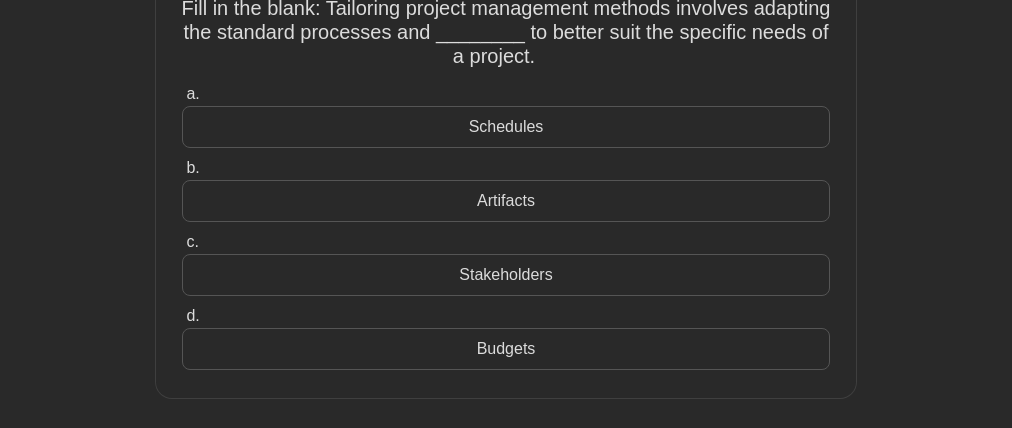 scroll, scrollTop: 0, scrollLeft: 0, axis: both 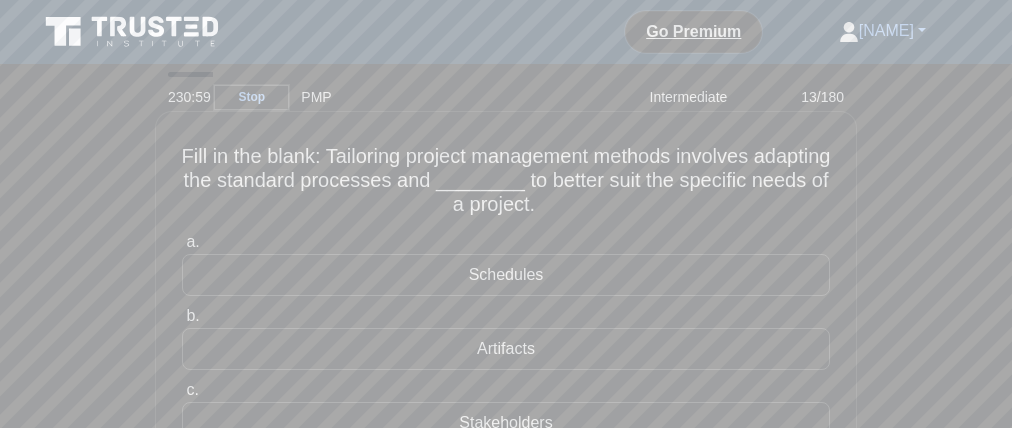 drag, startPoint x: 348, startPoint y: 169, endPoint x: 325, endPoint y: 170, distance: 23.021729 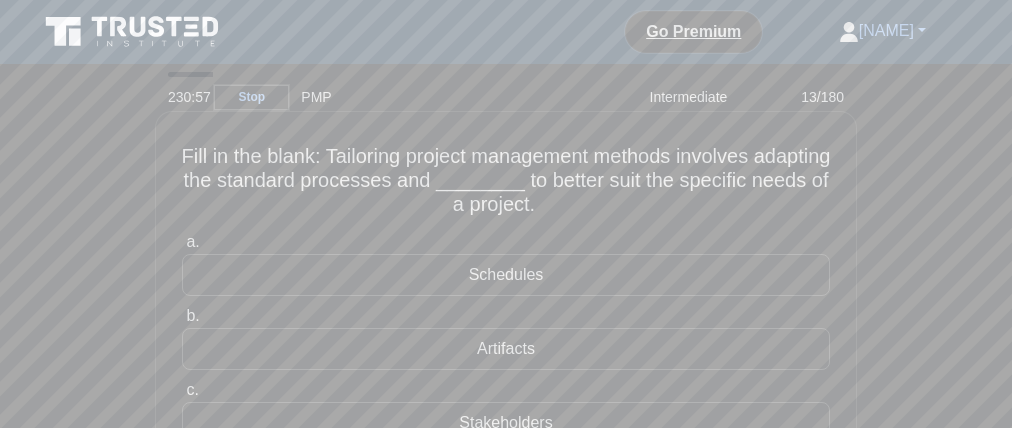drag, startPoint x: 390, startPoint y: 173, endPoint x: 513, endPoint y: 178, distance: 123.101585 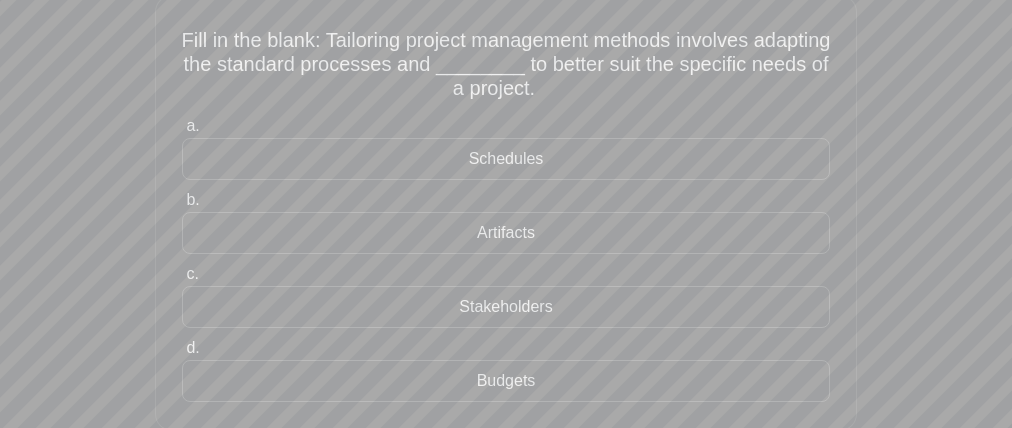 scroll, scrollTop: 116, scrollLeft: 0, axis: vertical 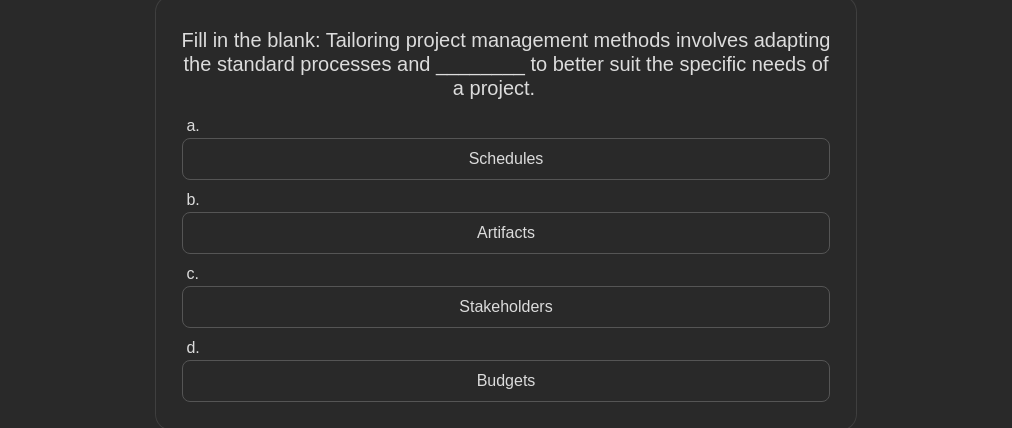 click on "Artifacts" at bounding box center [506, 233] 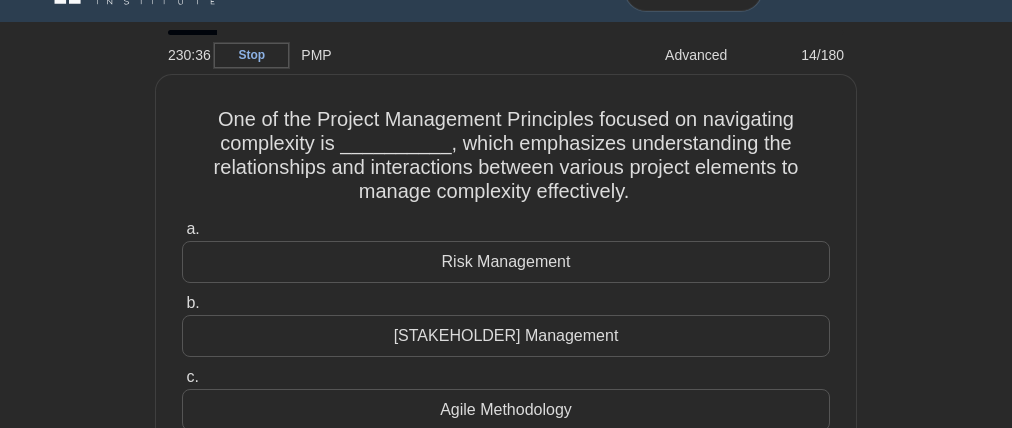 scroll, scrollTop: 0, scrollLeft: 0, axis: both 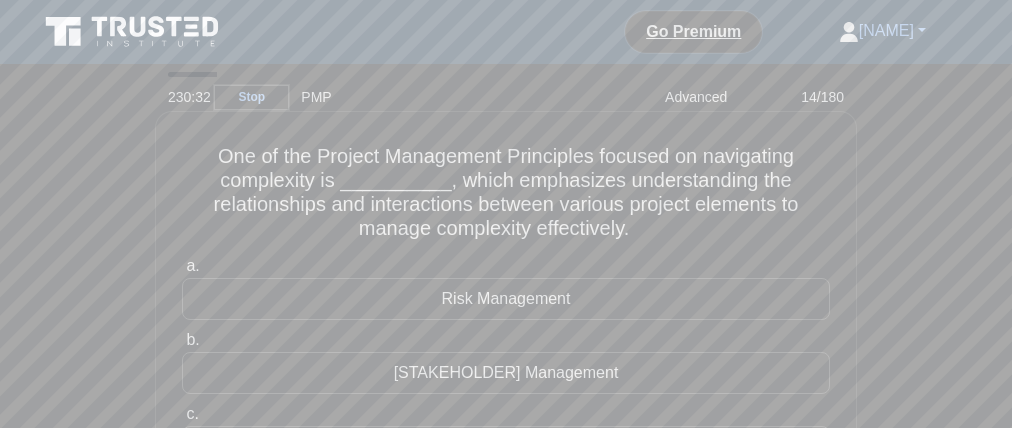 drag, startPoint x: 592, startPoint y: 164, endPoint x: 474, endPoint y: 176, distance: 118.6086 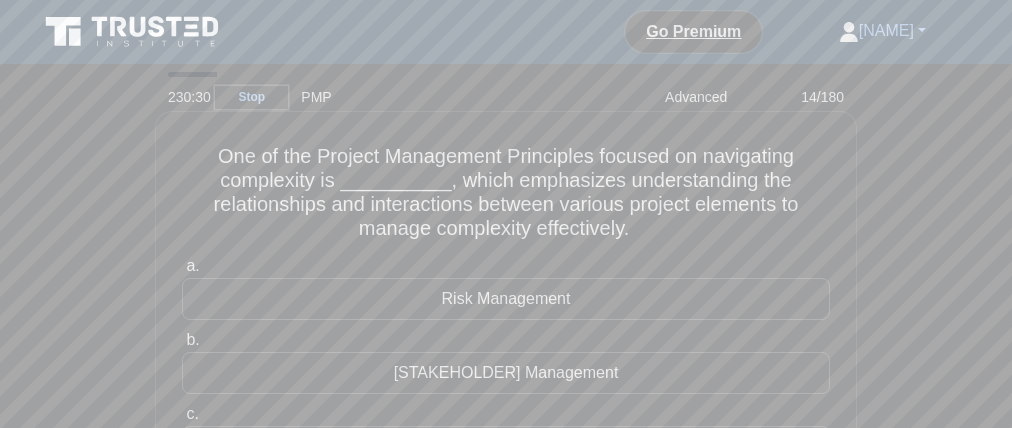 drag, startPoint x: 707, startPoint y: 169, endPoint x: 582, endPoint y: 169, distance: 125 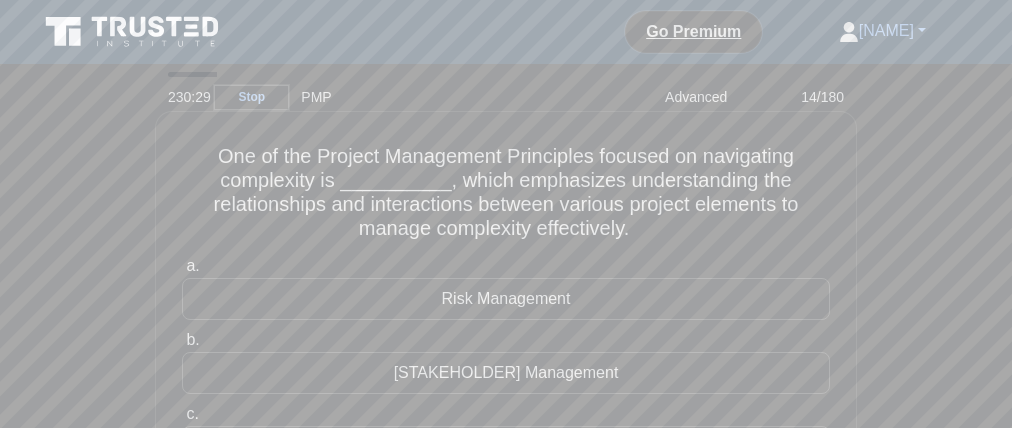 drag, startPoint x: 308, startPoint y: 190, endPoint x: 214, endPoint y: 192, distance: 94.02127 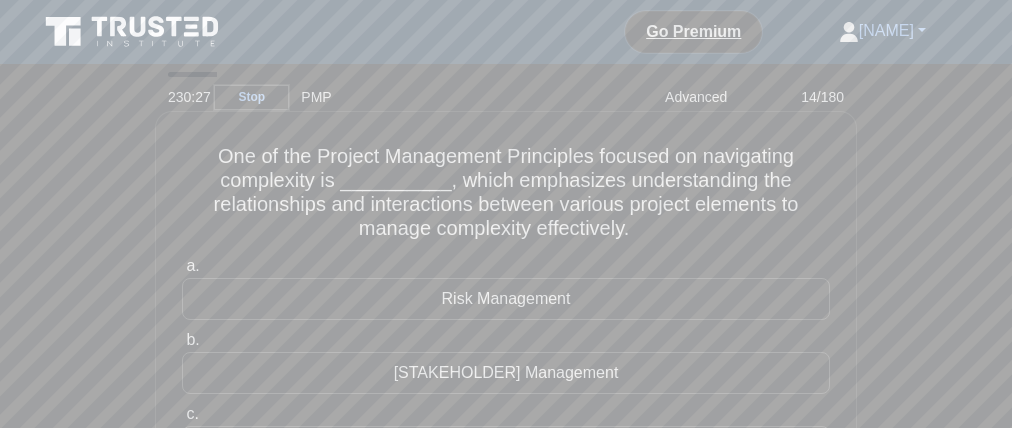 drag, startPoint x: 345, startPoint y: 193, endPoint x: 383, endPoint y: 194, distance: 38.013157 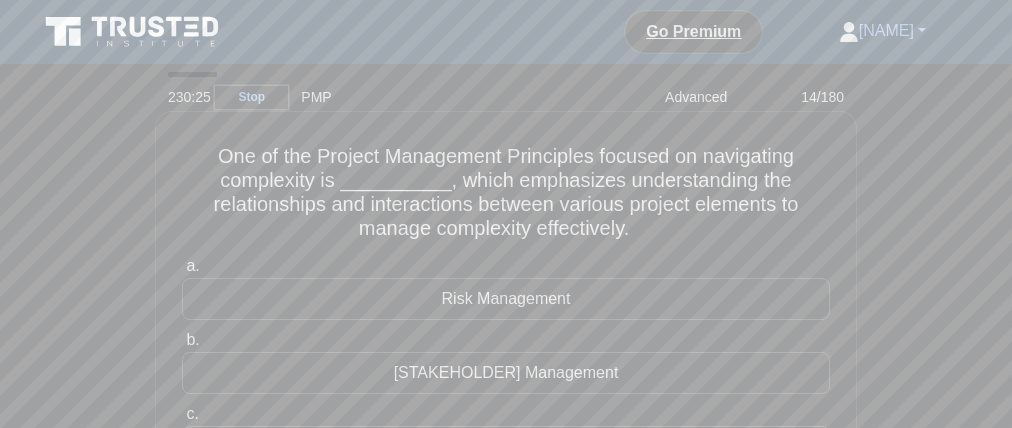 drag, startPoint x: 647, startPoint y: 190, endPoint x: 791, endPoint y: 191, distance: 144.00348 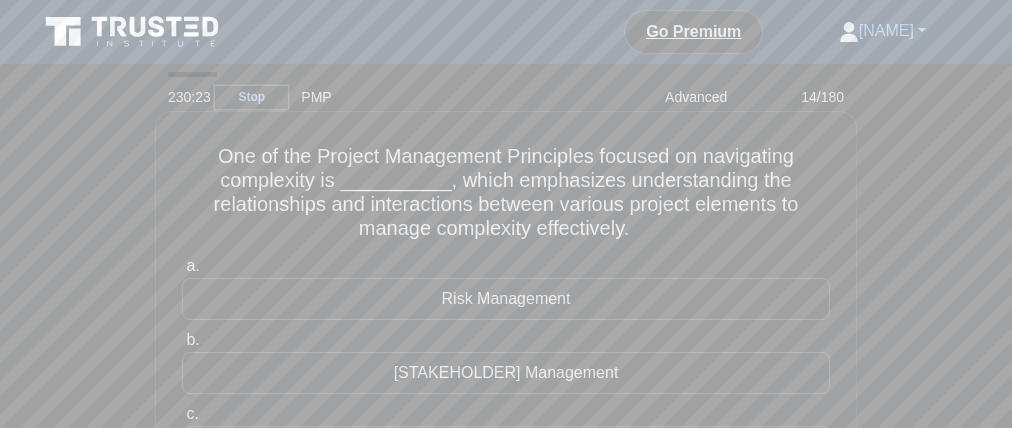 drag, startPoint x: 226, startPoint y: 228, endPoint x: 251, endPoint y: 223, distance: 25.495098 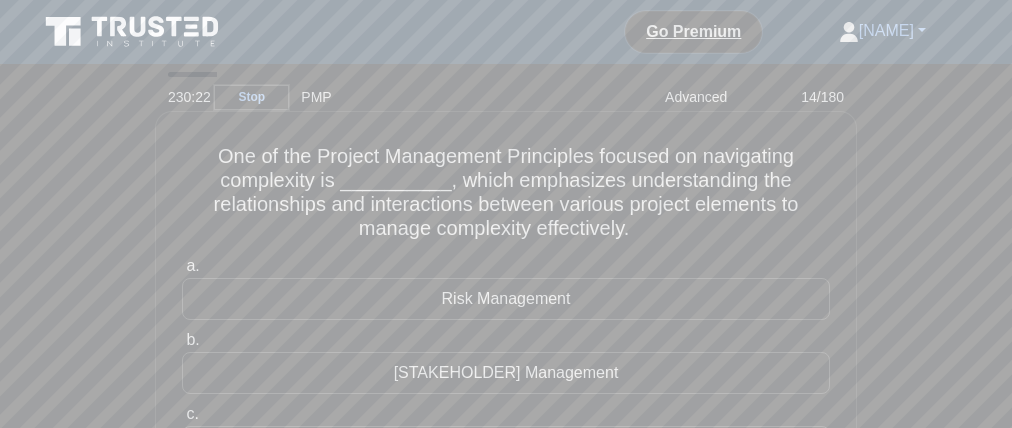 drag, startPoint x: 384, startPoint y: 217, endPoint x: 481, endPoint y: 214, distance: 97.04638 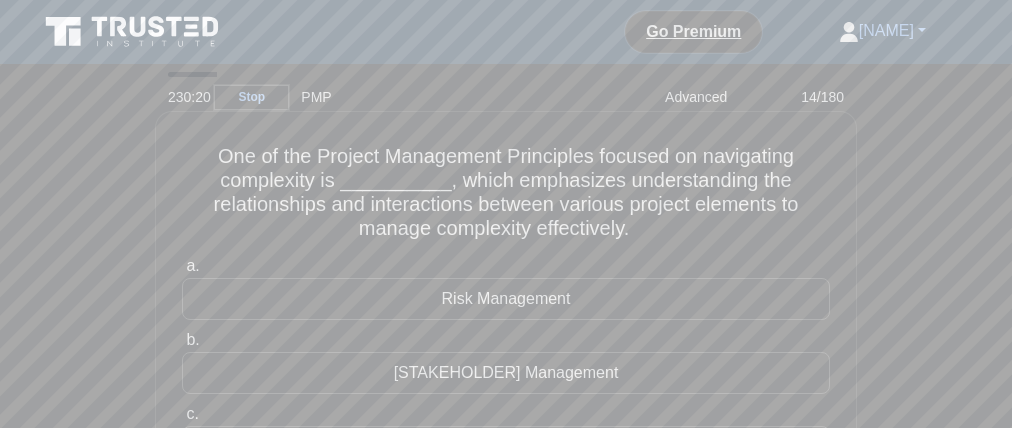 drag, startPoint x: 568, startPoint y: 215, endPoint x: 548, endPoint y: 219, distance: 20.396078 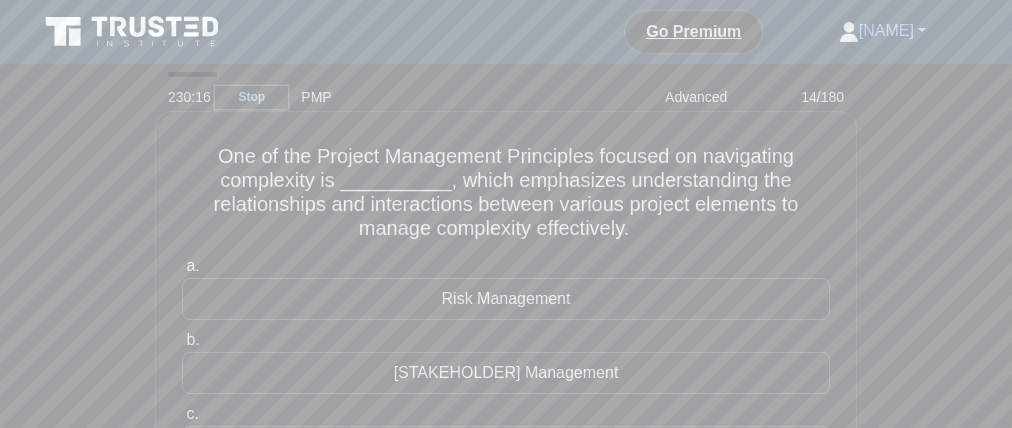 drag, startPoint x: 726, startPoint y: 221, endPoint x: 737, endPoint y: 219, distance: 11.18034 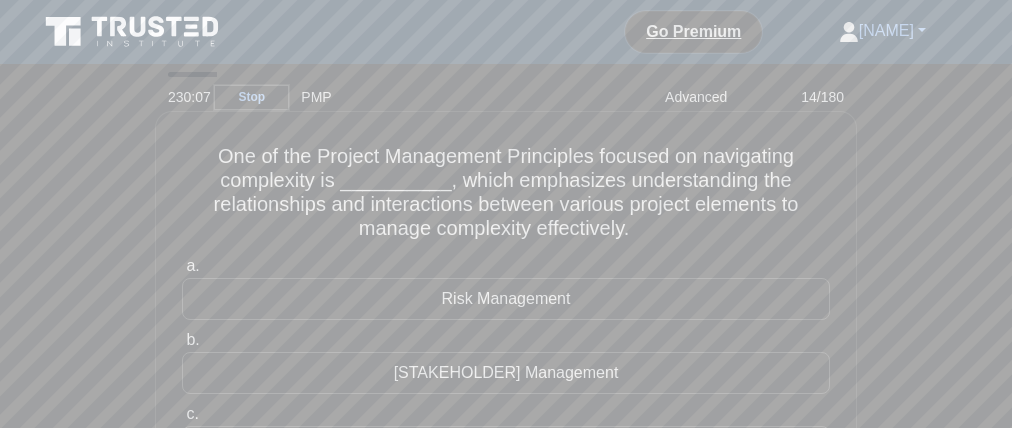 drag, startPoint x: 363, startPoint y: 241, endPoint x: 625, endPoint y: 245, distance: 262.03052 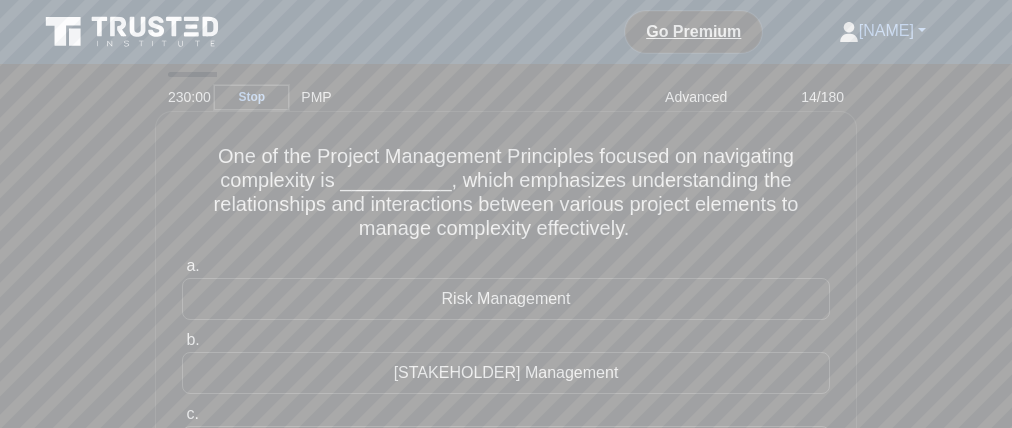 click on "In PMBOK 7, the _________ method emphasizes visualizing work, limiting work in progress, and managing flow to improve efficiency." at bounding box center (506, 193) 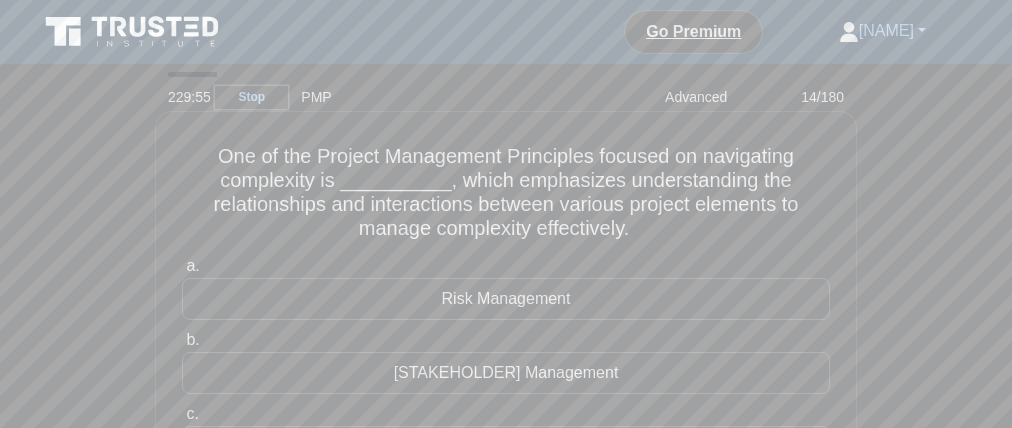 drag, startPoint x: 199, startPoint y: 210, endPoint x: 221, endPoint y: 210, distance: 22 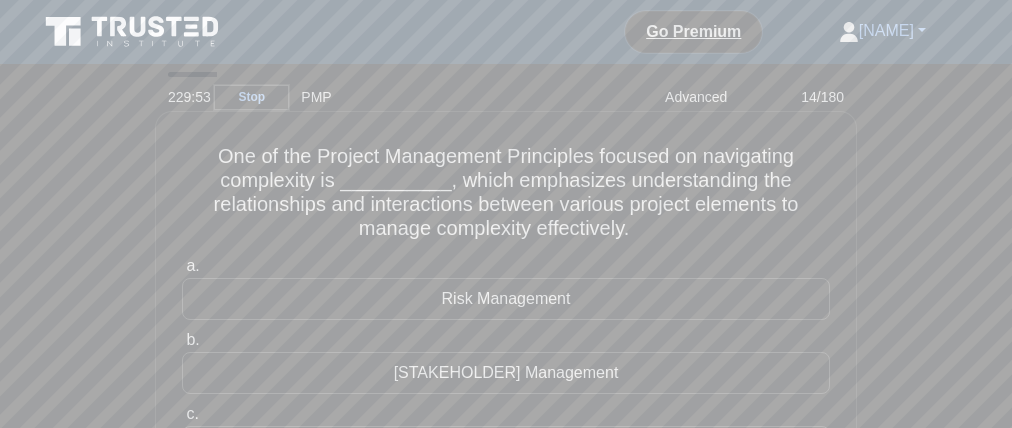 drag, startPoint x: 379, startPoint y: 214, endPoint x: 465, endPoint y: 216, distance: 86.023254 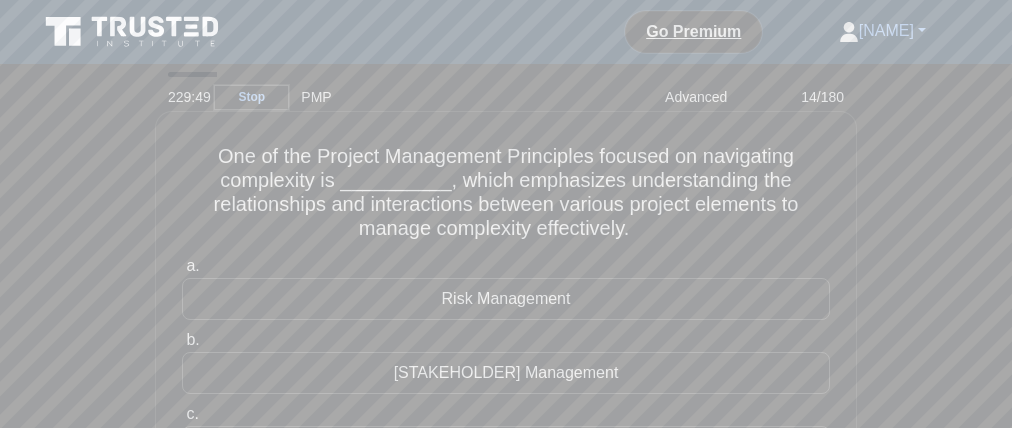 click on "In PMBOK 7, the _________ method emphasizes visualizing work, limiting work in progress, and managing flow to improve efficiency." at bounding box center (506, 193) 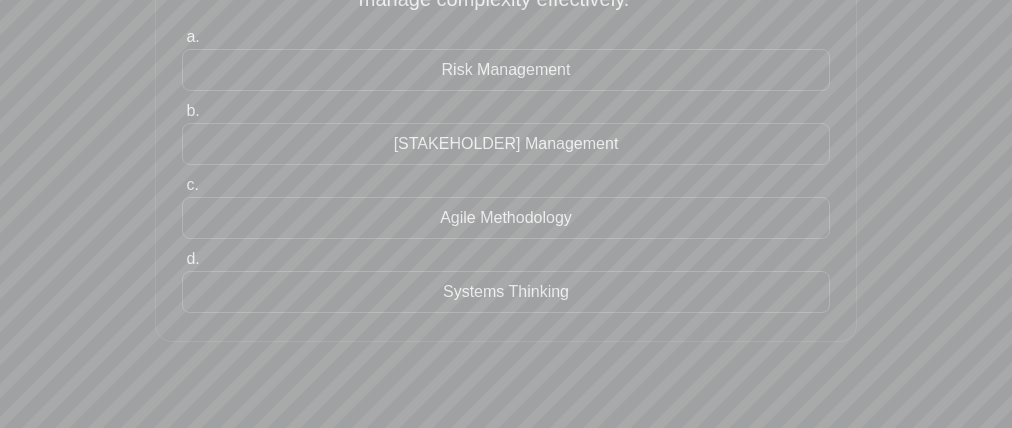 scroll, scrollTop: 202, scrollLeft: 0, axis: vertical 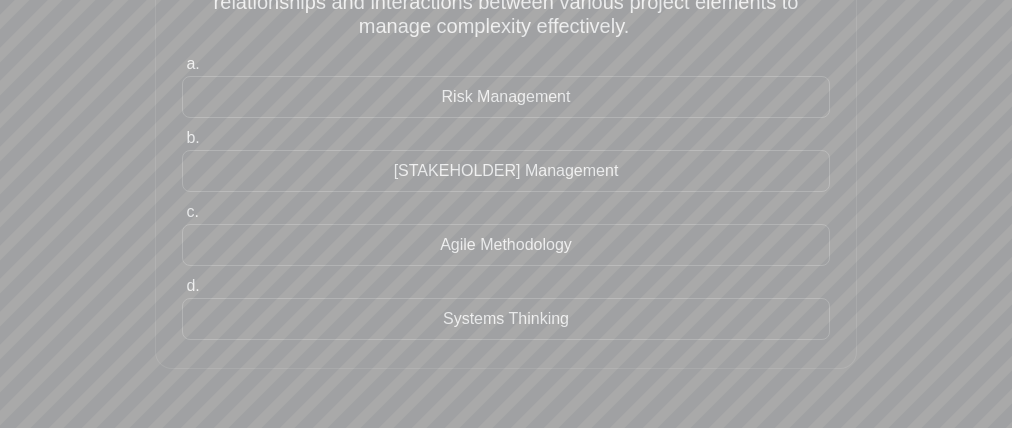 drag, startPoint x: 428, startPoint y: 97, endPoint x: 381, endPoint y: 108, distance: 48.270073 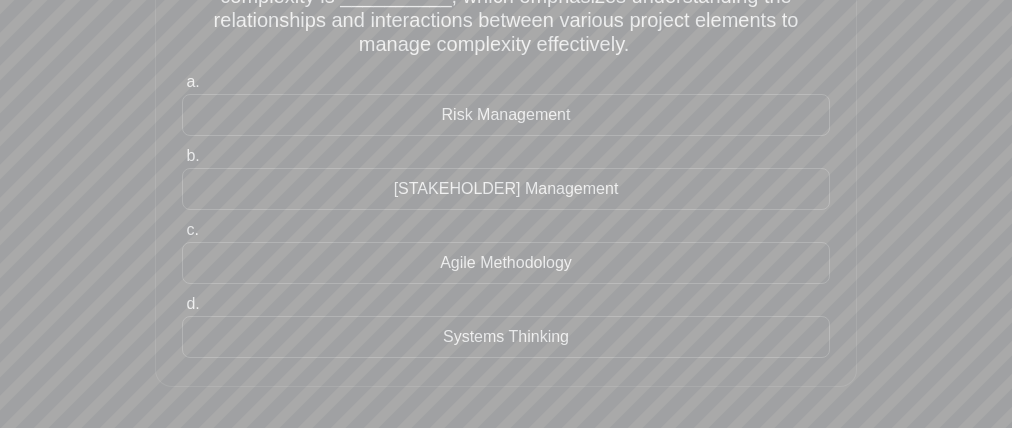 scroll, scrollTop: 183, scrollLeft: 0, axis: vertical 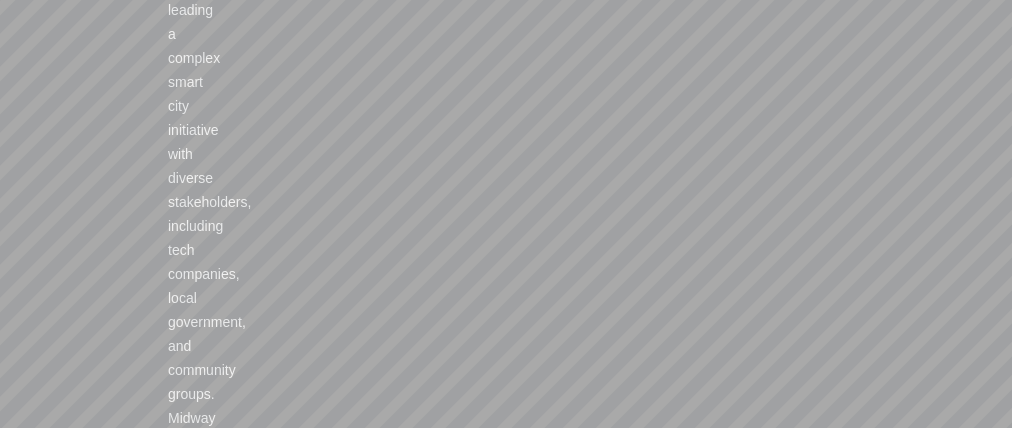 drag, startPoint x: 413, startPoint y: 255, endPoint x: 369, endPoint y: 266, distance: 45.35416 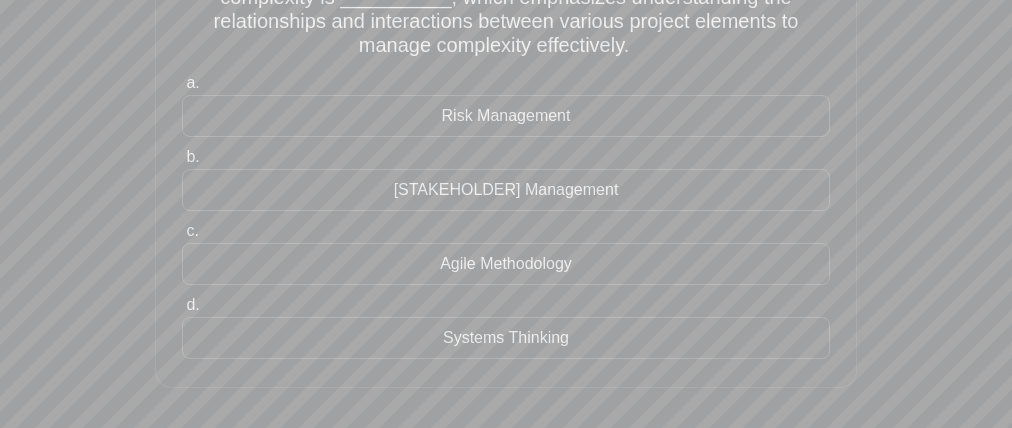 drag, startPoint x: 370, startPoint y: 343, endPoint x: 502, endPoint y: 326, distance: 133.0902 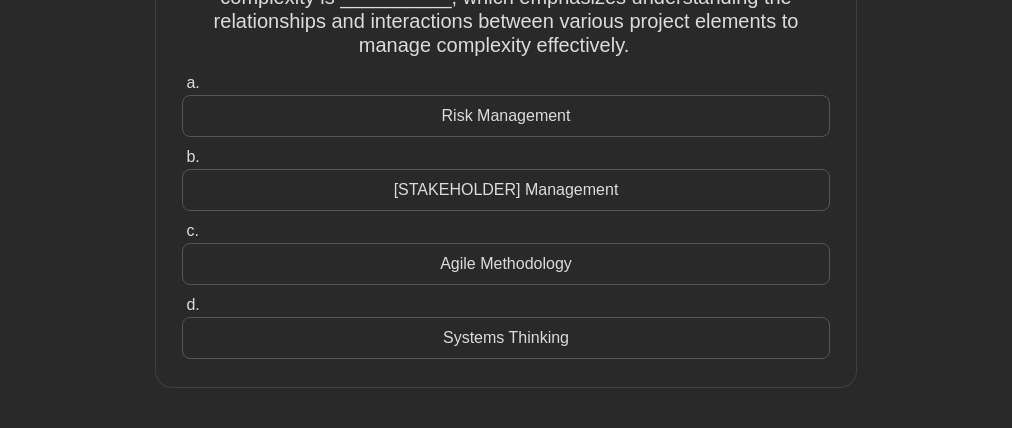 click on "Systems Thinking" at bounding box center (506, 338) 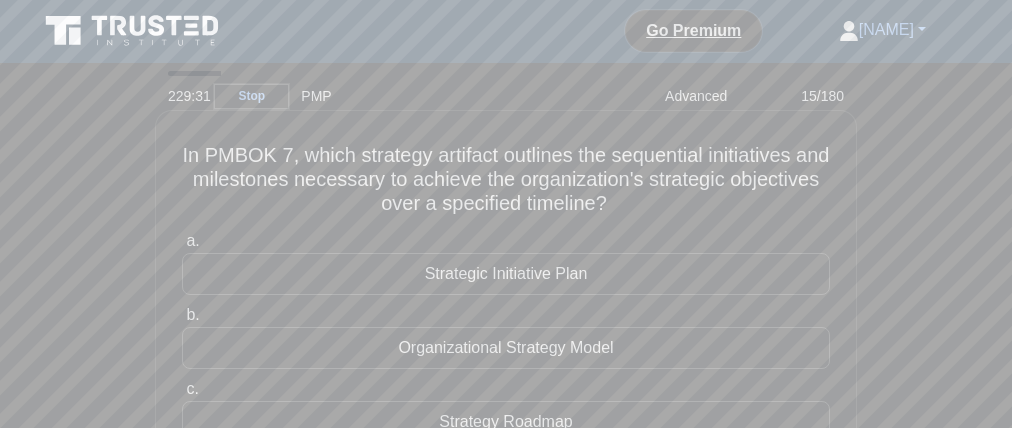 scroll, scrollTop: 0, scrollLeft: 0, axis: both 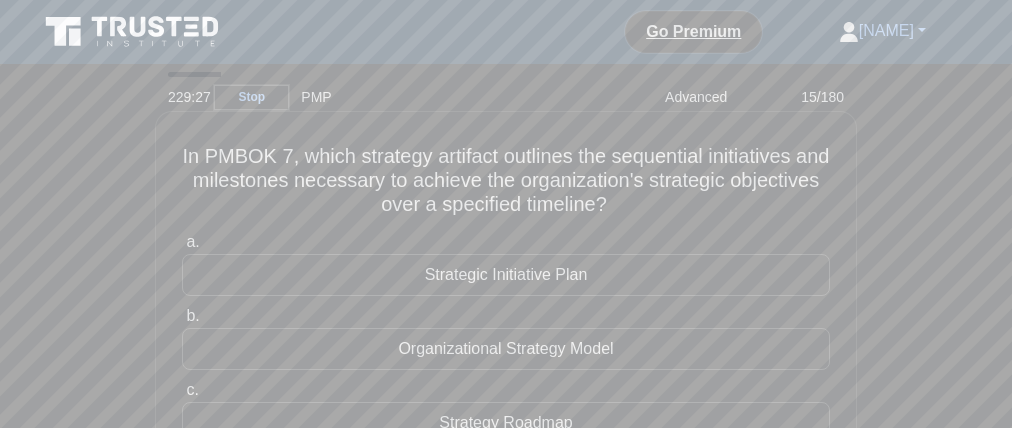 drag, startPoint x: 364, startPoint y: 165, endPoint x: 569, endPoint y: 164, distance: 205.00244 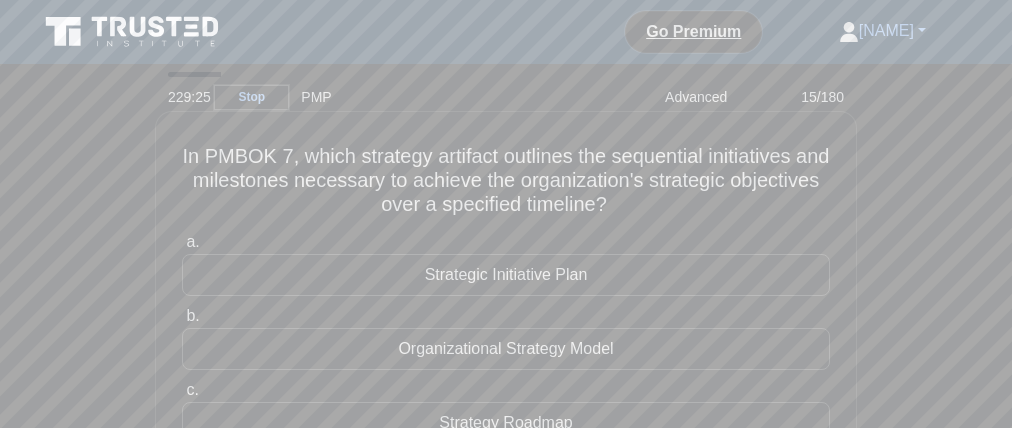 drag, startPoint x: 615, startPoint y: 168, endPoint x: 791, endPoint y: 169, distance: 176.00284 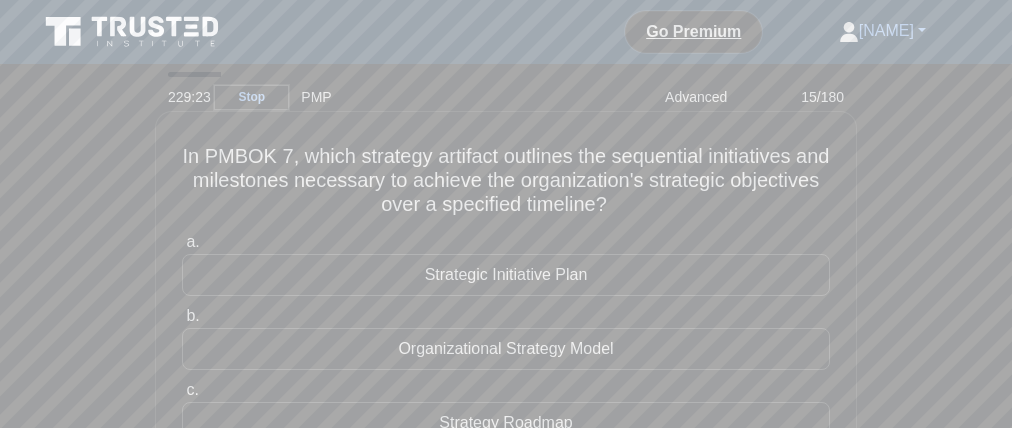 drag, startPoint x: 215, startPoint y: 203, endPoint x: 282, endPoint y: 197, distance: 67.26812 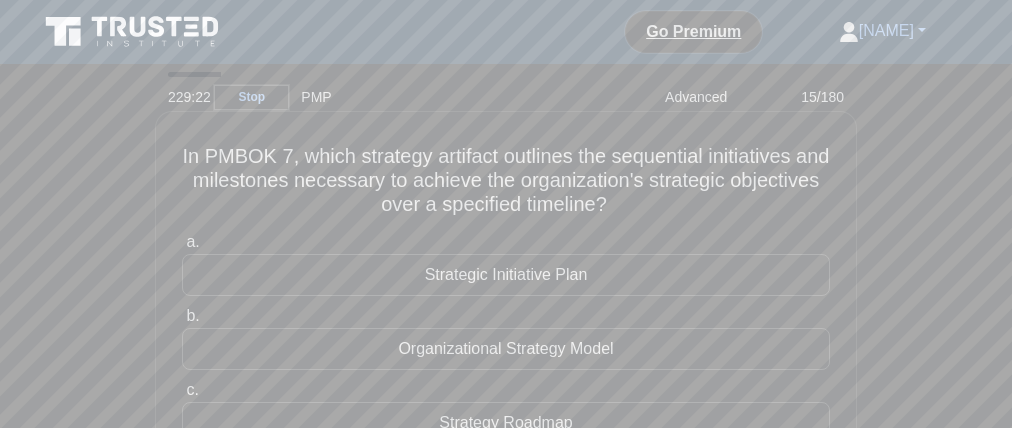 drag, startPoint x: 259, startPoint y: 199, endPoint x: 398, endPoint y: 199, distance: 139 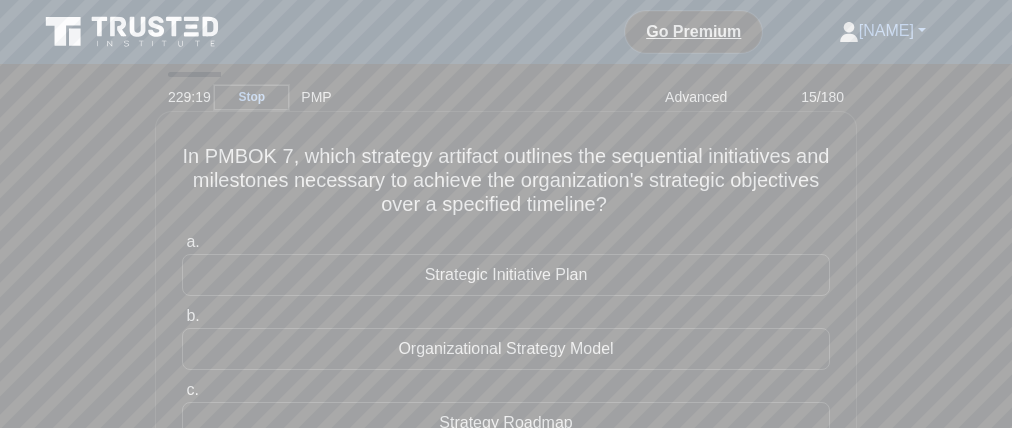 drag, startPoint x: 523, startPoint y: 193, endPoint x: 676, endPoint y: 196, distance: 153.0294 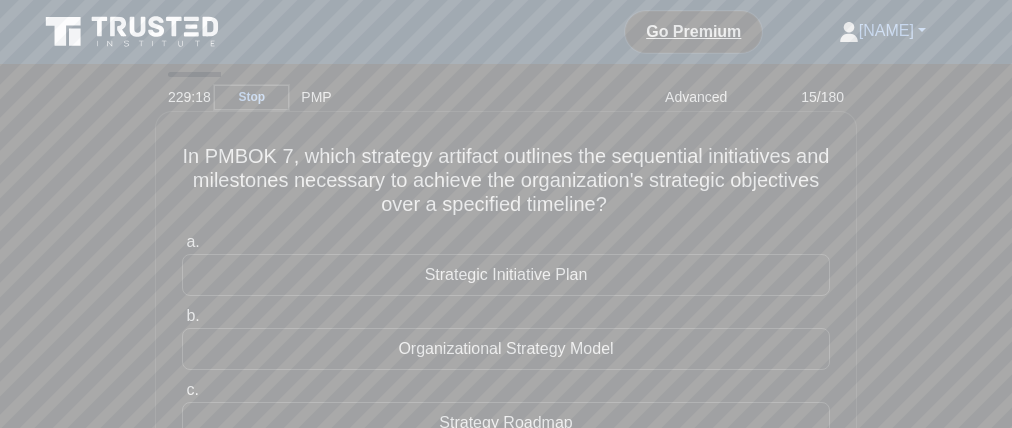 drag, startPoint x: 702, startPoint y: 196, endPoint x: 800, endPoint y: 196, distance: 98 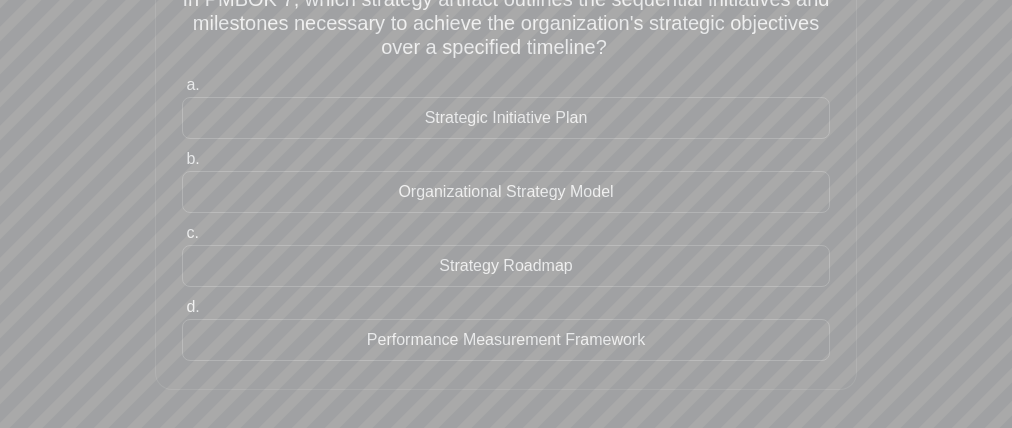 scroll, scrollTop: 156, scrollLeft: 0, axis: vertical 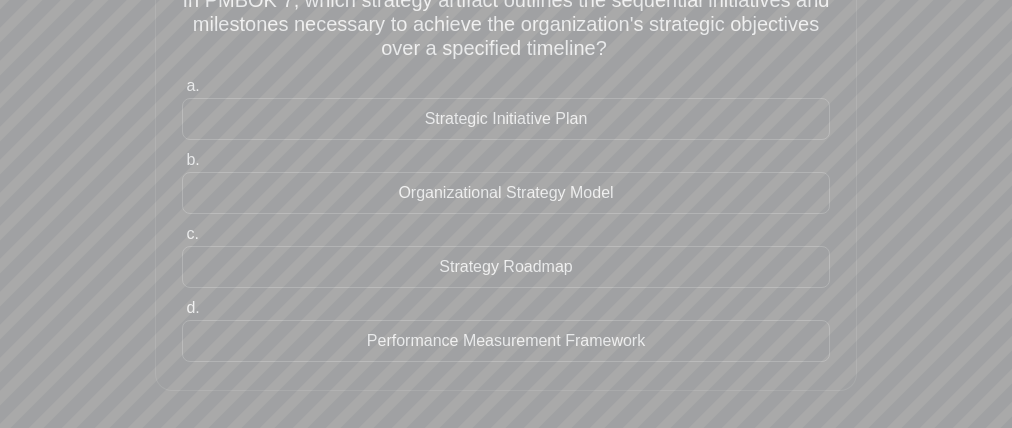 drag, startPoint x: 410, startPoint y: 115, endPoint x: 351, endPoint y: 120, distance: 59.211487 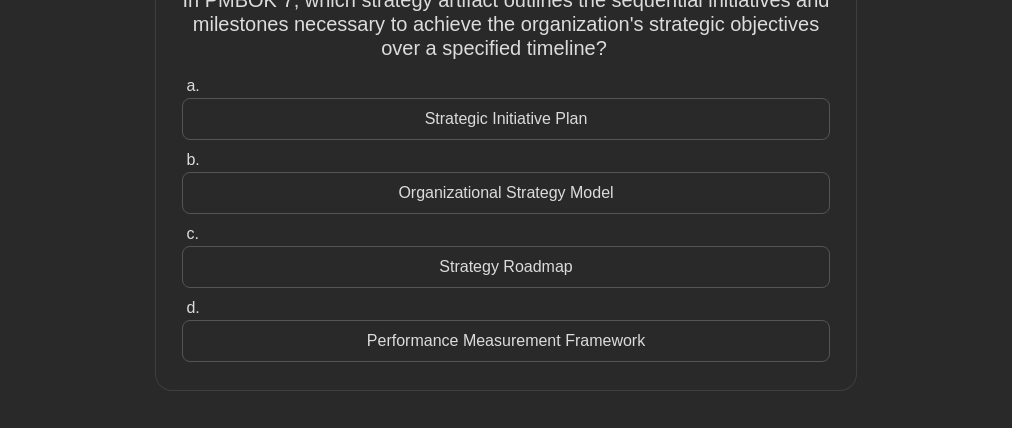 click on "Strategy Roadmap" at bounding box center (506, 267) 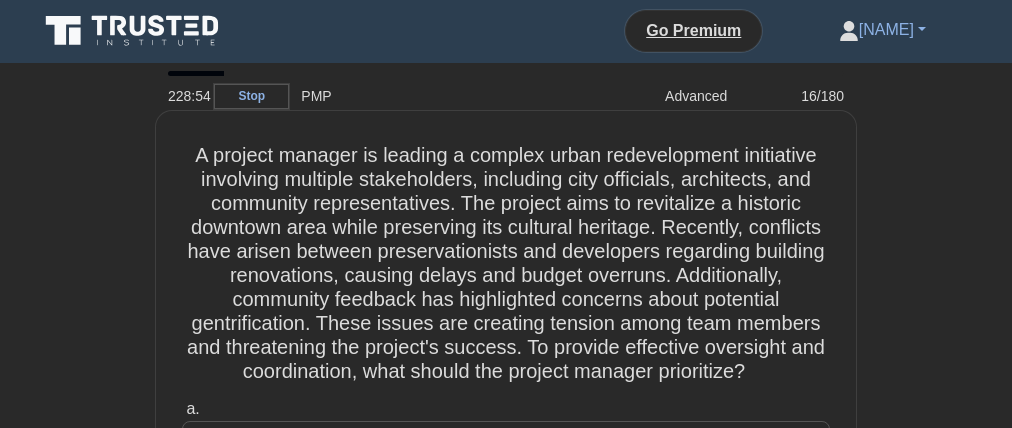 scroll, scrollTop: 0, scrollLeft: 0, axis: both 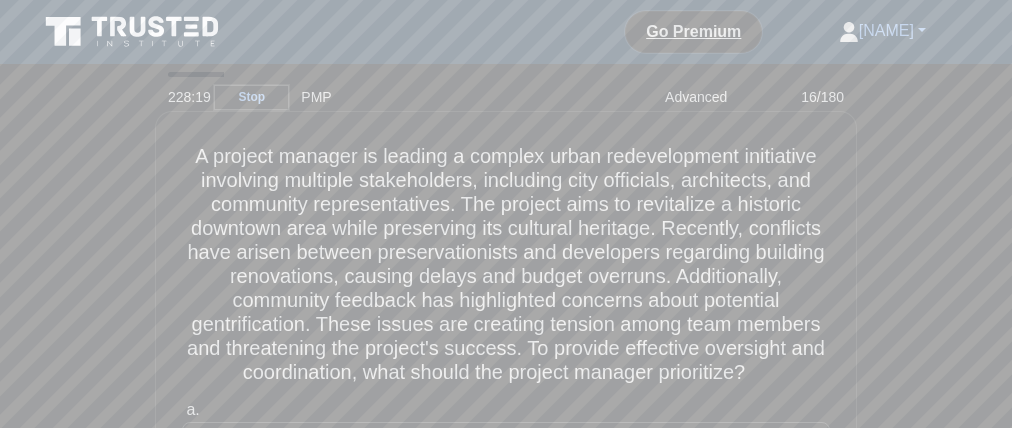 drag, startPoint x: 439, startPoint y: 175, endPoint x: 543, endPoint y: 168, distance: 104.23531 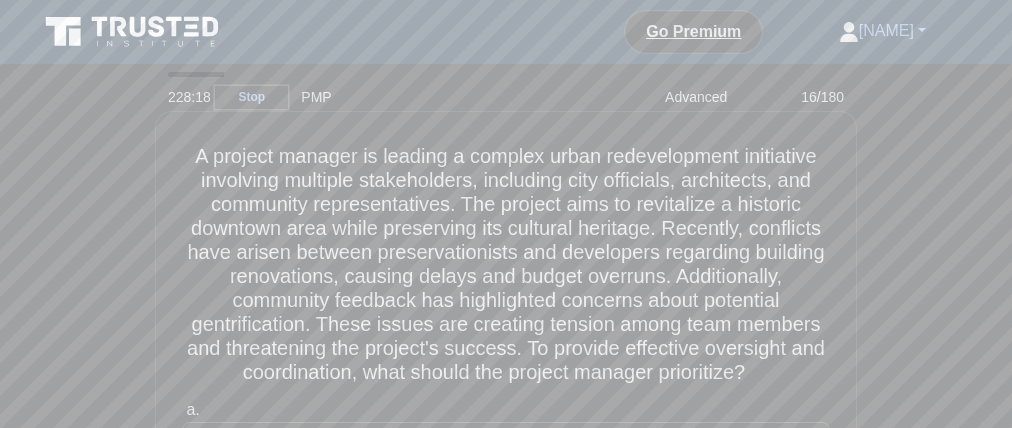 drag, startPoint x: 575, startPoint y: 168, endPoint x: 660, endPoint y: 170, distance: 85.02353 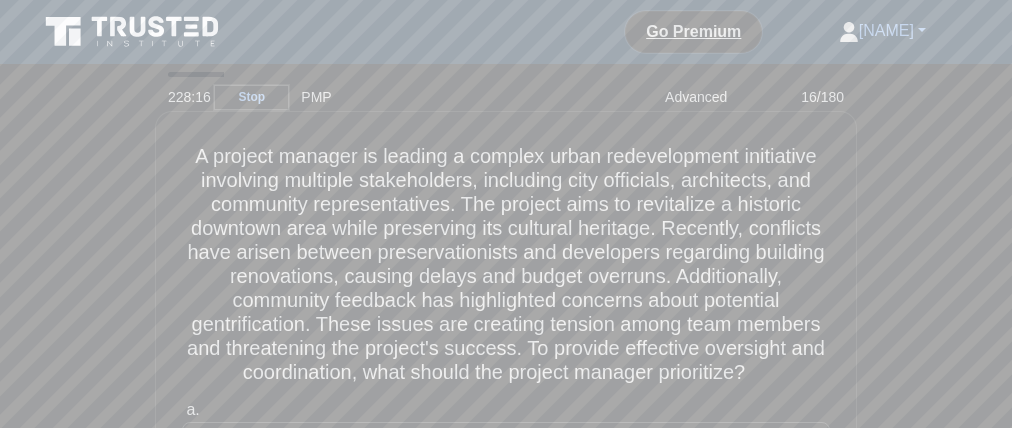 drag, startPoint x: 628, startPoint y: 170, endPoint x: 735, endPoint y: 170, distance: 107 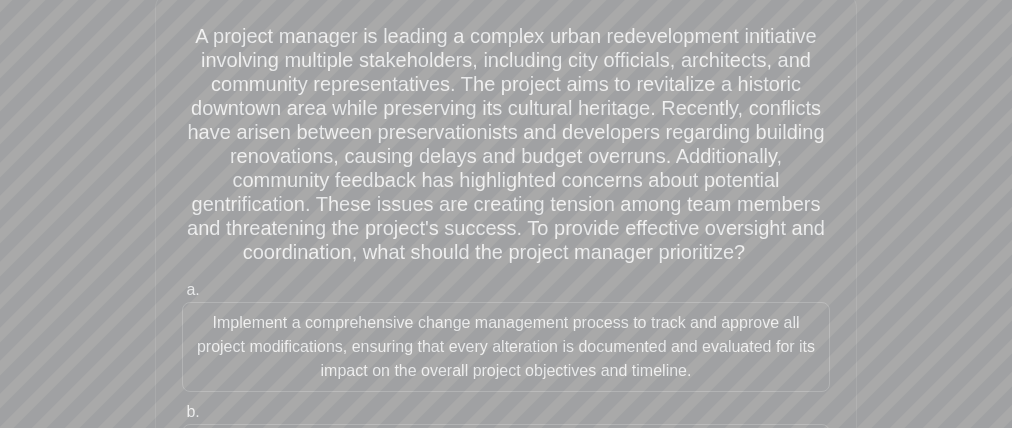 scroll, scrollTop: 121, scrollLeft: 0, axis: vertical 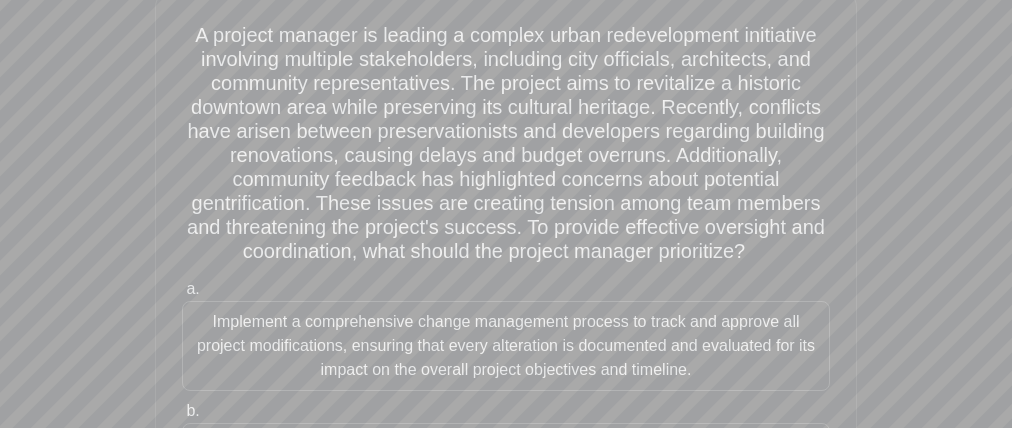 drag, startPoint x: 533, startPoint y: 243, endPoint x: 762, endPoint y: 247, distance: 229.03493 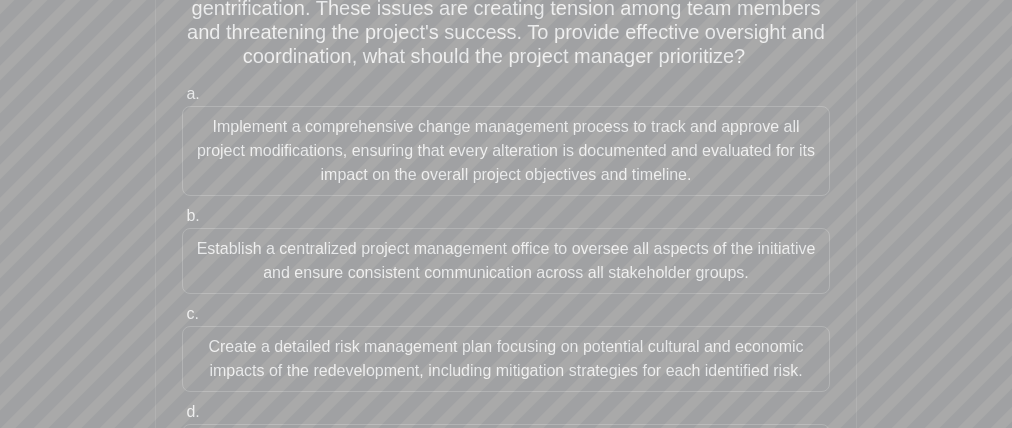 scroll, scrollTop: 327, scrollLeft: 0, axis: vertical 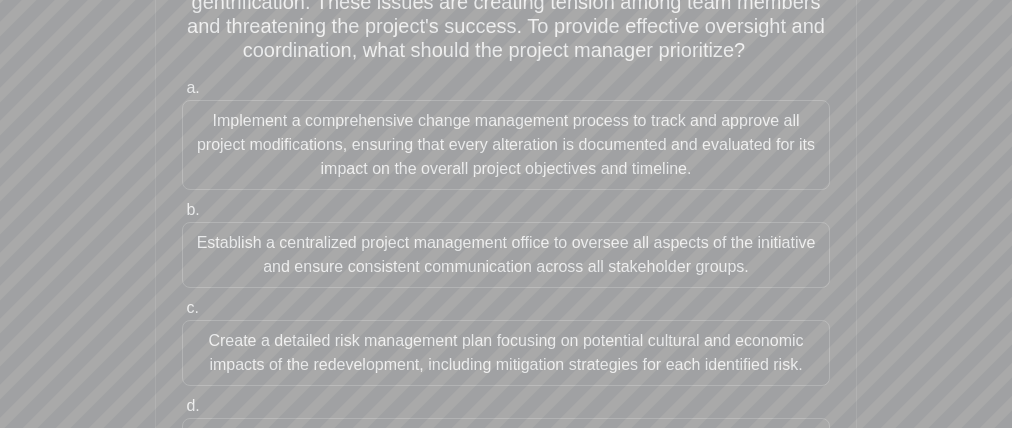 drag, startPoint x: 161, startPoint y: 122, endPoint x: 88, endPoint y: 141, distance: 75.43209 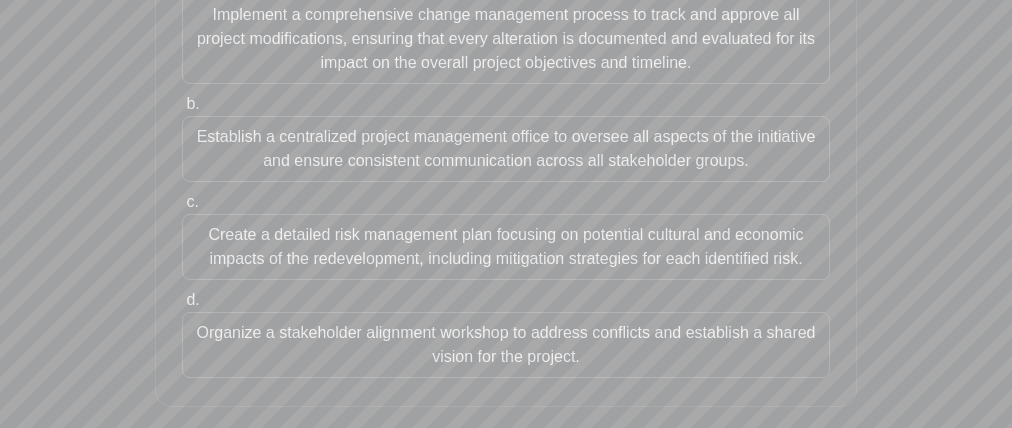 scroll, scrollTop: 426, scrollLeft: 0, axis: vertical 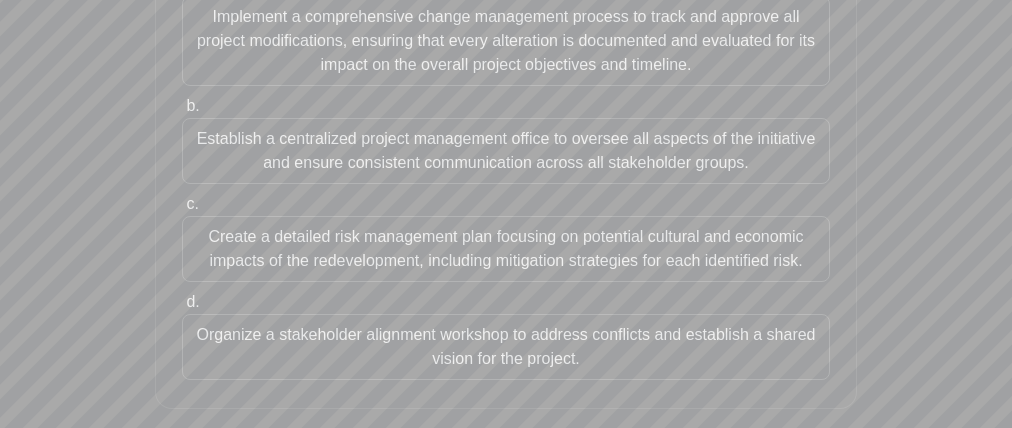 drag, startPoint x: 156, startPoint y: 47, endPoint x: 156, endPoint y: 64, distance: 17 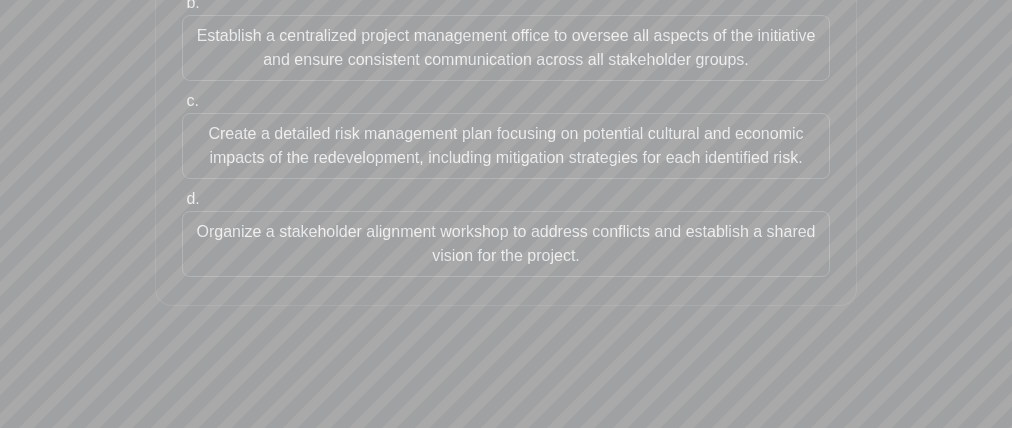 scroll, scrollTop: 516, scrollLeft: 0, axis: vertical 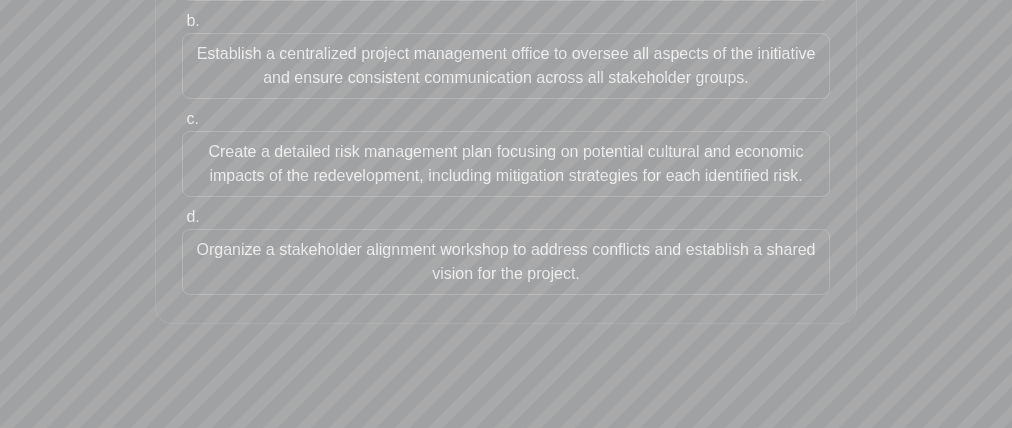 drag, startPoint x: 176, startPoint y: 243, endPoint x: 124, endPoint y: 266, distance: 56.859474 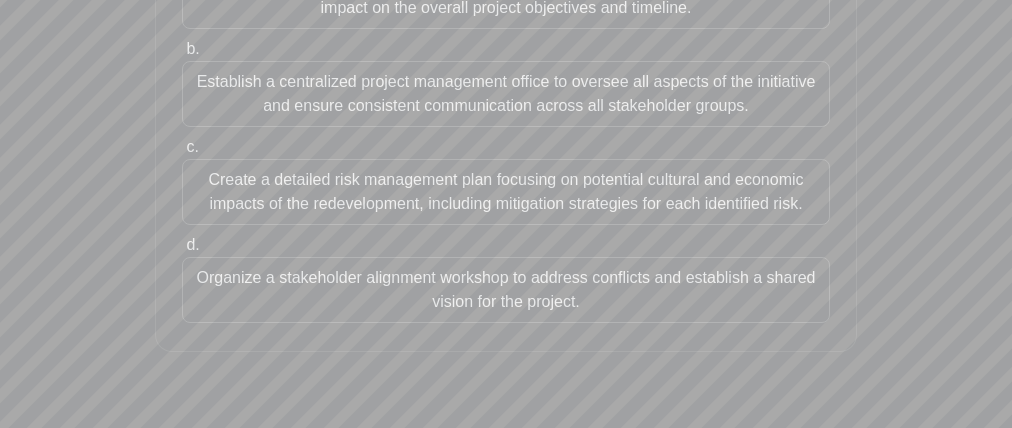 scroll, scrollTop: 511, scrollLeft: 0, axis: vertical 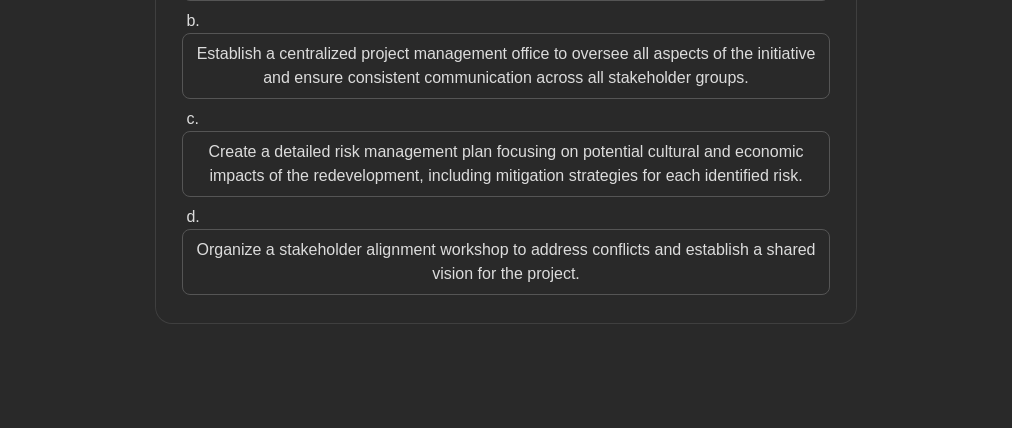 click on "Organize a stakeholder alignment workshop to address conflicts and establish a shared vision for the project." at bounding box center [506, 262] 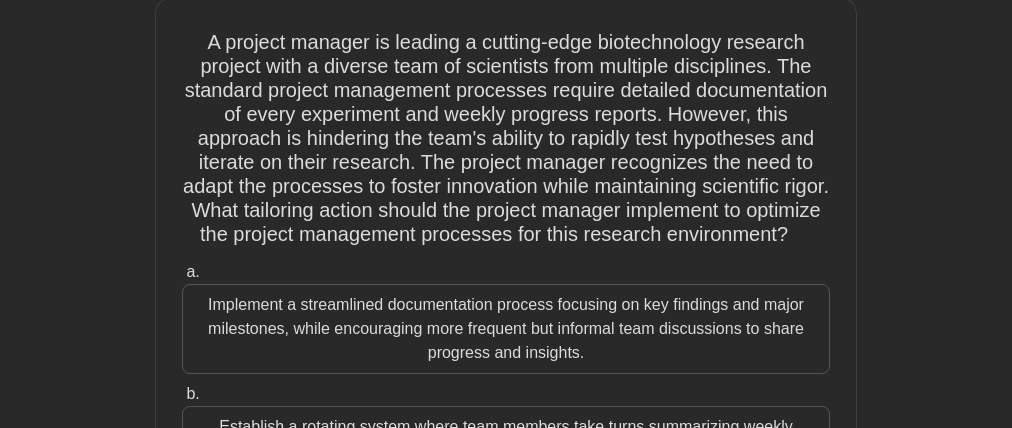 scroll, scrollTop: 0, scrollLeft: 0, axis: both 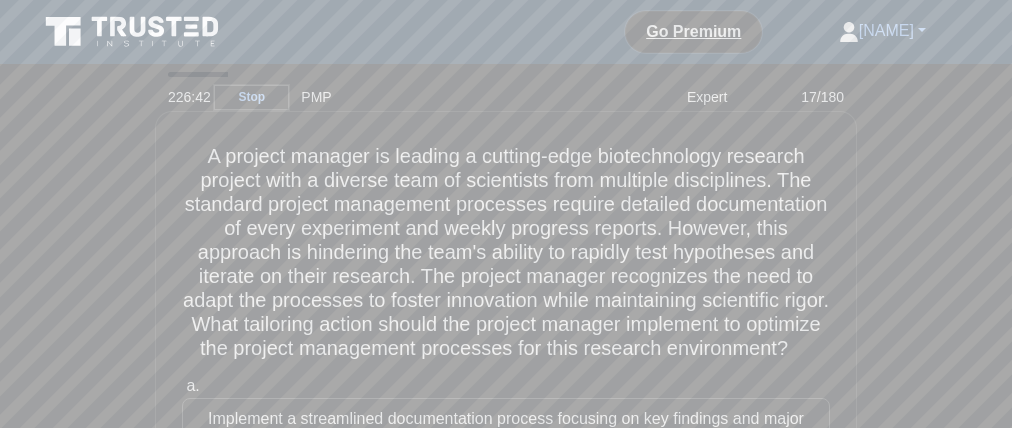 drag, startPoint x: 528, startPoint y: 173, endPoint x: 616, endPoint y: 168, distance: 88.14193 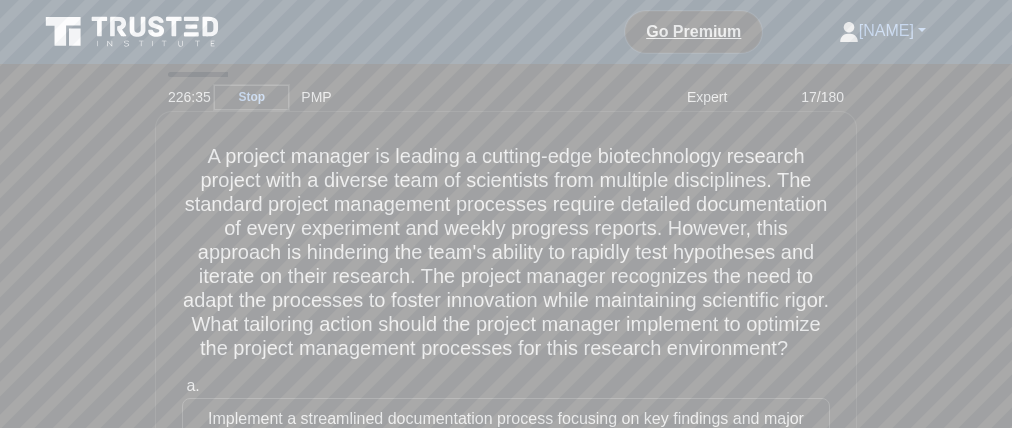 drag, startPoint x: 647, startPoint y: 219, endPoint x: 833, endPoint y: 216, distance: 186.02419 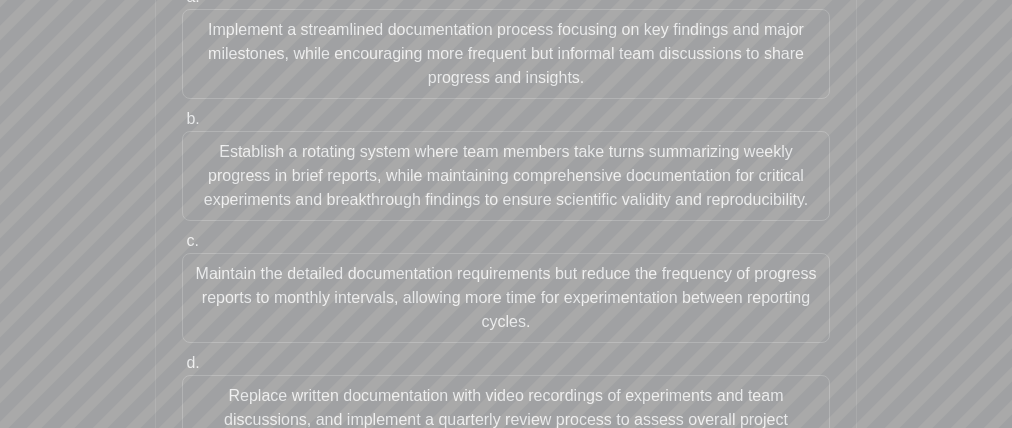 scroll, scrollTop: 392, scrollLeft: 0, axis: vertical 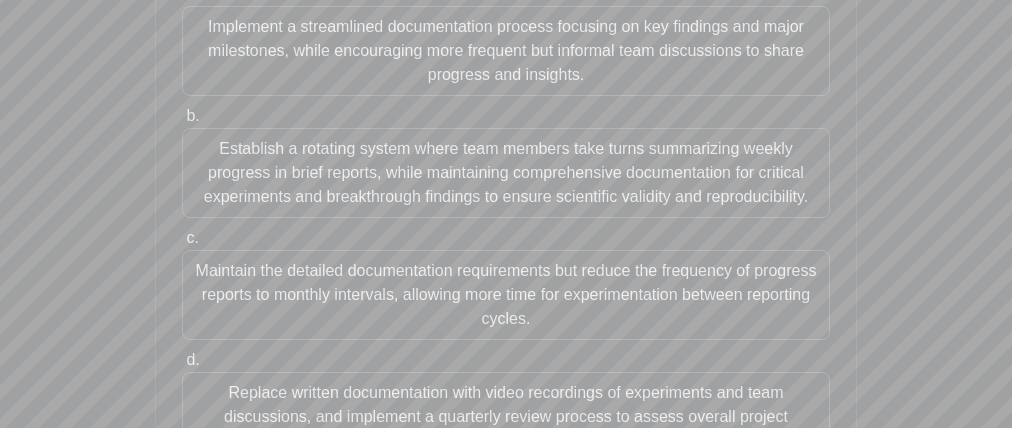 drag, startPoint x: 155, startPoint y: 48, endPoint x: 201, endPoint y: 76, distance: 53.851646 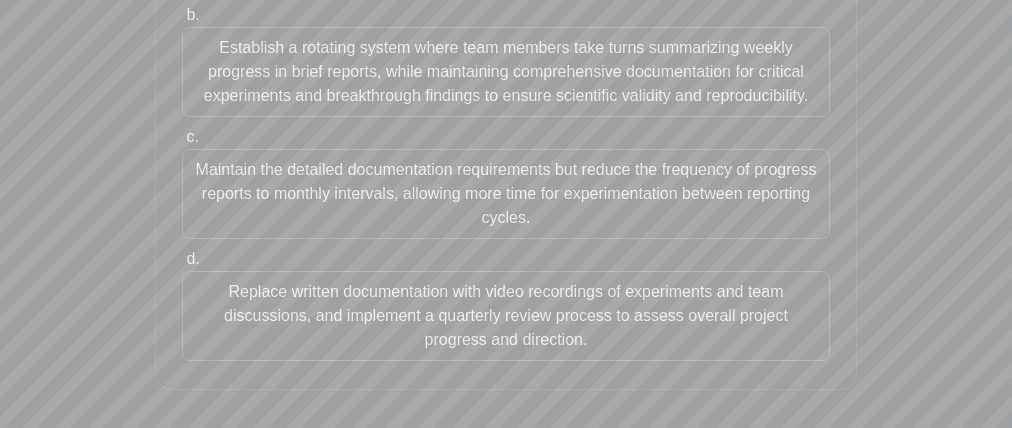 scroll, scrollTop: 501, scrollLeft: 0, axis: vertical 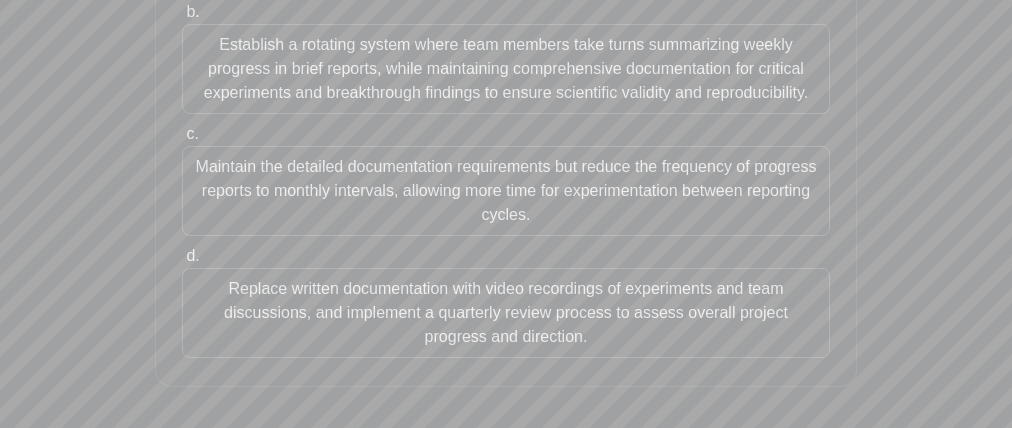 drag, startPoint x: 176, startPoint y: 297, endPoint x: 132, endPoint y: 310, distance: 45.88028 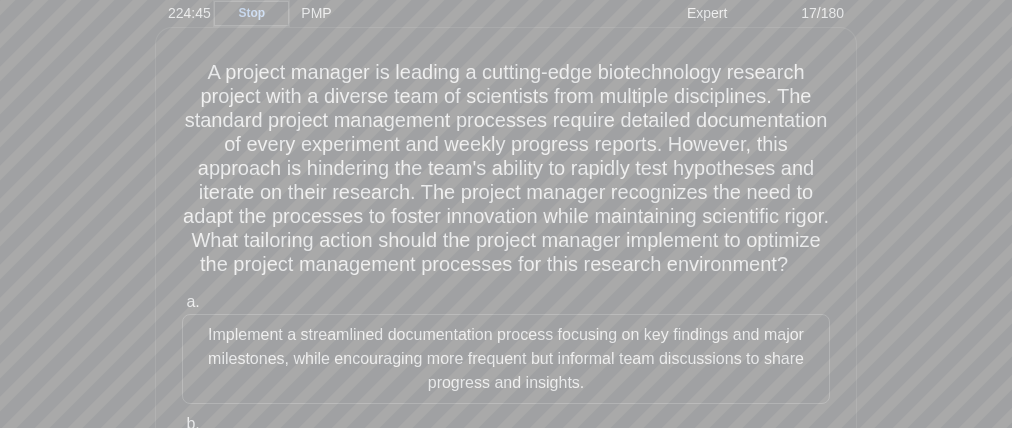 scroll, scrollTop: 103, scrollLeft: 0, axis: vertical 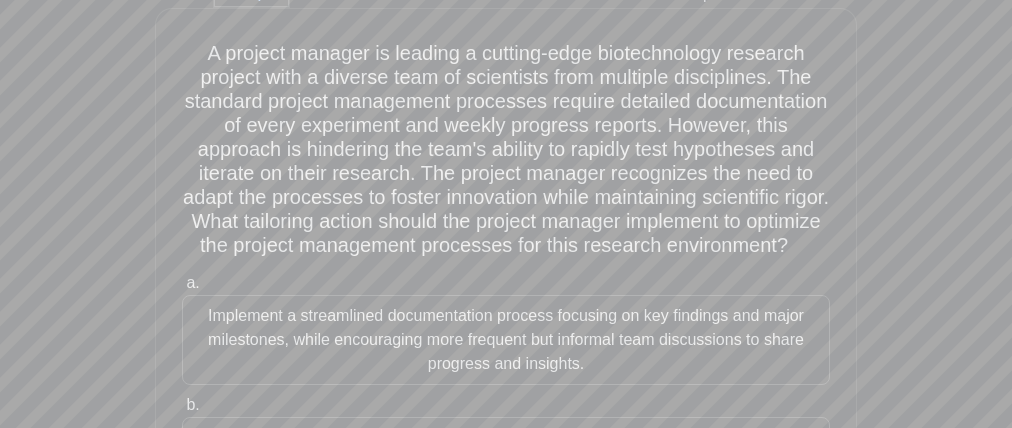 drag, startPoint x: 230, startPoint y: 111, endPoint x: 790, endPoint y: 105, distance: 560.03217 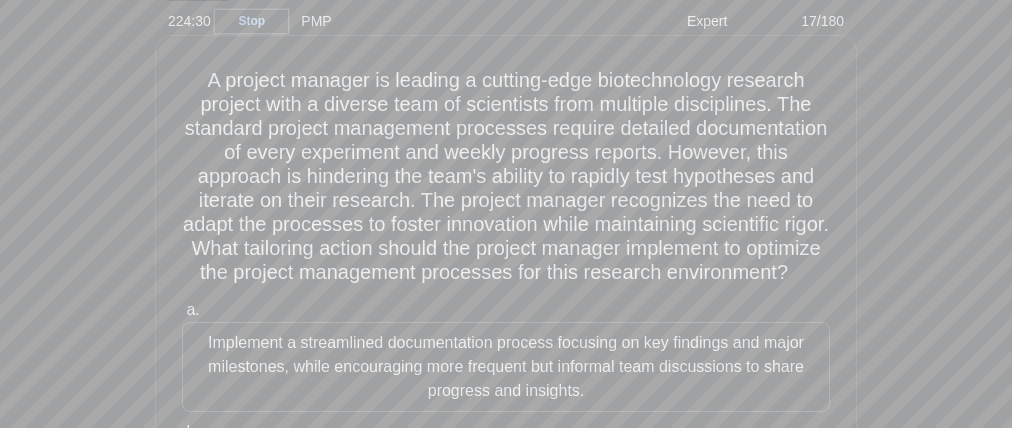 scroll, scrollTop: 76, scrollLeft: 0, axis: vertical 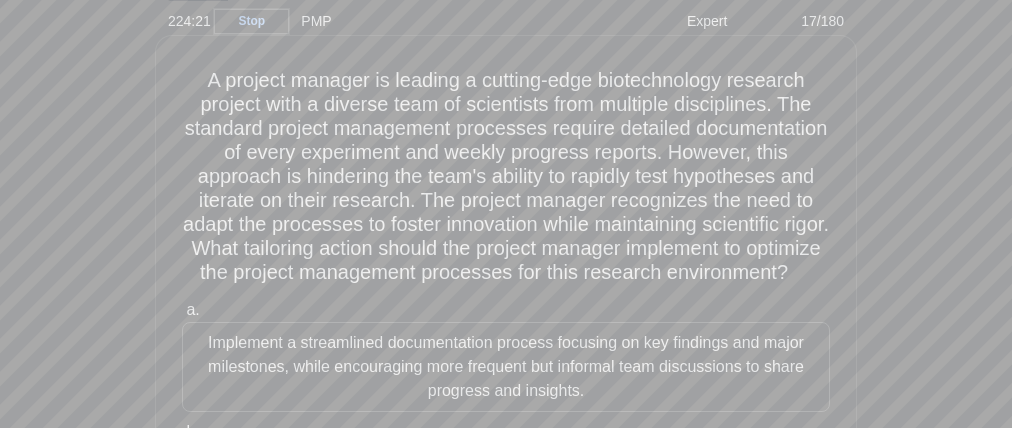 drag, startPoint x: 364, startPoint y: 238, endPoint x: 448, endPoint y: 238, distance: 84 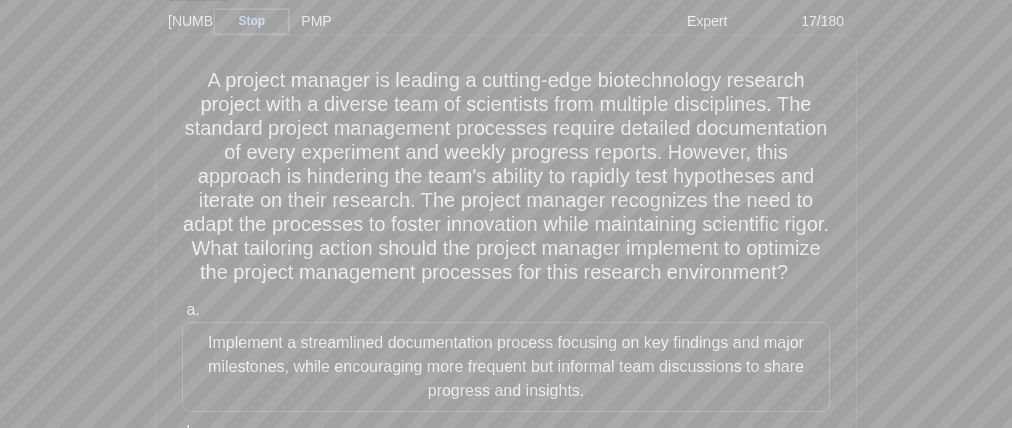 drag, startPoint x: 725, startPoint y: 229, endPoint x: 617, endPoint y: 232, distance: 108.04166 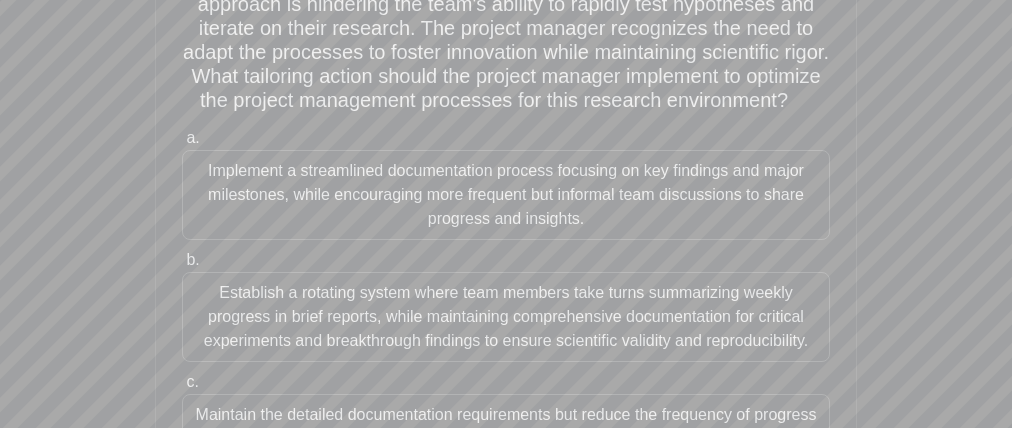 scroll, scrollTop: 249, scrollLeft: 0, axis: vertical 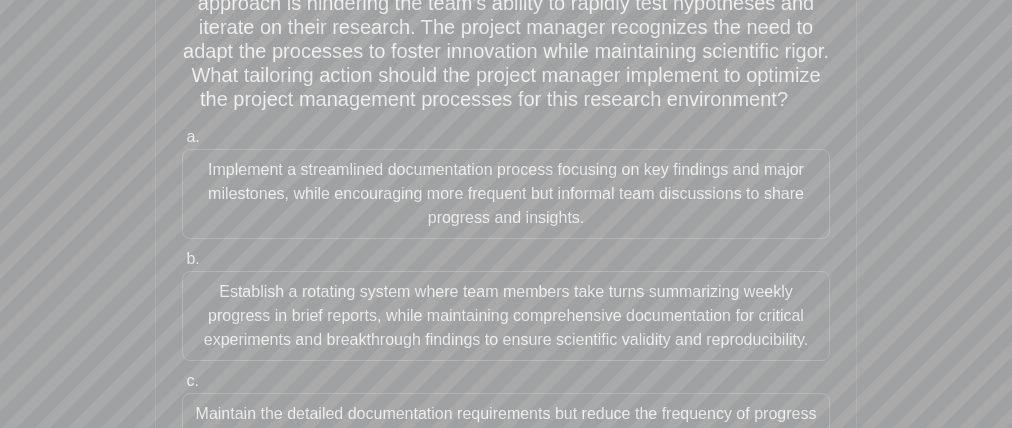 drag, startPoint x: 729, startPoint y: 95, endPoint x: 744, endPoint y: 88, distance: 16.552946 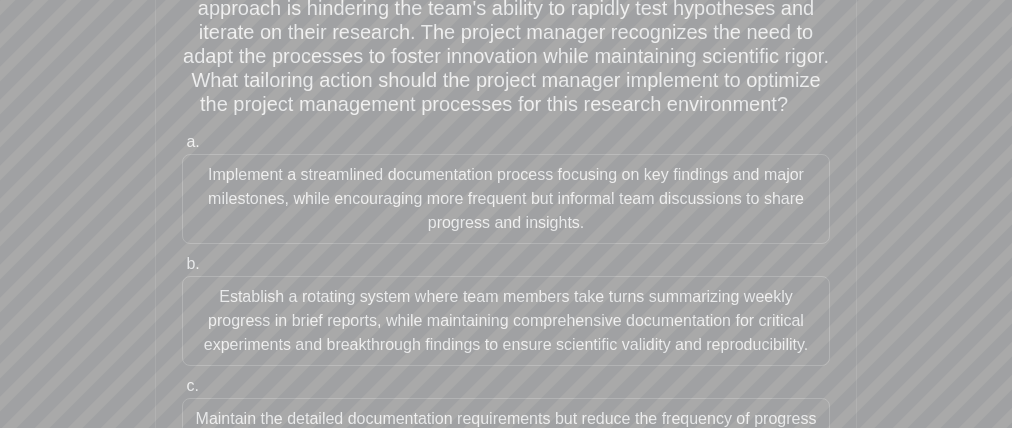 drag, startPoint x: 193, startPoint y: 160, endPoint x: 131, endPoint y: 165, distance: 62.201286 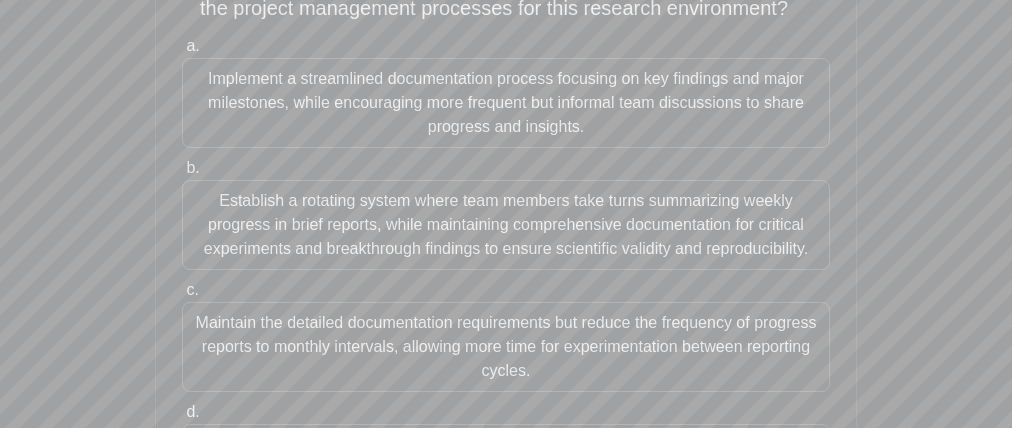 scroll, scrollTop: 364, scrollLeft: 0, axis: vertical 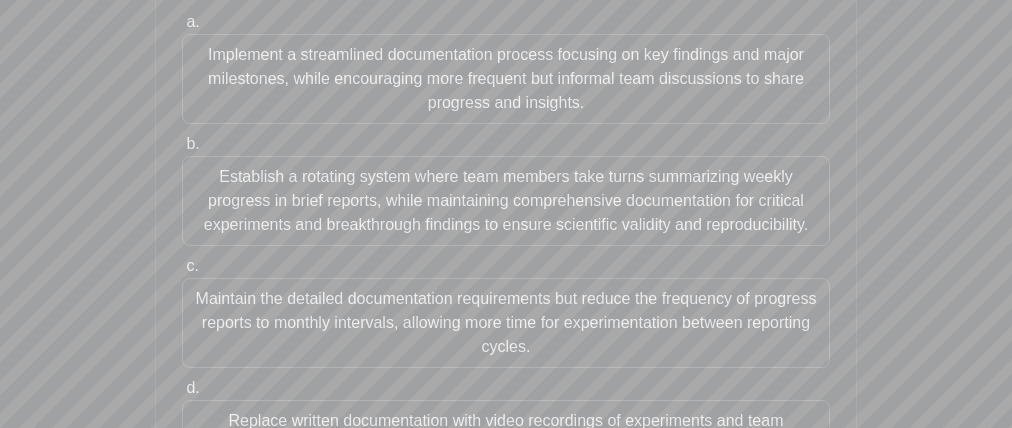 drag, startPoint x: 199, startPoint y: 180, endPoint x: 233, endPoint y: 232, distance: 62.1289 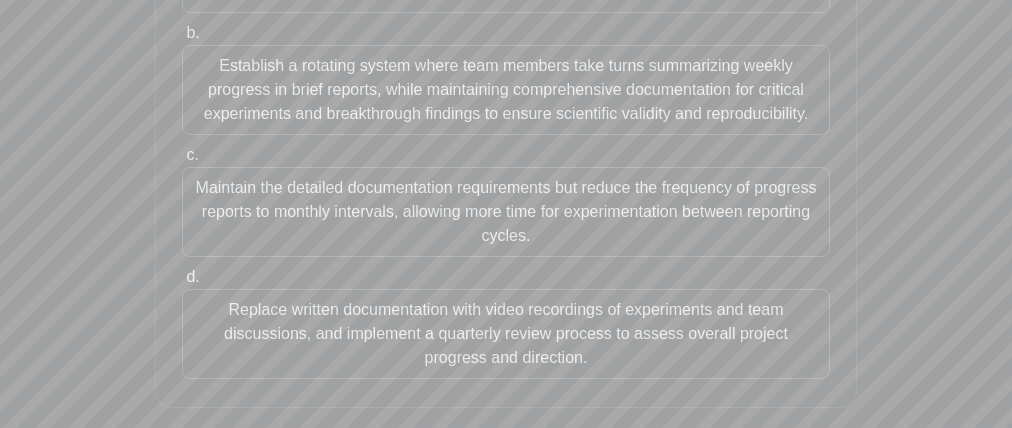 scroll, scrollTop: 482, scrollLeft: 0, axis: vertical 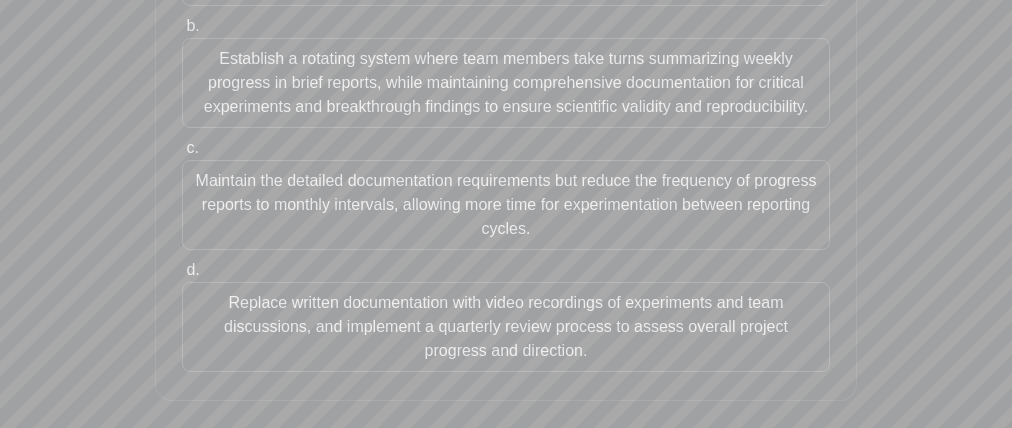 drag, startPoint x: 159, startPoint y: 185, endPoint x: 204, endPoint y: 225, distance: 60.207973 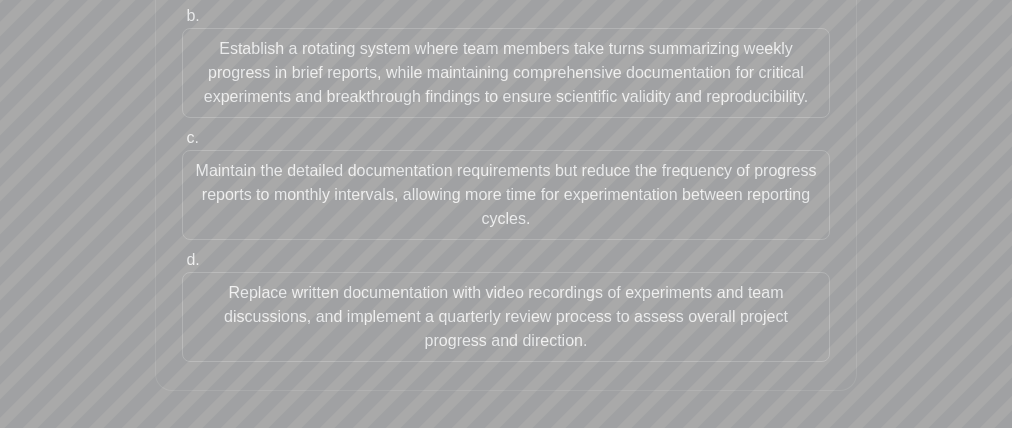 scroll, scrollTop: 508, scrollLeft: 0, axis: vertical 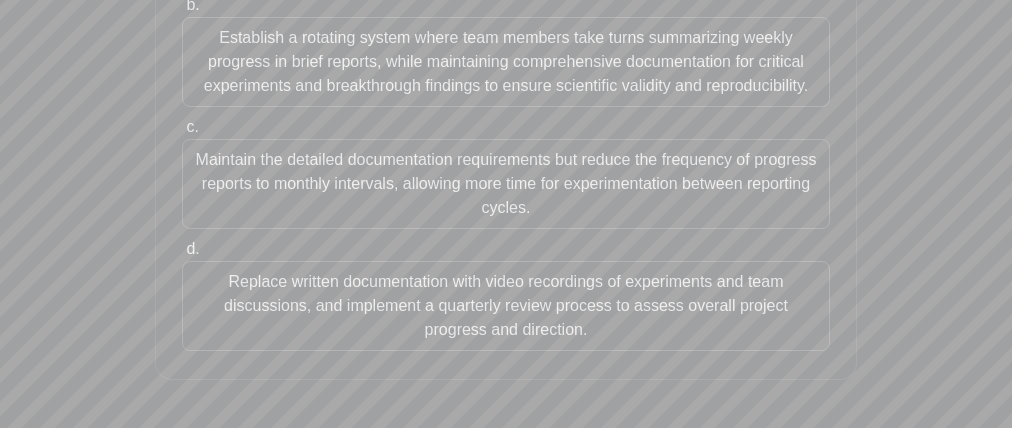 drag, startPoint x: 172, startPoint y: 284, endPoint x: 92, endPoint y: 300, distance: 81.58431 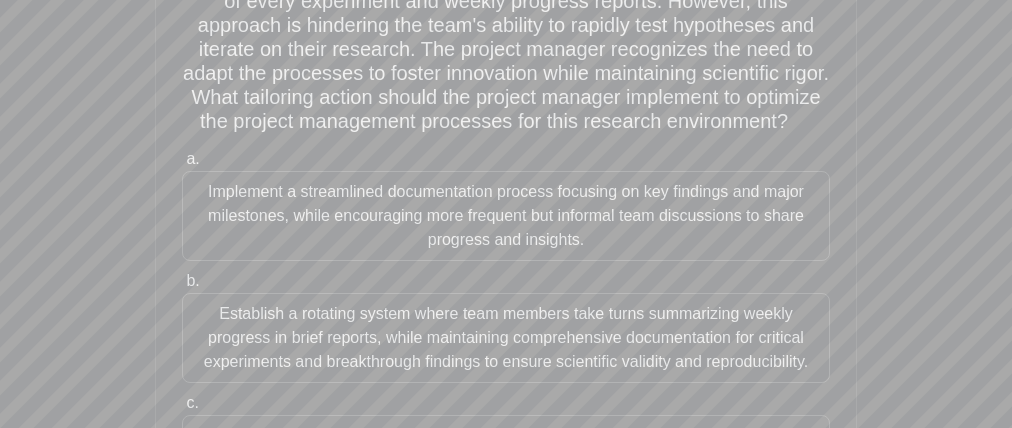 scroll, scrollTop: 232, scrollLeft: 0, axis: vertical 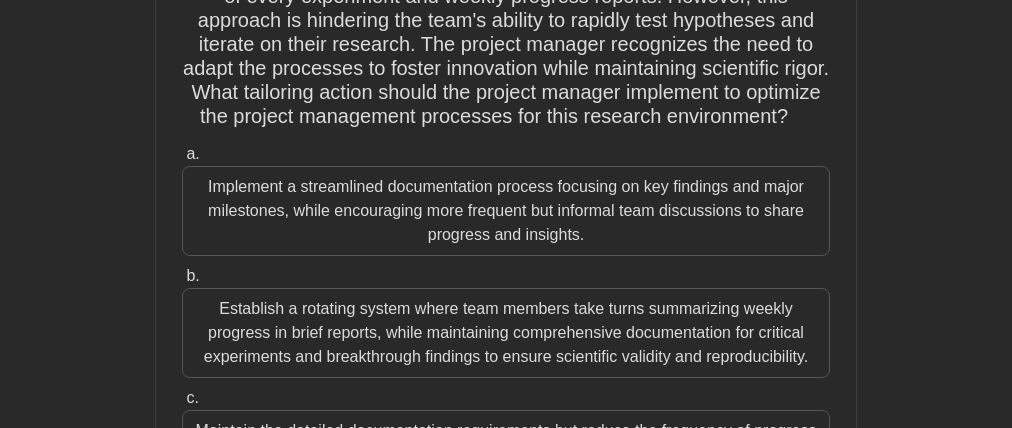 click on "Implement a streamlined documentation process focusing on key findings and major milestones, while encouraging more frequent but informal team discussions to share progress and insights." at bounding box center (506, 211) 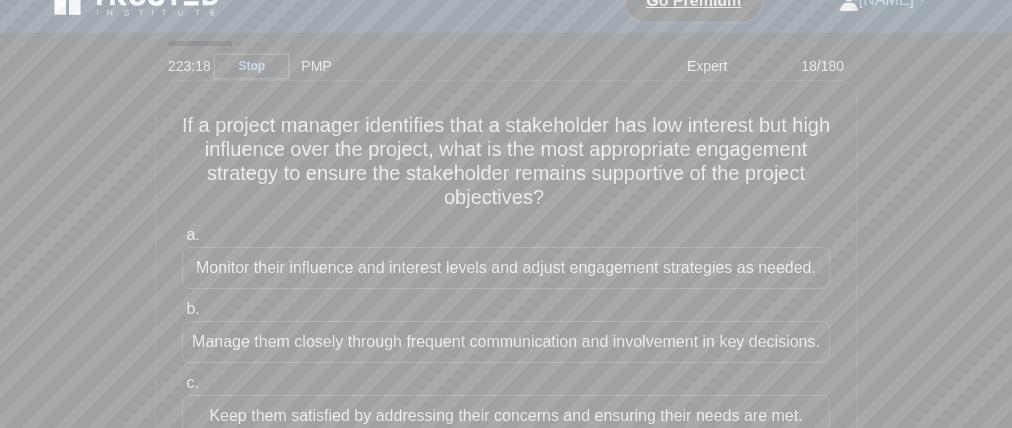 scroll, scrollTop: 56, scrollLeft: 0, axis: vertical 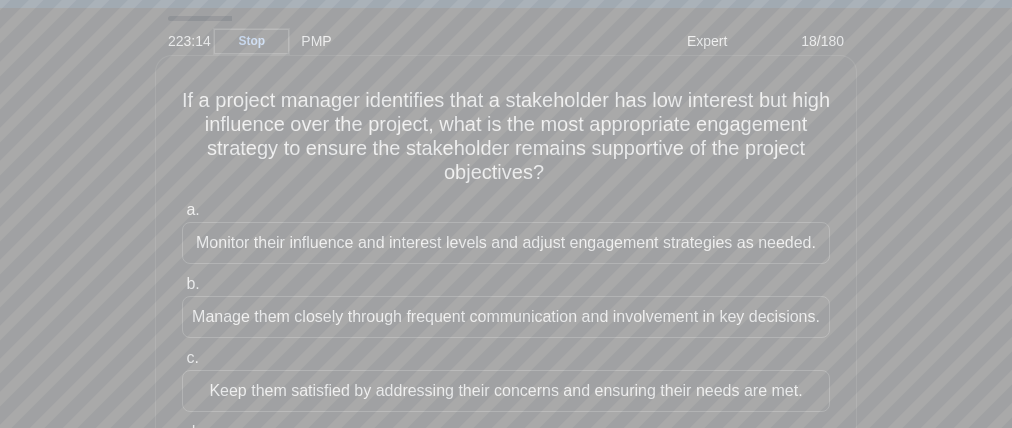 drag, startPoint x: 701, startPoint y: 109, endPoint x: 779, endPoint y: 108, distance: 78.00641 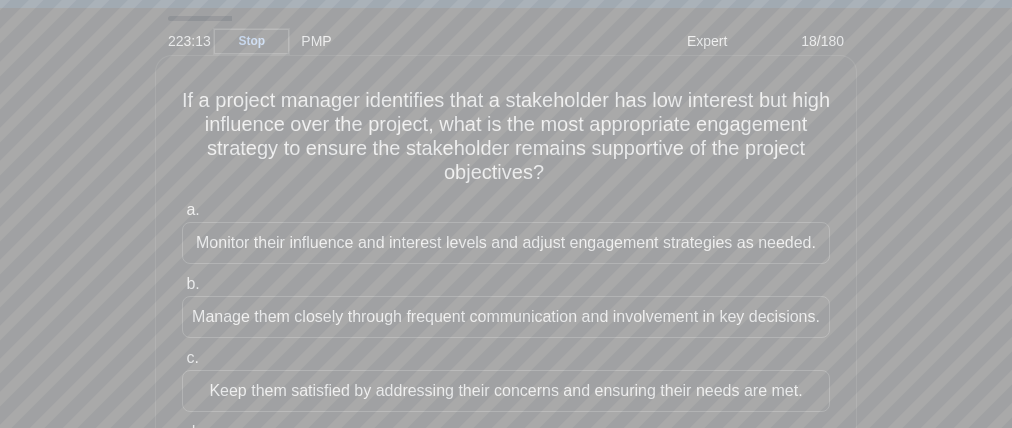 drag, startPoint x: 236, startPoint y: 140, endPoint x: 363, endPoint y: 141, distance: 127.00394 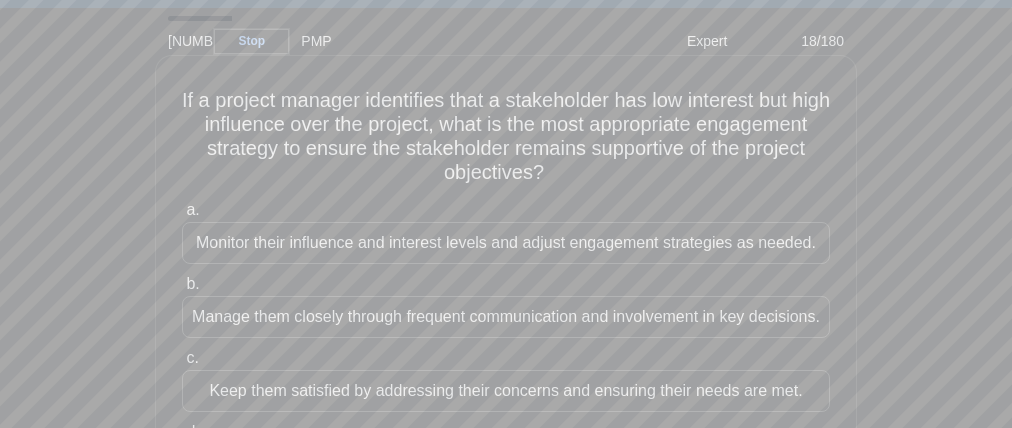 drag, startPoint x: 251, startPoint y: 163, endPoint x: 185, endPoint y: 163, distance: 66 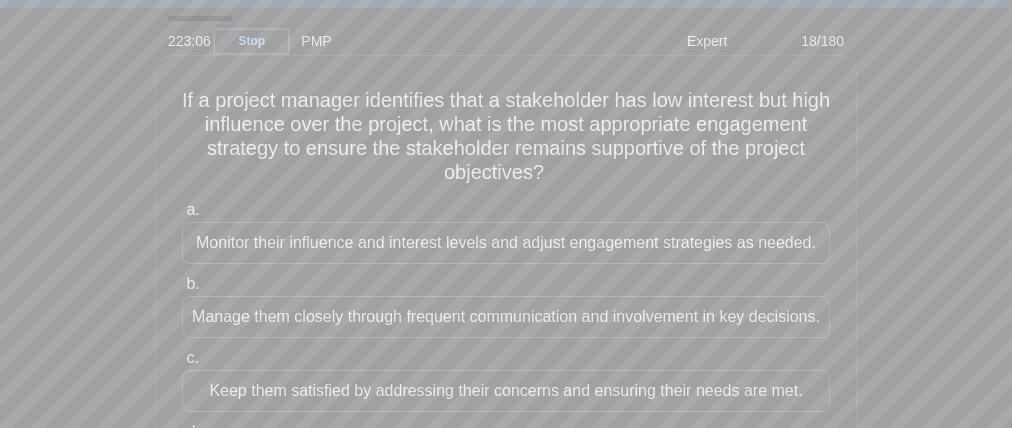 drag, startPoint x: 706, startPoint y: 163, endPoint x: 770, endPoint y: 160, distance: 64.070274 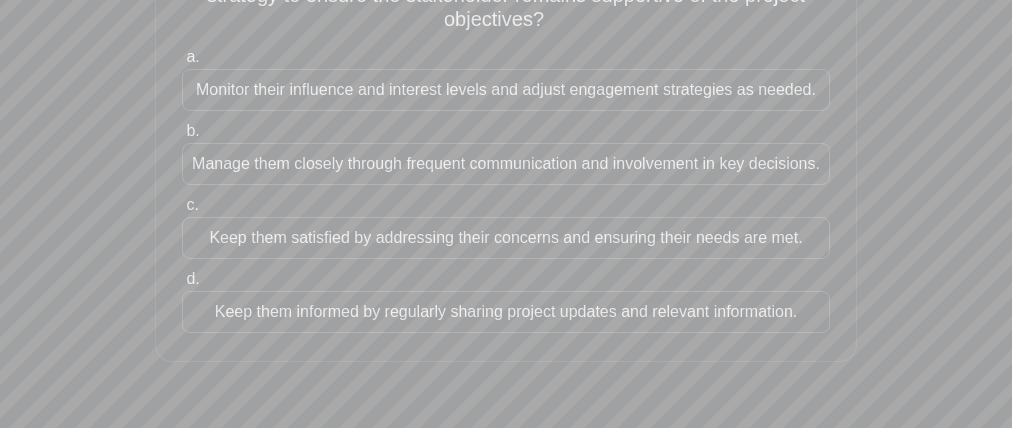 scroll, scrollTop: 210, scrollLeft: 0, axis: vertical 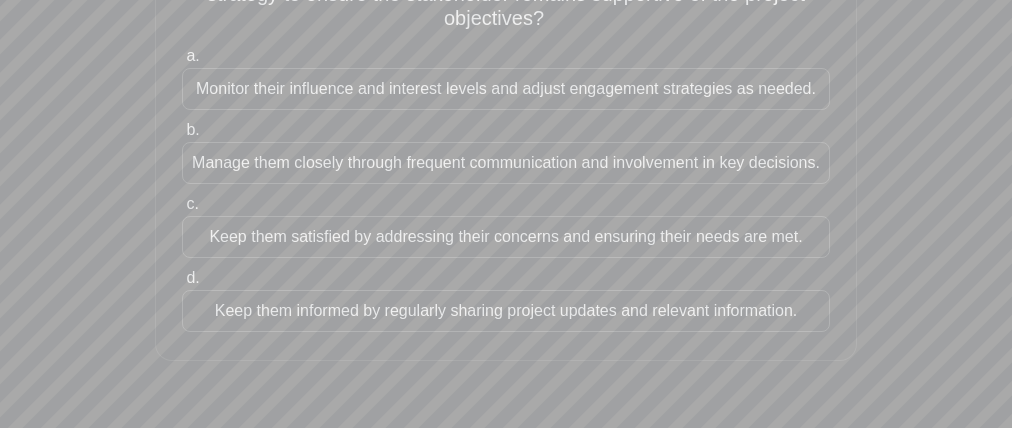 drag, startPoint x: 189, startPoint y: 84, endPoint x: 214, endPoint y: 145, distance: 65.9242 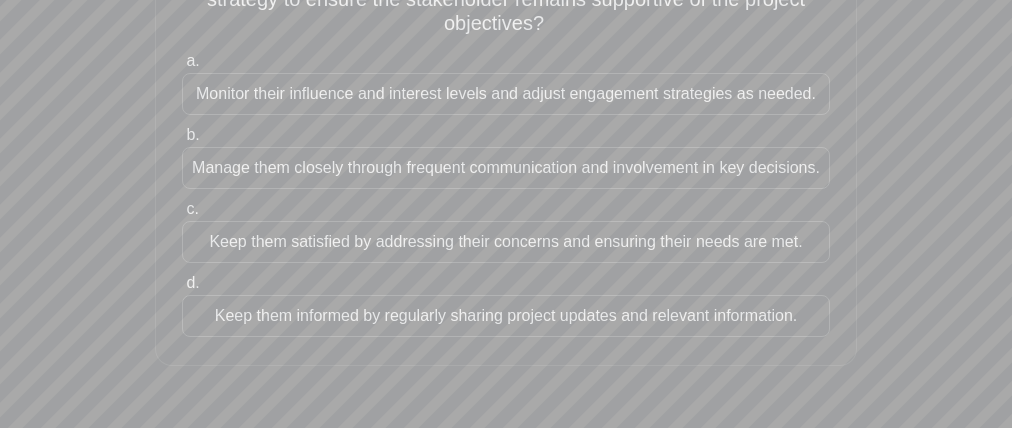 drag, startPoint x: 206, startPoint y: 301, endPoint x: 288, endPoint y: 367, distance: 105.26158 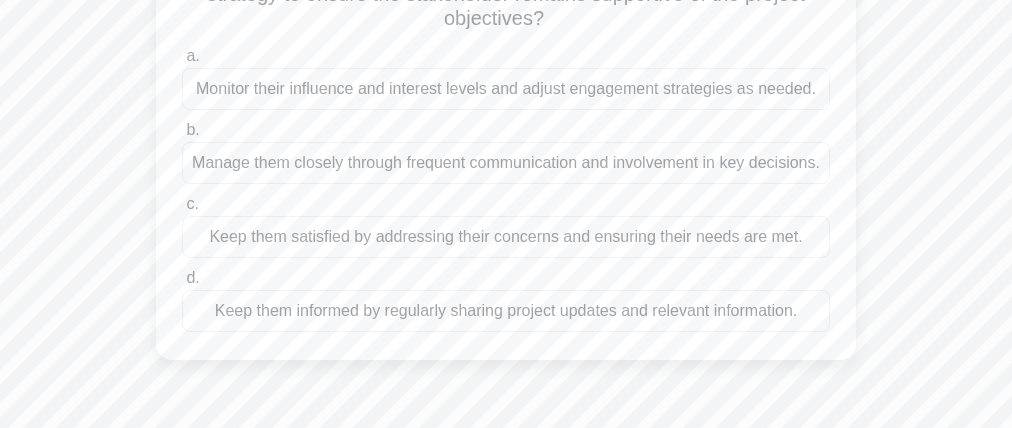 click on "Keep them satisfied by addressing their concerns and ensuring their needs are met." at bounding box center (506, 237) 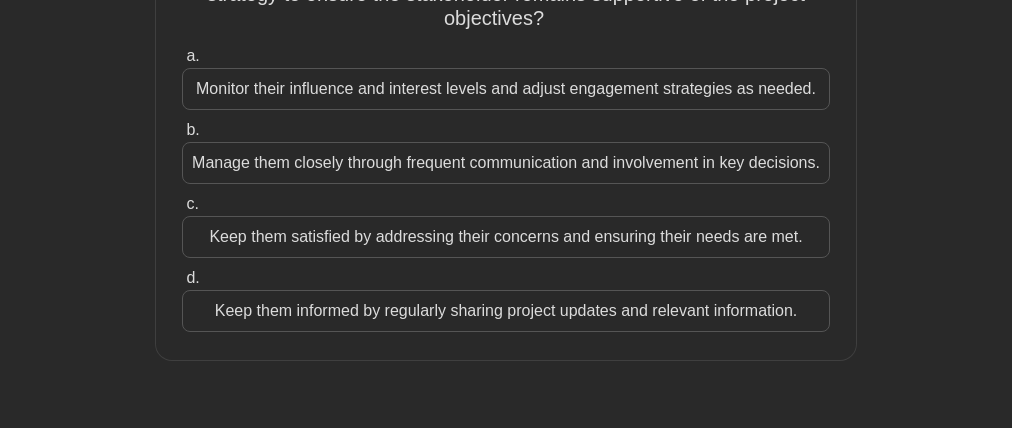 click on "Keep them satisfied by addressing their concerns and ensuring their needs are met." at bounding box center [506, 237] 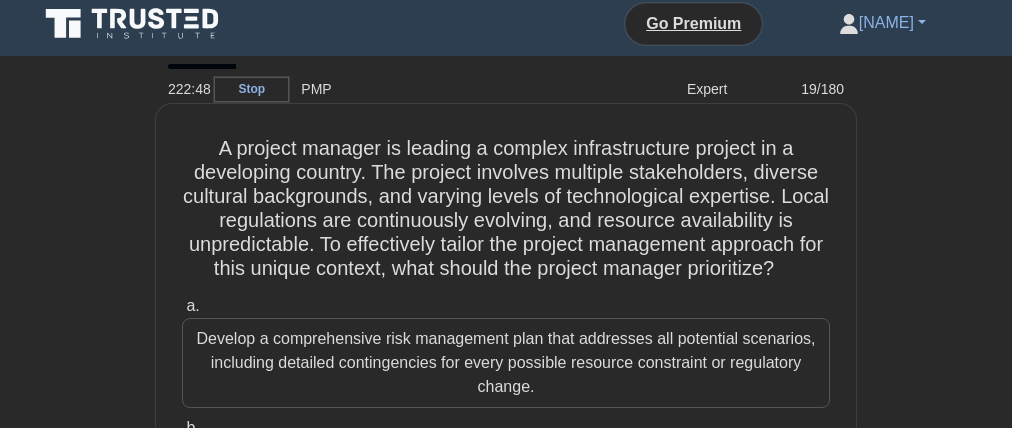 scroll, scrollTop: 0, scrollLeft: 0, axis: both 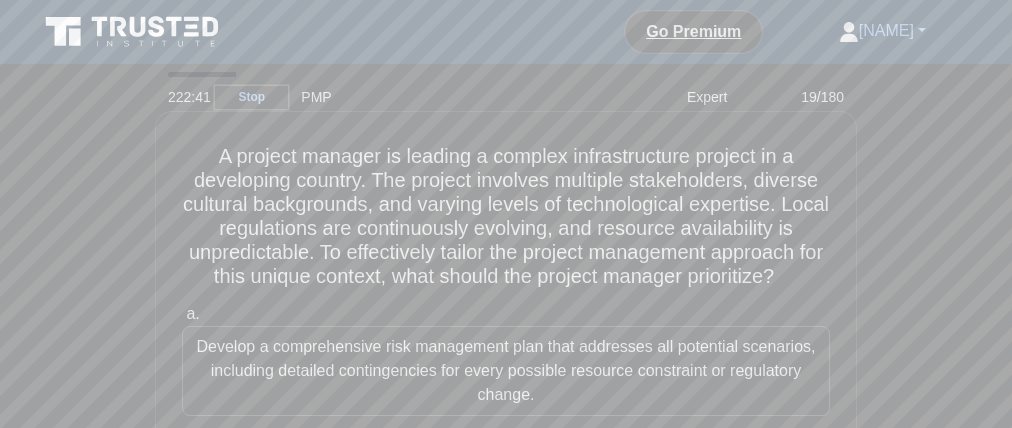 drag, startPoint x: 629, startPoint y: 188, endPoint x: 552, endPoint y: 195, distance: 77.31753 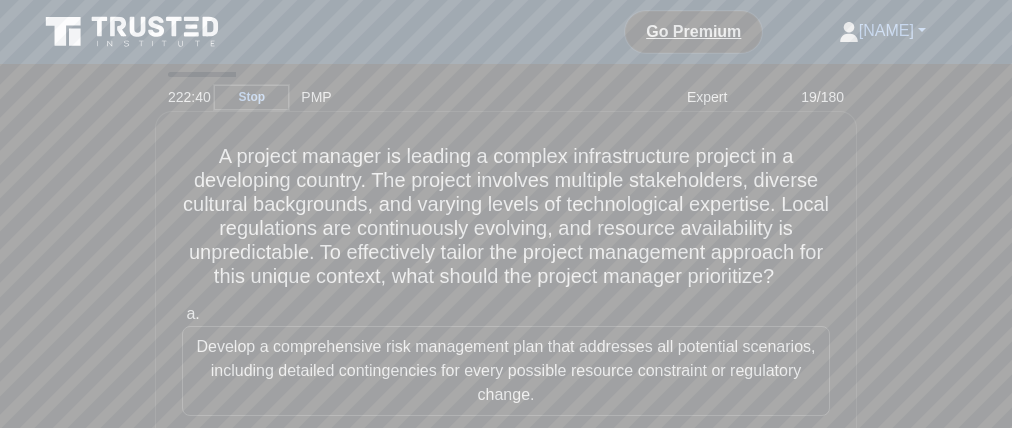 drag, startPoint x: 723, startPoint y: 190, endPoint x: 620, endPoint y: 195, distance: 103.121284 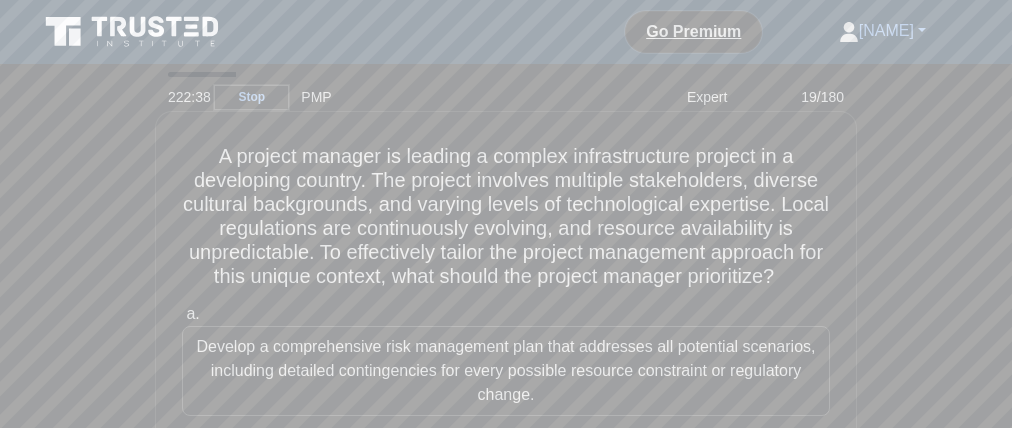 drag, startPoint x: 223, startPoint y: 222, endPoint x: 416, endPoint y: 218, distance: 193.04144 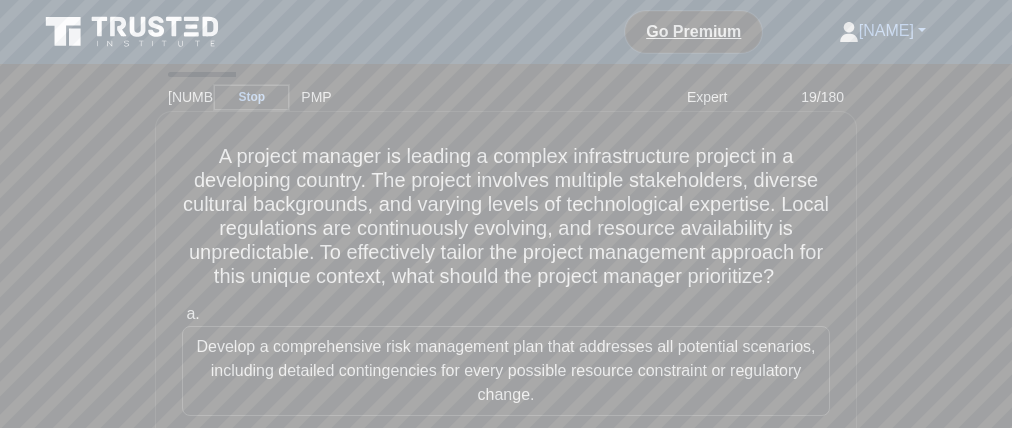 drag, startPoint x: 746, startPoint y: 181, endPoint x: 843, endPoint y: 186, distance: 97.128784 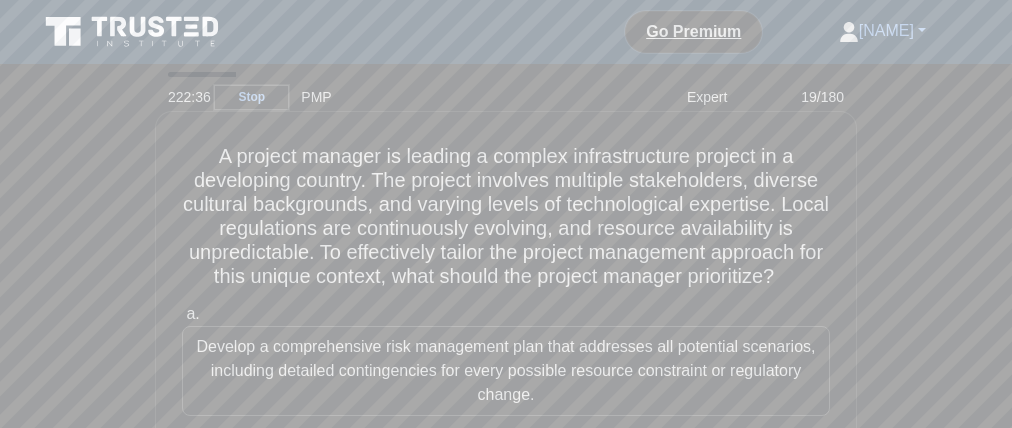 drag, startPoint x: 759, startPoint y: 195, endPoint x: 851, endPoint y: 190, distance: 92.13577 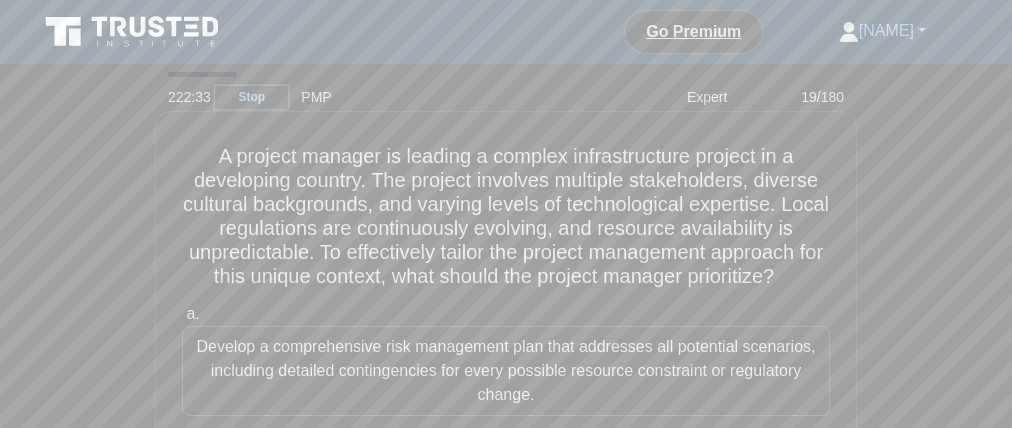 drag, startPoint x: 588, startPoint y: 221, endPoint x: 800, endPoint y: 217, distance: 212.03773 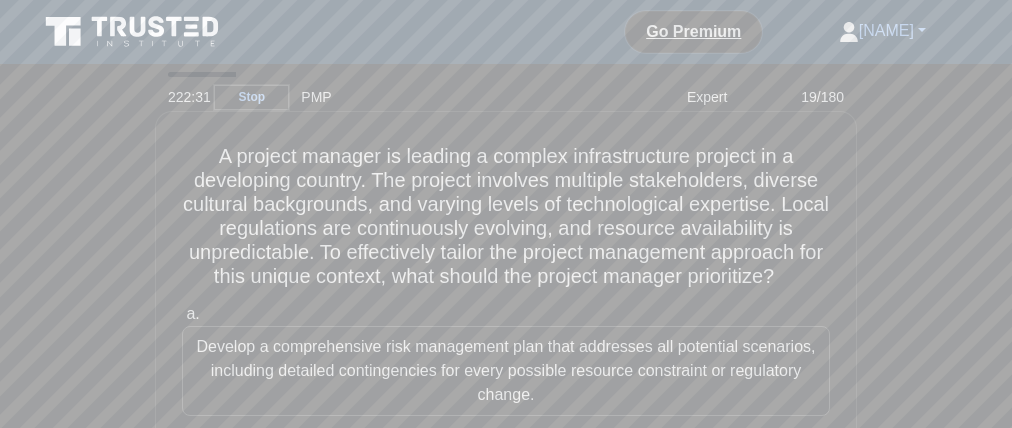 drag, startPoint x: 486, startPoint y: 211, endPoint x: 411, endPoint y: 226, distance: 76.48529 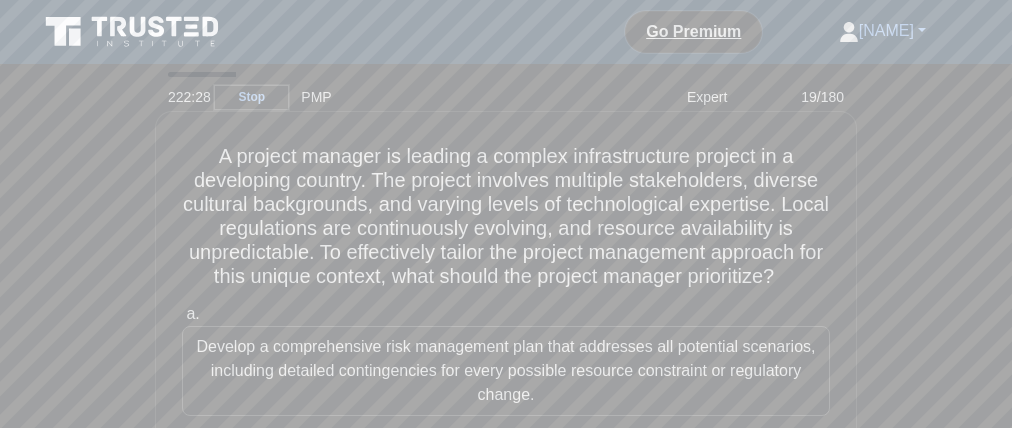 click on "A project manager is leading a complex infrastructure project in a developing country. The project involves multiple stakeholders, diverse cultural backgrounds, and varying levels of technological expertise. Local regulations are continuously evolving, and resource availability is unpredictable. To effectively tailor the project management approach for this unique context, what should the project manager prioritize?
.spinner_0XTQ{transform-origin:center;animation:spinner_y6GP .75s linear infinite}@keyframes spinner_y6GP{100%{transform:rotate(360deg)}}" at bounding box center (506, 217) 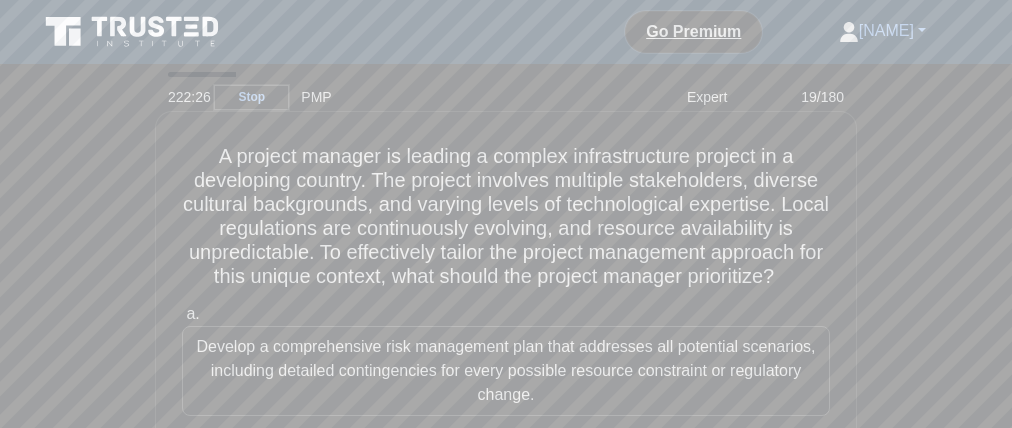 drag, startPoint x: 223, startPoint y: 241, endPoint x: 344, endPoint y: 244, distance: 121.037186 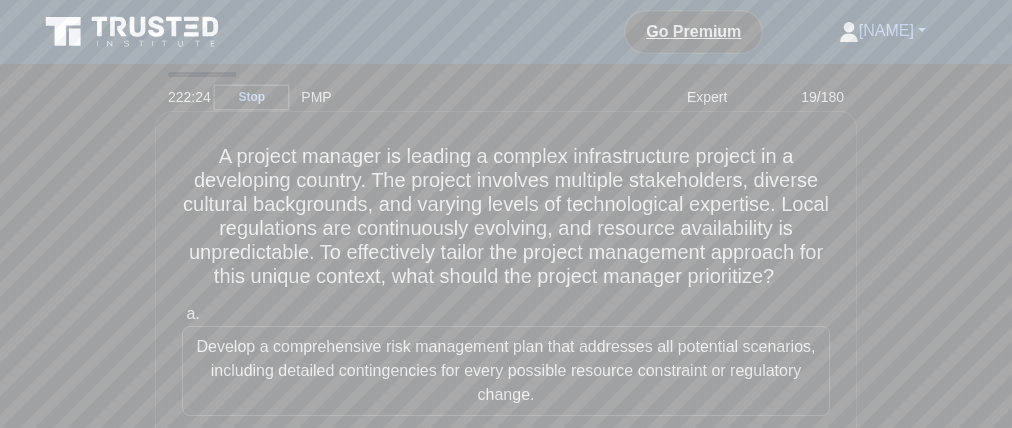 drag, startPoint x: 803, startPoint y: 219, endPoint x: 818, endPoint y: 222, distance: 15.297058 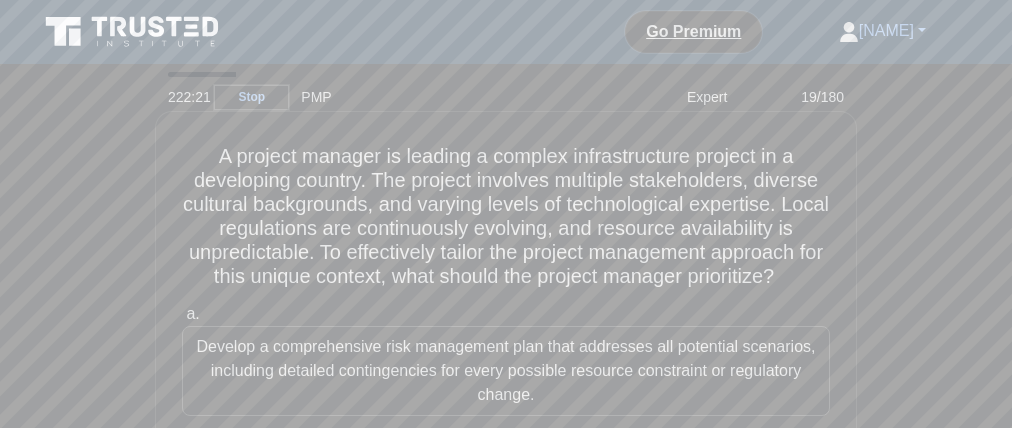 drag, startPoint x: 302, startPoint y: 243, endPoint x: 312, endPoint y: 247, distance: 10.770329 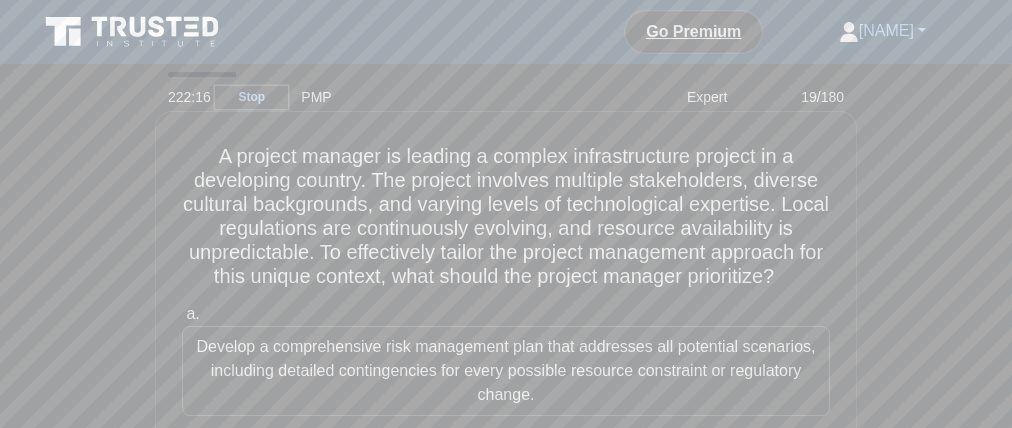 drag, startPoint x: 598, startPoint y: 243, endPoint x: 307, endPoint y: 257, distance: 291.33658 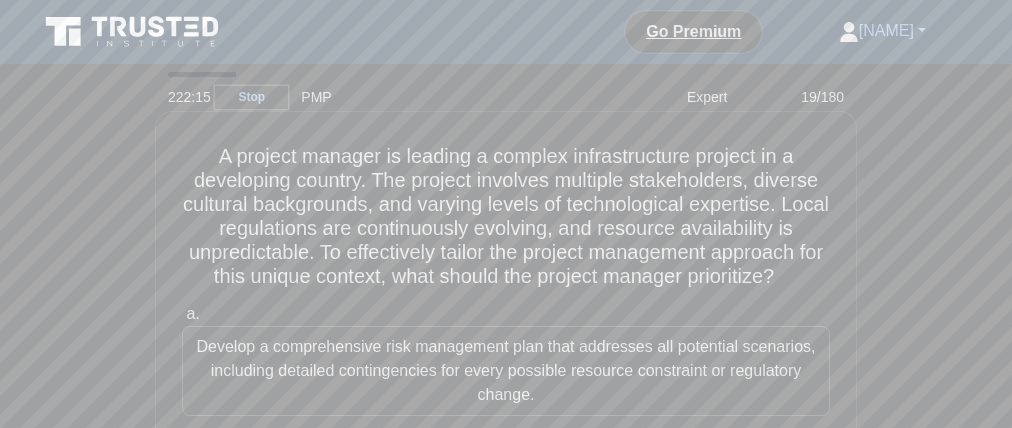drag, startPoint x: 208, startPoint y: 269, endPoint x: 307, endPoint y: 270, distance: 99.00505 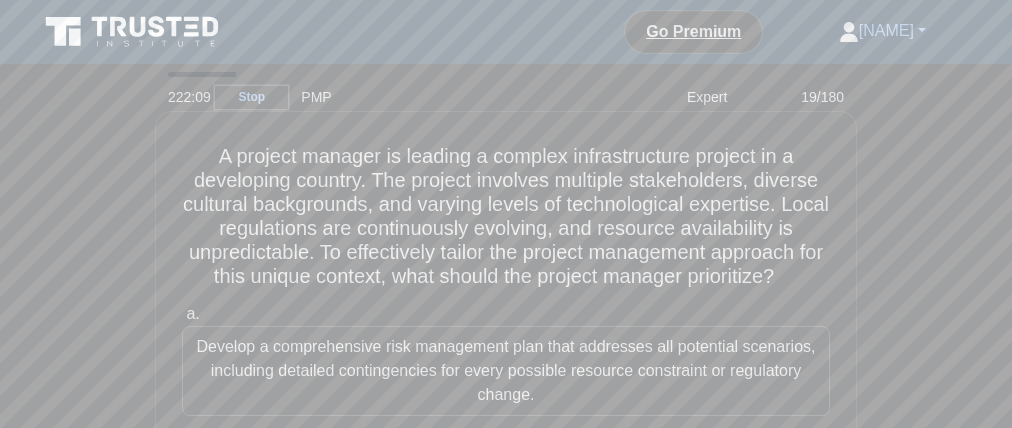 drag, startPoint x: 660, startPoint y: 269, endPoint x: 771, endPoint y: 270, distance: 111.0045 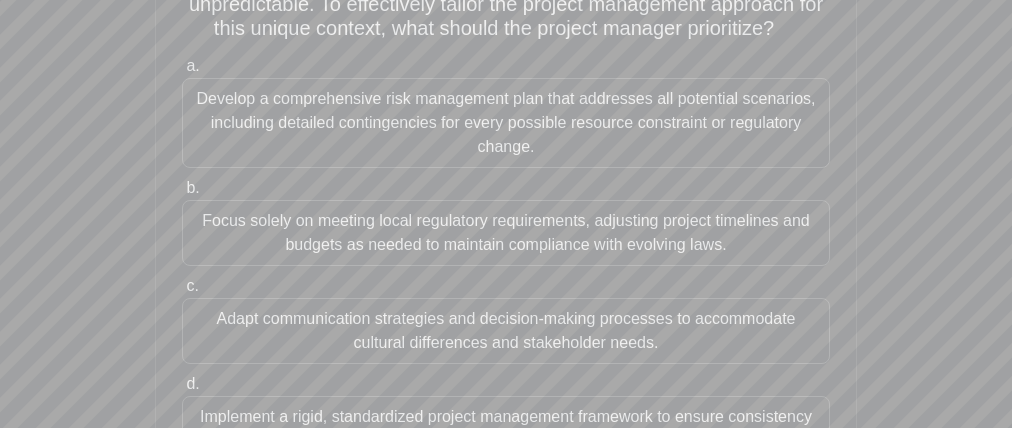 scroll, scrollTop: 272, scrollLeft: 0, axis: vertical 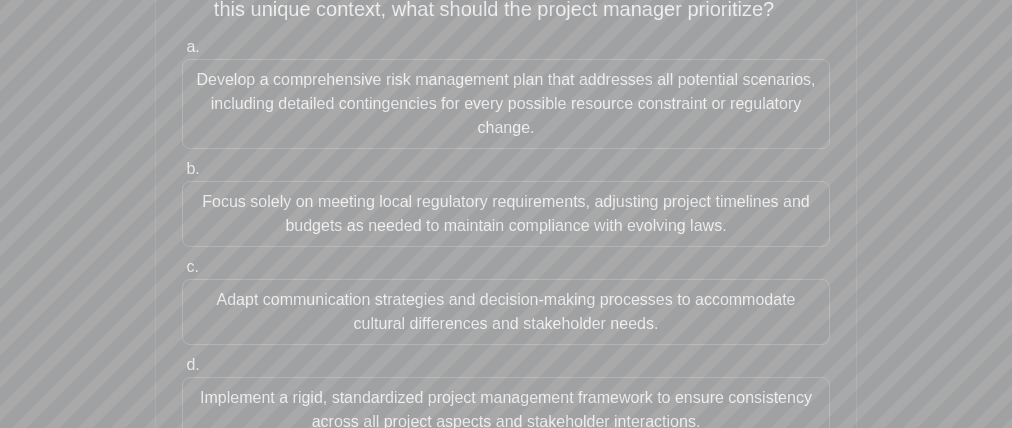 drag, startPoint x: 173, startPoint y: 71, endPoint x: 118, endPoint y: 93, distance: 59.236813 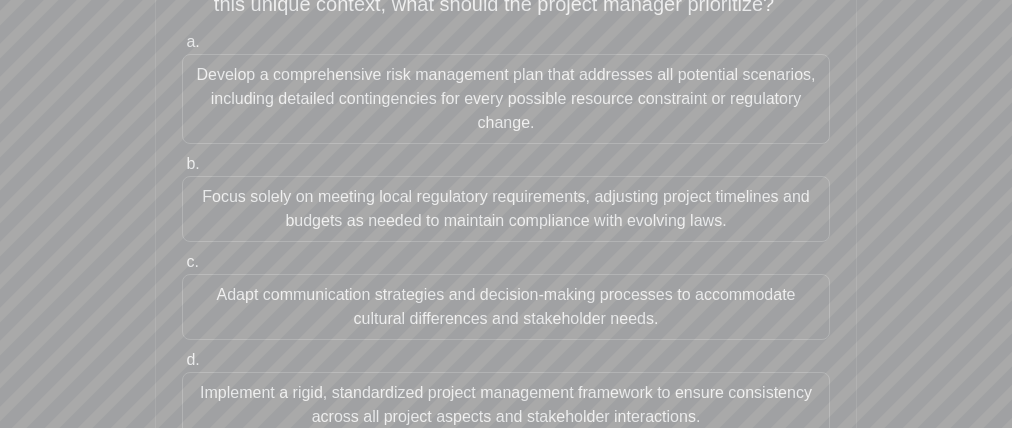 drag, startPoint x: 177, startPoint y: 193, endPoint x: 210, endPoint y: 236, distance: 54.20332 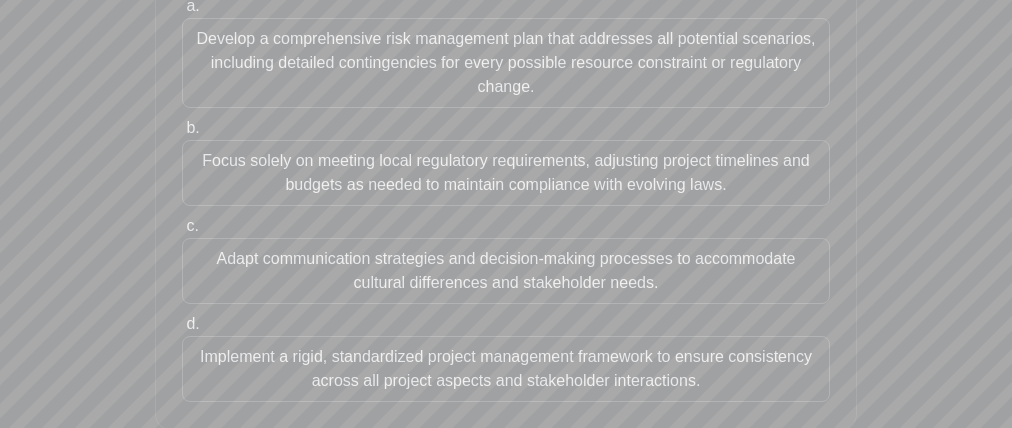 scroll, scrollTop: 320, scrollLeft: 0, axis: vertical 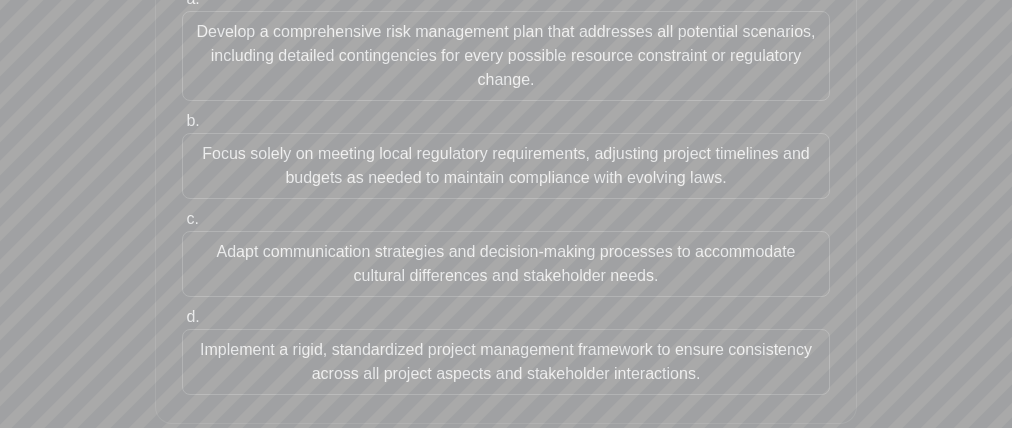 drag, startPoint x: 172, startPoint y: 250, endPoint x: 117, endPoint y: 265, distance: 57.00877 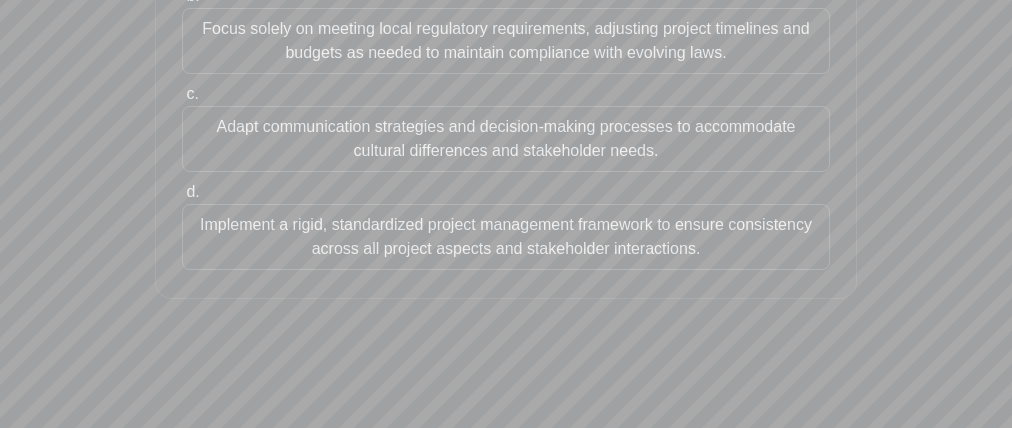 scroll, scrollTop: 436, scrollLeft: 0, axis: vertical 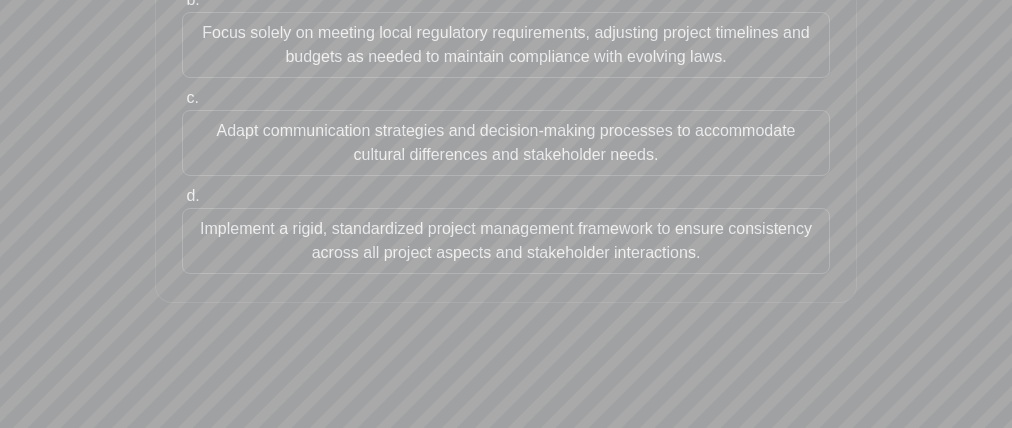drag, startPoint x: 188, startPoint y: 232, endPoint x: 212, endPoint y: 288, distance: 60.926186 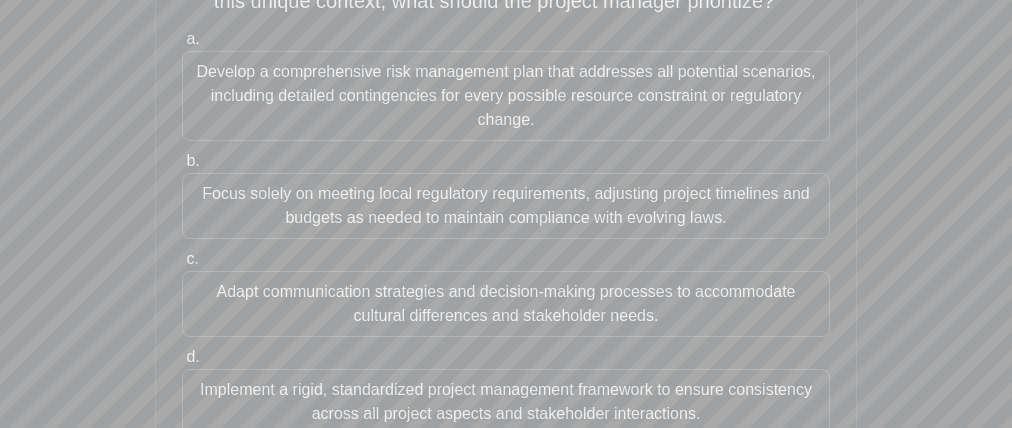 scroll, scrollTop: 276, scrollLeft: 0, axis: vertical 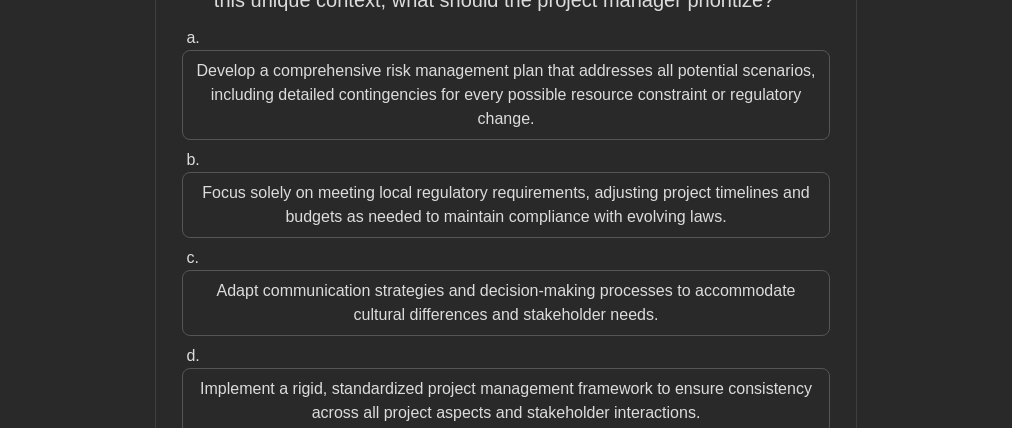 click on "Develop a comprehensive risk management plan that addresses all potential scenarios, including detailed contingencies for every possible resource constraint or regulatory change." at bounding box center [506, 95] 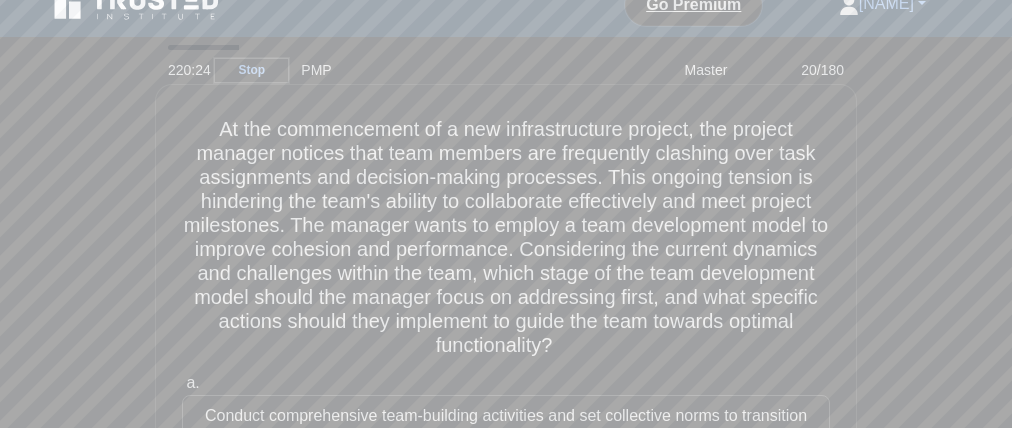 scroll, scrollTop: 28, scrollLeft: 0, axis: vertical 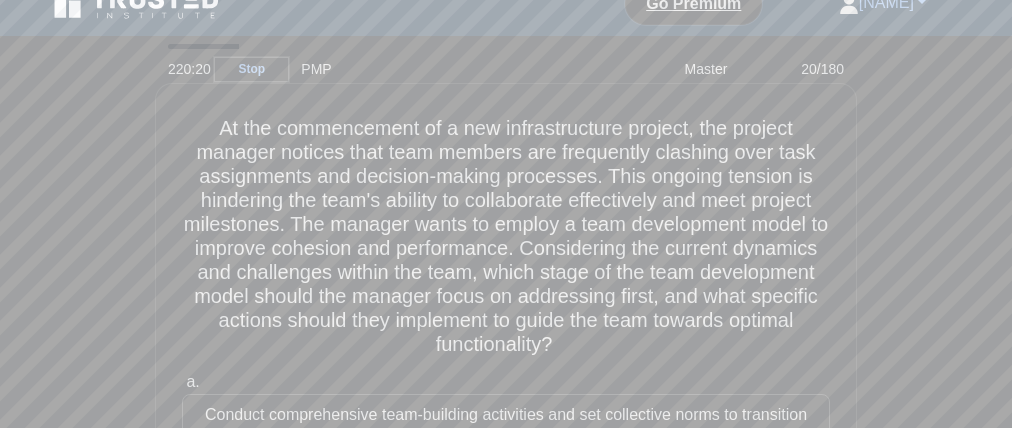 drag, startPoint x: 705, startPoint y: 162, endPoint x: 674, endPoint y: 165, distance: 31.144823 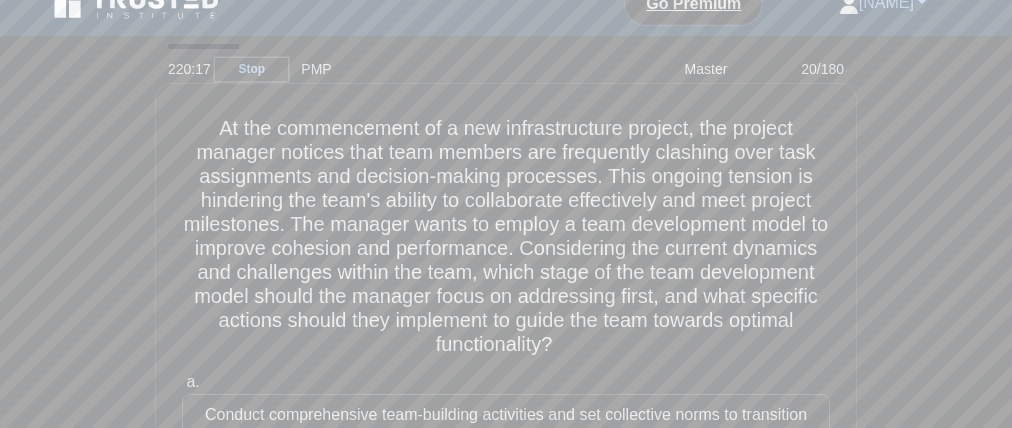 drag, startPoint x: 401, startPoint y: 162, endPoint x: 422, endPoint y: 164, distance: 21.095022 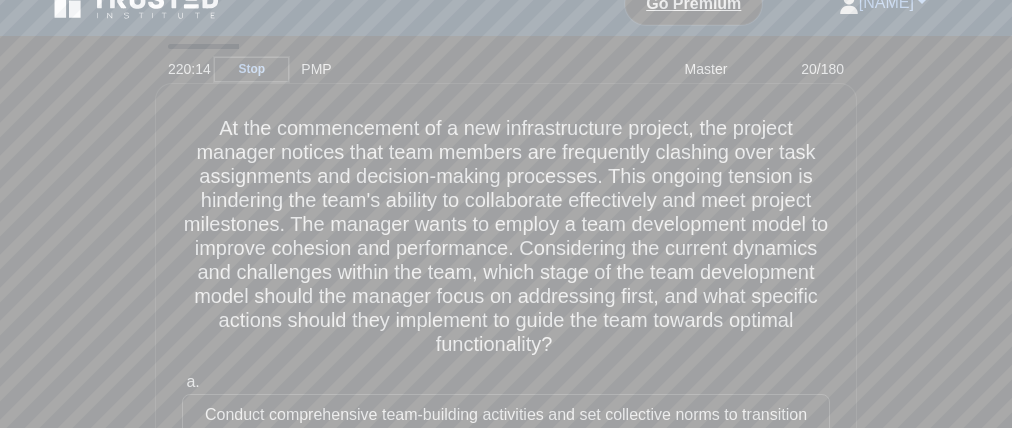 drag, startPoint x: 288, startPoint y: 189, endPoint x: 202, endPoint y: 189, distance: 86 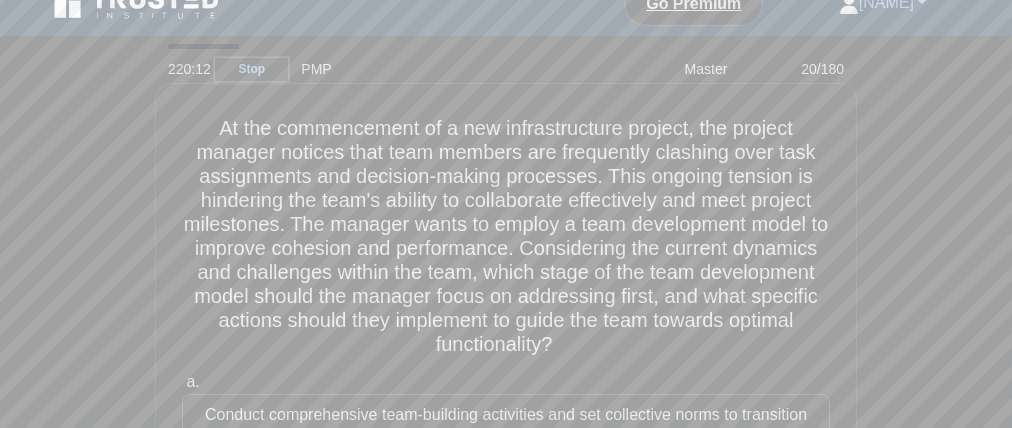 drag, startPoint x: 359, startPoint y: 191, endPoint x: 433, endPoint y: 195, distance: 74.10803 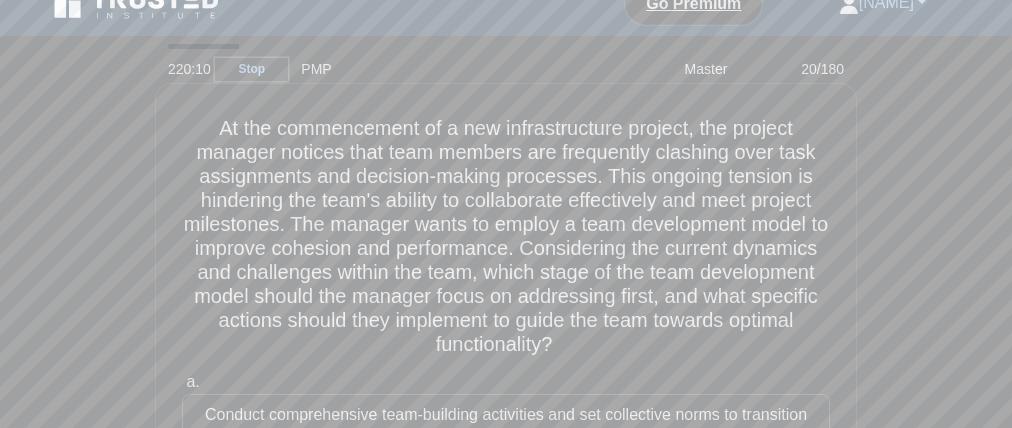 drag, startPoint x: 420, startPoint y: 187, endPoint x: 354, endPoint y: 188, distance: 66.007576 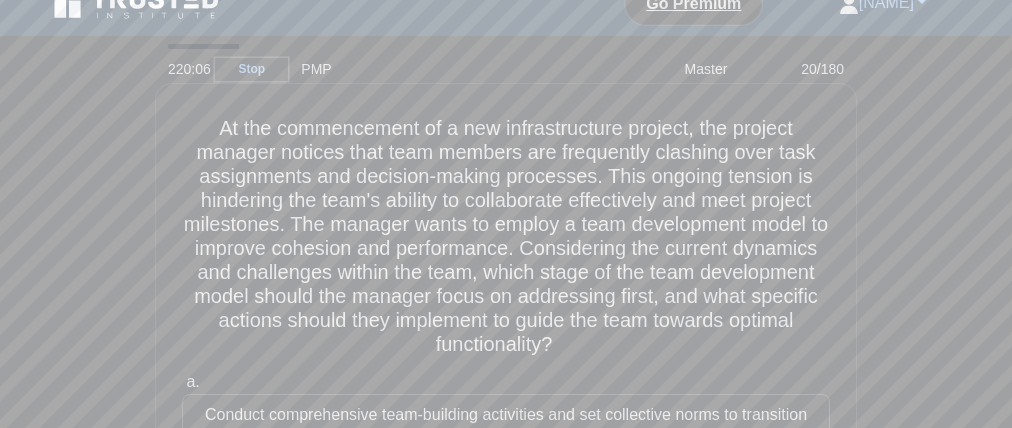 drag, startPoint x: 262, startPoint y: 219, endPoint x: 251, endPoint y: 219, distance: 11 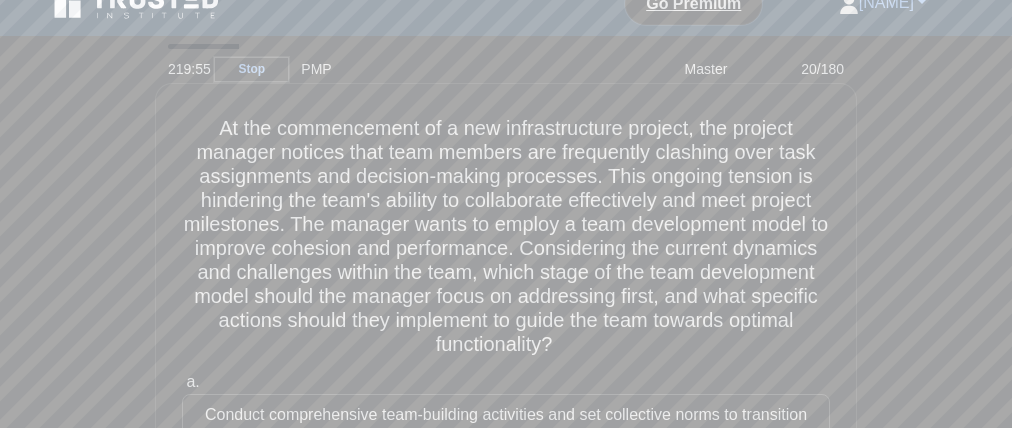 drag, startPoint x: 476, startPoint y: 265, endPoint x: 321, endPoint y: 275, distance: 155.32225 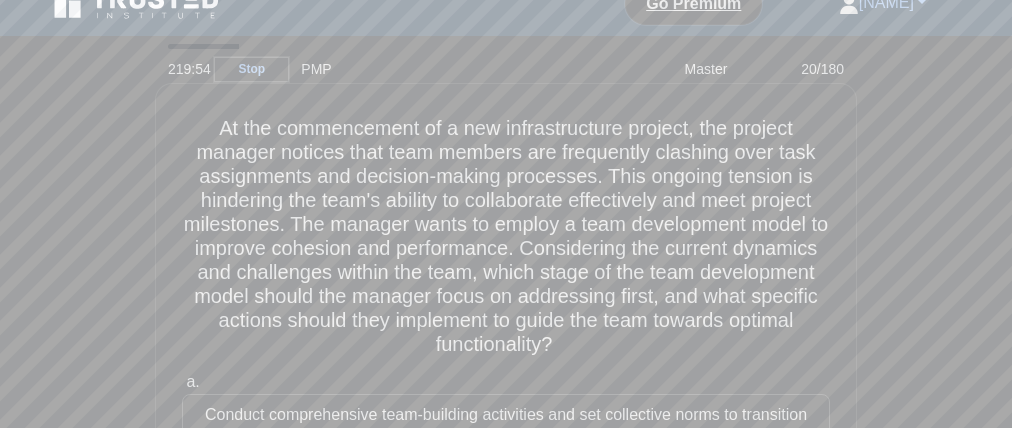 drag, startPoint x: 464, startPoint y: 269, endPoint x: 202, endPoint y: 269, distance: 262 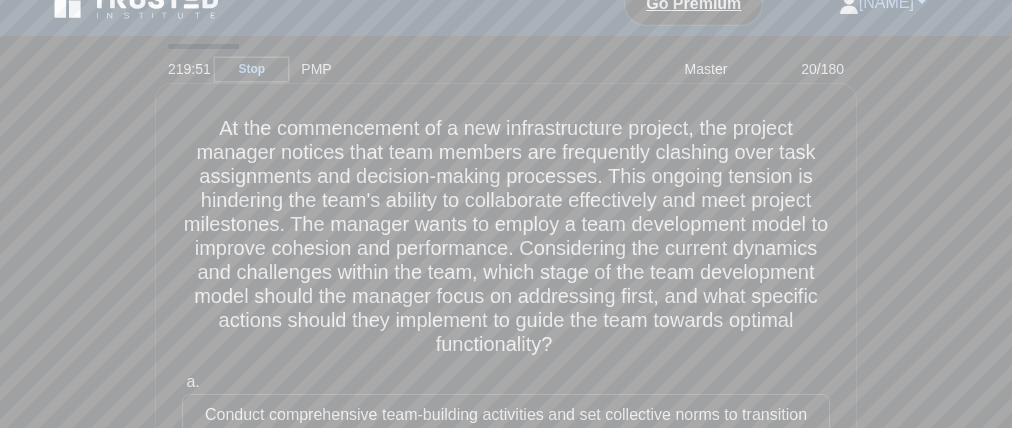 drag, startPoint x: 428, startPoint y: 249, endPoint x: 168, endPoint y: 255, distance: 260.0692 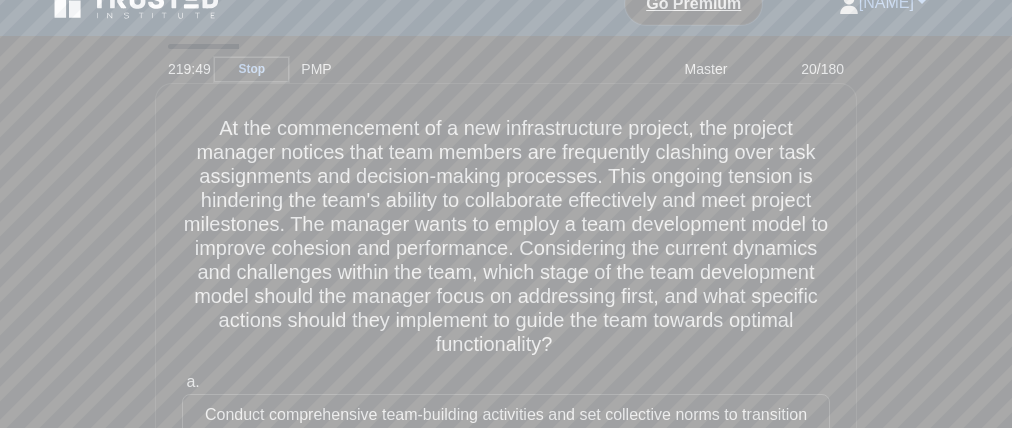 drag, startPoint x: 201, startPoint y: 262, endPoint x: 519, endPoint y: 267, distance: 318.0393 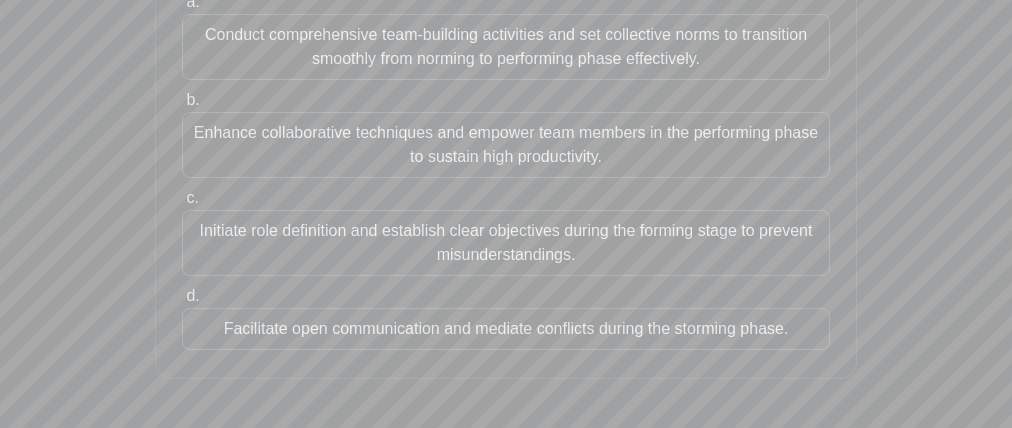 scroll, scrollTop: 404, scrollLeft: 0, axis: vertical 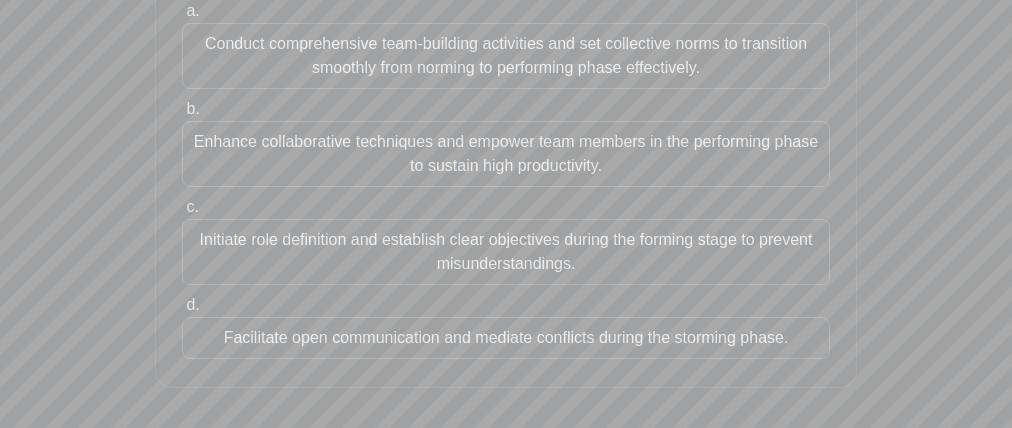 drag, startPoint x: 159, startPoint y: 251, endPoint x: 126, endPoint y: 264, distance: 35.468296 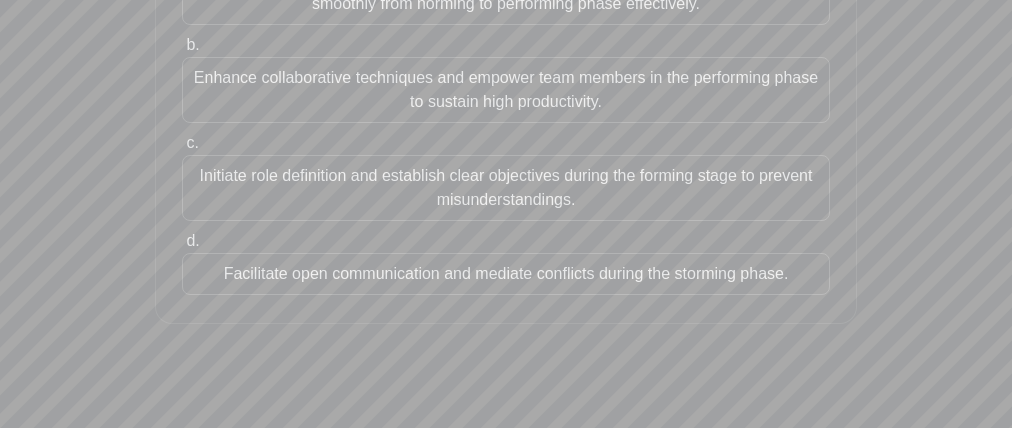 scroll, scrollTop: 464, scrollLeft: 0, axis: vertical 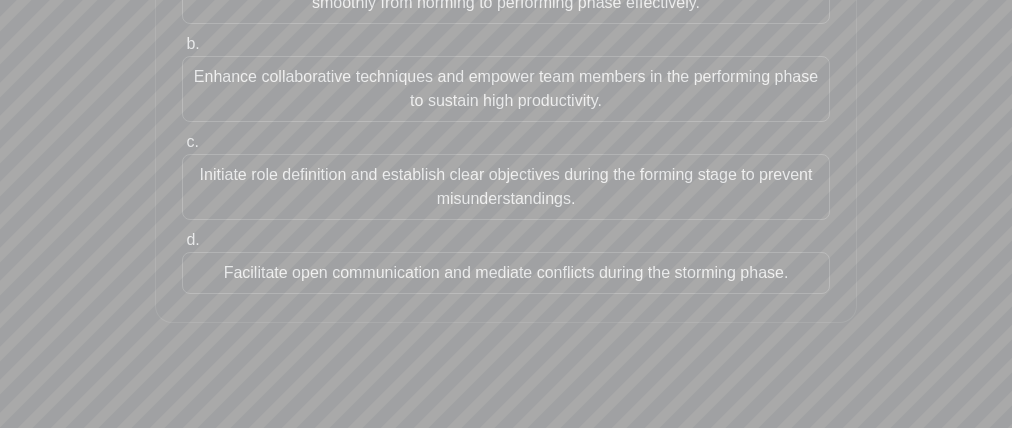 drag, startPoint x: 179, startPoint y: 277, endPoint x: 458, endPoint y: 247, distance: 280.60828 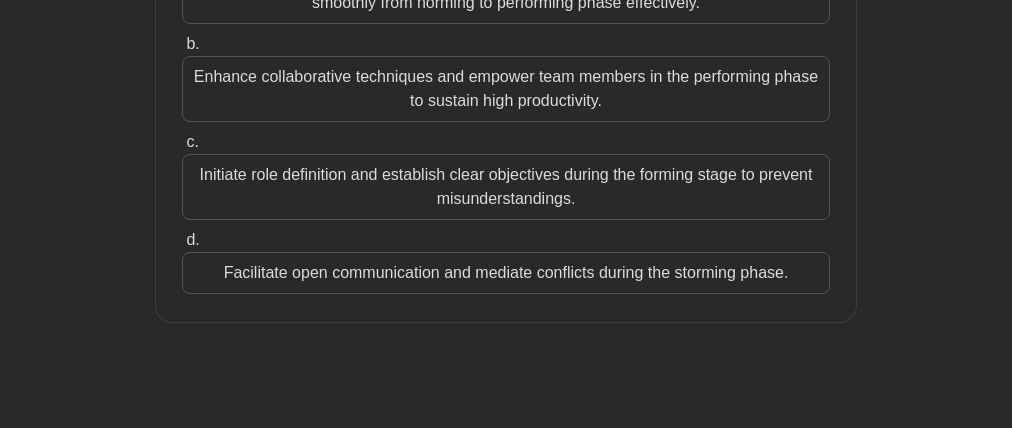 click on "Facilitate open communication and mediate conflicts during the storming phase." at bounding box center (506, 273) 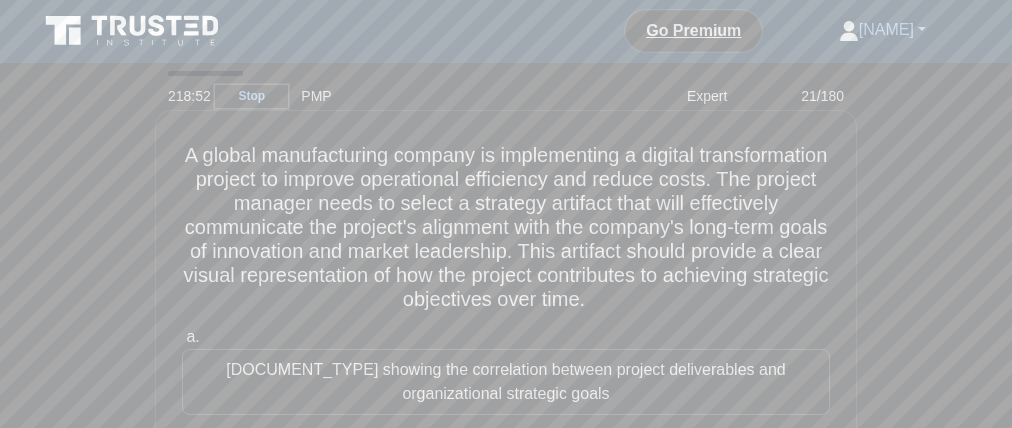 scroll, scrollTop: 0, scrollLeft: 0, axis: both 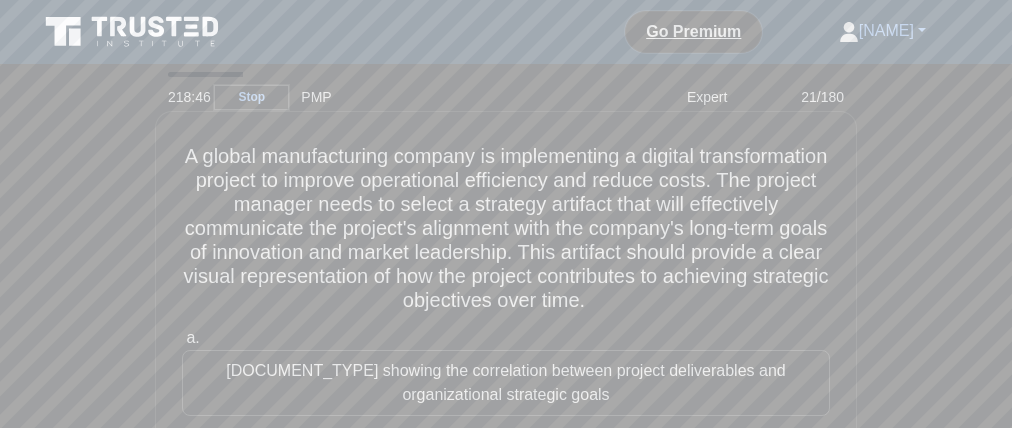 drag, startPoint x: 592, startPoint y: 269, endPoint x: 607, endPoint y: 266, distance: 15.297058 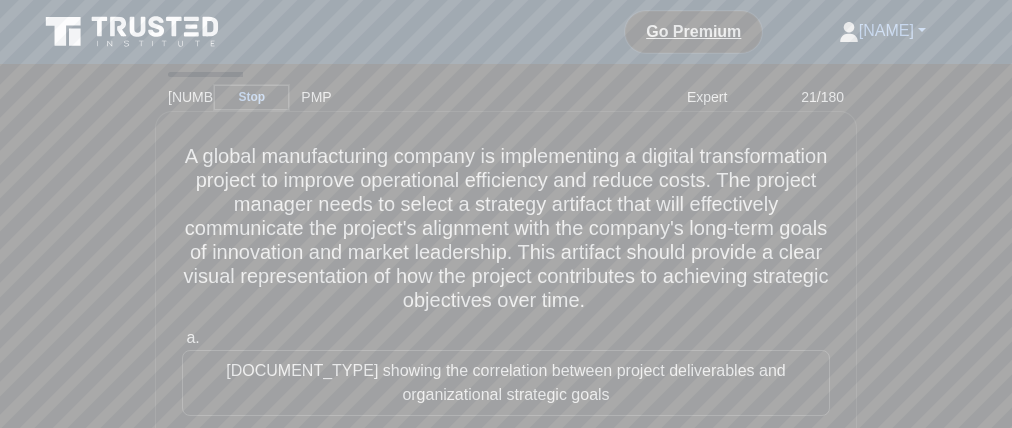 drag, startPoint x: 190, startPoint y: 294, endPoint x: 342, endPoint y: 297, distance: 152.0296 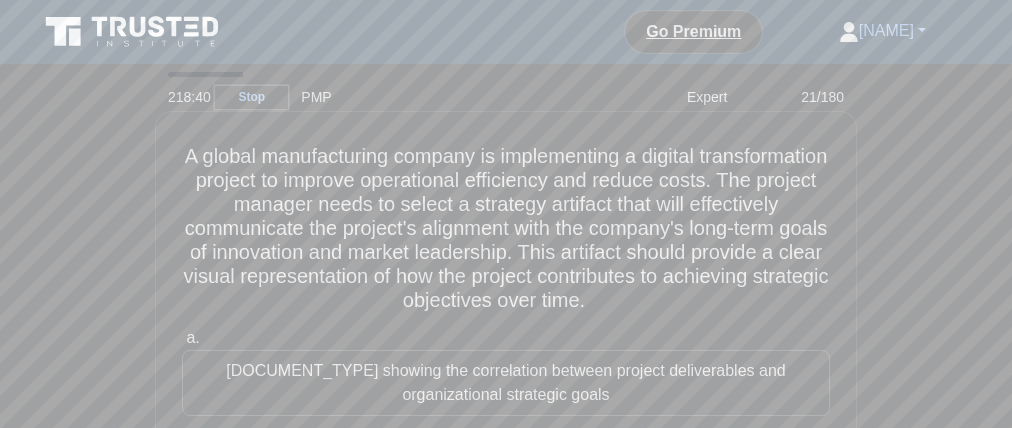 click on "A global manufacturing company is implementing a digital transformation project to improve operational efficiency and reduce costs. The project manager needs to select a strategy artifact that will effectively communicate the project's alignment with the company's long-term goals of innovation and market leadership. This artifact should provide a clear visual representation of how the project contributes to achieving strategic objectives over time.
.spinner_0XTQ{transform-origin:center;animation:spinner_y6GP .75s linear infinite}@keyframes spinner_y6GP{100%{transform:rotate(360deg)}}" at bounding box center [506, 229] 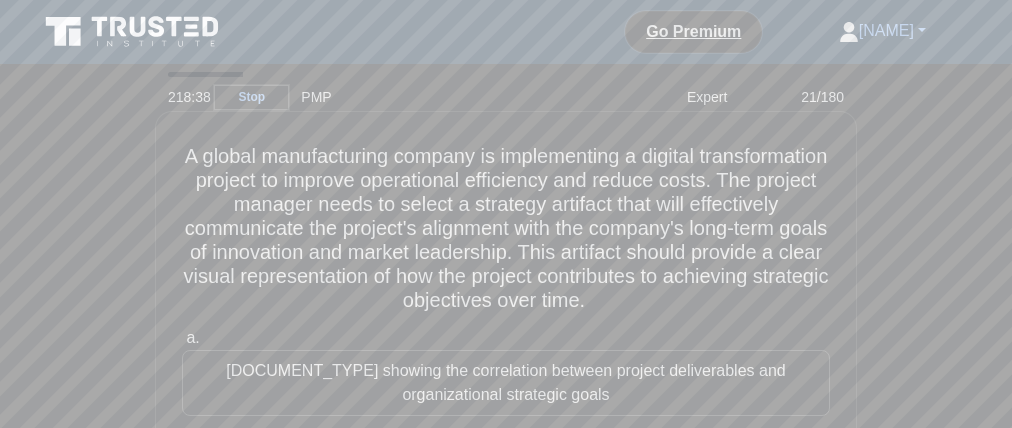 drag, startPoint x: 648, startPoint y: 294, endPoint x: 527, endPoint y: 296, distance: 121.016525 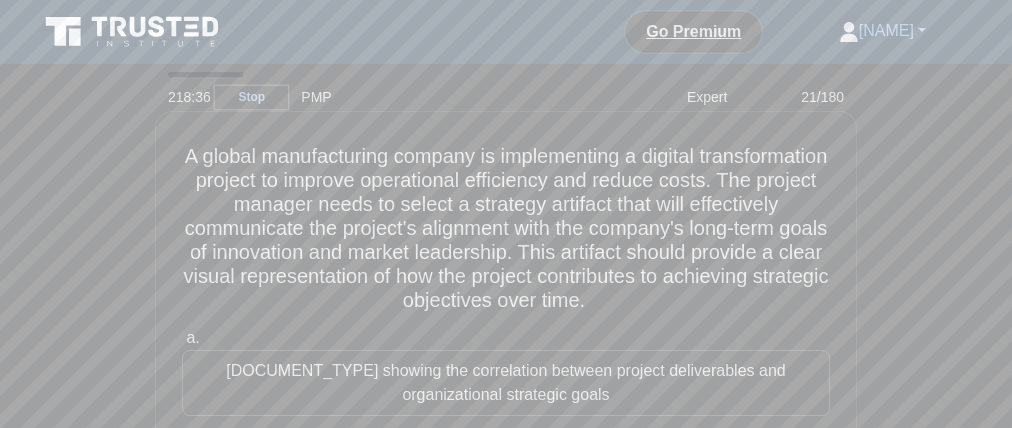 drag, startPoint x: 405, startPoint y: 326, endPoint x: 443, endPoint y: 329, distance: 38.118237 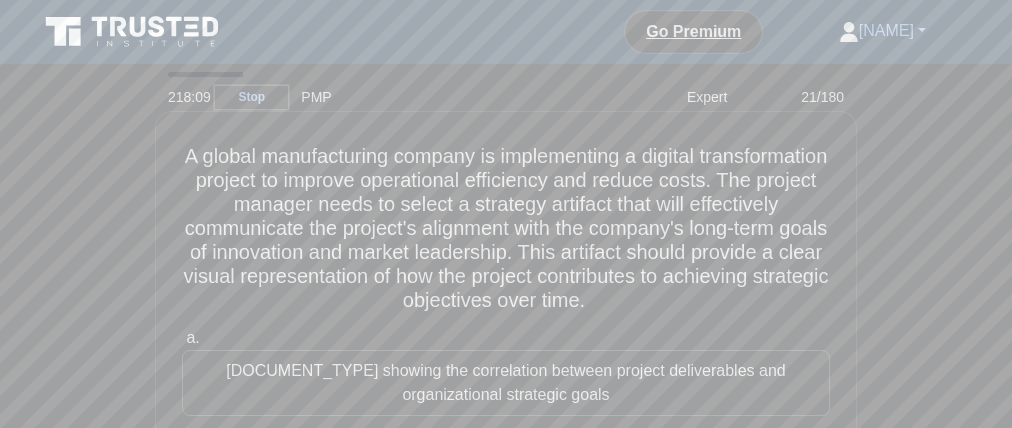 scroll, scrollTop: 3, scrollLeft: 0, axis: vertical 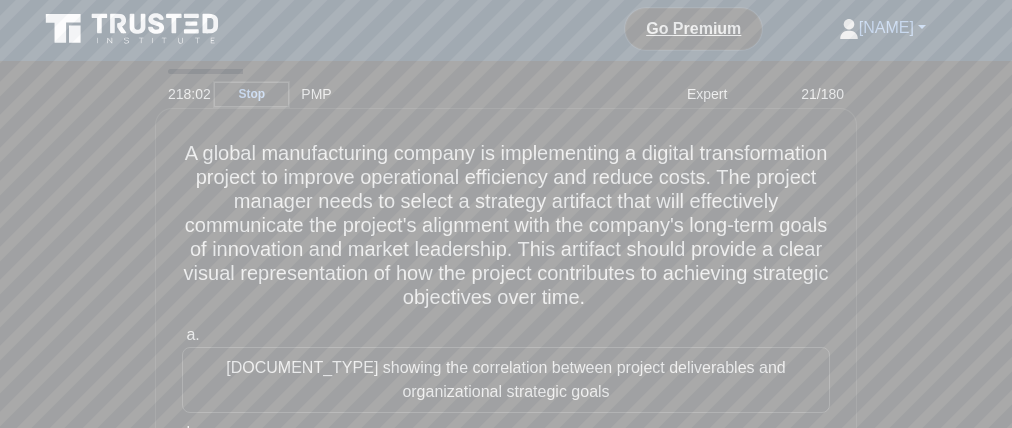 drag, startPoint x: 504, startPoint y: 216, endPoint x: 563, endPoint y: 216, distance: 59 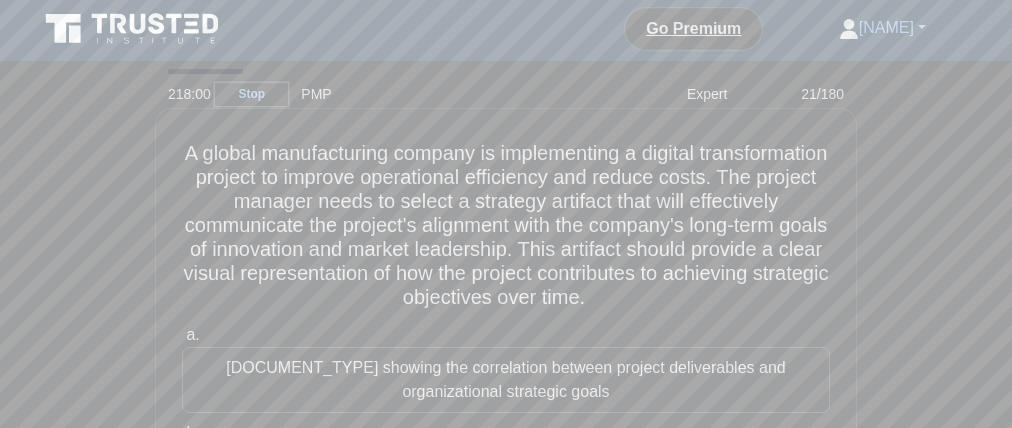 drag, startPoint x: 293, startPoint y: 230, endPoint x: 216, endPoint y: 242, distance: 77.92946 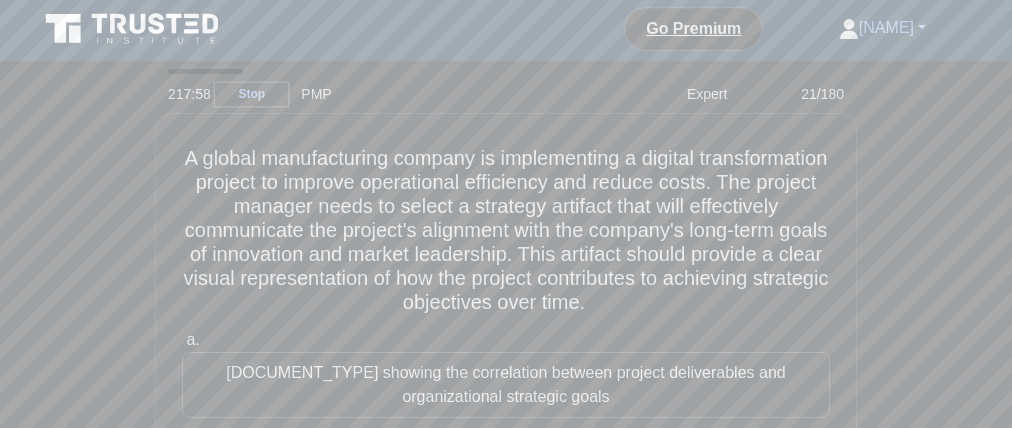 drag, startPoint x: 301, startPoint y: 239, endPoint x: 153, endPoint y: 243, distance: 148.05405 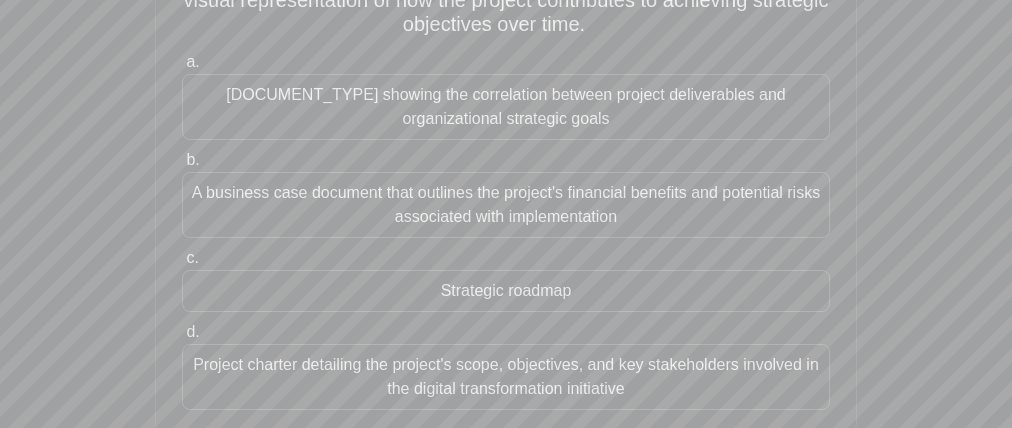 scroll, scrollTop: 277, scrollLeft: 0, axis: vertical 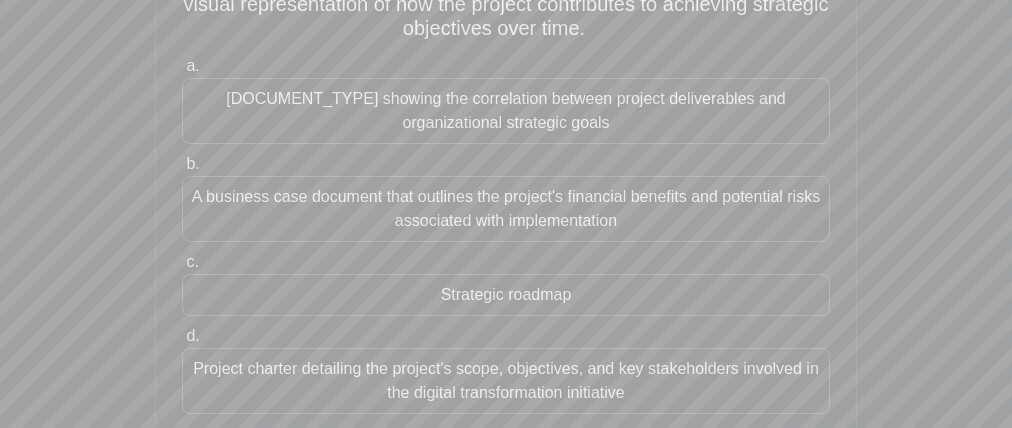 drag, startPoint x: 177, startPoint y: 97, endPoint x: 125, endPoint y: 116, distance: 55.362442 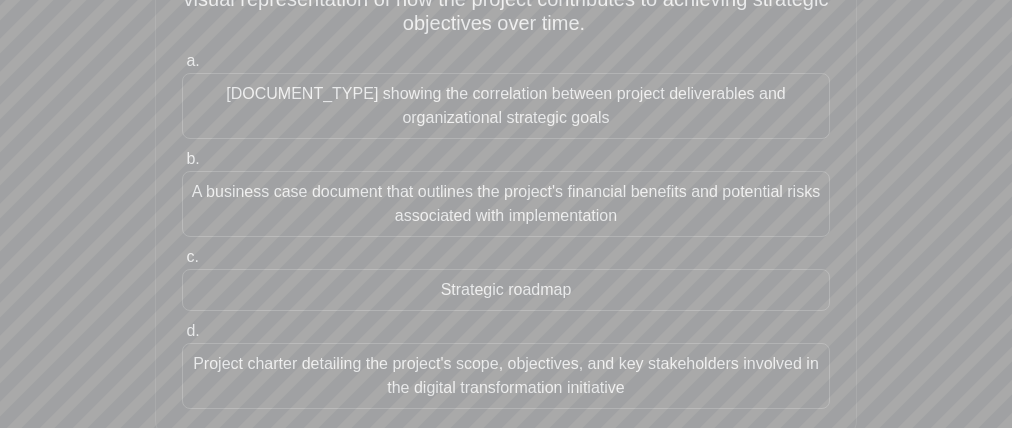 drag, startPoint x: 187, startPoint y: 202, endPoint x: 226, endPoint y: 252, distance: 63.411354 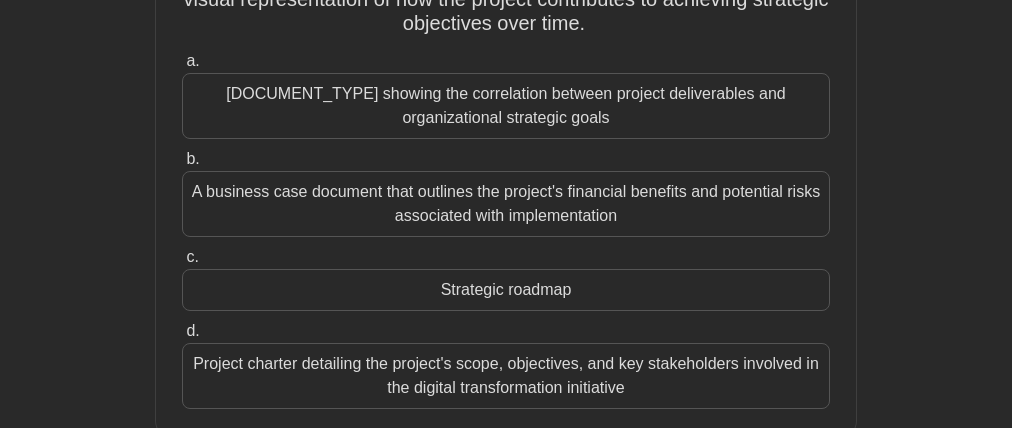 click on "[DOCUMENT_TYPE] showing the correlation between project deliverables and organizational strategic goals" at bounding box center (506, 106) 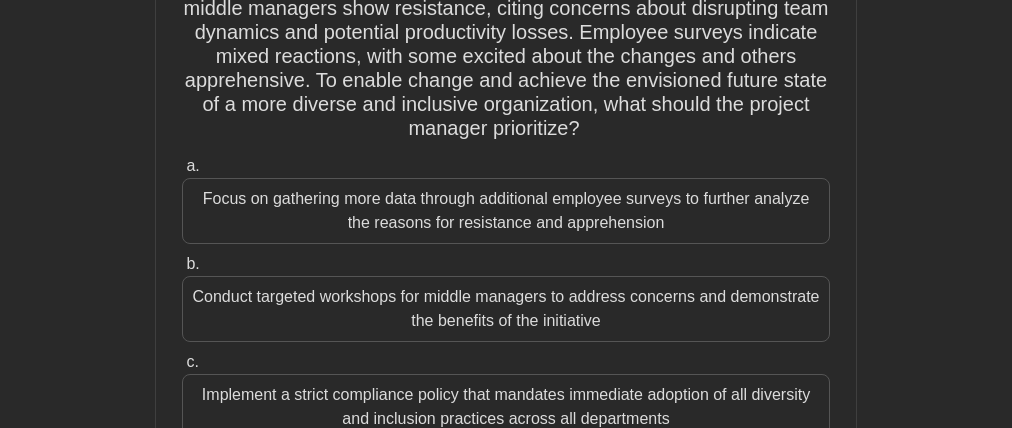 scroll, scrollTop: 0, scrollLeft: 0, axis: both 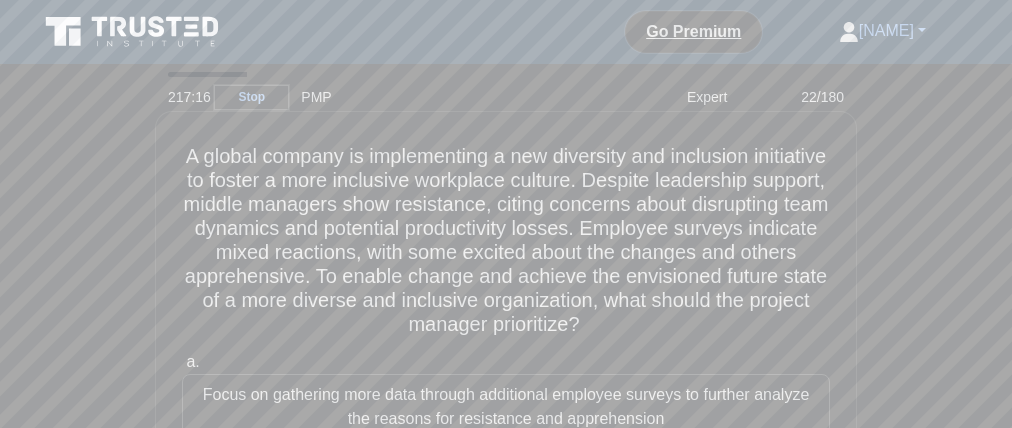 drag, startPoint x: 561, startPoint y: 168, endPoint x: 727, endPoint y: 164, distance: 166.04819 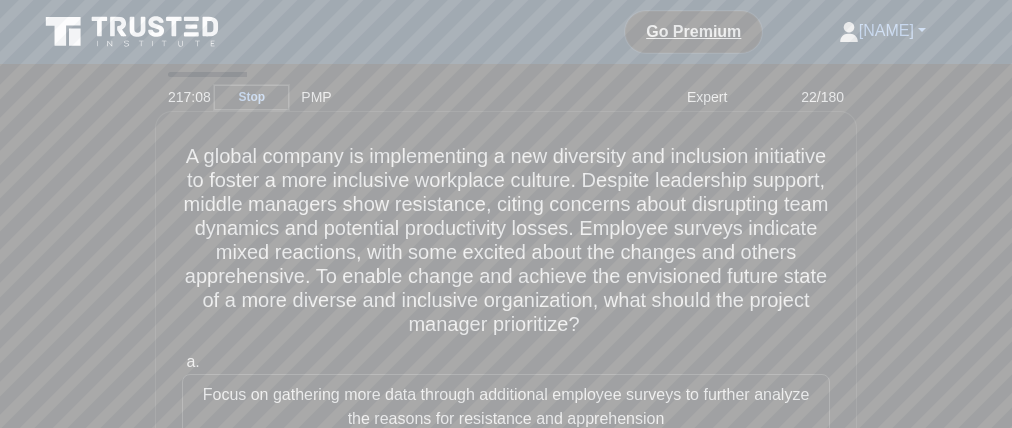 drag, startPoint x: 461, startPoint y: 216, endPoint x: 471, endPoint y: 215, distance: 10.049875 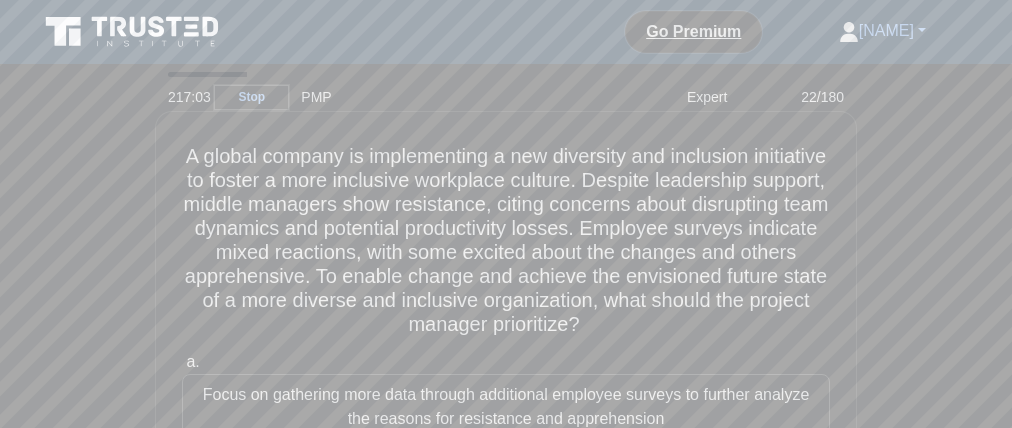 drag, startPoint x: 215, startPoint y: 236, endPoint x: 228, endPoint y: 241, distance: 13.928389 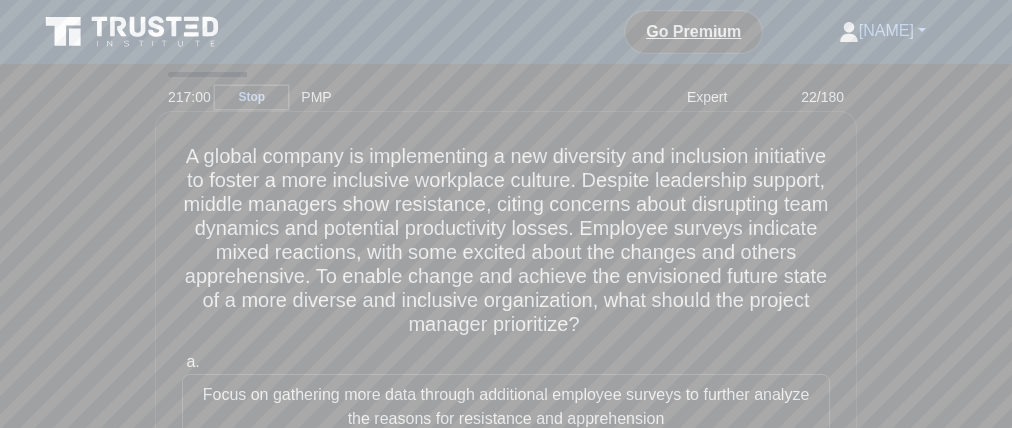 drag, startPoint x: 458, startPoint y: 240, endPoint x: 432, endPoint y: 245, distance: 26.476404 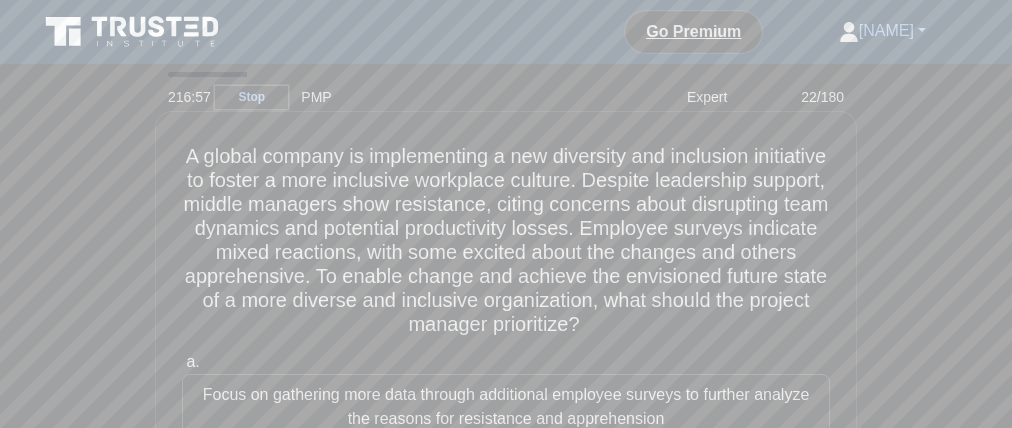 drag, startPoint x: 228, startPoint y: 265, endPoint x: 243, endPoint y: 265, distance: 15 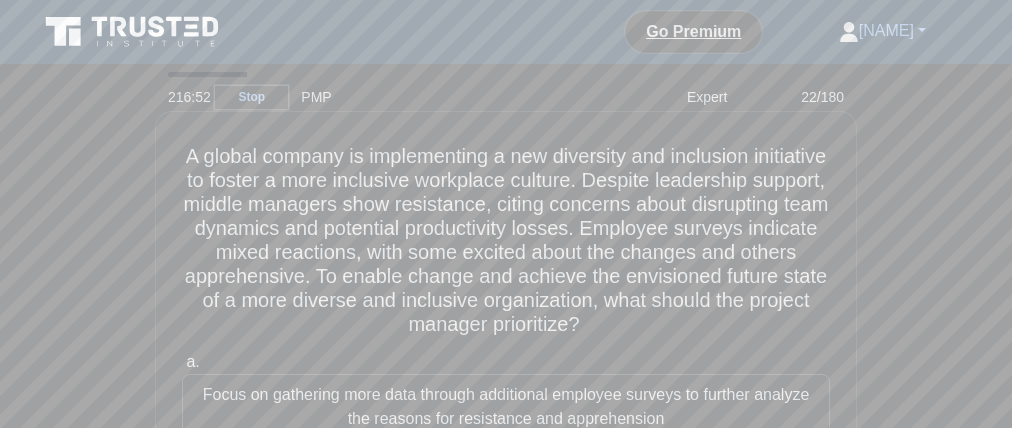 drag, startPoint x: 601, startPoint y: 240, endPoint x: 661, endPoint y: 239, distance: 60.00833 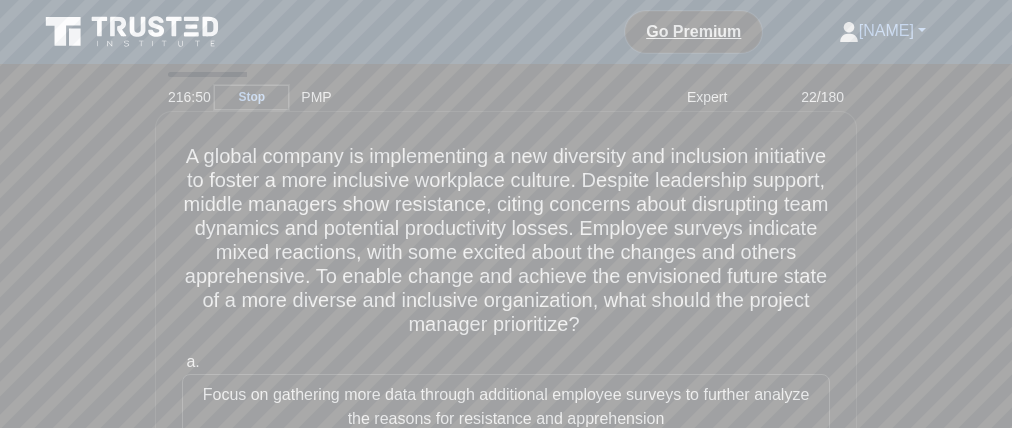 drag, startPoint x: 193, startPoint y: 218, endPoint x: 319, endPoint y: 220, distance: 126.01587 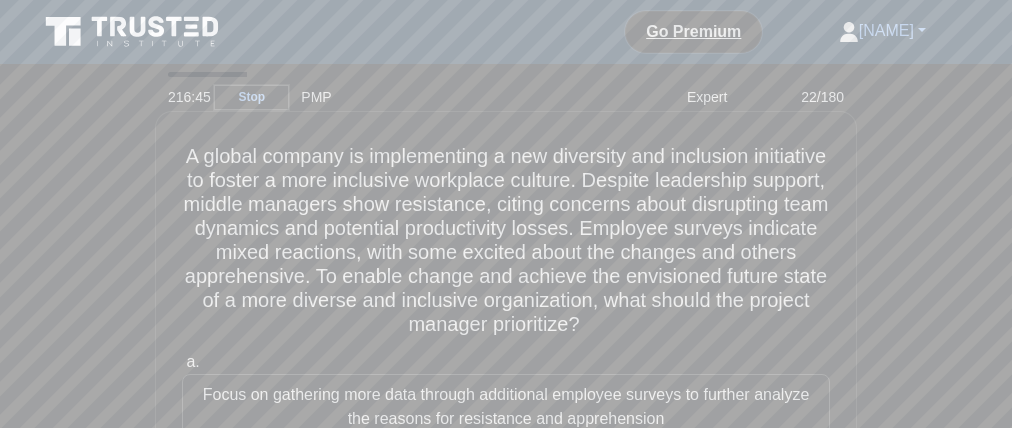 drag, startPoint x: 476, startPoint y: 266, endPoint x: 506, endPoint y: 268, distance: 30.066593 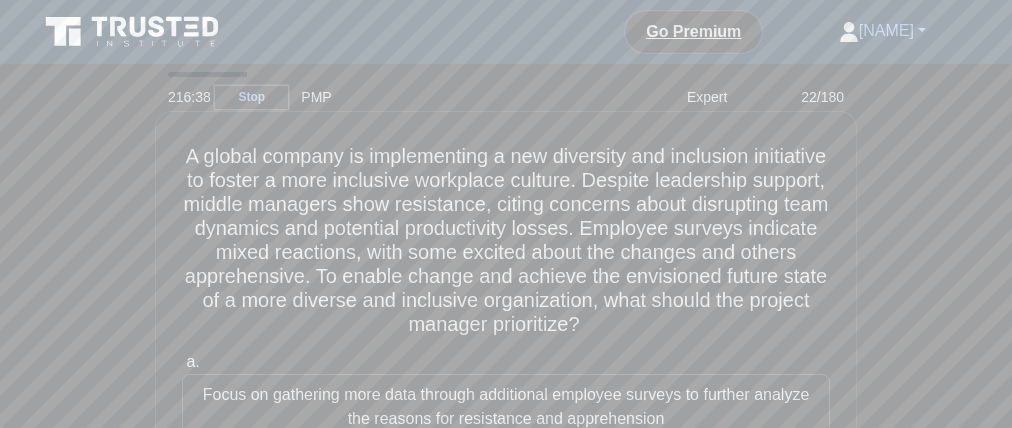 drag, startPoint x: 349, startPoint y: 291, endPoint x: 322, endPoint y: 292, distance: 27.018513 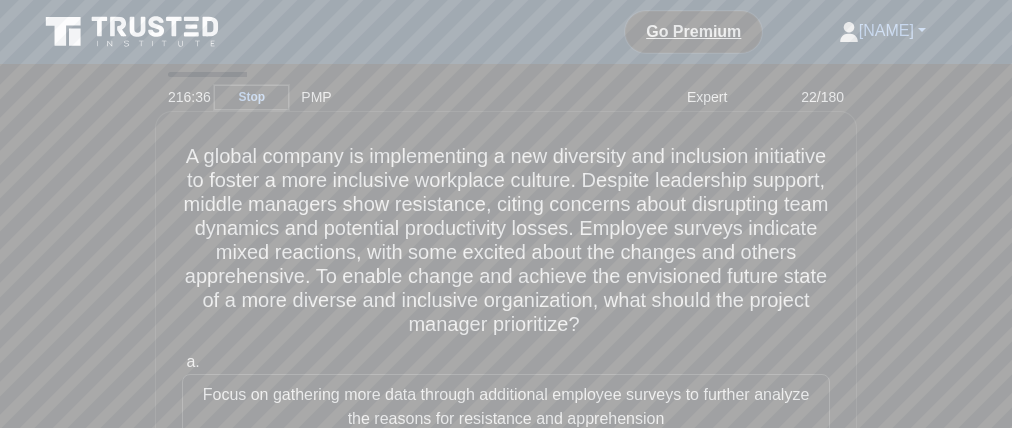 drag, startPoint x: 514, startPoint y: 291, endPoint x: 598, endPoint y: 289, distance: 84.0238 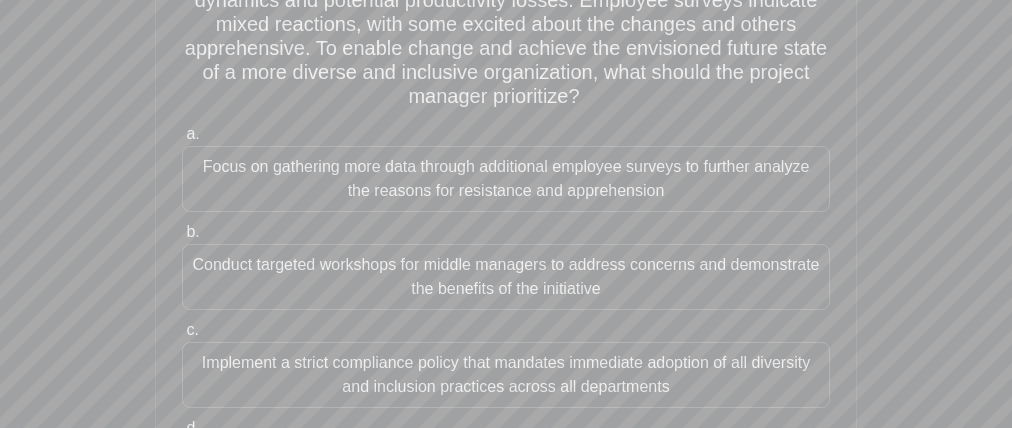 scroll, scrollTop: 229, scrollLeft: 0, axis: vertical 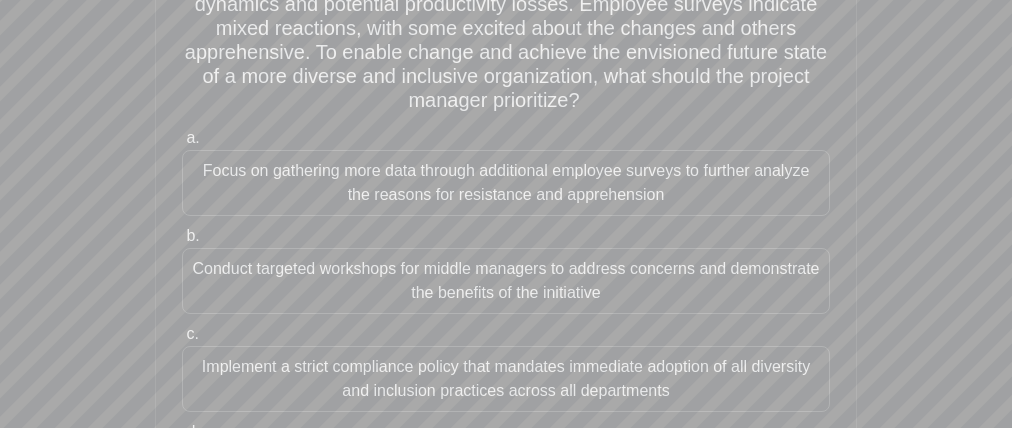 drag, startPoint x: 162, startPoint y: 165, endPoint x: 100, endPoint y: 187, distance: 65.78754 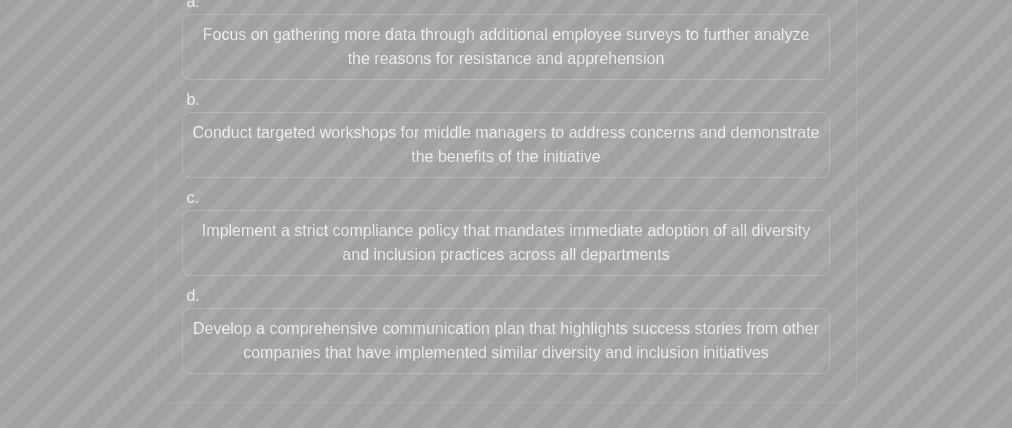 scroll, scrollTop: 356, scrollLeft: 0, axis: vertical 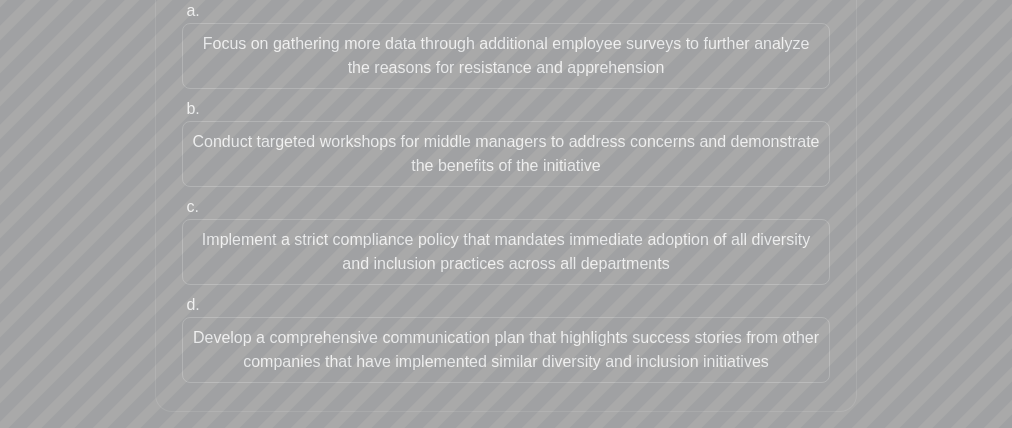 drag, startPoint x: 162, startPoint y: 159, endPoint x: 101, endPoint y: 164, distance: 61.204575 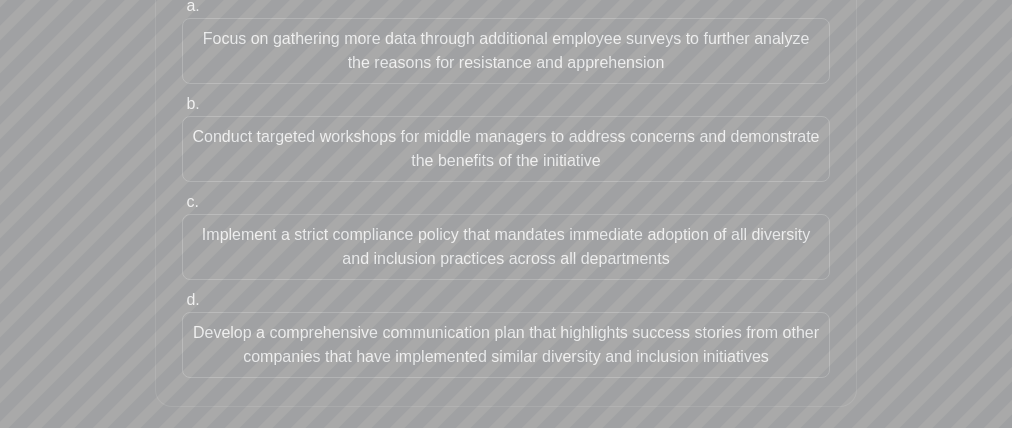 drag, startPoint x: 224, startPoint y: 252, endPoint x: 225, endPoint y: 293, distance: 41.01219 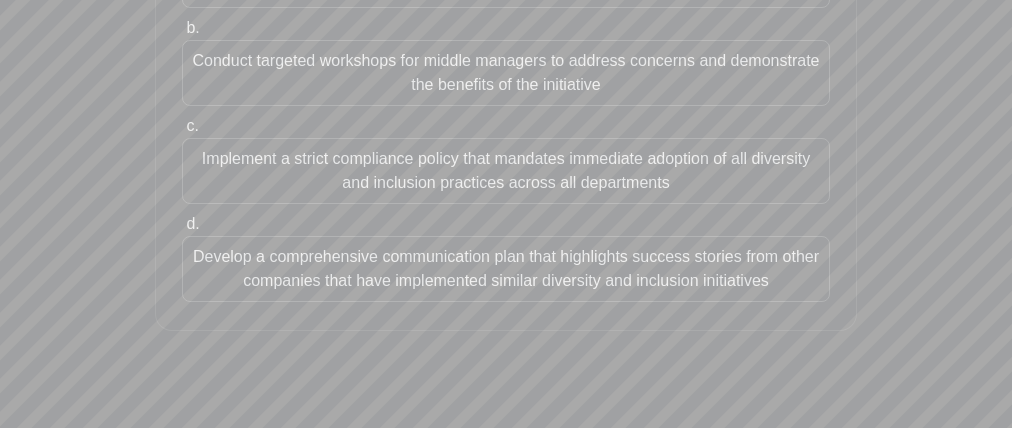 scroll, scrollTop: 453, scrollLeft: 0, axis: vertical 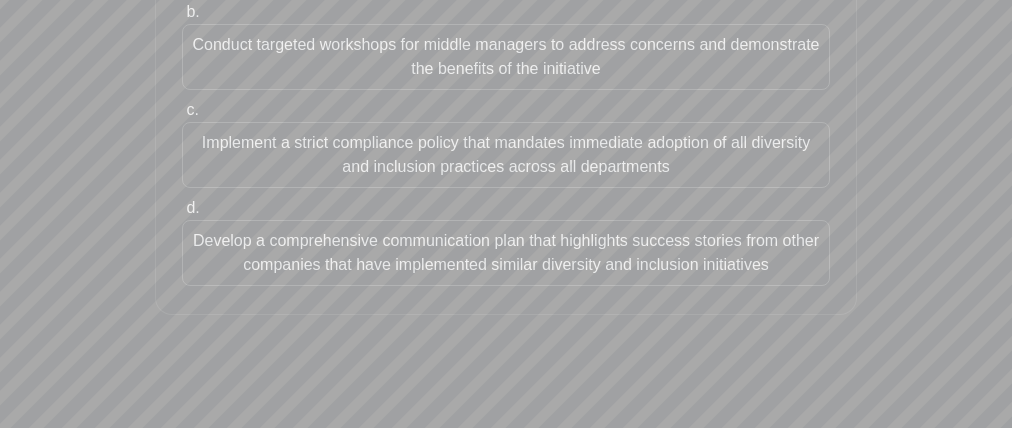 drag, startPoint x: 166, startPoint y: 248, endPoint x: 97, endPoint y: 268, distance: 71.8401 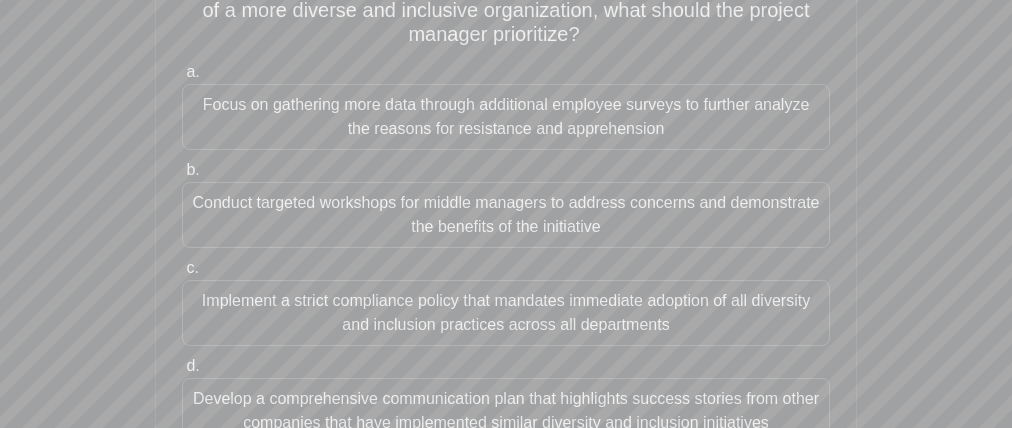 scroll, scrollTop: 219, scrollLeft: 0, axis: vertical 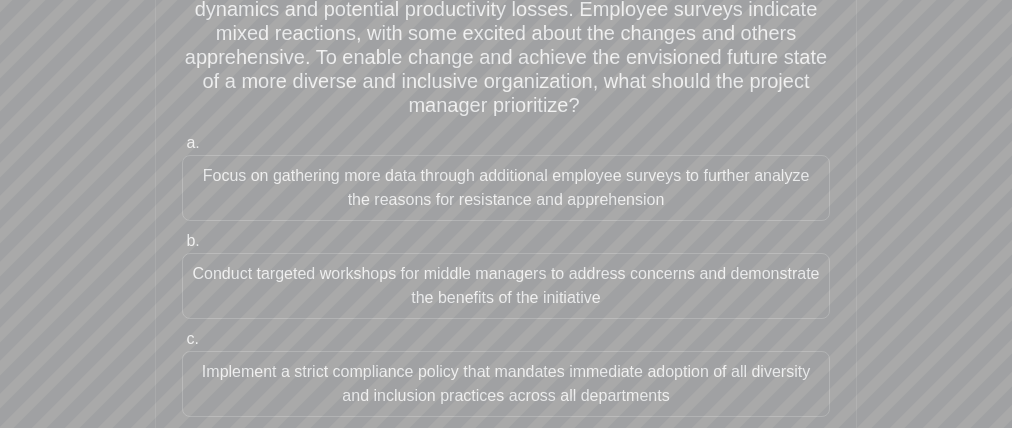 drag, startPoint x: 491, startPoint y: 129, endPoint x: 533, endPoint y: 125, distance: 42.190044 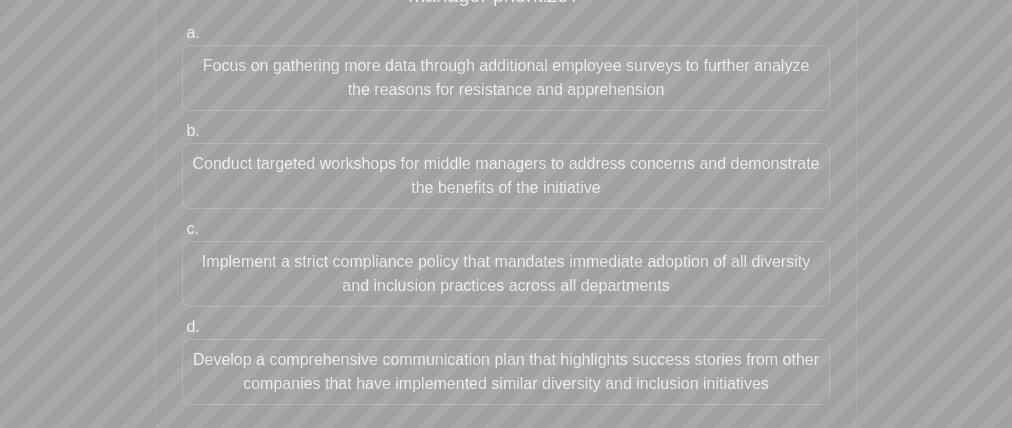 scroll, scrollTop: 404, scrollLeft: 0, axis: vertical 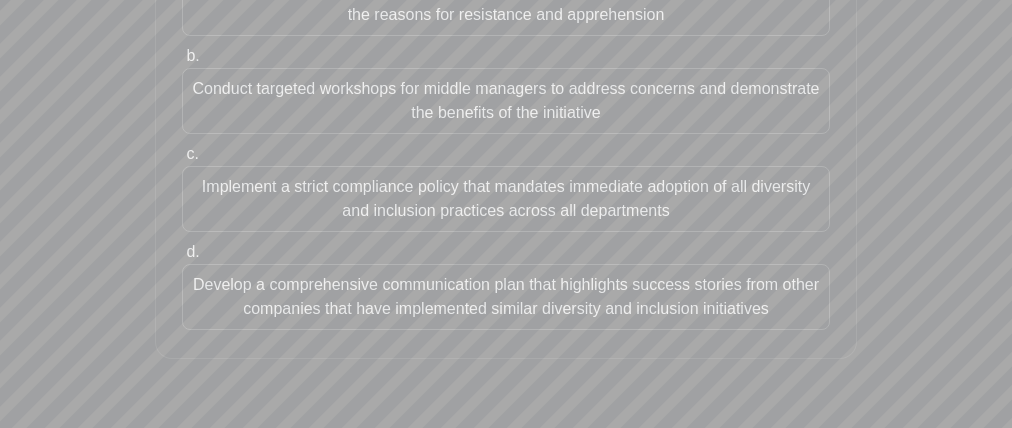 drag, startPoint x: 106, startPoint y: 303, endPoint x: 177, endPoint y: 328, distance: 75.272835 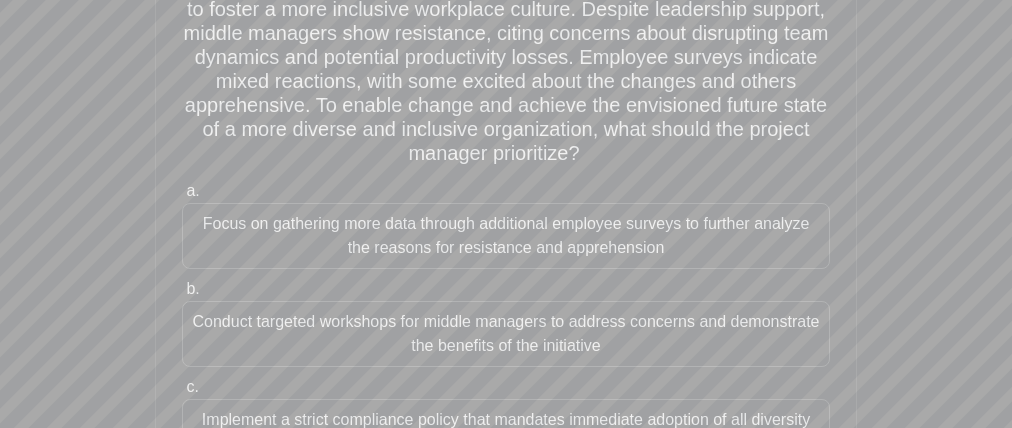 scroll, scrollTop: 169, scrollLeft: 0, axis: vertical 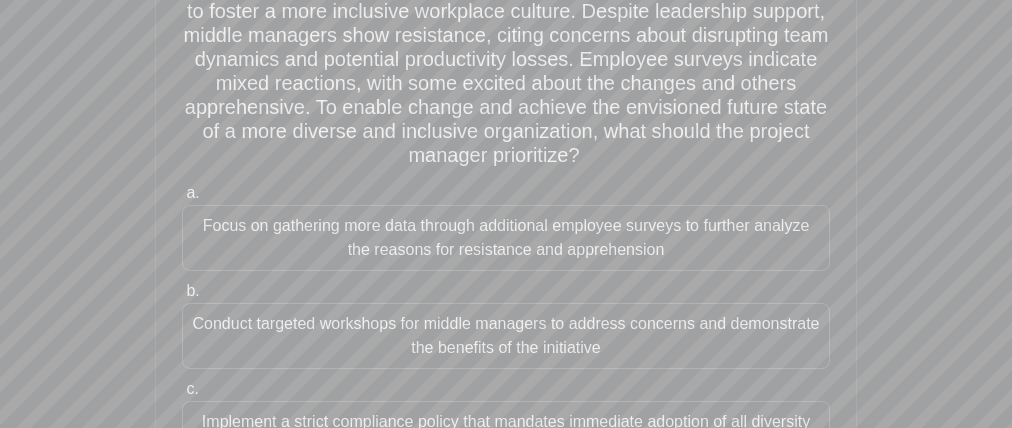 drag, startPoint x: 278, startPoint y: 356, endPoint x: 389, endPoint y: 329, distance: 114.236595 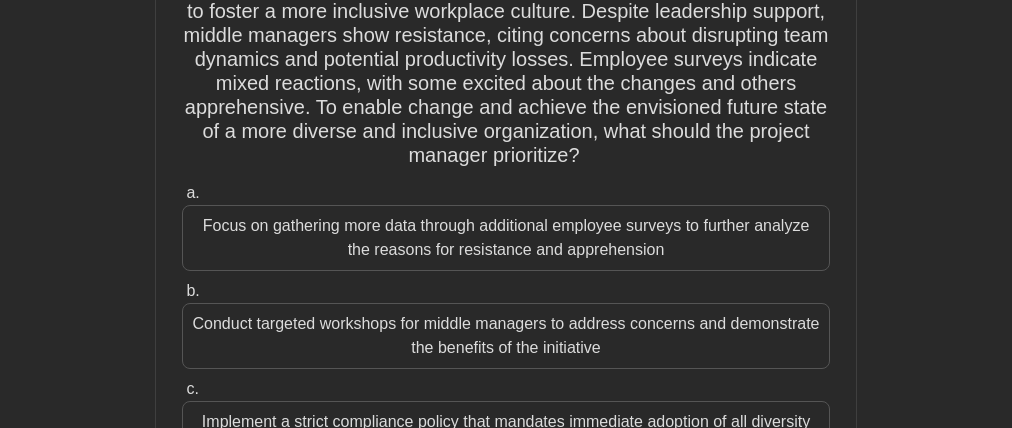 click on "Conduct targeted workshops for middle managers to address concerns and demonstrate the benefits of the initiative" at bounding box center (506, 336) 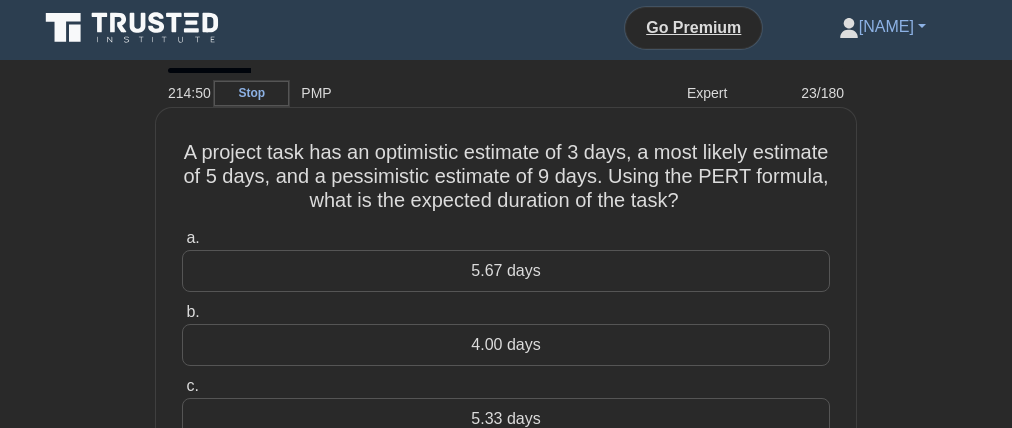scroll, scrollTop: 0, scrollLeft: 0, axis: both 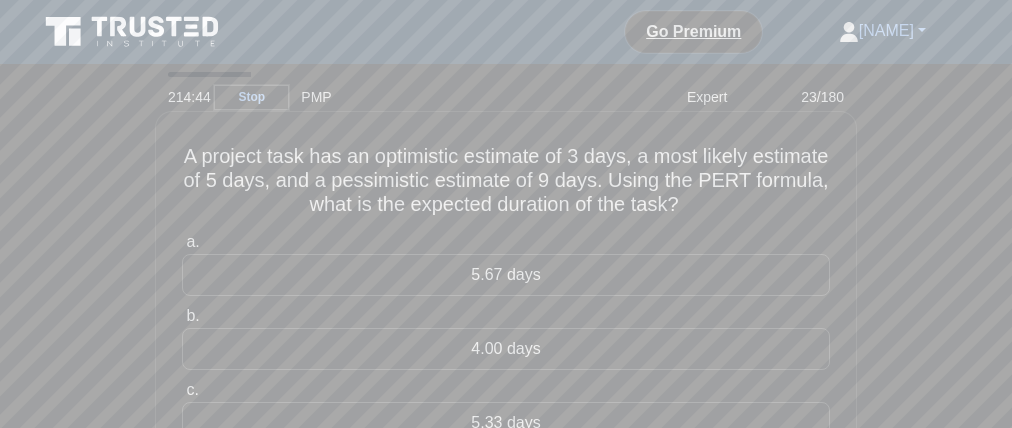 drag, startPoint x: 386, startPoint y: 170, endPoint x: 456, endPoint y: 167, distance: 70.064255 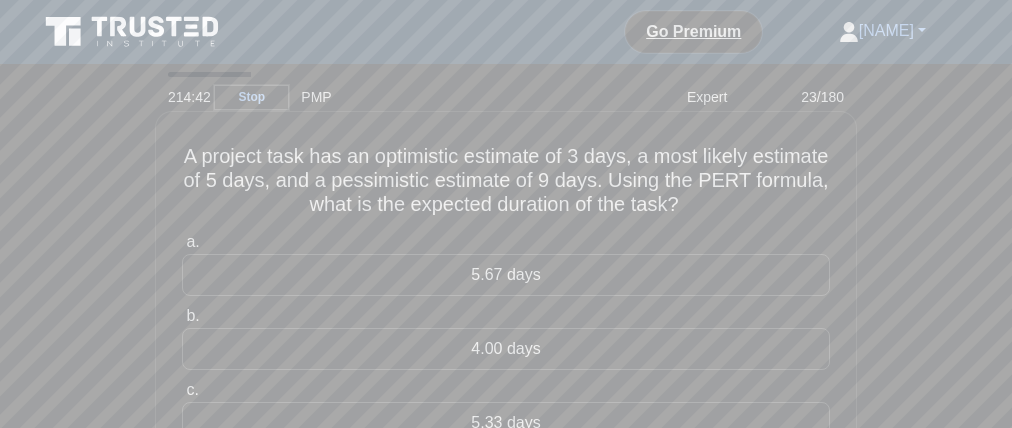 drag, startPoint x: 572, startPoint y: 165, endPoint x: 633, endPoint y: 166, distance: 61.008198 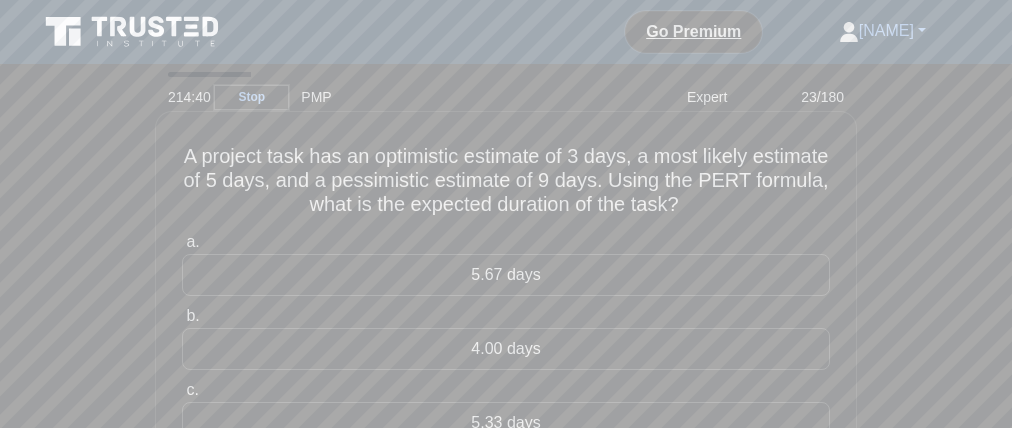 drag, startPoint x: 663, startPoint y: 170, endPoint x: 824, endPoint y: 169, distance: 161.00311 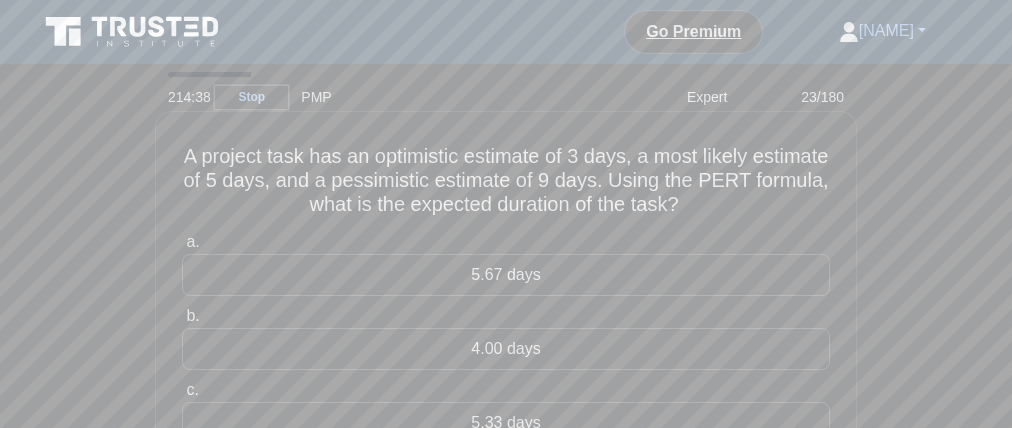 drag, startPoint x: 196, startPoint y: 202, endPoint x: 278, endPoint y: 200, distance: 82.02438 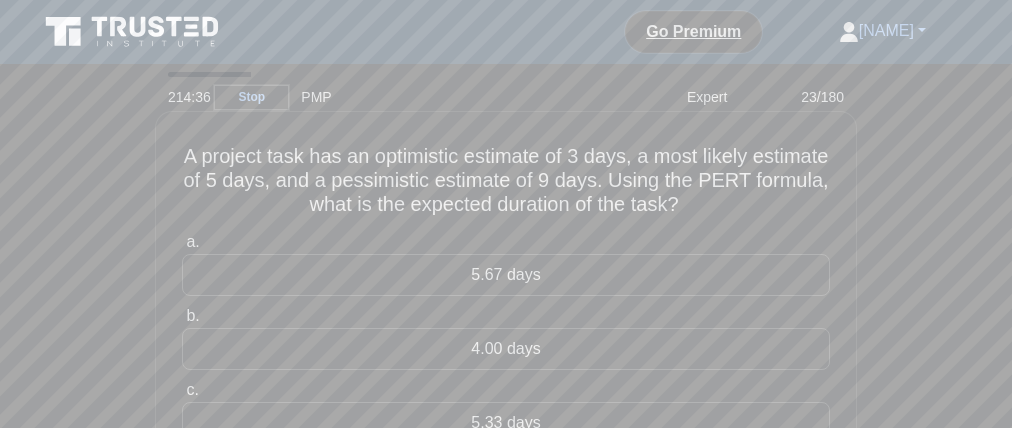 drag, startPoint x: 336, startPoint y: 197, endPoint x: 416, endPoint y: 195, distance: 80.024994 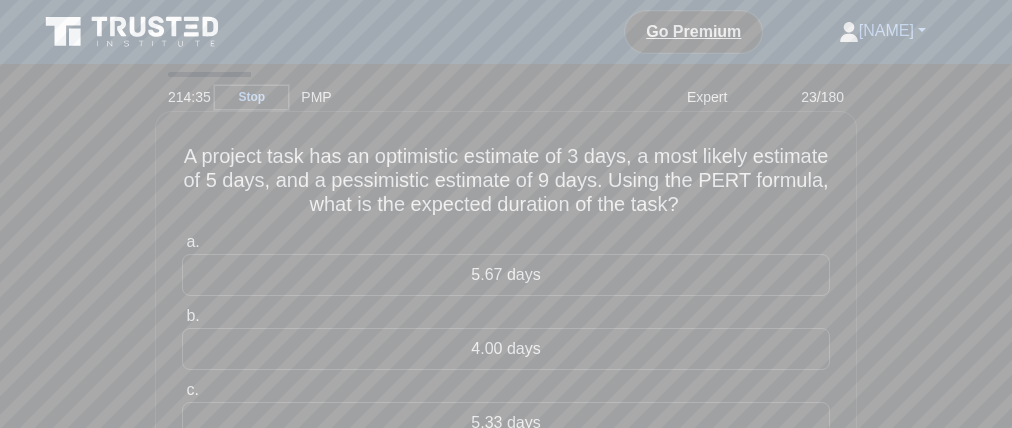 drag, startPoint x: 537, startPoint y: 195, endPoint x: 668, endPoint y: 207, distance: 131.54848 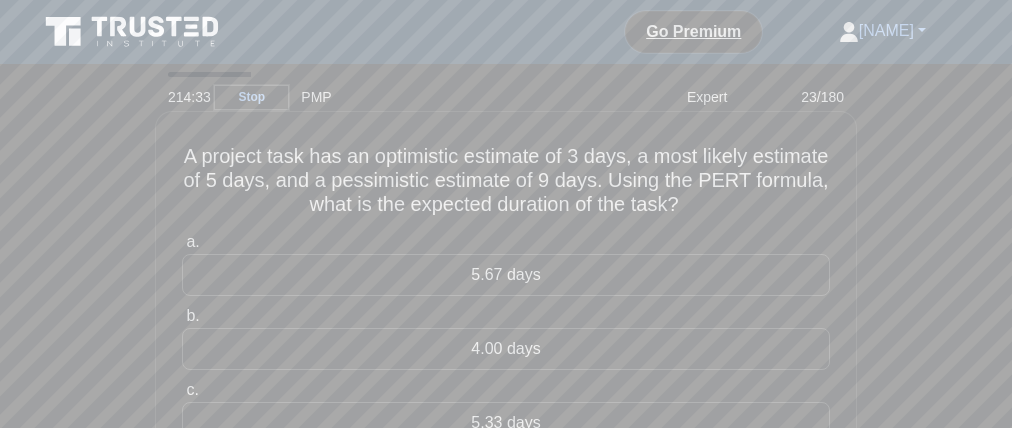 drag, startPoint x: 719, startPoint y: 207, endPoint x: 740, endPoint y: 200, distance: 22.135944 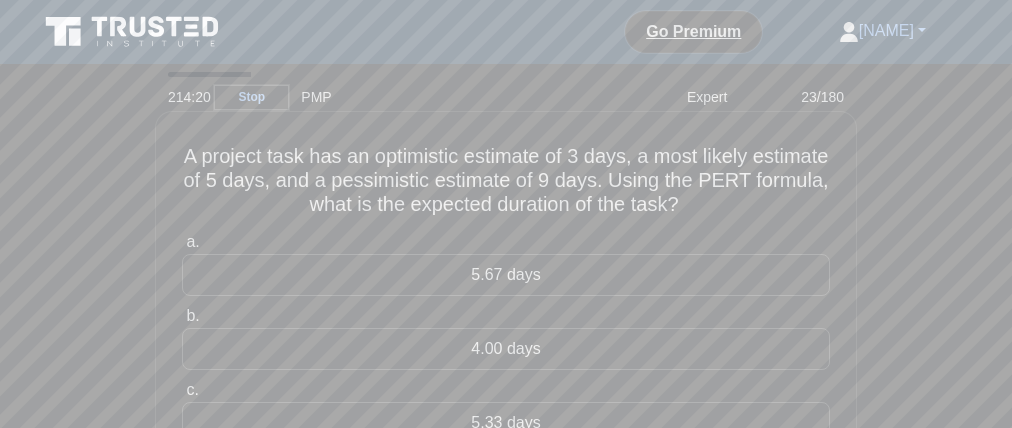 drag, startPoint x: 361, startPoint y: 222, endPoint x: 410, endPoint y: 238, distance: 51.546097 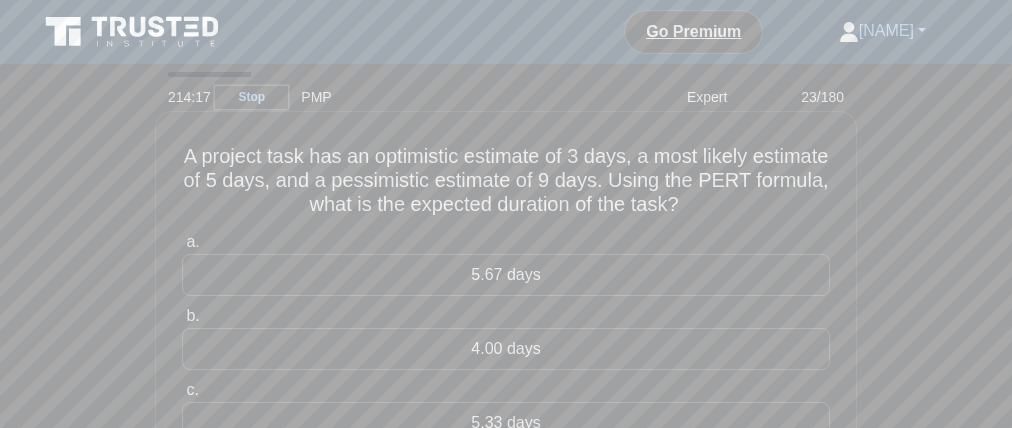 drag, startPoint x: 302, startPoint y: 232, endPoint x: 348, endPoint y: 256, distance: 51.884487 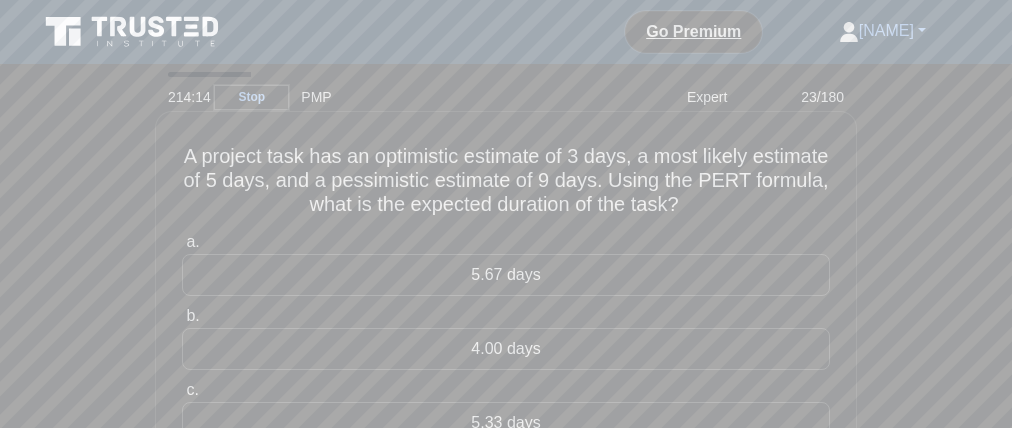 drag, startPoint x: 529, startPoint y: 217, endPoint x: 511, endPoint y: 251, distance: 38.470768 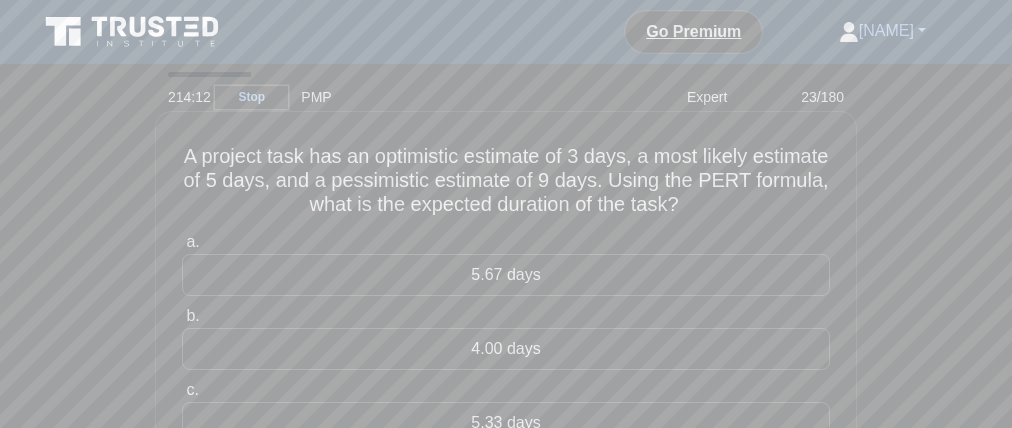 drag, startPoint x: 646, startPoint y: 228, endPoint x: 594, endPoint y: 271, distance: 67.47592 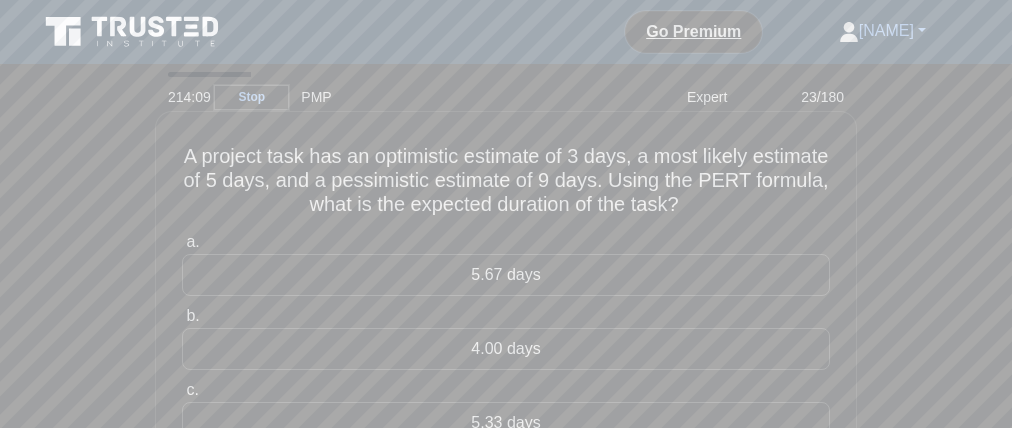 drag, startPoint x: 697, startPoint y: 237, endPoint x: 697, endPoint y: 276, distance: 39 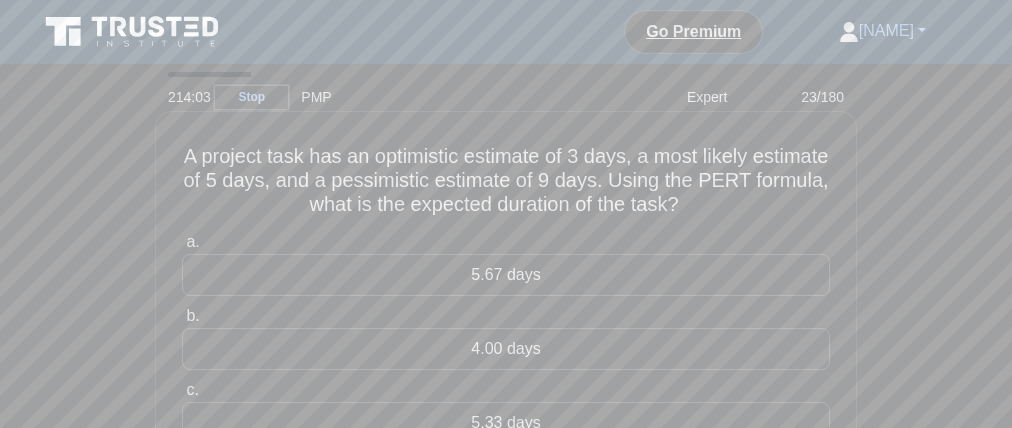 click on "a.
[NUMBER] days
b.
[NUMBER] days
c. d." at bounding box center [506, 374] 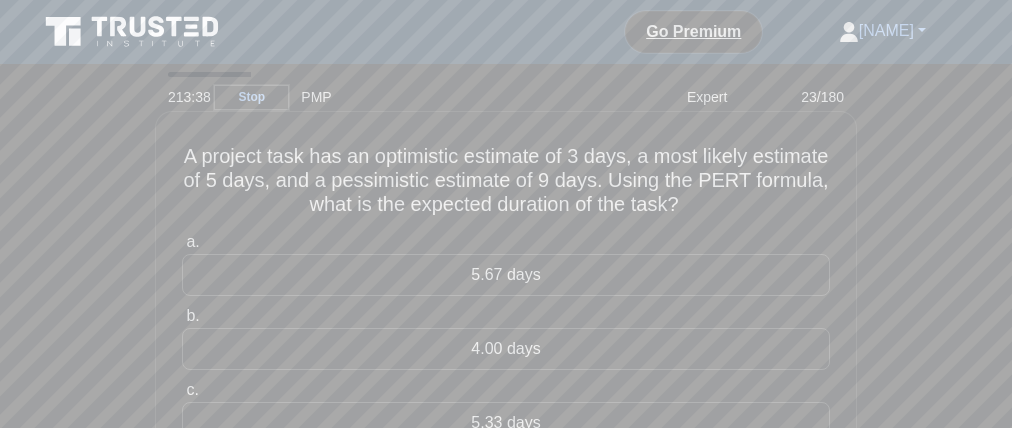 drag, startPoint x: 509, startPoint y: 240, endPoint x: 491, endPoint y: 270, distance: 34.98571 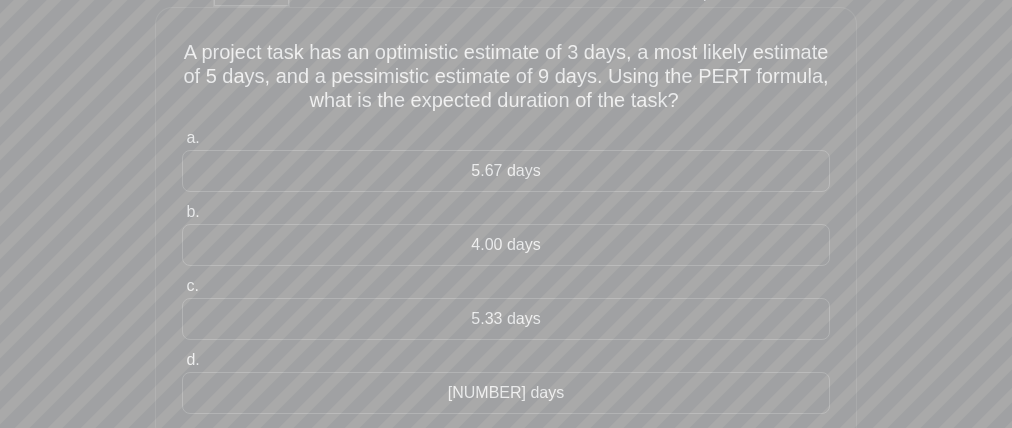 scroll, scrollTop: 147, scrollLeft: 0, axis: vertical 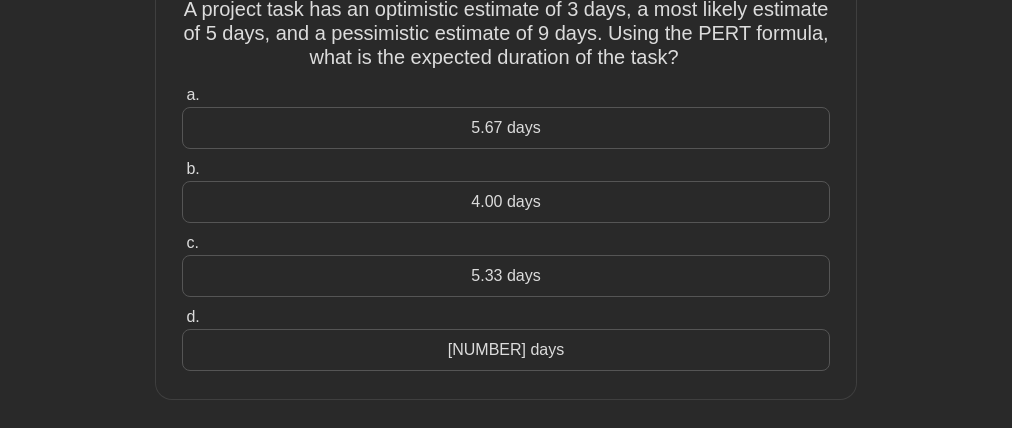 click on "5.33 days" at bounding box center [506, 276] 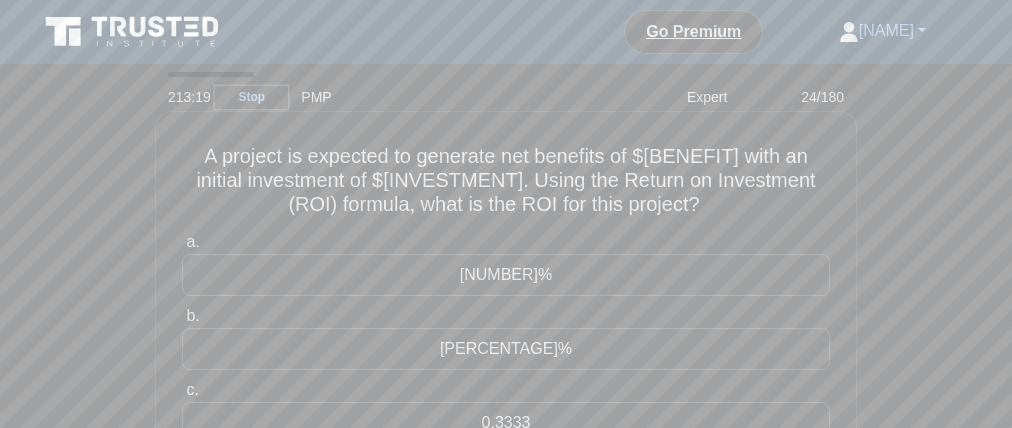 scroll, scrollTop: 0, scrollLeft: 0, axis: both 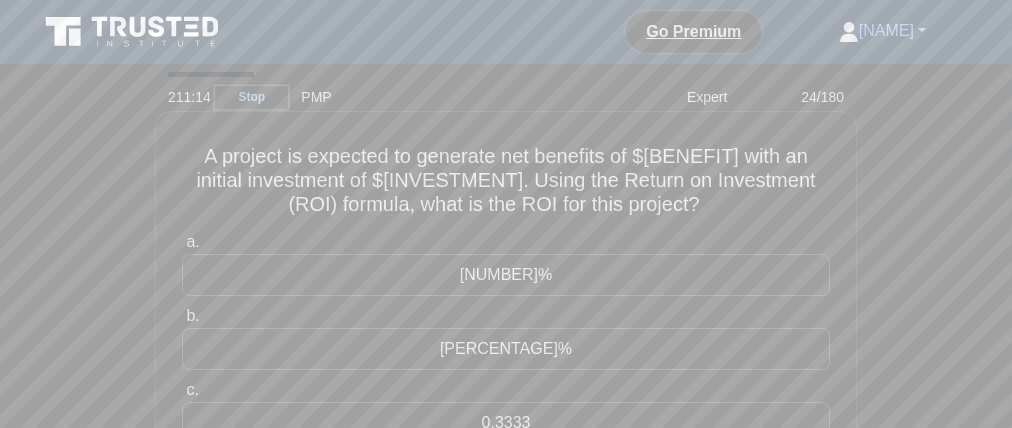 drag, startPoint x: 489, startPoint y: 169, endPoint x: 549, endPoint y: 170, distance: 60.00833 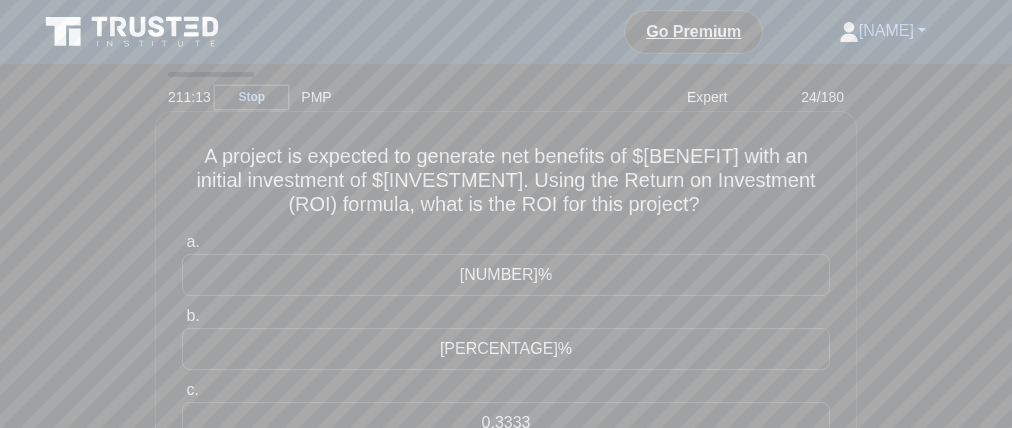 drag, startPoint x: 617, startPoint y: 170, endPoint x: 713, endPoint y: 170, distance: 96 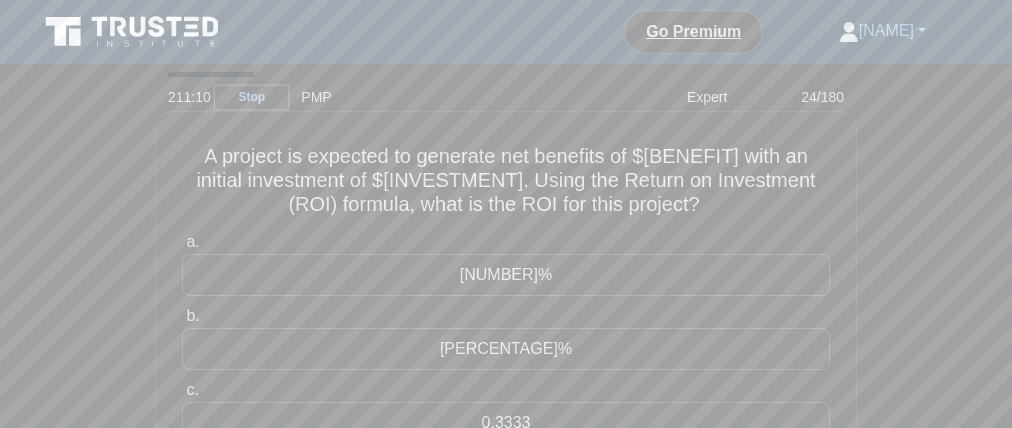 drag, startPoint x: 778, startPoint y: 172, endPoint x: 827, endPoint y: 172, distance: 49 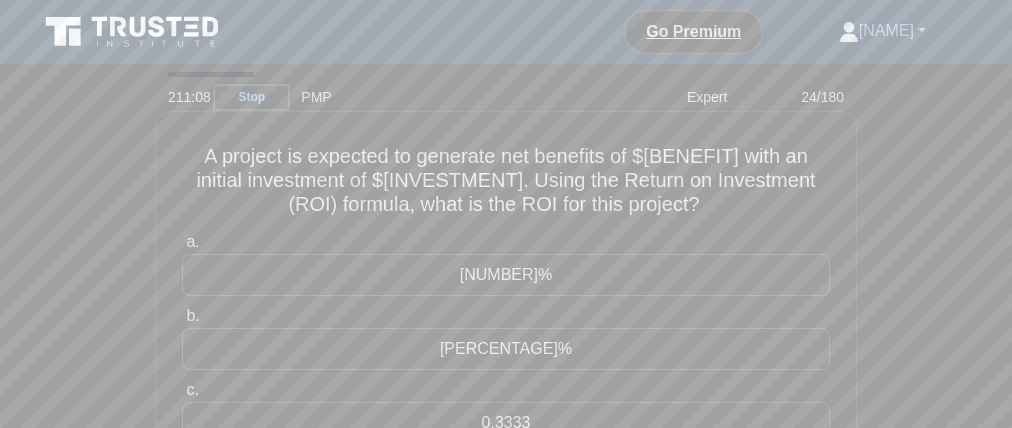 drag, startPoint x: 297, startPoint y: 193, endPoint x: 385, endPoint y: 195, distance: 88.02273 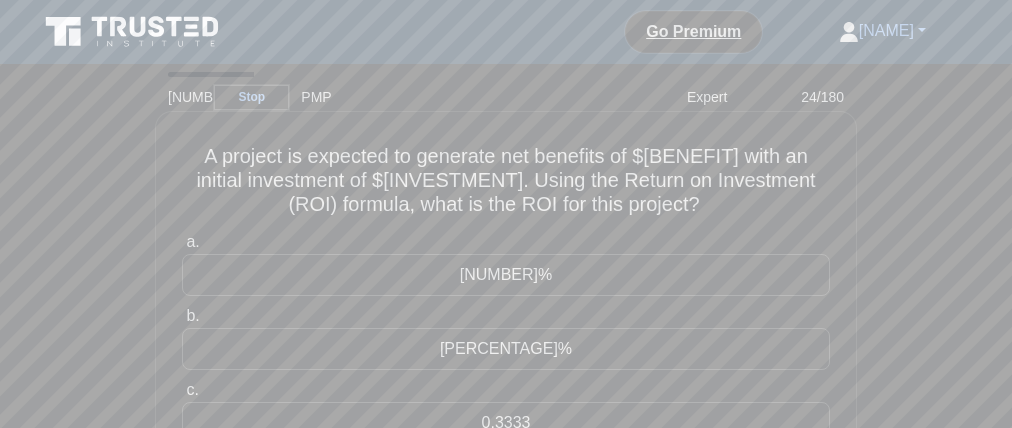 drag, startPoint x: 731, startPoint y: 197, endPoint x: 712, endPoint y: 198, distance: 19.026299 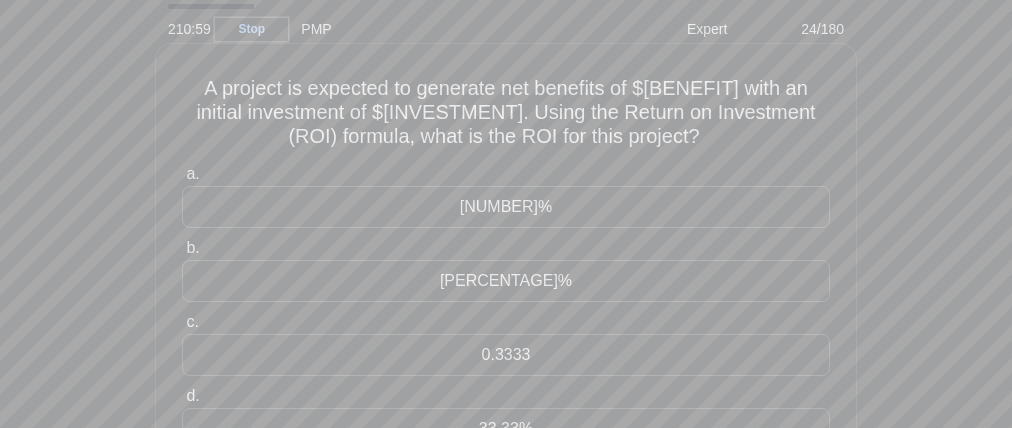 scroll, scrollTop: 61, scrollLeft: 0, axis: vertical 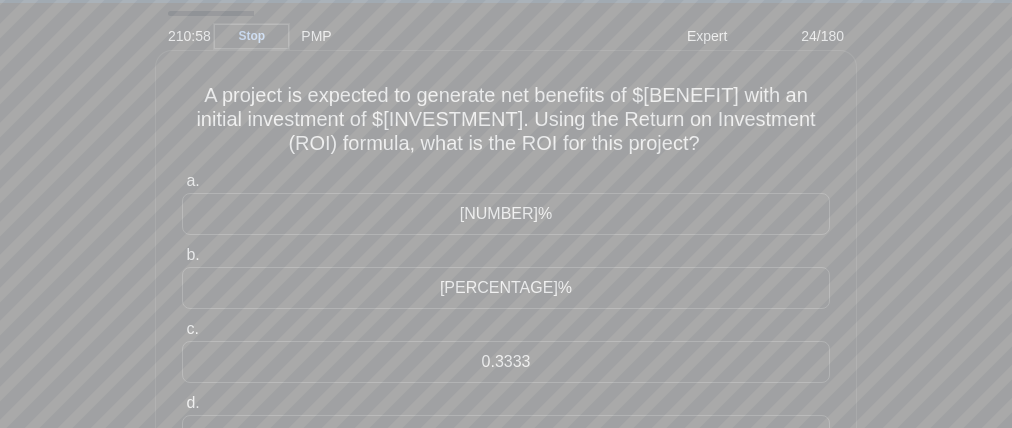 drag, startPoint x: 468, startPoint y: 191, endPoint x: 516, endPoint y: 143, distance: 67.88225 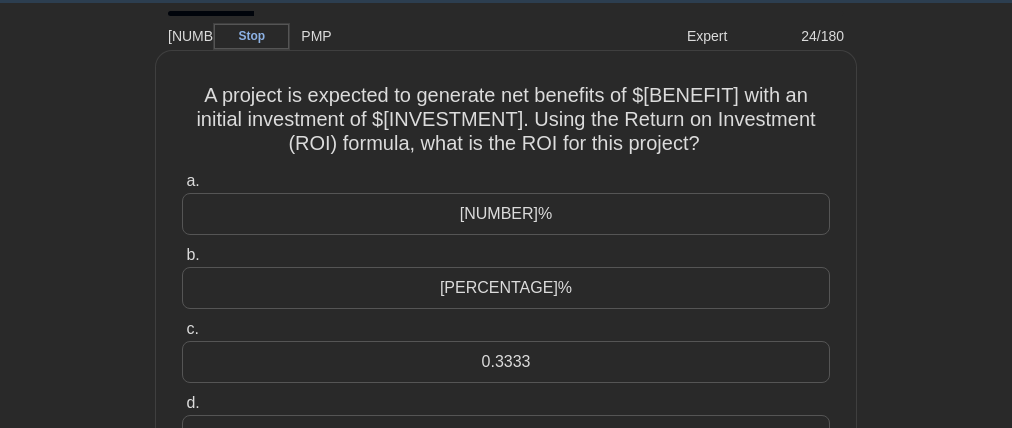 click on "[NUMBER]%" at bounding box center (506, 214) 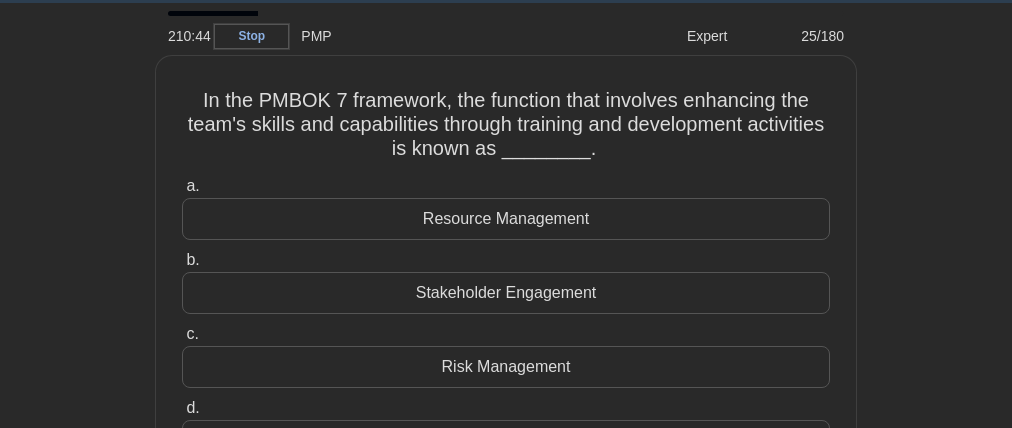 scroll, scrollTop: 0, scrollLeft: 0, axis: both 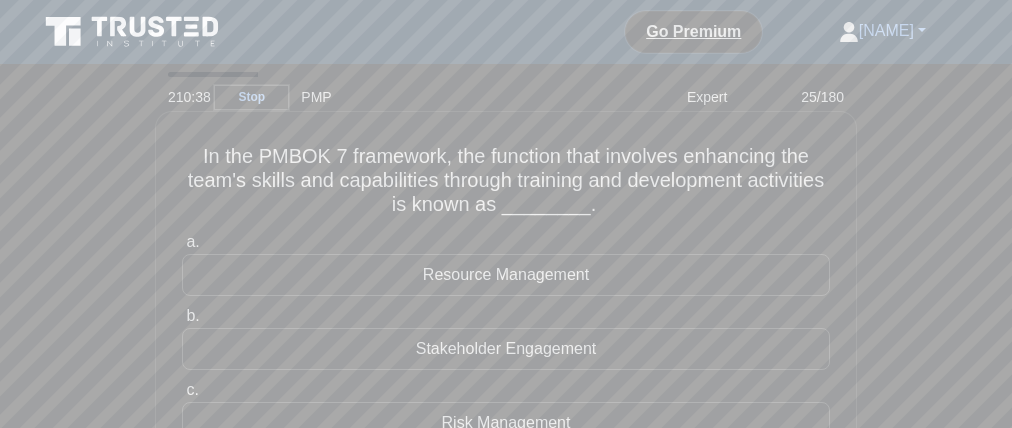 drag, startPoint x: 694, startPoint y: 174, endPoint x: 788, endPoint y: 172, distance: 94.02127 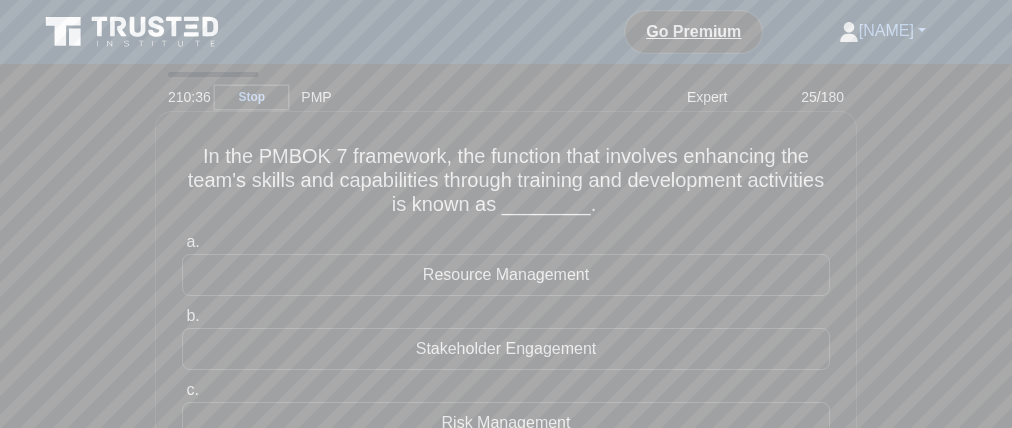 drag, startPoint x: 177, startPoint y: 193, endPoint x: 287, endPoint y: 194, distance: 110.00455 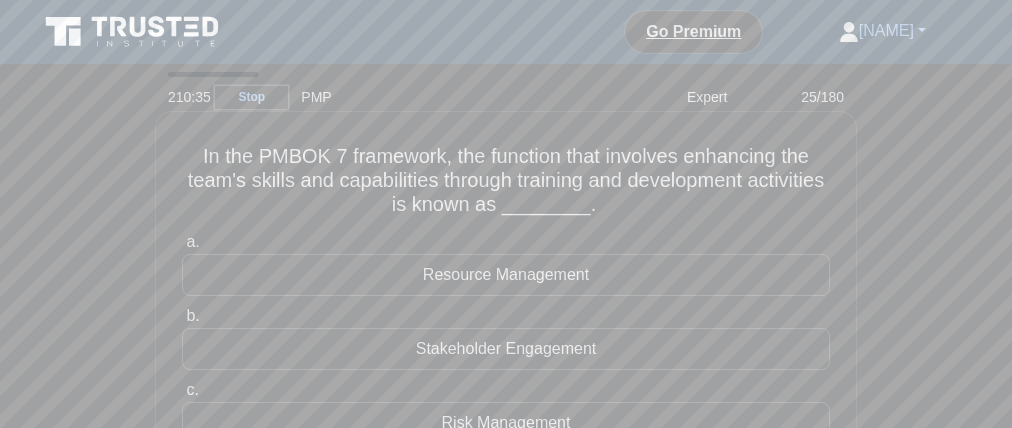 drag, startPoint x: 279, startPoint y: 199, endPoint x: 417, endPoint y: 193, distance: 138.13037 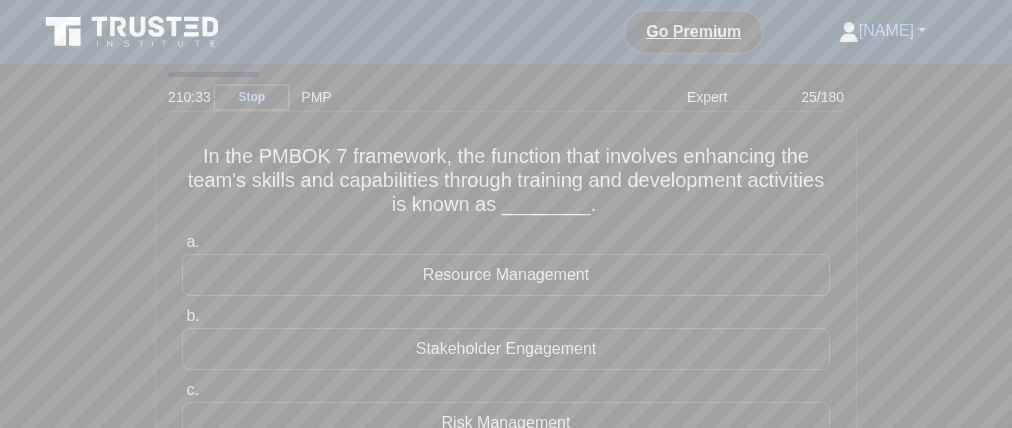 drag, startPoint x: 529, startPoint y: 202, endPoint x: 754, endPoint y: 197, distance: 225.05554 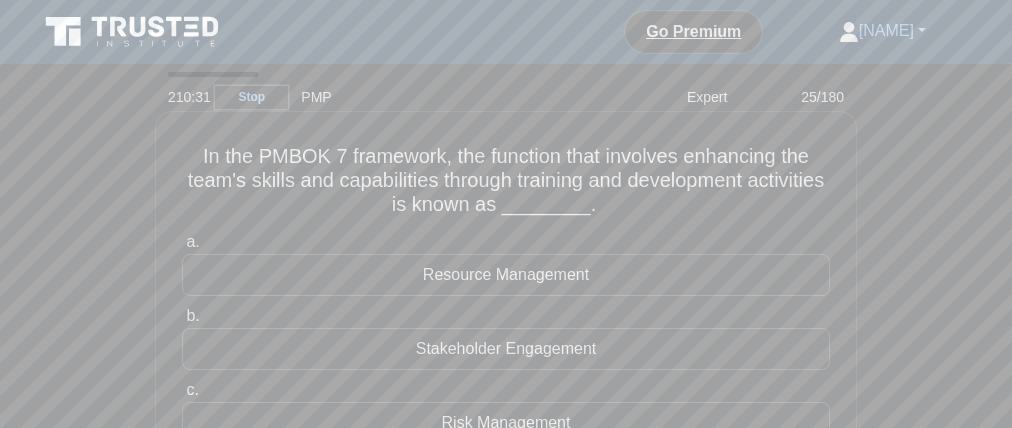 drag, startPoint x: 449, startPoint y: 230, endPoint x: 584, endPoint y: 229, distance: 135.00371 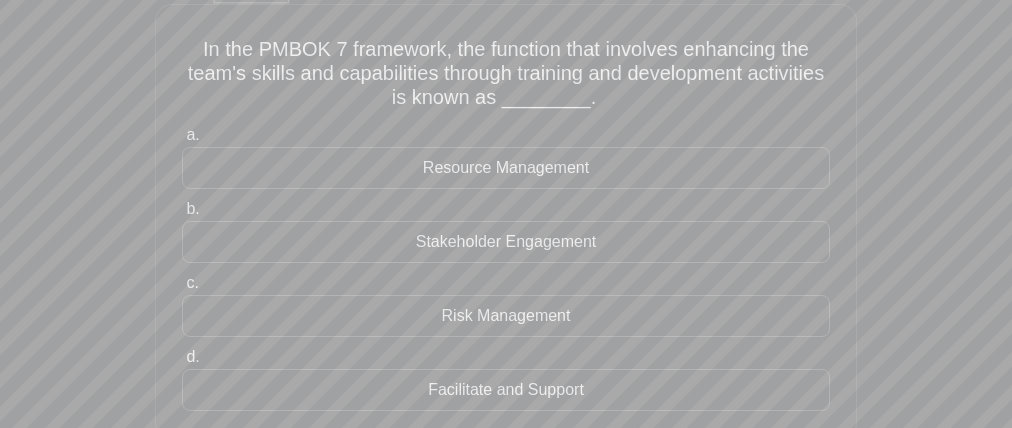 scroll, scrollTop: 108, scrollLeft: 0, axis: vertical 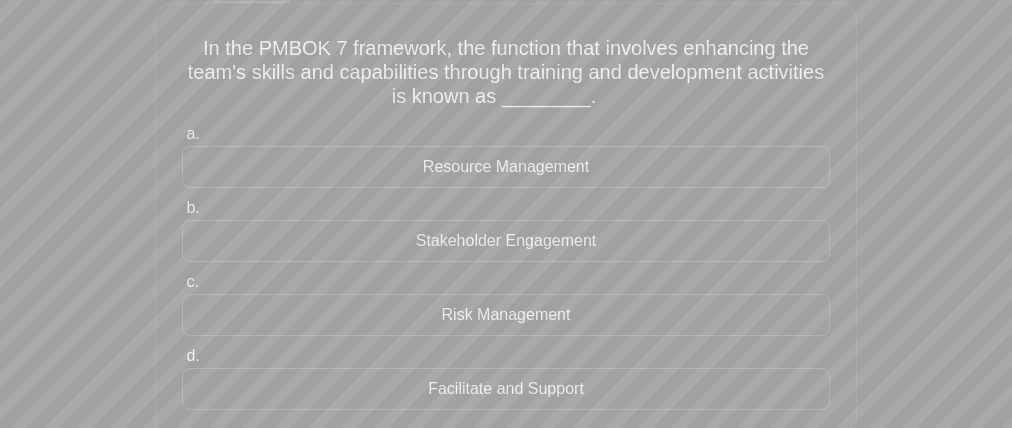 click on "Resource Management" at bounding box center [506, 167] 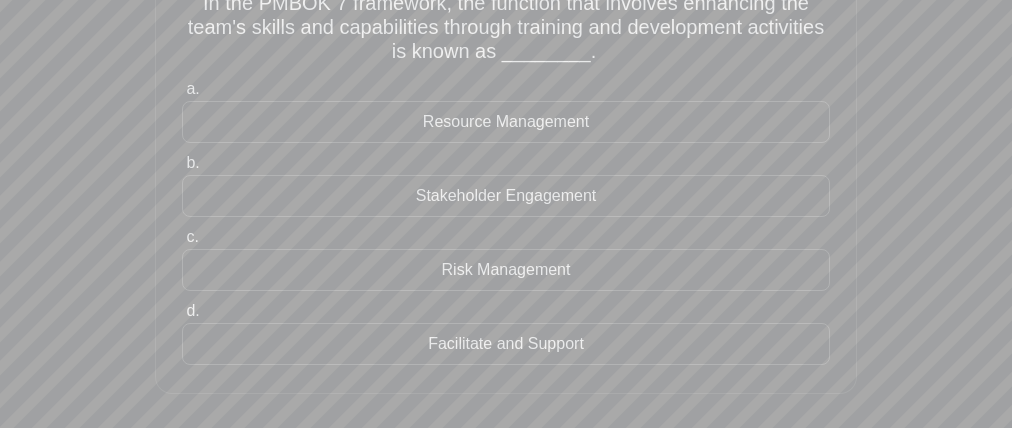 scroll, scrollTop: 77, scrollLeft: 0, axis: vertical 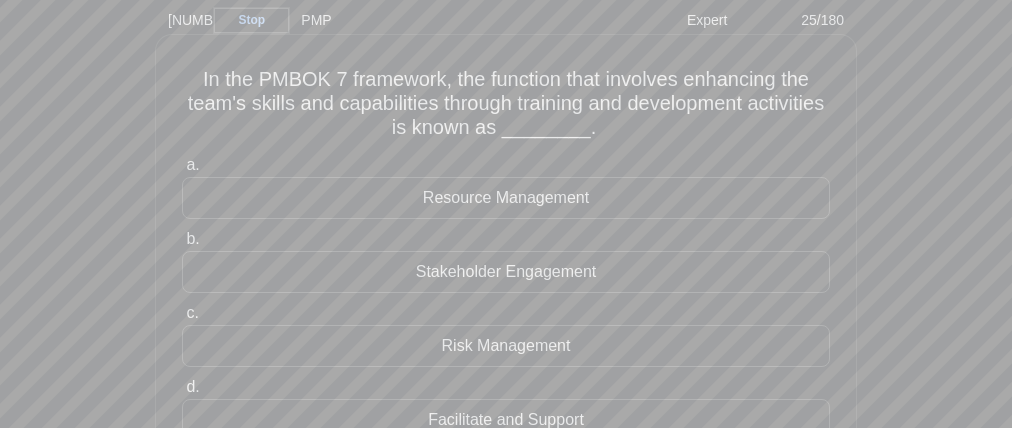 drag, startPoint x: 302, startPoint y: 89, endPoint x: 279, endPoint y: 94, distance: 23.537205 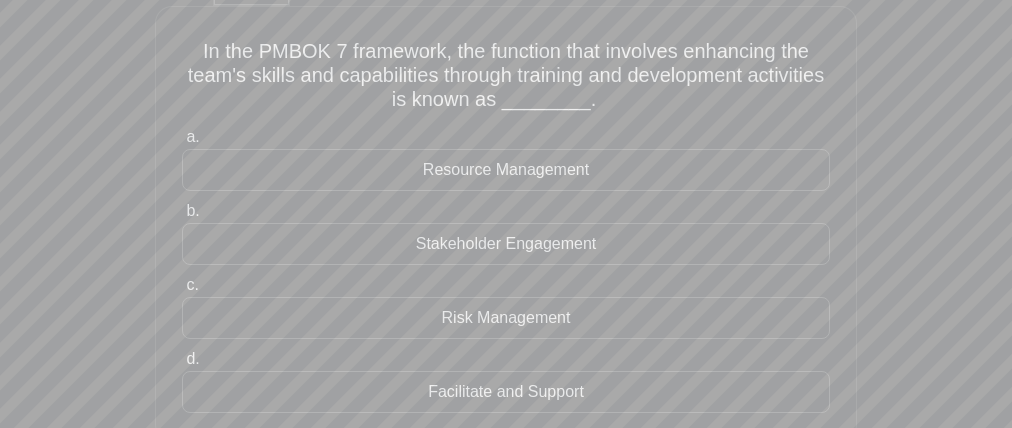 scroll, scrollTop: 126, scrollLeft: 0, axis: vertical 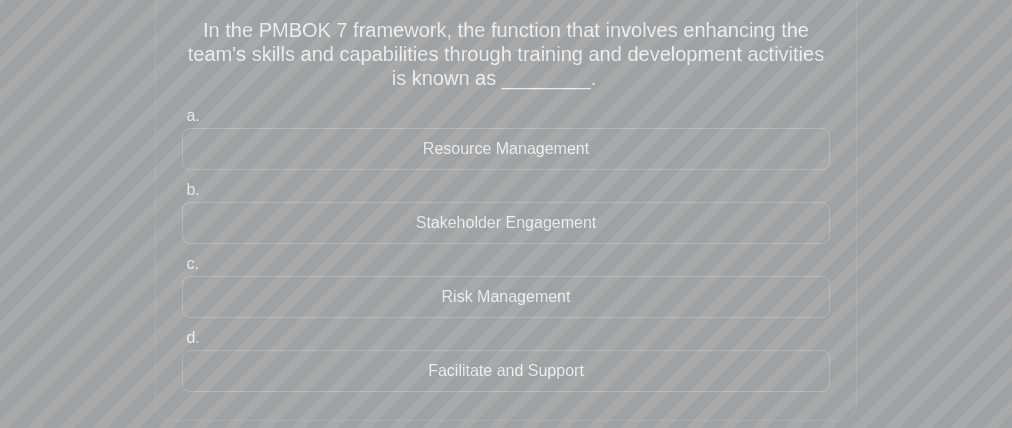 drag, startPoint x: 365, startPoint y: 131, endPoint x: 306, endPoint y: 151, distance: 62.297672 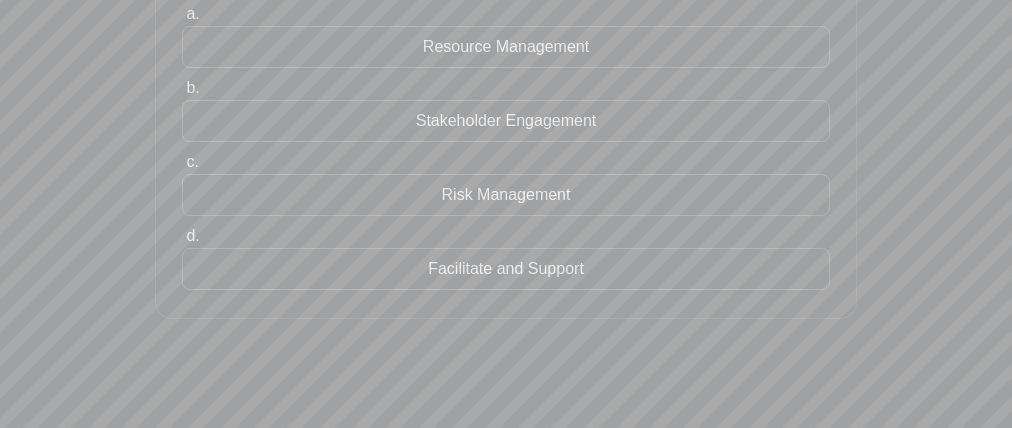 scroll, scrollTop: 232, scrollLeft: 0, axis: vertical 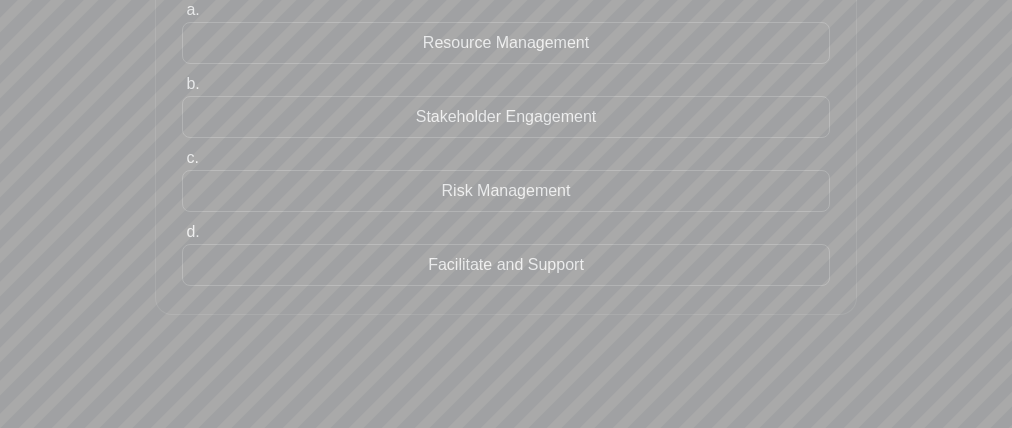 drag, startPoint x: 389, startPoint y: 262, endPoint x: 311, endPoint y: 279, distance: 79.83107 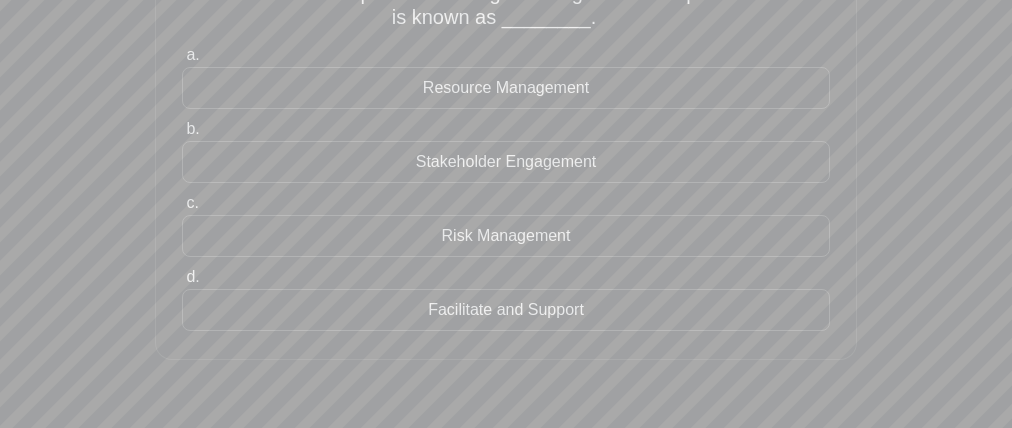 scroll, scrollTop: 195, scrollLeft: 0, axis: vertical 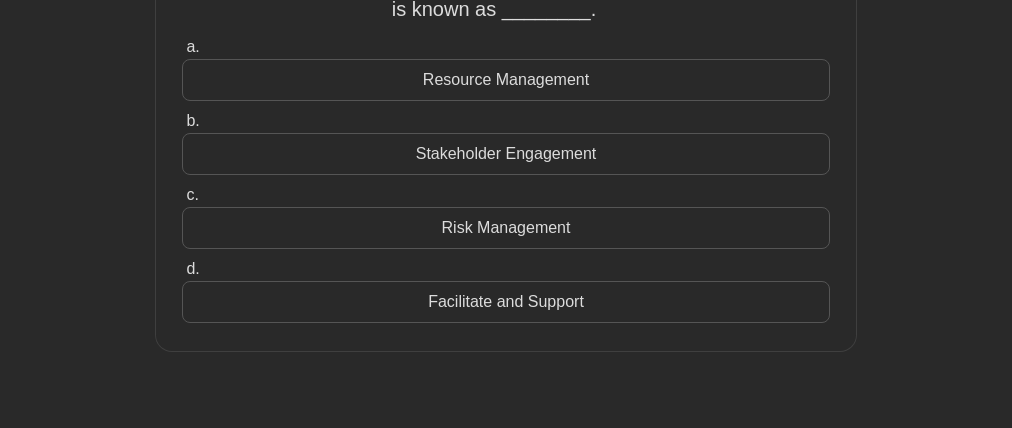click on "Facilitate and Support" at bounding box center (506, 302) 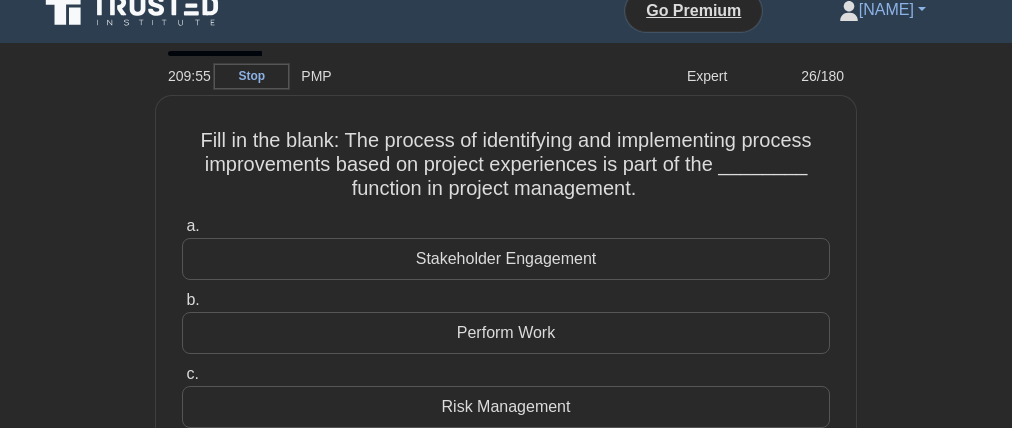 scroll, scrollTop: 0, scrollLeft: 0, axis: both 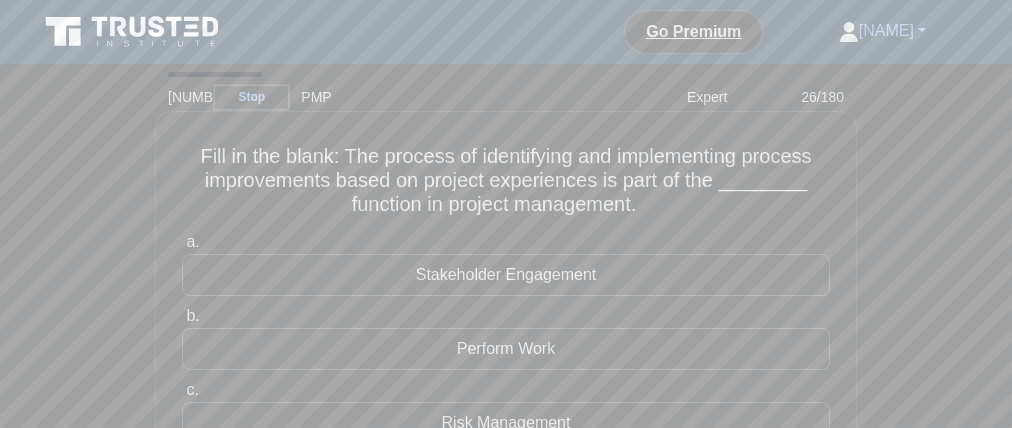 drag, startPoint x: 480, startPoint y: 171, endPoint x: 738, endPoint y: 169, distance: 258.00775 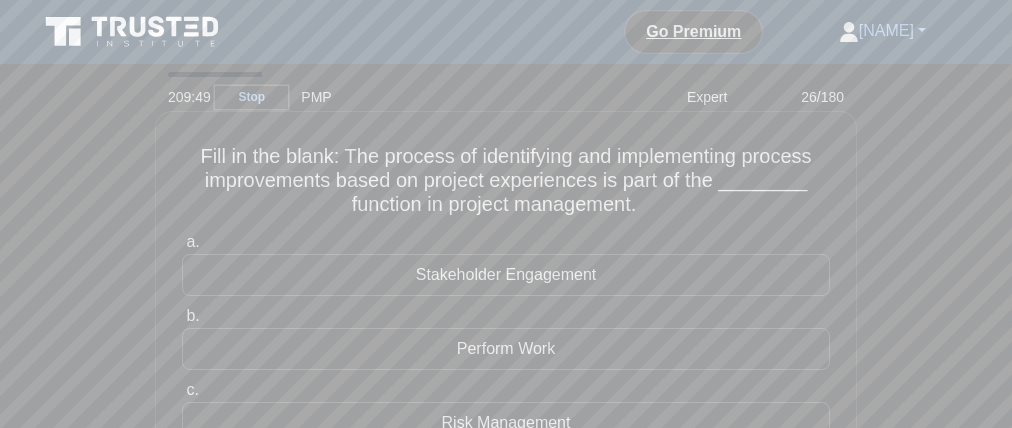 drag, startPoint x: 748, startPoint y: 171, endPoint x: 837, endPoint y: 170, distance: 89.005615 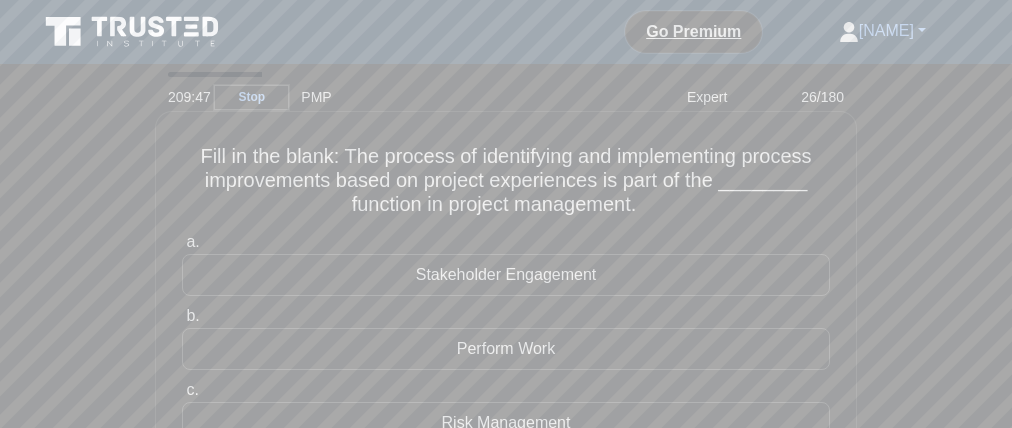 drag, startPoint x: 204, startPoint y: 205, endPoint x: 338, endPoint y: 204, distance: 134.00374 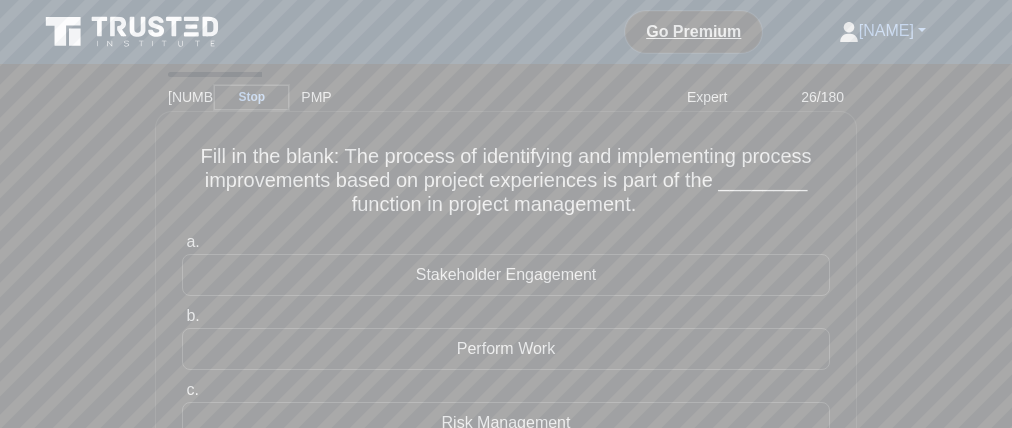 drag, startPoint x: 429, startPoint y: 201, endPoint x: 592, endPoint y: 201, distance: 163 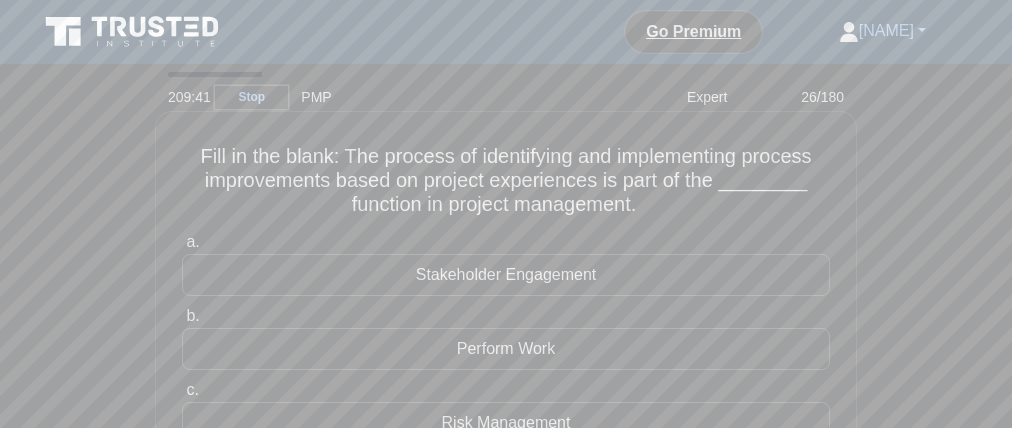 drag, startPoint x: 785, startPoint y: 199, endPoint x: 770, endPoint y: 213, distance: 20.518284 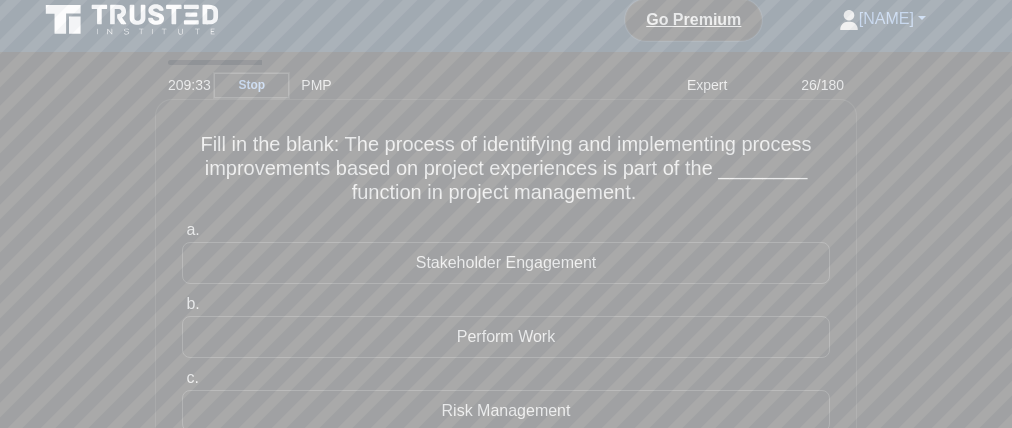 scroll, scrollTop: 28, scrollLeft: 0, axis: vertical 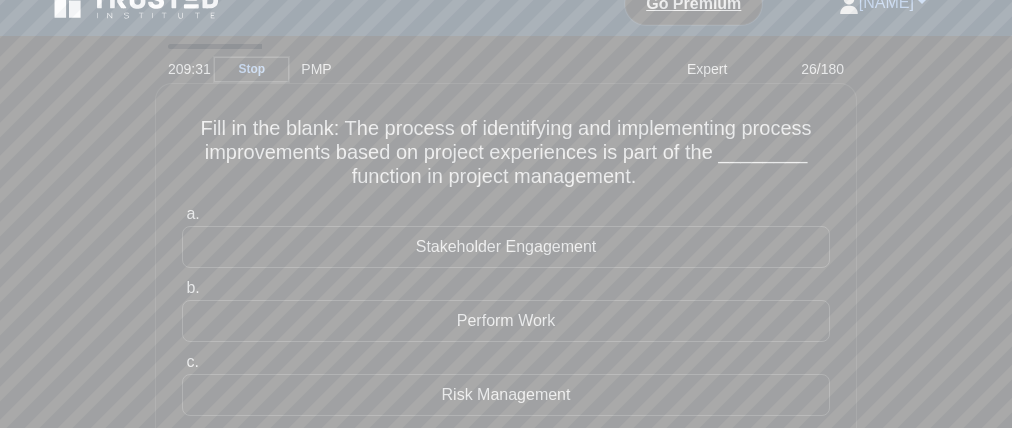 drag, startPoint x: 346, startPoint y: 196, endPoint x: 419, endPoint y: 201, distance: 73.171036 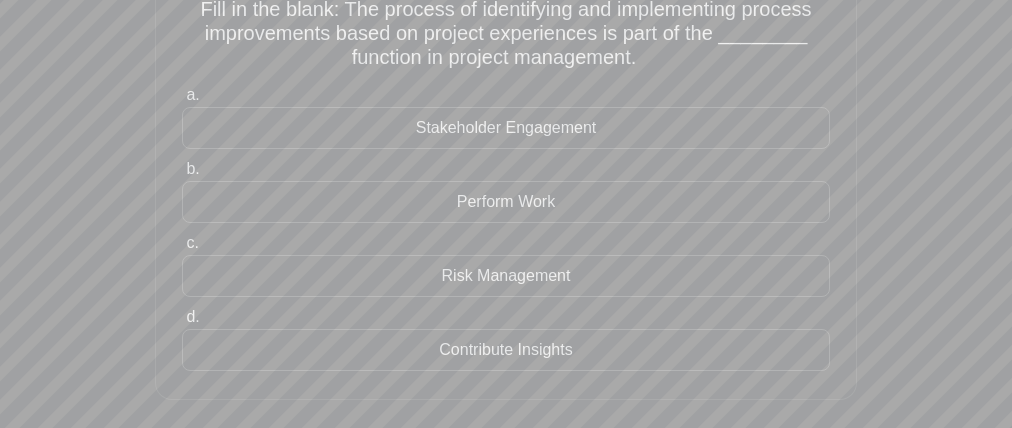 scroll, scrollTop: 149, scrollLeft: 0, axis: vertical 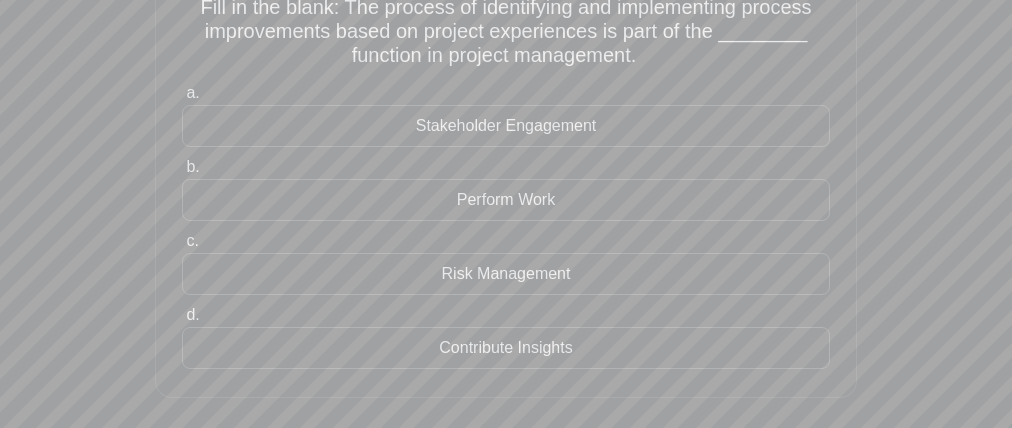 drag, startPoint x: 537, startPoint y: 126, endPoint x: 590, endPoint y: 170, distance: 68.88396 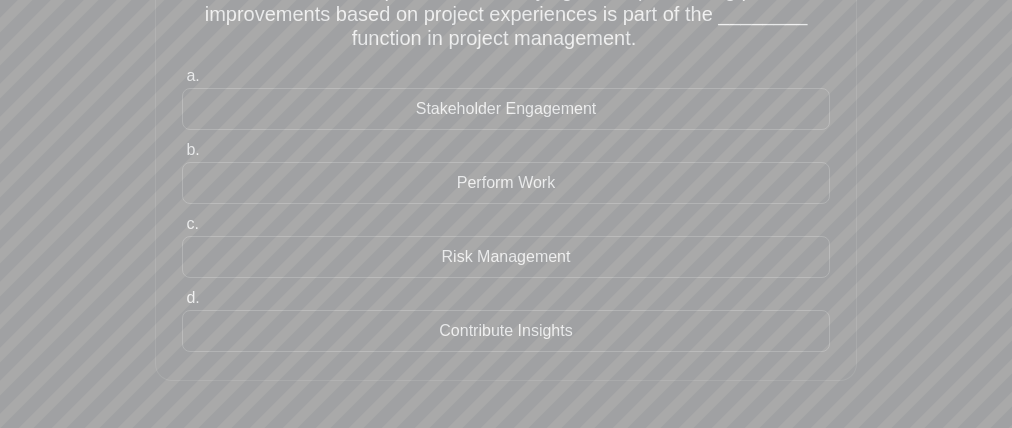 scroll, scrollTop: 175, scrollLeft: 0, axis: vertical 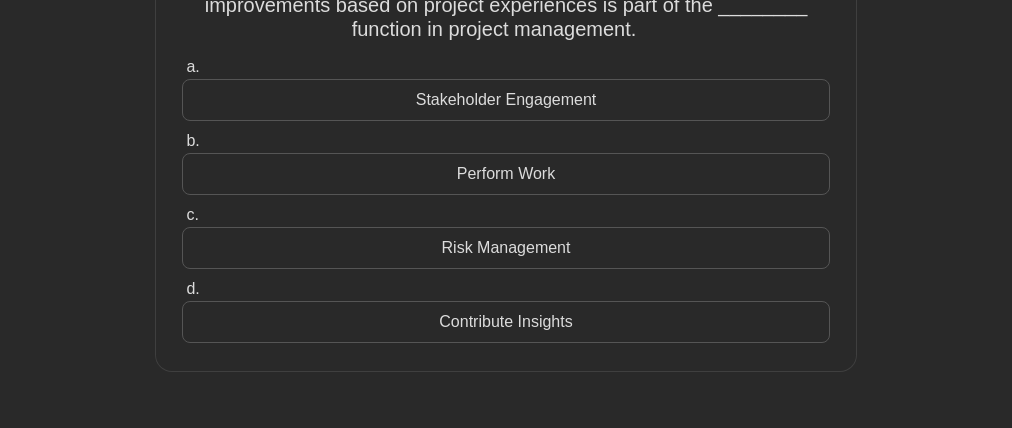 click on "Perform Work" at bounding box center (506, 174) 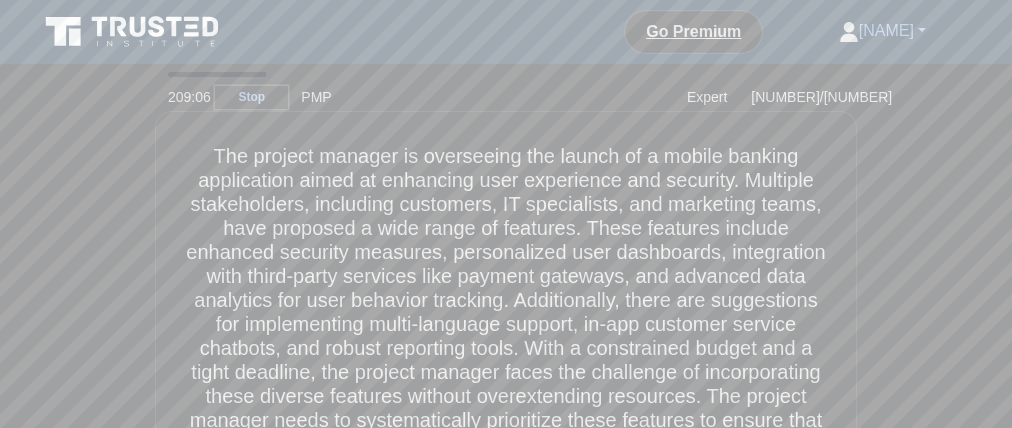 scroll, scrollTop: 296, scrollLeft: 0, axis: vertical 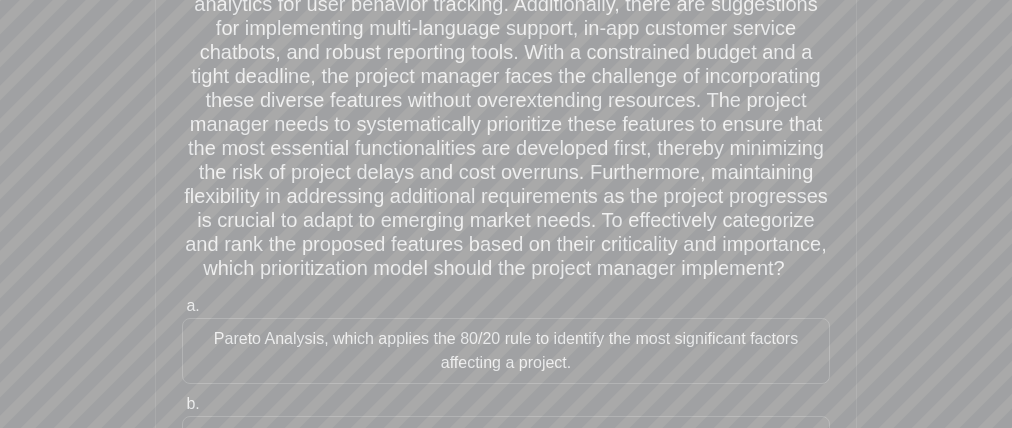 drag, startPoint x: 283, startPoint y: 290, endPoint x: 317, endPoint y: 291, distance: 34.0147 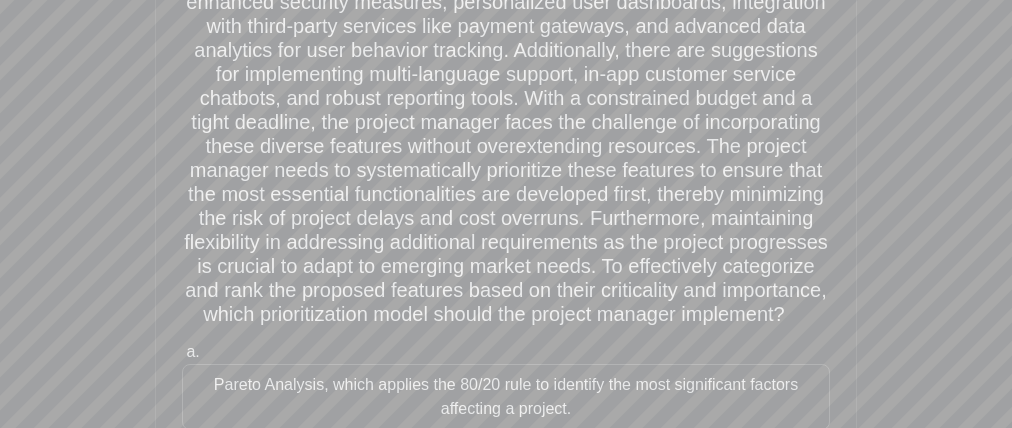 scroll, scrollTop: 254, scrollLeft: 0, axis: vertical 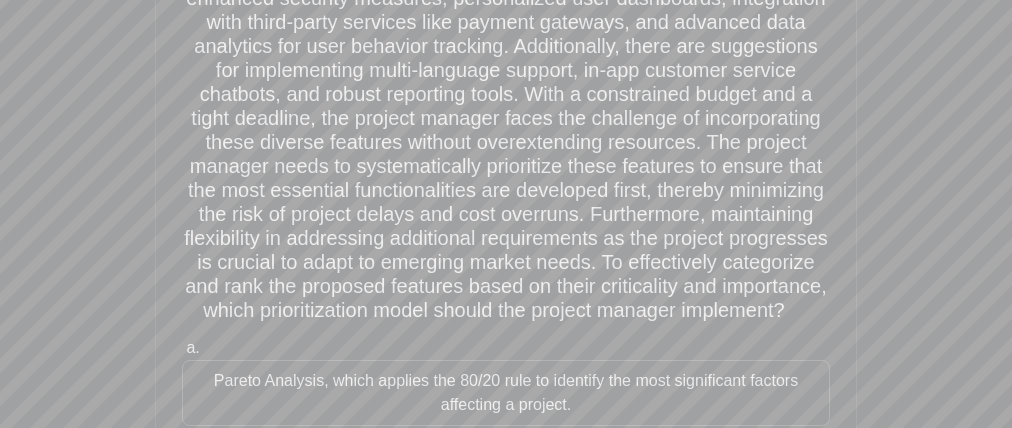 drag, startPoint x: 584, startPoint y: 115, endPoint x: 752, endPoint y: 113, distance: 168.0119 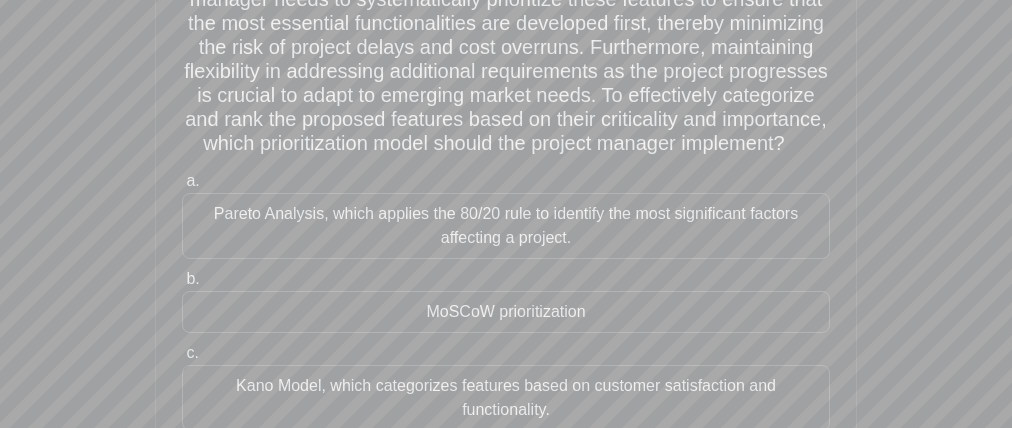 scroll, scrollTop: 486, scrollLeft: 0, axis: vertical 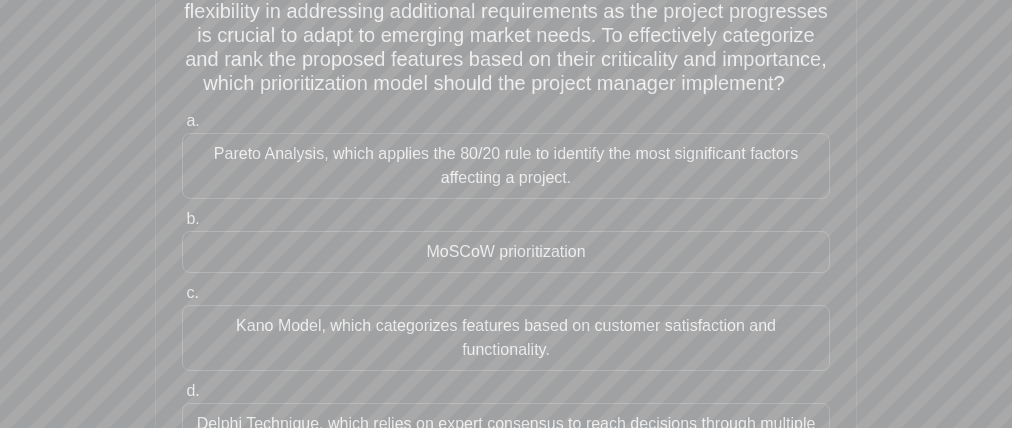 drag, startPoint x: 184, startPoint y: 134, endPoint x: 122, endPoint y: 157, distance: 66.12866 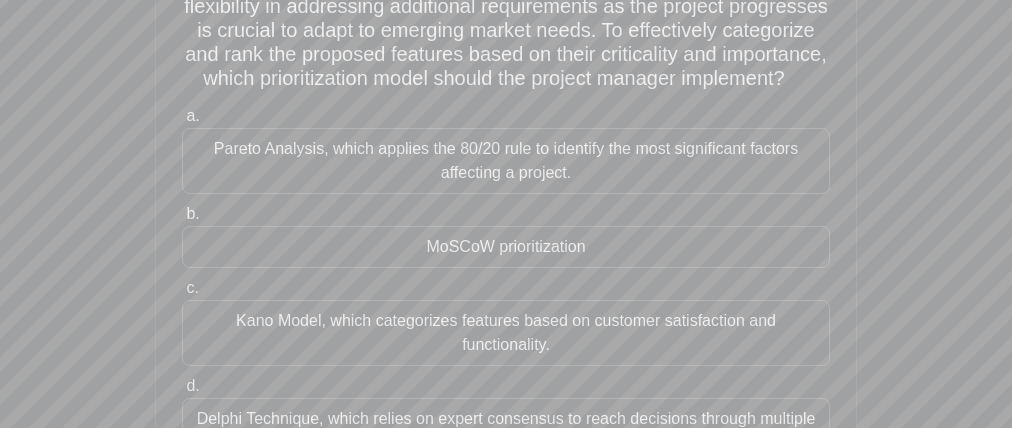 drag, startPoint x: 344, startPoint y: 250, endPoint x: 554, endPoint y: 232, distance: 210.77002 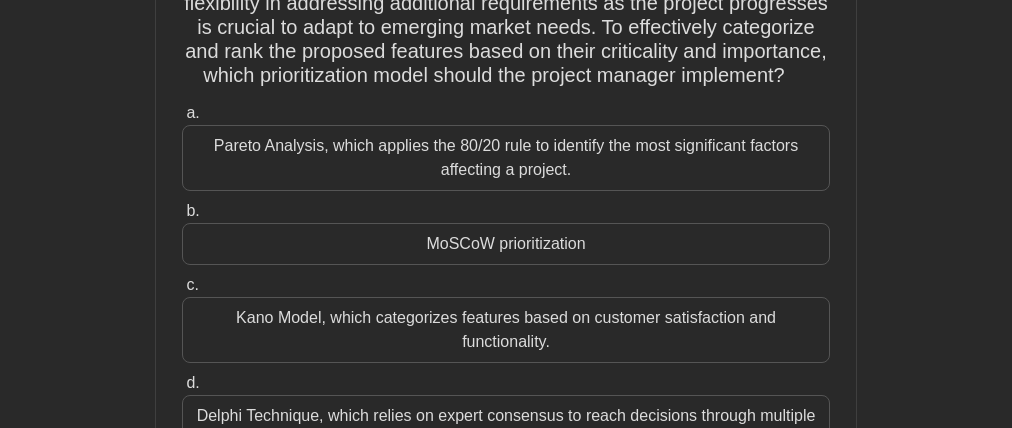scroll, scrollTop: 492, scrollLeft: 0, axis: vertical 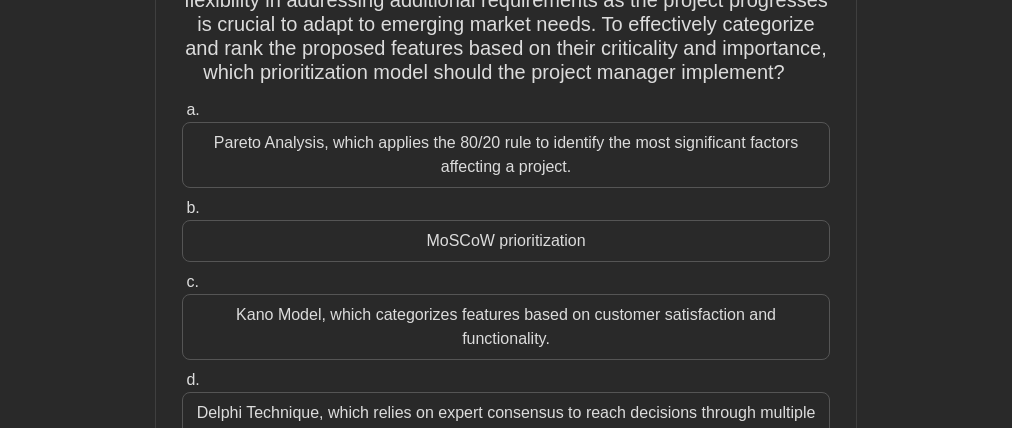 click on "MoSCoW prioritization" at bounding box center [506, 241] 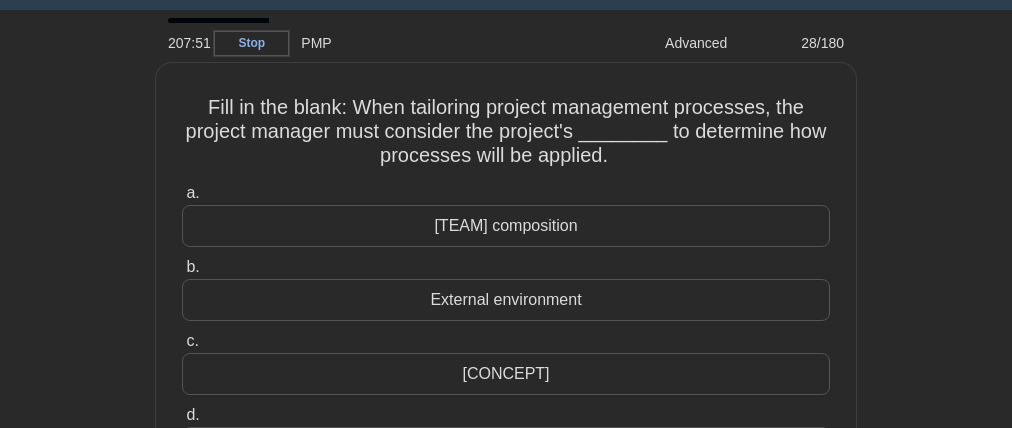 scroll, scrollTop: 0, scrollLeft: 0, axis: both 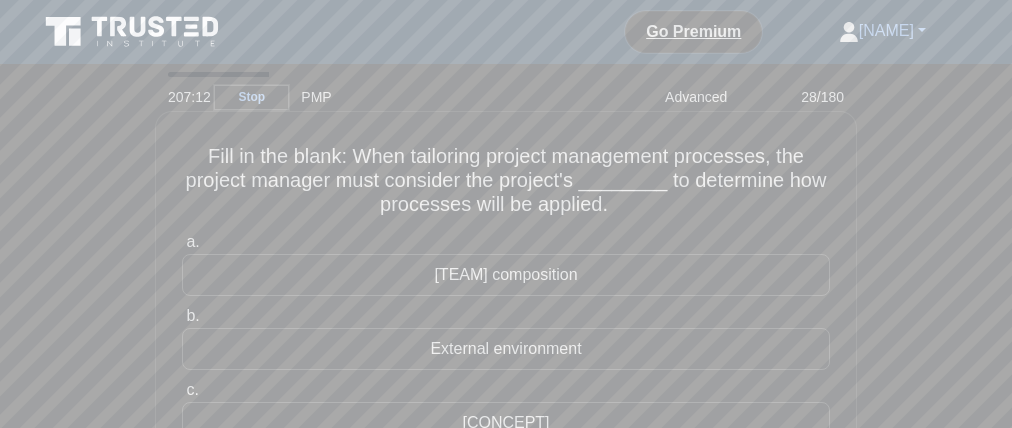 drag, startPoint x: 454, startPoint y: 170, endPoint x: 426, endPoint y: 172, distance: 28.071337 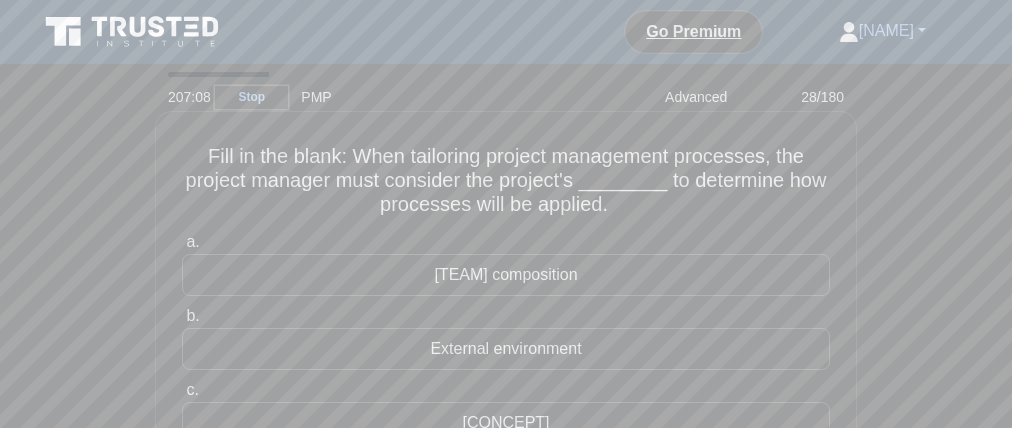 drag, startPoint x: 503, startPoint y: 192, endPoint x: 688, endPoint y: 195, distance: 185.02432 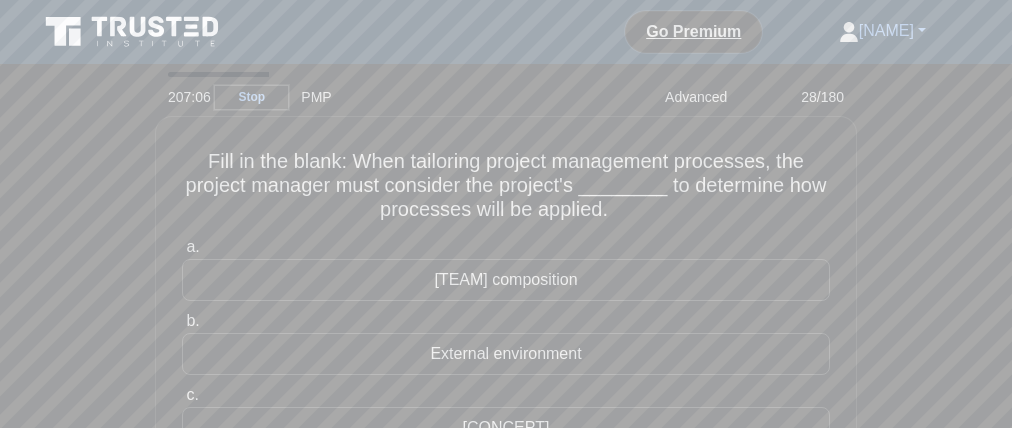 drag, startPoint x: 795, startPoint y: 204, endPoint x: 863, endPoint y: 190, distance: 69.426216 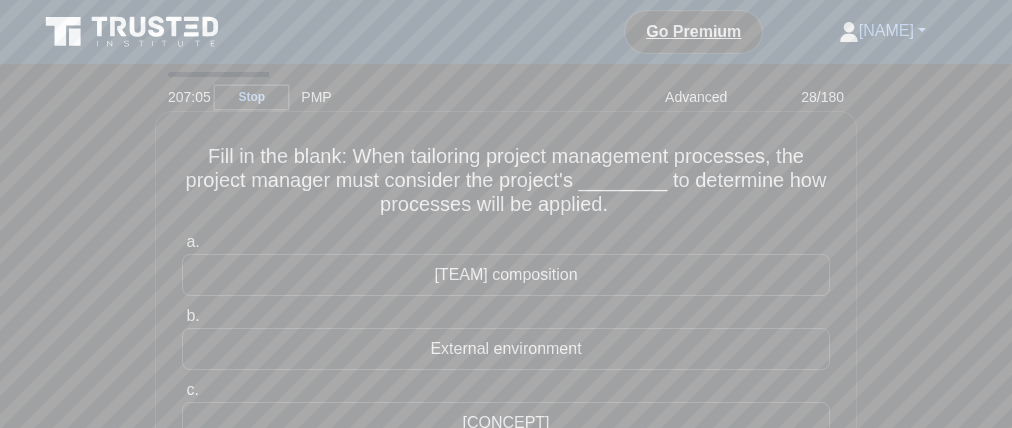 drag, startPoint x: 354, startPoint y: 227, endPoint x: 463, endPoint y: 232, distance: 109.11462 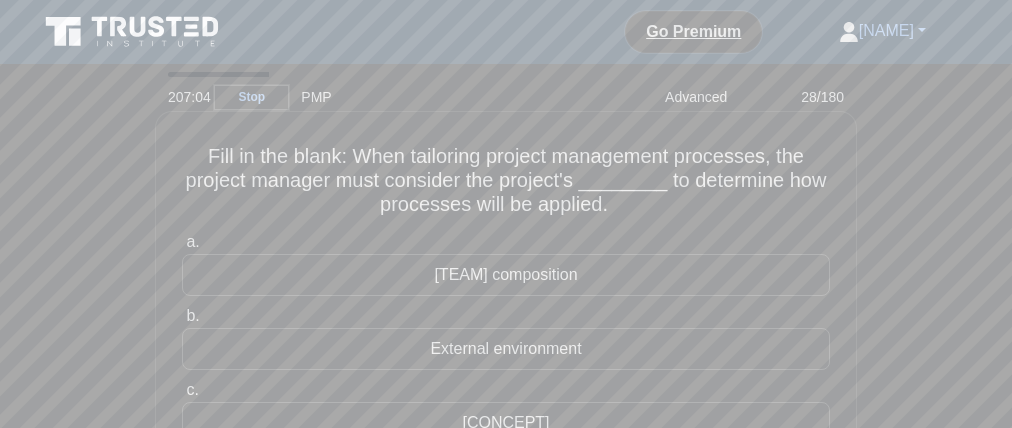 drag, startPoint x: 509, startPoint y: 231, endPoint x: 643, endPoint y: 225, distance: 134.13426 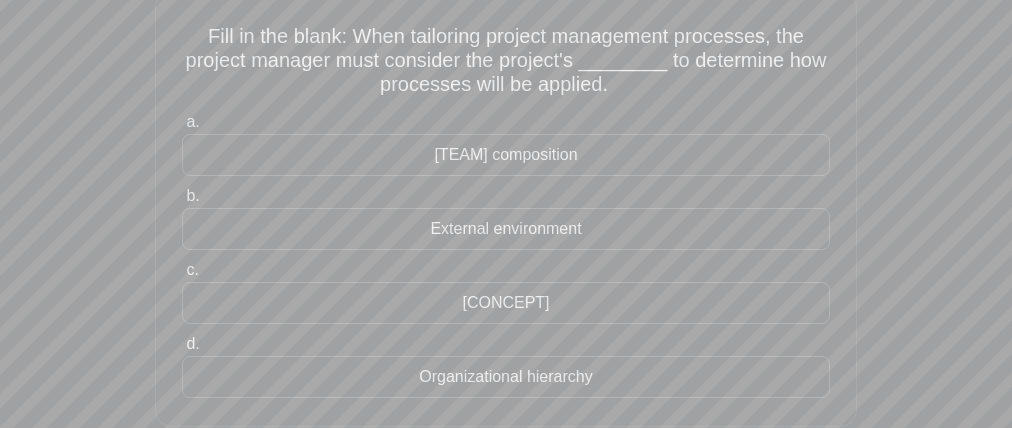 scroll, scrollTop: 140, scrollLeft: 0, axis: vertical 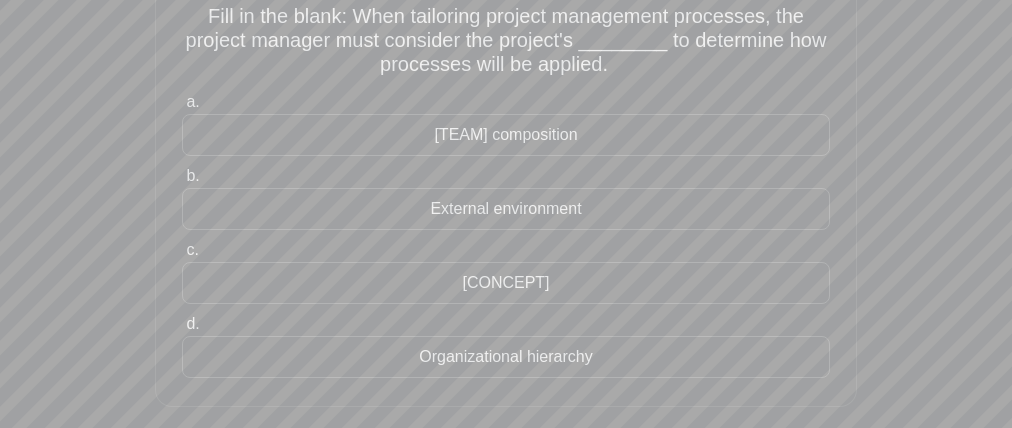 drag, startPoint x: 541, startPoint y: 113, endPoint x: 543, endPoint y: 167, distance: 54.037025 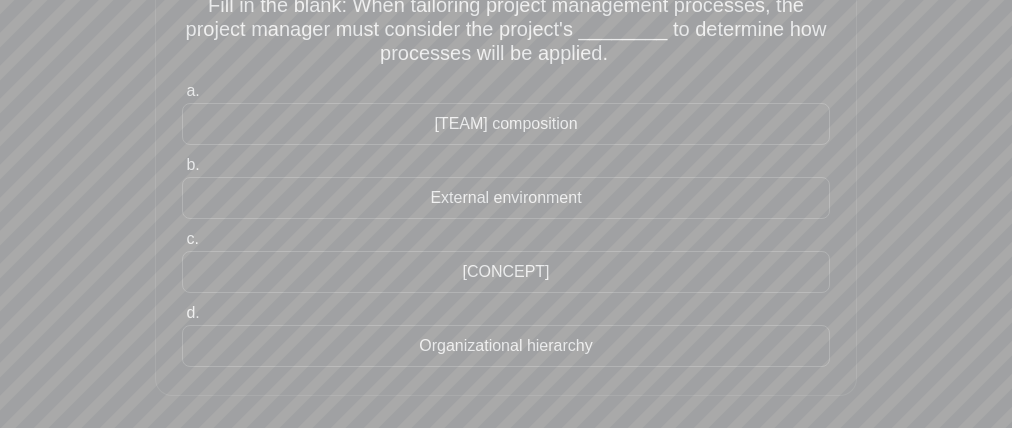 scroll, scrollTop: 165, scrollLeft: 0, axis: vertical 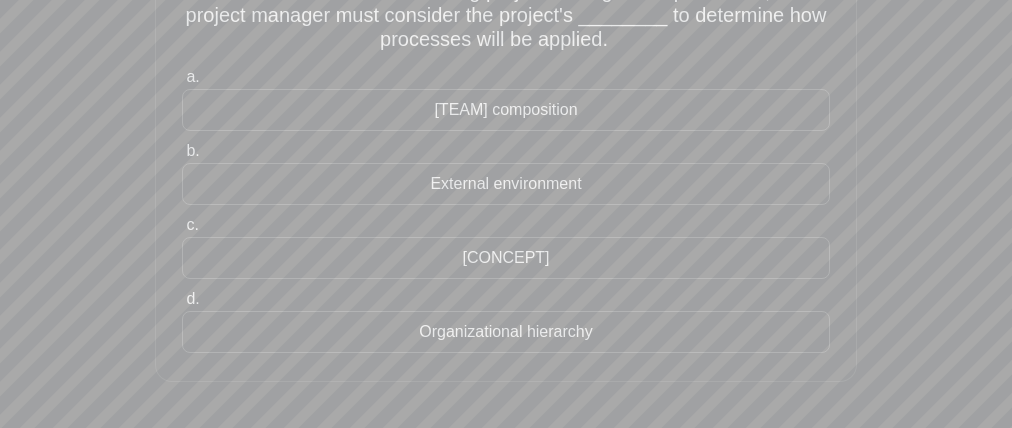 drag, startPoint x: 410, startPoint y: 332, endPoint x: 327, endPoint y: 355, distance: 86.127815 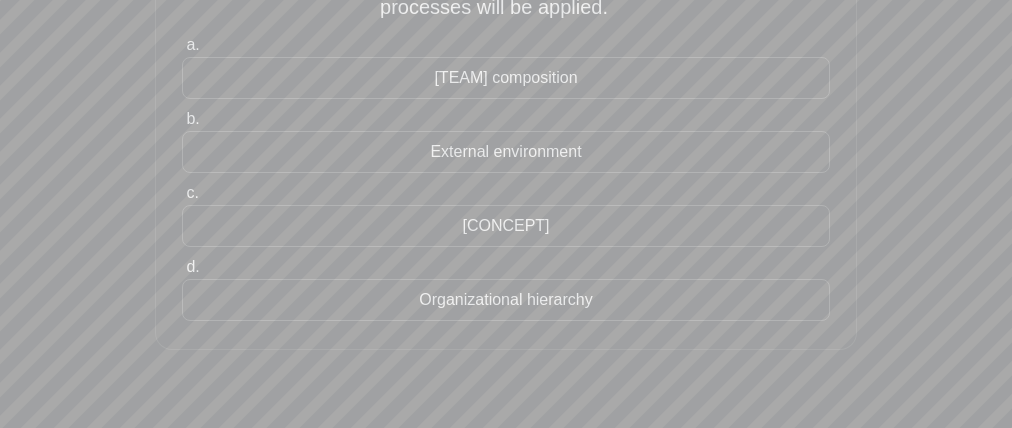 scroll, scrollTop: 212, scrollLeft: 0, axis: vertical 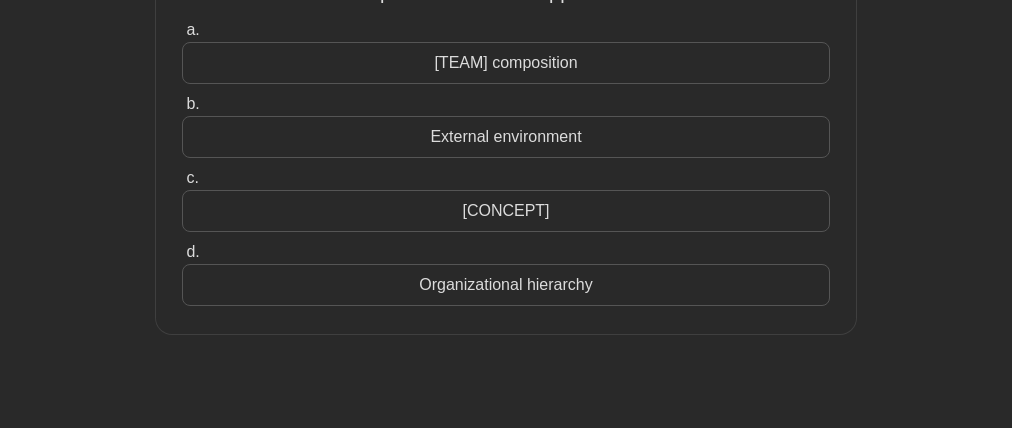 click on "Organizational hierarchy" at bounding box center (506, 285) 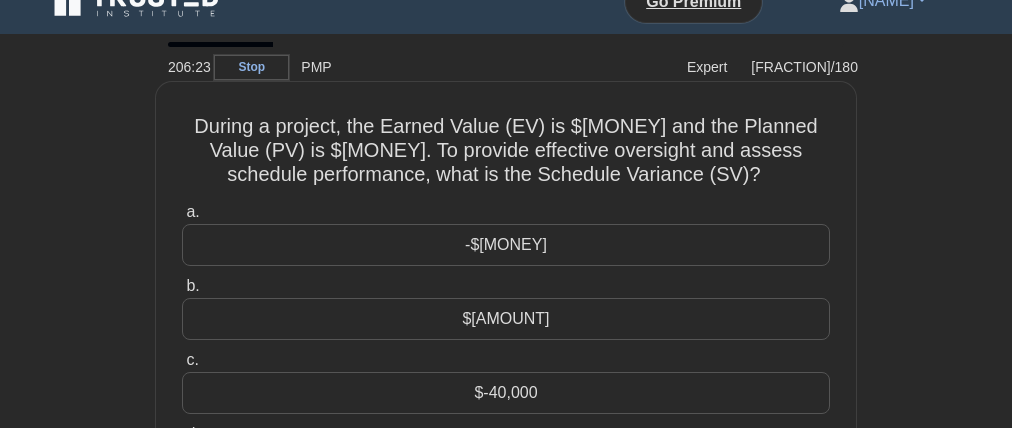 scroll, scrollTop: 0, scrollLeft: 0, axis: both 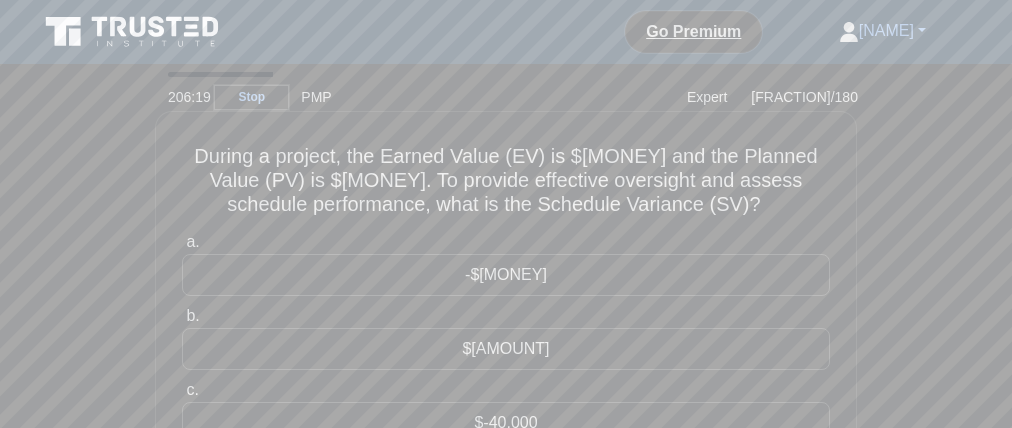 drag, startPoint x: 521, startPoint y: 168, endPoint x: 650, endPoint y: 169, distance: 129.00388 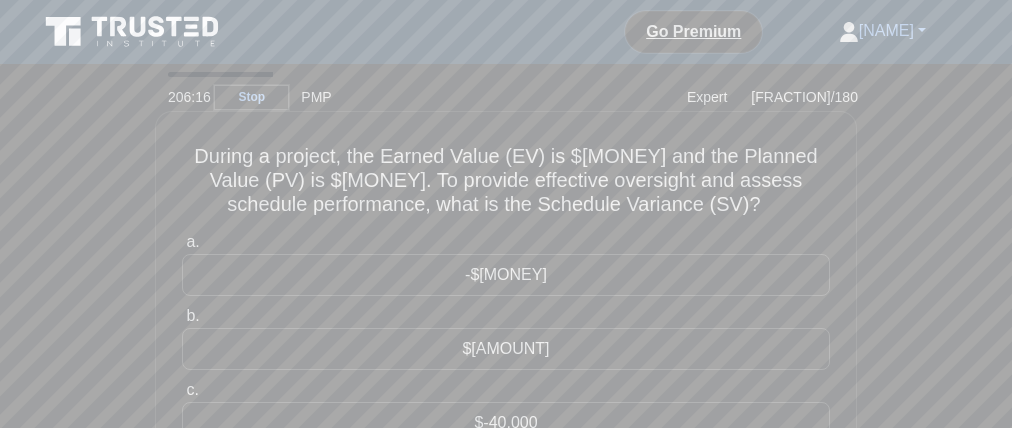 drag, startPoint x: 282, startPoint y: 192, endPoint x: 321, endPoint y: 200, distance: 39.812057 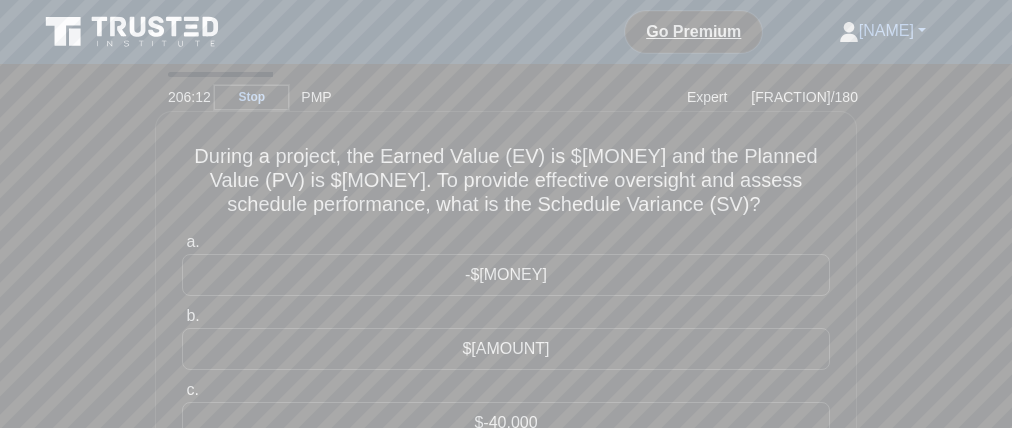 drag, startPoint x: 723, startPoint y: 218, endPoint x: 743, endPoint y: 224, distance: 20.880613 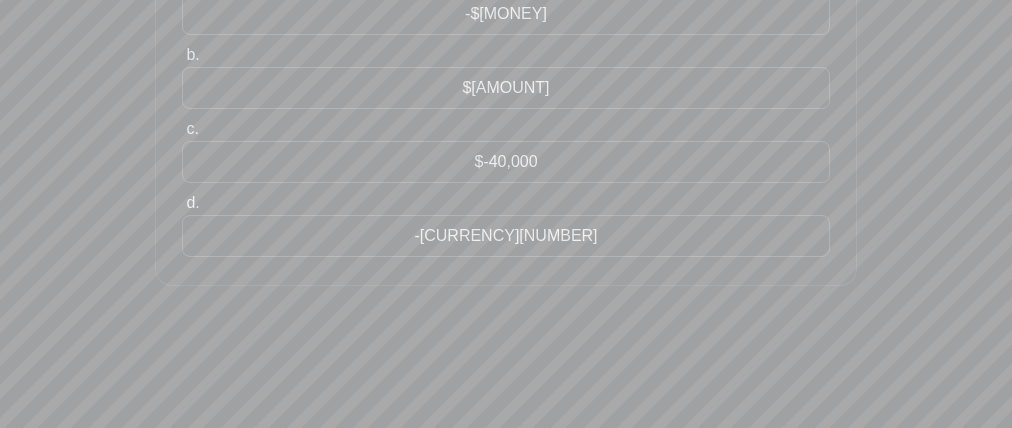 scroll, scrollTop: 263, scrollLeft: 0, axis: vertical 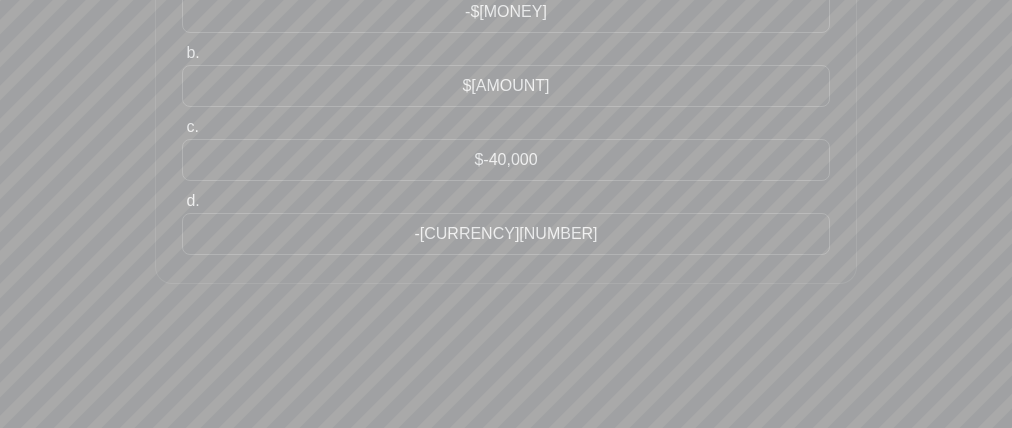 drag, startPoint x: 535, startPoint y: 140, endPoint x: 576, endPoint y: 119, distance: 46.06517 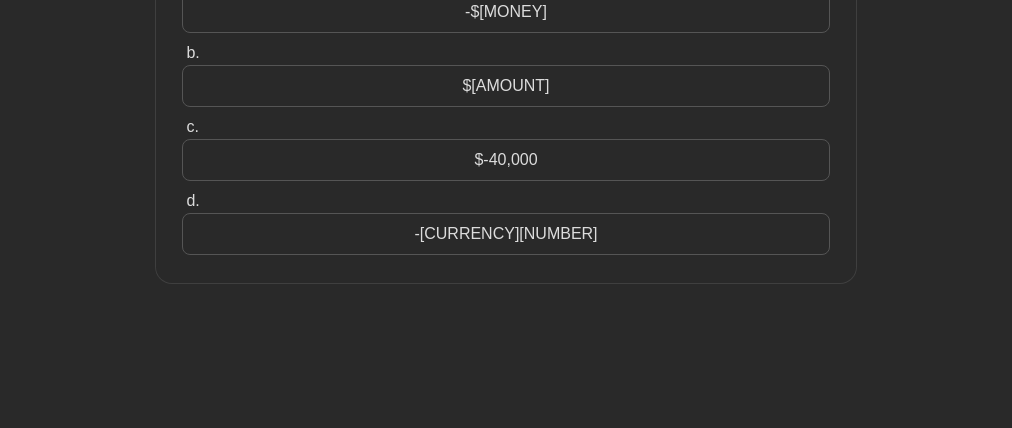 click on "$-40,000" at bounding box center [506, 160] 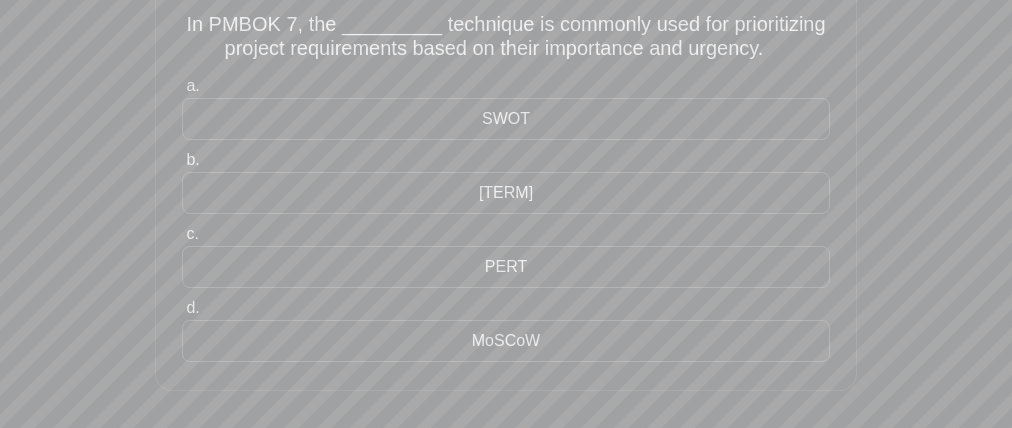 scroll, scrollTop: 9, scrollLeft: 0, axis: vertical 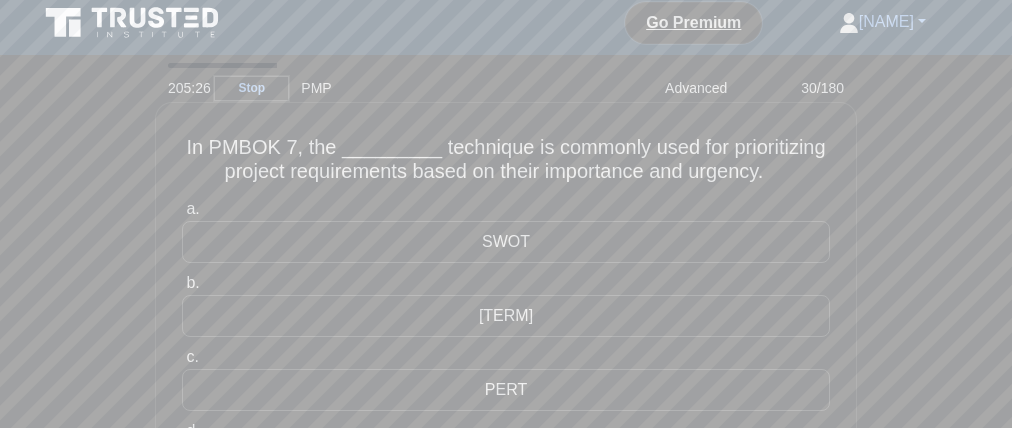 drag, startPoint x: 429, startPoint y: 158, endPoint x: 541, endPoint y: 163, distance: 112.11155 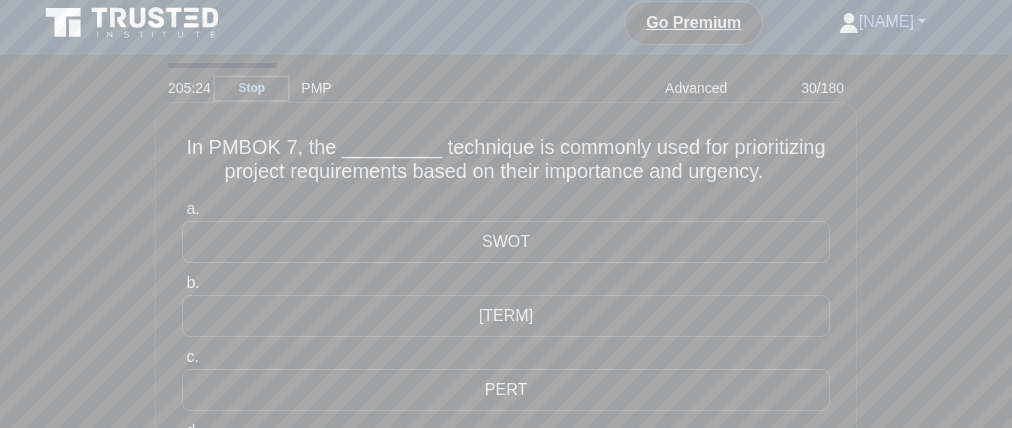drag, startPoint x: 740, startPoint y: 162, endPoint x: 818, endPoint y: 161, distance: 78.00641 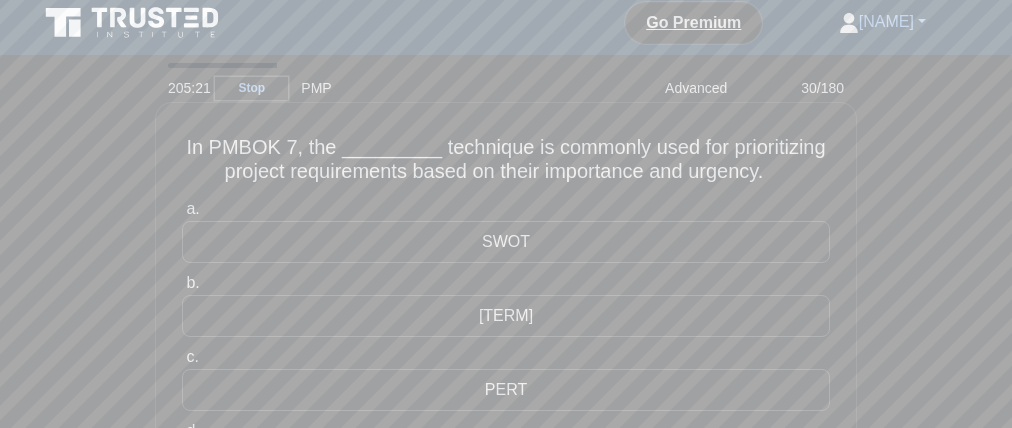 drag, startPoint x: 597, startPoint y: 183, endPoint x: 614, endPoint y: 189, distance: 18.027756 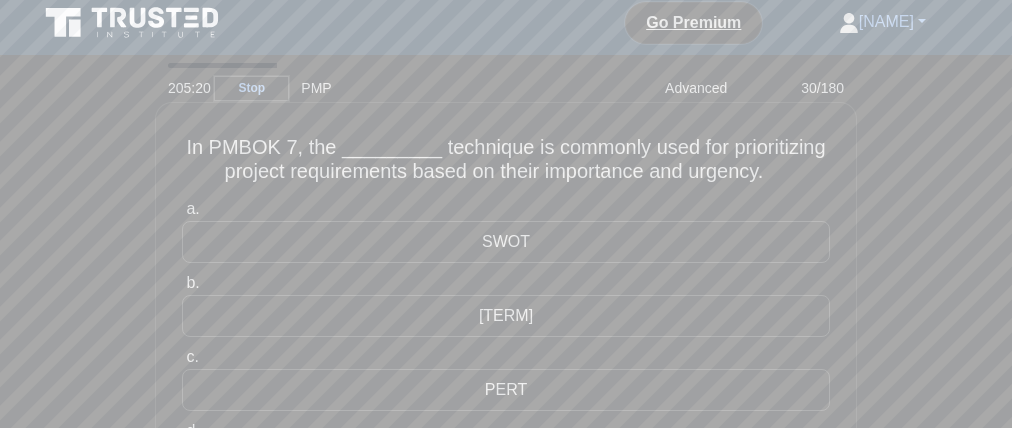 drag, startPoint x: 381, startPoint y: 191, endPoint x: 346, endPoint y: 201, distance: 36.40055 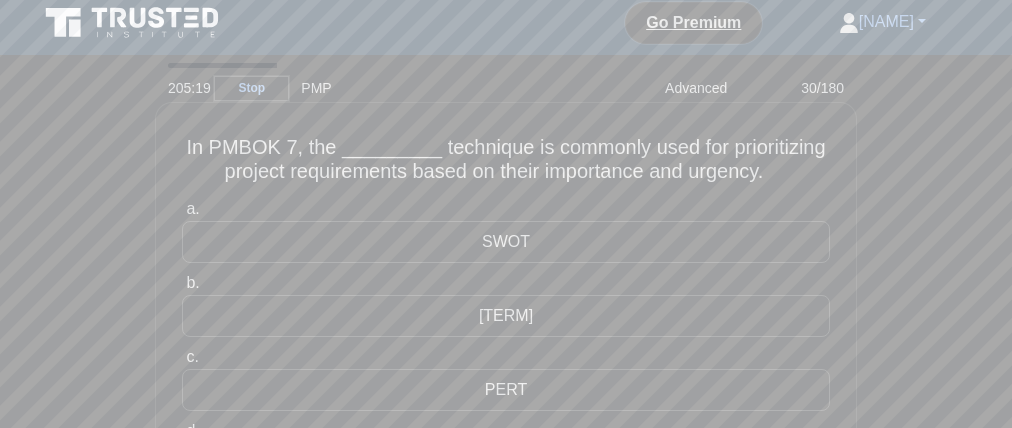 scroll, scrollTop: 12, scrollLeft: 0, axis: vertical 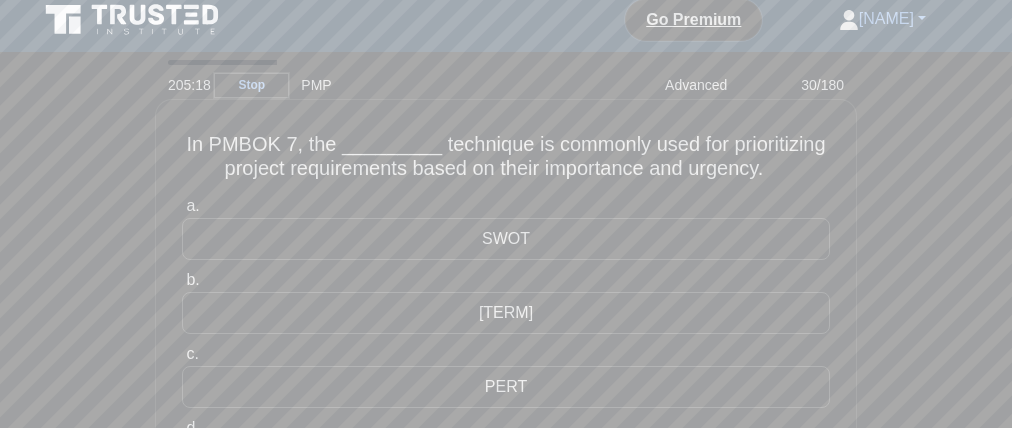 drag, startPoint x: 718, startPoint y: 183, endPoint x: 773, endPoint y: 189, distance: 55.326305 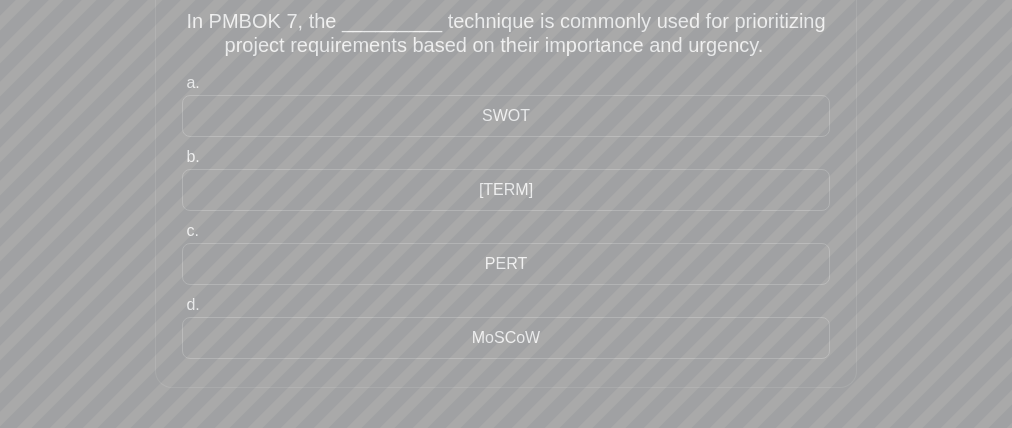 scroll, scrollTop: 136, scrollLeft: 0, axis: vertical 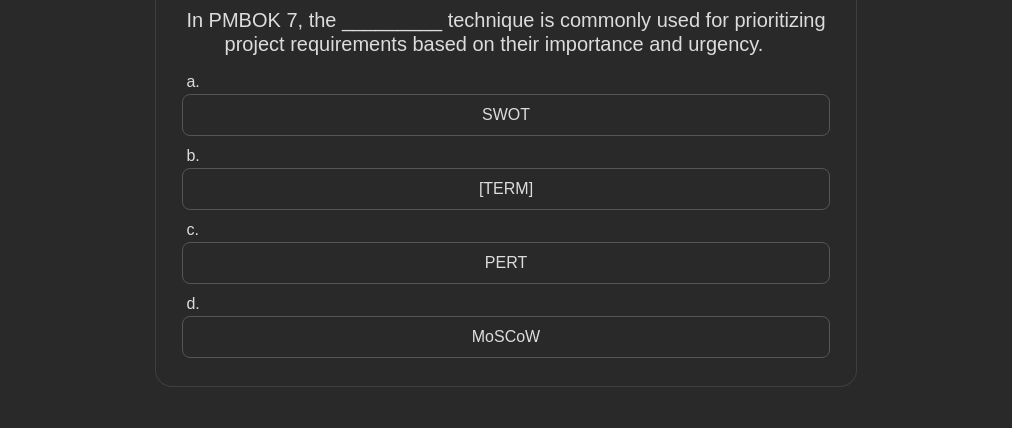 click on "MoSCoW" at bounding box center (506, 337) 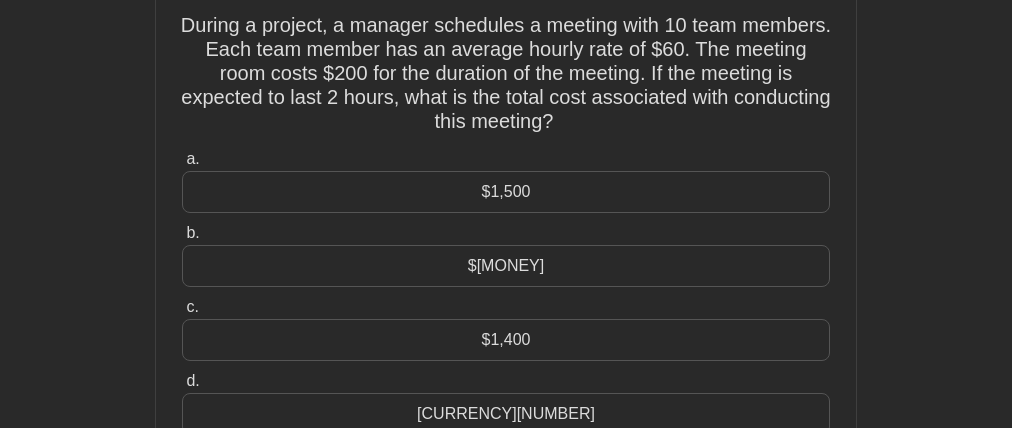 scroll, scrollTop: 0, scrollLeft: 0, axis: both 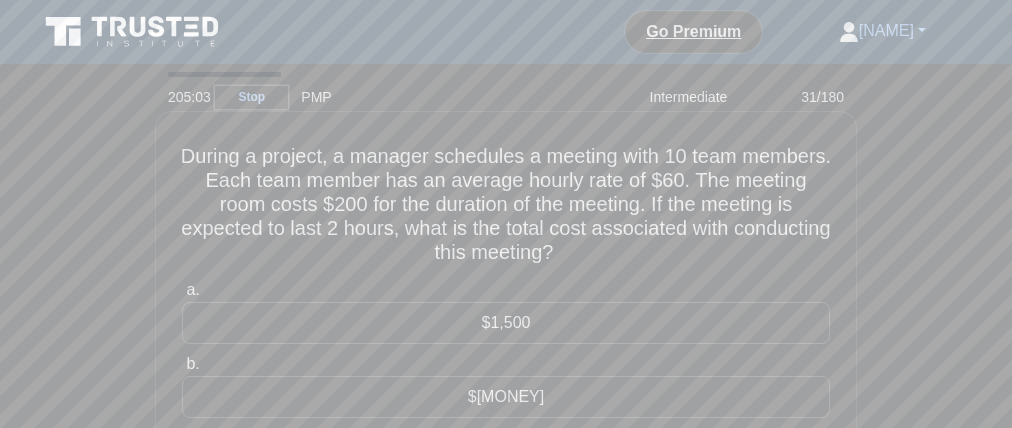 drag, startPoint x: 620, startPoint y: 249, endPoint x: 635, endPoint y: 246, distance: 15.297058 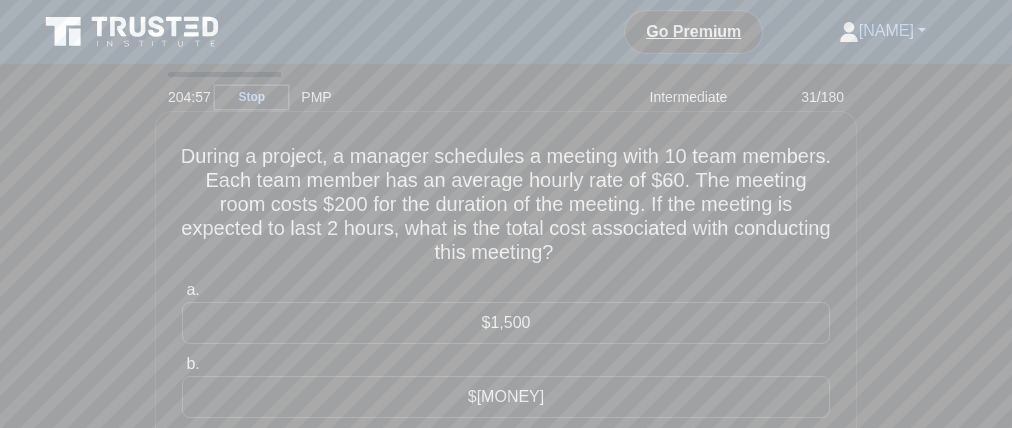 click on "During a project, a manager schedules a meeting with 10 team members. Each team member has an average hourly rate of $60. The meeting room costs $200 for the duration of the meeting. If the meeting is expected to last 2 hours, what is the total cost associated with conducting this meeting?" at bounding box center [506, 205] 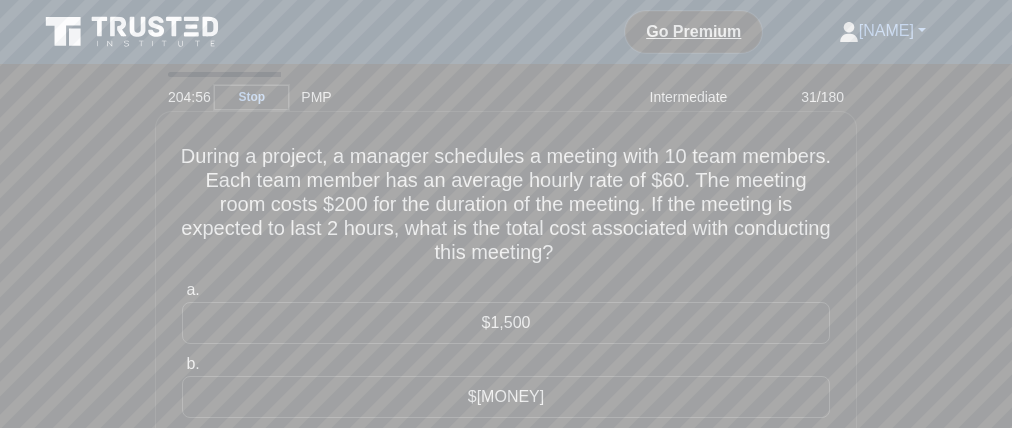 click on "During a project, a manager schedules a meeting with 10 team members. Each team member has an average hourly rate of $60. The meeting room costs $200 for the duration of the meeting. If the meeting is expected to last 2 hours, what is the total cost associated with conducting this meeting?" at bounding box center (506, 205) 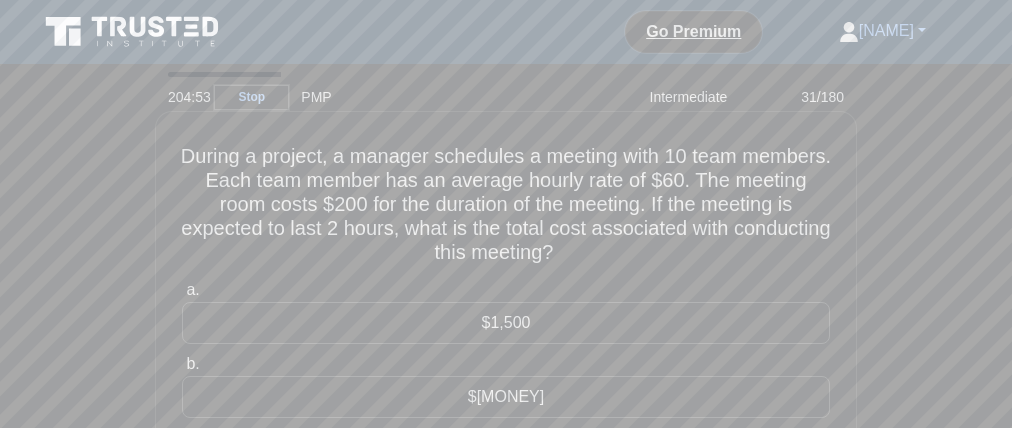 drag, startPoint x: 392, startPoint y: 223, endPoint x: 414, endPoint y: 220, distance: 22.203604 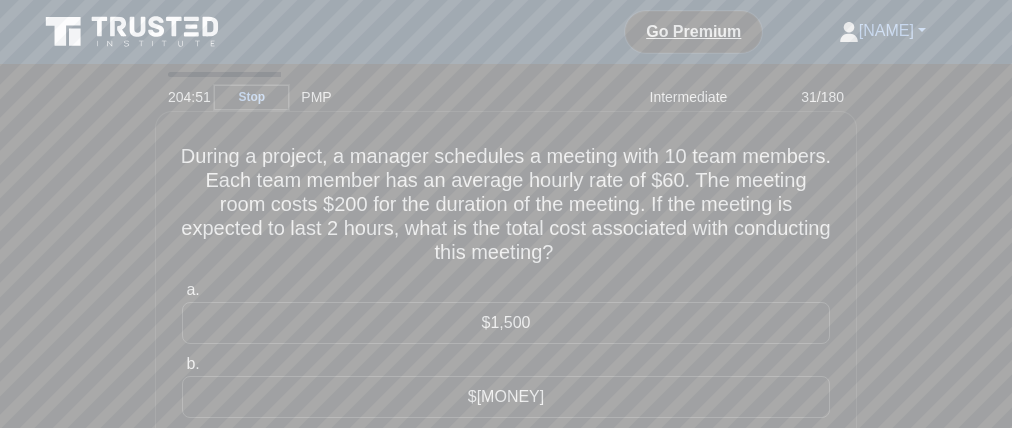 click on "During a project, a manager schedules a meeting with 10 team members. Each team member has an average hourly rate of $60. The meeting room costs $200 for the duration of the meeting. If the meeting is expected to last 2 hours, what is the total cost associated with conducting this meeting?" at bounding box center (506, 205) 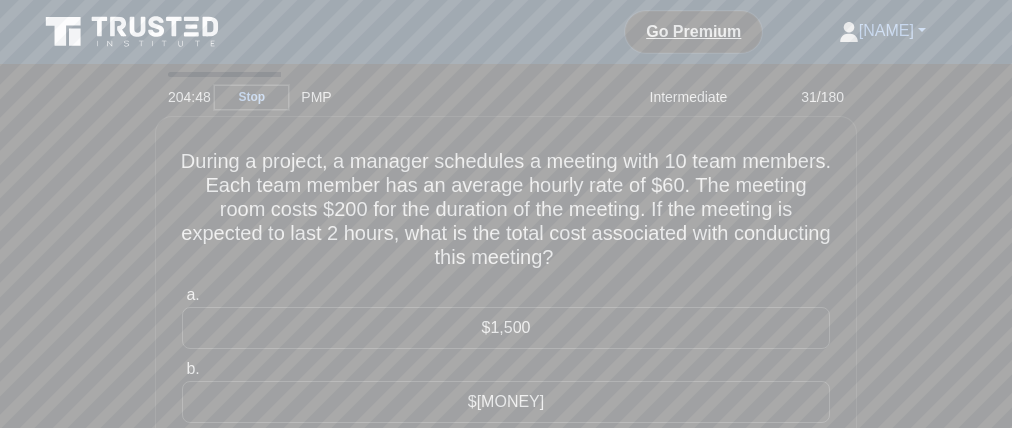 drag, startPoint x: 884, startPoint y: 128, endPoint x: 865, endPoint y: 156, distance: 33.83785 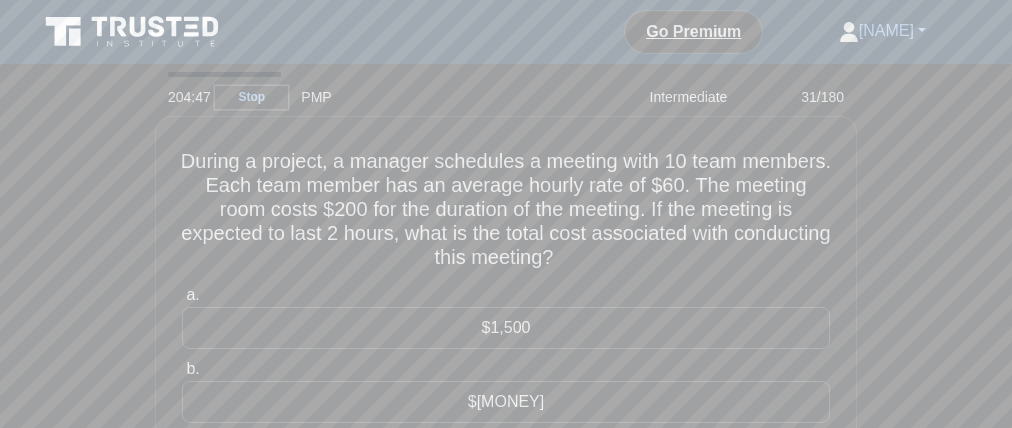 click on "During a project, a manager schedules a meeting with 10 team members. Each team member has an average hourly rate of $[MONEY] per hour. The meeting room costs $[MONEY] for the duration of the meeting. If the meeting is expected to last 2 hours, what is the total cost associated with conducting this meeting?
.spinner_0XTQ{transform-origin:center;animation:spinner_y6GP .75s linear infinite}@keyframes spinner_y6GP{100%{transform:rotate(360deg)}}
a.
b. c. d." at bounding box center [506, 370] 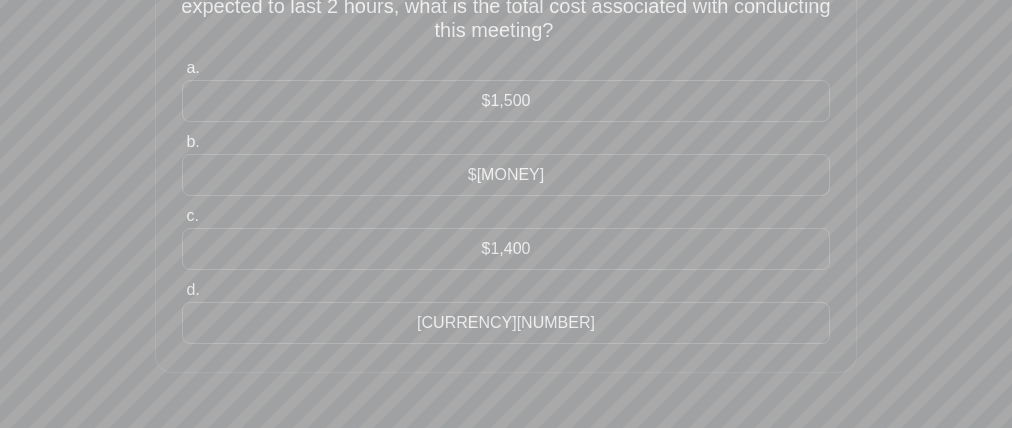 scroll, scrollTop: 238, scrollLeft: 0, axis: vertical 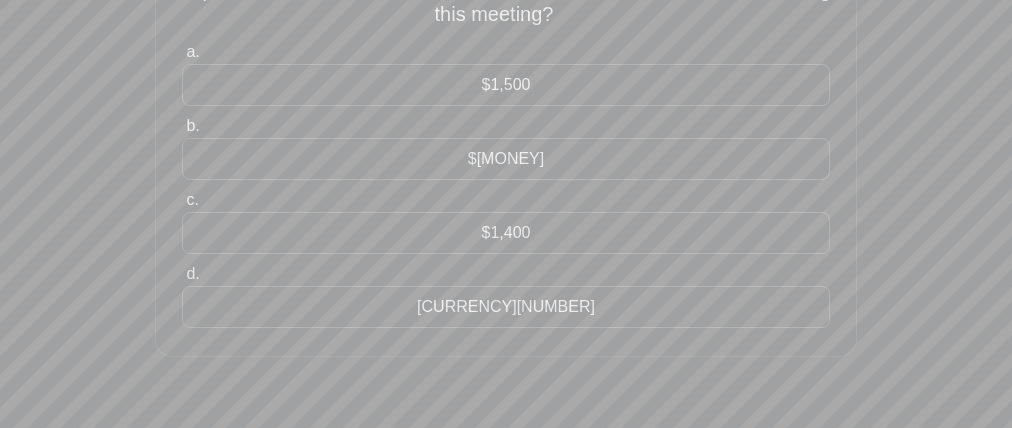 drag, startPoint x: 503, startPoint y: 213, endPoint x: 525, endPoint y: 217, distance: 22.36068 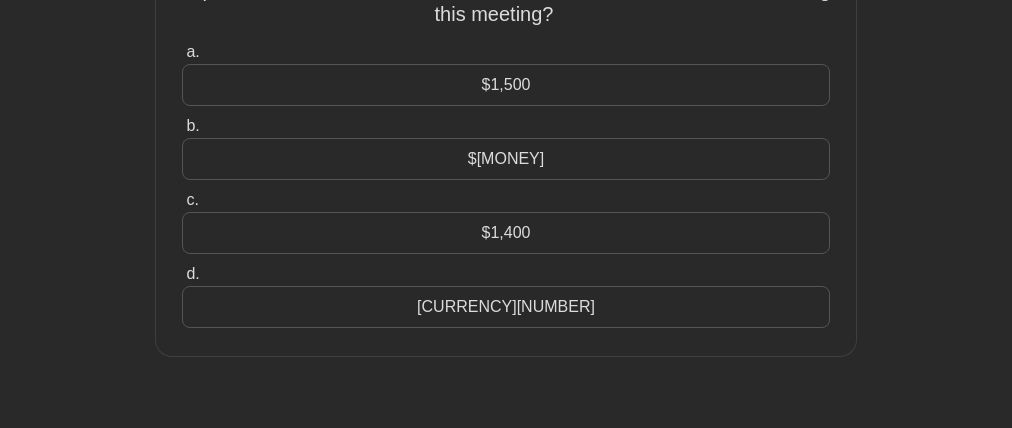 click on "$1,400" at bounding box center (506, 233) 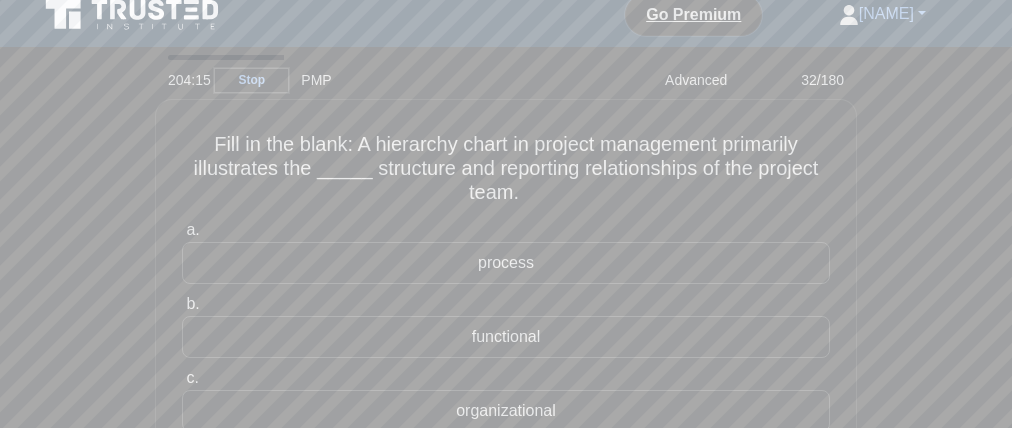 scroll, scrollTop: 0, scrollLeft: 0, axis: both 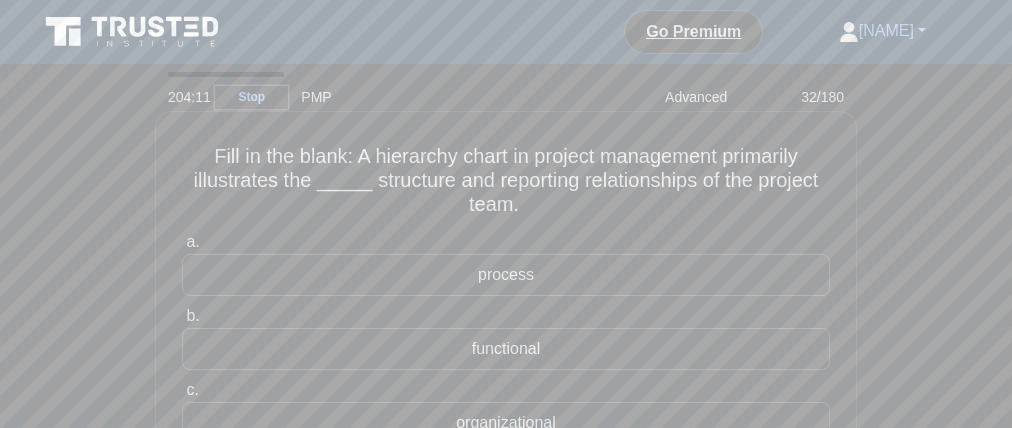 click on "Fill in the blank: A hierarchy chart in project management primarily illustrates the _____ structure and reporting relationships of the project team.
.spinner_0XTQ{transform-origin:center;animation:spinner_y6GP .75s linear infinite}@keyframes spinner_y6GP{100%{transform:rotate(360deg)}}" at bounding box center (506, 181) 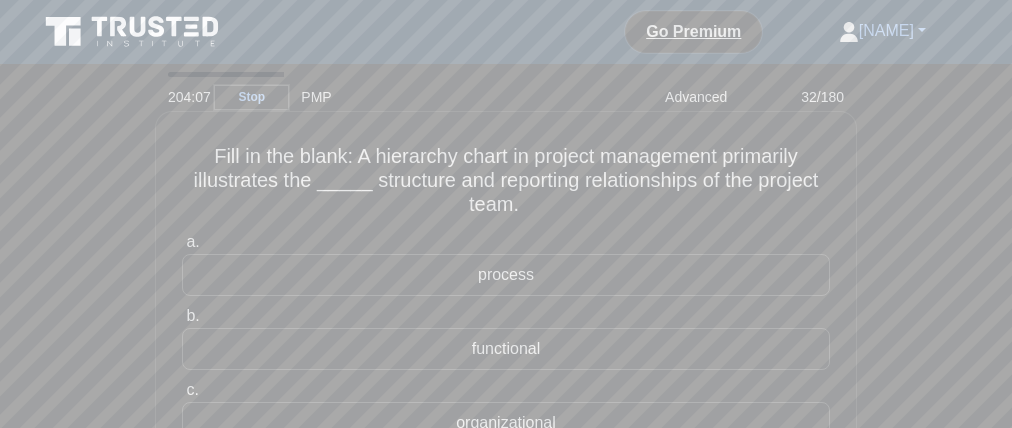 drag, startPoint x: 227, startPoint y: 212, endPoint x: 267, endPoint y: 205, distance: 40.60788 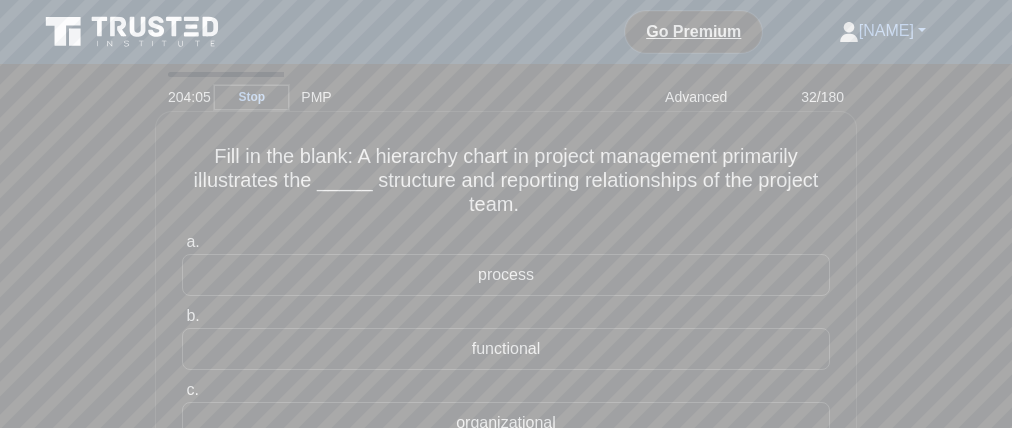 drag, startPoint x: 325, startPoint y: 205, endPoint x: 387, endPoint y: 225, distance: 65.14599 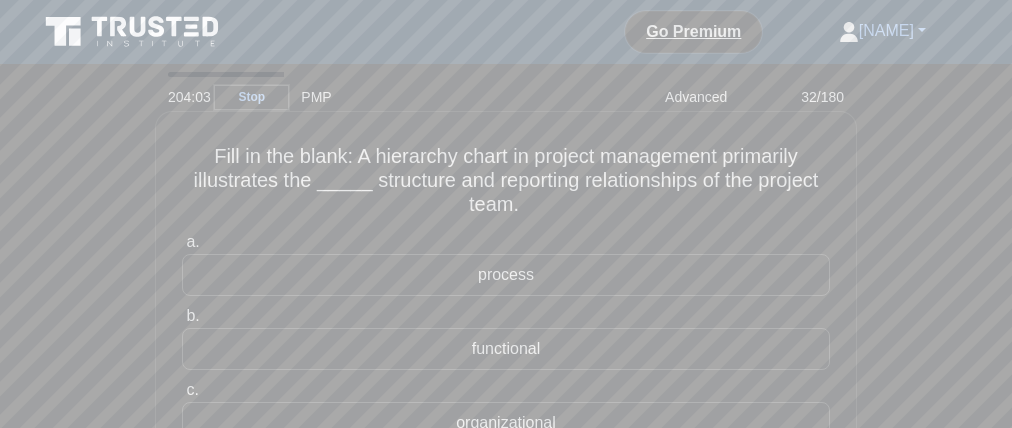drag, startPoint x: 524, startPoint y: 202, endPoint x: 740, endPoint y: 200, distance: 216.00926 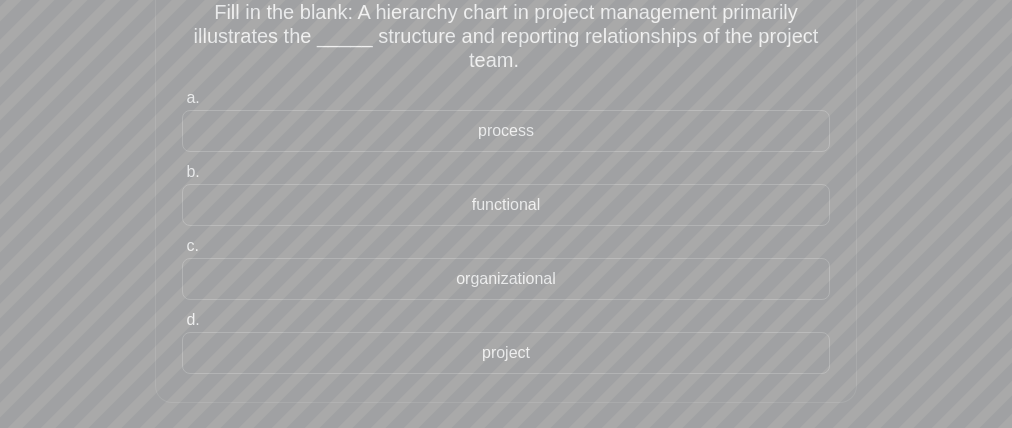 scroll, scrollTop: 127, scrollLeft: 0, axis: vertical 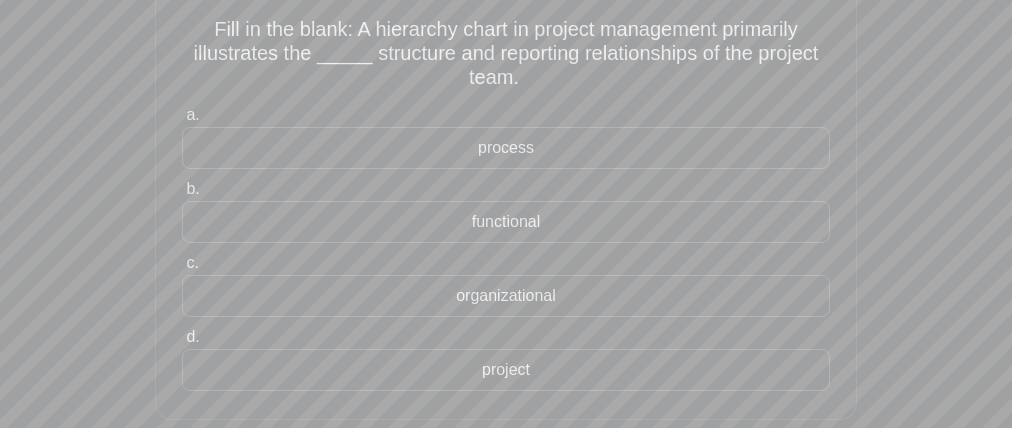 drag, startPoint x: 471, startPoint y: 118, endPoint x: 498, endPoint y: 187, distance: 74.094536 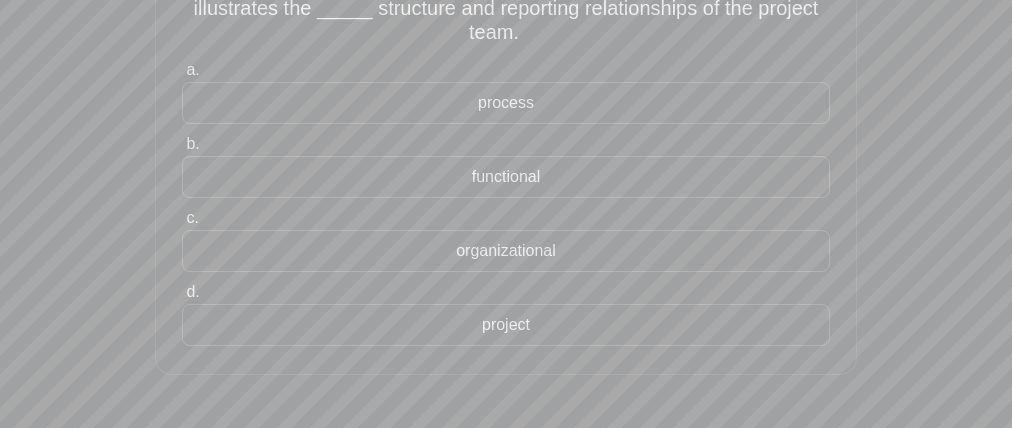 scroll, scrollTop: 174, scrollLeft: 0, axis: vertical 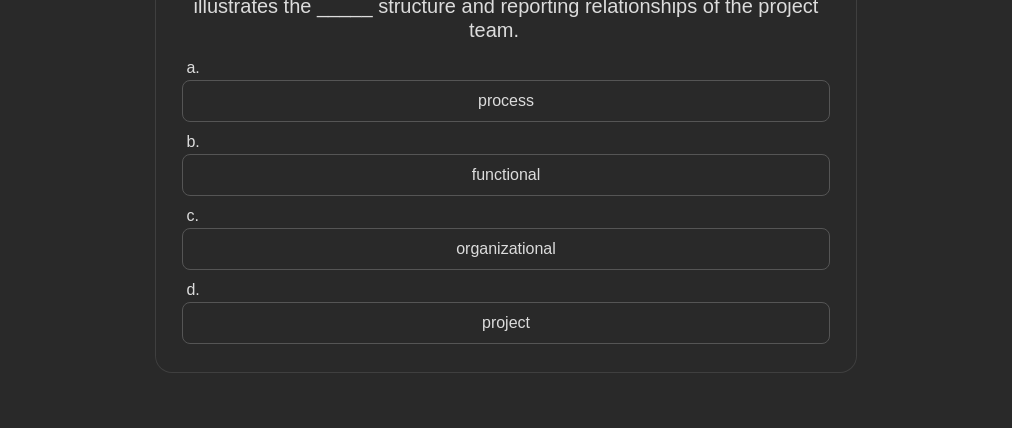 click on "organizational" at bounding box center (506, 249) 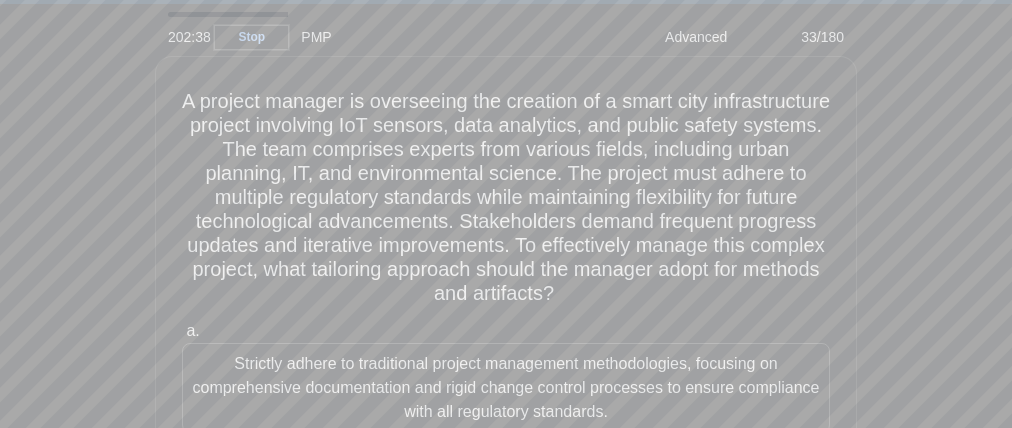scroll, scrollTop: 132, scrollLeft: 0, axis: vertical 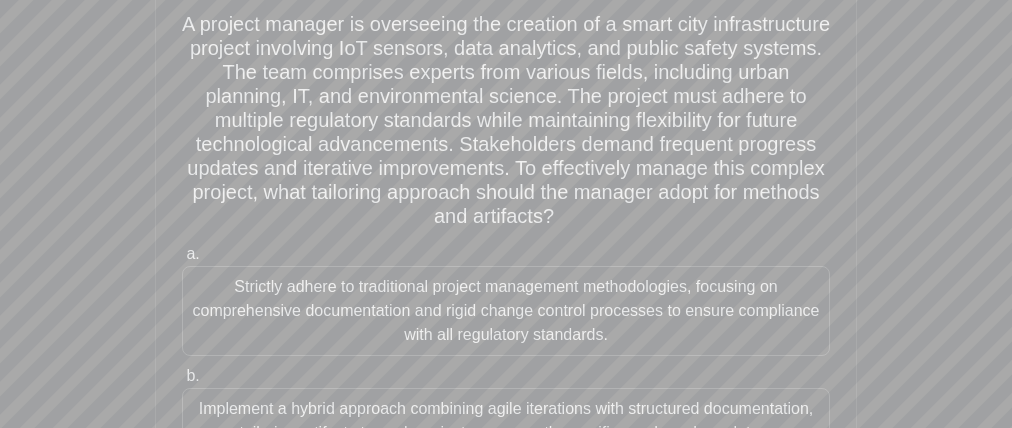 drag, startPoint x: 334, startPoint y: 209, endPoint x: 307, endPoint y: 211, distance: 27.073973 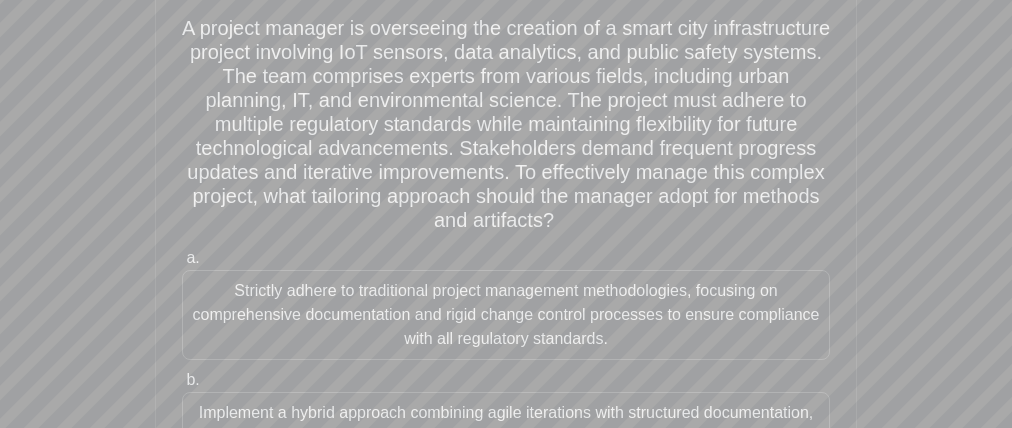 drag, startPoint x: 219, startPoint y: 134, endPoint x: 471, endPoint y: 137, distance: 252.01785 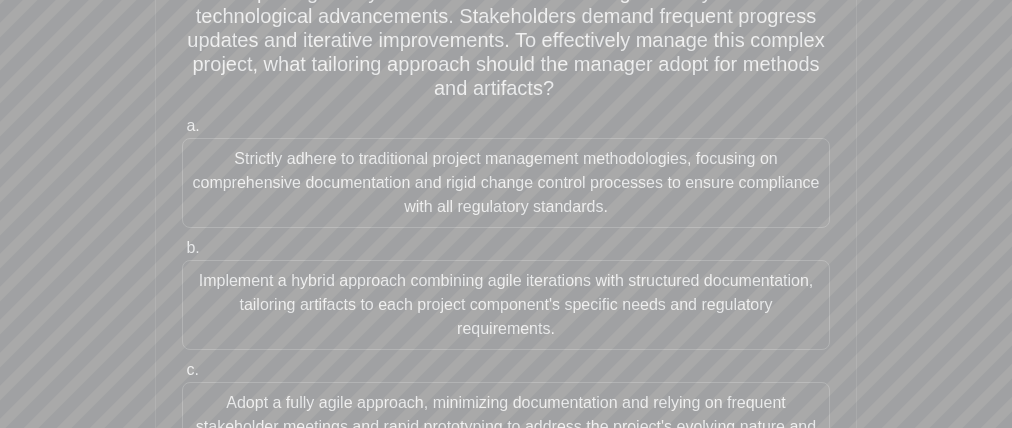 scroll, scrollTop: 262, scrollLeft: 0, axis: vertical 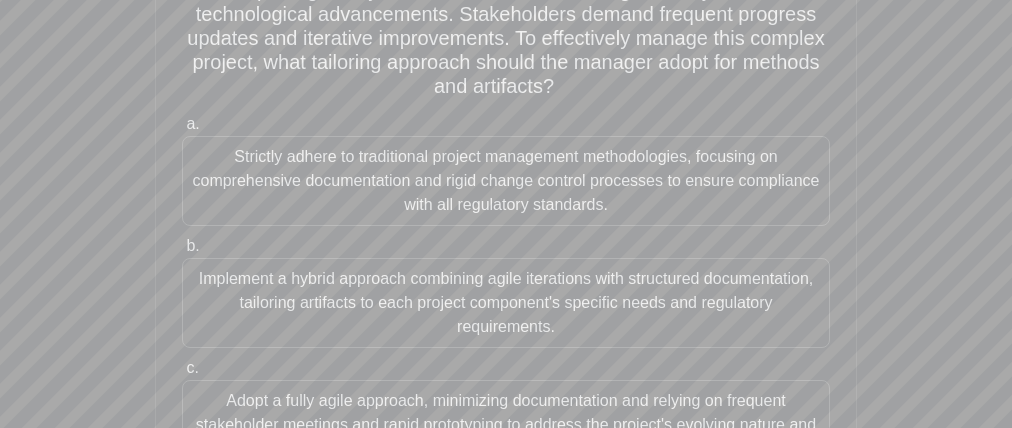 drag, startPoint x: 182, startPoint y: 171, endPoint x: 187, endPoint y: 217, distance: 46.270943 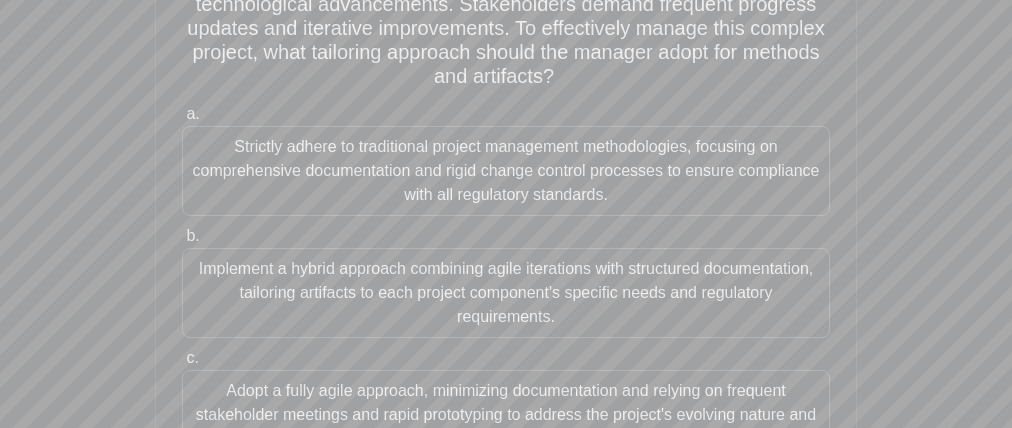 scroll, scrollTop: 283, scrollLeft: 0, axis: vertical 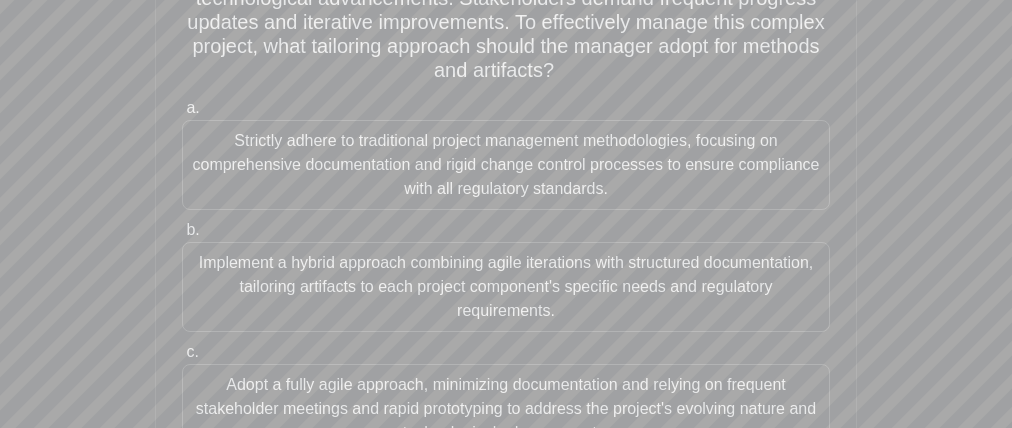 drag, startPoint x: 162, startPoint y: 255, endPoint x: 100, endPoint y: 288, distance: 70.23532 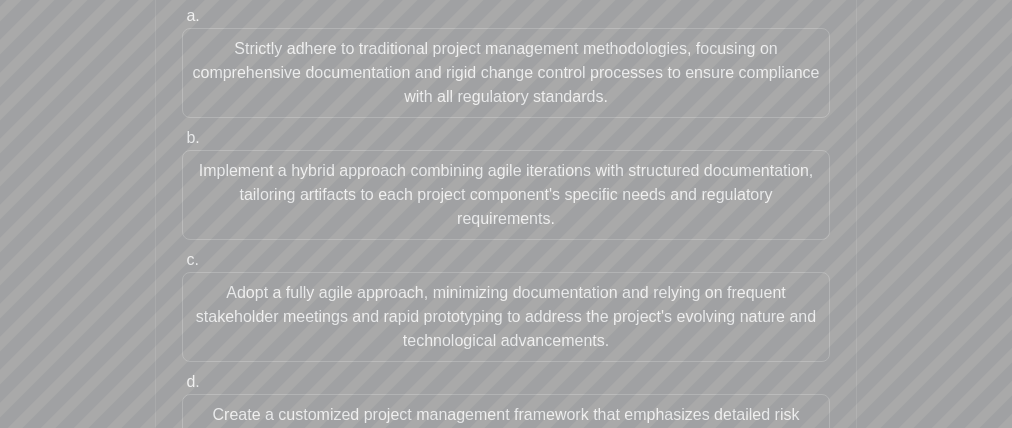 scroll, scrollTop: 482, scrollLeft: 0, axis: vertical 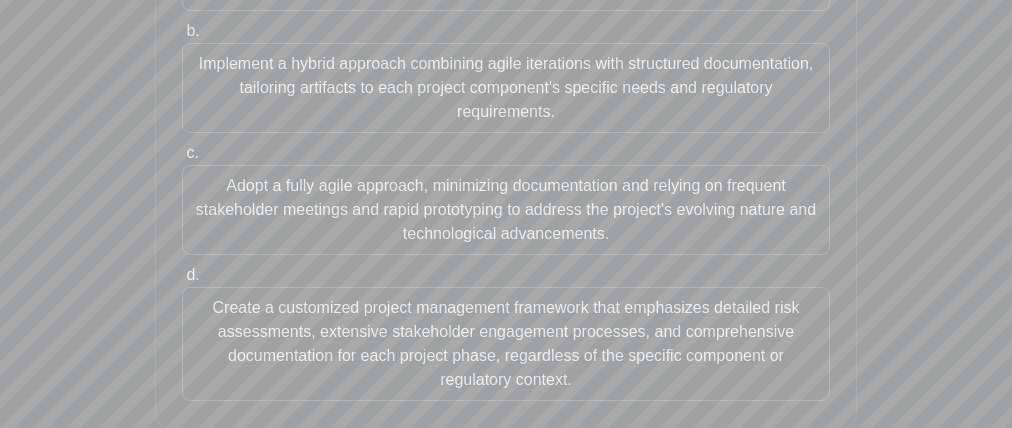 drag, startPoint x: 168, startPoint y: 217, endPoint x: 95, endPoint y: 235, distance: 75.18643 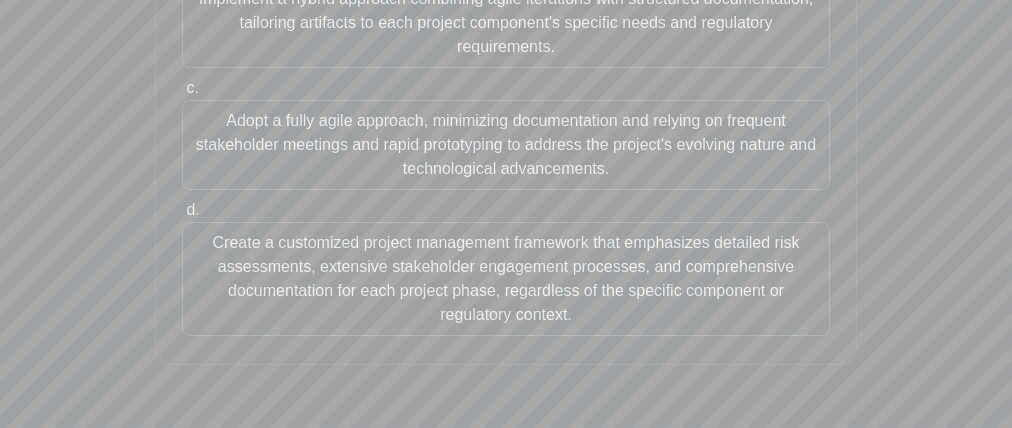 scroll, scrollTop: 550, scrollLeft: 0, axis: vertical 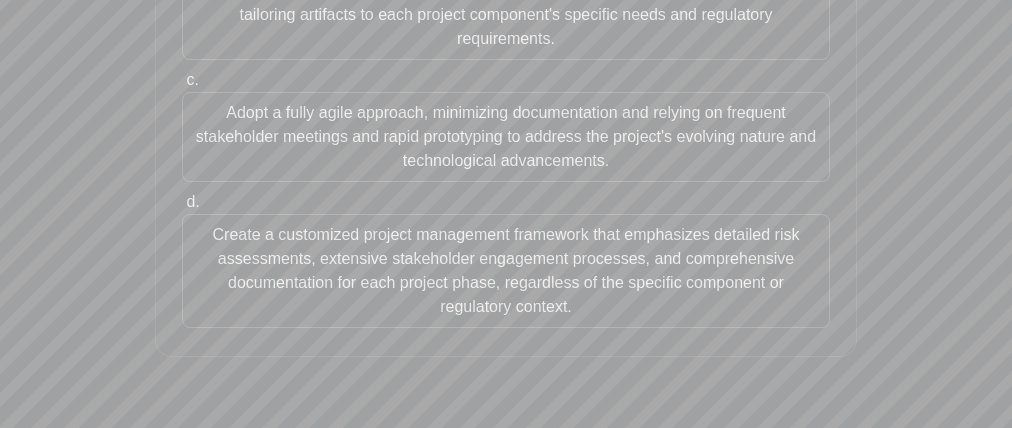 drag, startPoint x: 201, startPoint y: 243, endPoint x: 211, endPoint y: 317, distance: 74.672615 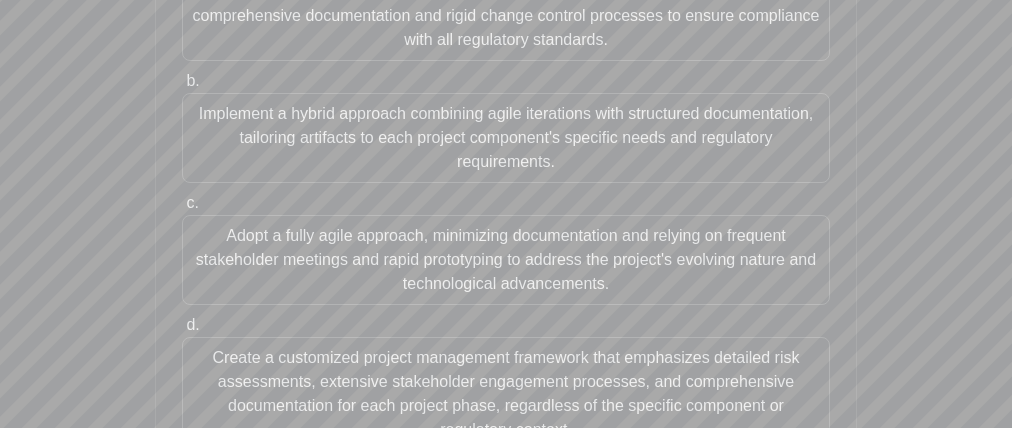 scroll, scrollTop: 415, scrollLeft: 0, axis: vertical 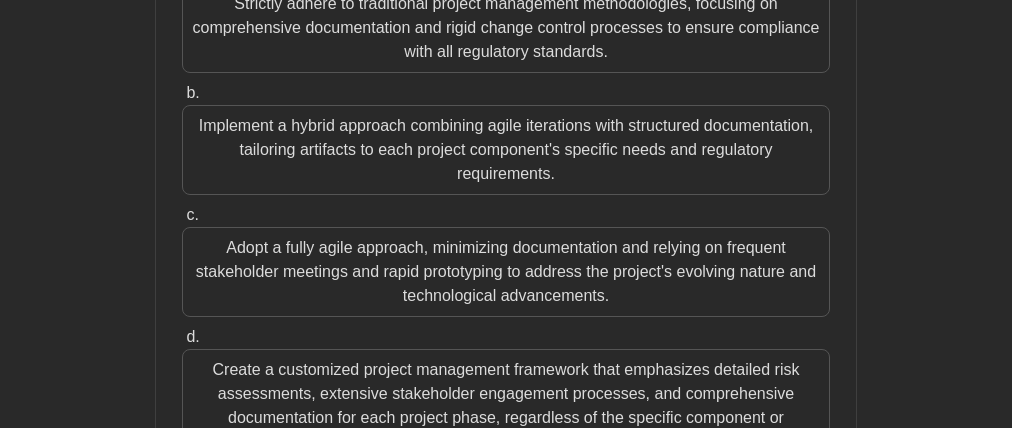 click on "Implement a hybrid approach combining agile iterations with structured documentation, tailoring artifacts to each project component's specific needs and regulatory requirements." at bounding box center [506, 150] 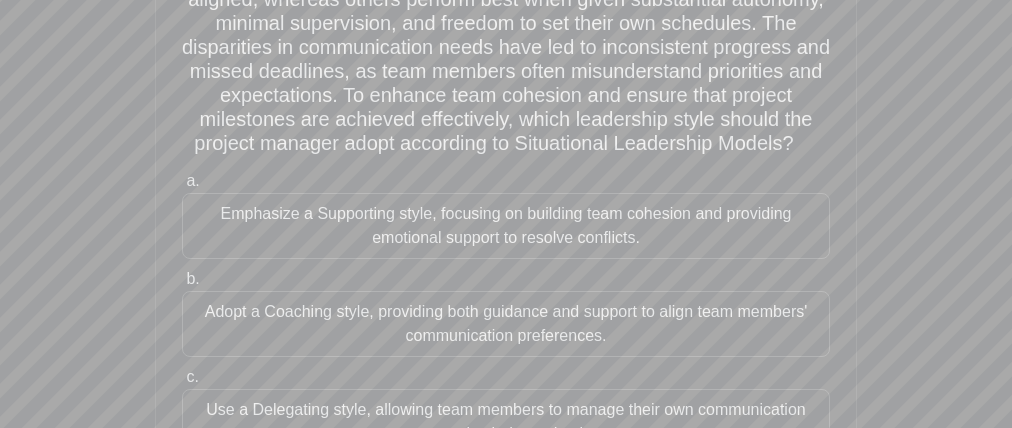 scroll, scrollTop: 230, scrollLeft: 0, axis: vertical 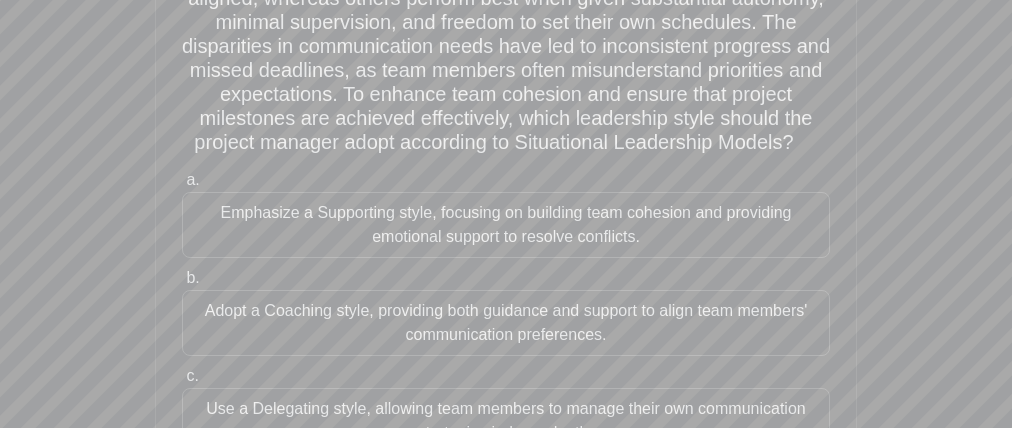 drag, startPoint x: 589, startPoint y: 129, endPoint x: 574, endPoint y: 133, distance: 15.524175 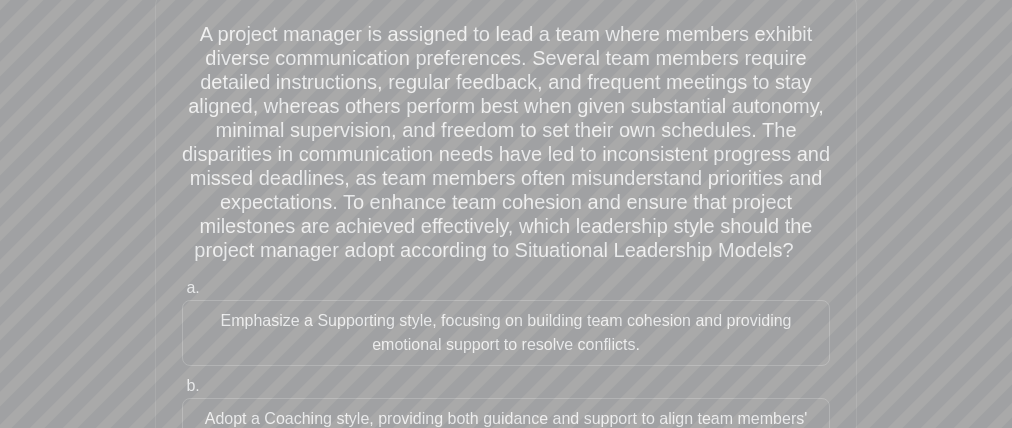 scroll, scrollTop: 108, scrollLeft: 0, axis: vertical 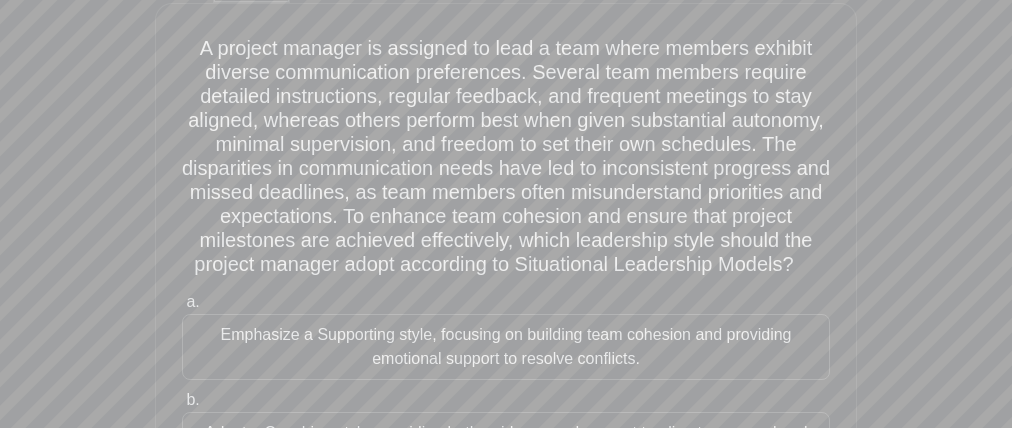 drag, startPoint x: 208, startPoint y: 85, endPoint x: 502, endPoint y: 87, distance: 294.0068 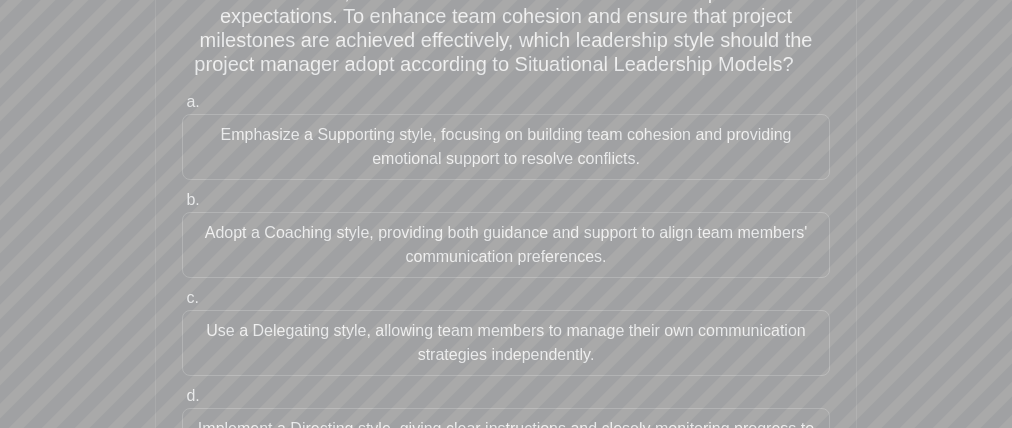 scroll, scrollTop: 326, scrollLeft: 0, axis: vertical 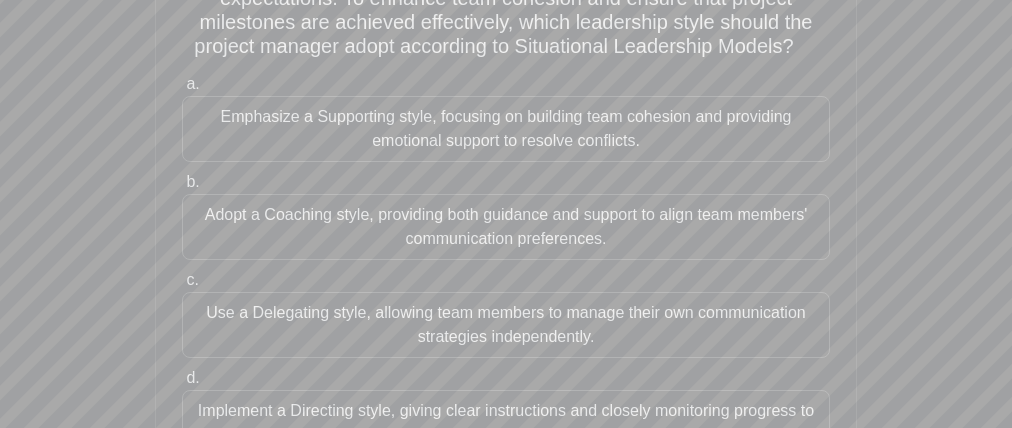 drag, startPoint x: 226, startPoint y: 122, endPoint x: 224, endPoint y: 153, distance: 31.06445 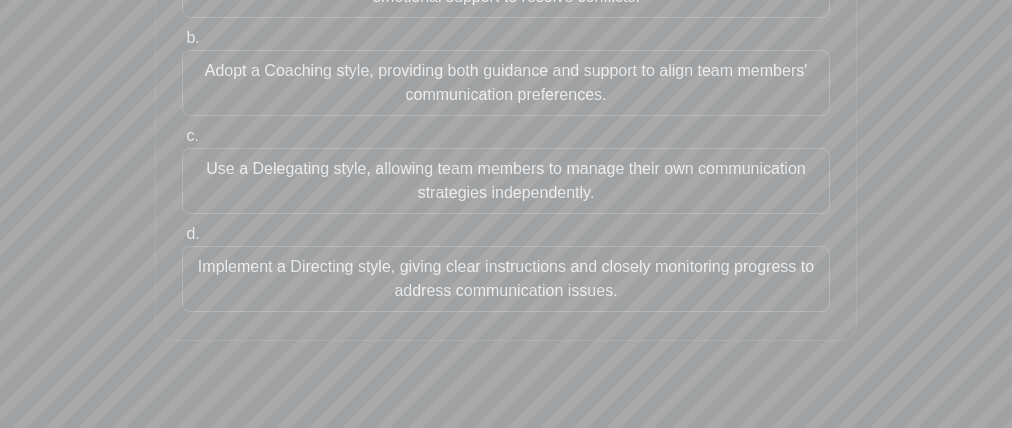 scroll, scrollTop: 460, scrollLeft: 0, axis: vertical 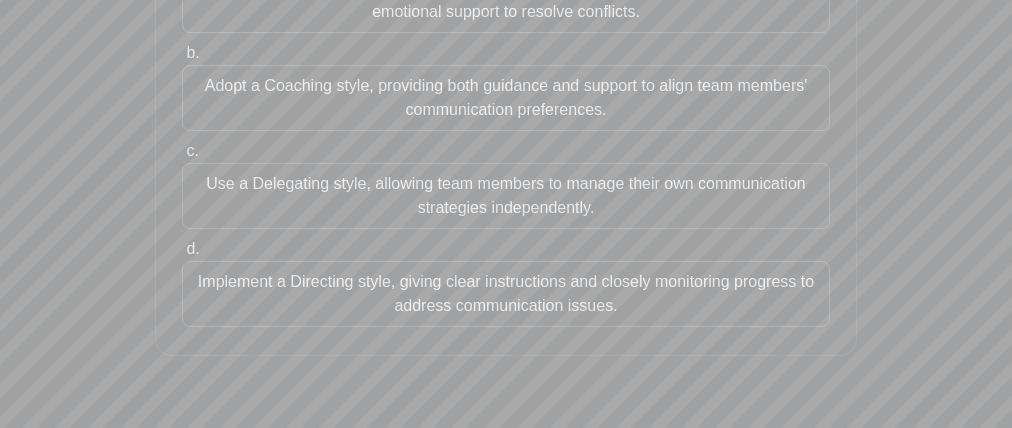 drag, startPoint x: 211, startPoint y: 80, endPoint x: 134, endPoint y: 101, distance: 79.81228 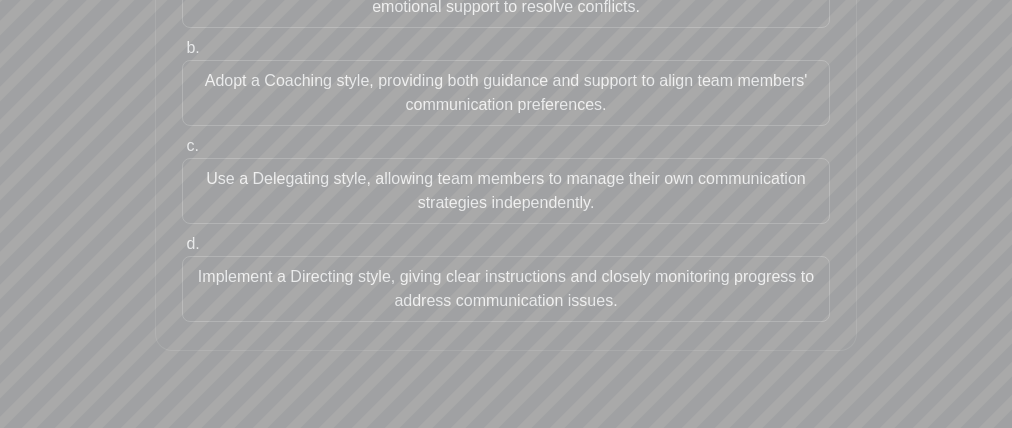 drag, startPoint x: 198, startPoint y: 165, endPoint x: 224, endPoint y: 211, distance: 52.83938 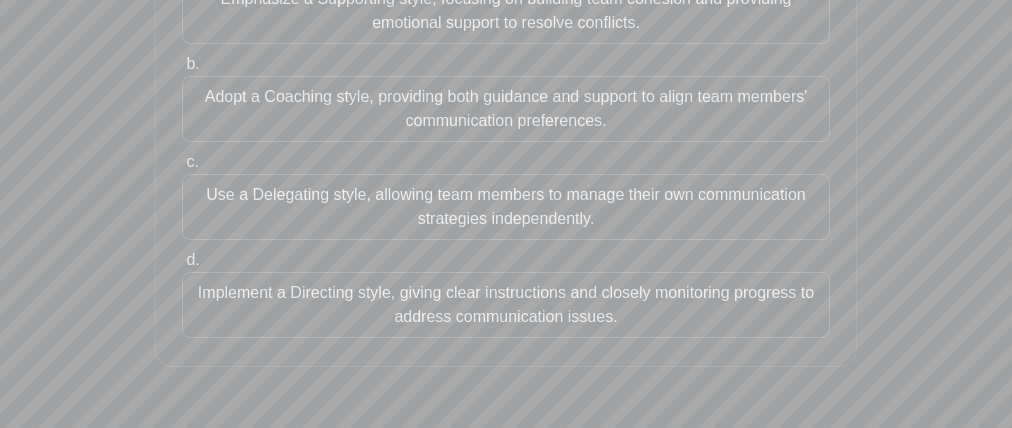 scroll, scrollTop: 456, scrollLeft: 0, axis: vertical 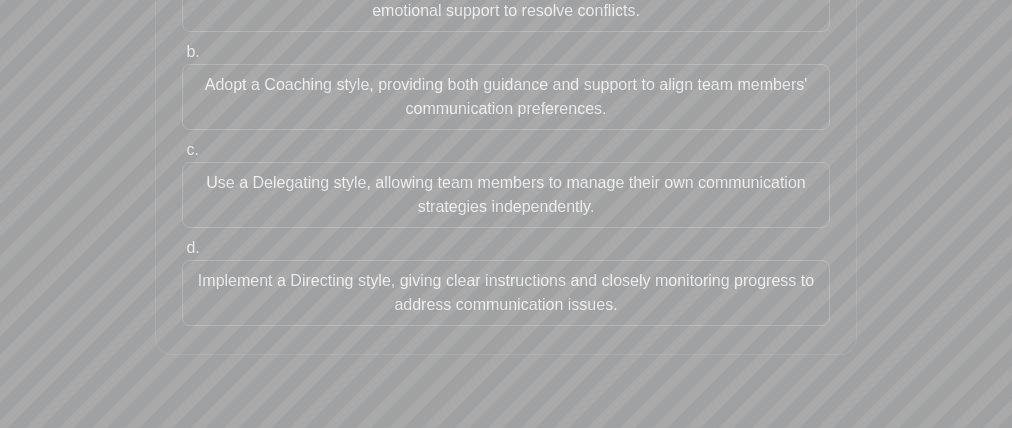 drag, startPoint x: 164, startPoint y: 293, endPoint x: 185, endPoint y: 348, distance: 58.872746 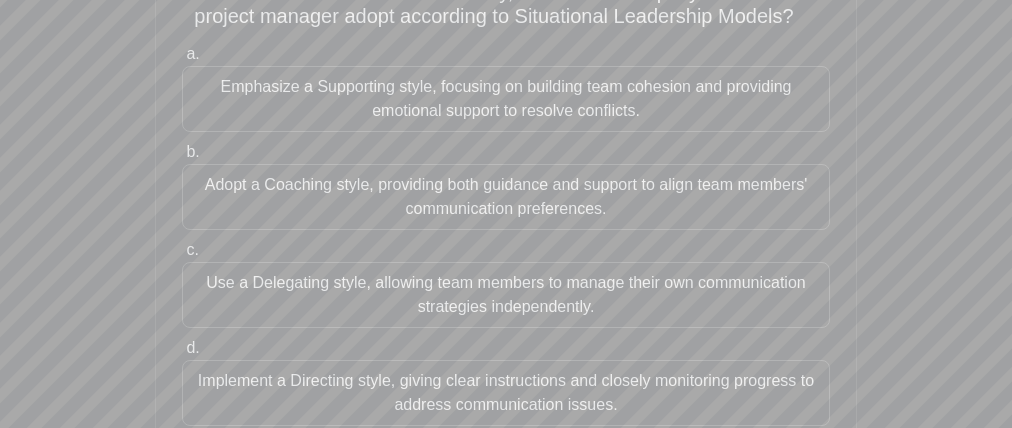 scroll, scrollTop: 342, scrollLeft: 0, axis: vertical 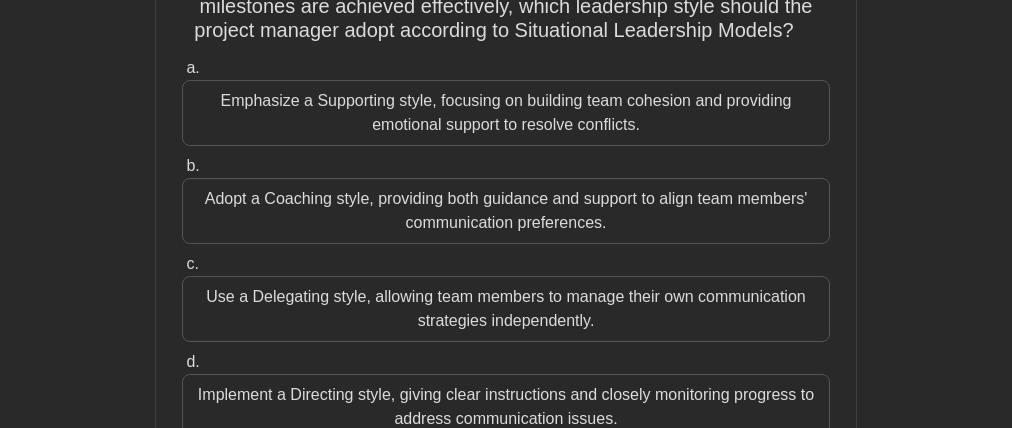 click on "Adopt a Coaching style, providing both guidance and support to align team members' communication preferences." at bounding box center [506, 211] 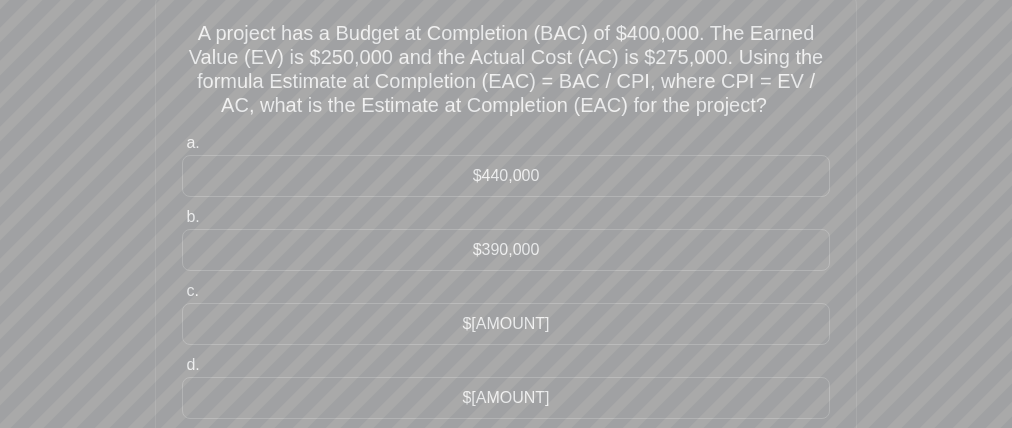 scroll, scrollTop: 126, scrollLeft: 0, axis: vertical 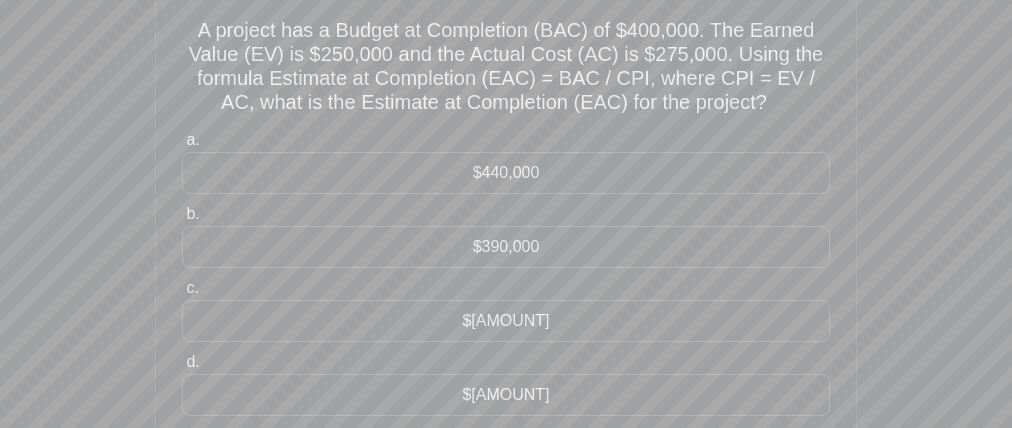 drag, startPoint x: 549, startPoint y: 42, endPoint x: 692, endPoint y: 40, distance: 143.01399 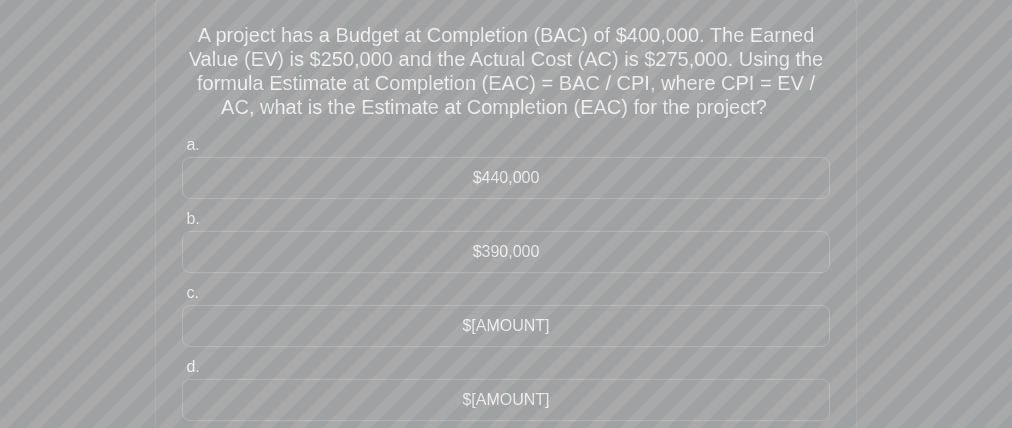 drag, startPoint x: 856, startPoint y: 165, endPoint x: 870, endPoint y: 178, distance: 19.104973 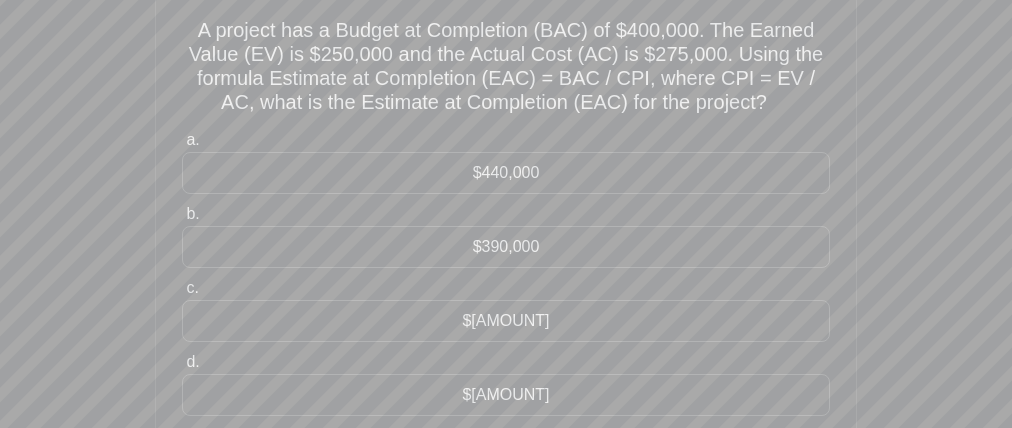 drag, startPoint x: 796, startPoint y: 179, endPoint x: 801, endPoint y: 193, distance: 14.866069 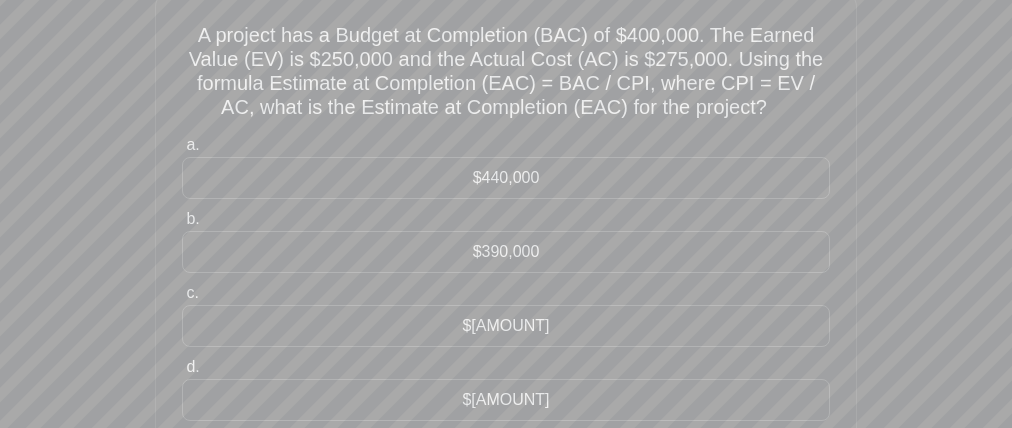 click on "A project has a Budget at Completion (BAC) of $[MONEY]. The Earned Value (EV) is $[MONEY] and the Actual Cost (AC) is $[MONEY]. Using the formula Estimate at Completion (EAC) = BAC / CPI, where CPI = EV / AC, what is the Estimate at Completion (EAC) for the project?
.spinner_0XTQ{transform-origin:center;animation:spinner_y6GP .75s linear infinite}@keyframes spinner_y6GP{100%{transform:rotate(360deg)}}
a.
b." at bounding box center [506, 232] 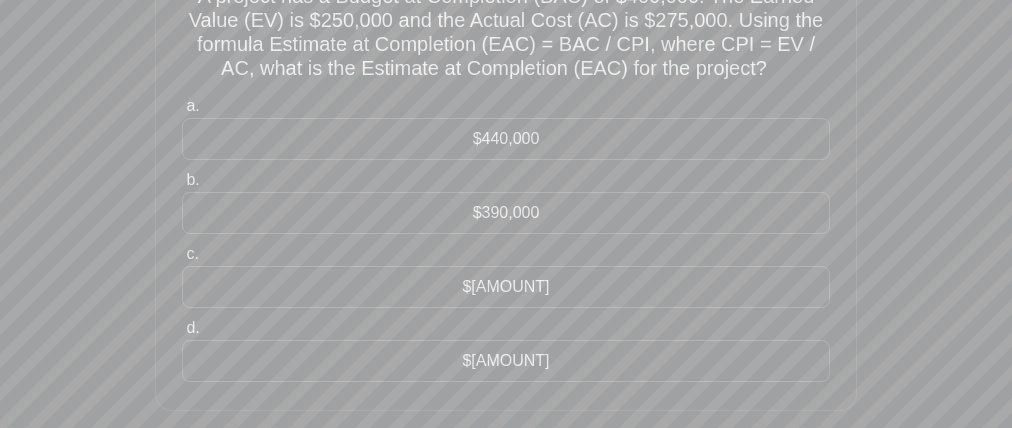 scroll, scrollTop: 174, scrollLeft: 0, axis: vertical 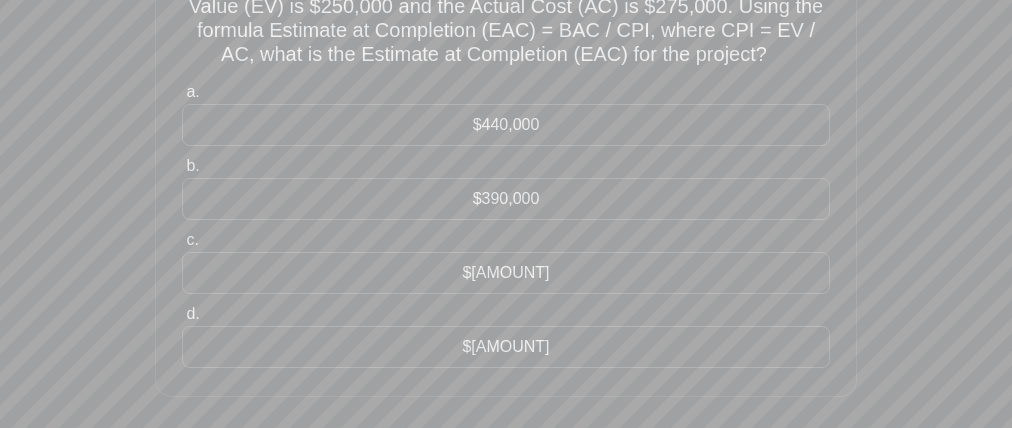 drag, startPoint x: 588, startPoint y: 113, endPoint x: 520, endPoint y: 124, distance: 68.88396 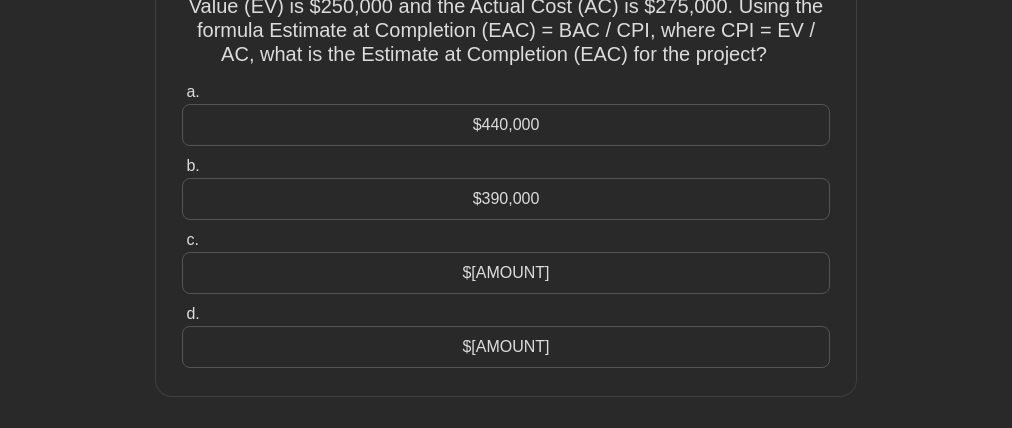 click on "$440,000" at bounding box center (506, 125) 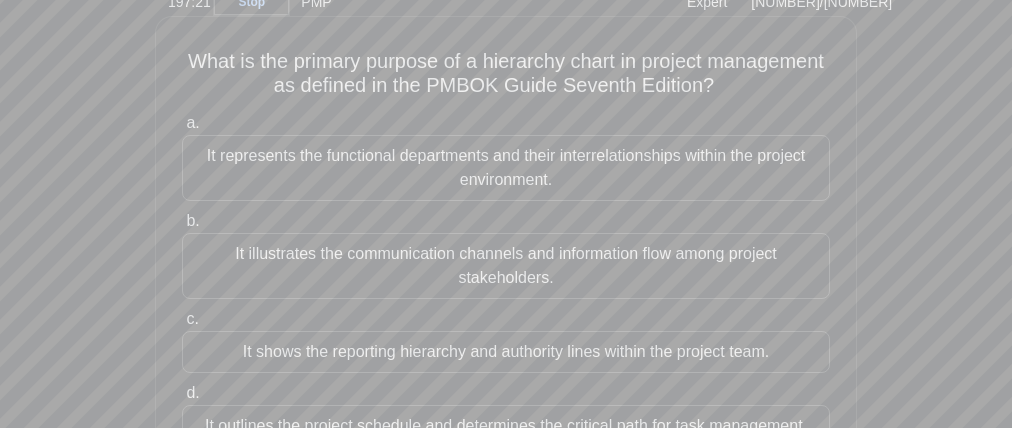 scroll, scrollTop: 0, scrollLeft: 0, axis: both 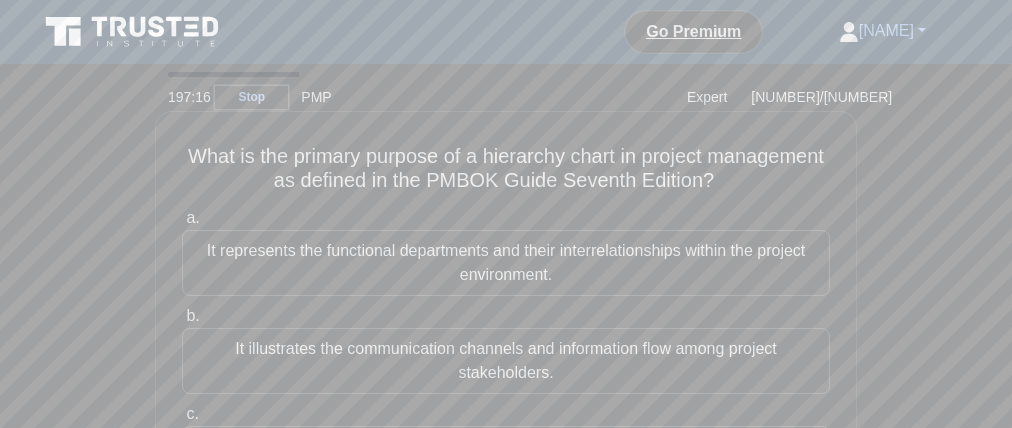 drag, startPoint x: 494, startPoint y: 162, endPoint x: 630, endPoint y: 172, distance: 136.36716 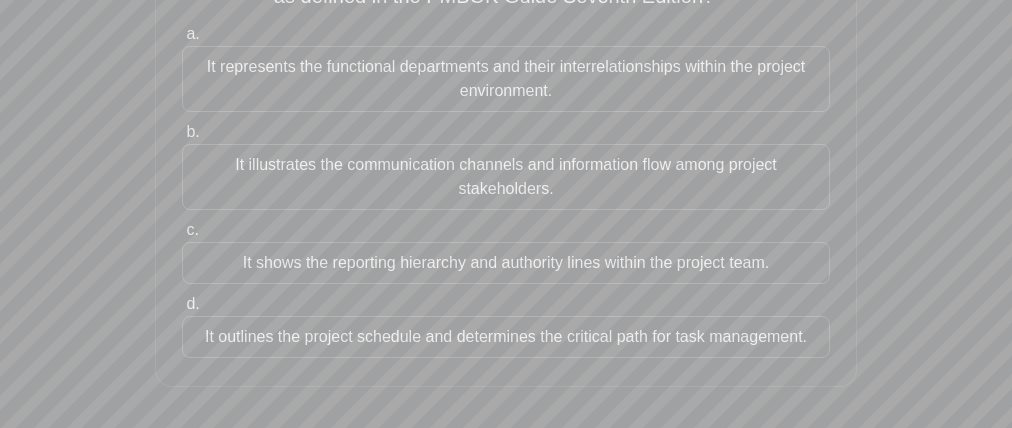 scroll, scrollTop: 168, scrollLeft: 0, axis: vertical 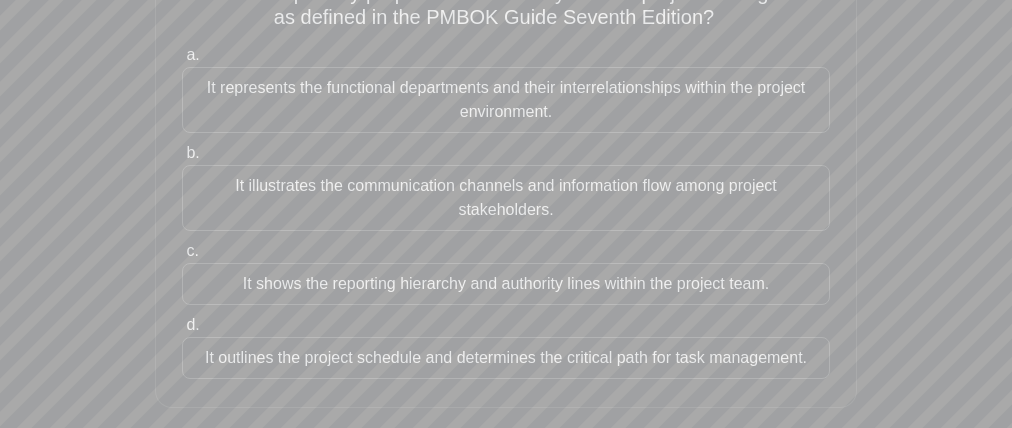 drag, startPoint x: 143, startPoint y: 90, endPoint x: 88, endPoint y: 88, distance: 55.03635 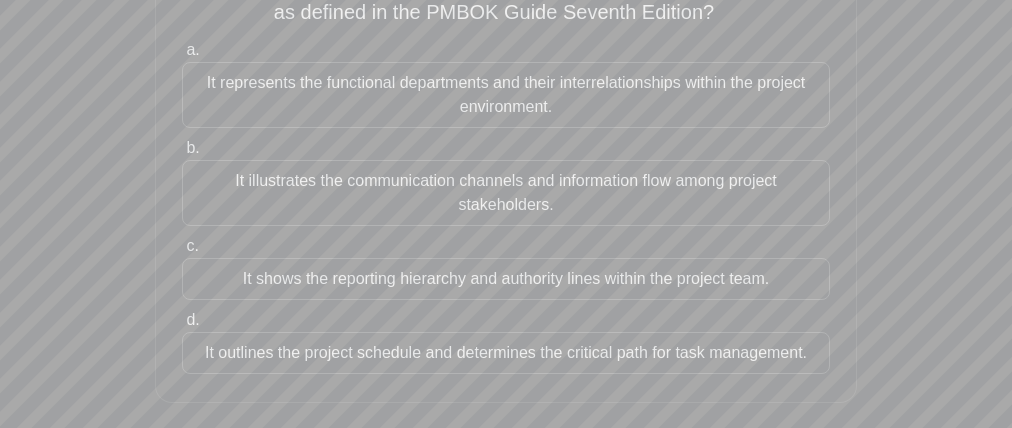 drag, startPoint x: 200, startPoint y: 174, endPoint x: 204, endPoint y: 218, distance: 44.181442 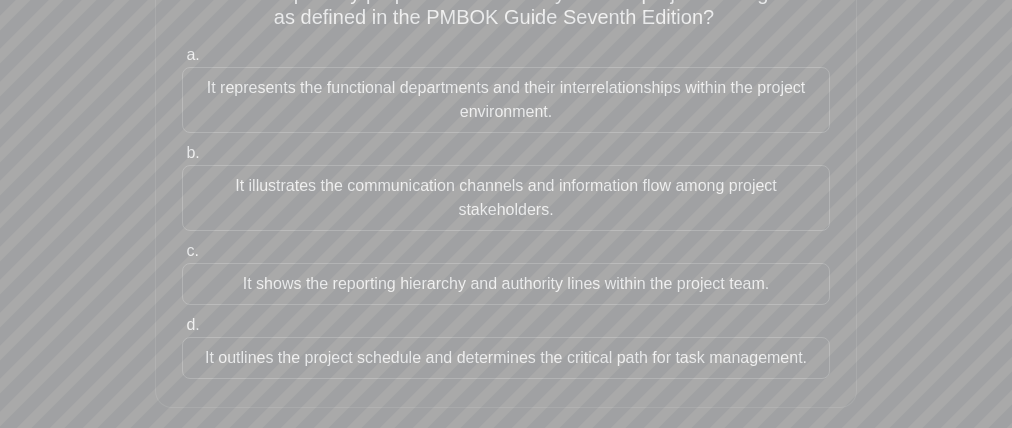 drag, startPoint x: 207, startPoint y: 265, endPoint x: 145, endPoint y: 280, distance: 63.788715 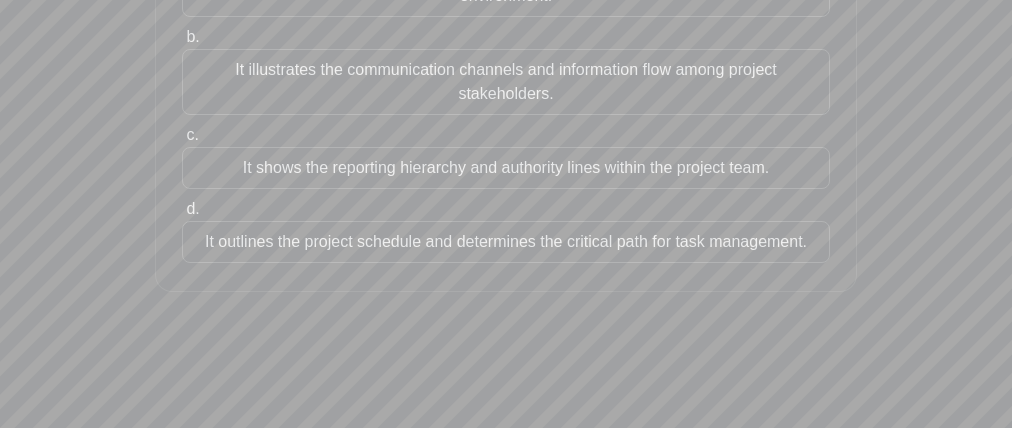 scroll, scrollTop: 285, scrollLeft: 0, axis: vertical 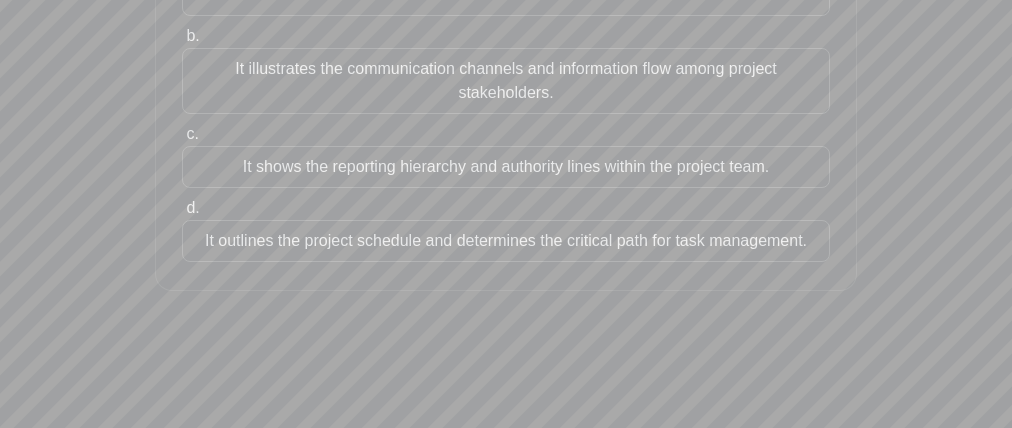 drag, startPoint x: 201, startPoint y: 229, endPoint x: 228, endPoint y: 286, distance: 63.07139 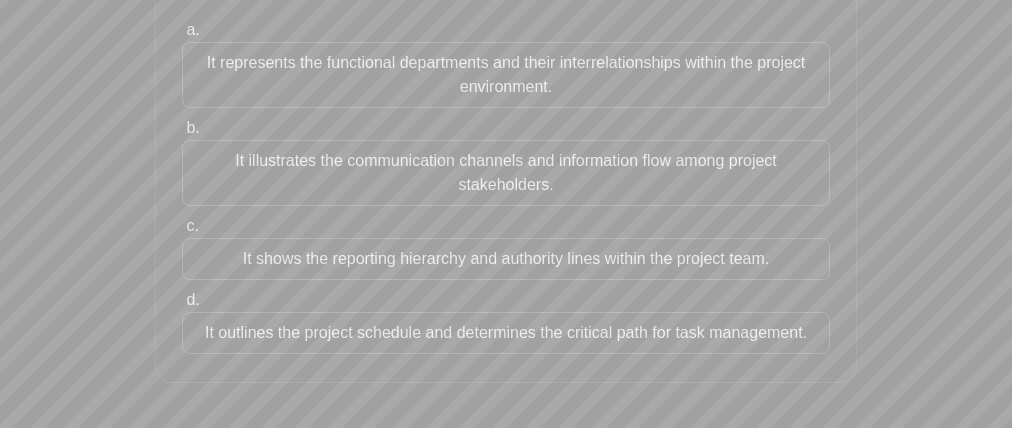 scroll, scrollTop: 86, scrollLeft: 0, axis: vertical 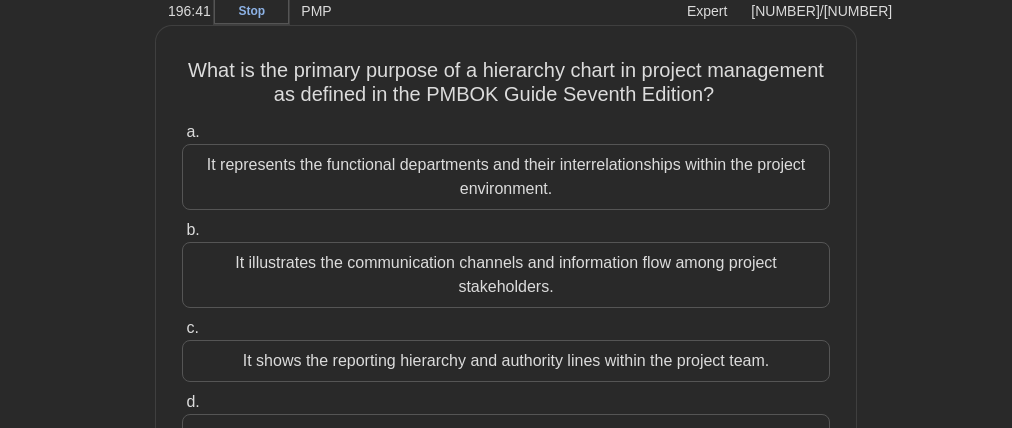 click on "It represents the functional departments and their interrelationships within the project environment." at bounding box center [506, 177] 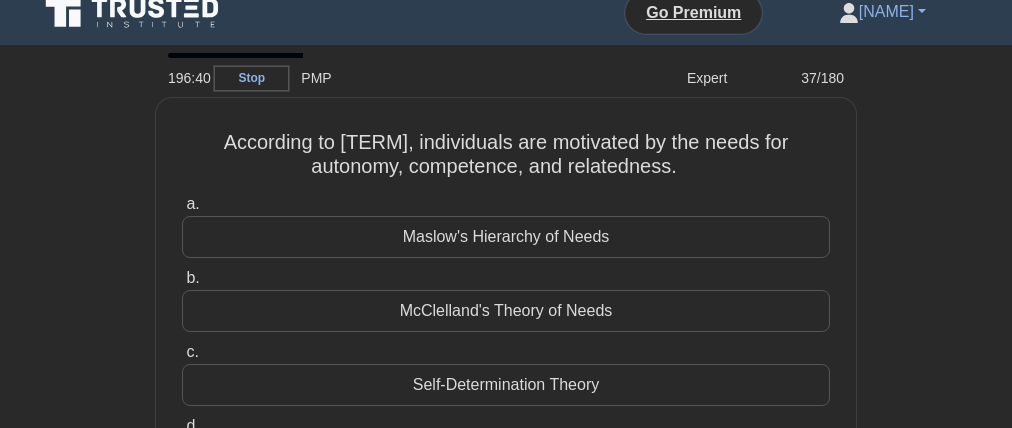 scroll, scrollTop: 0, scrollLeft: 0, axis: both 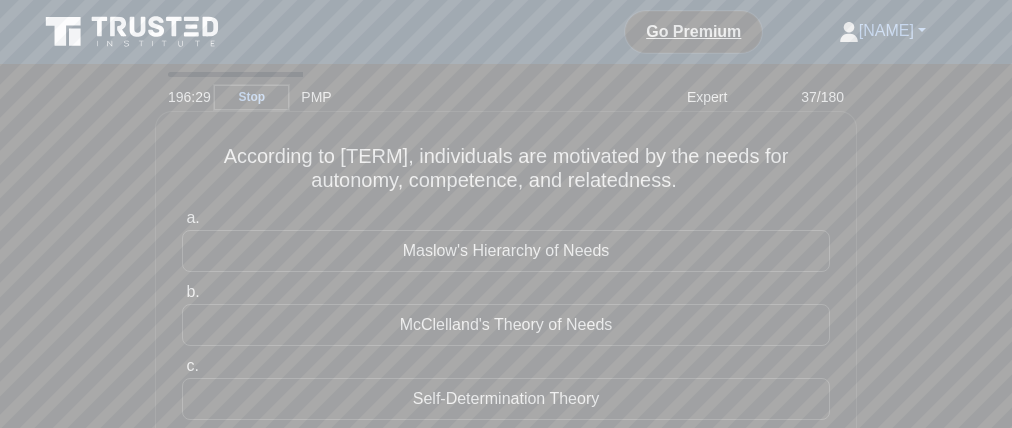 drag, startPoint x: 371, startPoint y: 172, endPoint x: 269, endPoint y: 172, distance: 102 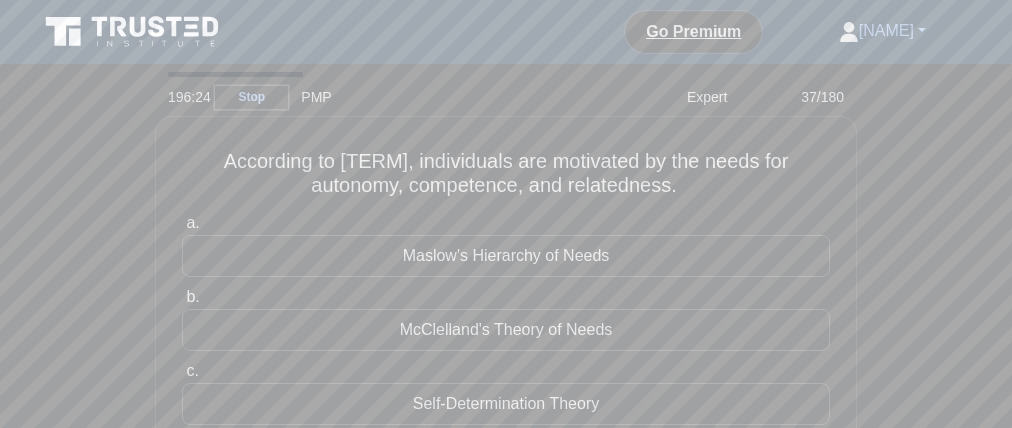 drag, startPoint x: 437, startPoint y: 170, endPoint x: 861, endPoint y: 169, distance: 424.0012 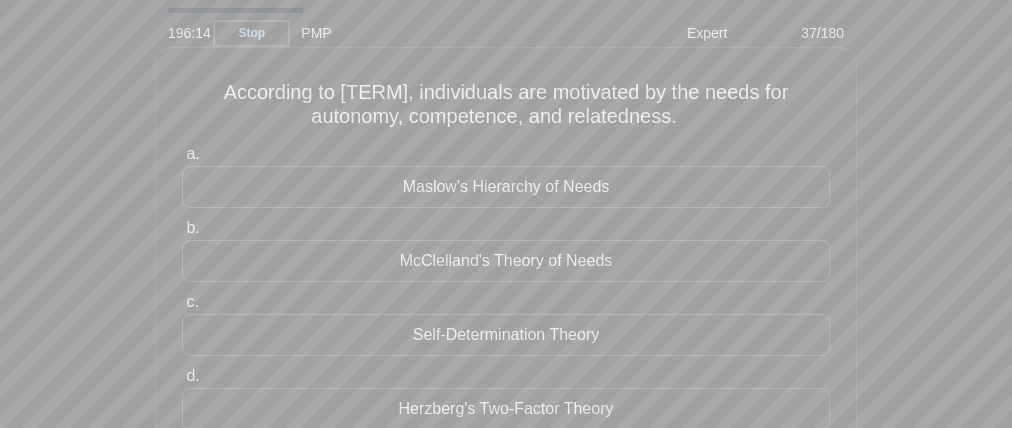 scroll, scrollTop: 80, scrollLeft: 0, axis: vertical 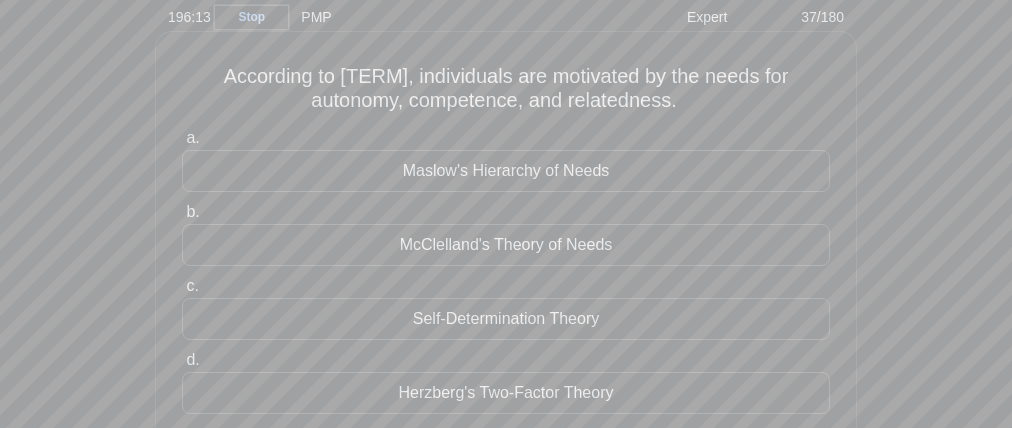 drag, startPoint x: 507, startPoint y: 151, endPoint x: 509, endPoint y: 169, distance: 18.110771 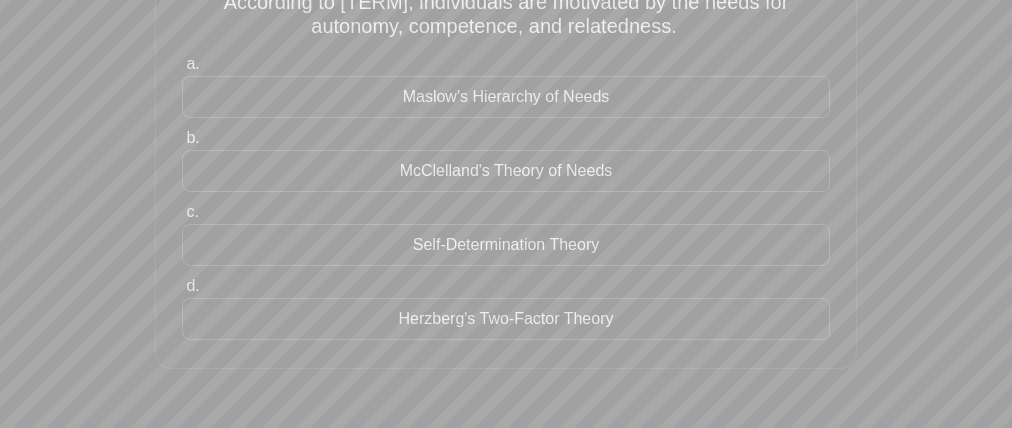 scroll, scrollTop: 174, scrollLeft: 0, axis: vertical 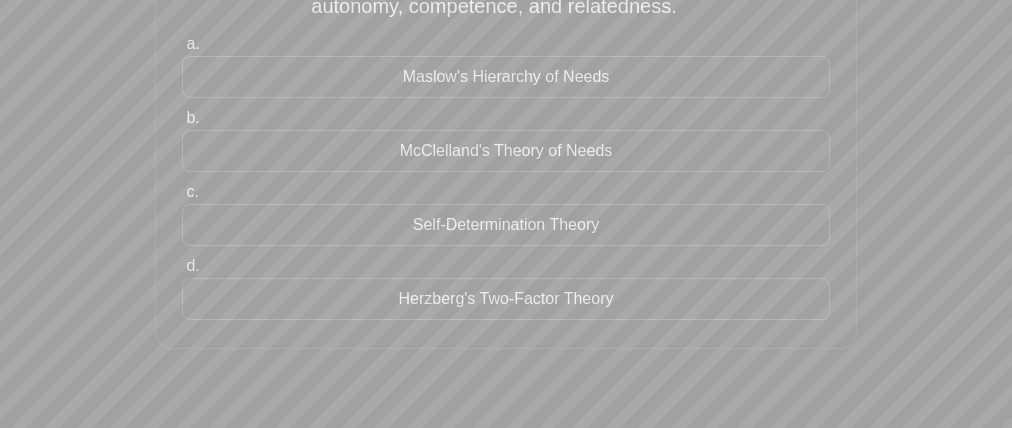drag, startPoint x: 393, startPoint y: 217, endPoint x: 331, endPoint y: 237, distance: 65.14599 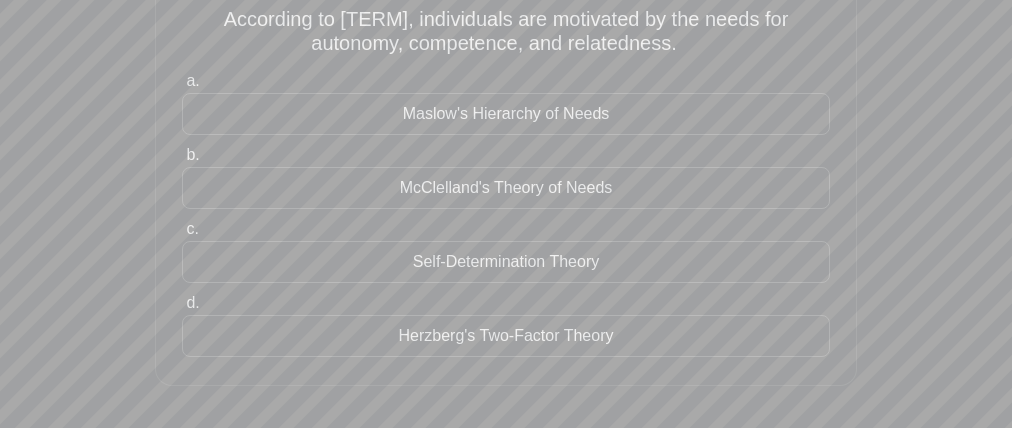 scroll, scrollTop: 120, scrollLeft: 0, axis: vertical 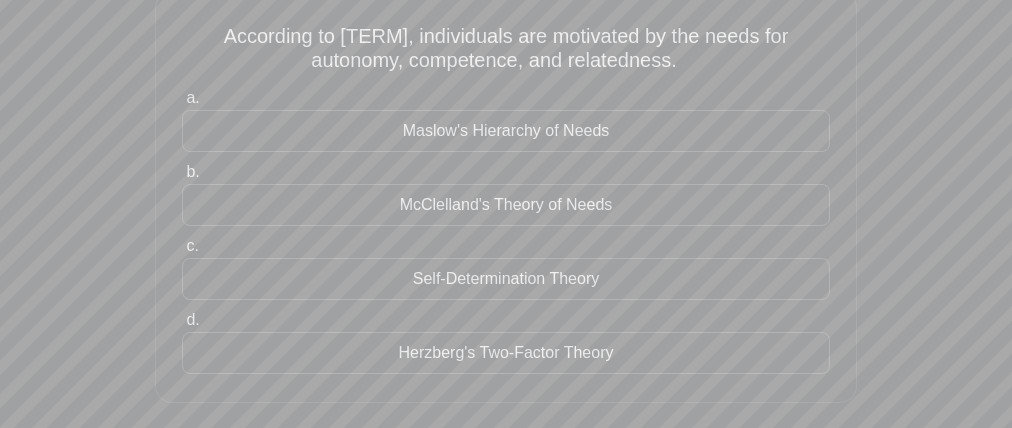 drag, startPoint x: 383, startPoint y: 340, endPoint x: 306, endPoint y: 352, distance: 77.92946 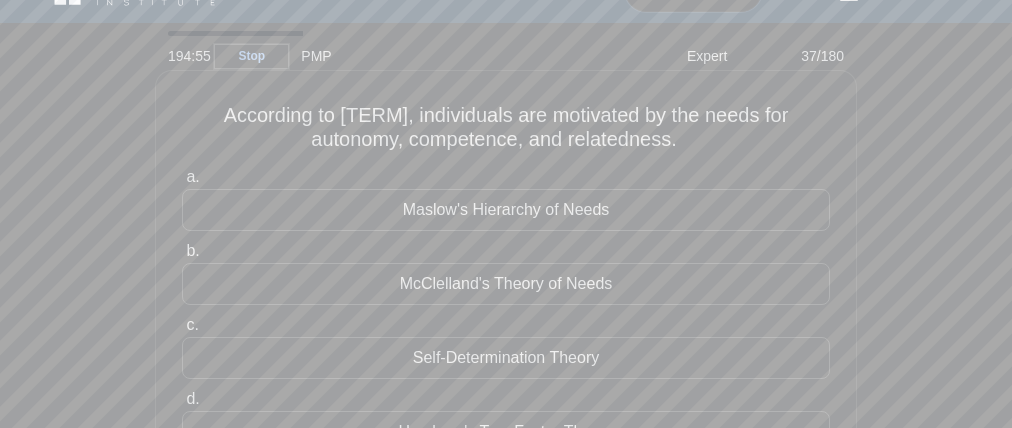 scroll, scrollTop: 38, scrollLeft: 0, axis: vertical 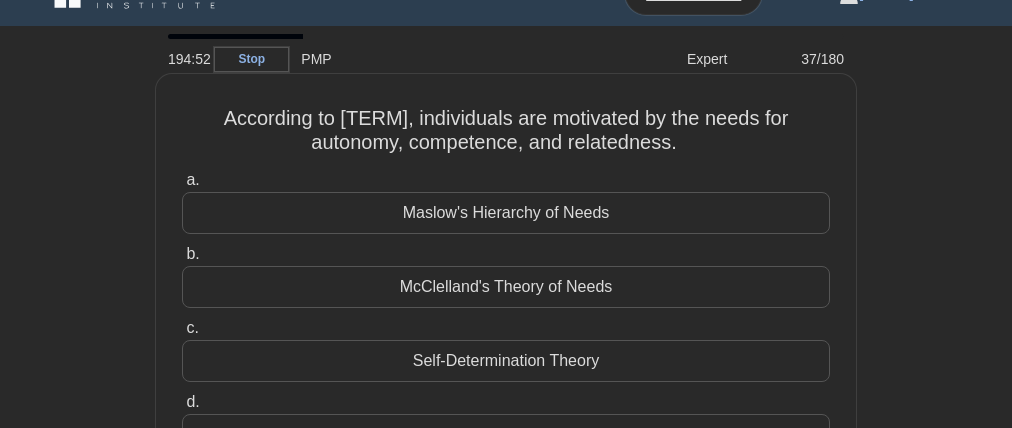 click on "McClelland's Theory of Needs" at bounding box center [506, 287] 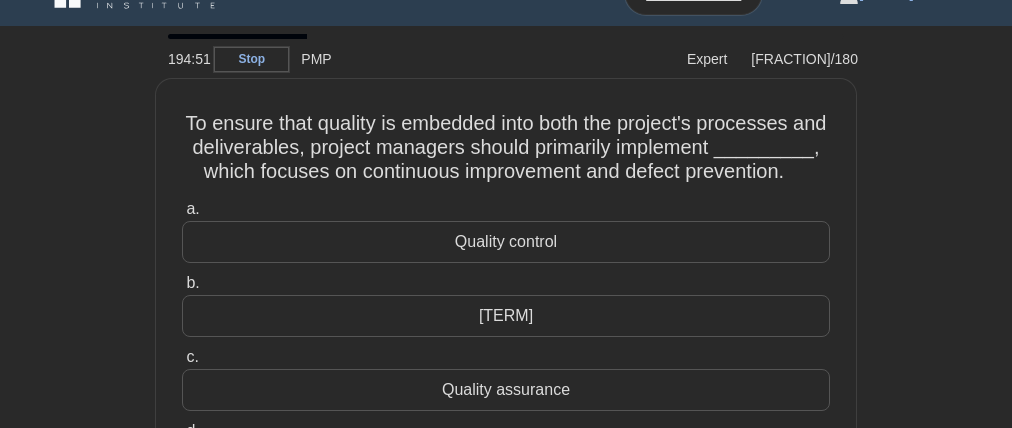scroll, scrollTop: 0, scrollLeft: 0, axis: both 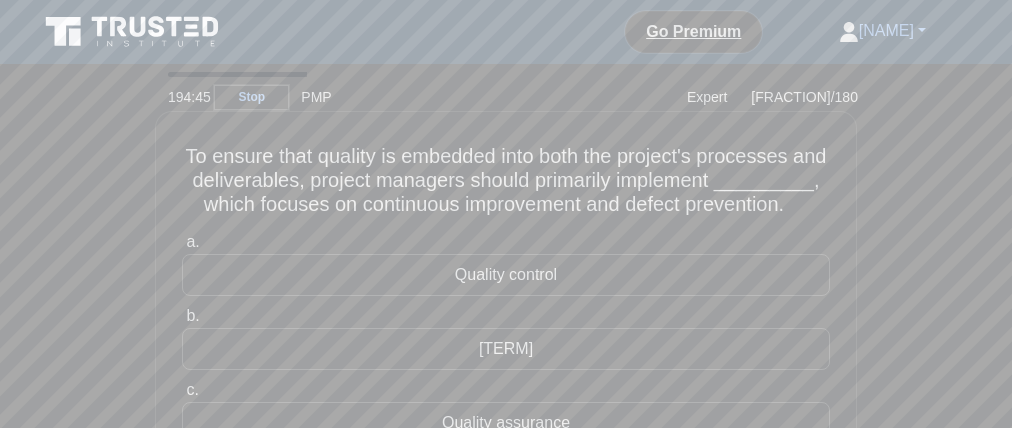 drag, startPoint x: 322, startPoint y: 162, endPoint x: 342, endPoint y: 164, distance: 20.09975 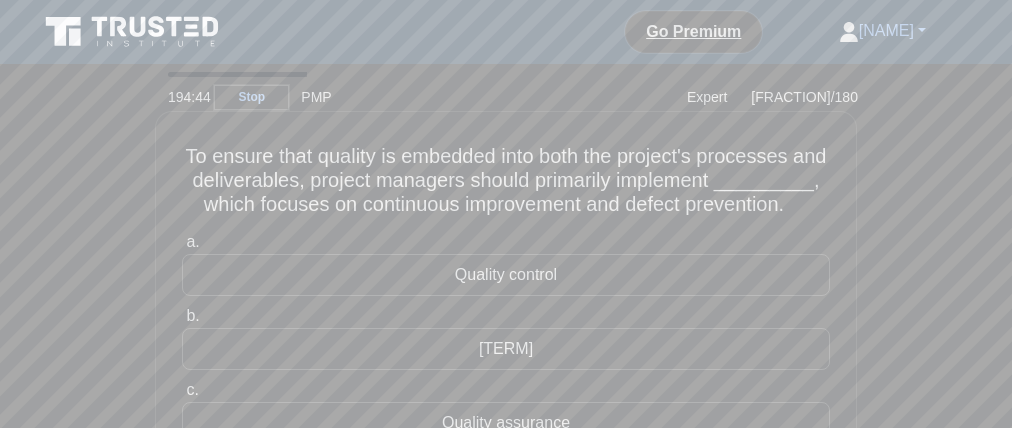 drag, startPoint x: 347, startPoint y: 168, endPoint x: 334, endPoint y: 170, distance: 13.152946 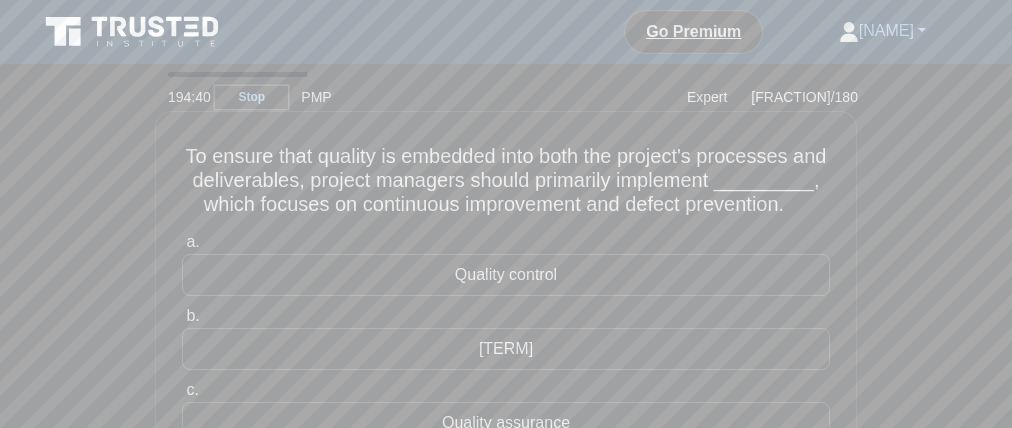 drag, startPoint x: 617, startPoint y: 196, endPoint x: 824, endPoint y: 192, distance: 207.03865 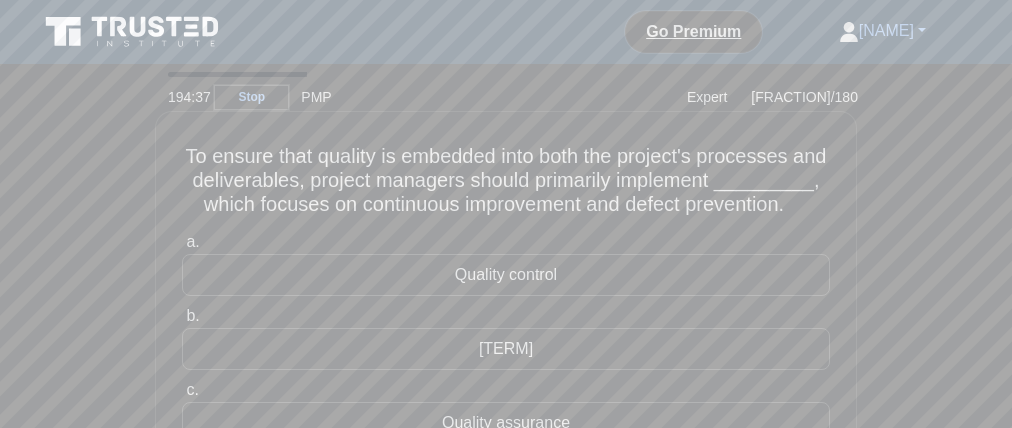 drag, startPoint x: 350, startPoint y: 219, endPoint x: 568, endPoint y: 218, distance: 218.00229 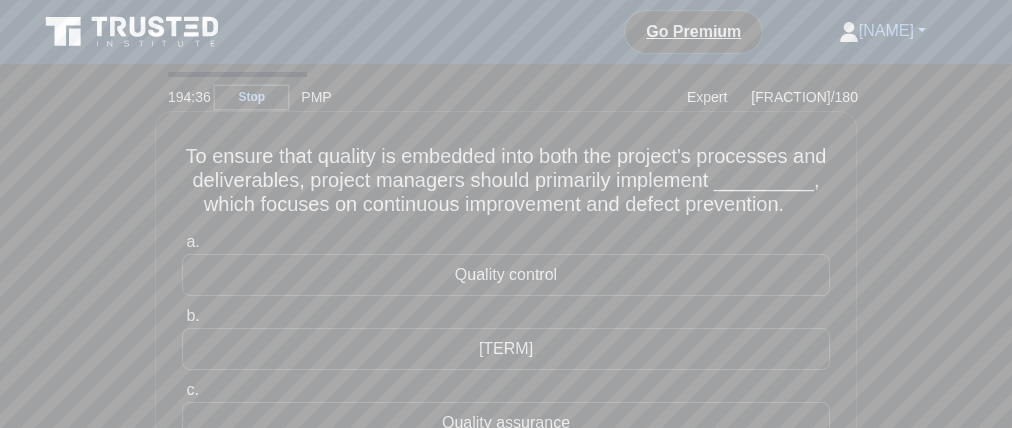 drag, startPoint x: 632, startPoint y: 220, endPoint x: 745, endPoint y: 225, distance: 113.110565 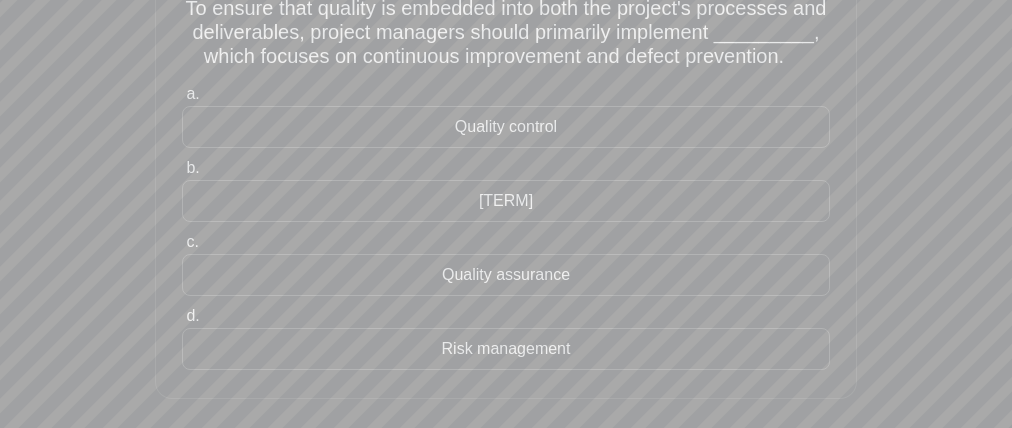 scroll, scrollTop: 162, scrollLeft: 0, axis: vertical 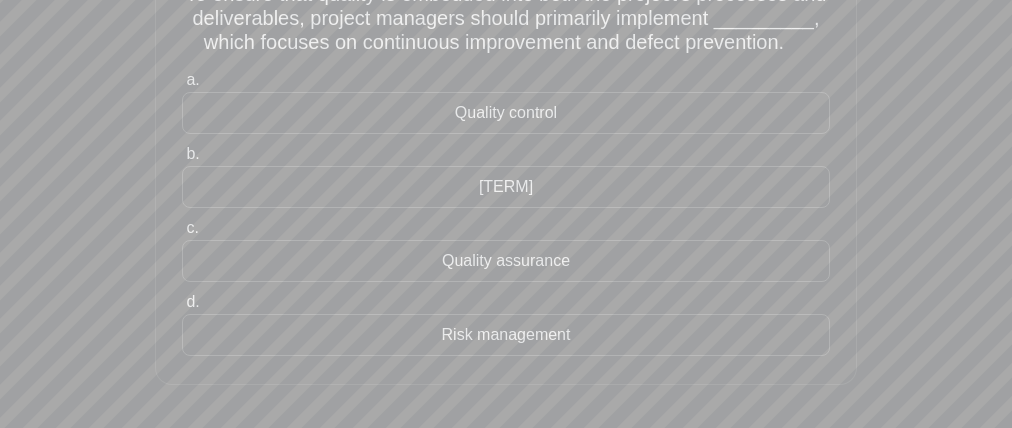 drag, startPoint x: 407, startPoint y: 107, endPoint x: 363, endPoint y: 120, distance: 45.88028 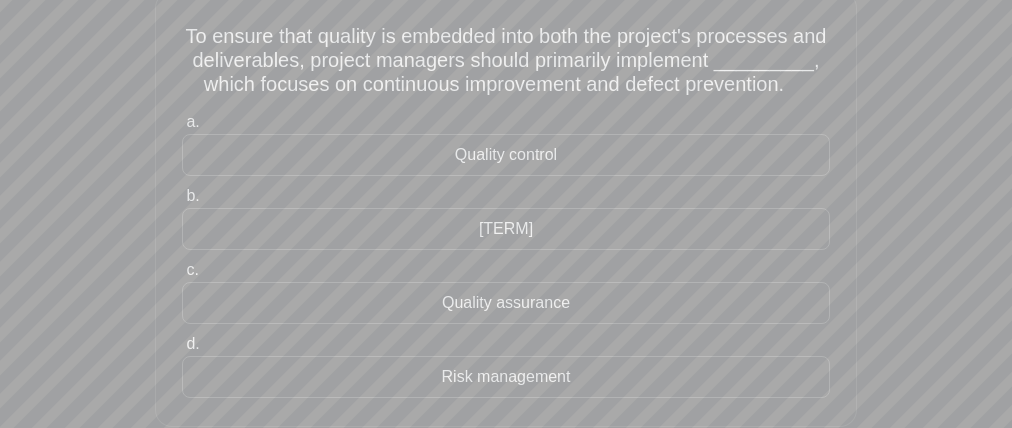 scroll, scrollTop: 130, scrollLeft: 0, axis: vertical 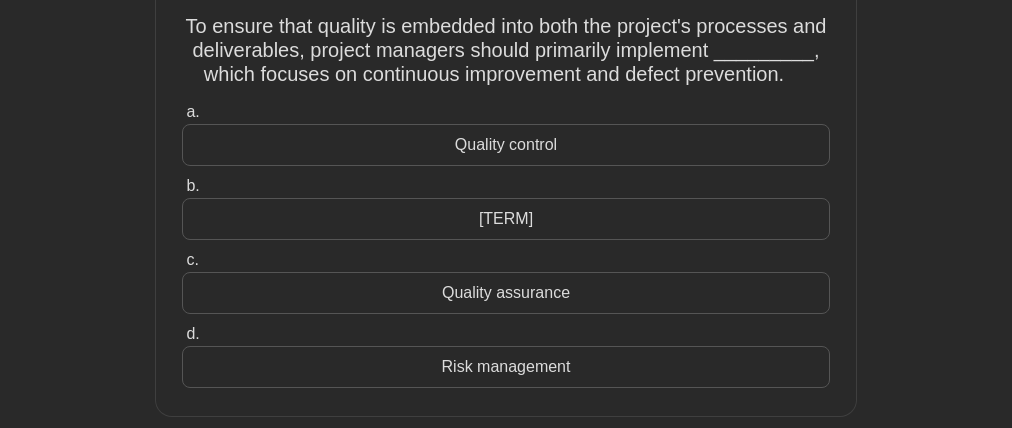 click on "Quality control" at bounding box center [506, 145] 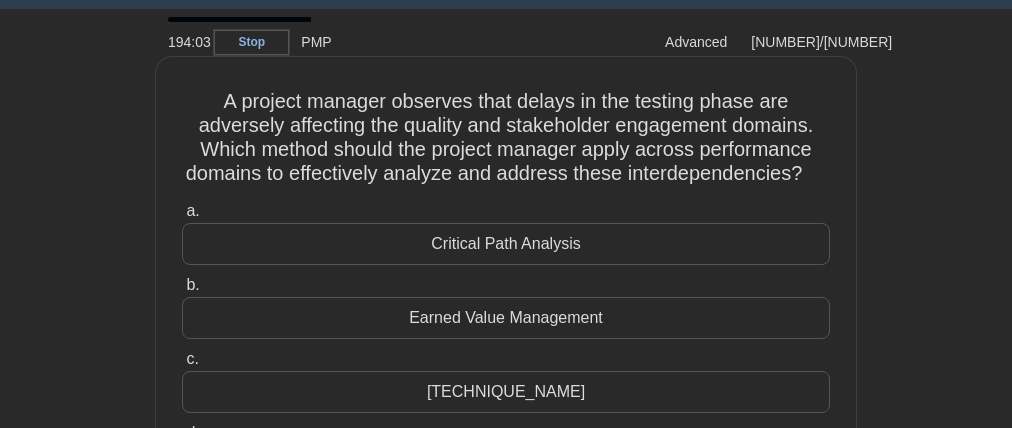 scroll, scrollTop: 0, scrollLeft: 0, axis: both 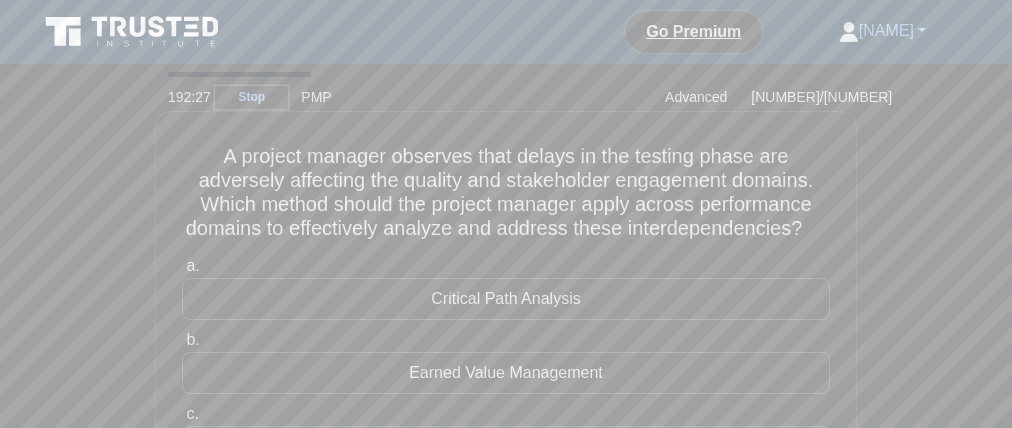 drag, startPoint x: 526, startPoint y: 167, endPoint x: 554, endPoint y: 175, distance: 29.12044 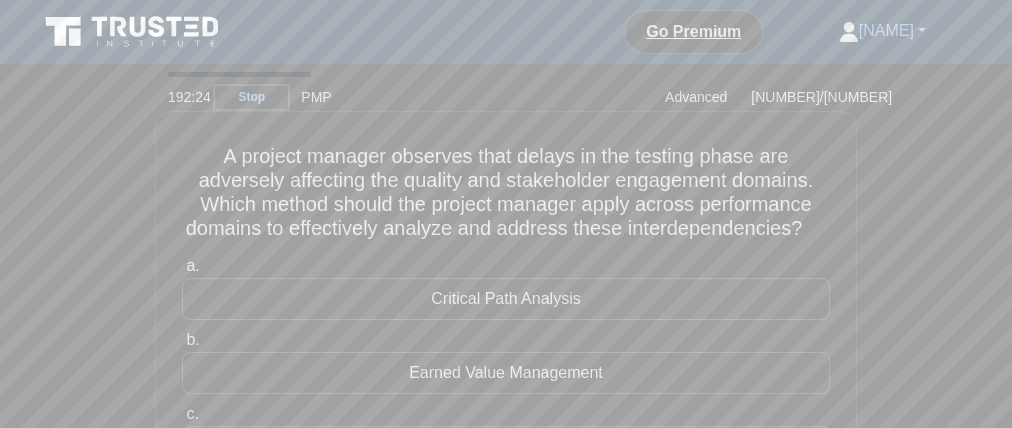 drag, startPoint x: 423, startPoint y: 198, endPoint x: 466, endPoint y: 192, distance: 43.416588 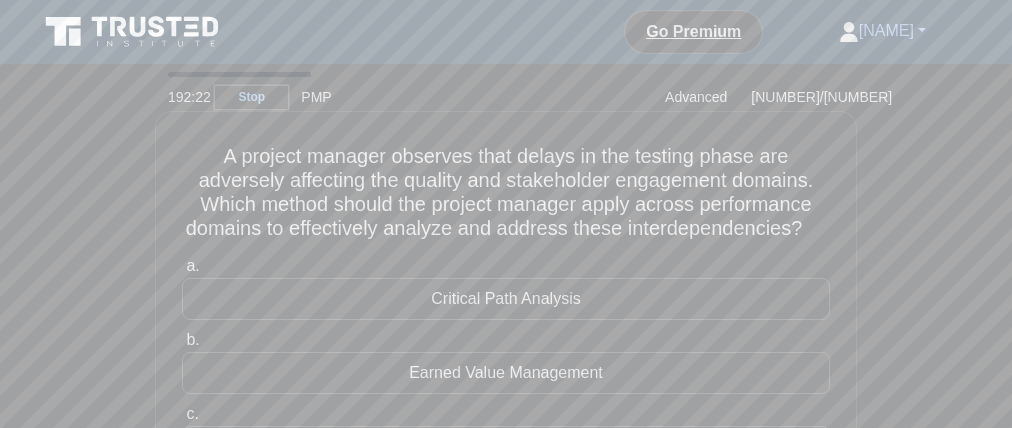 drag, startPoint x: 580, startPoint y: 193, endPoint x: 702, endPoint y: 194, distance: 122.0041 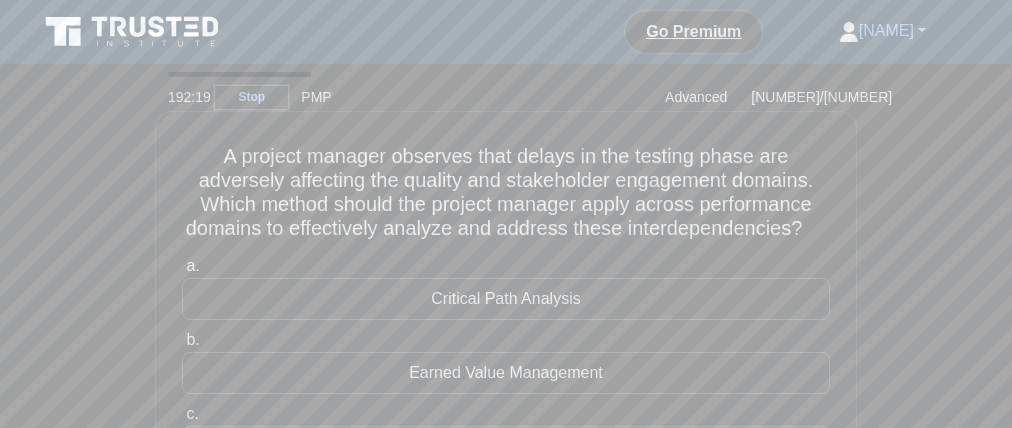 drag, startPoint x: 329, startPoint y: 216, endPoint x: 255, endPoint y: 223, distance: 74.330345 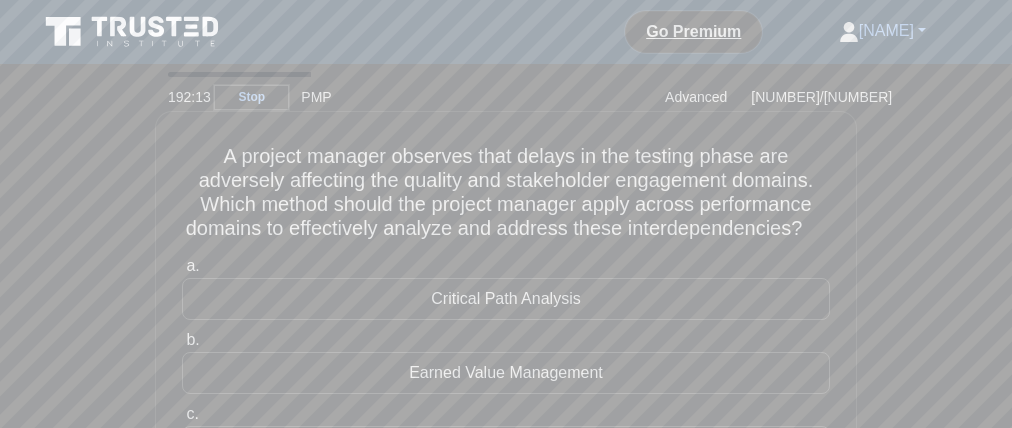 drag, startPoint x: 384, startPoint y: 249, endPoint x: 786, endPoint y: 252, distance: 402.0112 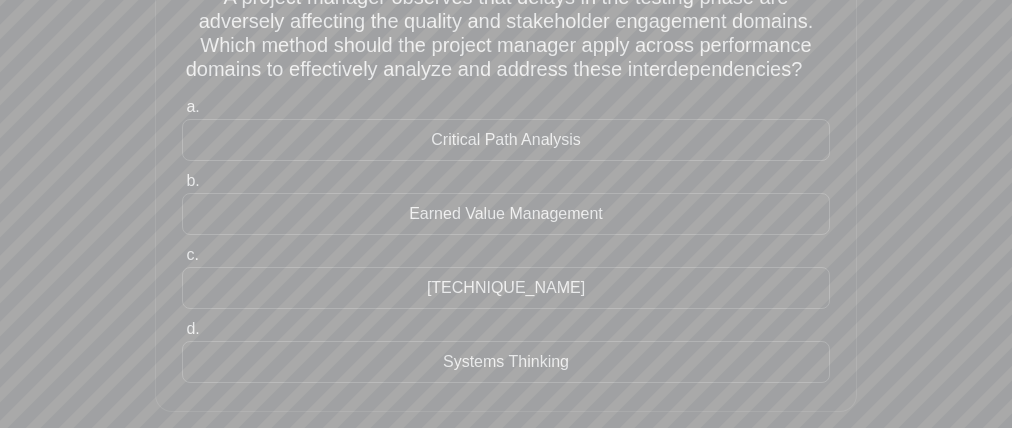 scroll, scrollTop: 158, scrollLeft: 0, axis: vertical 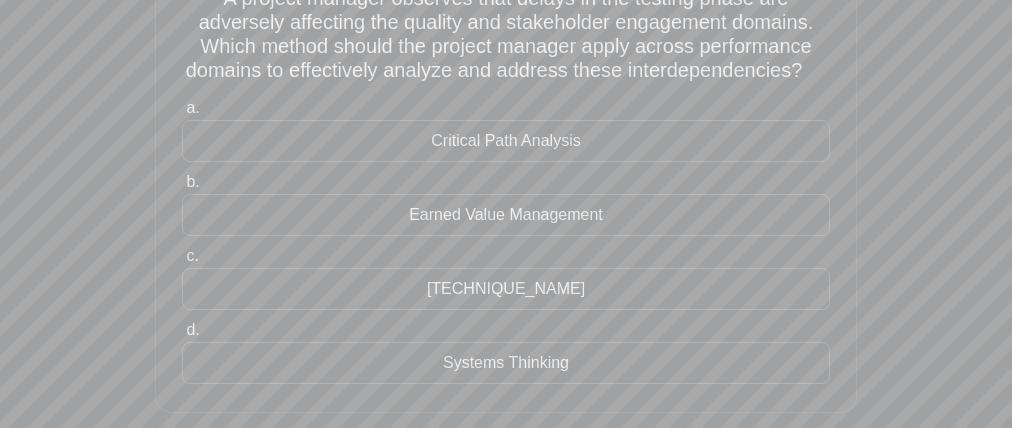 drag, startPoint x: 424, startPoint y: 207, endPoint x: 433, endPoint y: 226, distance: 21.023796 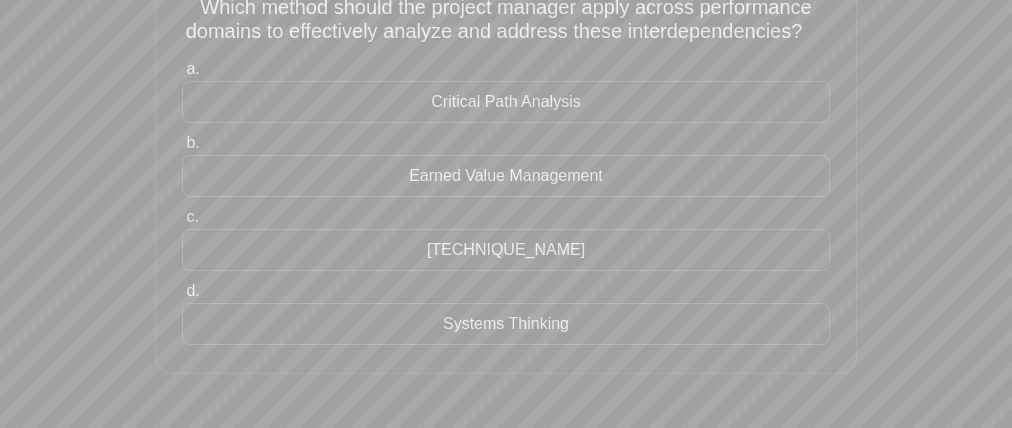 scroll, scrollTop: 195, scrollLeft: 0, axis: vertical 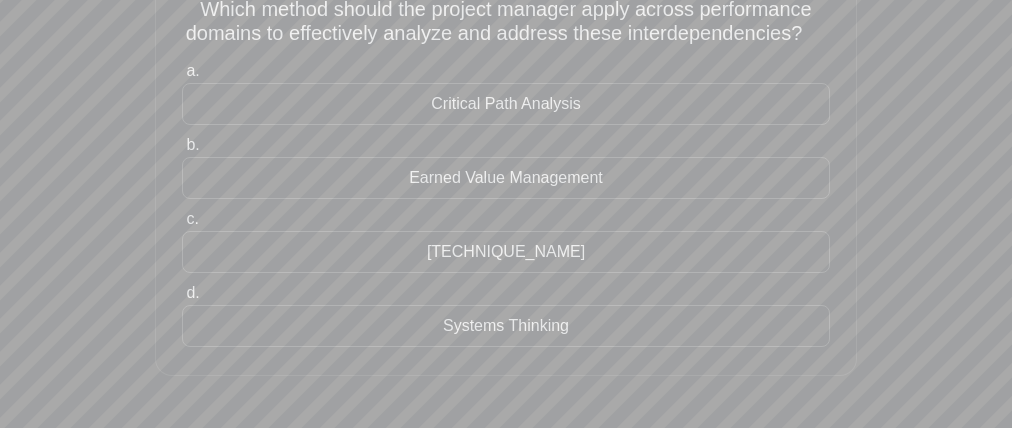 drag, startPoint x: 421, startPoint y: 309, endPoint x: 335, endPoint y: 334, distance: 89.560036 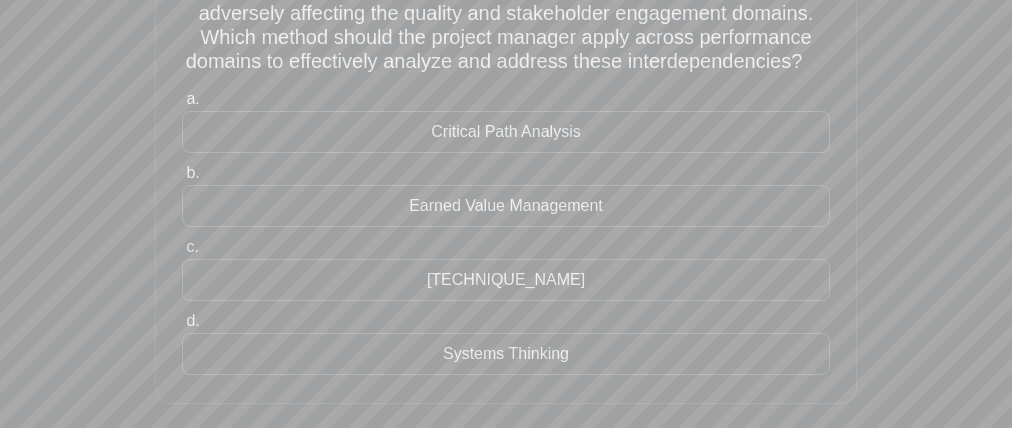 drag, startPoint x: 383, startPoint y: 270, endPoint x: 407, endPoint y: 299, distance: 37.64306 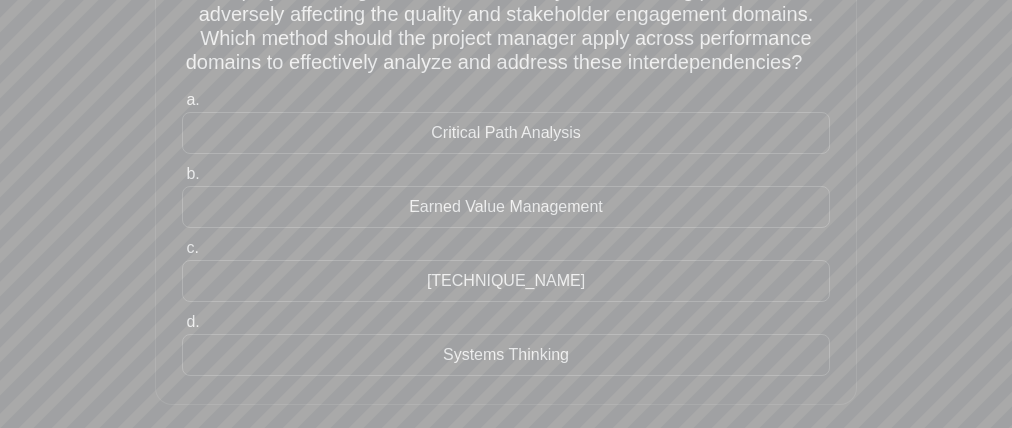 scroll, scrollTop: 174, scrollLeft: 0, axis: vertical 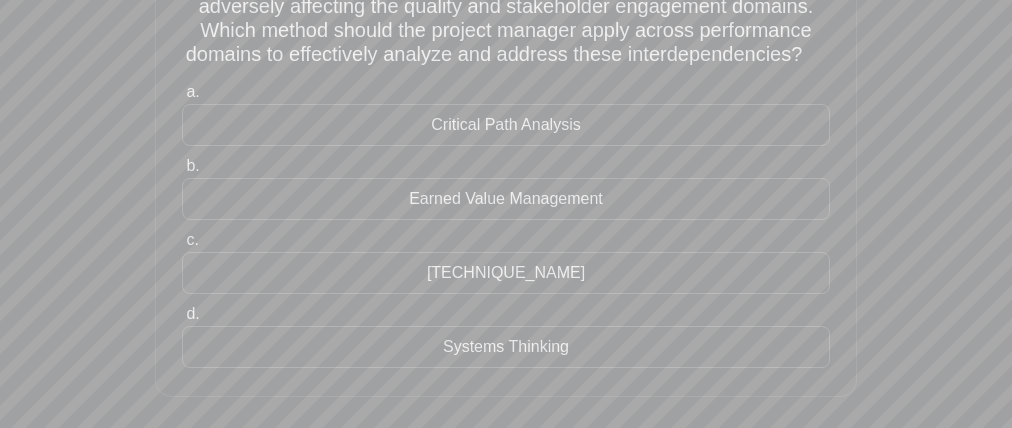 drag, startPoint x: 428, startPoint y: 93, endPoint x: 376, endPoint y: 102, distance: 52.773098 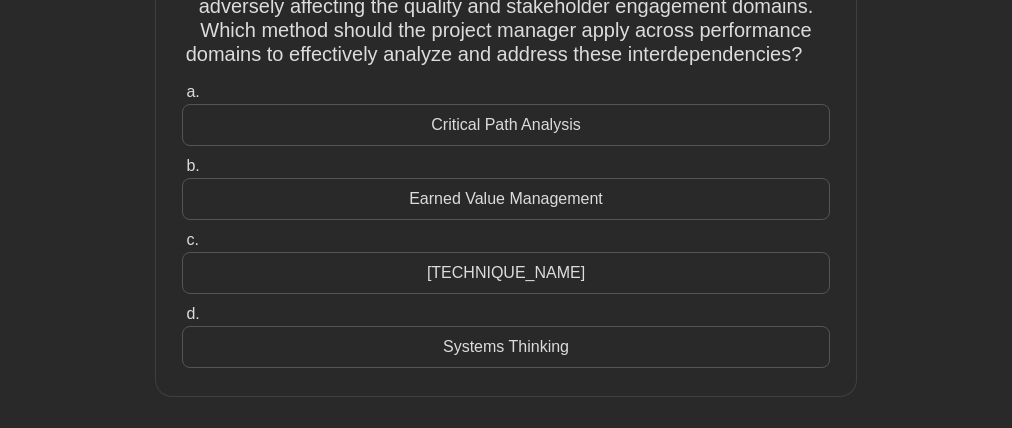 click on "Systems Thinking" at bounding box center (506, 347) 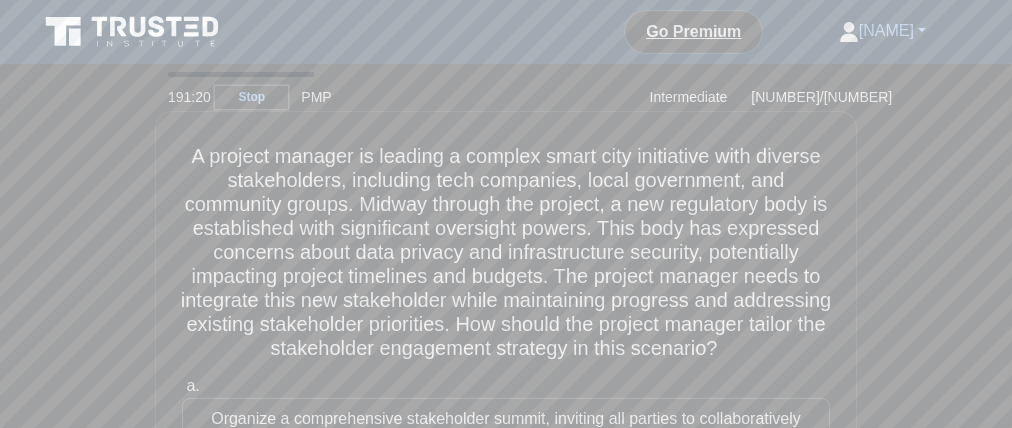 scroll, scrollTop: 144, scrollLeft: 0, axis: vertical 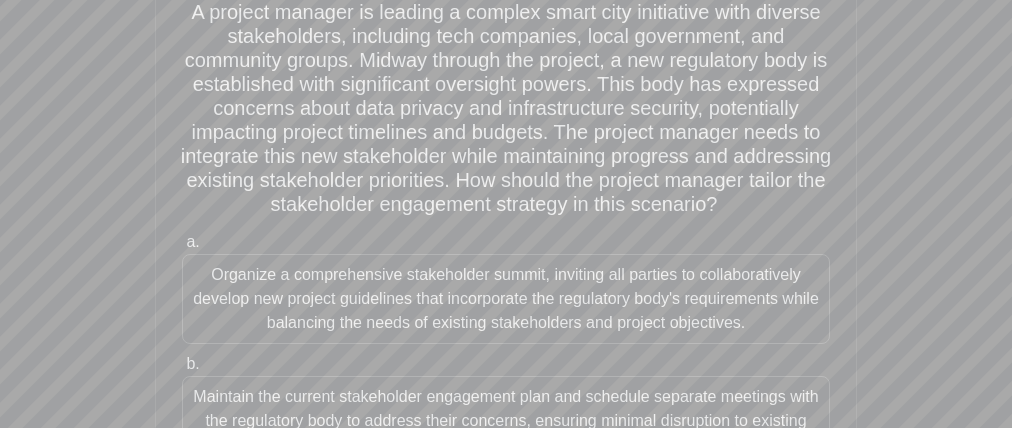 drag, startPoint x: 761, startPoint y: 194, endPoint x: 440, endPoint y: 204, distance: 321.15573 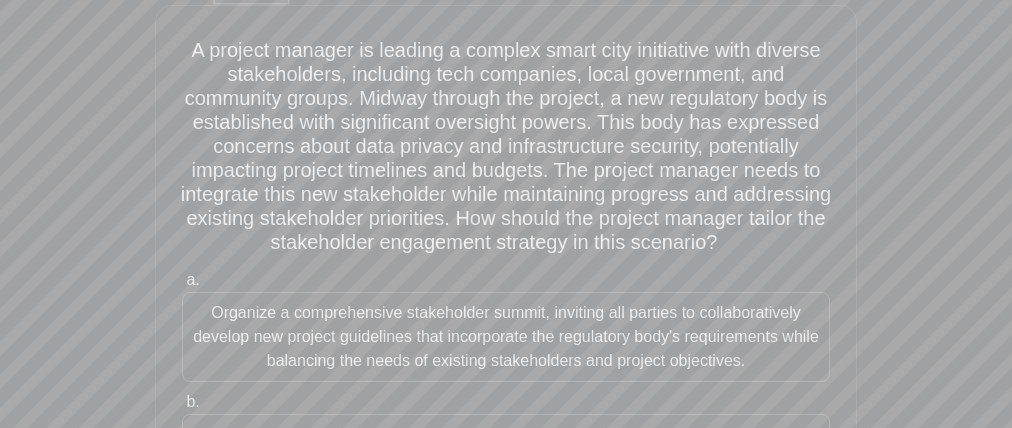 scroll, scrollTop: 103, scrollLeft: 0, axis: vertical 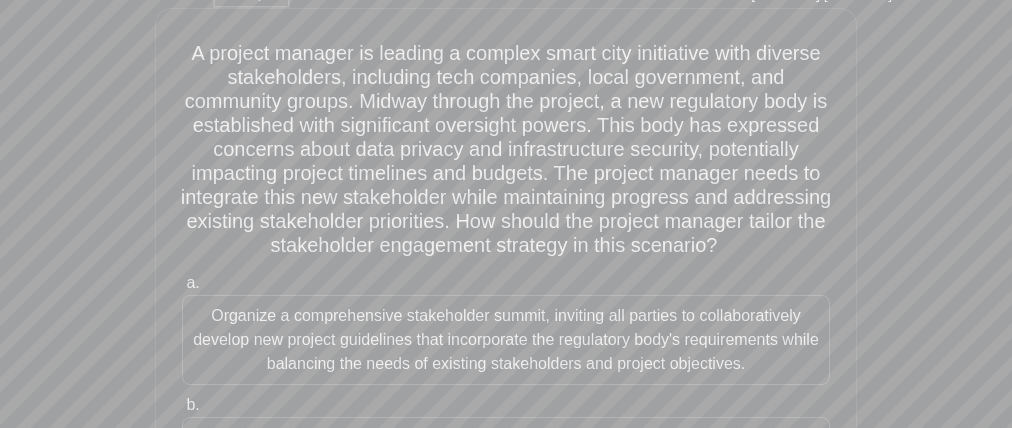 drag, startPoint x: 710, startPoint y: 145, endPoint x: 582, endPoint y: 141, distance: 128.06248 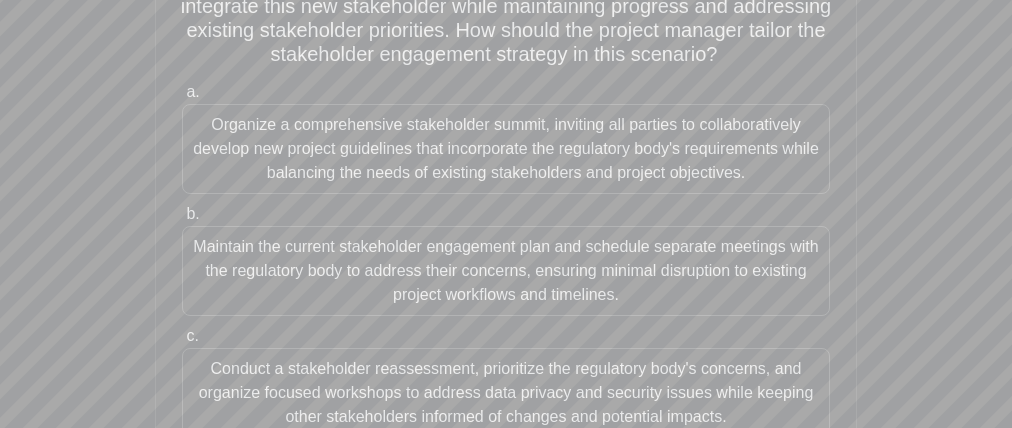 scroll, scrollTop: 315, scrollLeft: 0, axis: vertical 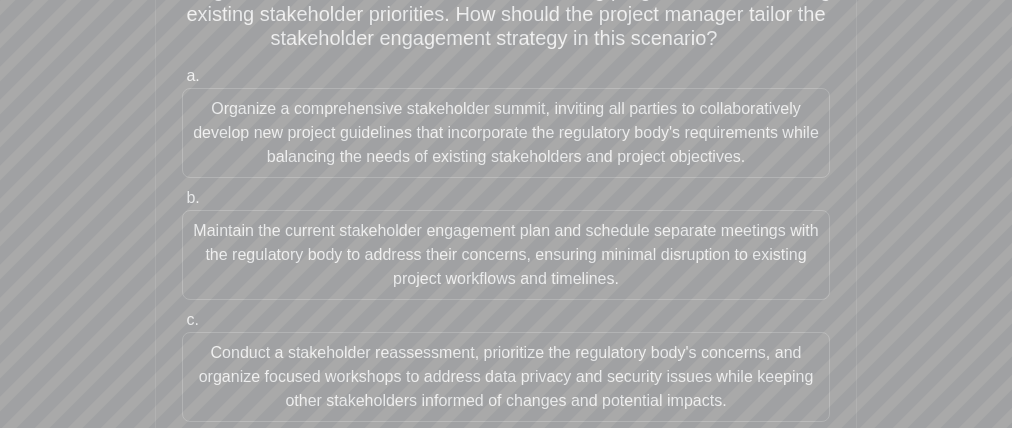 drag, startPoint x: 163, startPoint y: 124, endPoint x: 96, endPoint y: 133, distance: 67.601776 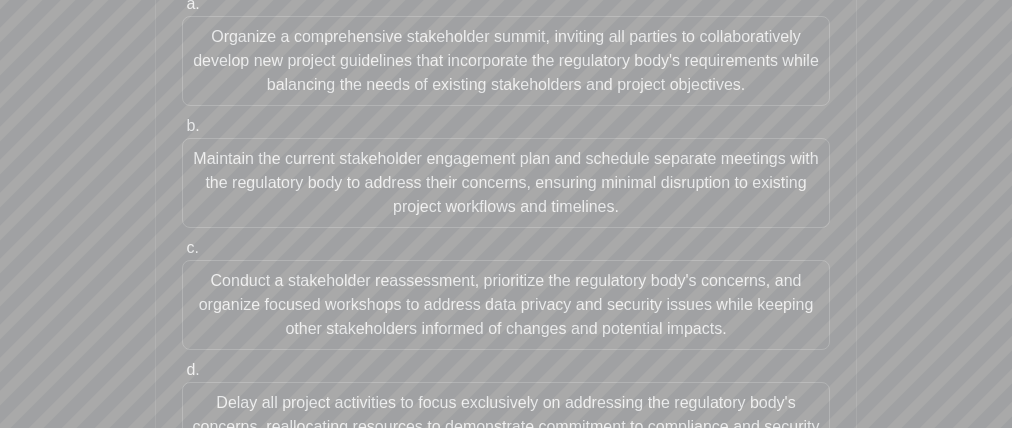 scroll, scrollTop: 404, scrollLeft: 0, axis: vertical 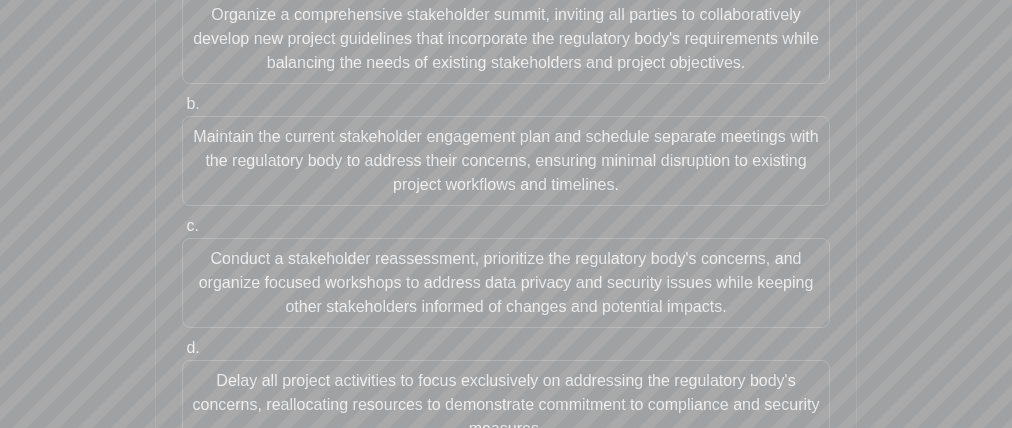 drag, startPoint x: 124, startPoint y: 174, endPoint x: 222, endPoint y: 160, distance: 98.99495 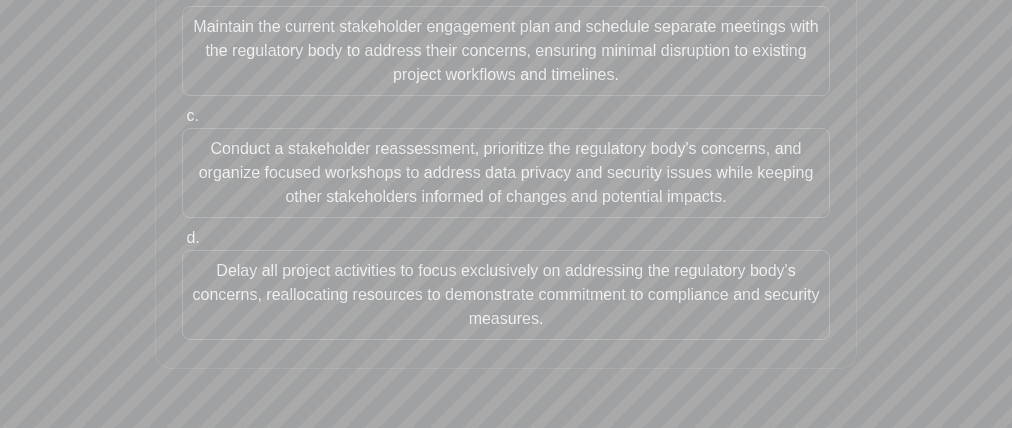 scroll, scrollTop: 515, scrollLeft: 0, axis: vertical 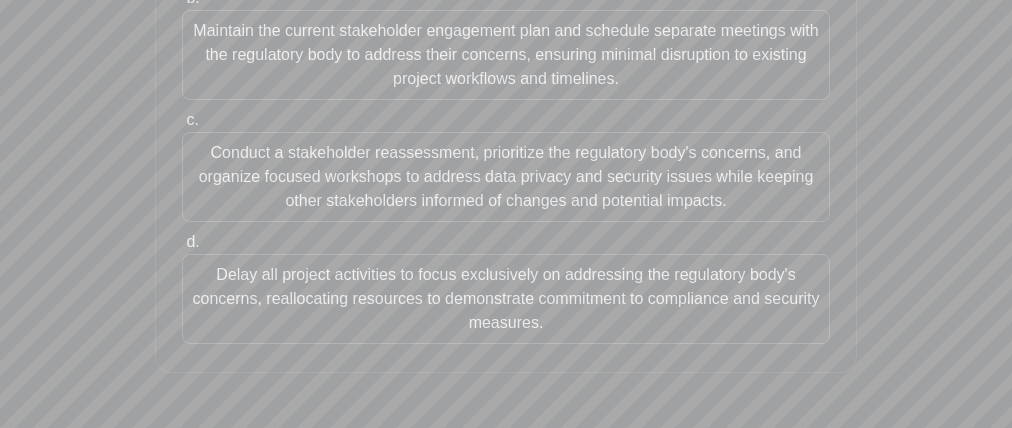 drag, startPoint x: 198, startPoint y: 161, endPoint x: 132, endPoint y: 190, distance: 72.09022 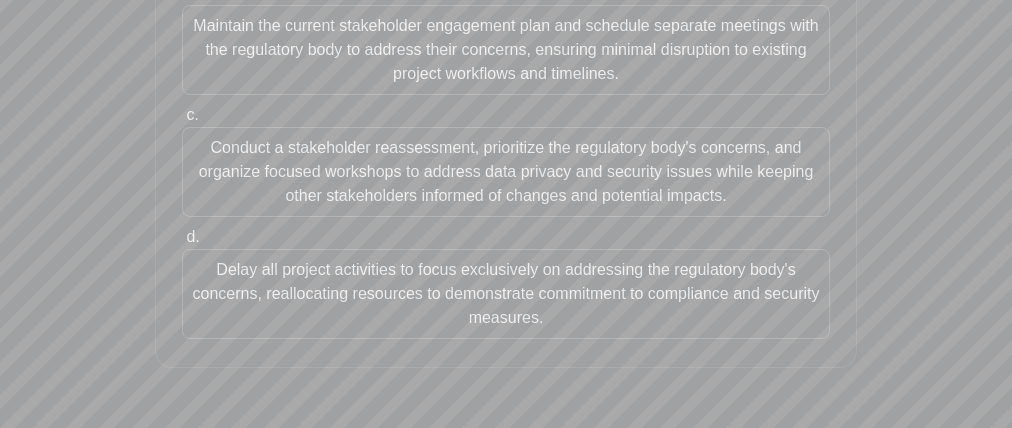 drag, startPoint x: 190, startPoint y: 273, endPoint x: 211, endPoint y: 326, distance: 57.00877 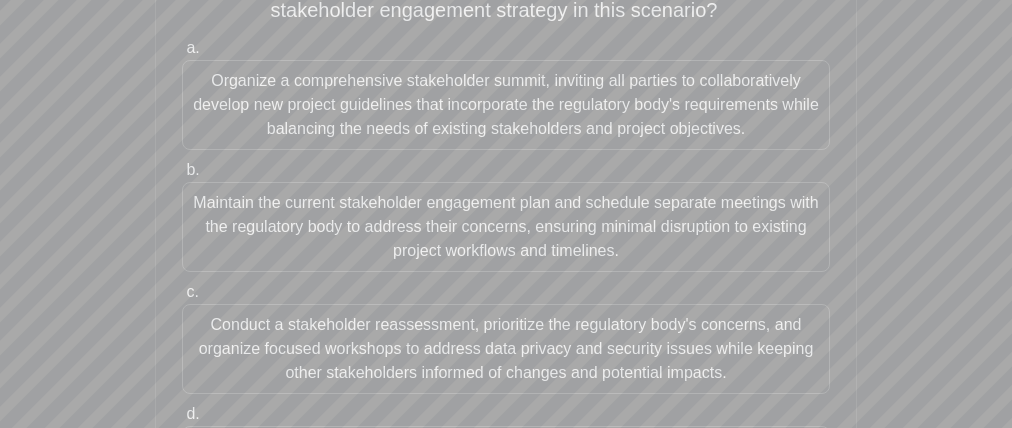 scroll, scrollTop: 355, scrollLeft: 0, axis: vertical 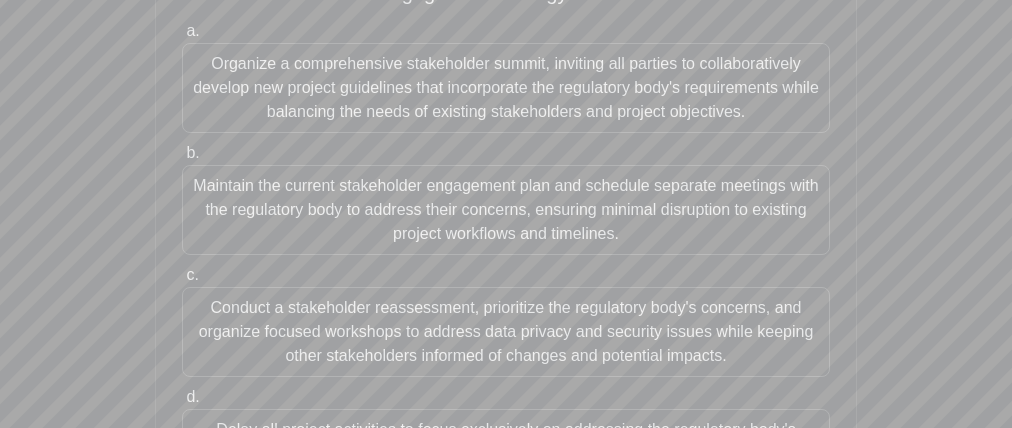 drag, startPoint x: 178, startPoint y: 84, endPoint x: 173, endPoint y: 110, distance: 26.476404 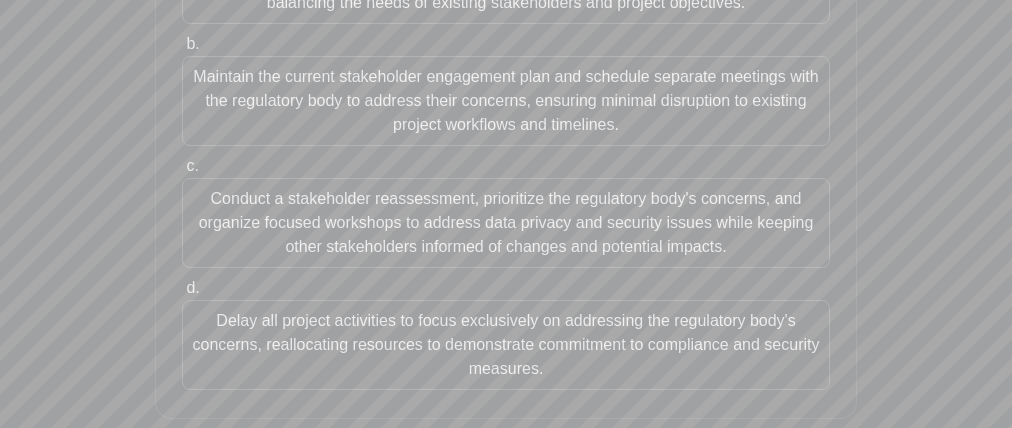 scroll, scrollTop: 466, scrollLeft: 0, axis: vertical 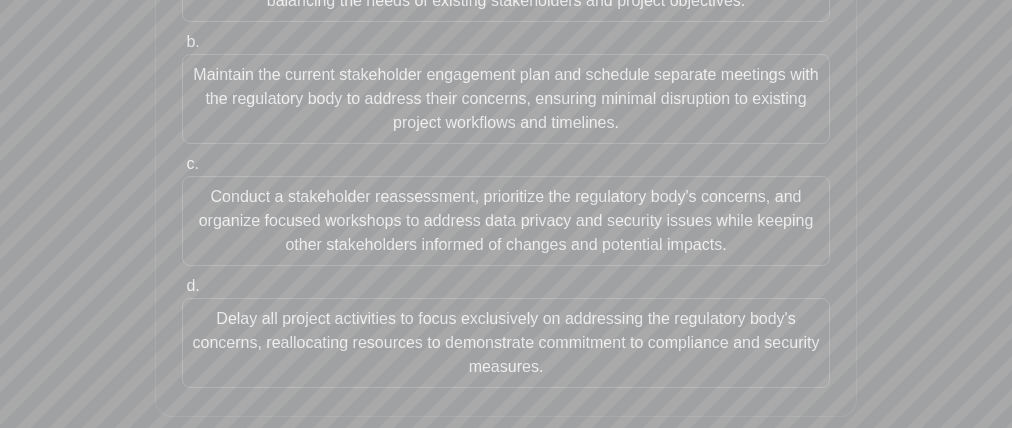drag, startPoint x: 197, startPoint y: 206, endPoint x: 212, endPoint y: 242, distance: 39 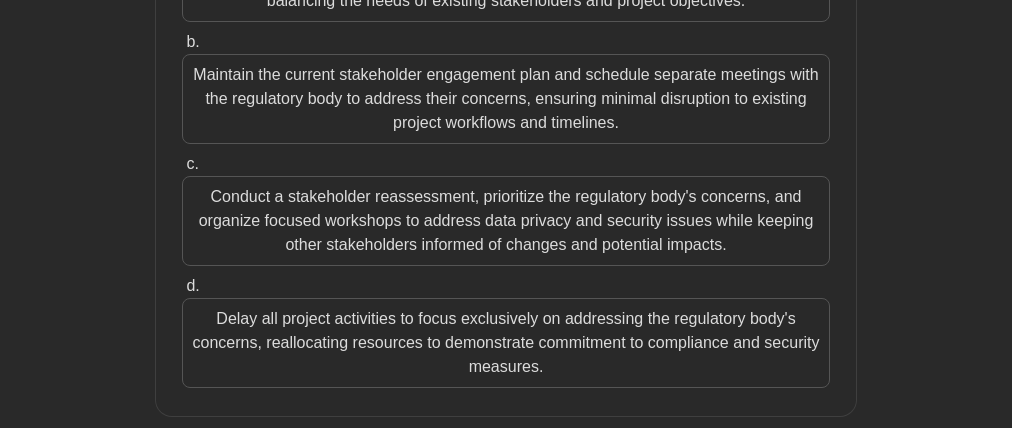 click on "Maintain the current stakeholder engagement plan and schedule separate meetings with the regulatory body to address their concerns, ensuring minimal disruption to existing project workflows and timelines." at bounding box center (506, 99) 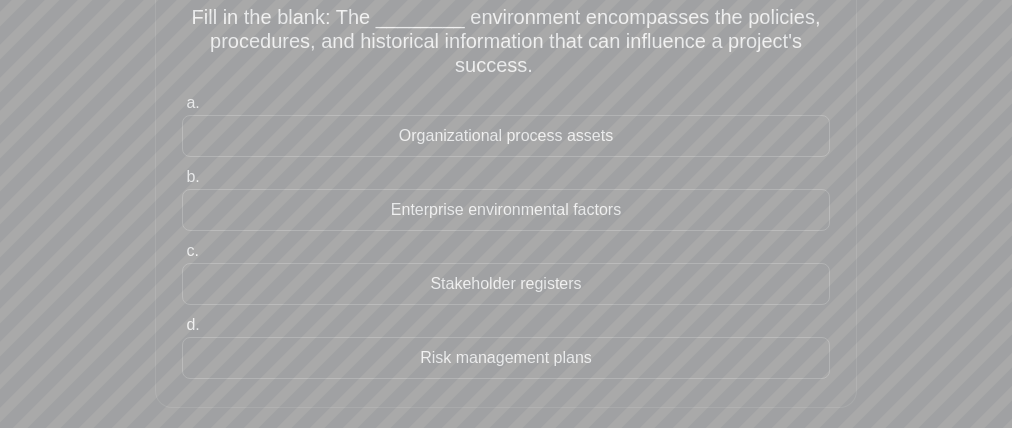 scroll, scrollTop: 138, scrollLeft: 0, axis: vertical 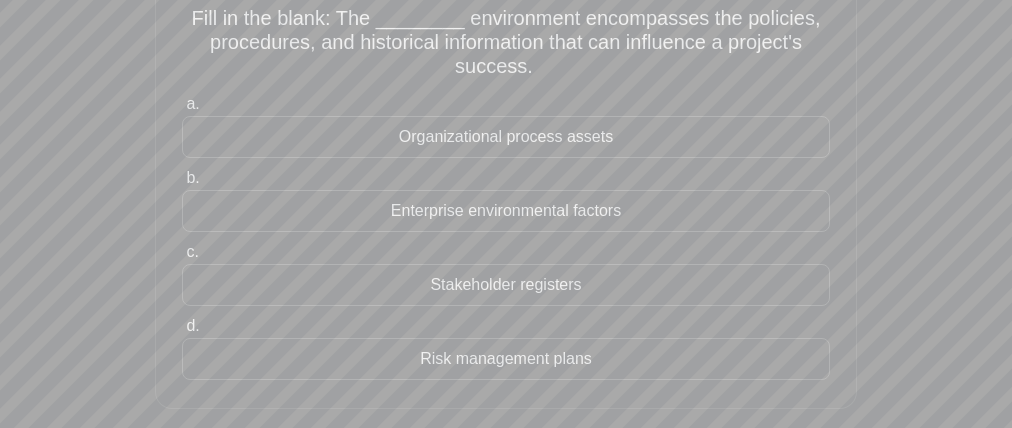 drag, startPoint x: 584, startPoint y: 28, endPoint x: 338, endPoint y: 37, distance: 246.16458 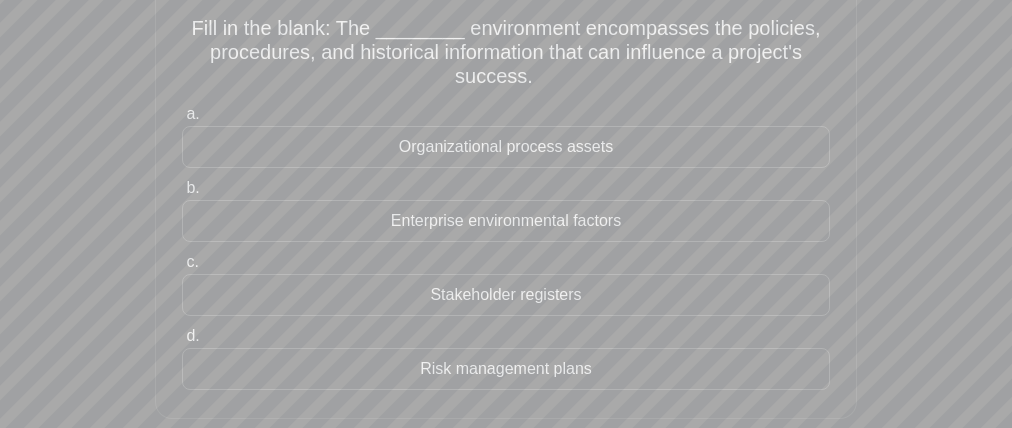scroll, scrollTop: 112, scrollLeft: 0, axis: vertical 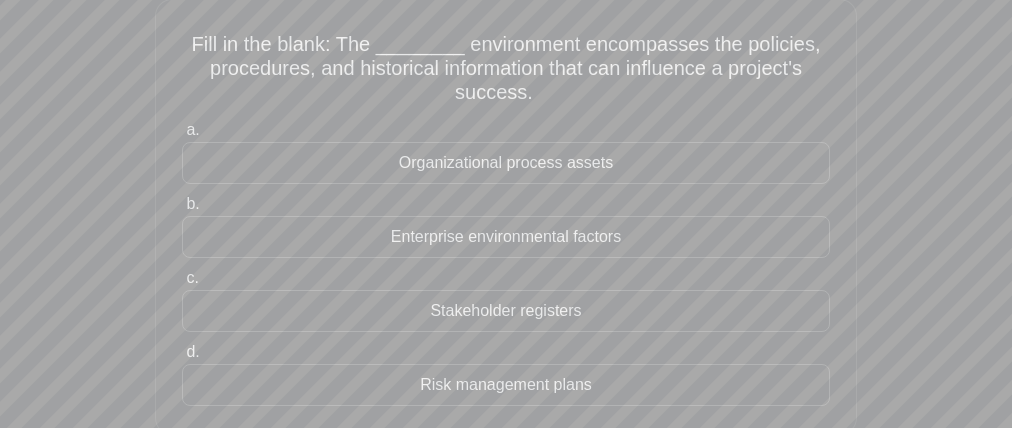 drag, startPoint x: 376, startPoint y: 155, endPoint x: 321, endPoint y: 171, distance: 57.280014 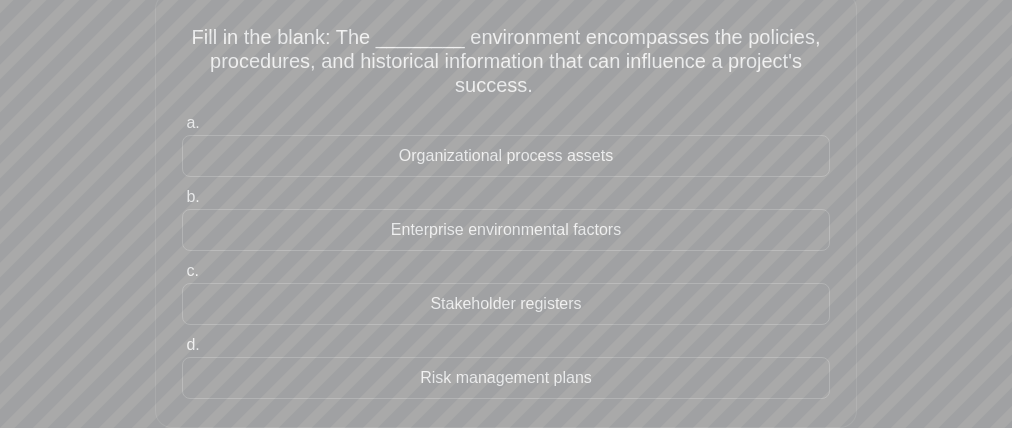 scroll, scrollTop: 129, scrollLeft: 0, axis: vertical 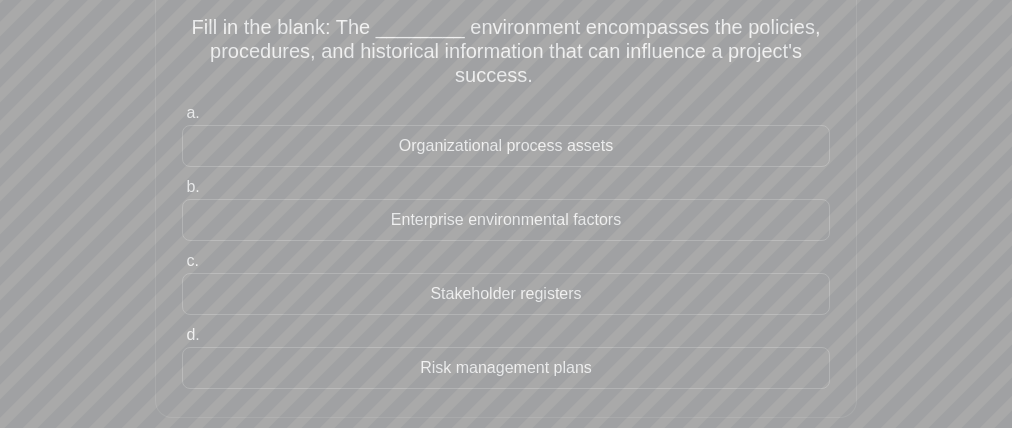 drag, startPoint x: 474, startPoint y: 274, endPoint x: 429, endPoint y: 300, distance: 51.971146 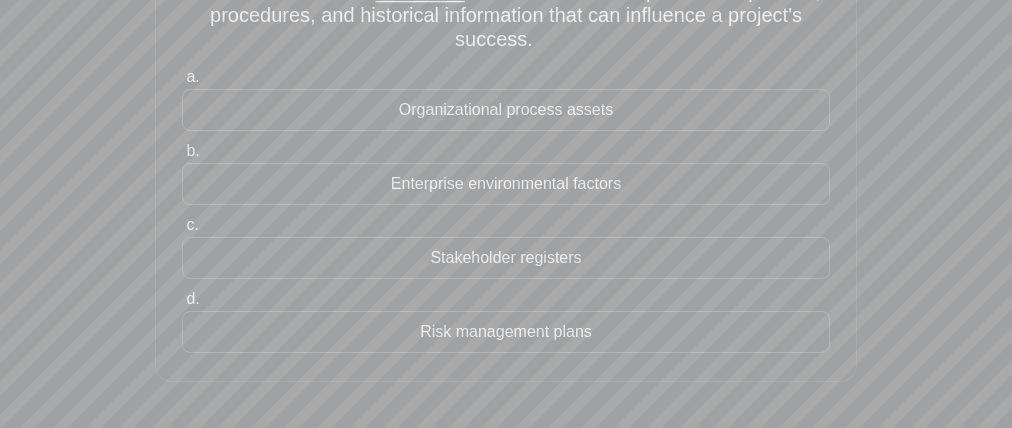 scroll, scrollTop: 184, scrollLeft: 0, axis: vertical 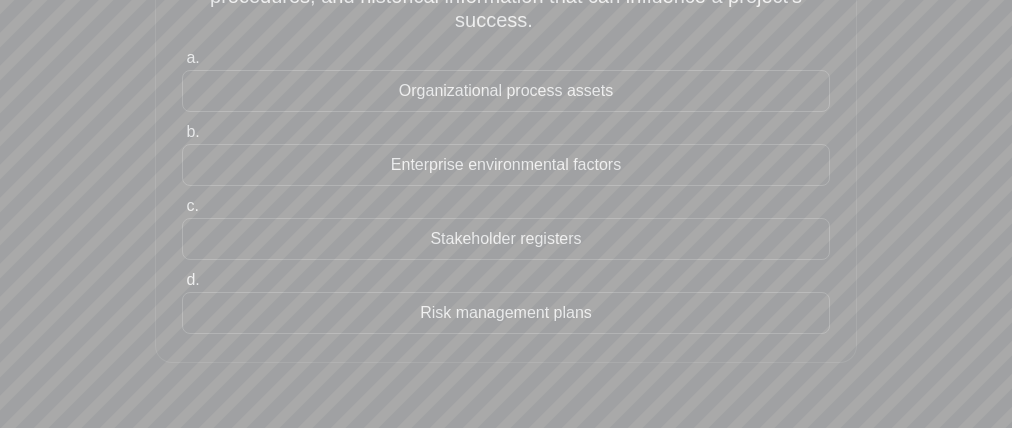 drag, startPoint x: 436, startPoint y: 305, endPoint x: 435, endPoint y: 339, distance: 34.0147 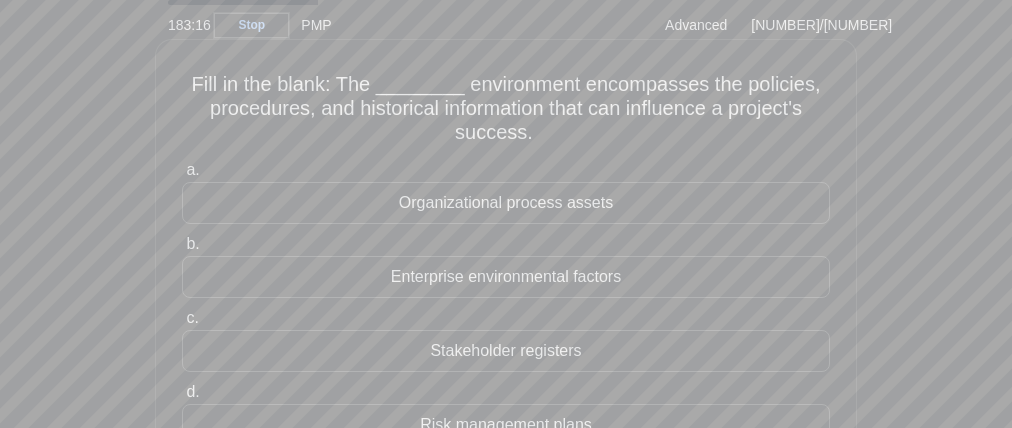 scroll, scrollTop: 70, scrollLeft: 0, axis: vertical 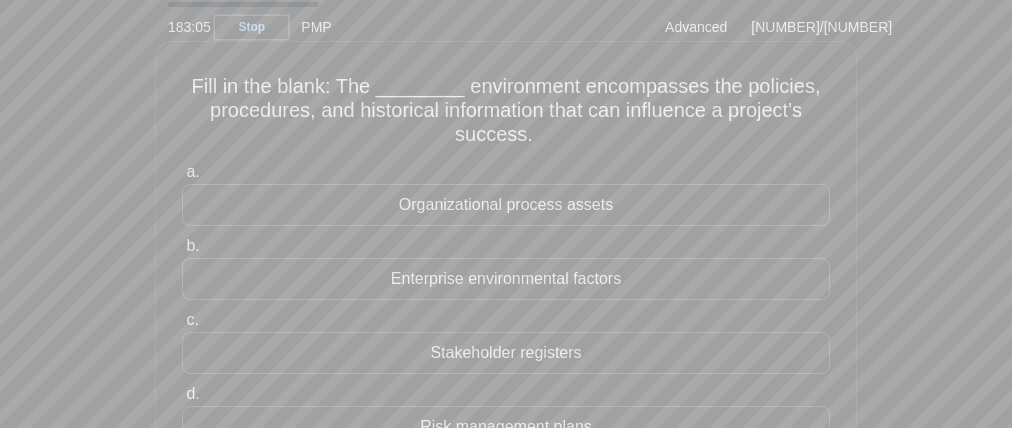 drag, startPoint x: 329, startPoint y: 205, endPoint x: 525, endPoint y: 176, distance: 198.13379 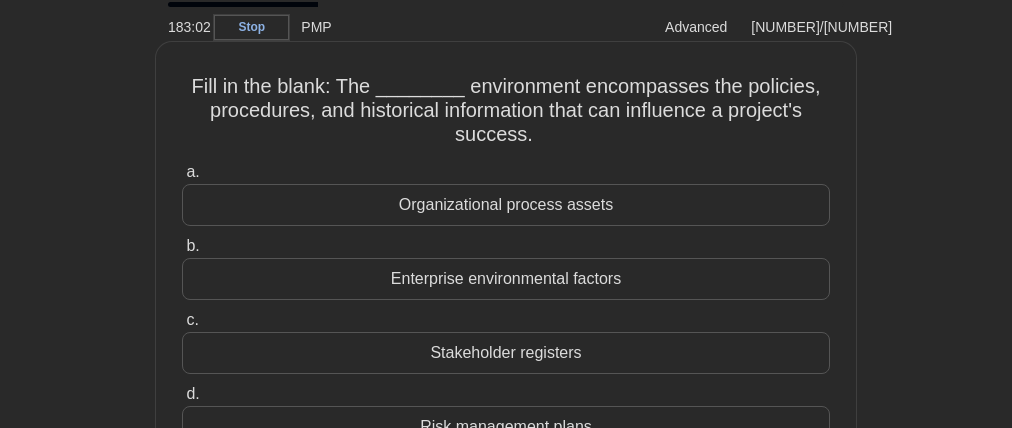 click on "Organizational process assets" at bounding box center [506, 205] 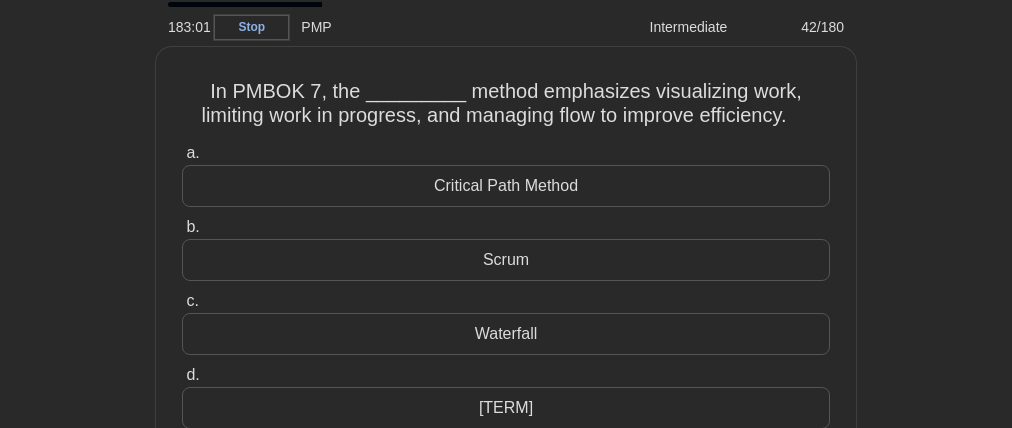 scroll, scrollTop: 0, scrollLeft: 0, axis: both 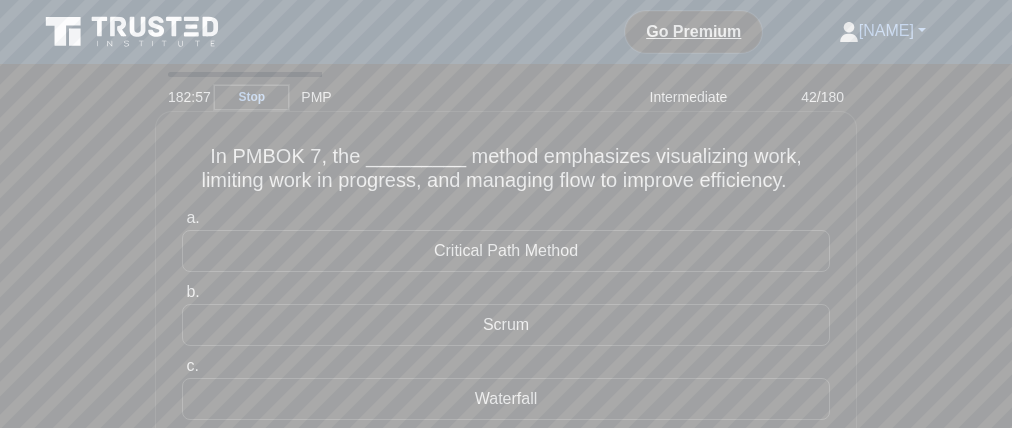 drag, startPoint x: 474, startPoint y: 165, endPoint x: 469, endPoint y: 174, distance: 10.29563 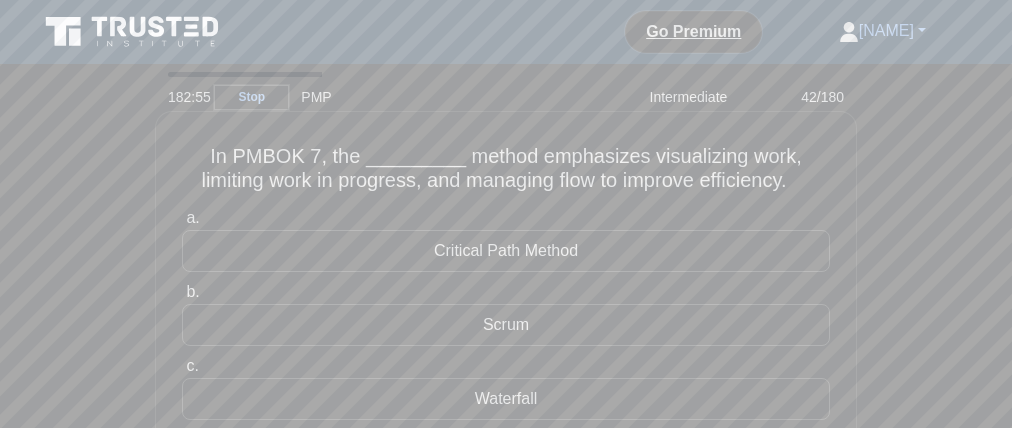 drag, startPoint x: 653, startPoint y: 171, endPoint x: 745, endPoint y: 169, distance: 92.021736 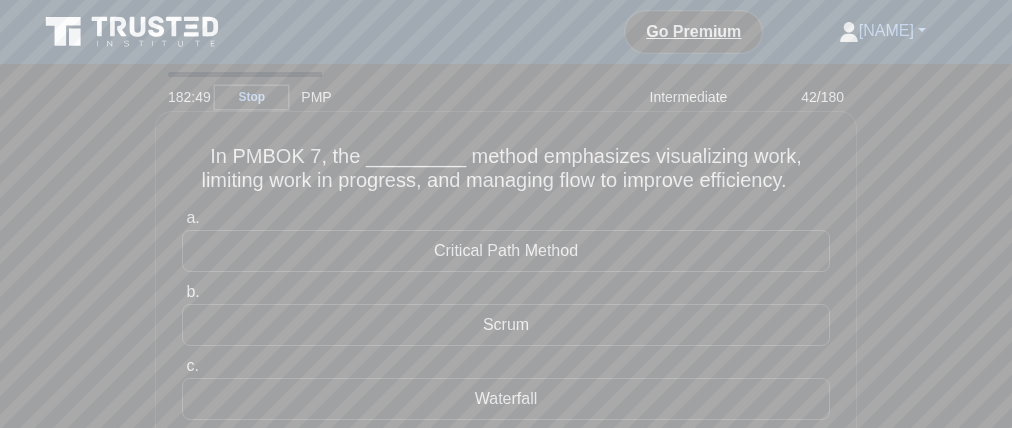 drag, startPoint x: 391, startPoint y: 196, endPoint x: 202, endPoint y: 205, distance: 189.21416 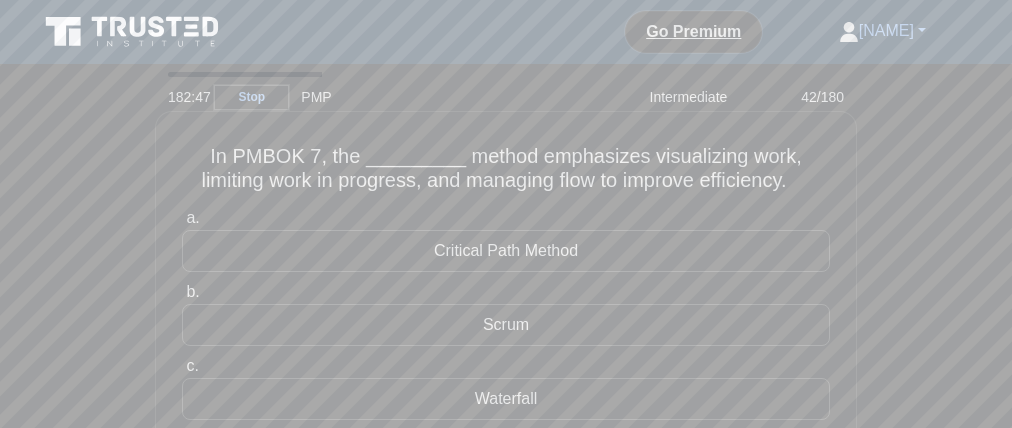 drag, startPoint x: 476, startPoint y: 206, endPoint x: 583, endPoint y: 200, distance: 107.16809 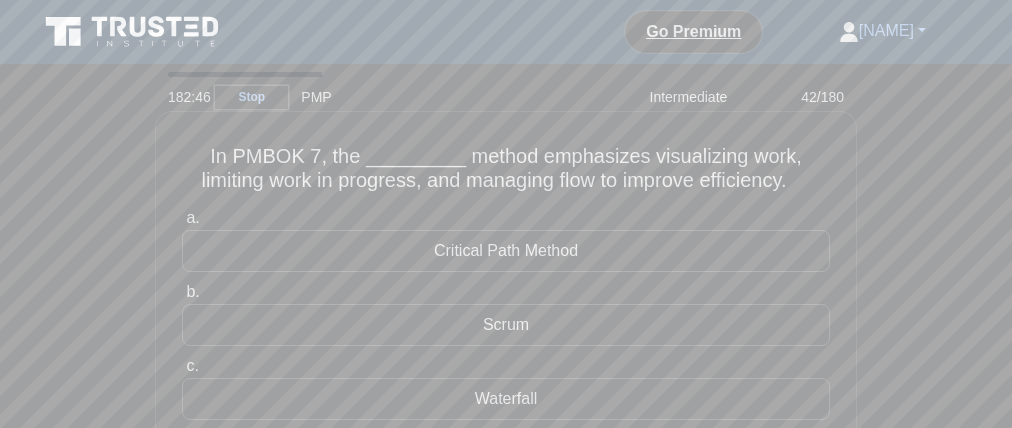 drag, startPoint x: 613, startPoint y: 197, endPoint x: 767, endPoint y: 192, distance: 154.08115 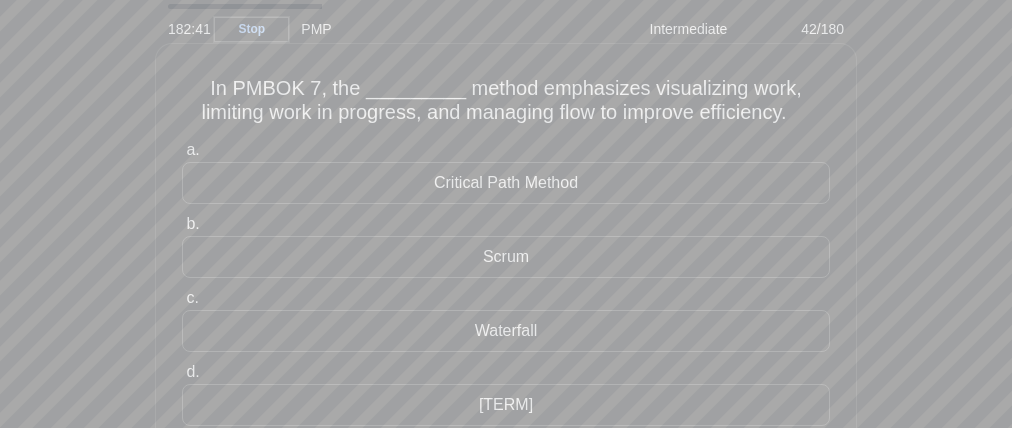 scroll, scrollTop: 99, scrollLeft: 0, axis: vertical 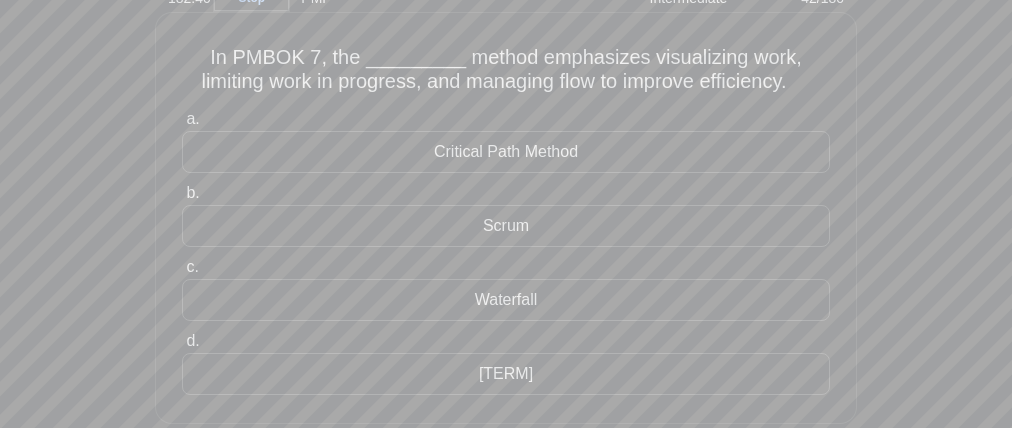 drag, startPoint x: 525, startPoint y: 278, endPoint x: 507, endPoint y: 313, distance: 39.357338 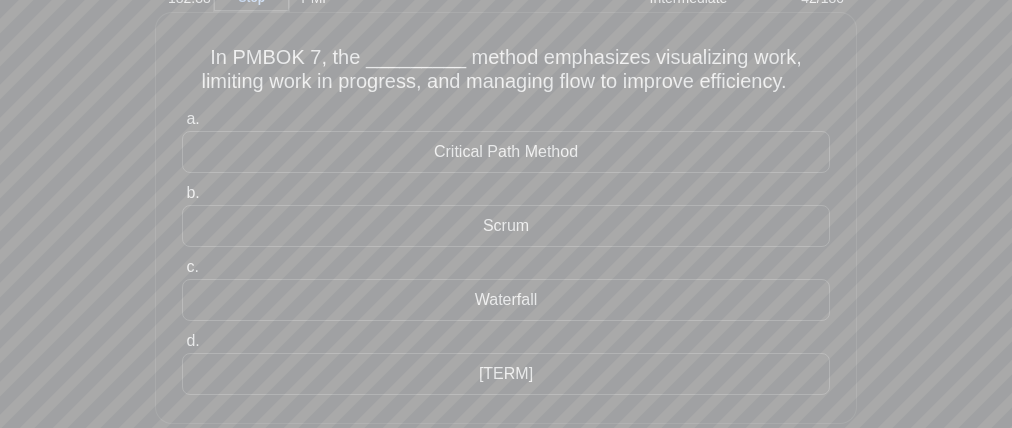 drag, startPoint x: 459, startPoint y: 367, endPoint x: 401, endPoint y: 381, distance: 59.665737 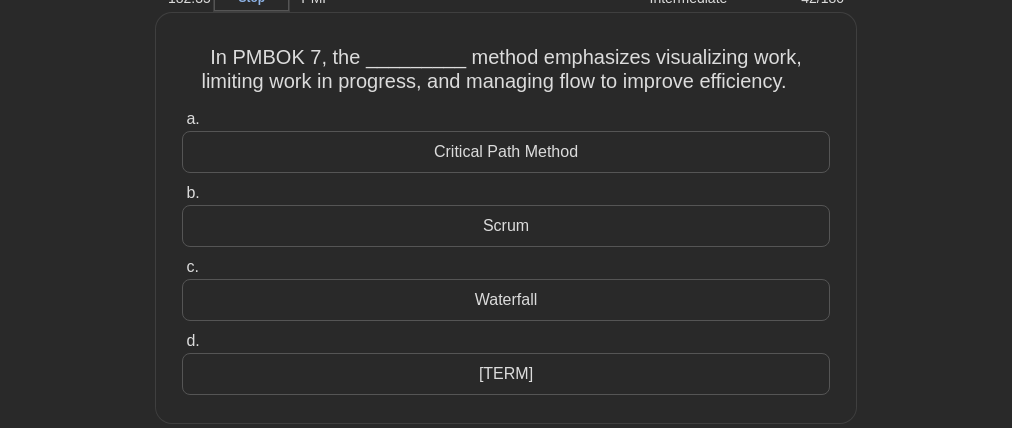 click on "[TERM]" at bounding box center (506, 374) 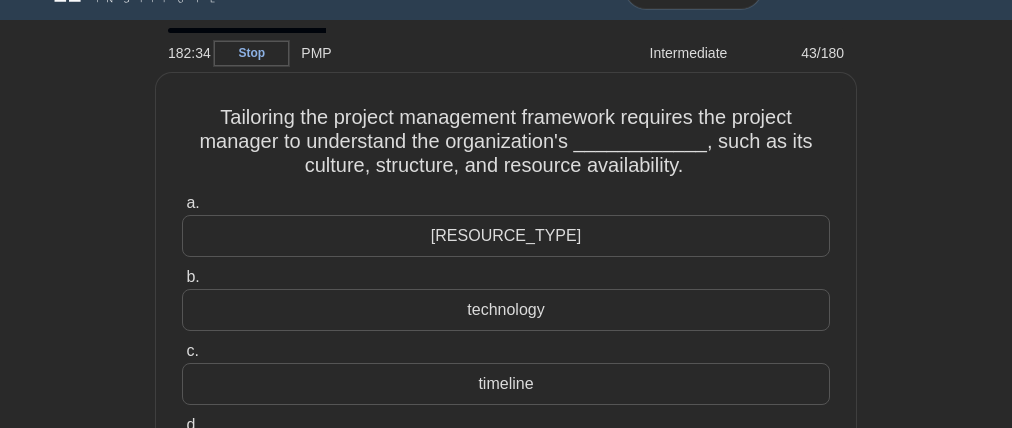 scroll, scrollTop: 0, scrollLeft: 0, axis: both 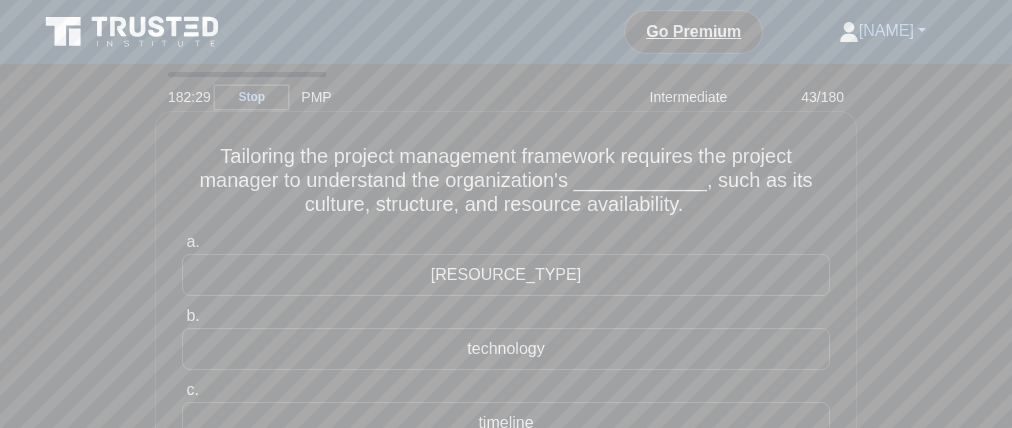 click on "Tailoring the project management framework requires the project manager to understand the organization's ____________, such as its culture, structure, and resource availability." at bounding box center (506, 181) 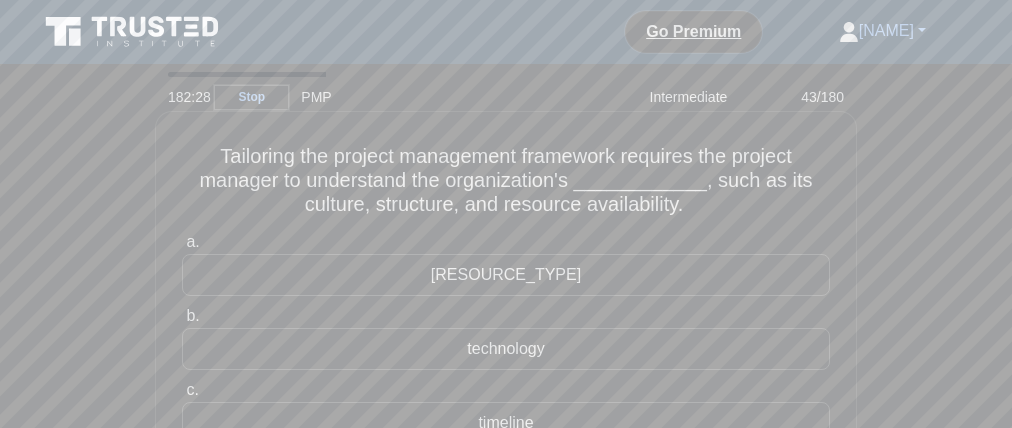 drag, startPoint x: 525, startPoint y: 167, endPoint x: 596, endPoint y: 168, distance: 71.00704 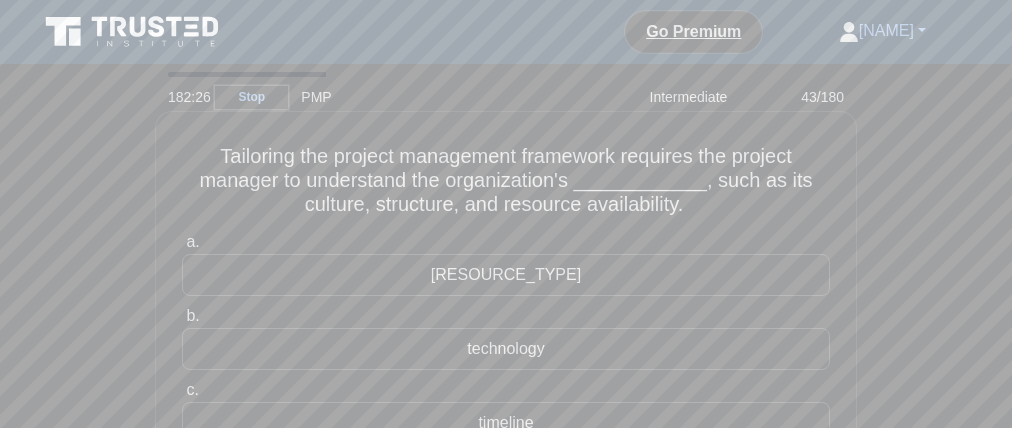 drag, startPoint x: 364, startPoint y: 147, endPoint x: 382, endPoint y: 162, distance: 23.43075 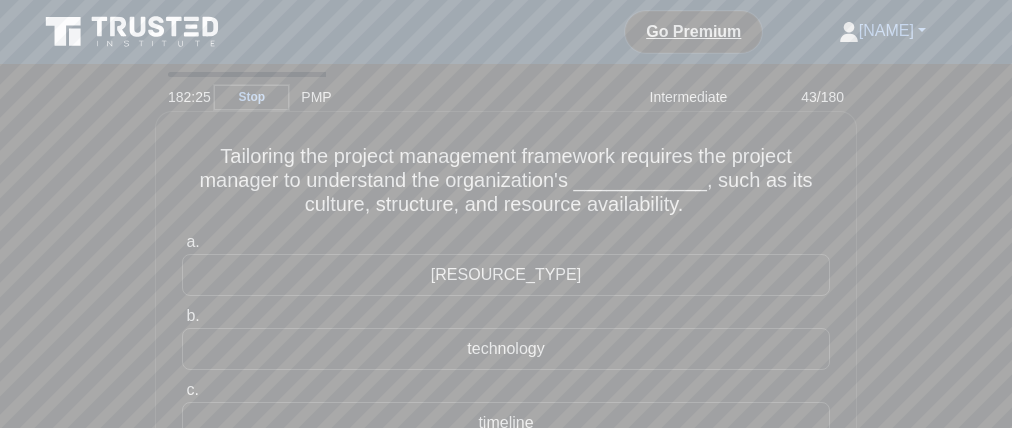 drag, startPoint x: 355, startPoint y: 130, endPoint x: 378, endPoint y: 145, distance: 27.45906 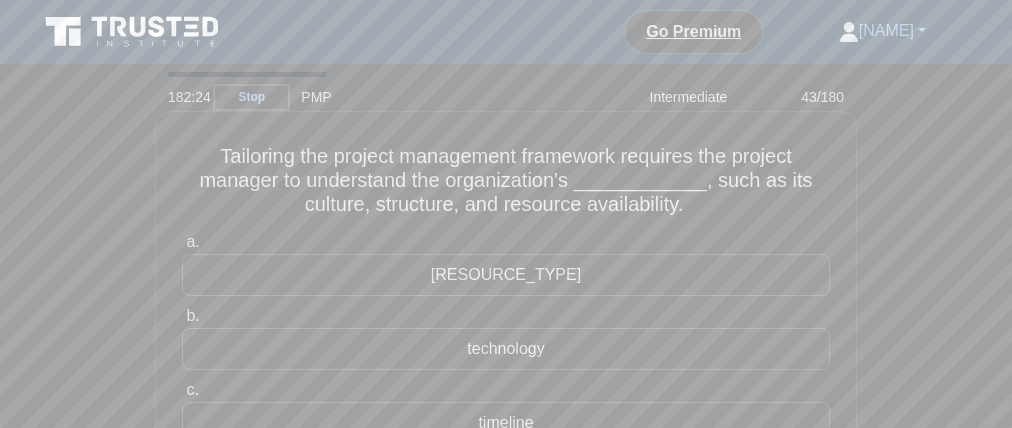 drag, startPoint x: 397, startPoint y: 156, endPoint x: 454, endPoint y: 152, distance: 57.14018 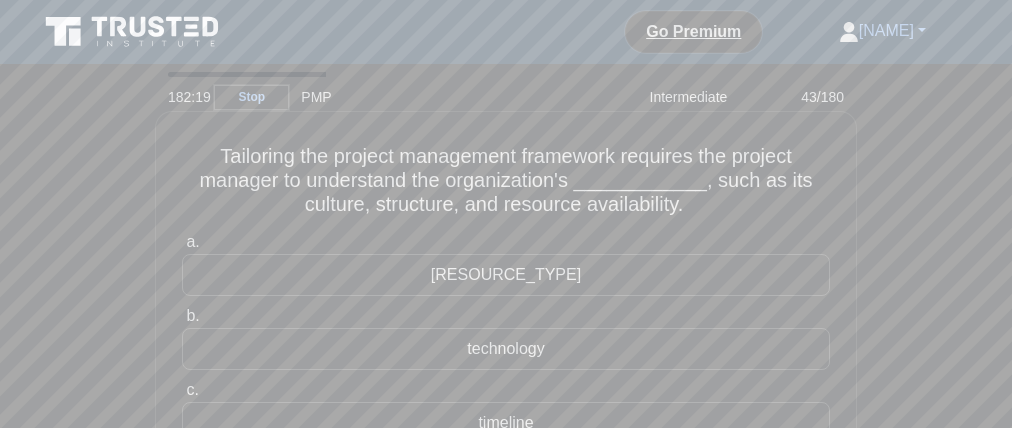 drag, startPoint x: 559, startPoint y: 191, endPoint x: 530, endPoint y: 200, distance: 30.364452 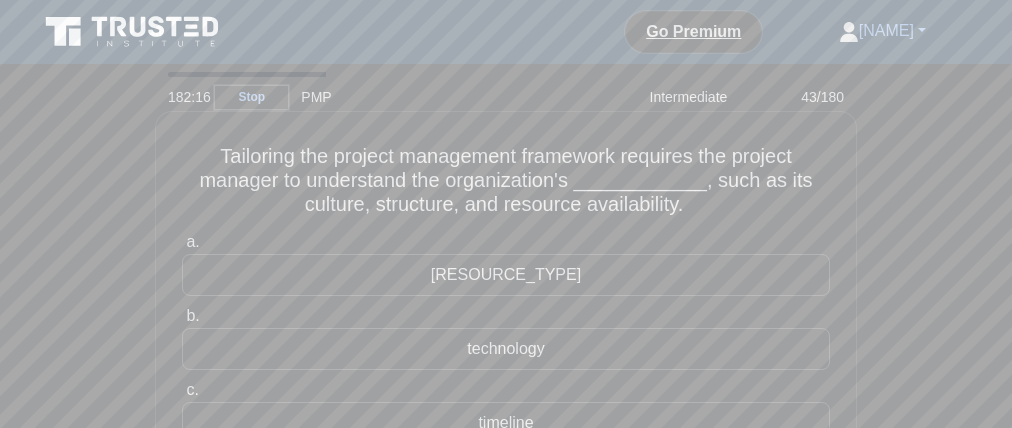 drag, startPoint x: 305, startPoint y: 229, endPoint x: 349, endPoint y: 233, distance: 44.181442 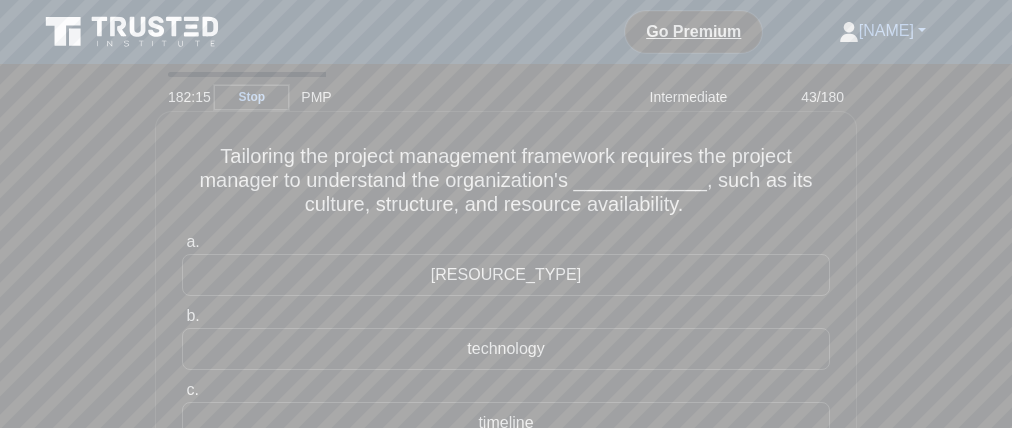 drag, startPoint x: 366, startPoint y: 229, endPoint x: 429, endPoint y: 235, distance: 63.28507 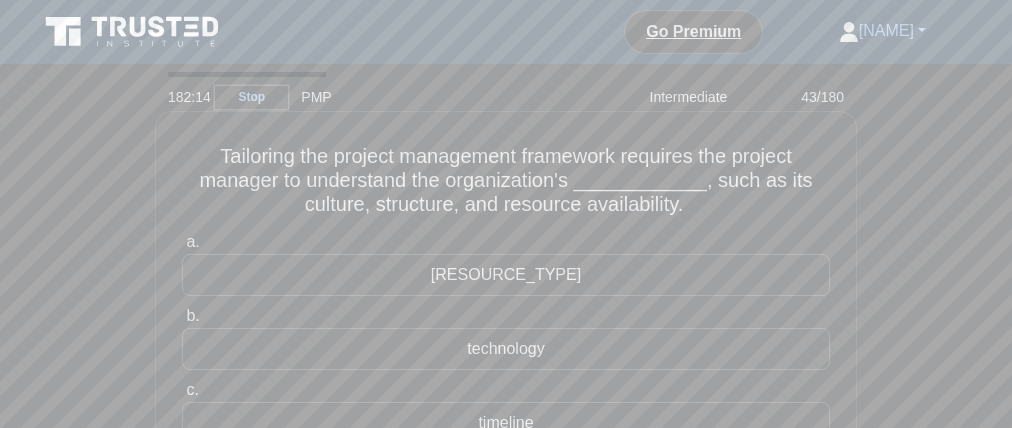 drag, startPoint x: 465, startPoint y: 232, endPoint x: 682, endPoint y: 220, distance: 217.33154 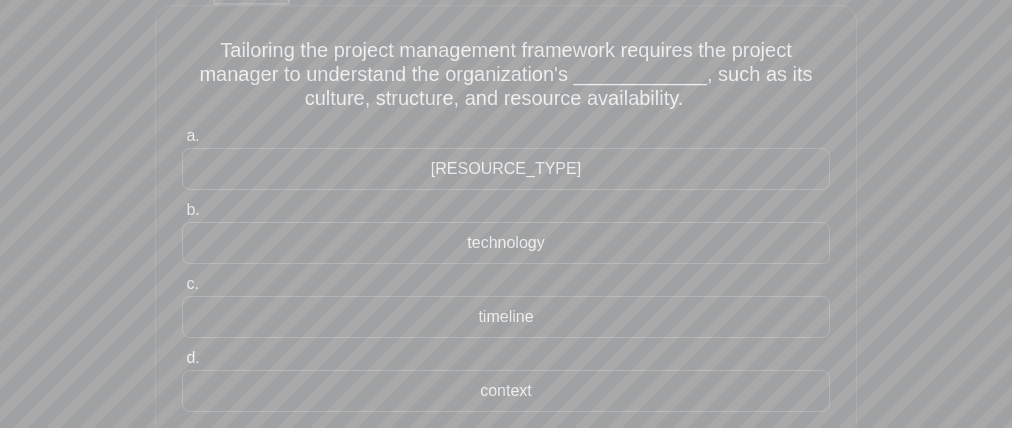 scroll, scrollTop: 132, scrollLeft: 0, axis: vertical 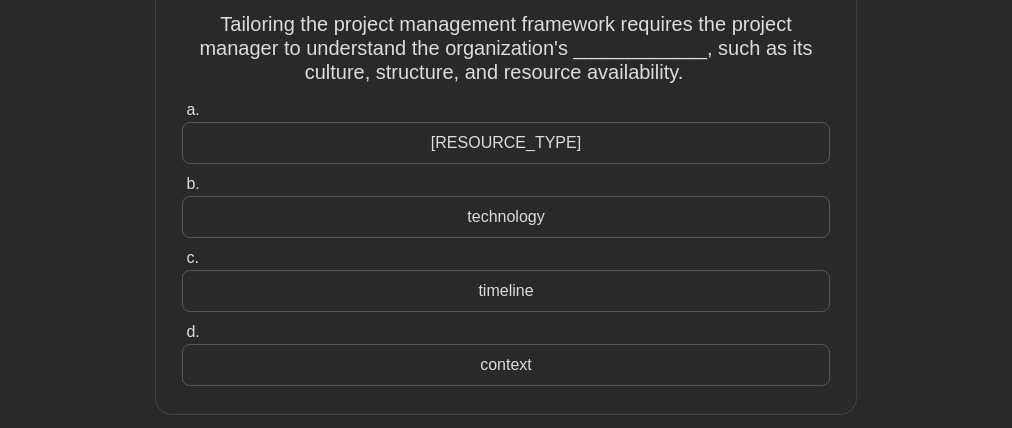 click on "context" at bounding box center [506, 365] 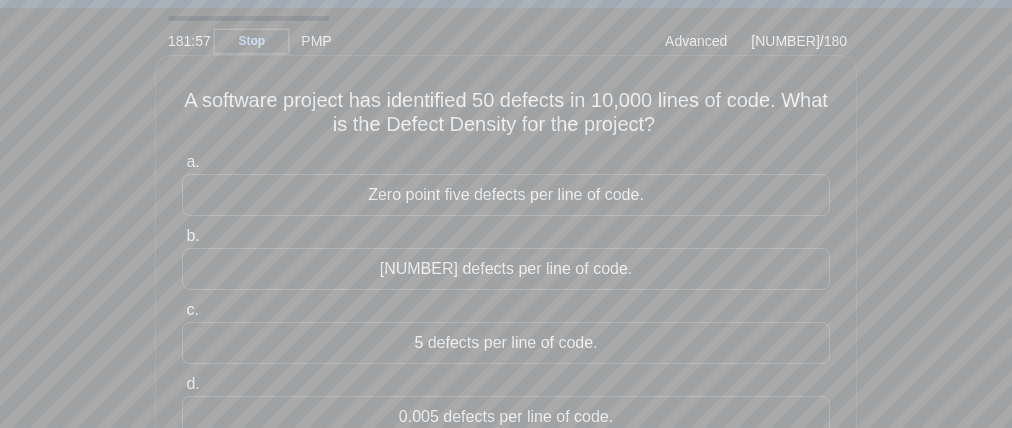 scroll, scrollTop: 0, scrollLeft: 0, axis: both 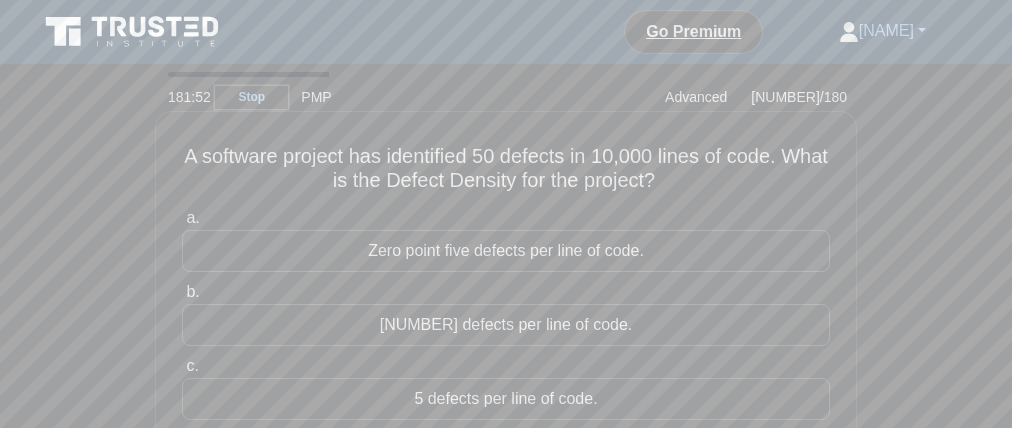 drag, startPoint x: 482, startPoint y: 170, endPoint x: 545, endPoint y: 167, distance: 63.07139 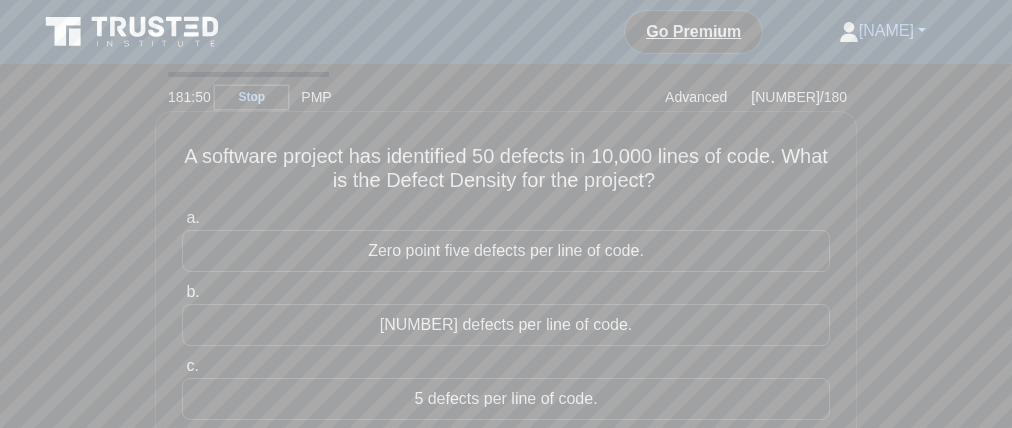 drag, startPoint x: 599, startPoint y: 169, endPoint x: 658, endPoint y: 167, distance: 59.03389 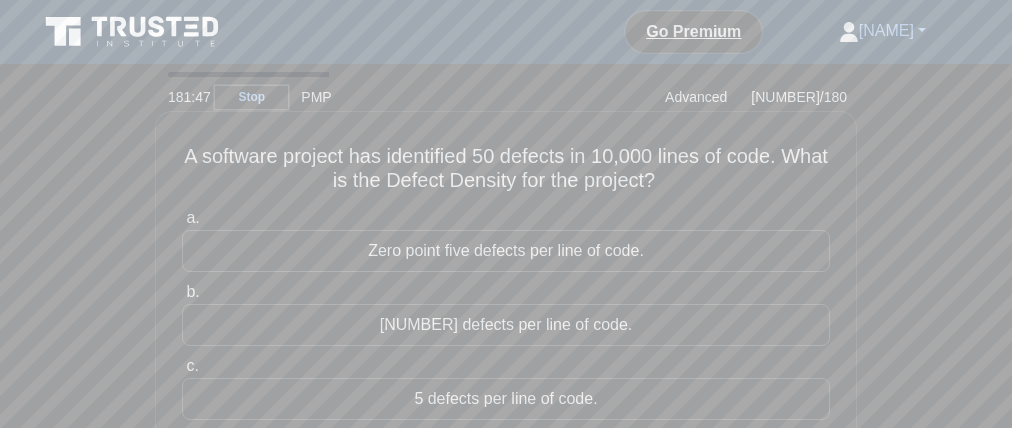 drag, startPoint x: 459, startPoint y: 202, endPoint x: 497, endPoint y: 201, distance: 38.013157 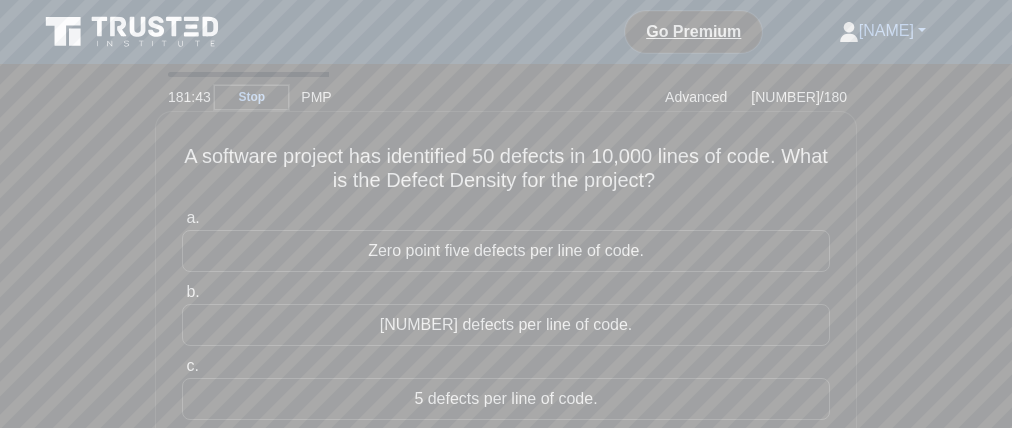 click on "A software project has identified [NUMBER] defects in [NUMBER] lines of code. What is the Defect Density for the project?
.spinner_0XTQ{transform-origin:center;animation:spinner_y6GP .75s linear infinite}@keyframes spinner_y6GP{100%{transform:rotate(360deg)}}" at bounding box center (506, 169) 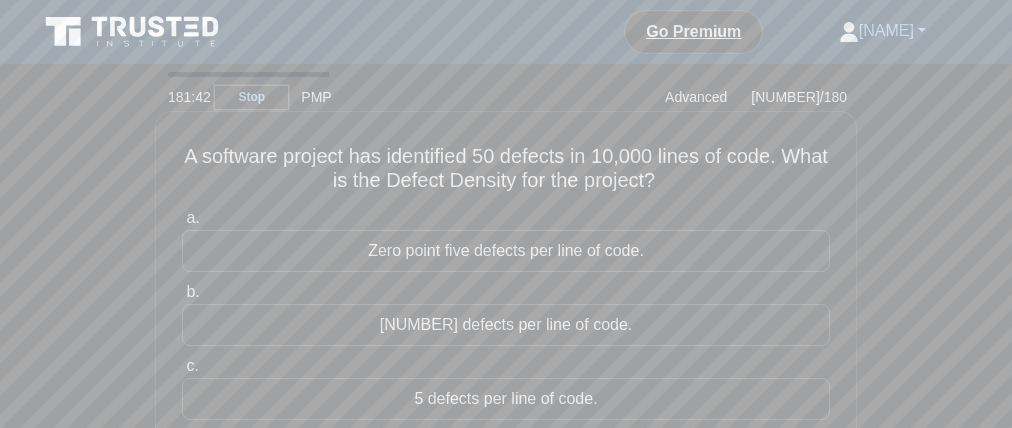 click on "A software project has identified [NUMBER] defects in [NUMBER] lines of code. What is the Defect Density for the project?
.spinner_0XTQ{transform-origin:center;animation:spinner_y6GP .75s linear infinite}@keyframes spinner_y6GP{100%{transform:rotate(360deg)}}" at bounding box center [506, 169] 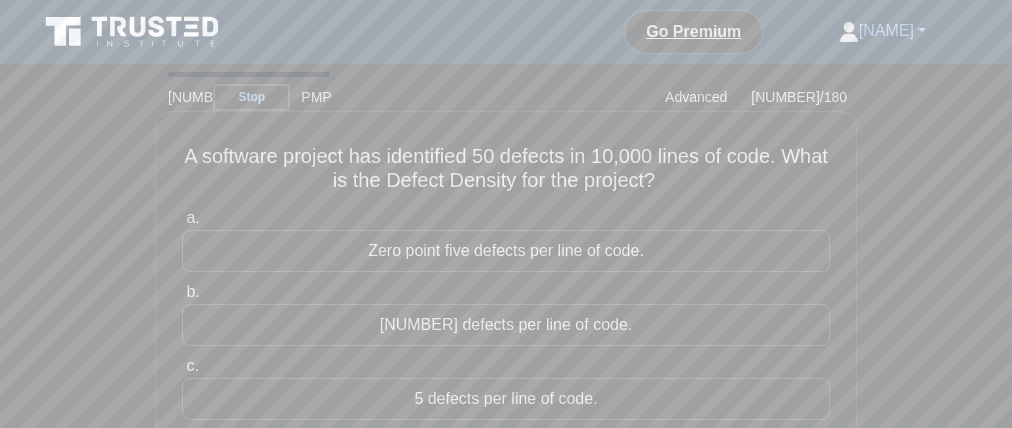 click on "A software project has identified [NUMBER] defects in [NUMBER] lines of code. What is the Defect Density for the project?
.spinner_0XTQ{transform-origin:center;animation:spinner_y6GP .75s linear infinite}@keyframes spinner_y6GP{100%{transform:rotate(360deg)}}" at bounding box center (506, 169) 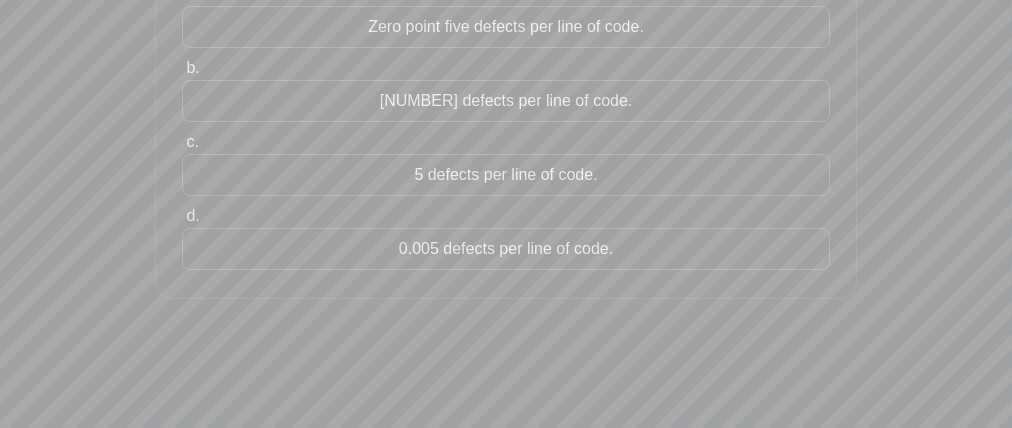 scroll, scrollTop: 223, scrollLeft: 0, axis: vertical 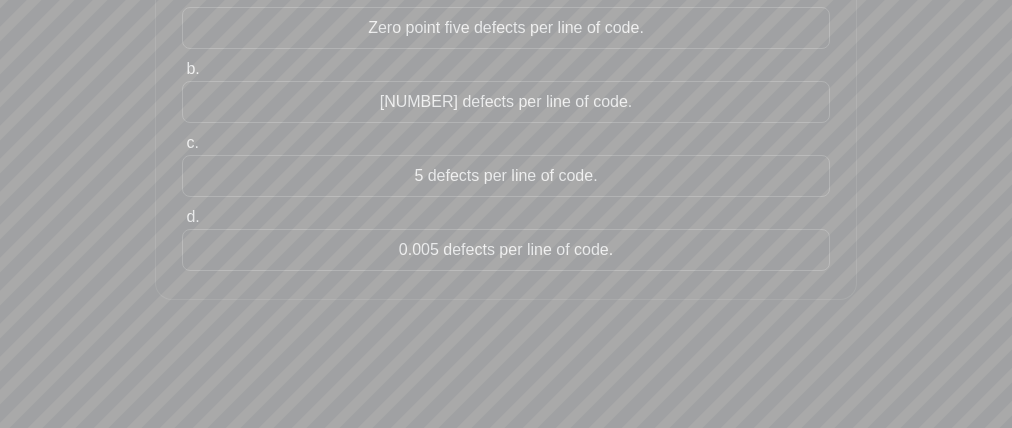 drag, startPoint x: 410, startPoint y: 231, endPoint x: 438, endPoint y: 220, distance: 30.083218 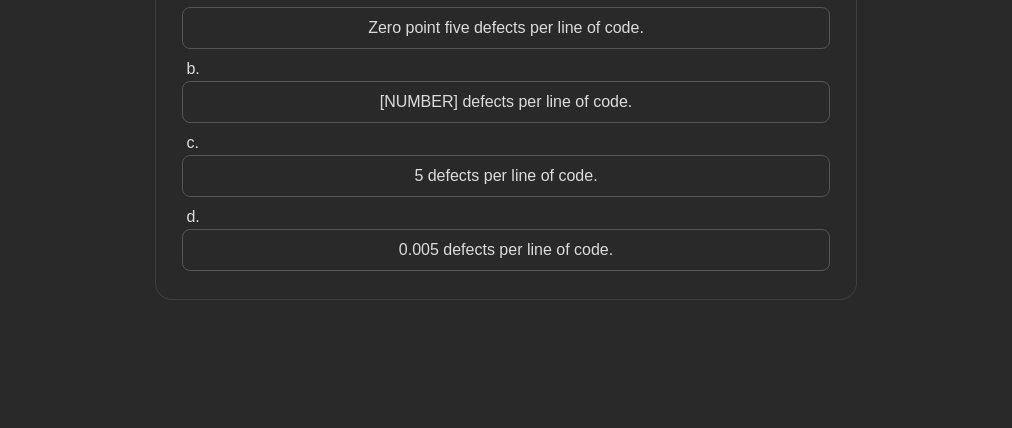 click on "0.005 defects per line of code." at bounding box center [506, 250] 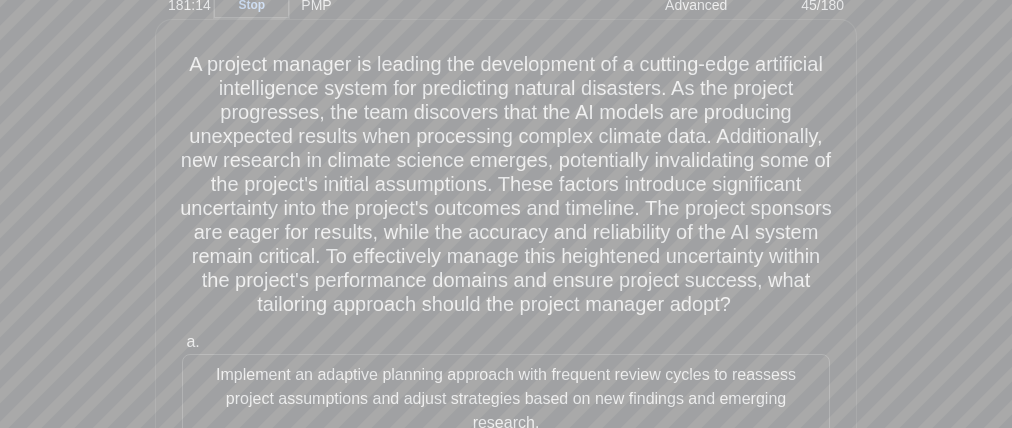 scroll, scrollTop: 108, scrollLeft: 0, axis: vertical 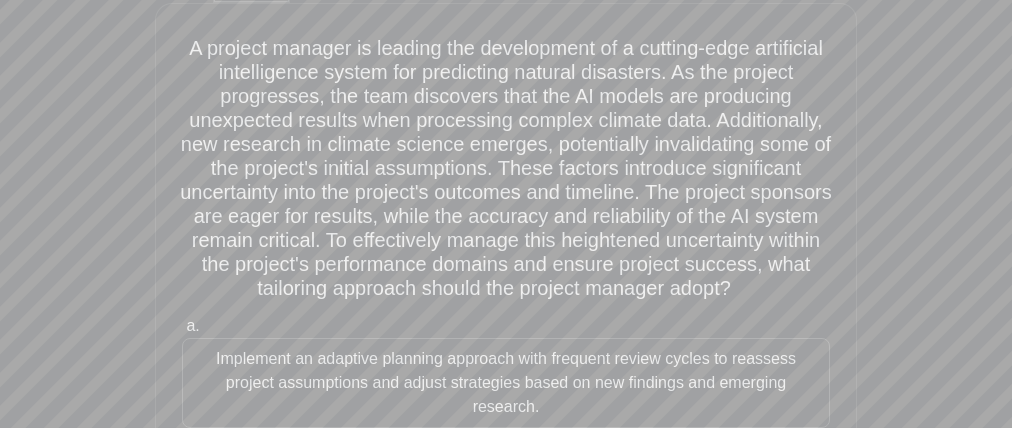 drag, startPoint x: 317, startPoint y: 306, endPoint x: 335, endPoint y: 308, distance: 18.110771 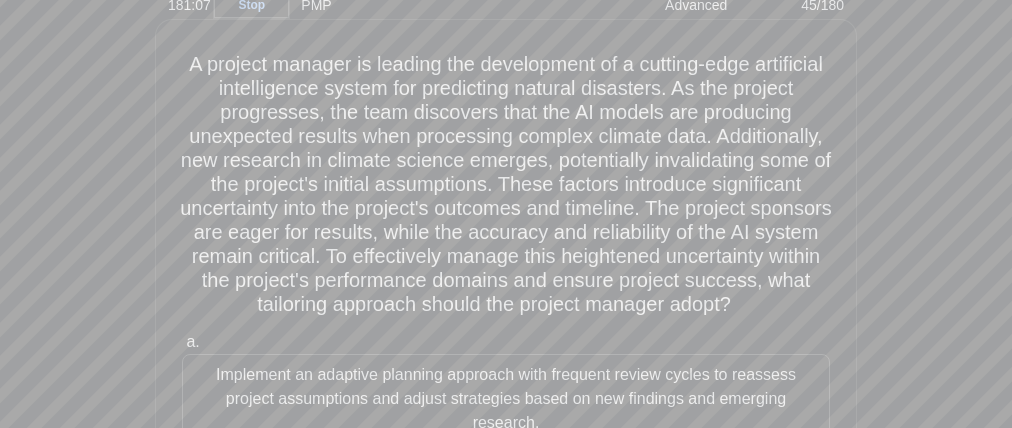 scroll, scrollTop: 84, scrollLeft: 0, axis: vertical 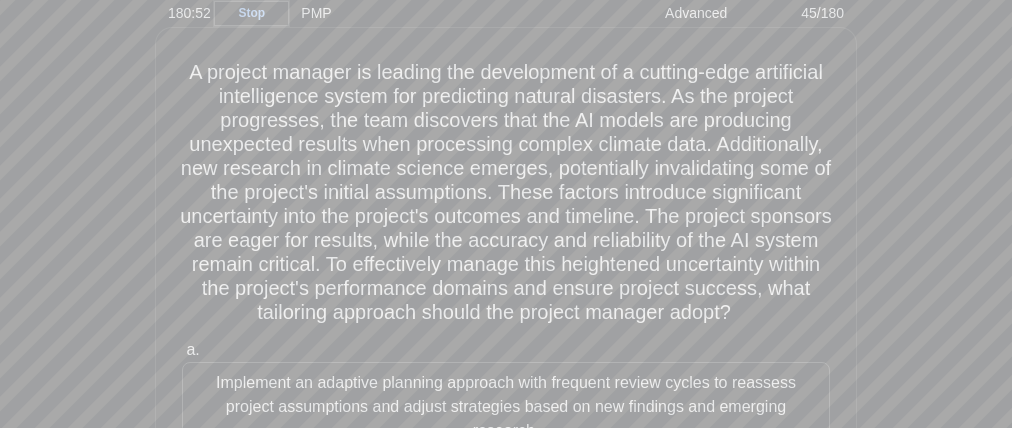 drag, startPoint x: 260, startPoint y: 228, endPoint x: 241, endPoint y: 228, distance: 19 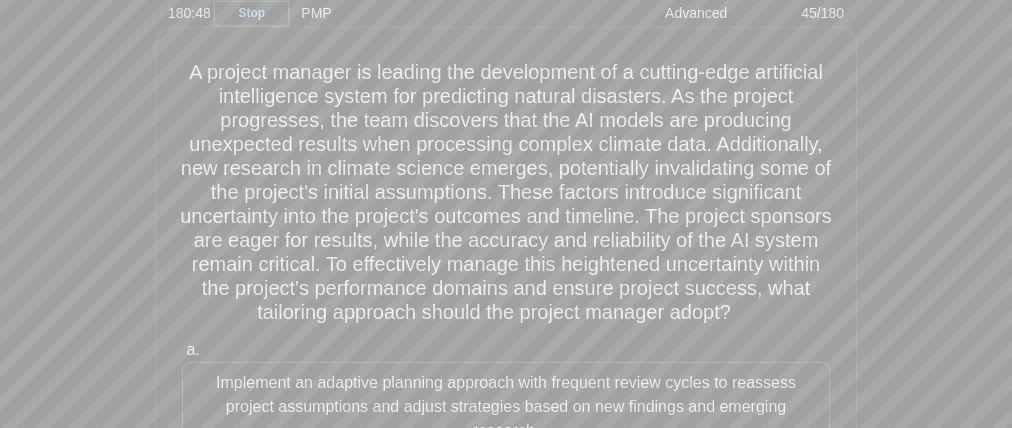 drag, startPoint x: 466, startPoint y: 230, endPoint x: 655, endPoint y: 227, distance: 189.0238 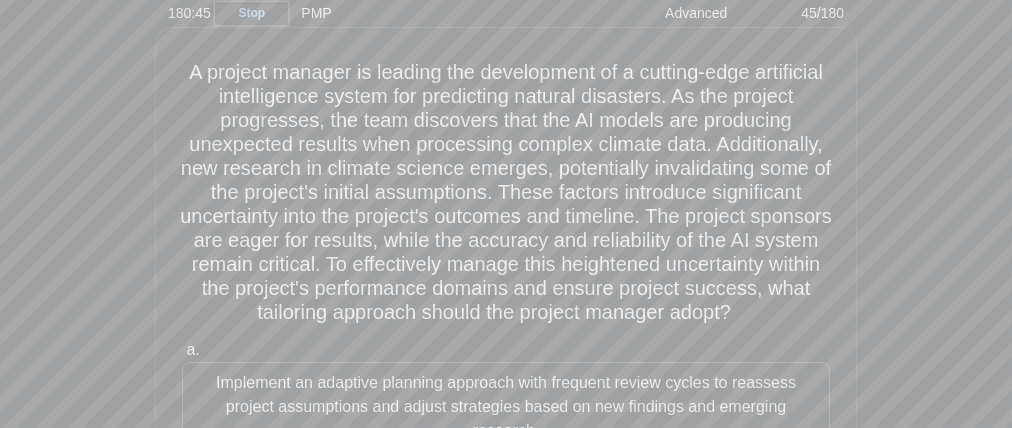 drag, startPoint x: 220, startPoint y: 250, endPoint x: 246, endPoint y: 251, distance: 26.019224 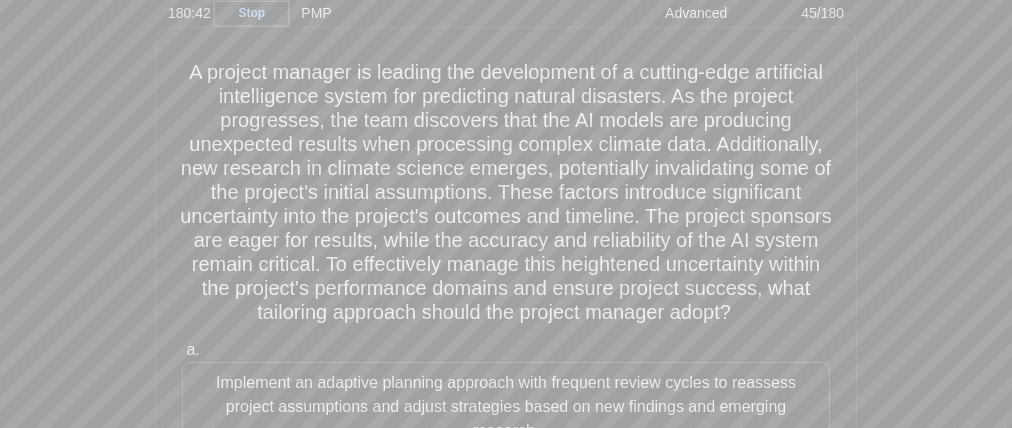 drag, startPoint x: 300, startPoint y: 249, endPoint x: 365, endPoint y: 252, distance: 65.06919 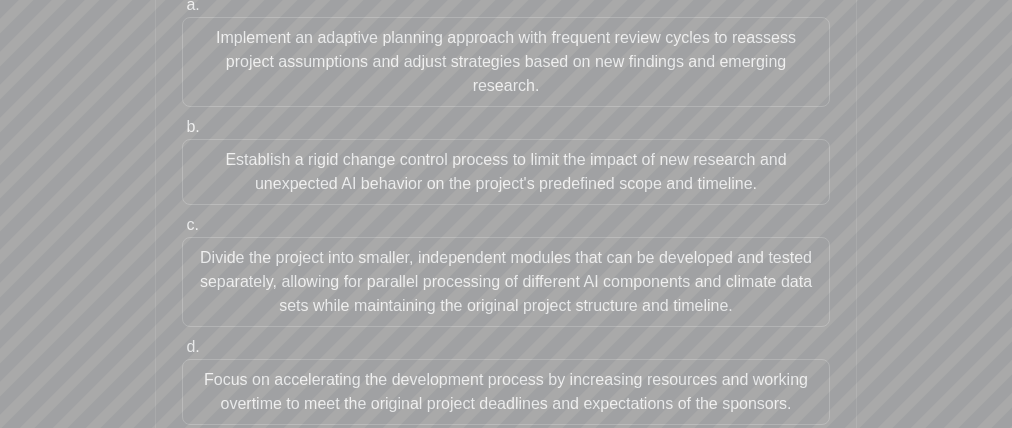 scroll, scrollTop: 426, scrollLeft: 0, axis: vertical 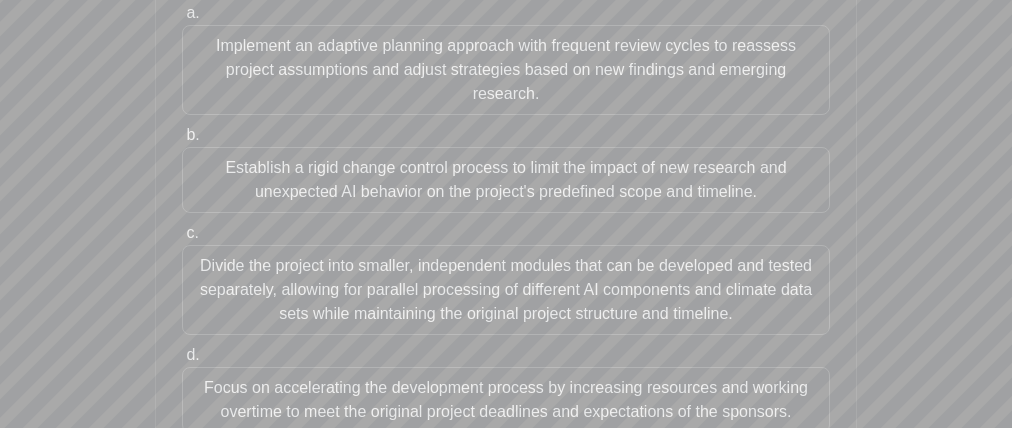 drag, startPoint x: 159, startPoint y: 62, endPoint x: 106, endPoint y: 57, distance: 53.235325 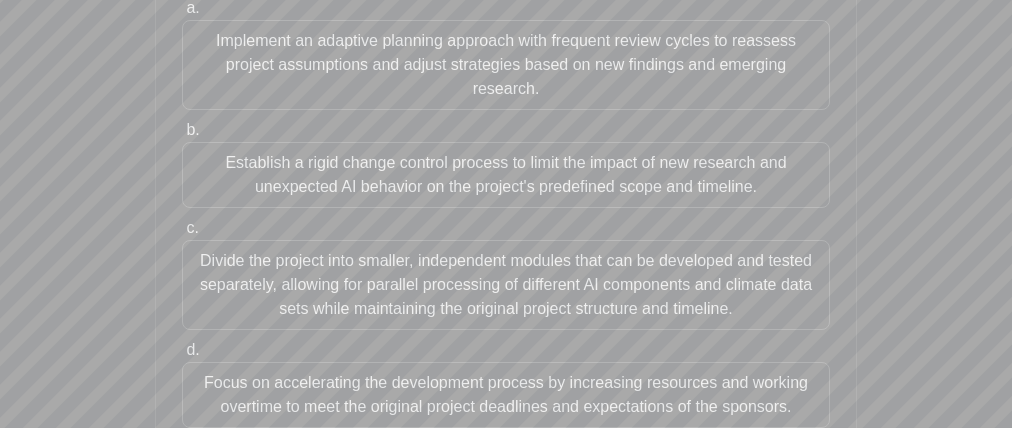 drag, startPoint x: 201, startPoint y: 151, endPoint x: 219, endPoint y: 190, distance: 42.953465 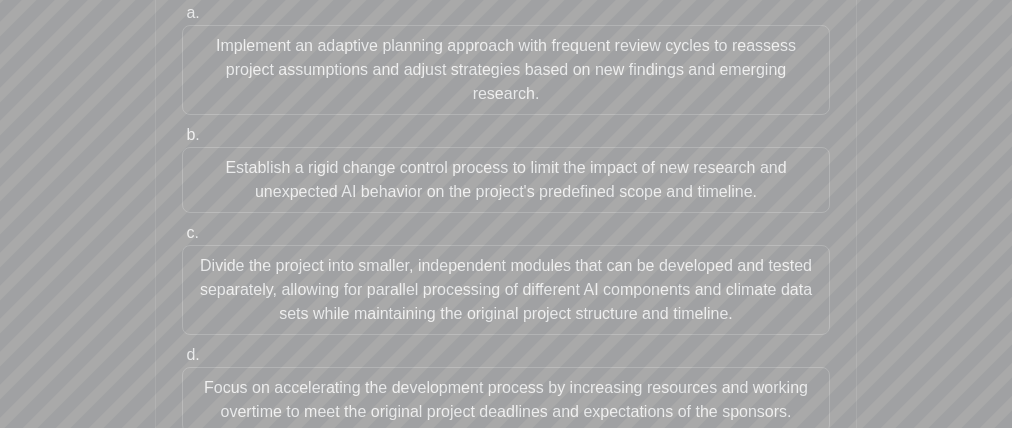 drag, startPoint x: 186, startPoint y: 256, endPoint x: 123, endPoint y: 269, distance: 64.327286 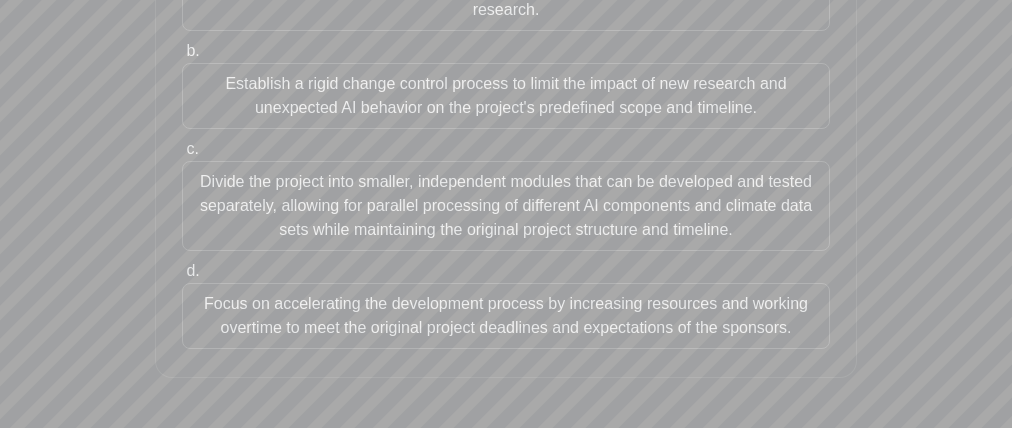 scroll, scrollTop: 573, scrollLeft: 0, axis: vertical 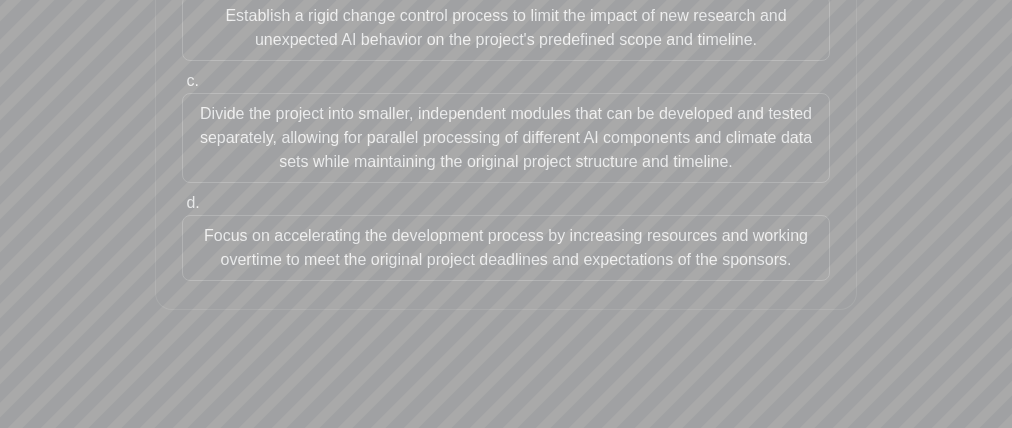 drag, startPoint x: 185, startPoint y: 219, endPoint x: 194, endPoint y: 266, distance: 47.853943 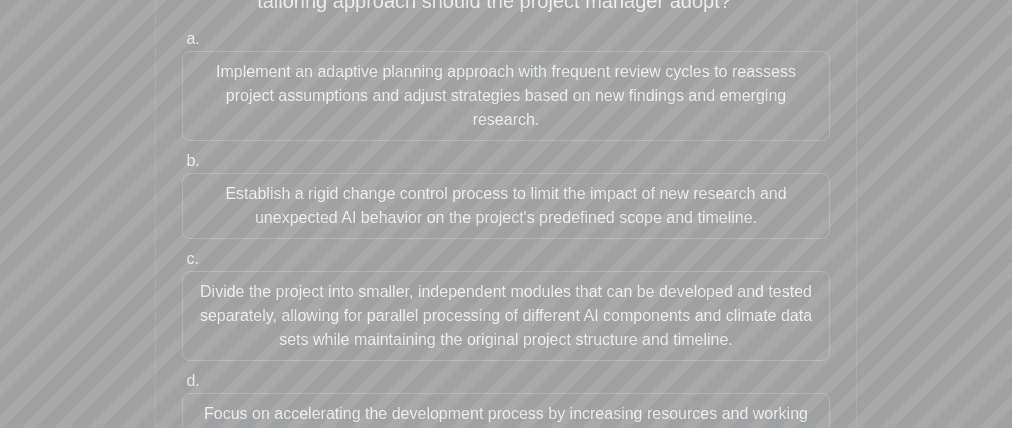 scroll, scrollTop: 384, scrollLeft: 0, axis: vertical 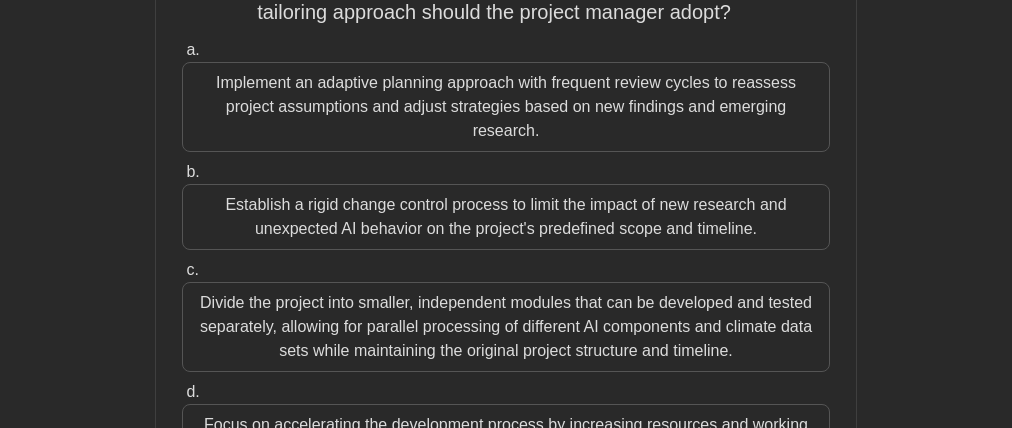 click on "Implement an adaptive planning approach with frequent review cycles to reassess project assumptions and adjust strategies based on new findings and emerging research." at bounding box center [506, 107] 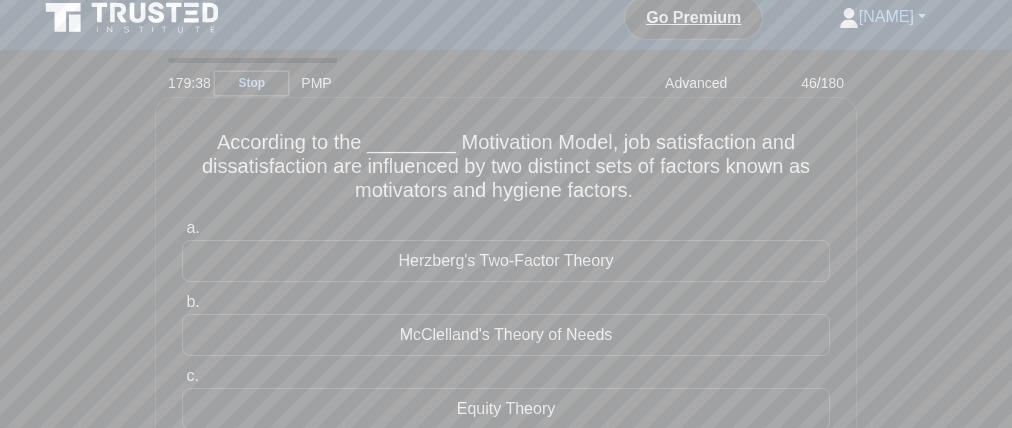 scroll, scrollTop: 12, scrollLeft: 0, axis: vertical 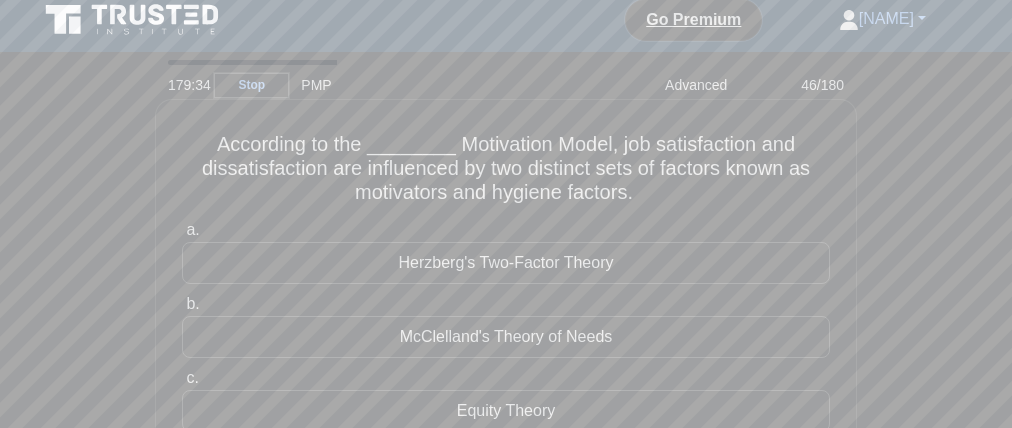 drag, startPoint x: 488, startPoint y: 156, endPoint x: 477, endPoint y: 158, distance: 11.18034 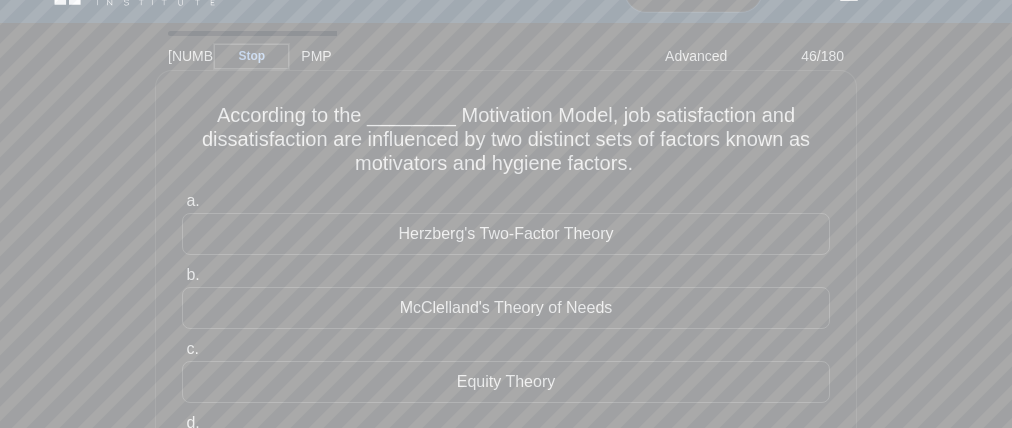 scroll, scrollTop: 58, scrollLeft: 0, axis: vertical 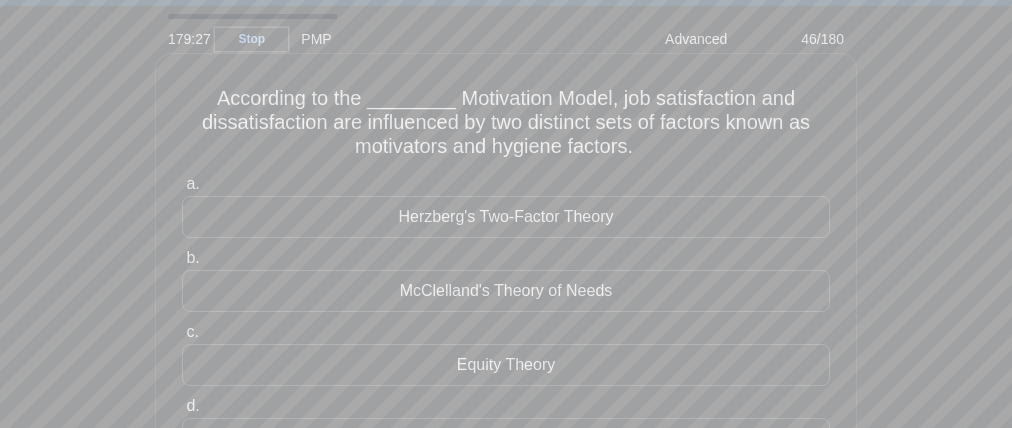 drag, startPoint x: 398, startPoint y: 224, endPoint x: 439, endPoint y: 187, distance: 55.226807 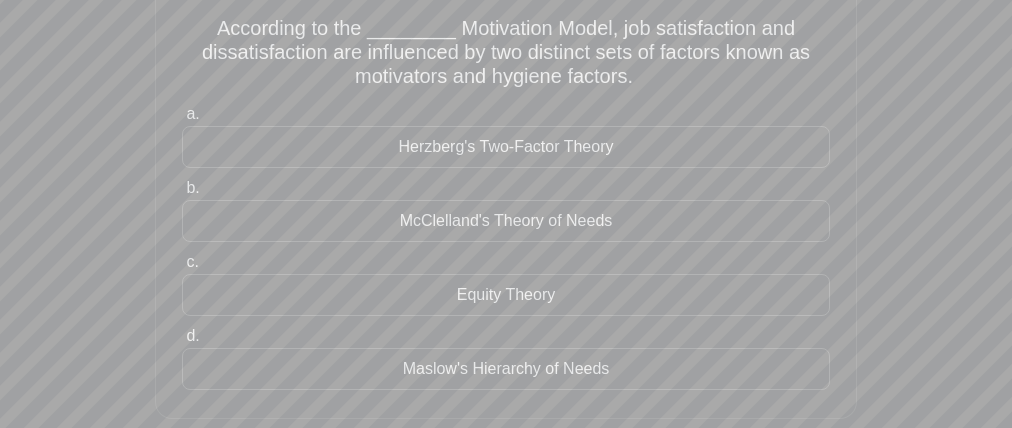 scroll, scrollTop: 138, scrollLeft: 0, axis: vertical 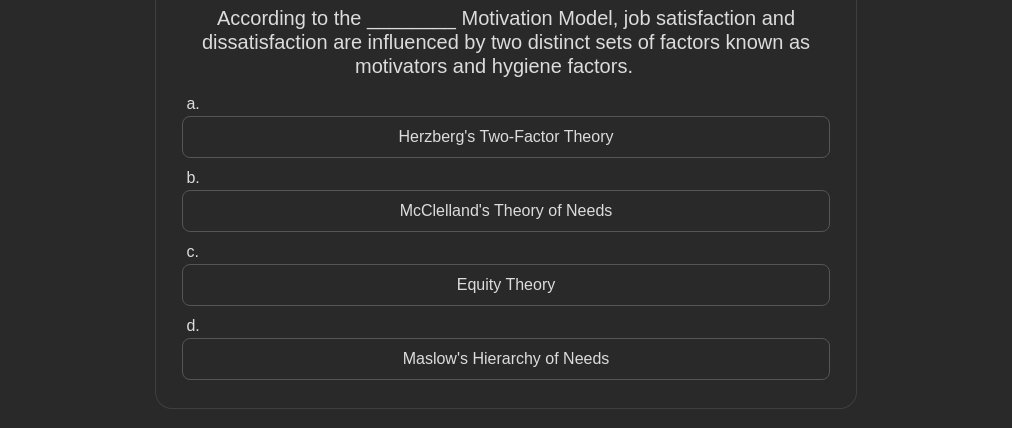 click on "Herzberg's Two-Factor Theory" at bounding box center (506, 137) 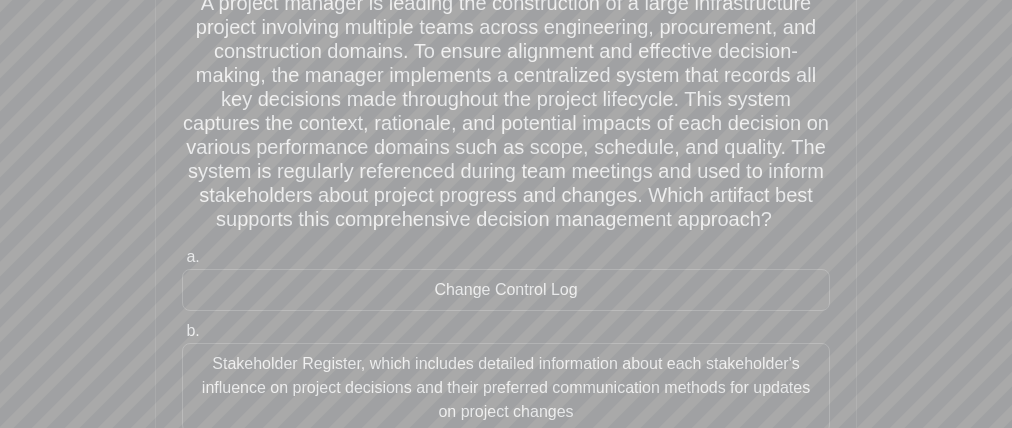 scroll, scrollTop: 142, scrollLeft: 0, axis: vertical 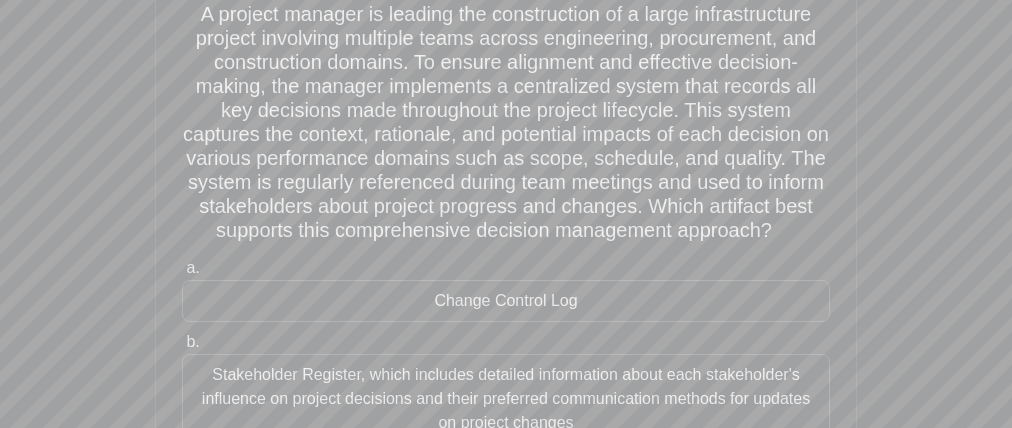 drag, startPoint x: 726, startPoint y: 221, endPoint x: 665, endPoint y: 222, distance: 61.008198 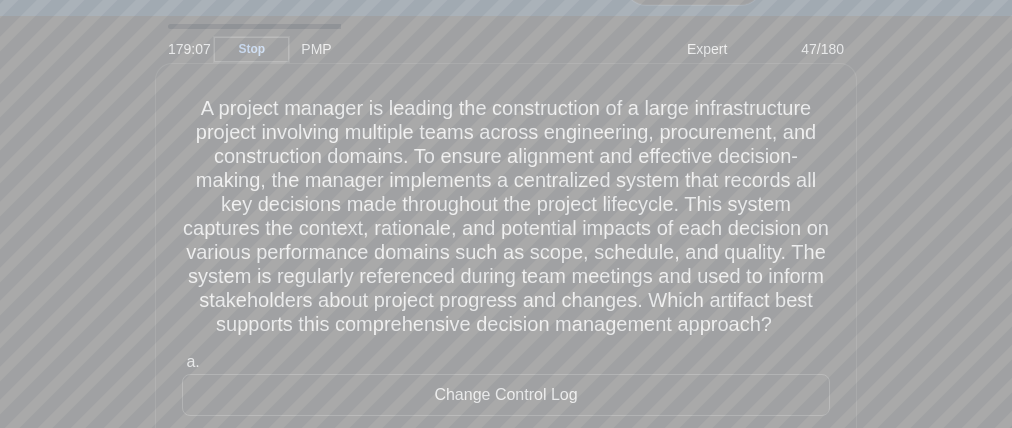 scroll, scrollTop: 55, scrollLeft: 0, axis: vertical 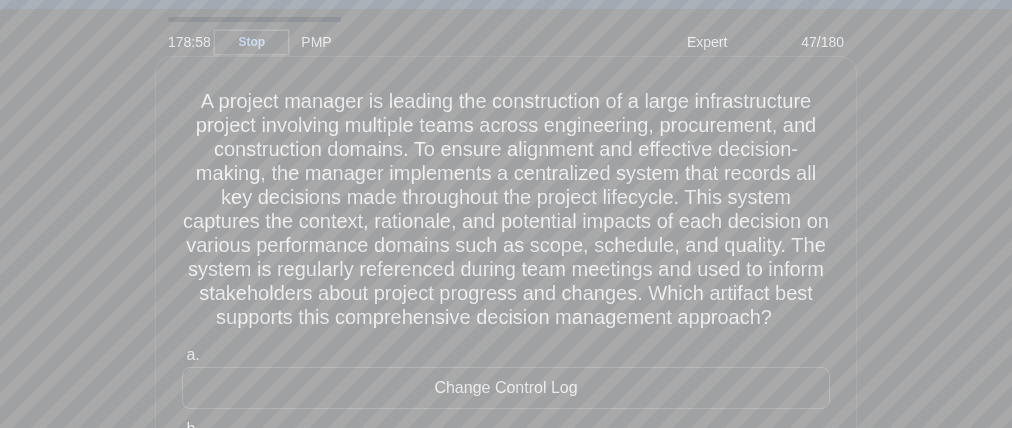 drag, startPoint x: 503, startPoint y: 183, endPoint x: 668, endPoint y: 178, distance: 165.07574 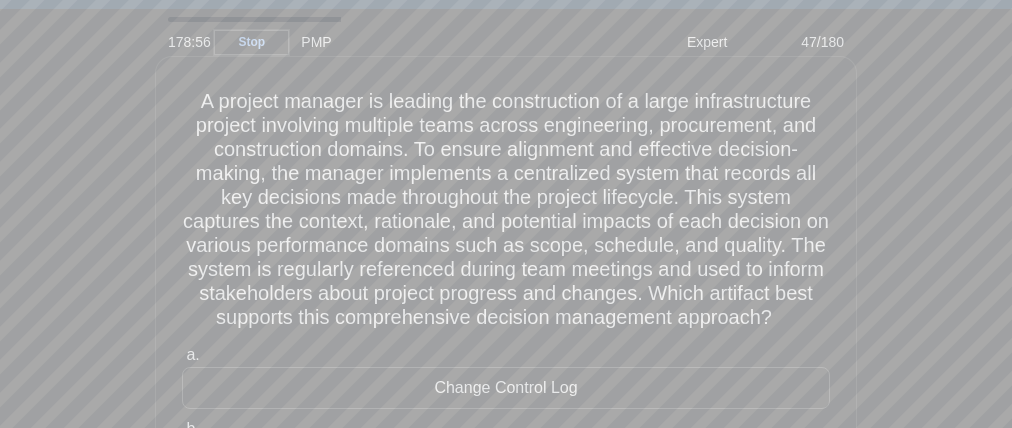 drag, startPoint x: 735, startPoint y: 186, endPoint x: 781, endPoint y: 186, distance: 46 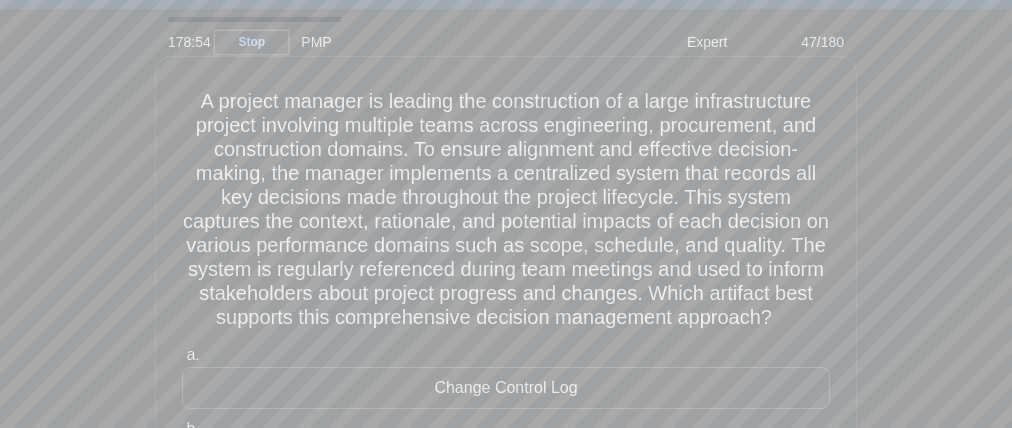 click on "A project manager is leading the construction of a large infrastructure project involving multiple teams across engineering, procurement, and construction domains. To ensure alignment and effective decision-making, the manager implements a centralized system that records all key decisions made throughout the project lifecycle. This system captures the context, rationale, and potential impacts of each decision on various performance domains such as scope, schedule, and quality. The system is regularly referenced during team meetings and used to inform stakeholders about project progress and changes. Which artifact best supports this comprehensive decision management approach?
.spinner_0XTQ{transform-origin:center;animation:spinner_y6GP .75s linear infinite}@keyframes spinner_y6GP{100%{transform:rotate(360deg)}}" at bounding box center [506, 210] 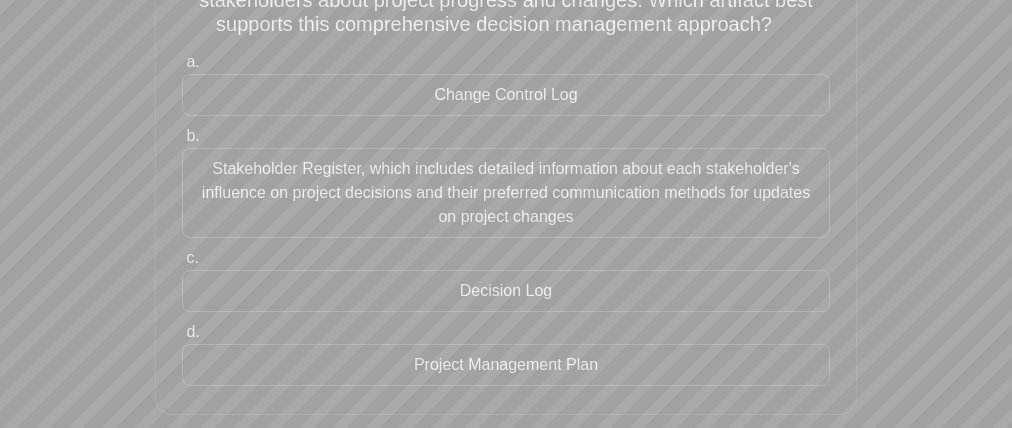 scroll, scrollTop: 383, scrollLeft: 0, axis: vertical 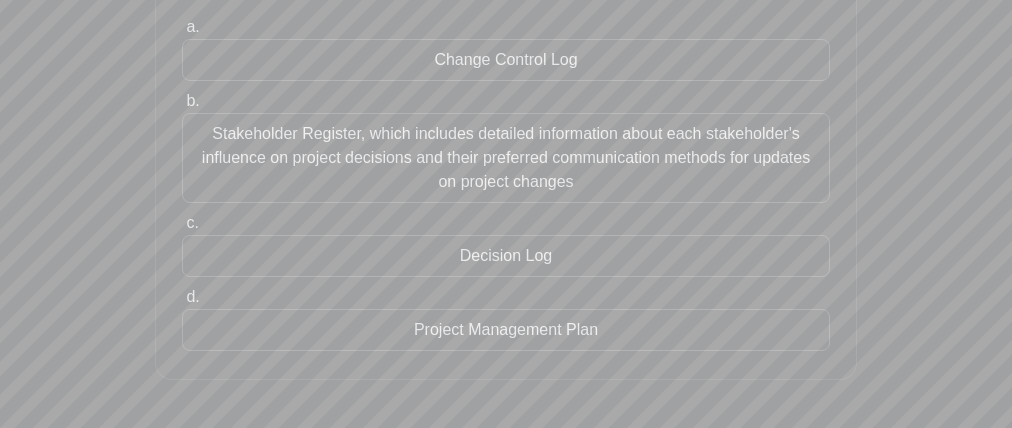 drag, startPoint x: 374, startPoint y: 150, endPoint x: 404, endPoint y: 183, distance: 44.598206 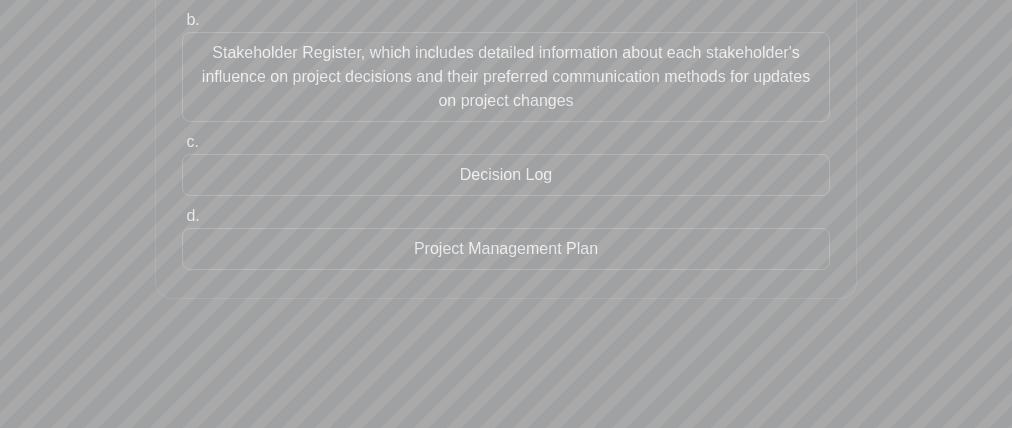 scroll, scrollTop: 468, scrollLeft: 0, axis: vertical 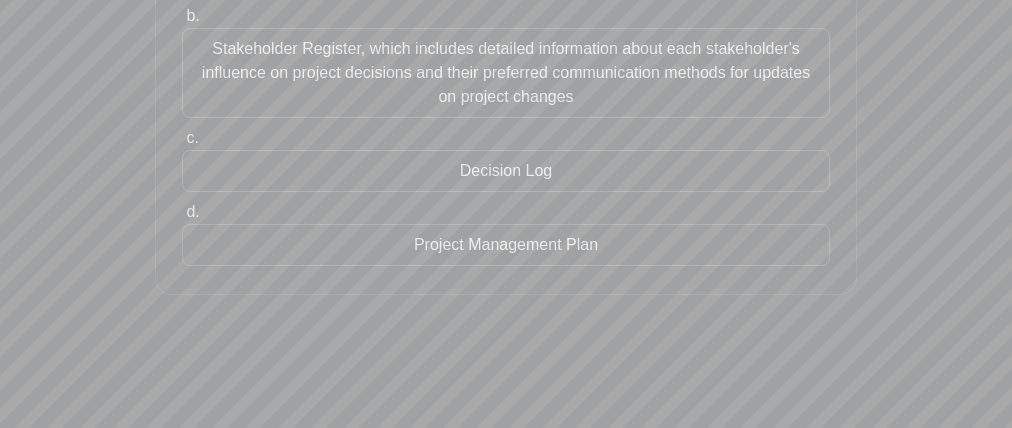 drag, startPoint x: 390, startPoint y: 227, endPoint x: 408, endPoint y: 276, distance: 52.201534 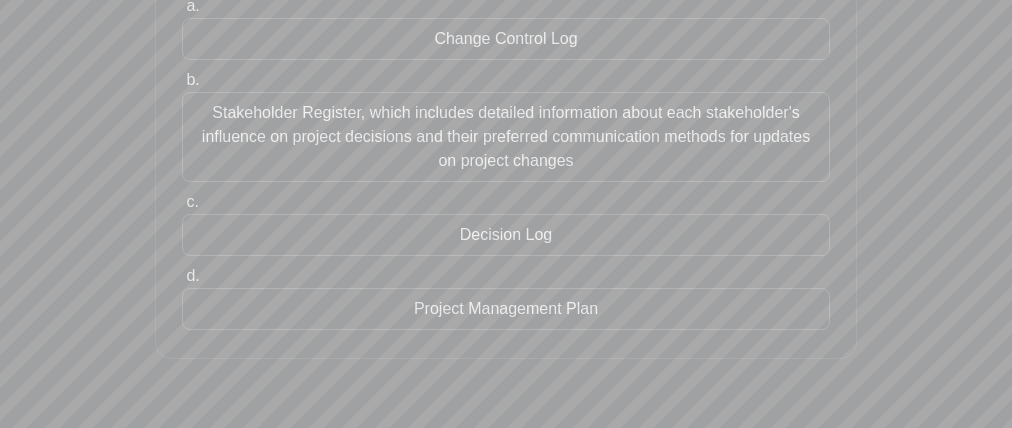 scroll, scrollTop: 404, scrollLeft: 0, axis: vertical 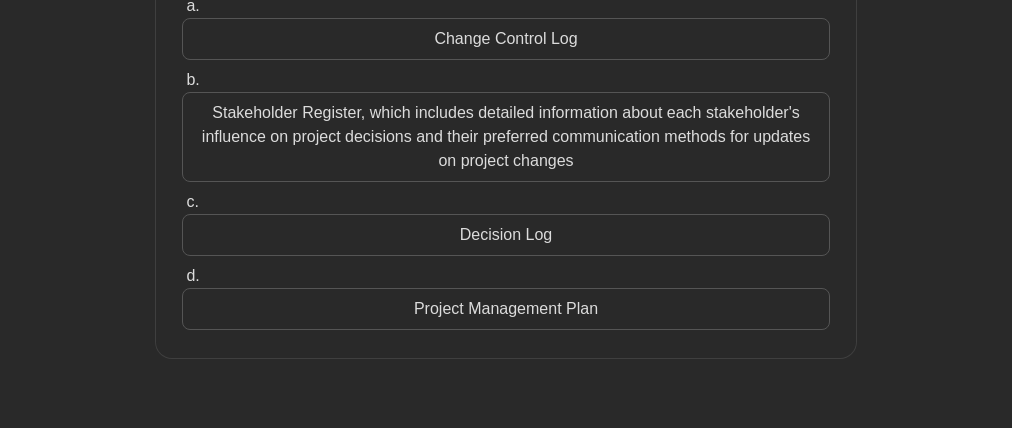 click on "Decision Log" at bounding box center [506, 235] 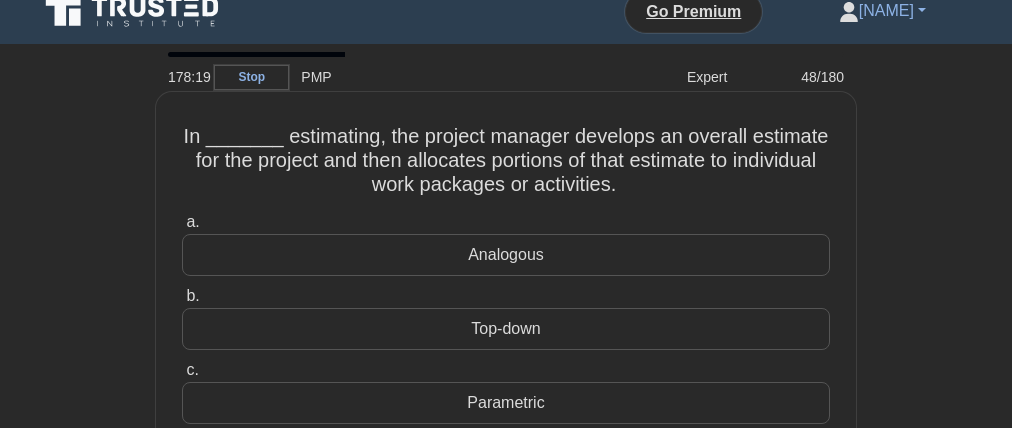 scroll, scrollTop: 0, scrollLeft: 0, axis: both 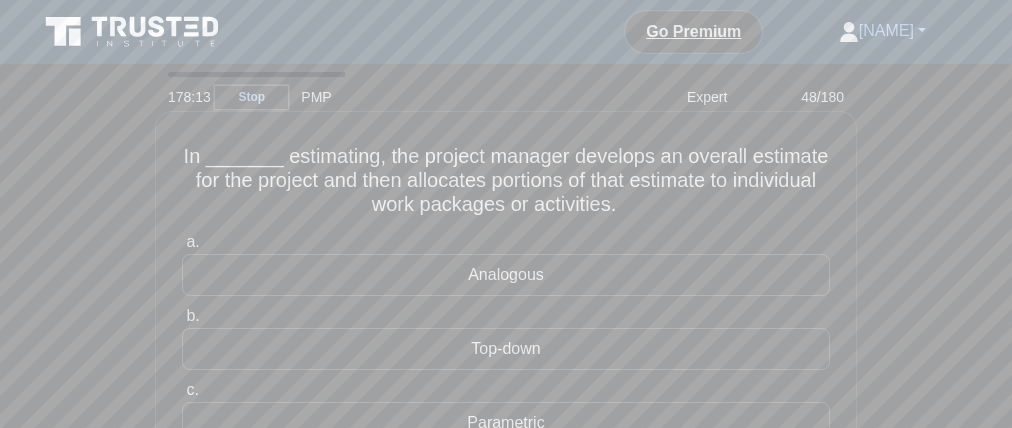 drag, startPoint x: 367, startPoint y: 168, endPoint x: 229, endPoint y: 168, distance: 138 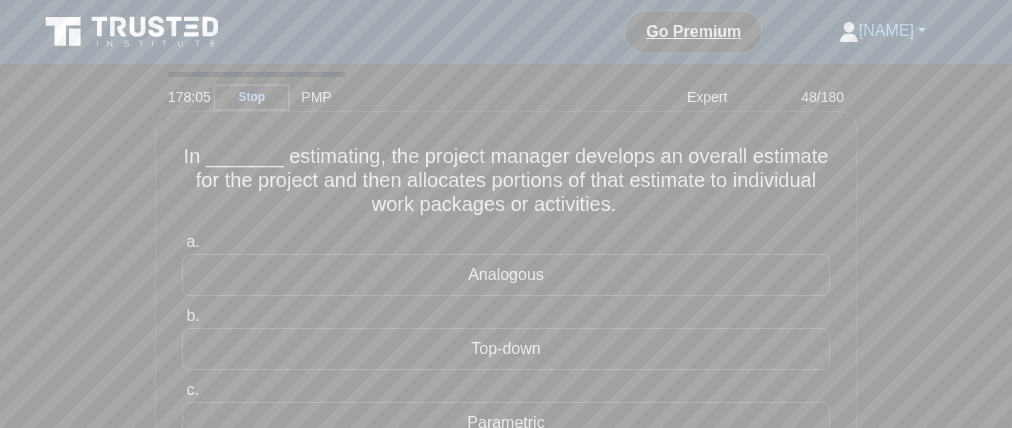 drag, startPoint x: 541, startPoint y: 200, endPoint x: 511, endPoint y: 198, distance: 30.066593 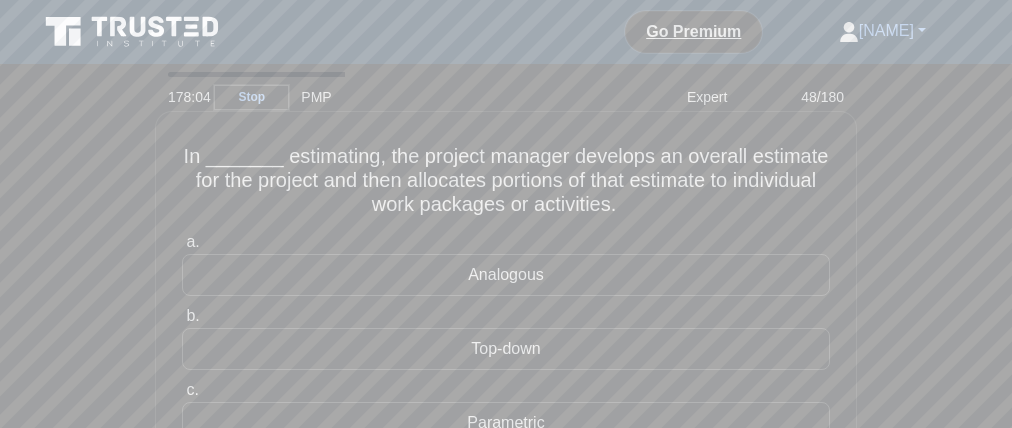 click on "In _______ estimating, the project manager develops an overall estimate for the project and then allocates portions of that estimate to individual work packages or activities.
.spinner_0XTQ{transform-origin:center;animation:spinner_y6GP .75s linear infinite}@keyframes spinner_y6GP{100%{transform:rotate(360deg)}}" at bounding box center (506, 181) 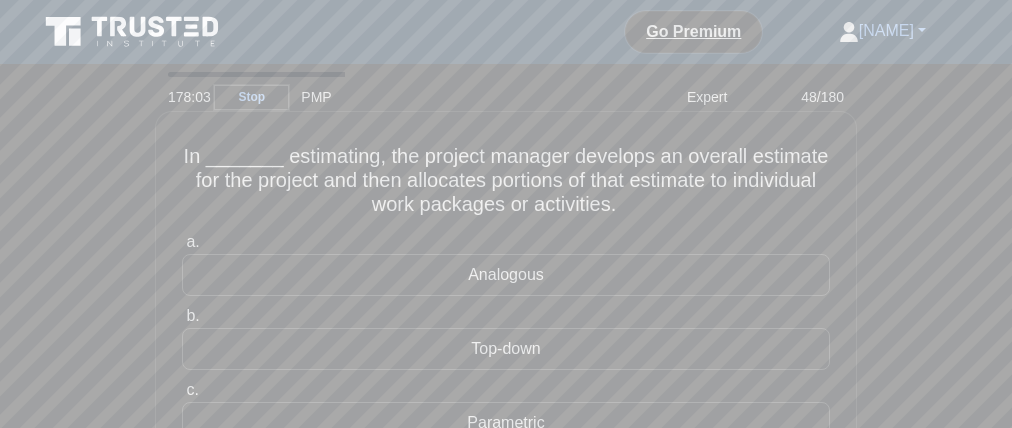 drag, startPoint x: 486, startPoint y: 221, endPoint x: 418, endPoint y: 222, distance: 68.007355 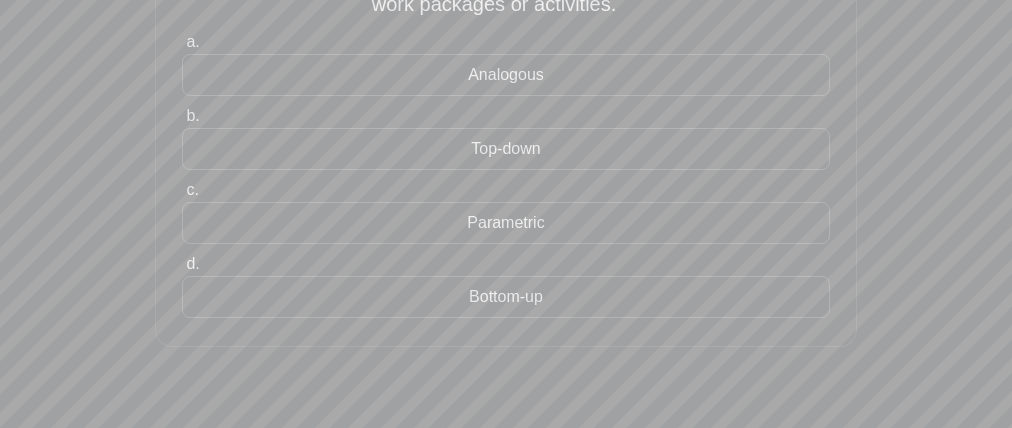 scroll, scrollTop: 204, scrollLeft: 0, axis: vertical 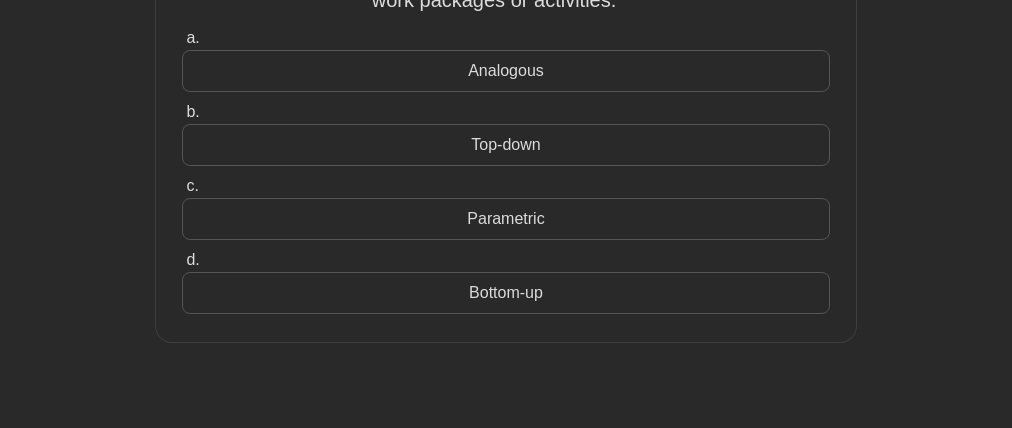 click on "Bottom-up" at bounding box center (506, 293) 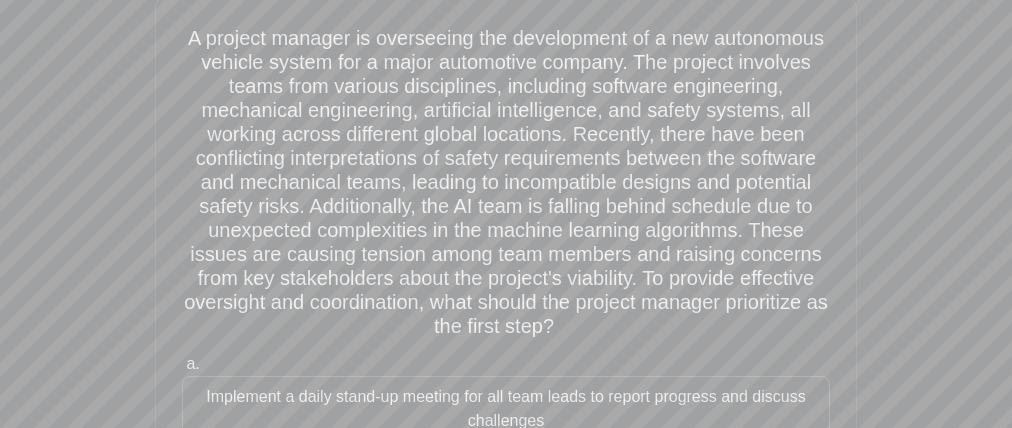 scroll, scrollTop: 145, scrollLeft: 0, axis: vertical 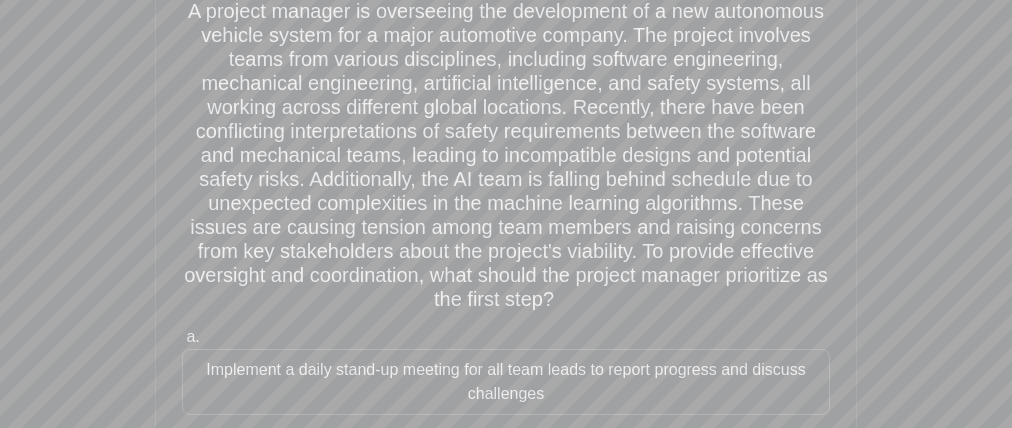 drag, startPoint x: 667, startPoint y: 271, endPoint x: 835, endPoint y: 261, distance: 168.29736 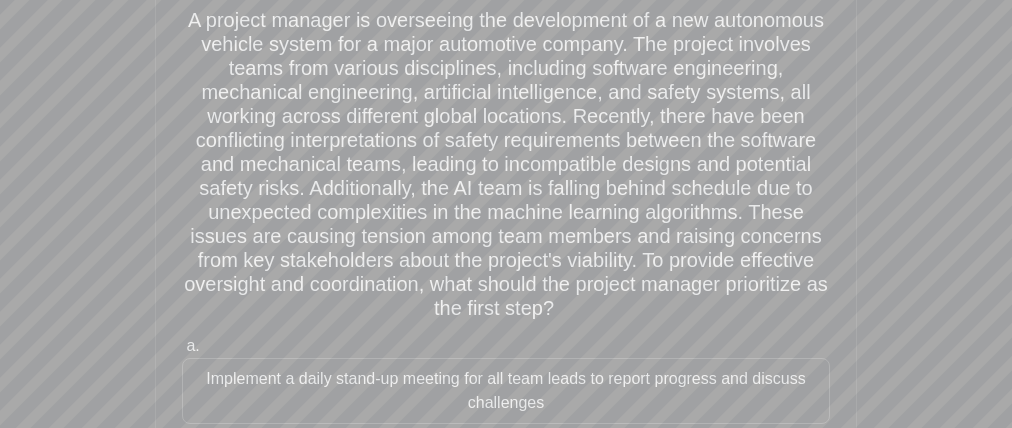 scroll, scrollTop: 112, scrollLeft: 0, axis: vertical 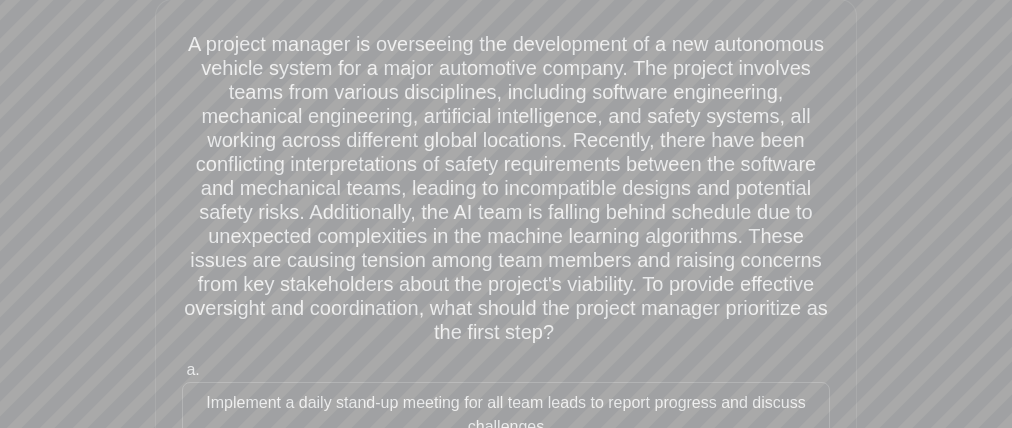 drag, startPoint x: 368, startPoint y: 172, endPoint x: 161, endPoint y: 182, distance: 207.24141 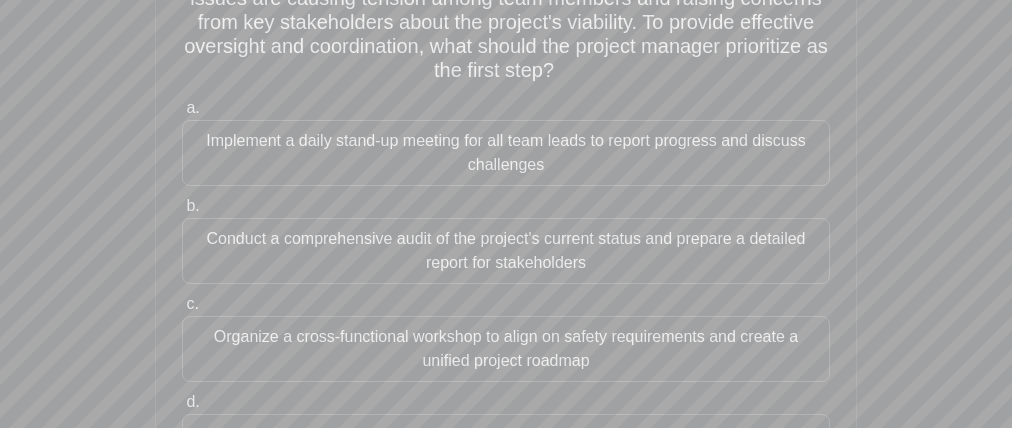 scroll, scrollTop: 375, scrollLeft: 0, axis: vertical 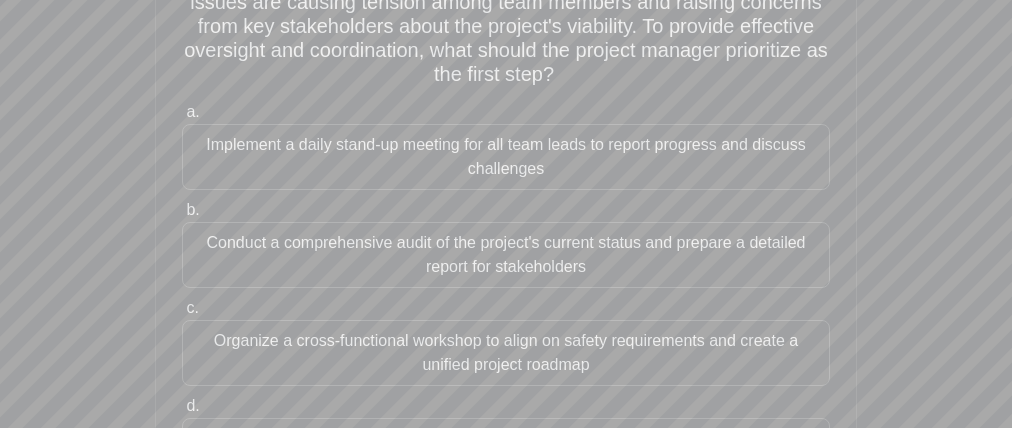 drag, startPoint x: 164, startPoint y: 136, endPoint x: 97, endPoint y: 154, distance: 69.375786 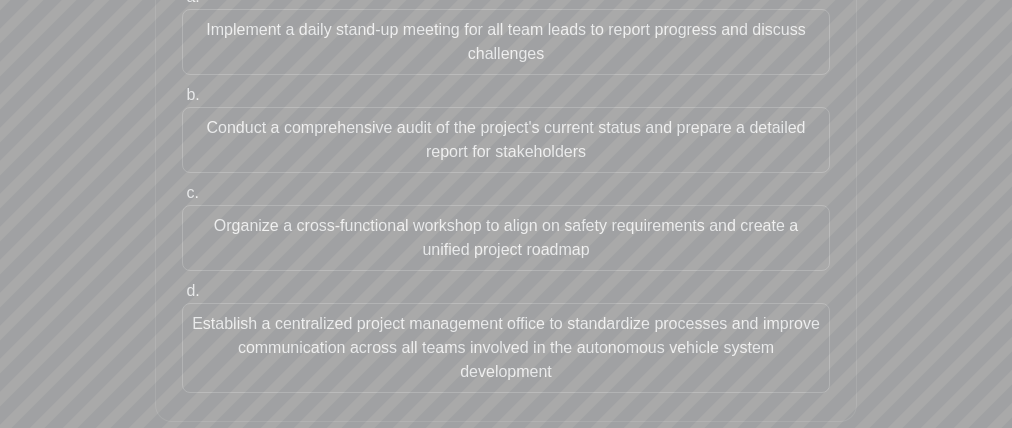 scroll, scrollTop: 532, scrollLeft: 0, axis: vertical 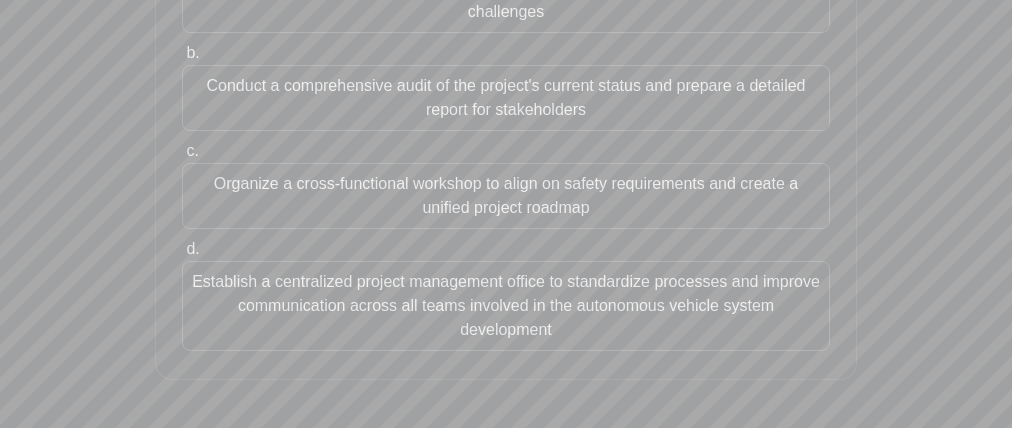 drag, startPoint x: 146, startPoint y: 101, endPoint x: 99, endPoint y: 99, distance: 47.042534 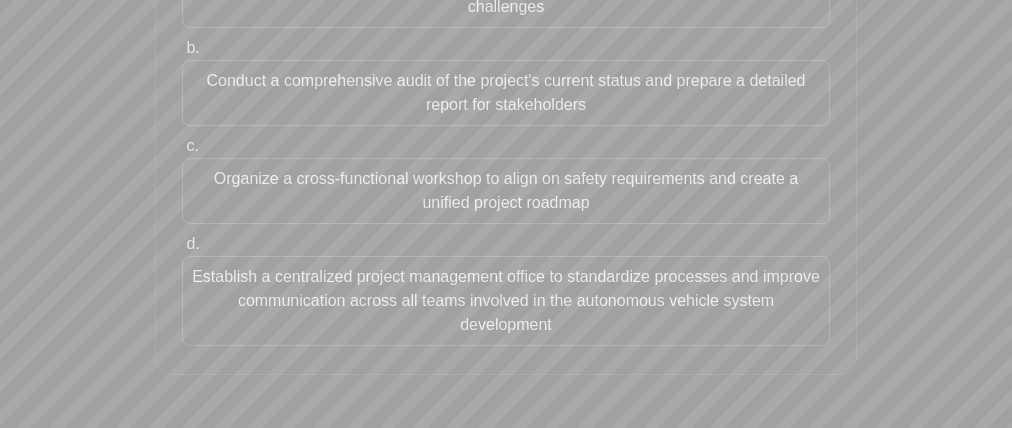 drag, startPoint x: 167, startPoint y: 285, endPoint x: 193, endPoint y: 323, distance: 46.043457 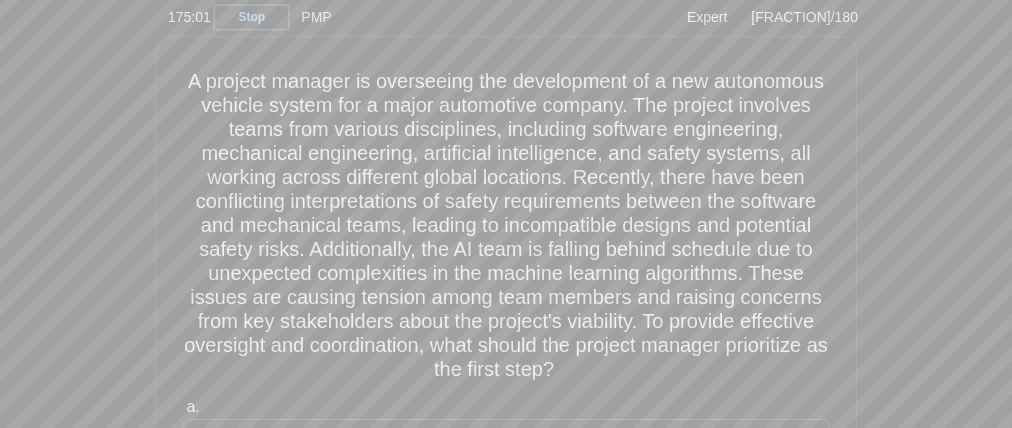scroll, scrollTop: 212, scrollLeft: 0, axis: vertical 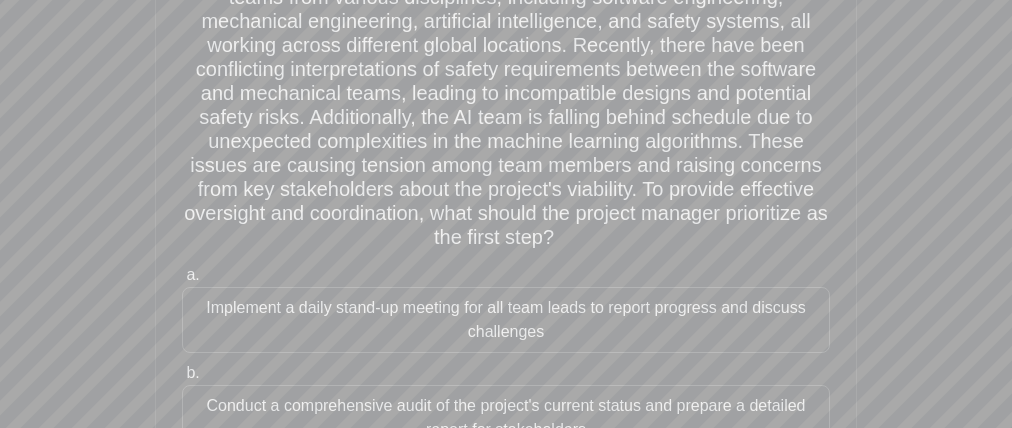 drag, startPoint x: 161, startPoint y: 301, endPoint x: 154, endPoint y: 320, distance: 20.248457 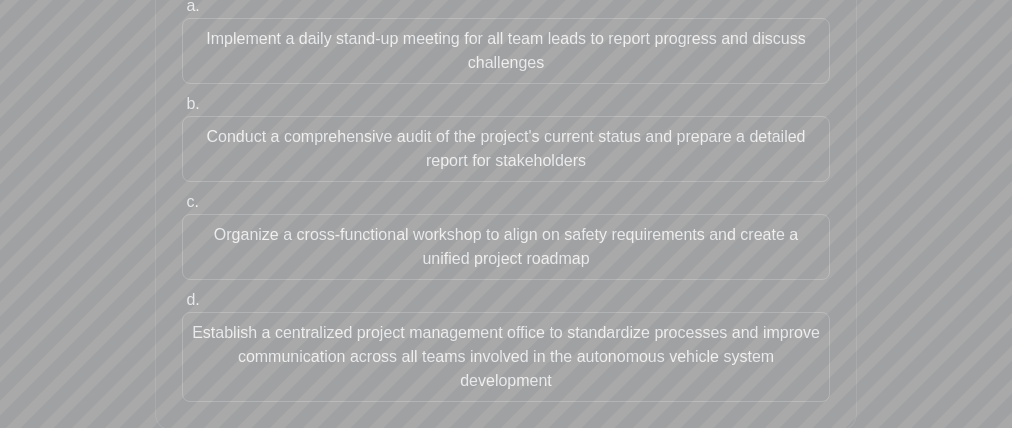 scroll, scrollTop: 472, scrollLeft: 0, axis: vertical 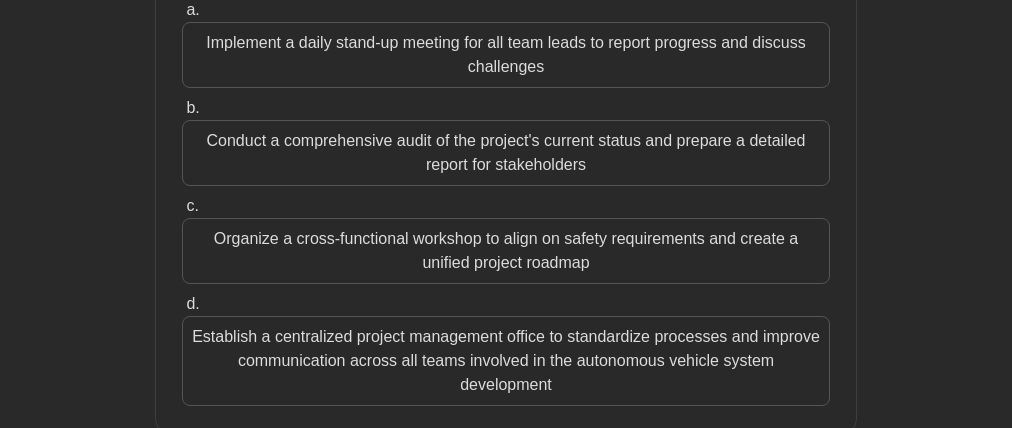 click on "Organize a cross-functional workshop to align on safety requirements and create a unified project roadmap" at bounding box center (506, 251) 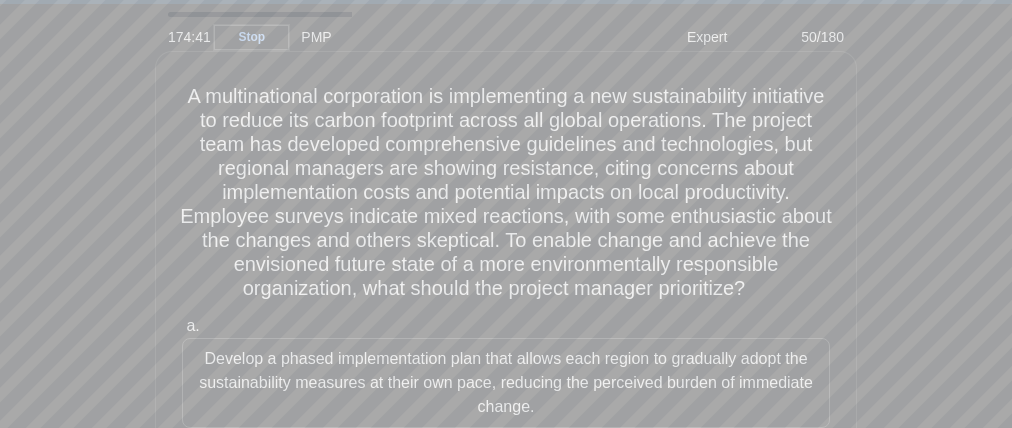 scroll, scrollTop: 92, scrollLeft: 0, axis: vertical 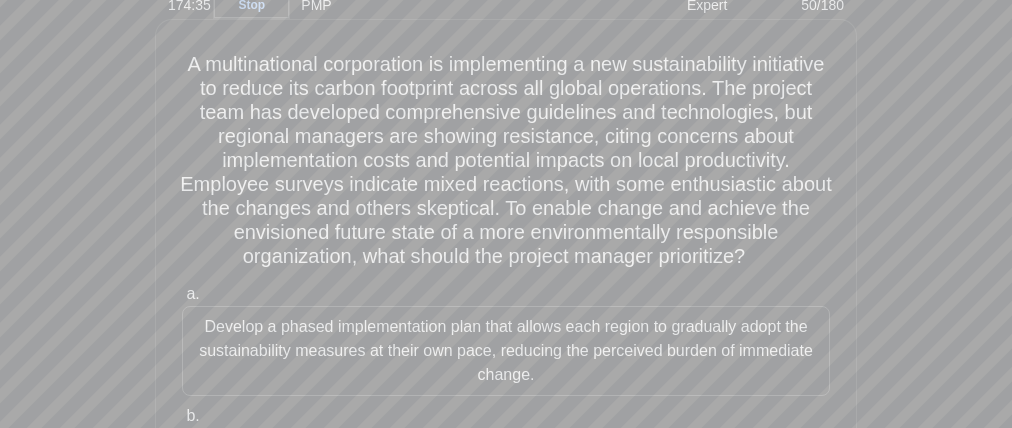 click on "A multinational corporation is implementing a new sustainability initiative to reduce its carbon footprint across all global operations. The project team has developed comprehensive guidelines and technologies, but regional managers are showing resistance, citing concerns about implementation costs and potential impacts on local productivity. Employee surveys indicate mixed reactions, with some enthusiastic about the changes and others skeptical. To enable change and achieve the envisioned future state of a more environmentally responsible organization, what should the project manager prioritize?
.spinner_0XTQ{transform-origin:center;animation:spinner_y6GP .75s linear infinite}@keyframes spinner_y6GP{100%{transform:rotate(360deg)}}
a. b. c." at bounding box center (506, 393) 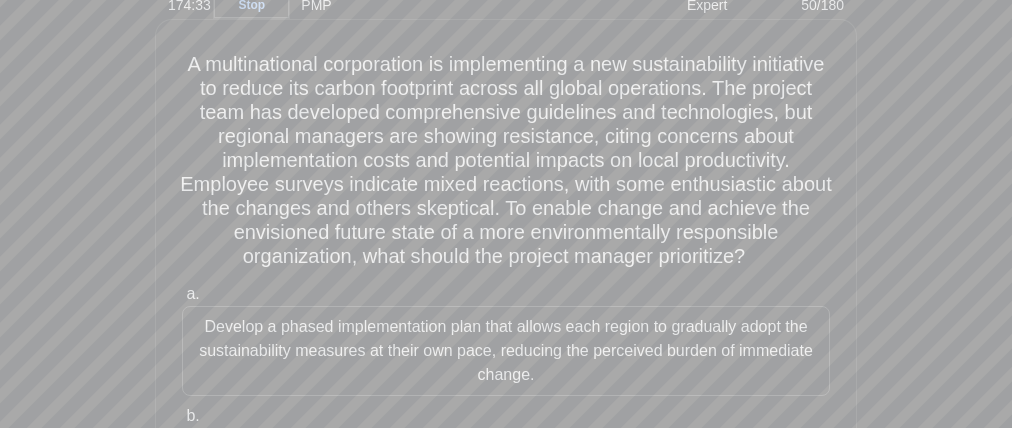drag, startPoint x: 543, startPoint y: 221, endPoint x: 648, endPoint y: 222, distance: 105.00476 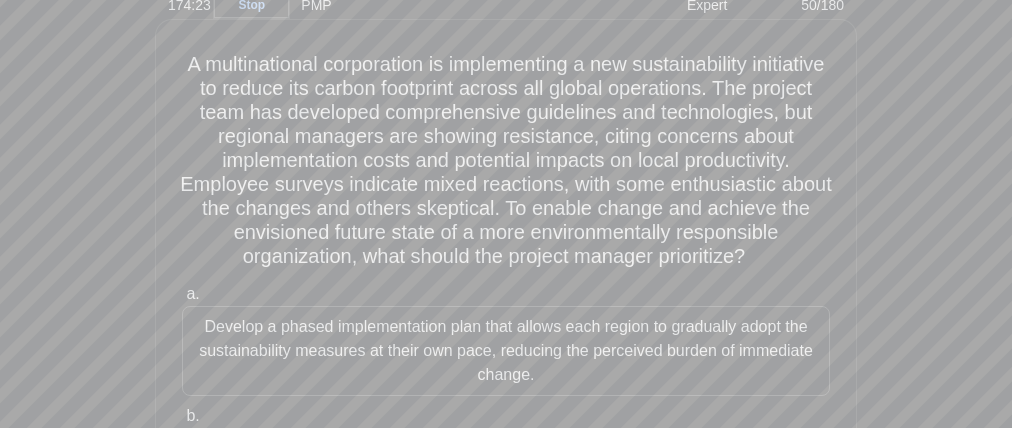 drag, startPoint x: 555, startPoint y: 145, endPoint x: 536, endPoint y: 146, distance: 19.026299 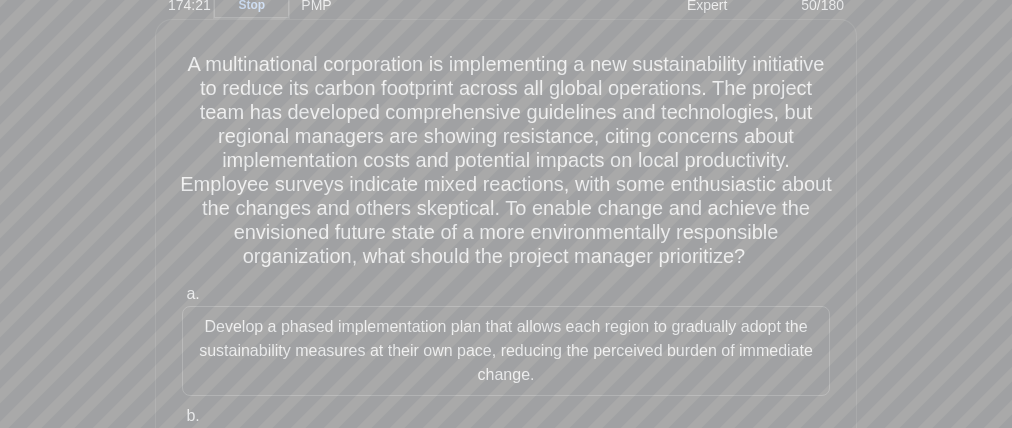 drag, startPoint x: 221, startPoint y: 153, endPoint x: 259, endPoint y: 156, distance: 38.118237 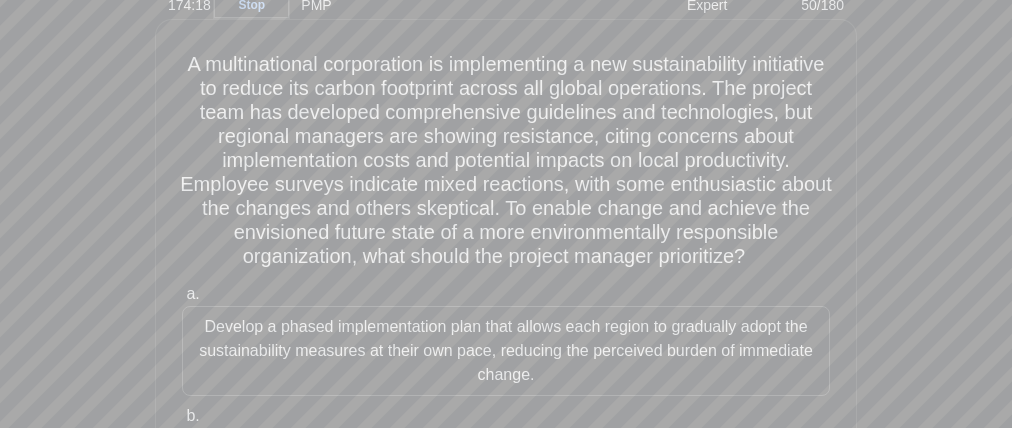 drag, startPoint x: 405, startPoint y: 171, endPoint x: 344, endPoint y: 176, distance: 61.204575 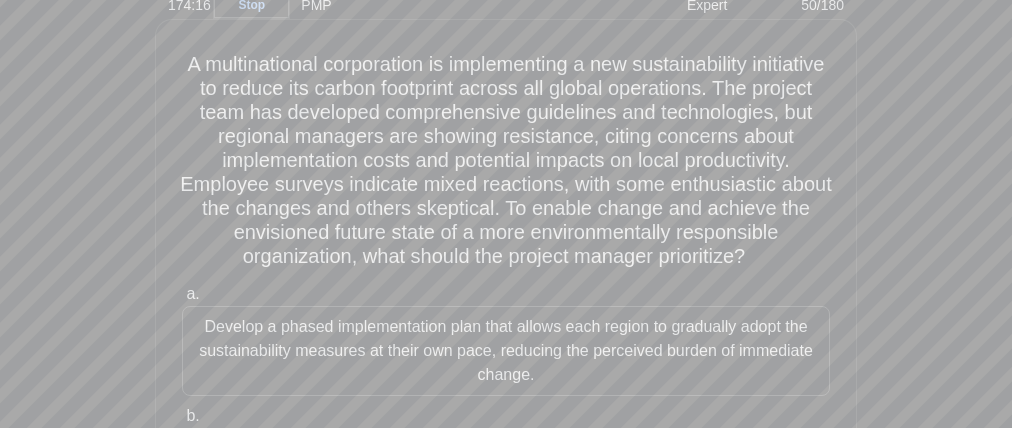 drag, startPoint x: 601, startPoint y: 170, endPoint x: 536, endPoint y: 177, distance: 65.37584 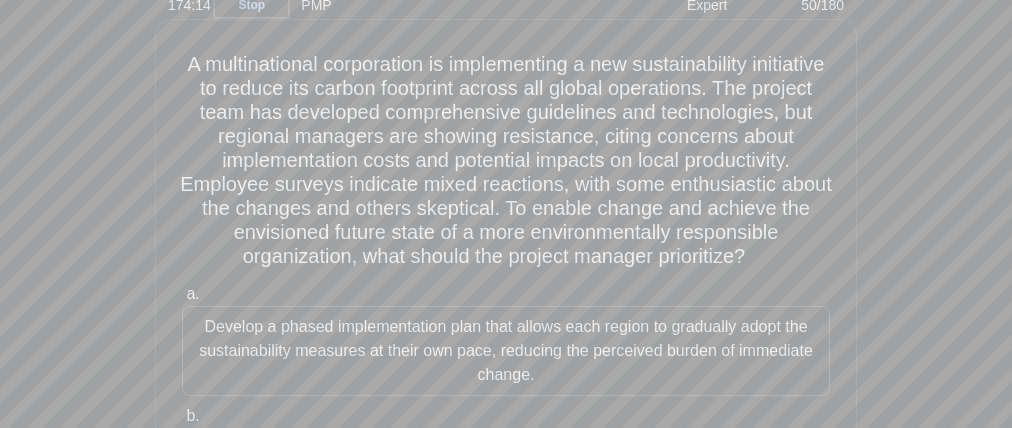 drag, startPoint x: 720, startPoint y: 174, endPoint x: 781, endPoint y: 172, distance: 61.03278 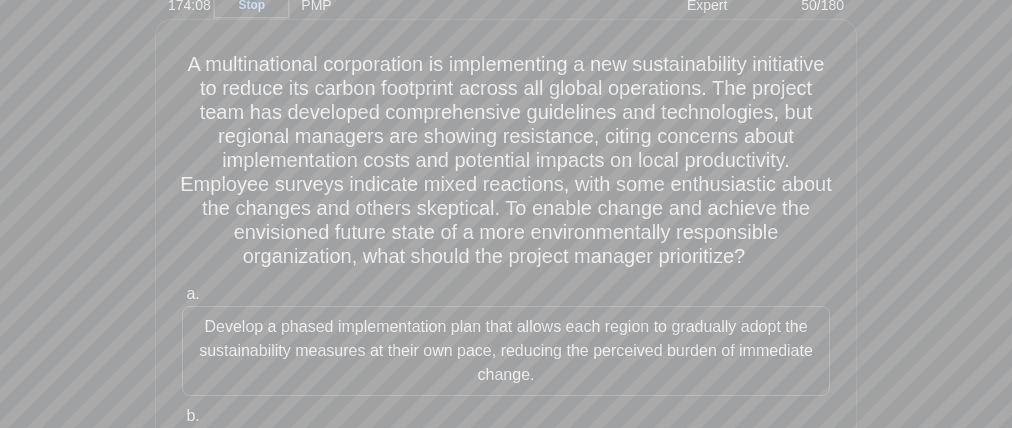 drag, startPoint x: 542, startPoint y: 195, endPoint x: 509, endPoint y: 199, distance: 33.24154 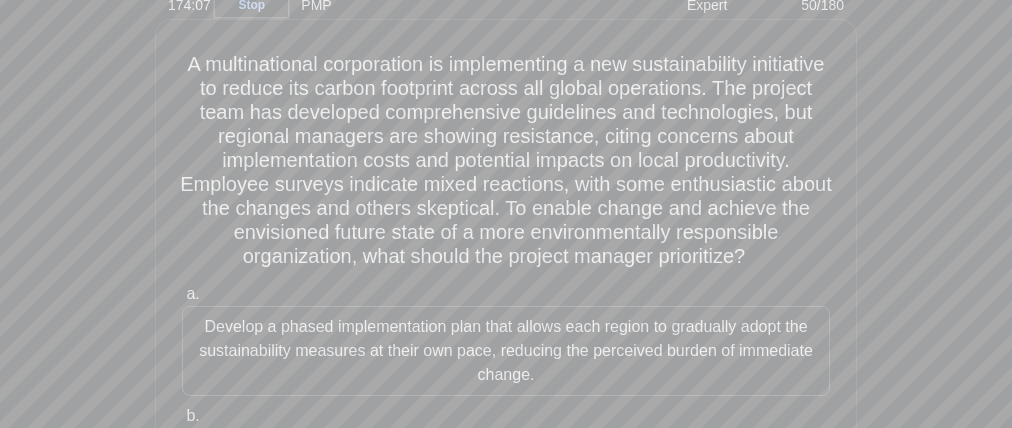 drag, startPoint x: 273, startPoint y: 195, endPoint x: 197, endPoint y: 203, distance: 76.41989 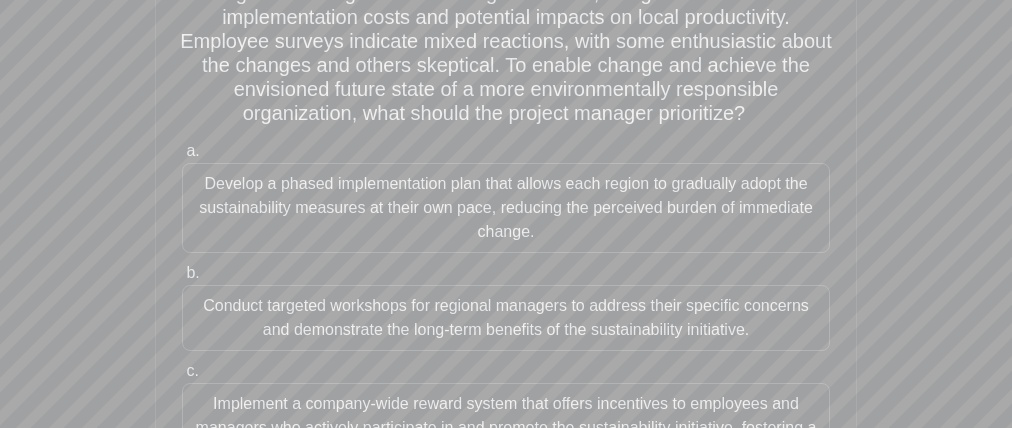 scroll, scrollTop: 308, scrollLeft: 0, axis: vertical 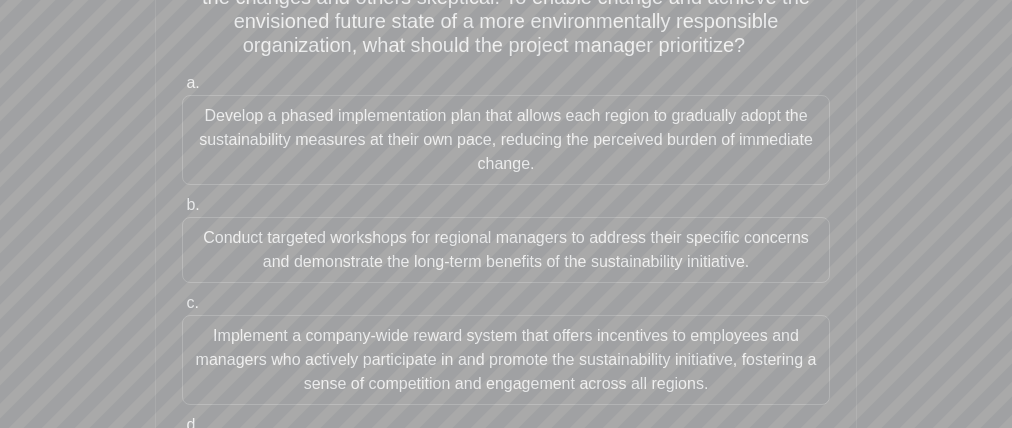 drag, startPoint x: 147, startPoint y: 132, endPoint x: 80, endPoint y: 148, distance: 68.88396 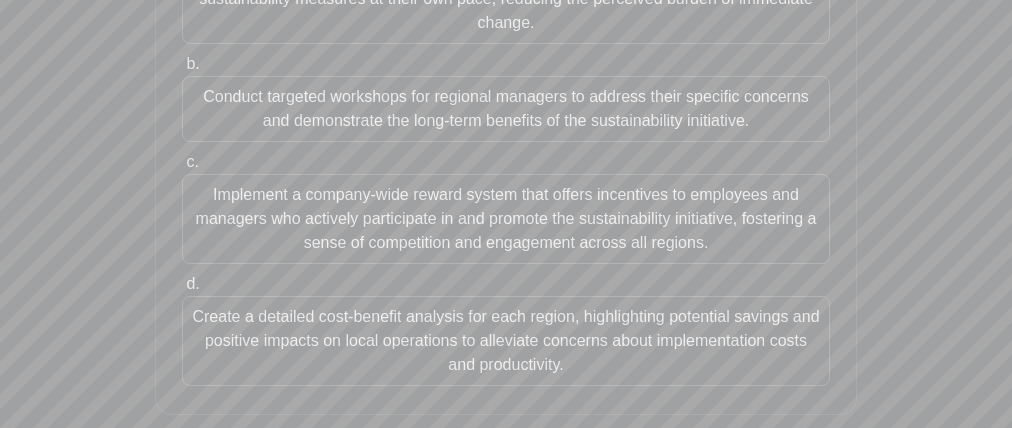 scroll, scrollTop: 428, scrollLeft: 0, axis: vertical 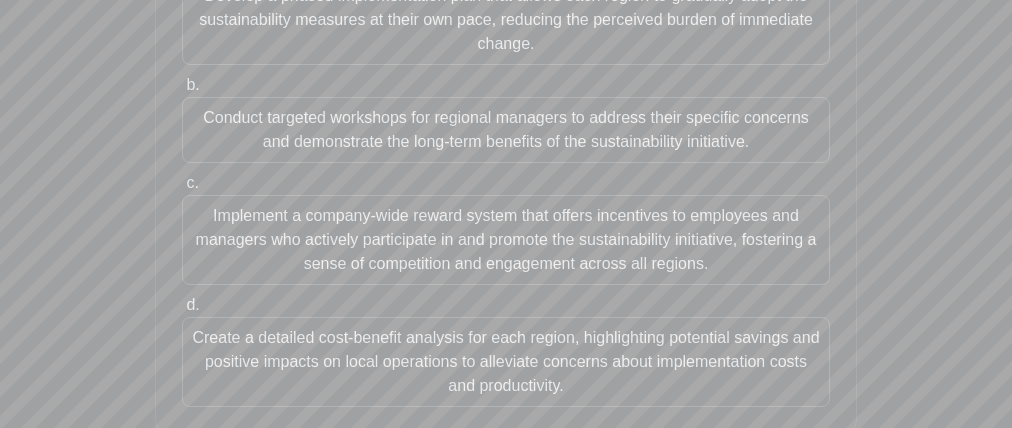 drag, startPoint x: 176, startPoint y: 111, endPoint x: 93, endPoint y: 127, distance: 84.5281 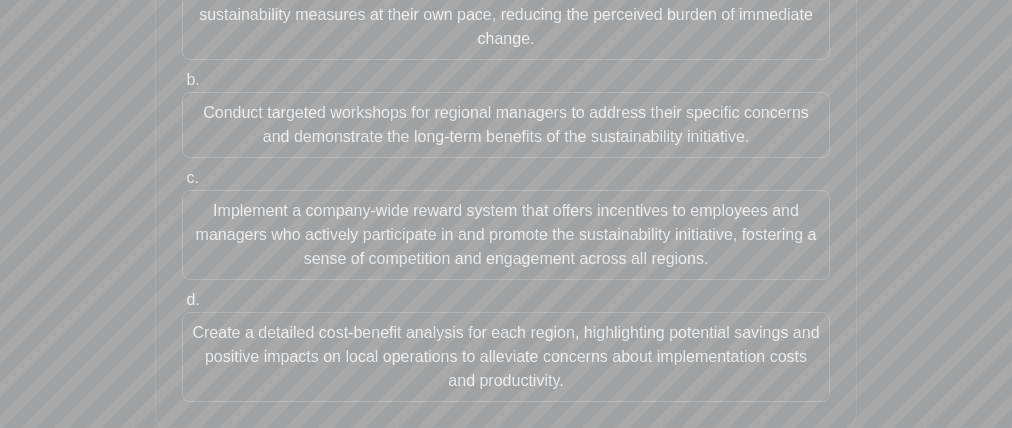 drag, startPoint x: 183, startPoint y: 213, endPoint x: 209, endPoint y: 246, distance: 42.0119 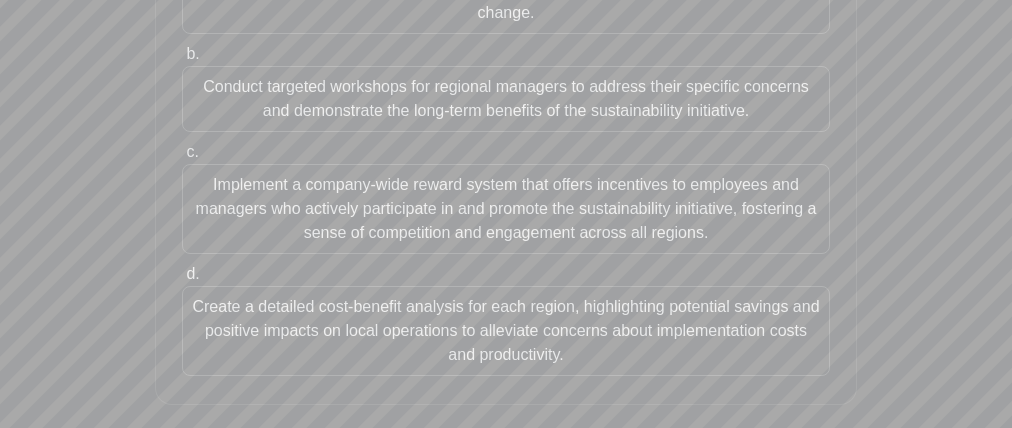 scroll, scrollTop: 482, scrollLeft: 0, axis: vertical 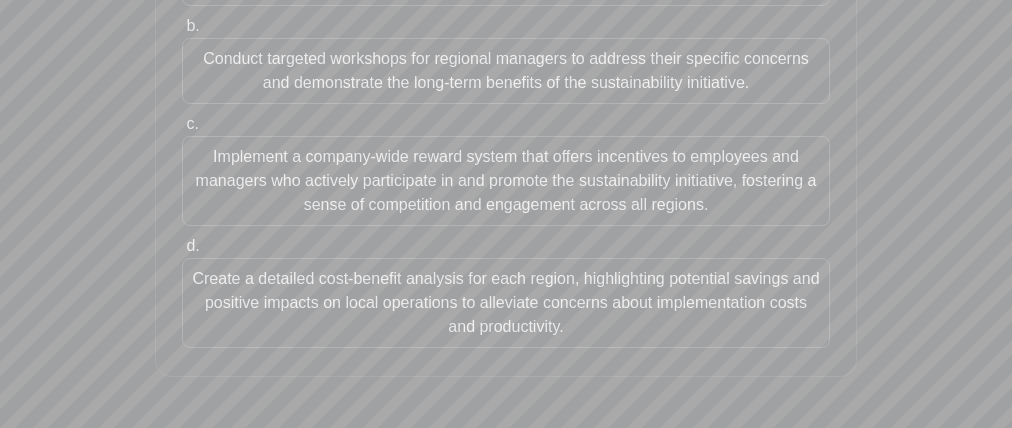 drag, startPoint x: 191, startPoint y: 284, endPoint x: 188, endPoint y: 317, distance: 33.13608 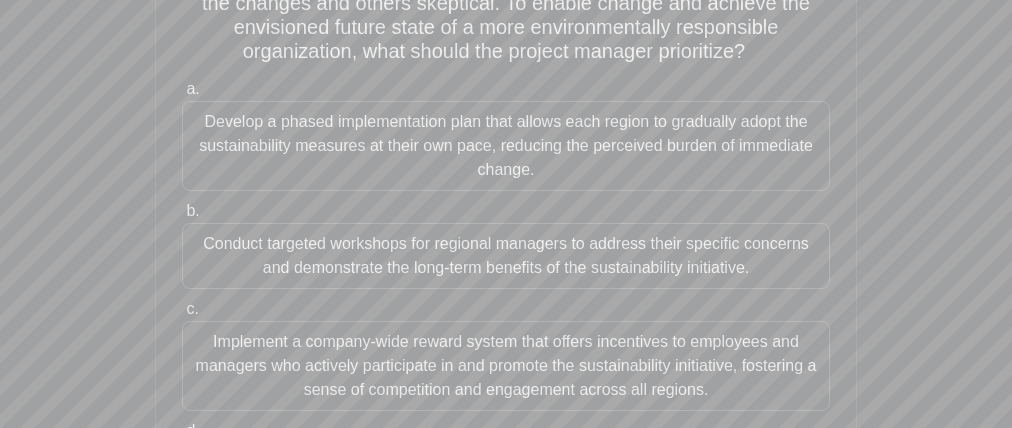 scroll, scrollTop: 289, scrollLeft: 0, axis: vertical 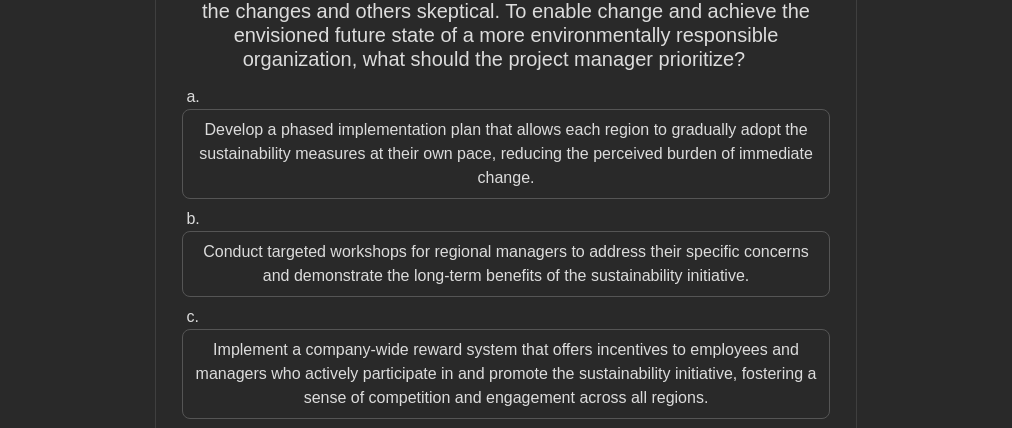 click on "Develop a phased implementation plan that allows each region to gradually adopt the sustainability measures at their own pace, reducing the perceived burden of immediate change." at bounding box center (506, 154) 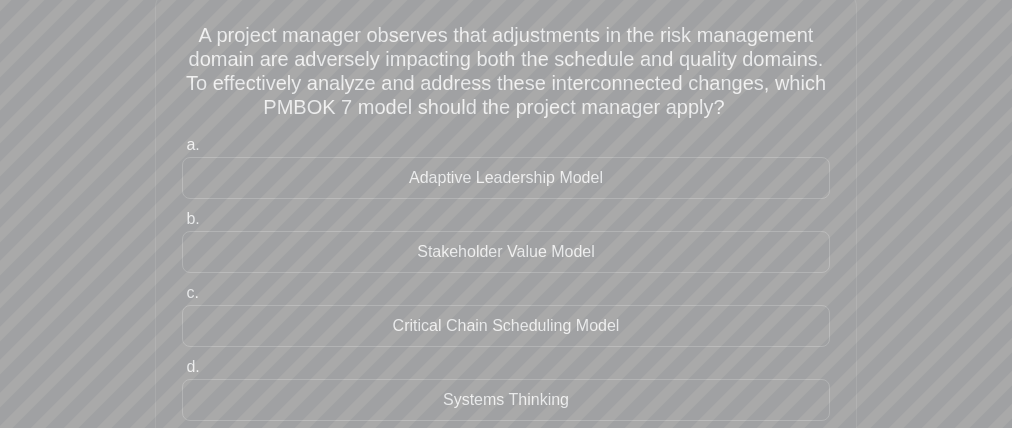 scroll, scrollTop: 125, scrollLeft: 0, axis: vertical 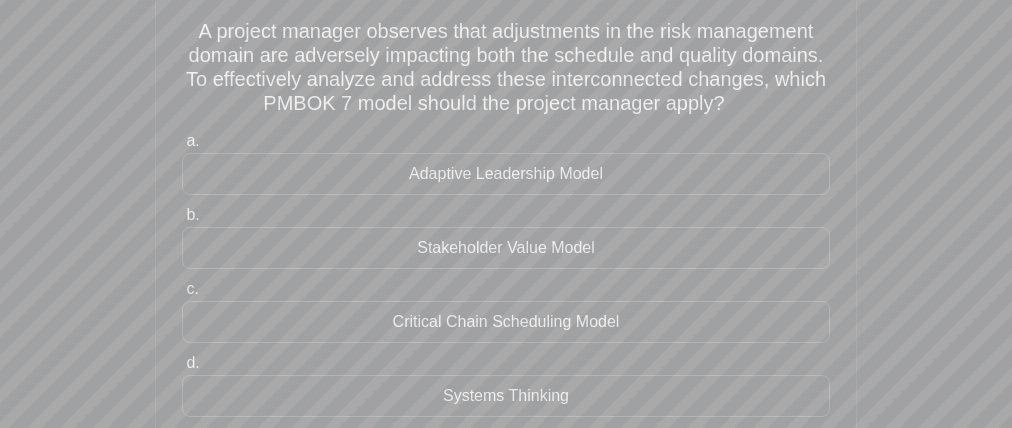drag, startPoint x: 391, startPoint y: 118, endPoint x: 289, endPoint y: 119, distance: 102.0049 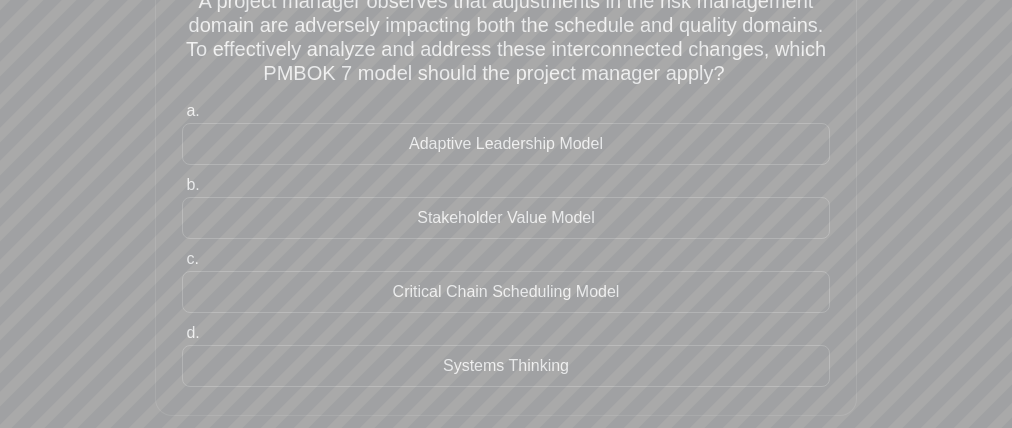 scroll, scrollTop: 174, scrollLeft: 0, axis: vertical 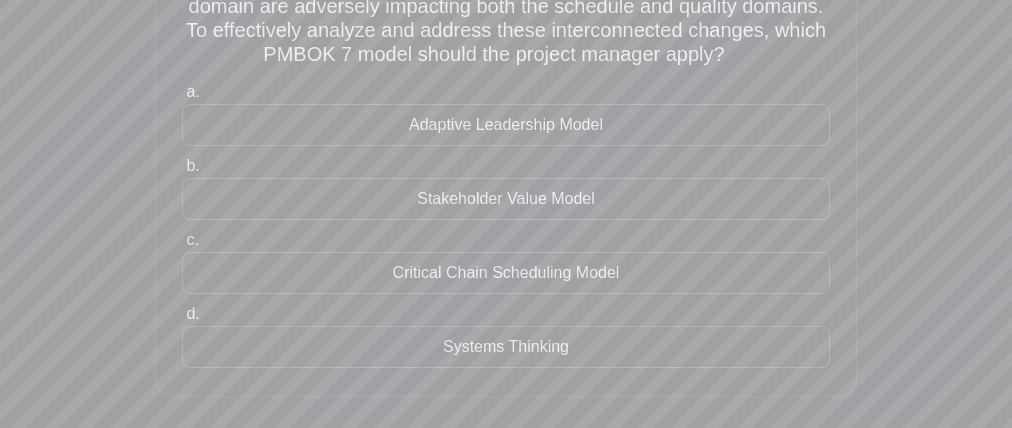 drag, startPoint x: 390, startPoint y: 122, endPoint x: 398, endPoint y: 152, distance: 31.04835 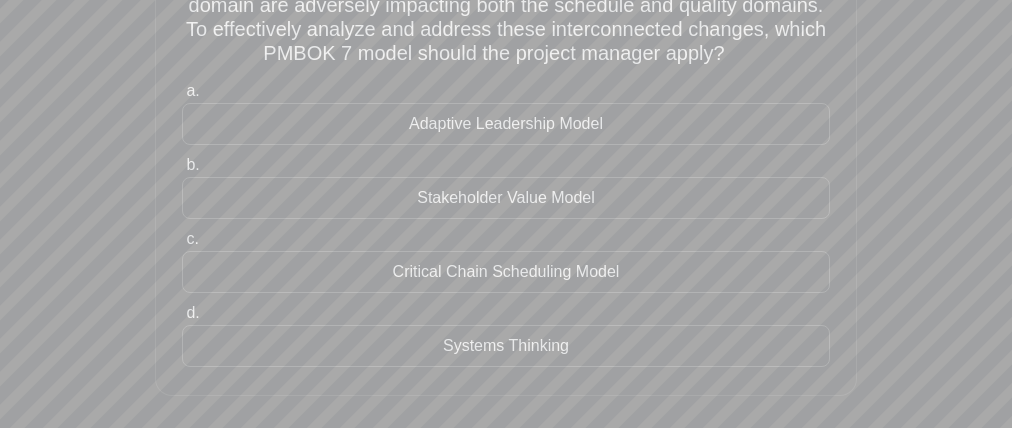 scroll, scrollTop: 200, scrollLeft: 0, axis: vertical 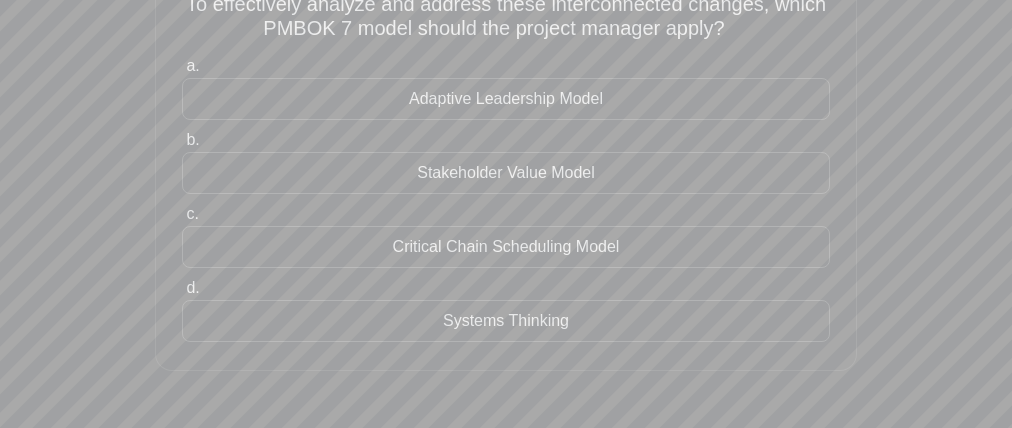 drag, startPoint x: 345, startPoint y: 317, endPoint x: 472, endPoint y: 300, distance: 128.13274 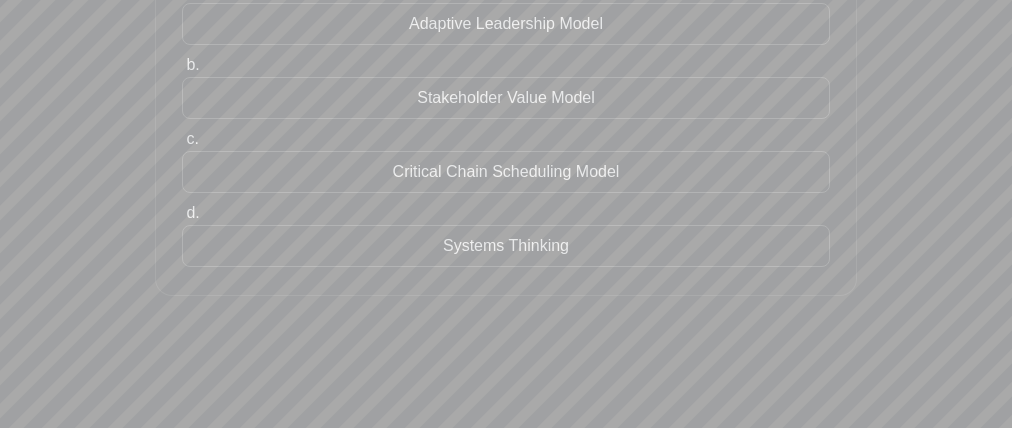 scroll, scrollTop: 274, scrollLeft: 0, axis: vertical 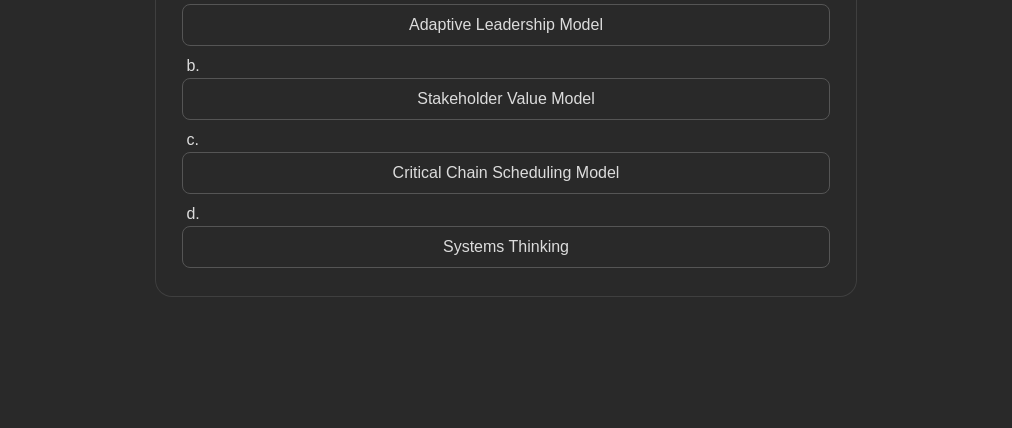 click on "Systems Thinking" at bounding box center (506, 247) 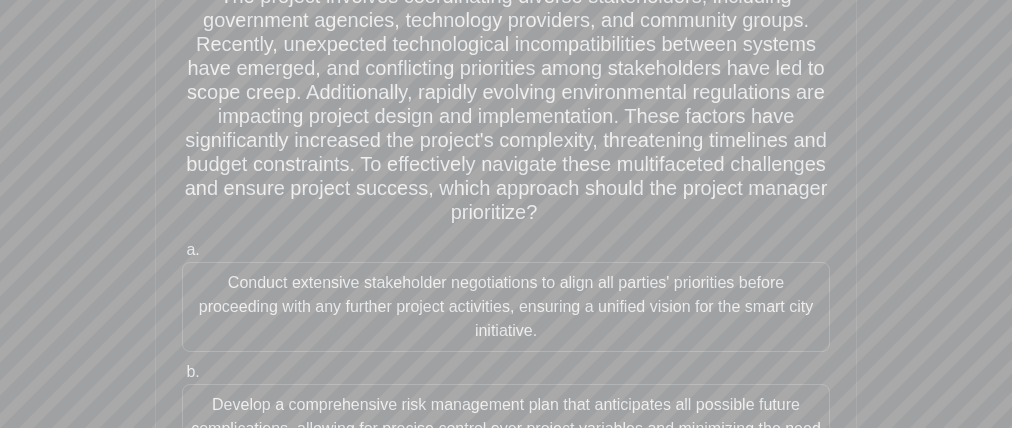 scroll, scrollTop: 271, scrollLeft: 0, axis: vertical 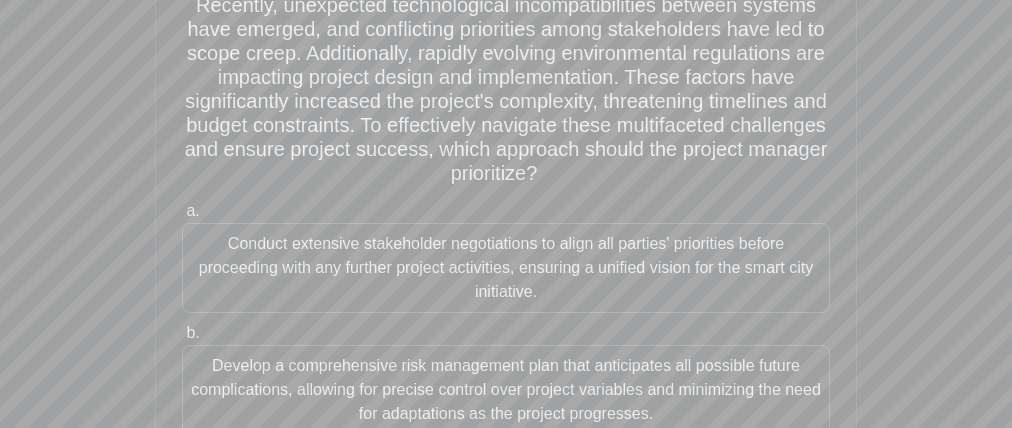 drag, startPoint x: 583, startPoint y: 163, endPoint x: 507, endPoint y: 164, distance: 76.00658 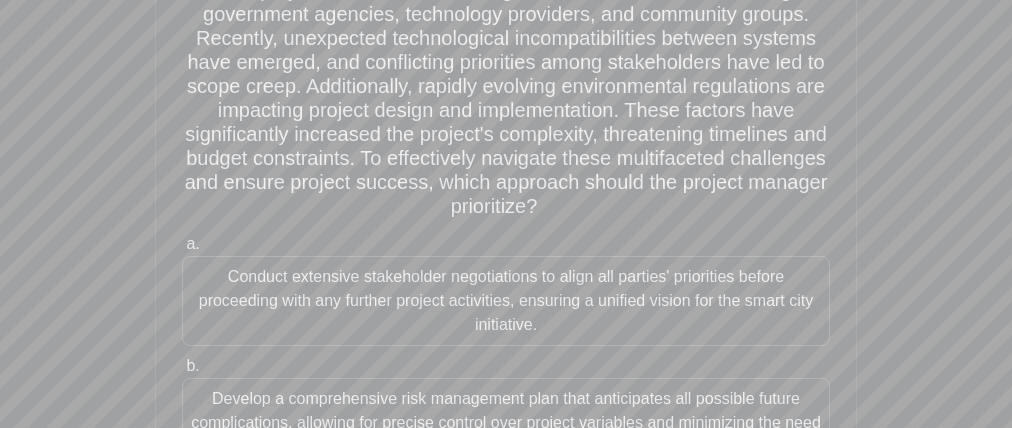 scroll, scrollTop: 107, scrollLeft: 0, axis: vertical 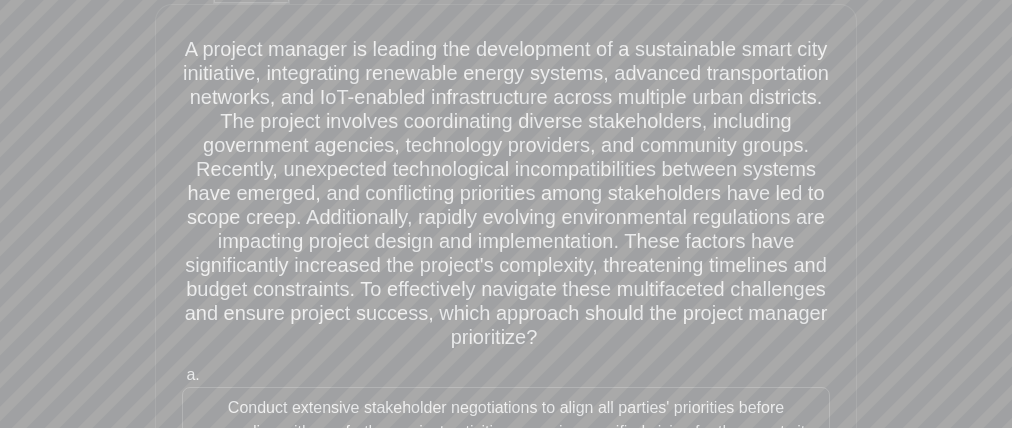 drag, startPoint x: 654, startPoint y: 181, endPoint x: 504, endPoint y: 177, distance: 150.05333 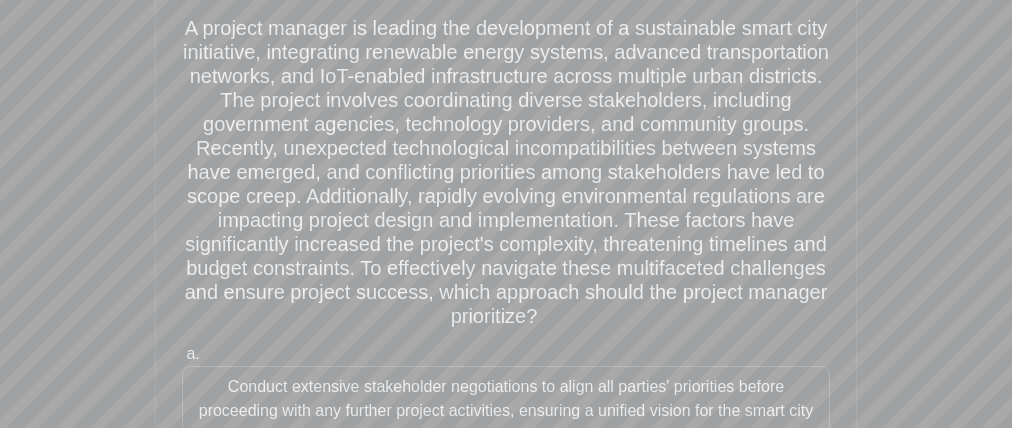 drag, startPoint x: 624, startPoint y: 260, endPoint x: 744, endPoint y: 252, distance: 120.26637 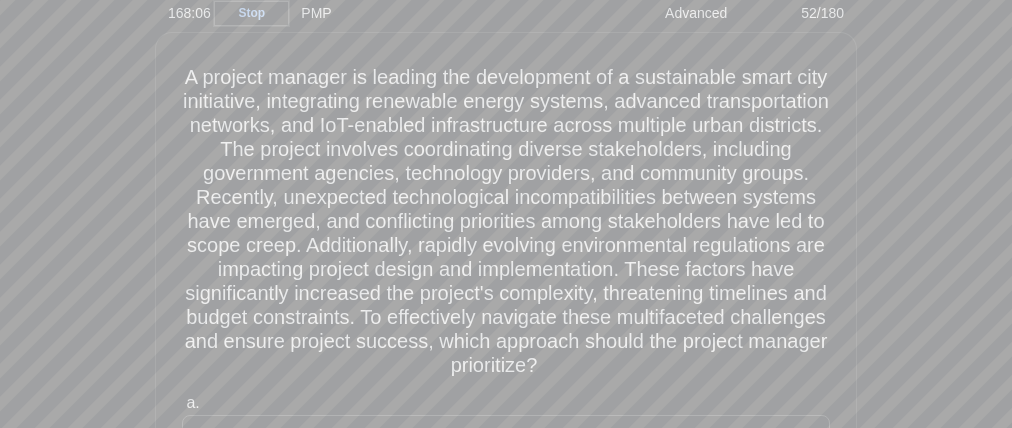 scroll, scrollTop: 88, scrollLeft: 0, axis: vertical 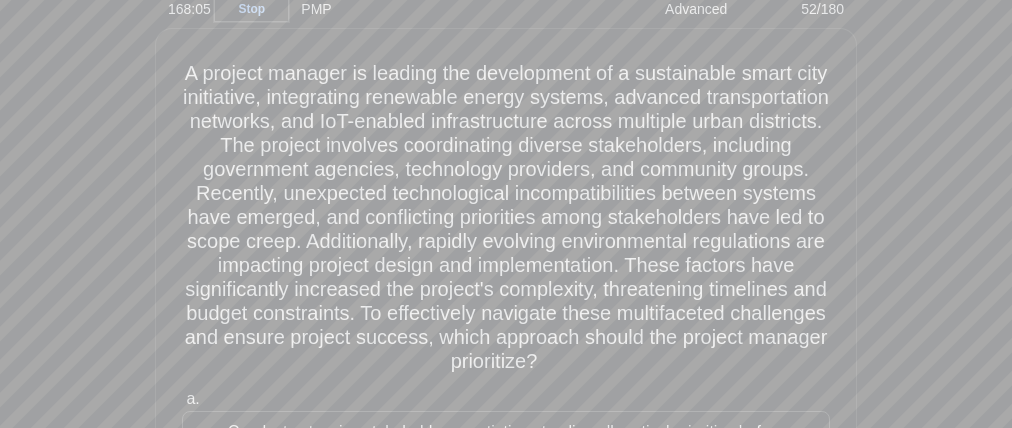 drag, startPoint x: 927, startPoint y: 244, endPoint x: 929, endPoint y: 295, distance: 51.0392 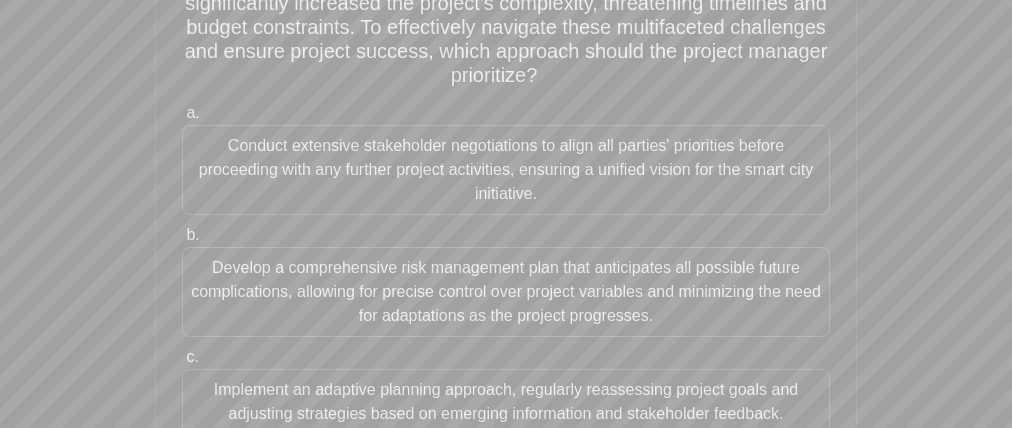 scroll, scrollTop: 370, scrollLeft: 0, axis: vertical 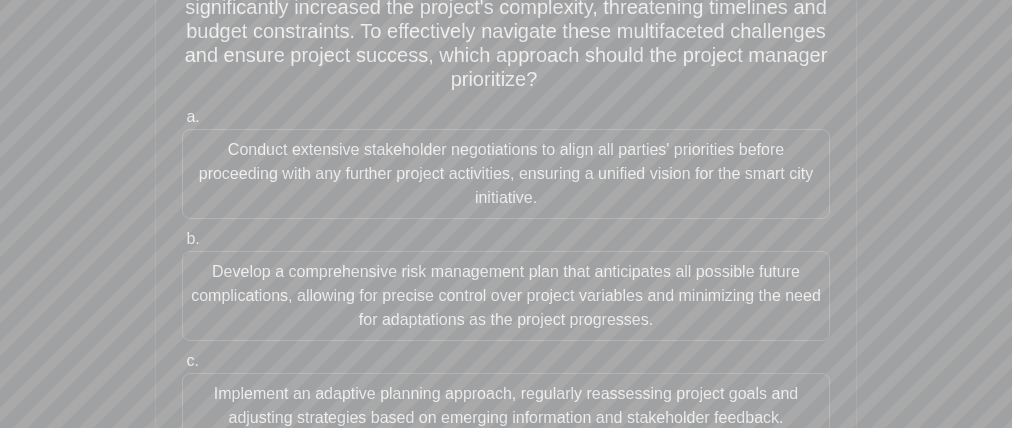 drag, startPoint x: 161, startPoint y: 155, endPoint x: 107, endPoint y: 170, distance: 56.044624 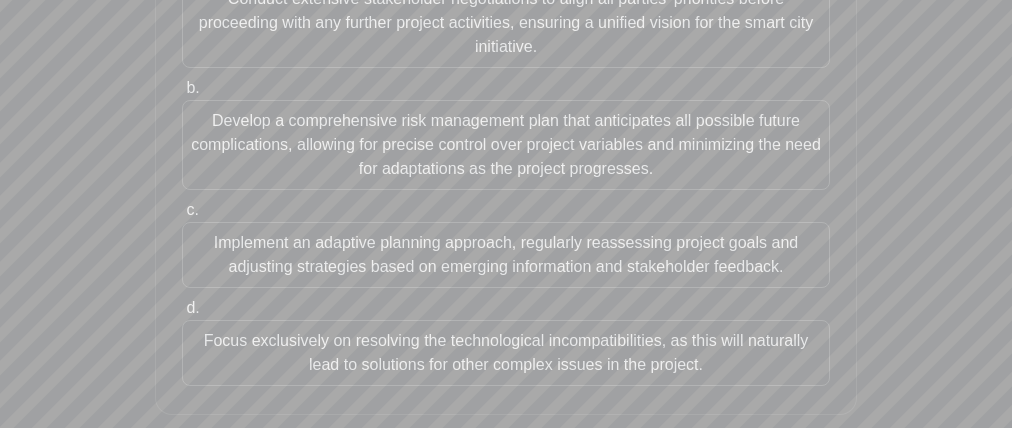 scroll, scrollTop: 516, scrollLeft: 0, axis: vertical 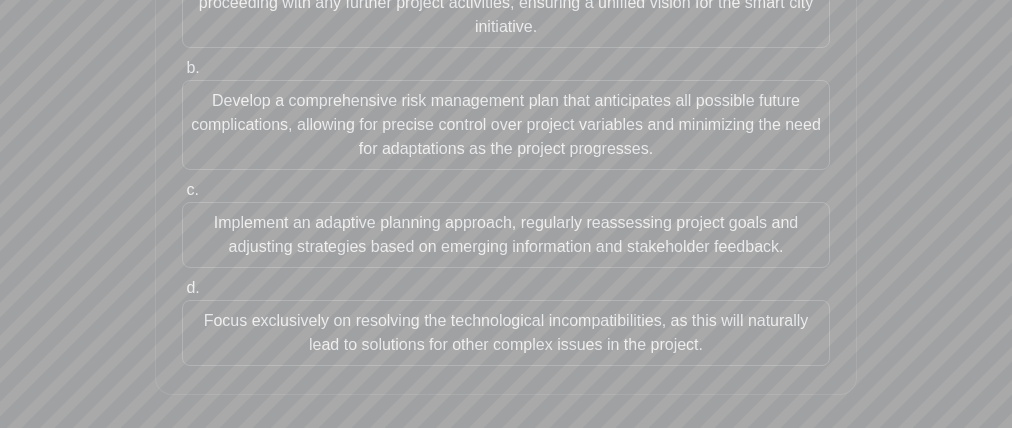 drag, startPoint x: 188, startPoint y: 203, endPoint x: 119, endPoint y: 227, distance: 73.05477 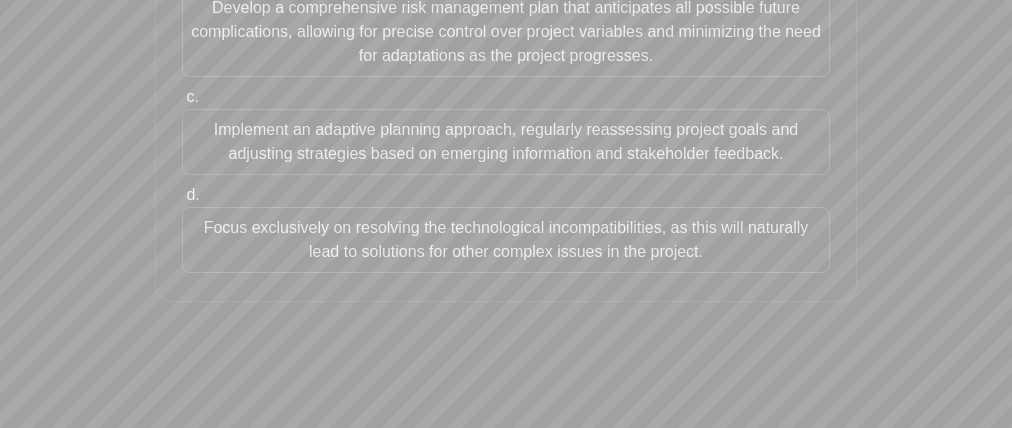 scroll, scrollTop: 644, scrollLeft: 0, axis: vertical 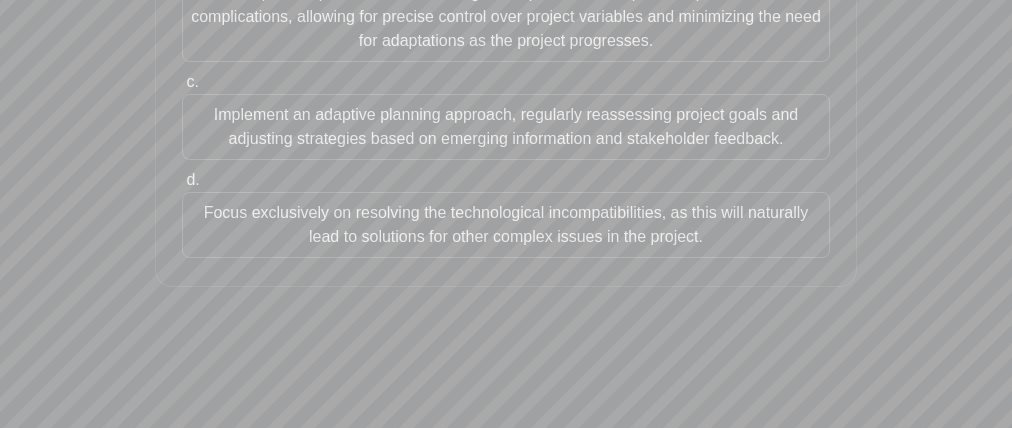 drag, startPoint x: 212, startPoint y: 222, endPoint x: 216, endPoint y: 257, distance: 35.22783 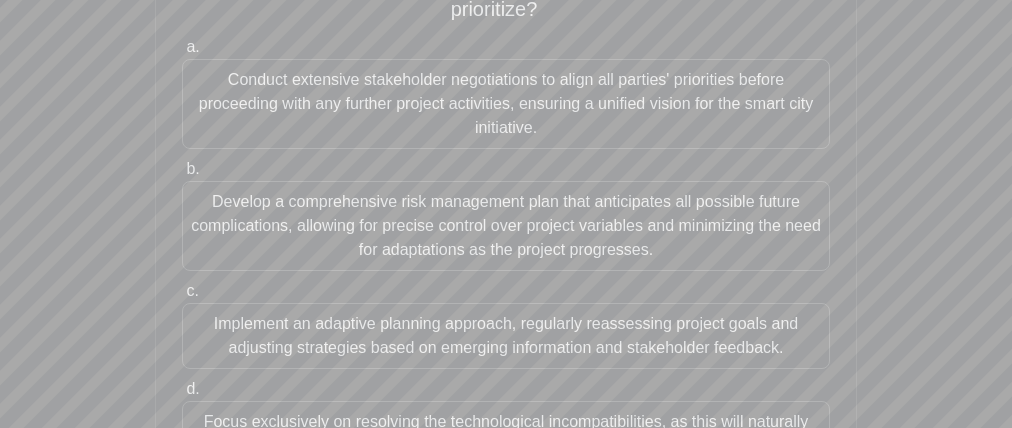 scroll, scrollTop: 465, scrollLeft: 0, axis: vertical 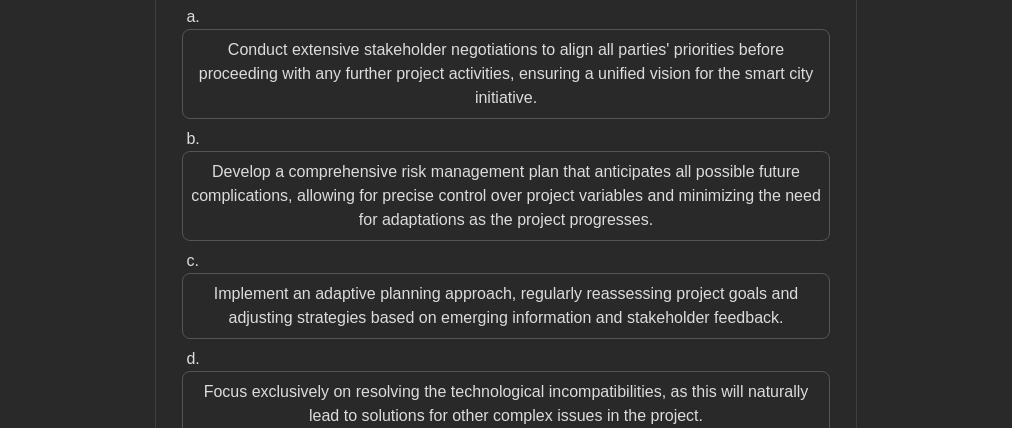 click on "Implement an adaptive planning approach, regularly reassessing project goals and adjusting strategies based on emerging information and stakeholder feedback." at bounding box center (506, 306) 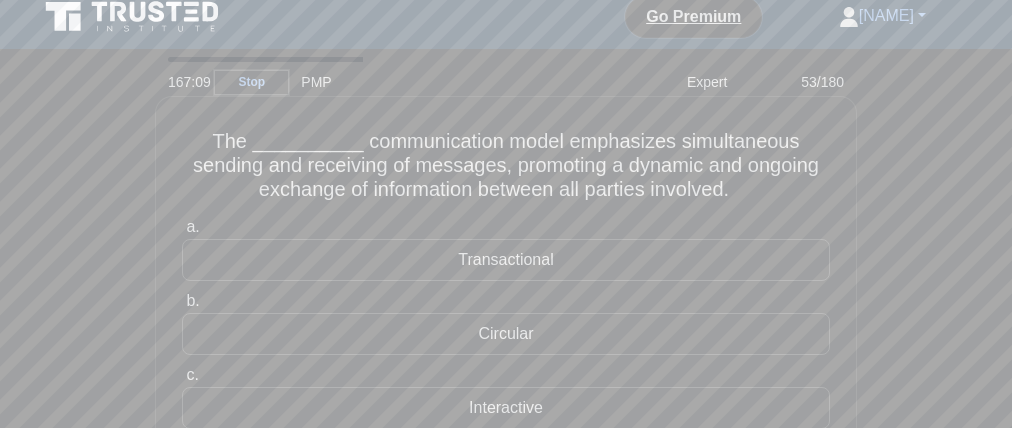 scroll, scrollTop: 0, scrollLeft: 0, axis: both 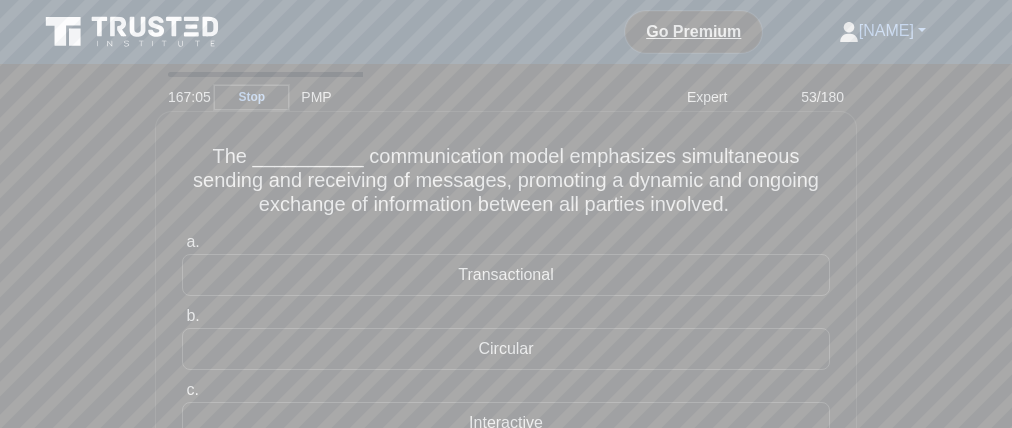 drag, startPoint x: 568, startPoint y: 163, endPoint x: 261, endPoint y: 174, distance: 307.197 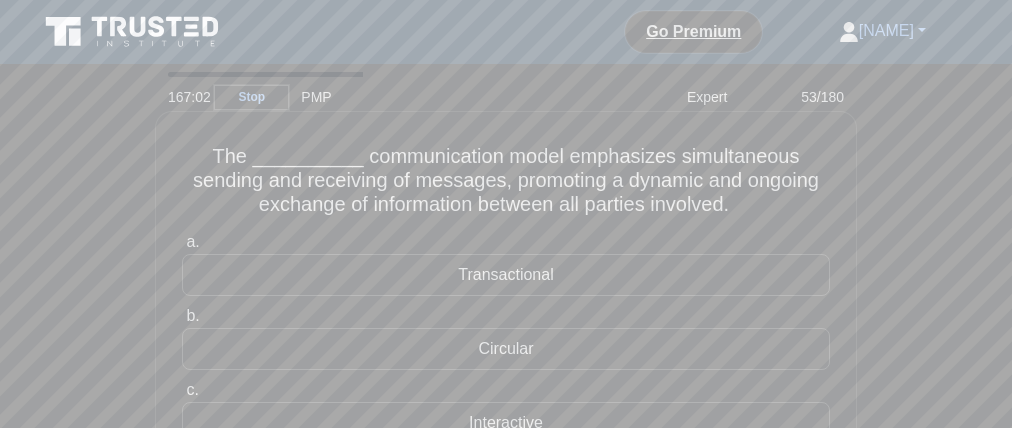 drag, startPoint x: 685, startPoint y: 171, endPoint x: 812, endPoint y: 171, distance: 127 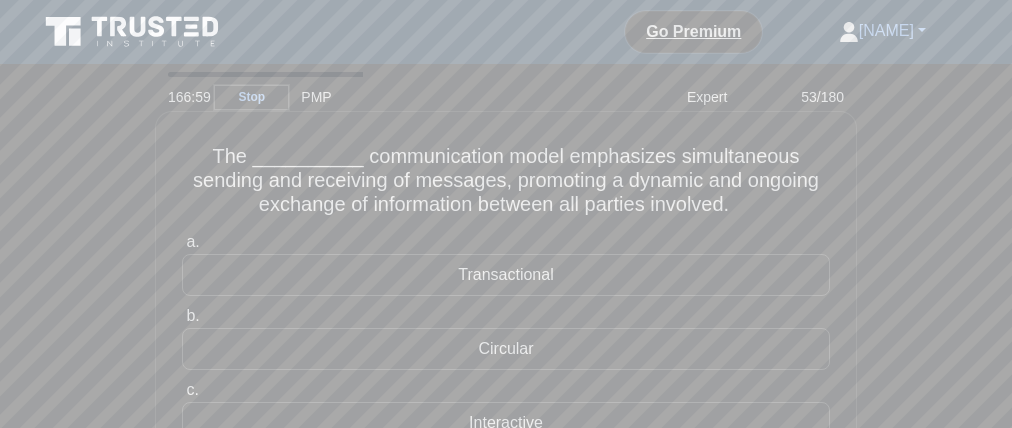 drag, startPoint x: 200, startPoint y: 199, endPoint x: 382, endPoint y: 196, distance: 182.02472 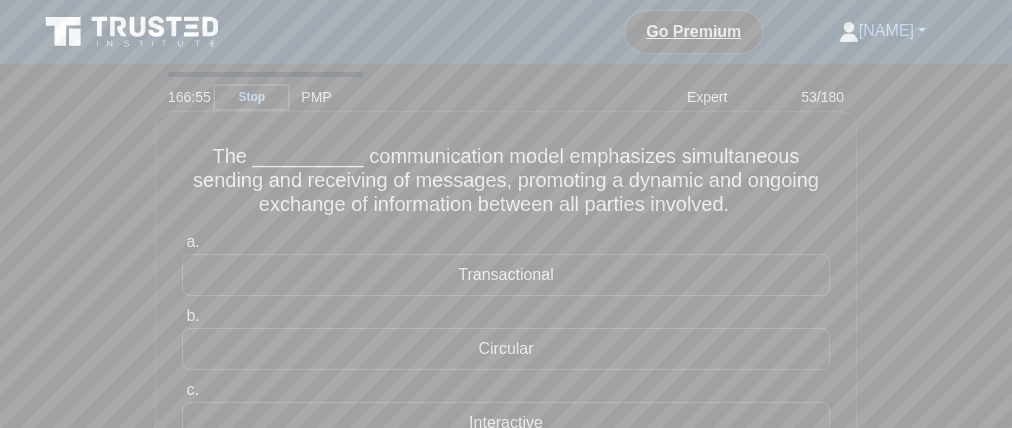 drag, startPoint x: 623, startPoint y: 191, endPoint x: 855, endPoint y: 203, distance: 232.31013 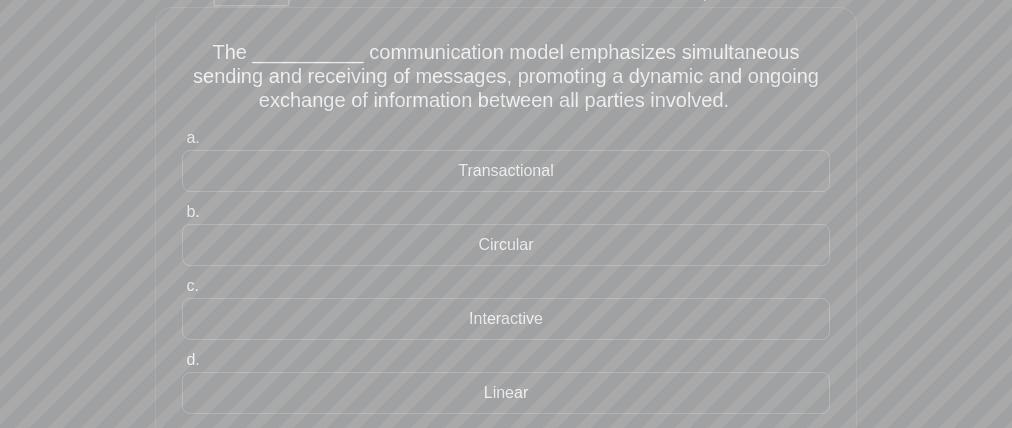 scroll, scrollTop: 108, scrollLeft: 0, axis: vertical 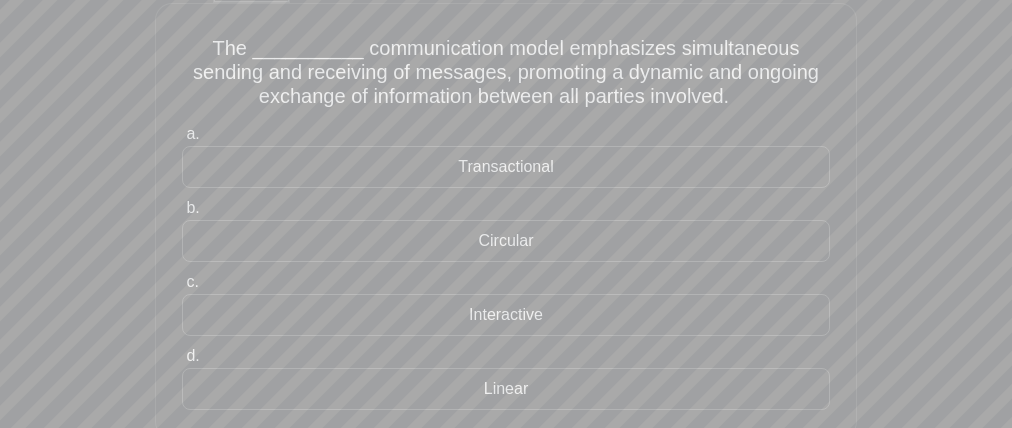 drag, startPoint x: 429, startPoint y: 158, endPoint x: 377, endPoint y: 161, distance: 52.086468 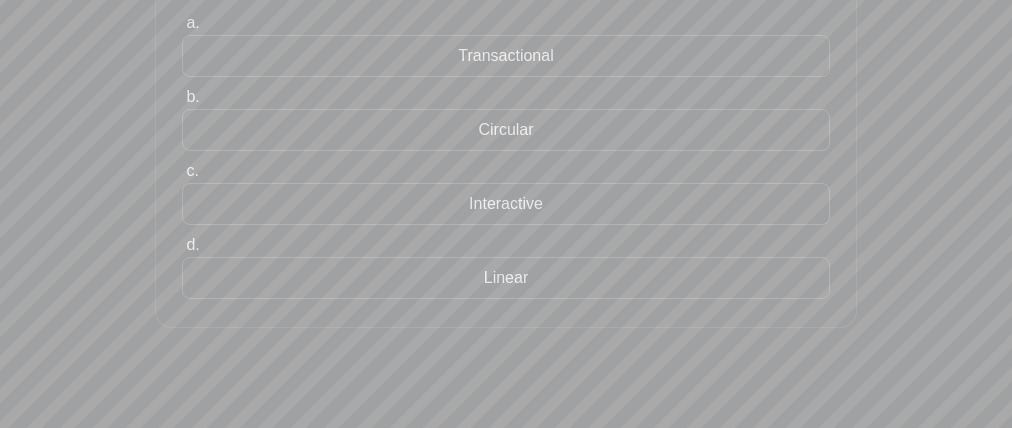 scroll, scrollTop: 230, scrollLeft: 0, axis: vertical 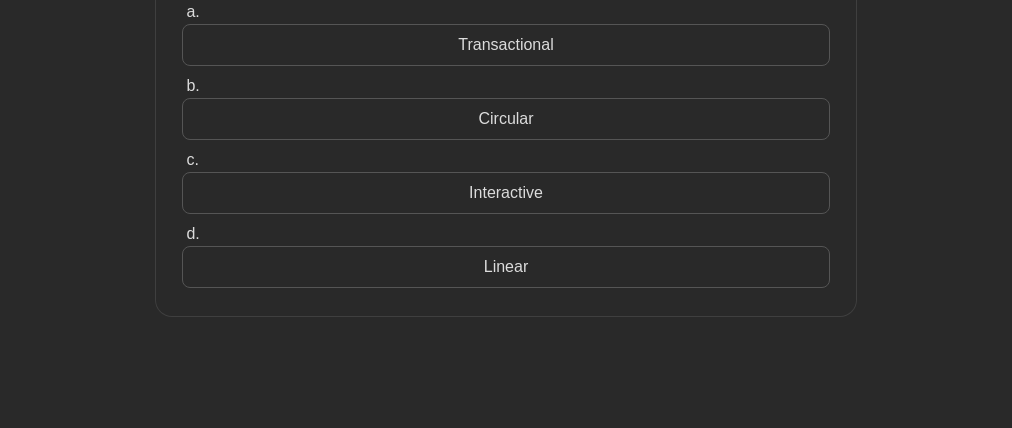 click on "Interactive" at bounding box center (506, 193) 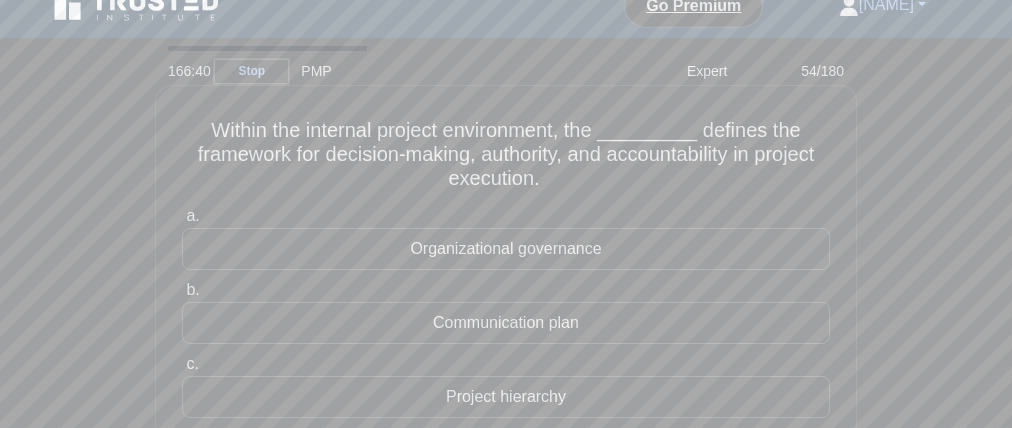 scroll, scrollTop: 0, scrollLeft: 0, axis: both 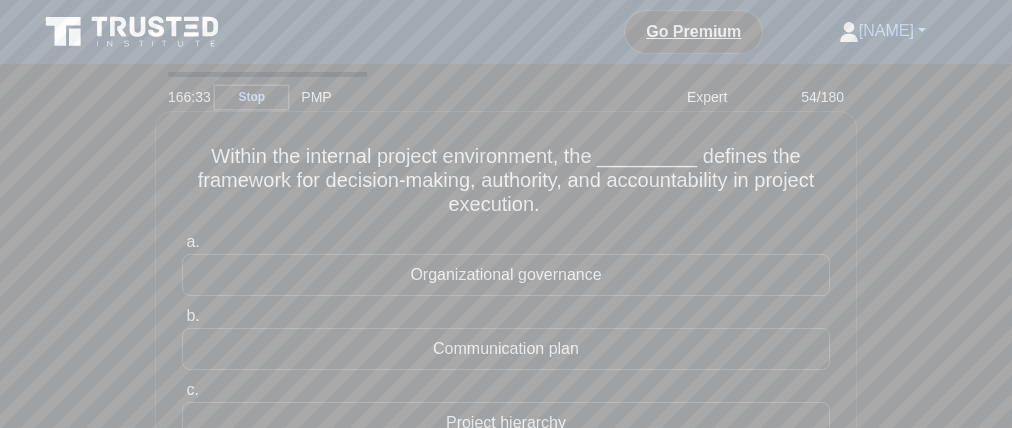 drag, startPoint x: 536, startPoint y: 166, endPoint x: 324, endPoint y: 176, distance: 212.23572 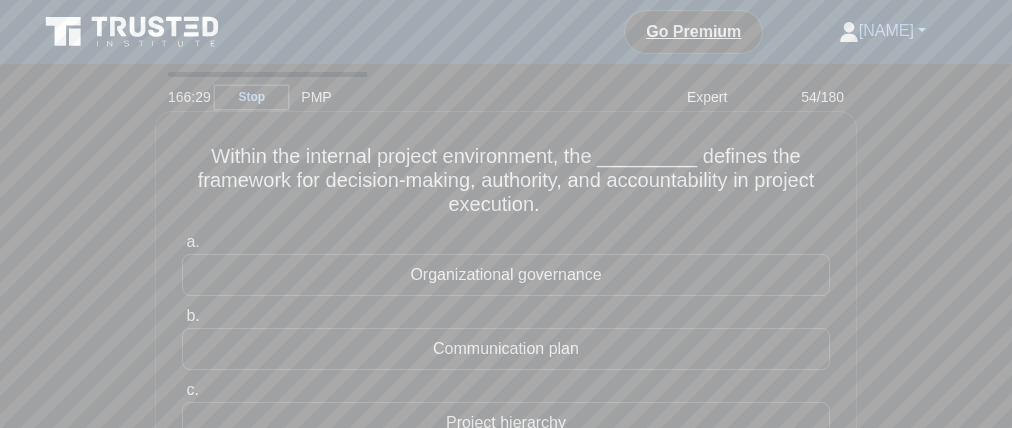 click on "Within the internal project environment, the _________ defines the framework for decision-making, authority, and accountability in project execution.
.spinner_0XTQ{transform-origin:center;animation:spinner_y6GP .75s linear infinite}@keyframes spinner_y6GP{100%{transform:rotate(360deg)}}" at bounding box center [506, 181] 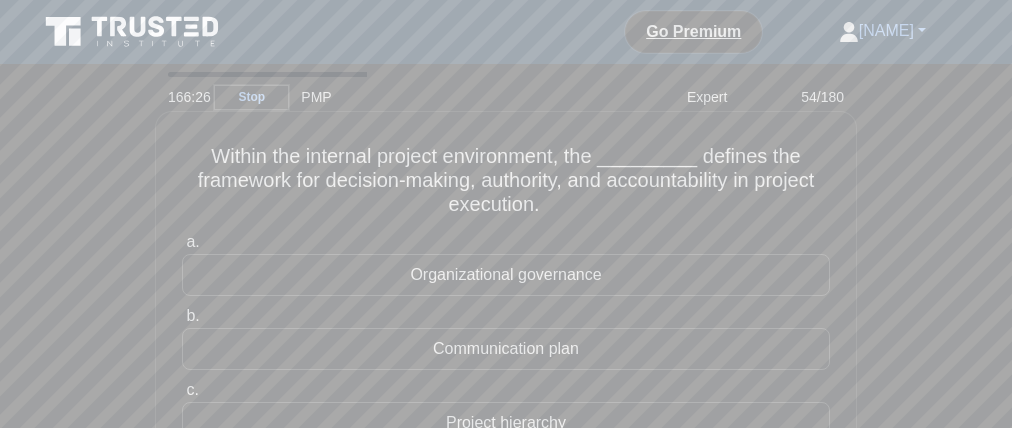 click on "Within the internal project environment, the _________ defines the framework for decision-making, authority, and accountability in project execution.
.spinner_0XTQ{transform-origin:center;animation:spinner_y6GP .75s linear infinite}@keyframes spinner_y6GP{100%{transform:rotate(360deg)}}" at bounding box center (506, 181) 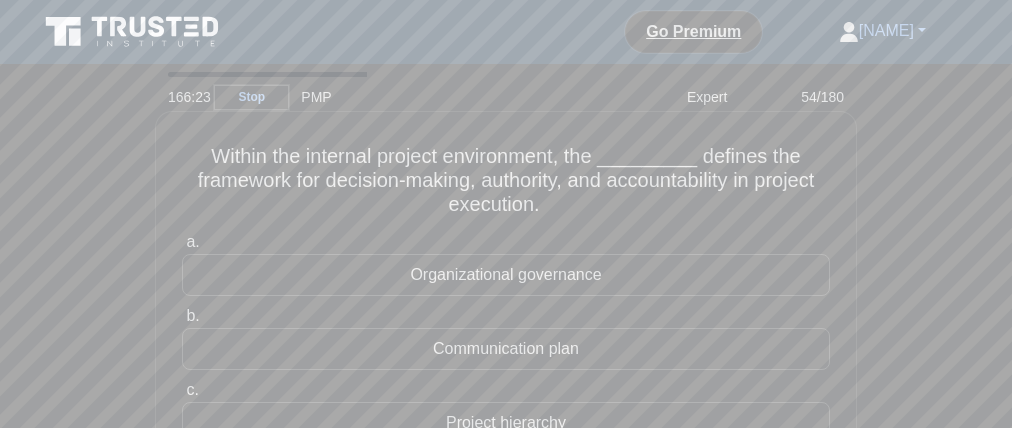 drag, startPoint x: 340, startPoint y: 200, endPoint x: 470, endPoint y: 195, distance: 130.09612 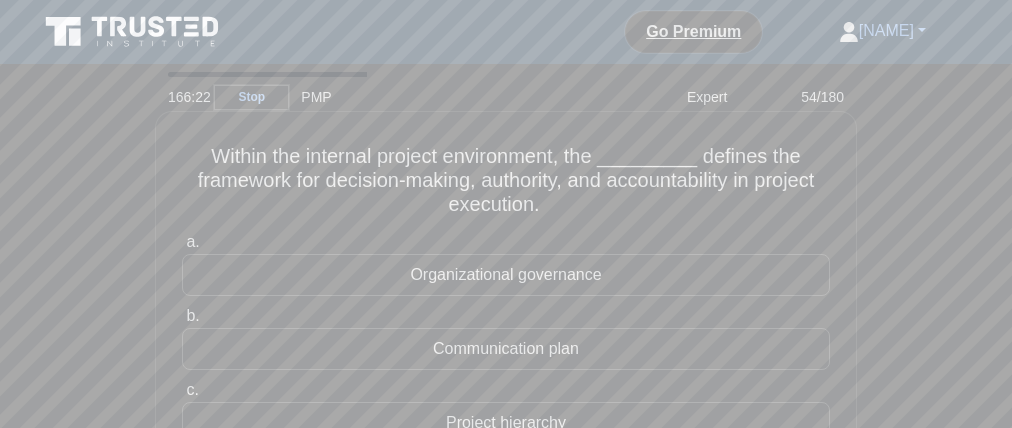 drag, startPoint x: 475, startPoint y: 195, endPoint x: 558, endPoint y: 192, distance: 83.0542 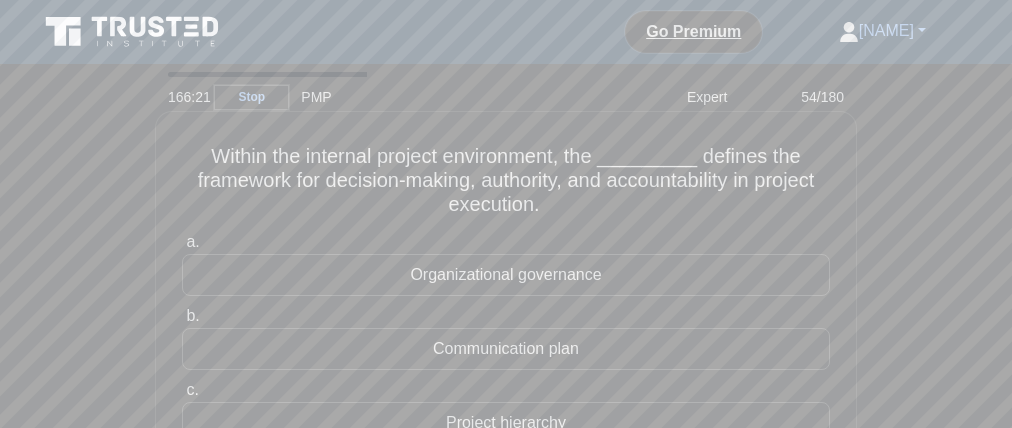 drag, startPoint x: 601, startPoint y: 196, endPoint x: 714, endPoint y: 202, distance: 113.15918 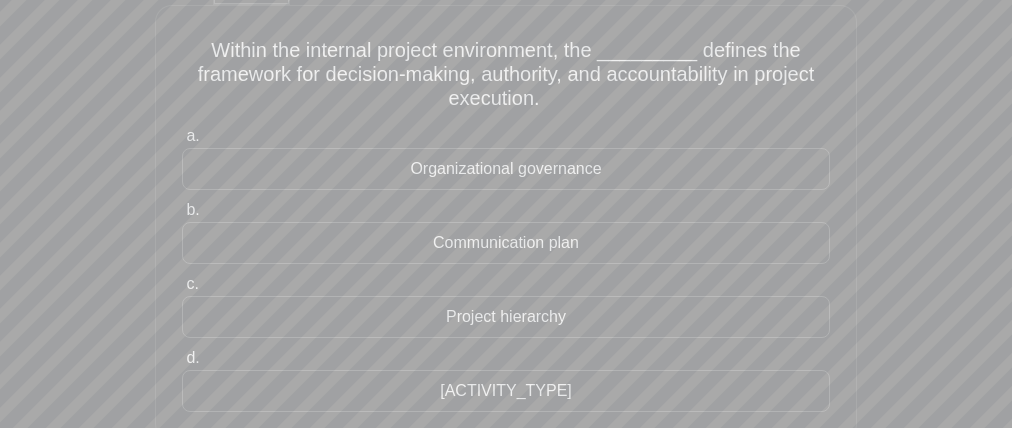 scroll, scrollTop: 136, scrollLeft: 0, axis: vertical 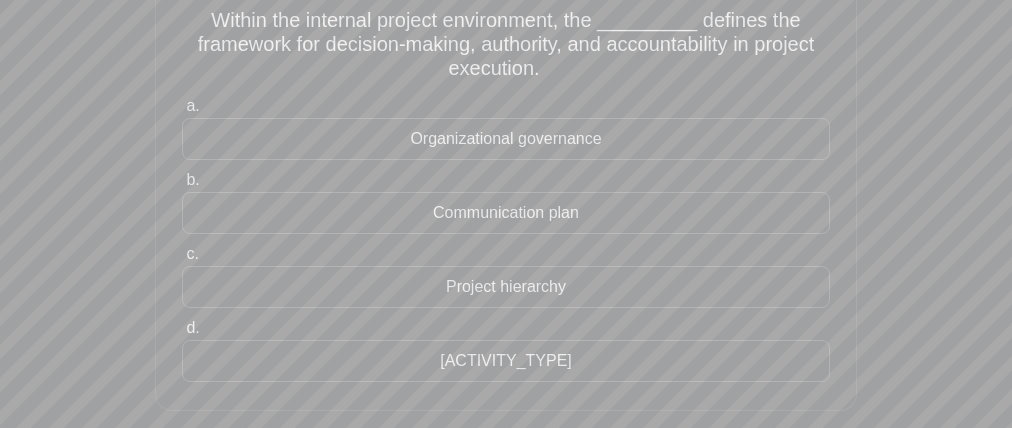 drag, startPoint x: 420, startPoint y: 282, endPoint x: 371, endPoint y: 276, distance: 49.365982 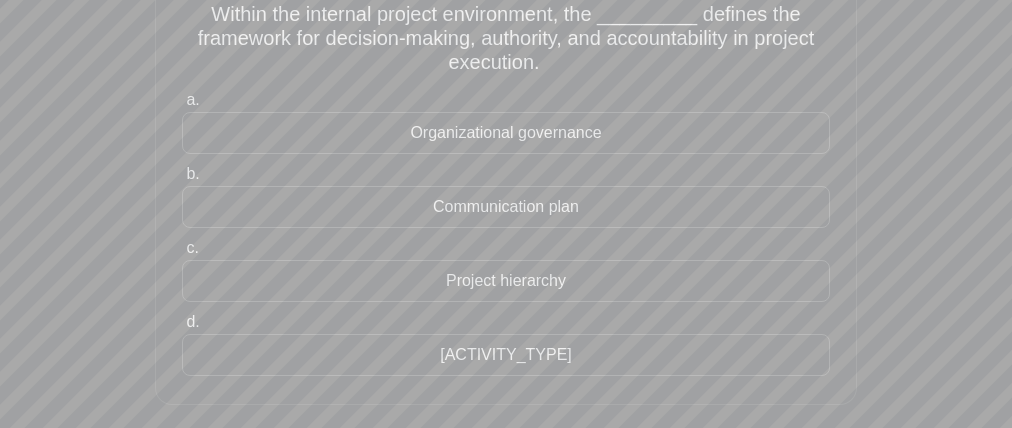 scroll, scrollTop: 143, scrollLeft: 0, axis: vertical 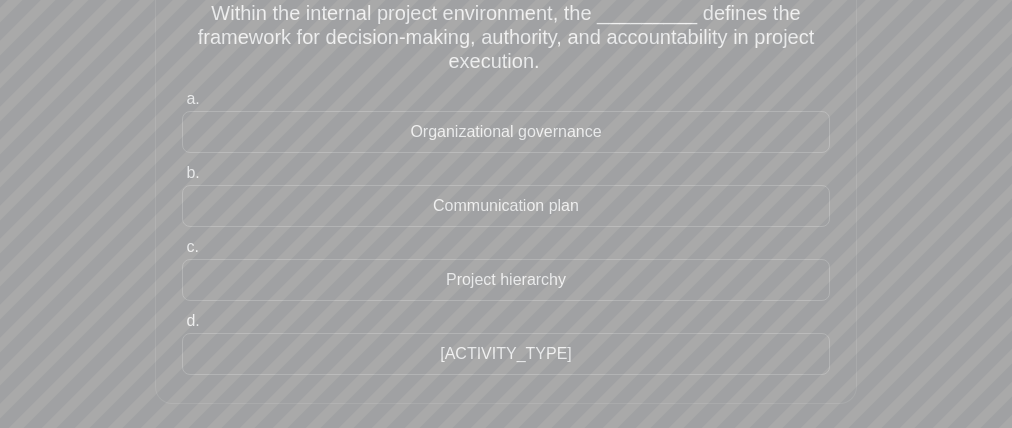 drag, startPoint x: 412, startPoint y: 355, endPoint x: 422, endPoint y: 369, distance: 17.20465 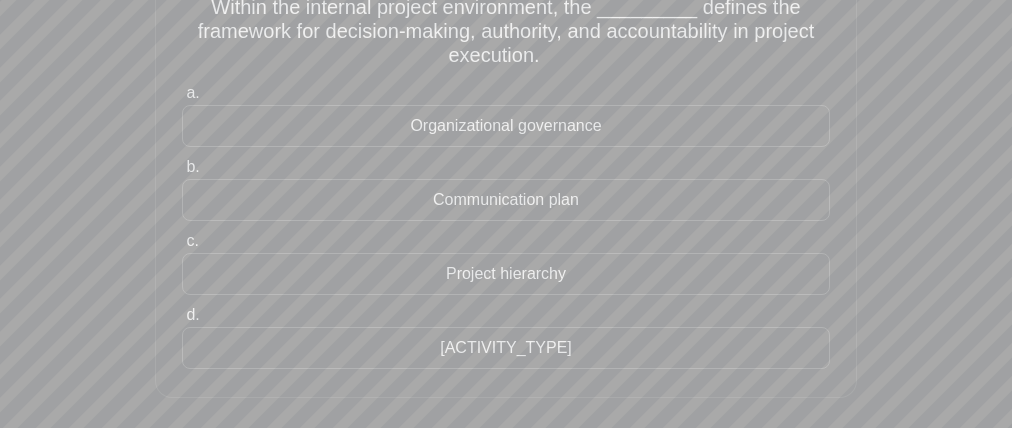 scroll, scrollTop: 150, scrollLeft: 0, axis: vertical 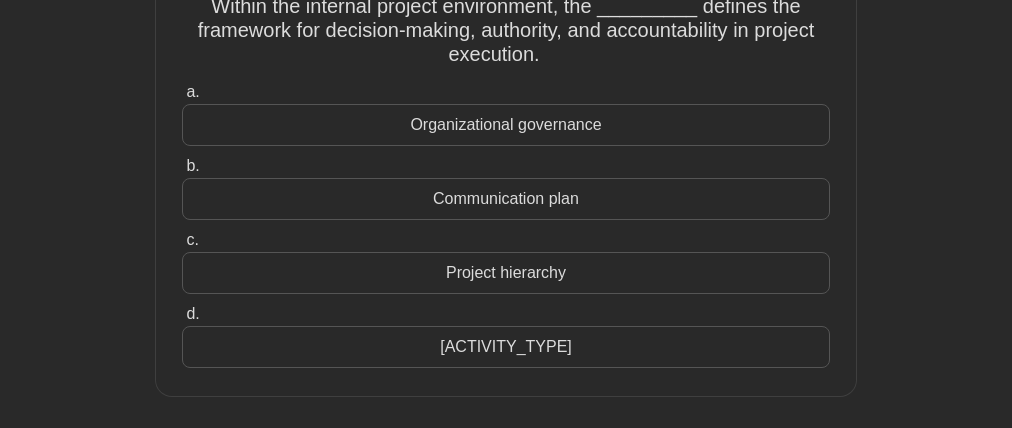 click on "Project hierarchy" at bounding box center (506, 273) 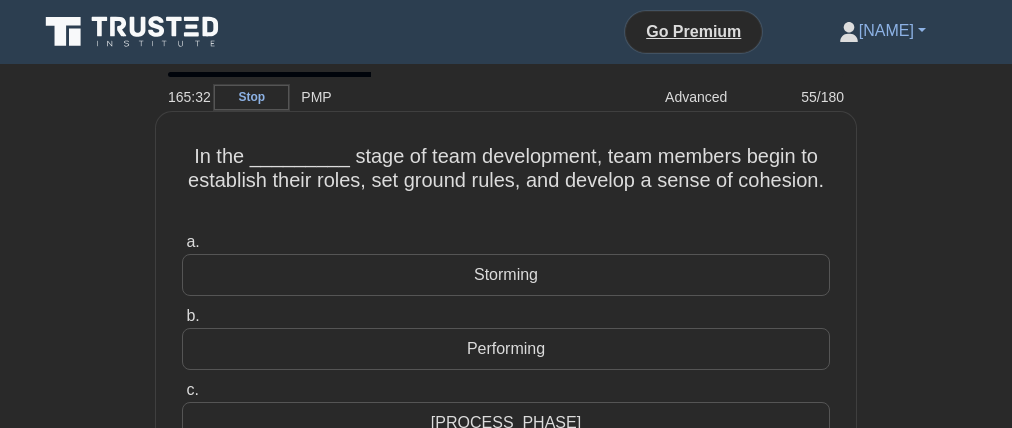 scroll, scrollTop: 0, scrollLeft: 0, axis: both 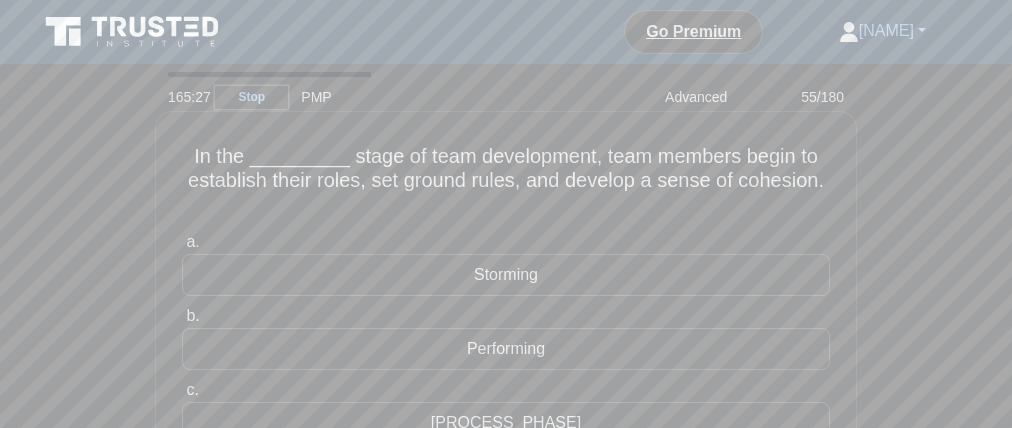 drag, startPoint x: 381, startPoint y: 171, endPoint x: 261, endPoint y: 172, distance: 120.004166 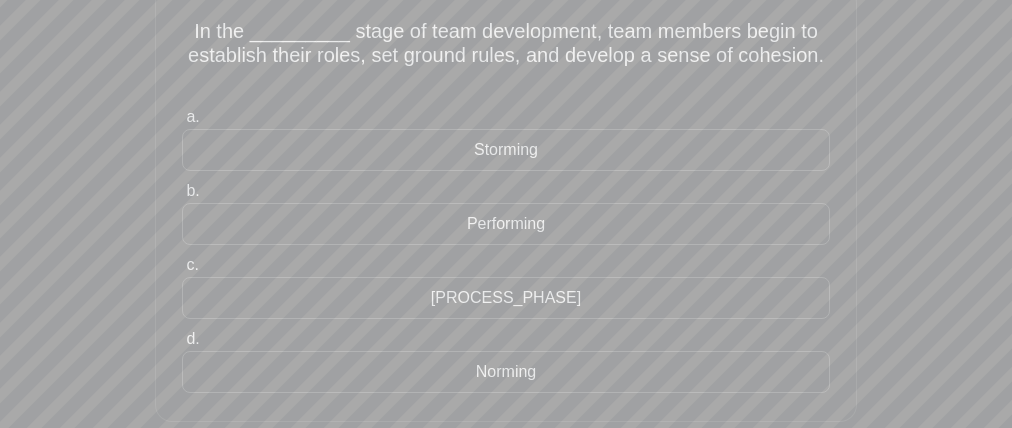 scroll, scrollTop: 139, scrollLeft: 0, axis: vertical 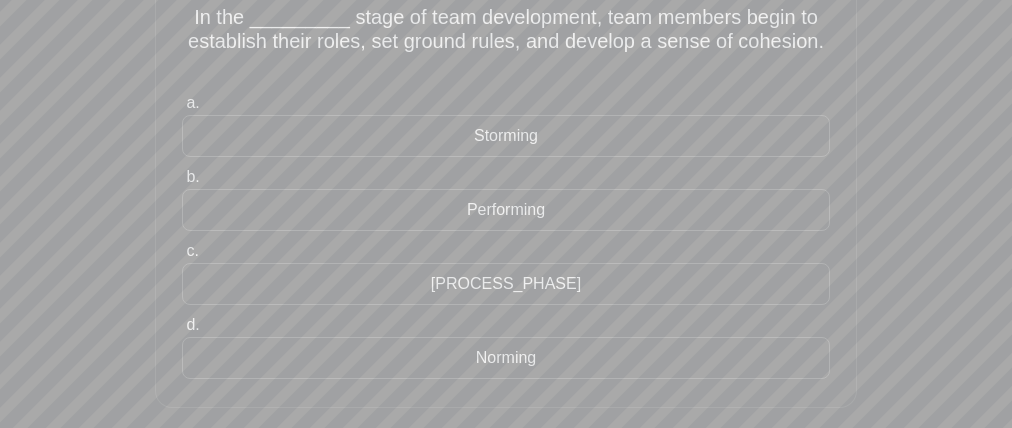 drag, startPoint x: 408, startPoint y: 286, endPoint x: 544, endPoint y: 275, distance: 136.44412 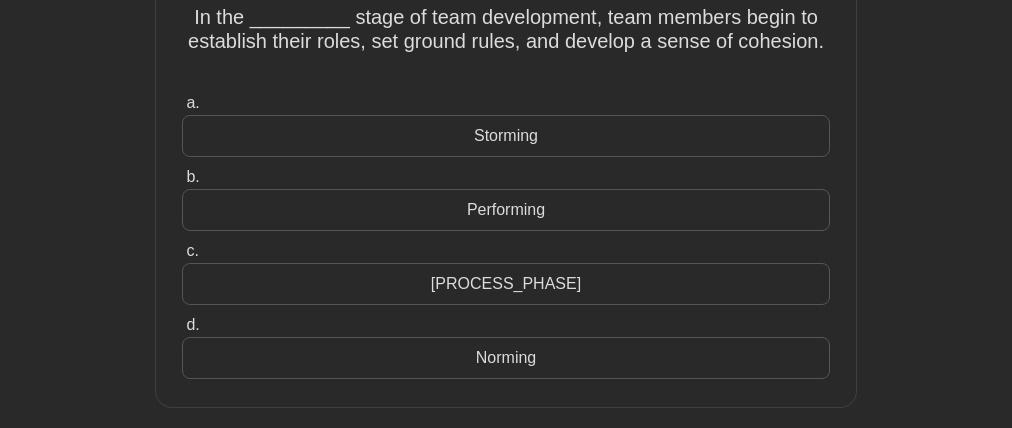 drag, startPoint x: 421, startPoint y: 314, endPoint x: 536, endPoint y: 384, distance: 134.62912 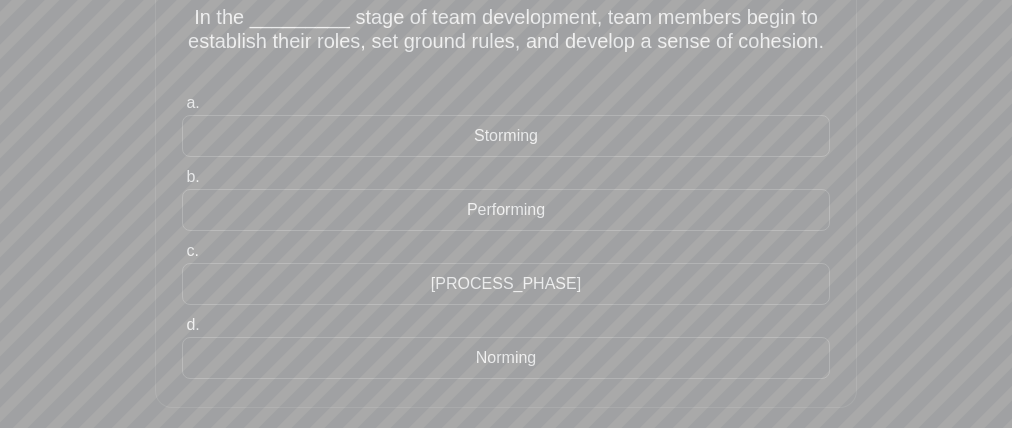 drag, startPoint x: 459, startPoint y: 104, endPoint x: 495, endPoint y: 170, distance: 75.17979 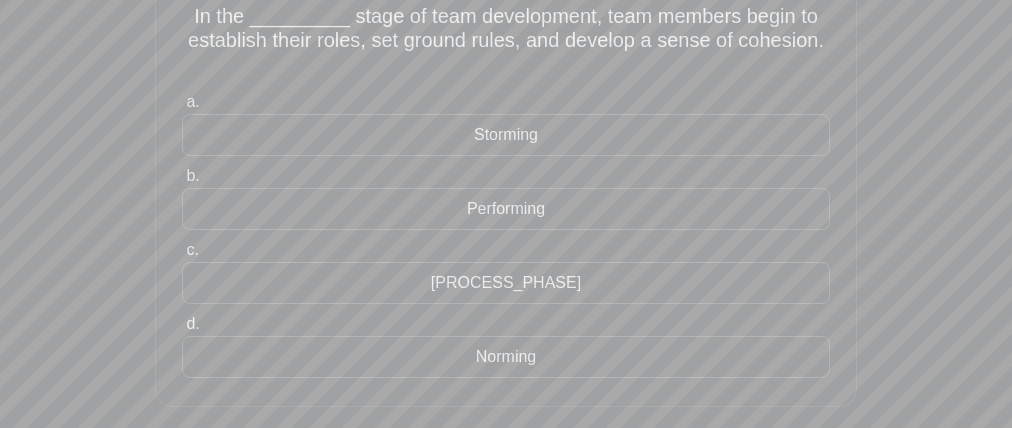 scroll, scrollTop: 136, scrollLeft: 0, axis: vertical 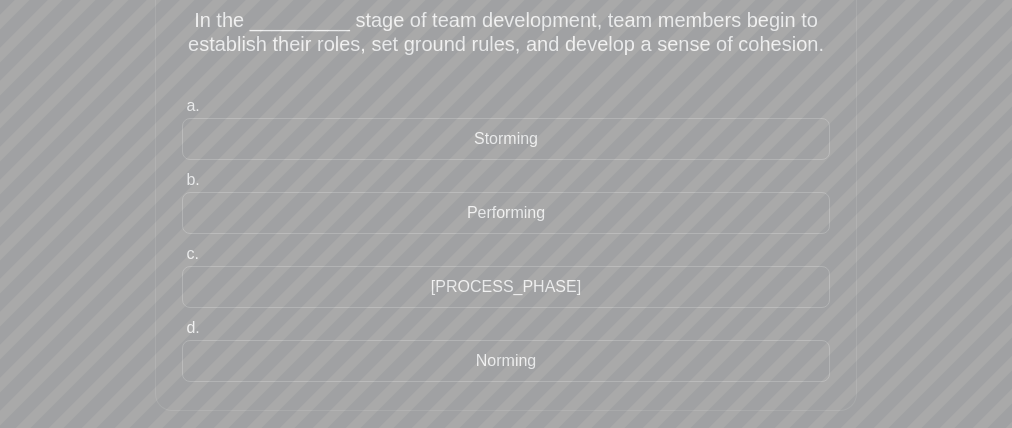 drag, startPoint x: 470, startPoint y: 274, endPoint x: 484, endPoint y: 304, distance: 33.105892 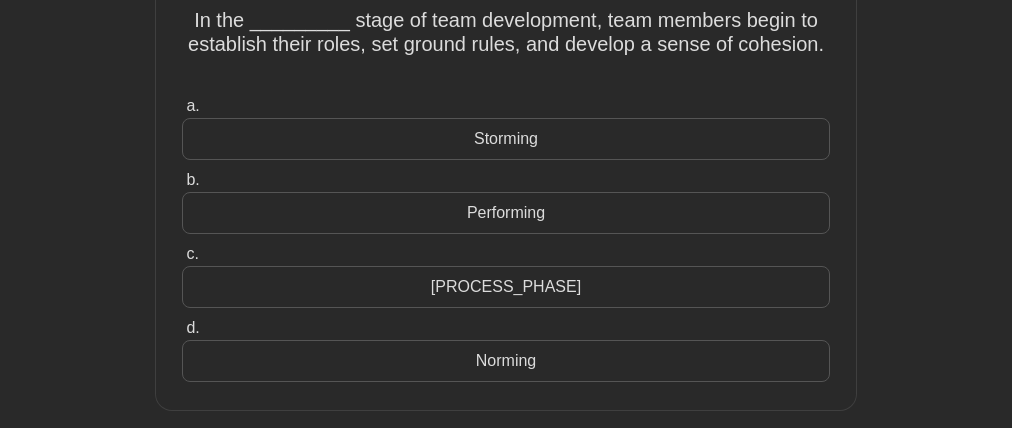 click on "[PROCESS_PHASE]" at bounding box center [506, 287] 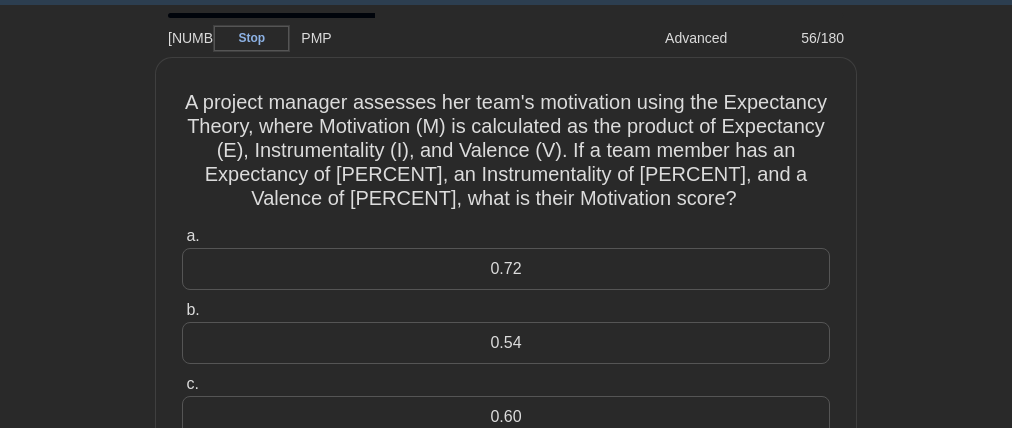 scroll, scrollTop: 0, scrollLeft: 0, axis: both 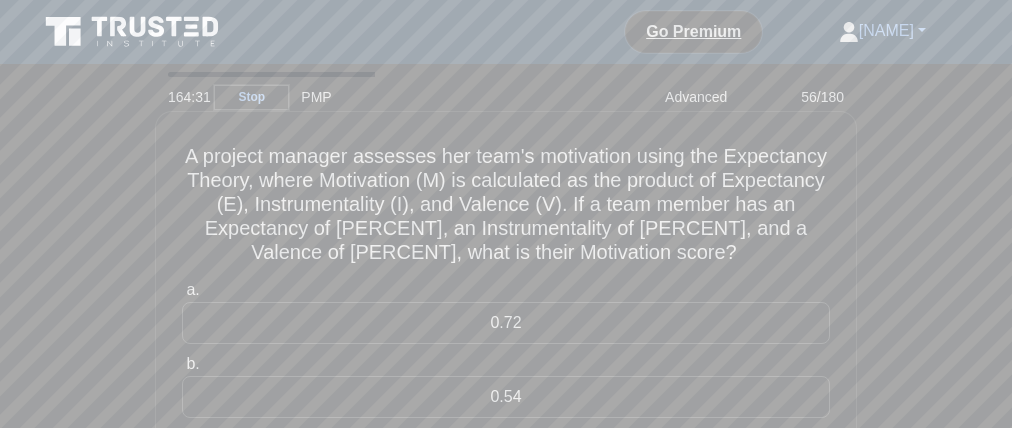 drag, startPoint x: 465, startPoint y: 269, endPoint x: 455, endPoint y: 270, distance: 10.049875 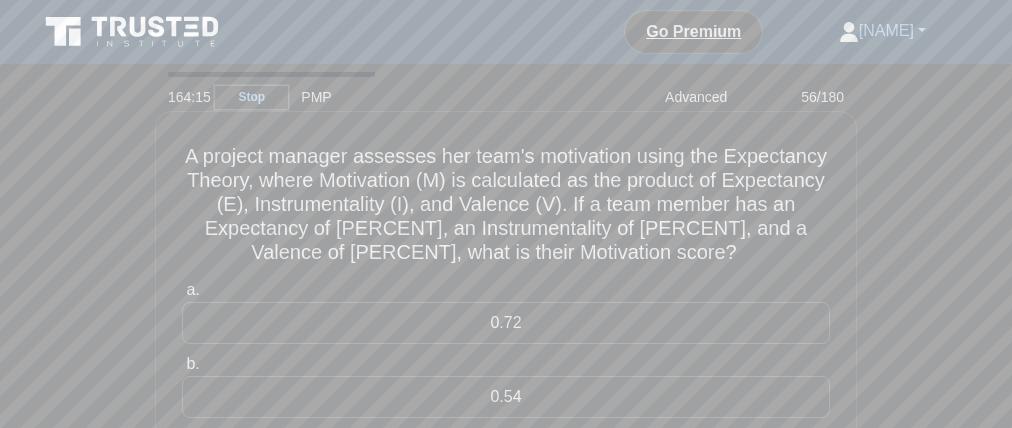 drag, startPoint x: 716, startPoint y: 192, endPoint x: 830, endPoint y: 189, distance: 114.03947 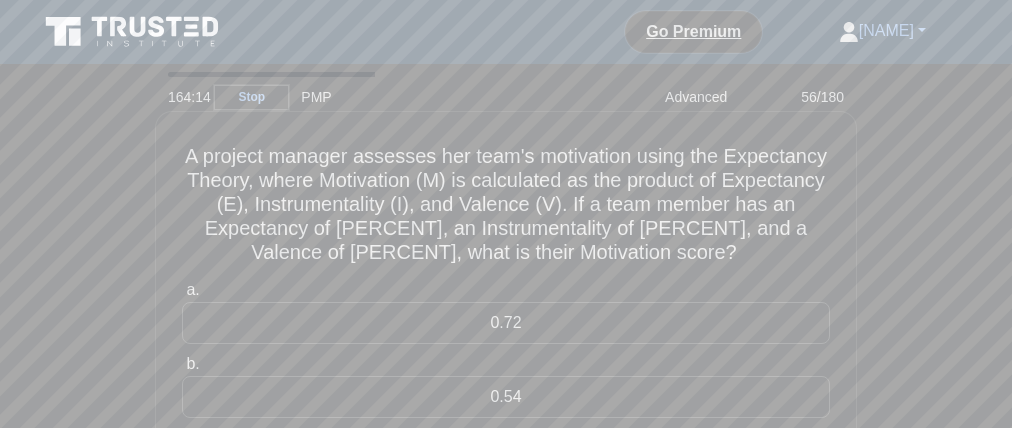drag, startPoint x: 265, startPoint y: 211, endPoint x: 417, endPoint y: 212, distance: 152.0033 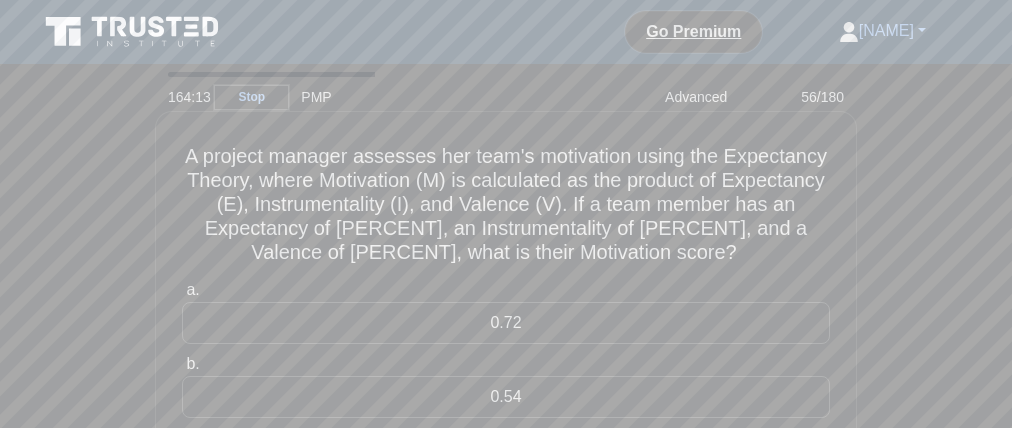 drag, startPoint x: 456, startPoint y: 214, endPoint x: 524, endPoint y: 216, distance: 68.0294 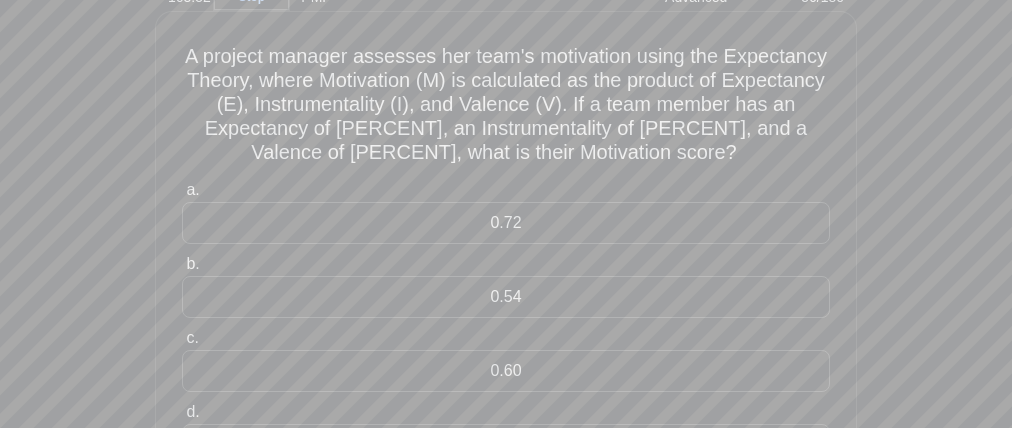 scroll, scrollTop: 280, scrollLeft: 0, axis: vertical 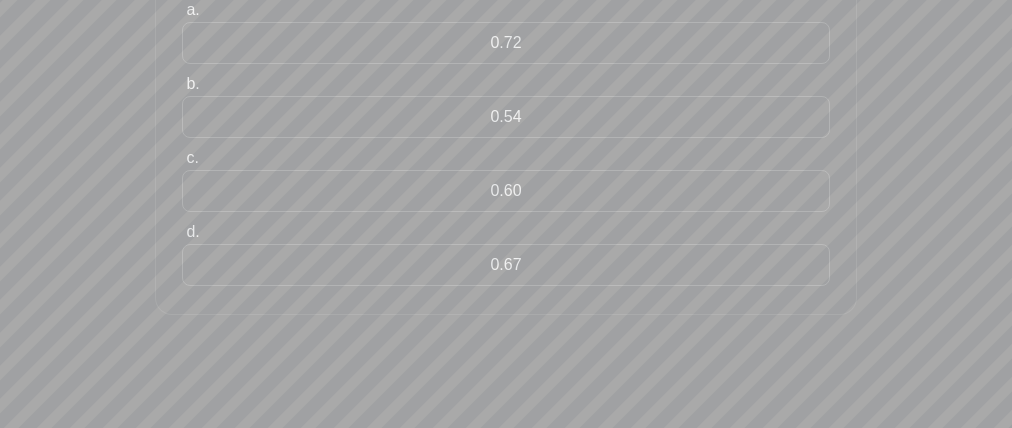 click on "0.54" at bounding box center [506, 117] 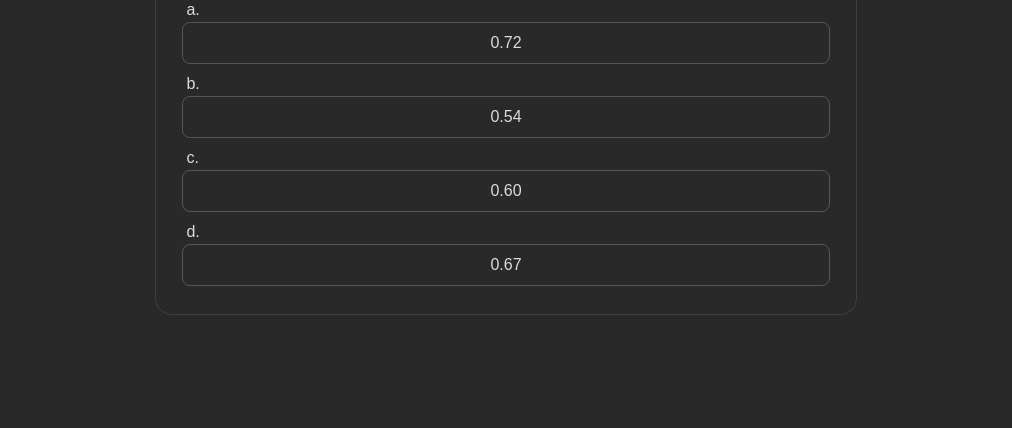 click on "0.54" at bounding box center [506, 117] 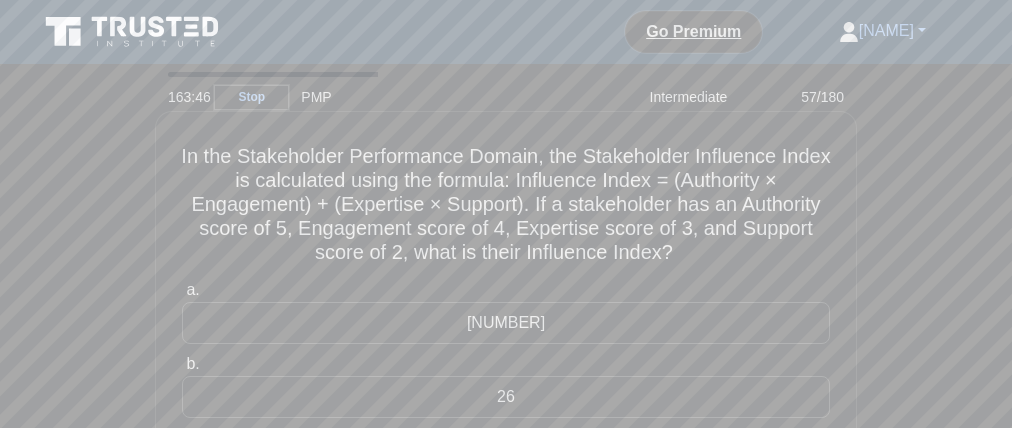 scroll, scrollTop: 0, scrollLeft: 0, axis: both 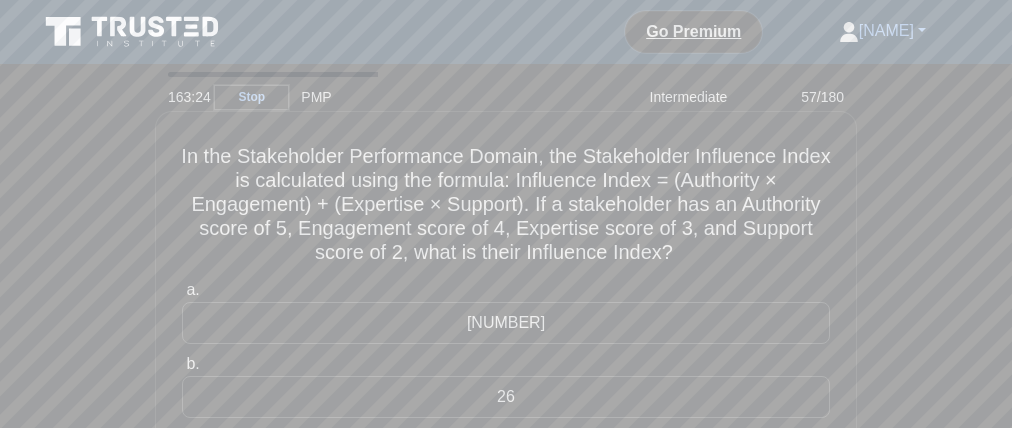 drag, startPoint x: 684, startPoint y: 188, endPoint x: 567, endPoint y: 239, distance: 127.632286 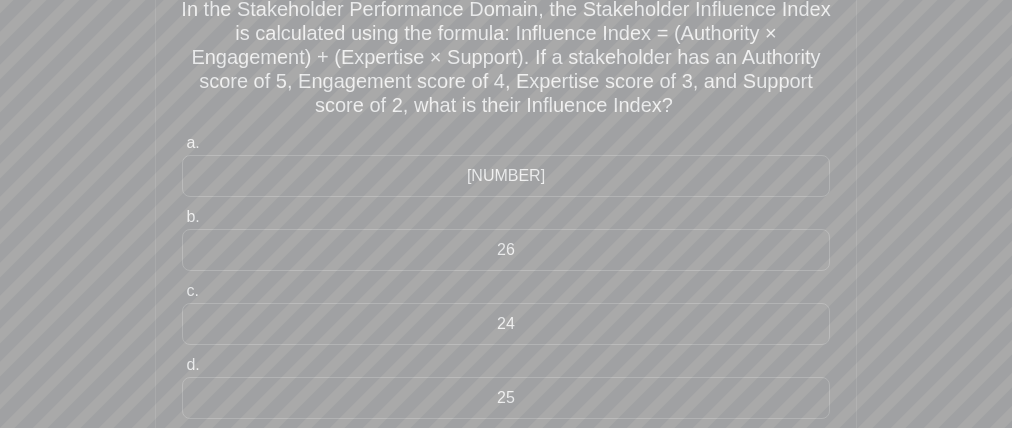 scroll, scrollTop: 0, scrollLeft: 0, axis: both 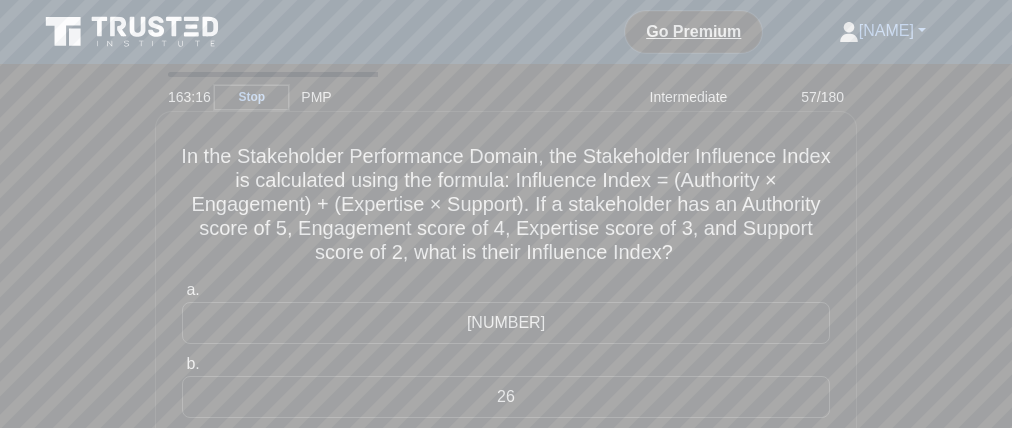 drag, startPoint x: 540, startPoint y: 271, endPoint x: 686, endPoint y: 273, distance: 146.0137 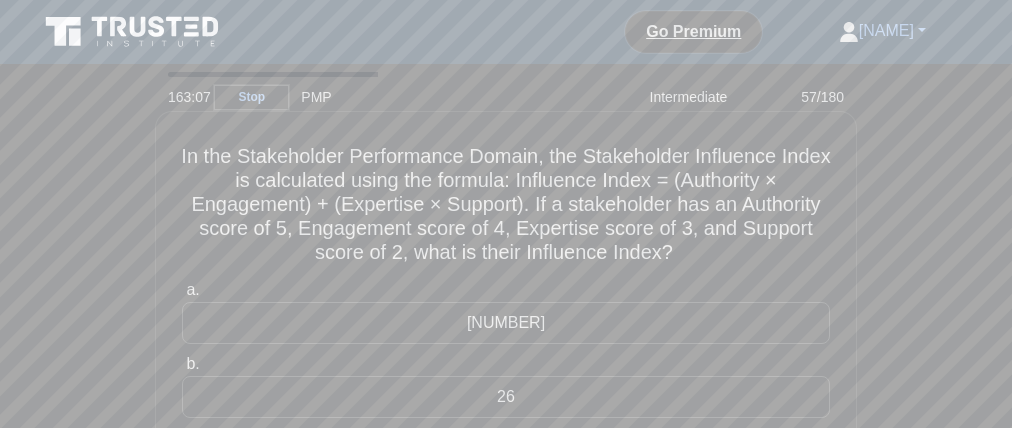 drag, startPoint x: 682, startPoint y: 196, endPoint x: 778, endPoint y: 198, distance: 96.02083 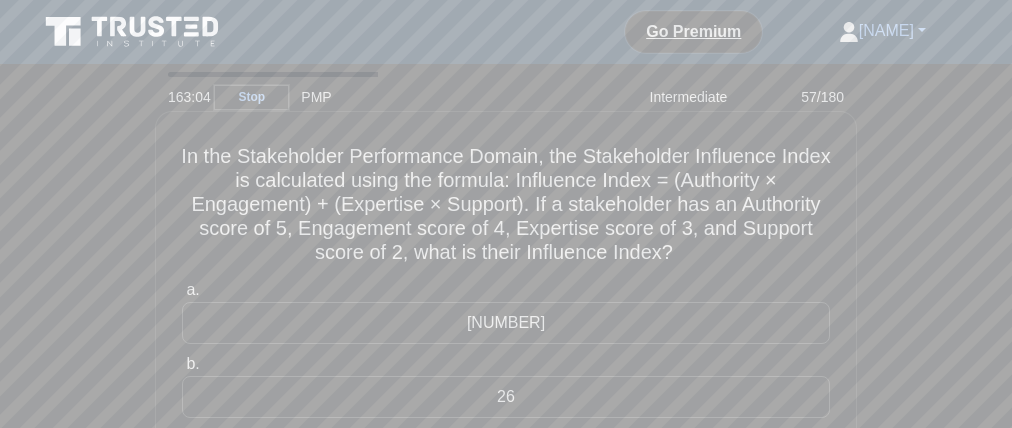 drag, startPoint x: 179, startPoint y: 220, endPoint x: 281, endPoint y: 216, distance: 102.0784 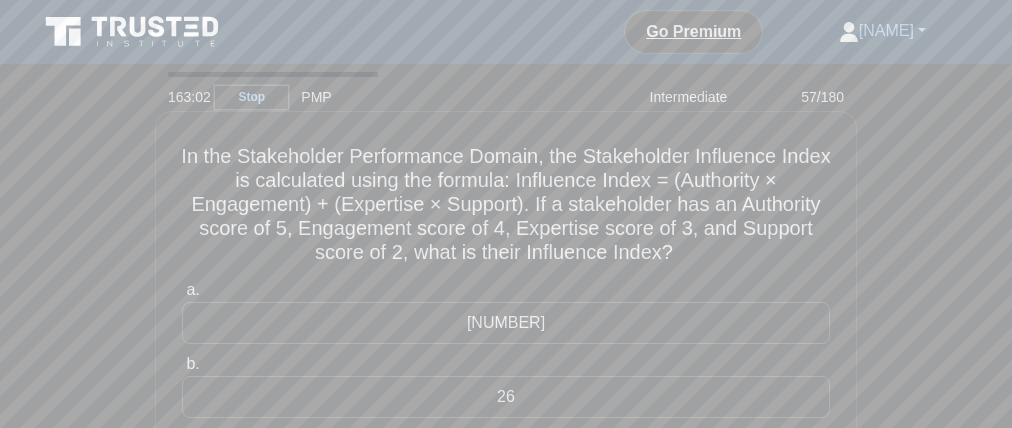 drag, startPoint x: 324, startPoint y: 198, endPoint x: 320, endPoint y: 208, distance: 10.770329 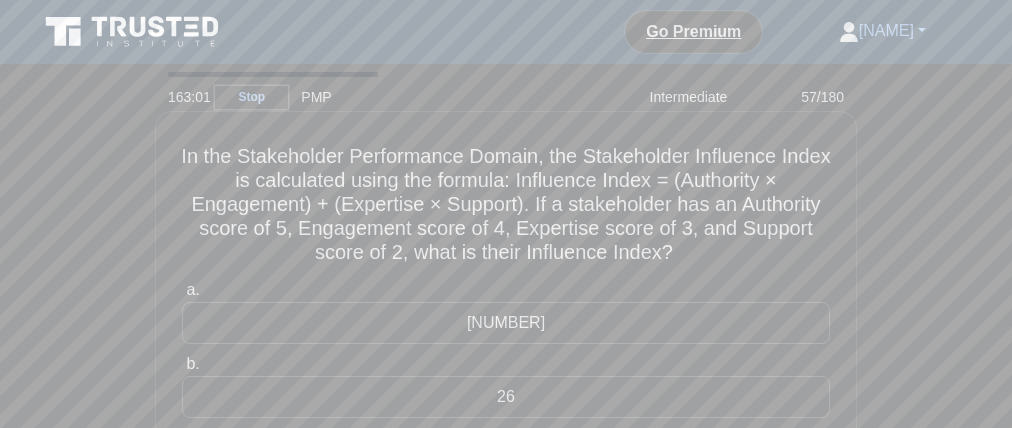 drag, startPoint x: 340, startPoint y: 220, endPoint x: 516, endPoint y: 220, distance: 176 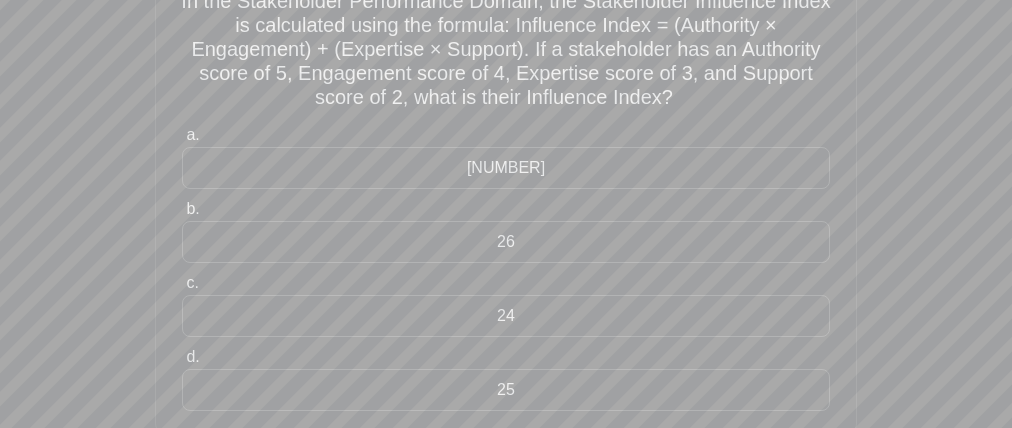 scroll, scrollTop: 235, scrollLeft: 0, axis: vertical 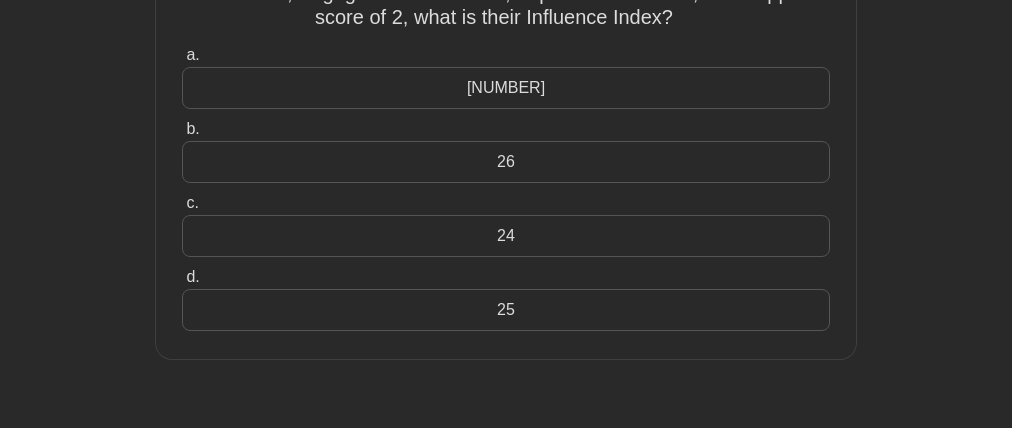 click on "[NUMBER]" at bounding box center (506, 88) 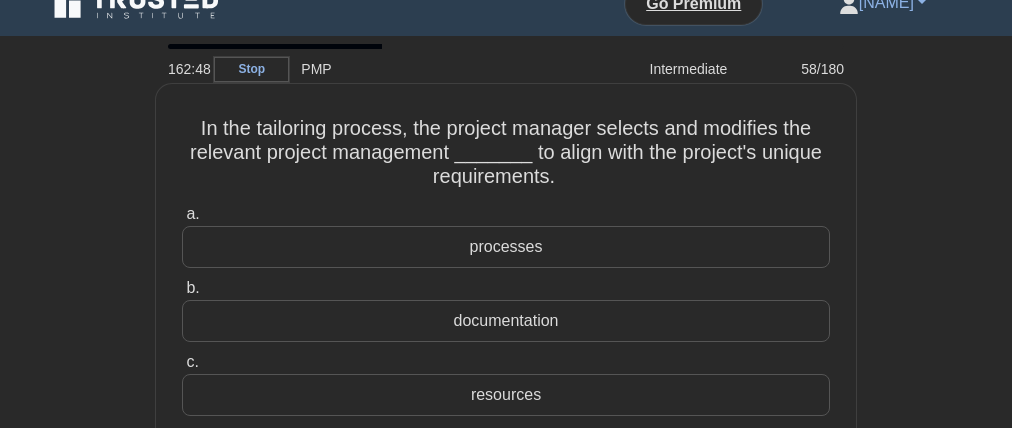 scroll, scrollTop: 0, scrollLeft: 0, axis: both 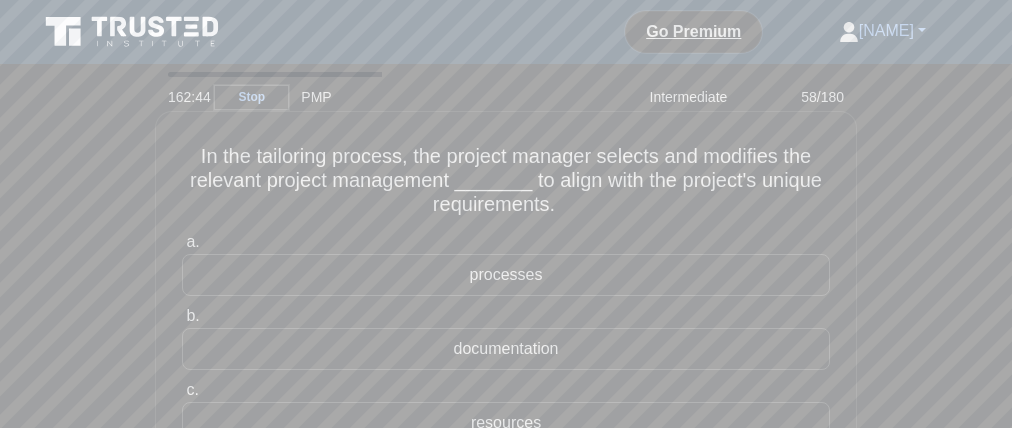 drag, startPoint x: 259, startPoint y: 166, endPoint x: 420, endPoint y: 173, distance: 161.1521 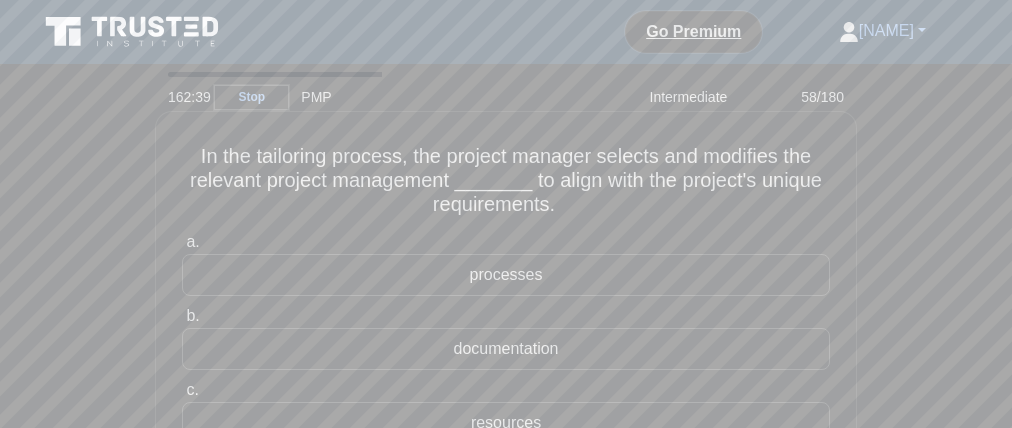 drag, startPoint x: 601, startPoint y: 175, endPoint x: 762, endPoint y: 173, distance: 161.01242 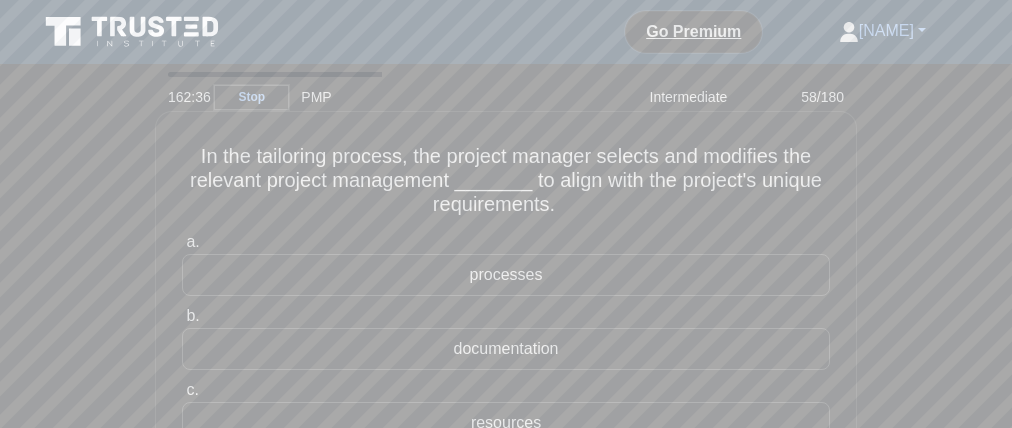 drag, startPoint x: 194, startPoint y: 196, endPoint x: 255, endPoint y: 198, distance: 61.03278 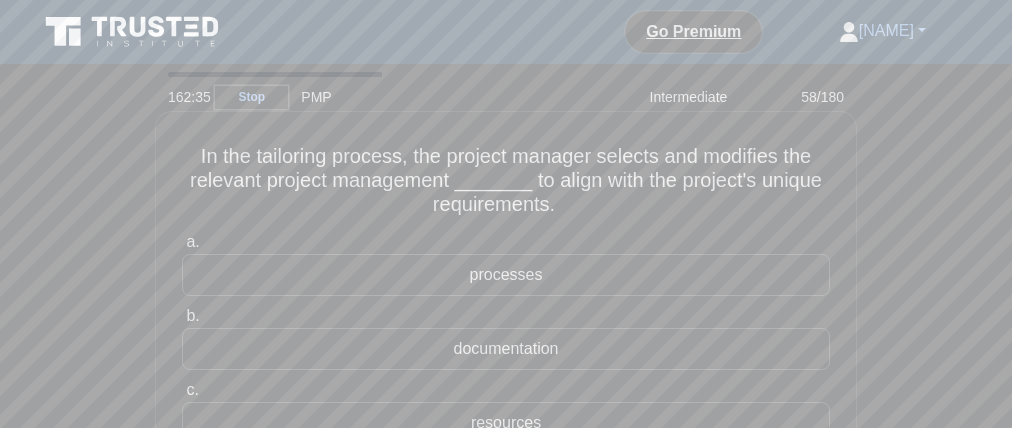 drag, startPoint x: 267, startPoint y: 198, endPoint x: 538, endPoint y: 195, distance: 271.0166 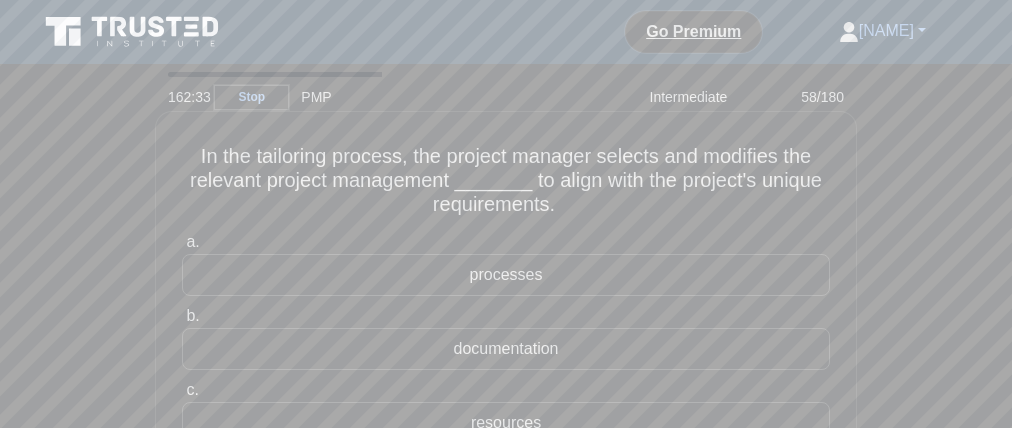 drag, startPoint x: 583, startPoint y: 202, endPoint x: 562, endPoint y: 204, distance: 21.095022 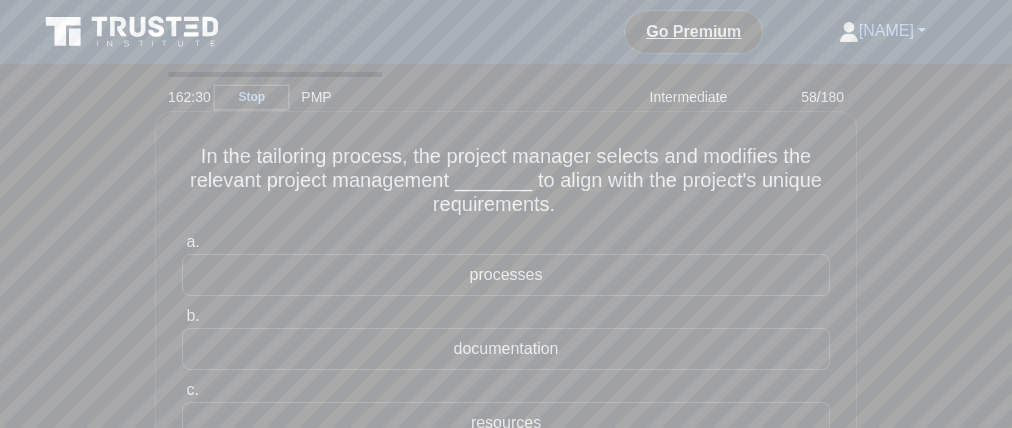 drag, startPoint x: 415, startPoint y: 232, endPoint x: 554, endPoint y: 225, distance: 139.17615 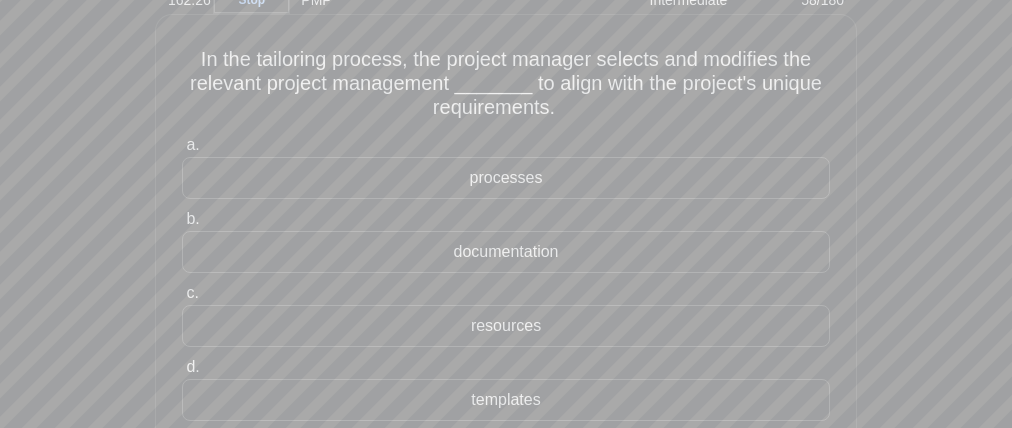 scroll, scrollTop: 104, scrollLeft: 0, axis: vertical 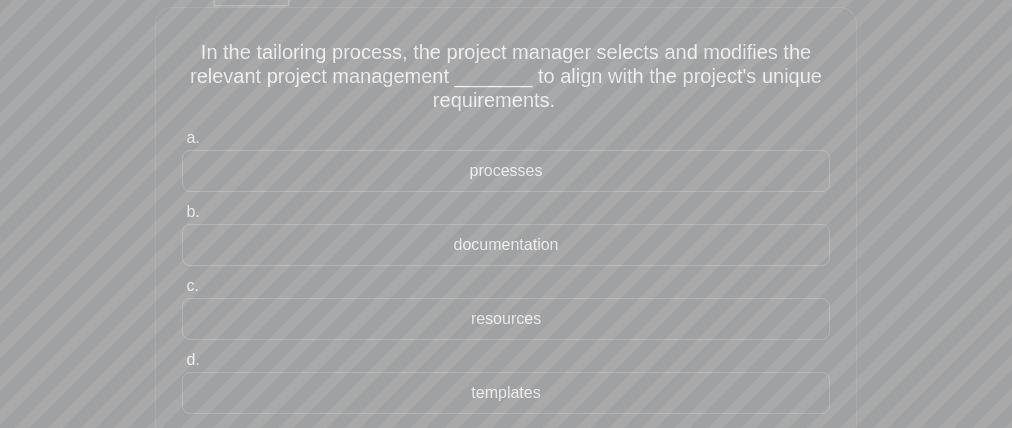drag, startPoint x: 434, startPoint y: 165, endPoint x: 366, endPoint y: 175, distance: 68.73136 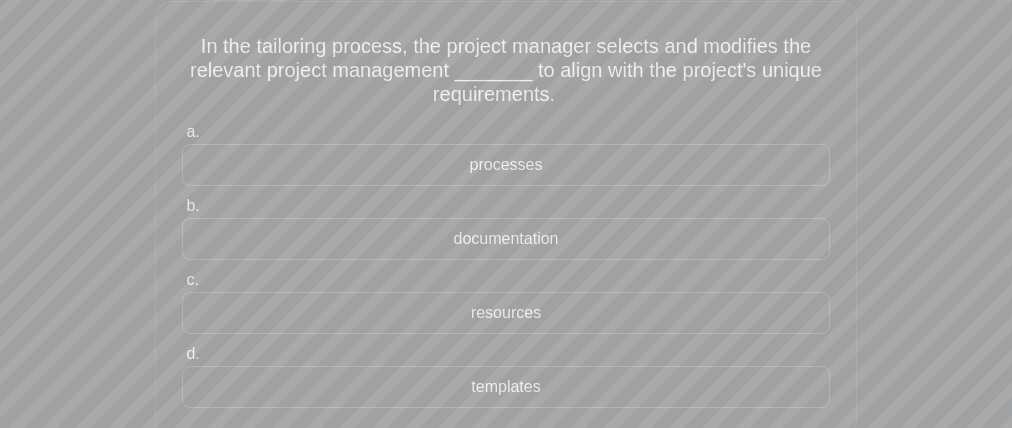 scroll, scrollTop: 111, scrollLeft: 0, axis: vertical 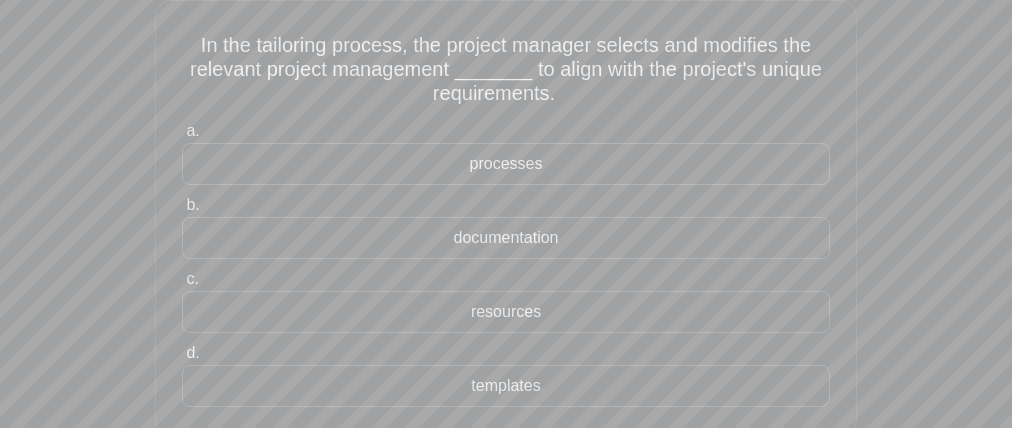 drag, startPoint x: 434, startPoint y: 298, endPoint x: 376, endPoint y: 316, distance: 60.728905 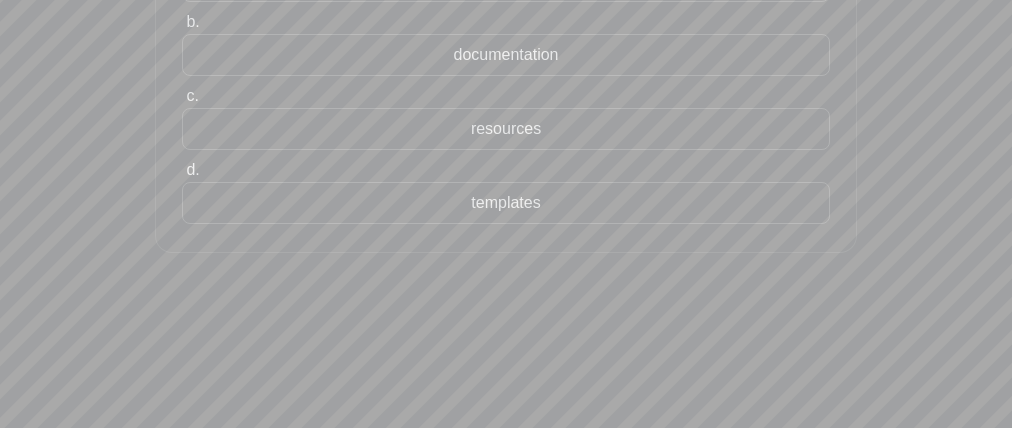 scroll, scrollTop: 120, scrollLeft: 0, axis: vertical 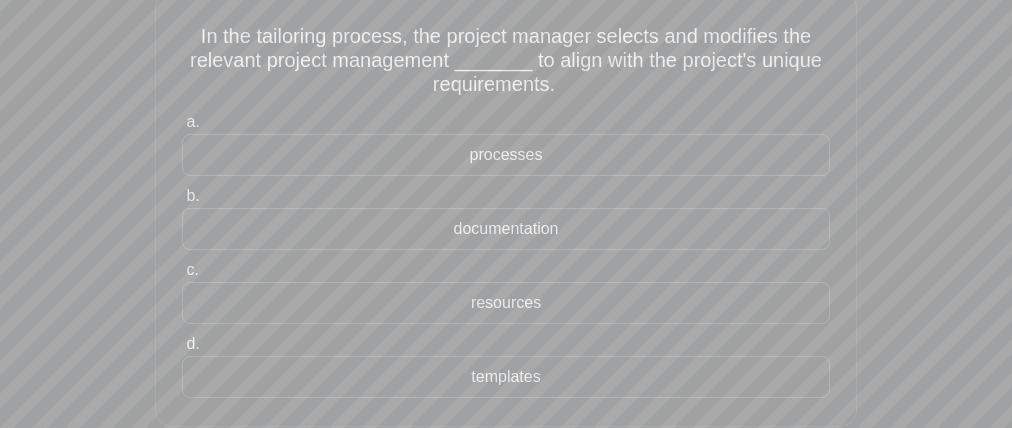 drag, startPoint x: 385, startPoint y: 209, endPoint x: 443, endPoint y: 225, distance: 60.166435 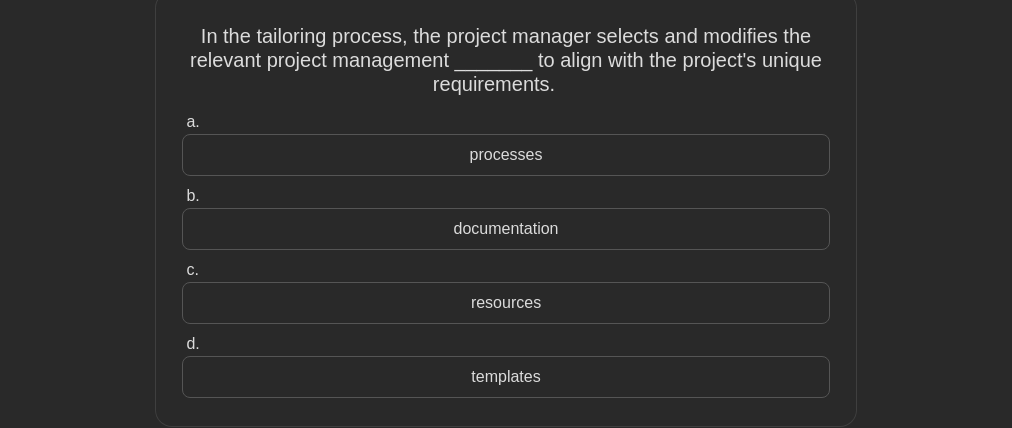 click on "processes" at bounding box center [506, 155] 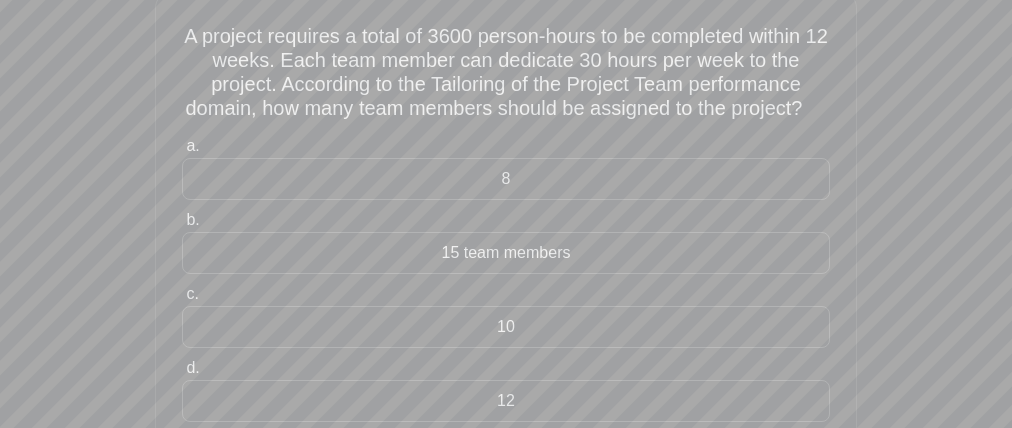 scroll, scrollTop: 0, scrollLeft: 0, axis: both 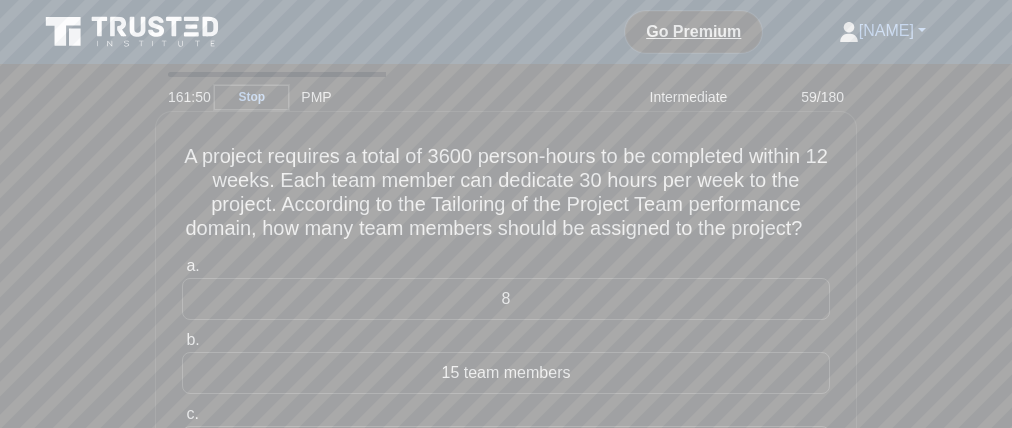 drag, startPoint x: 277, startPoint y: 243, endPoint x: 493, endPoint y: 249, distance: 216.08331 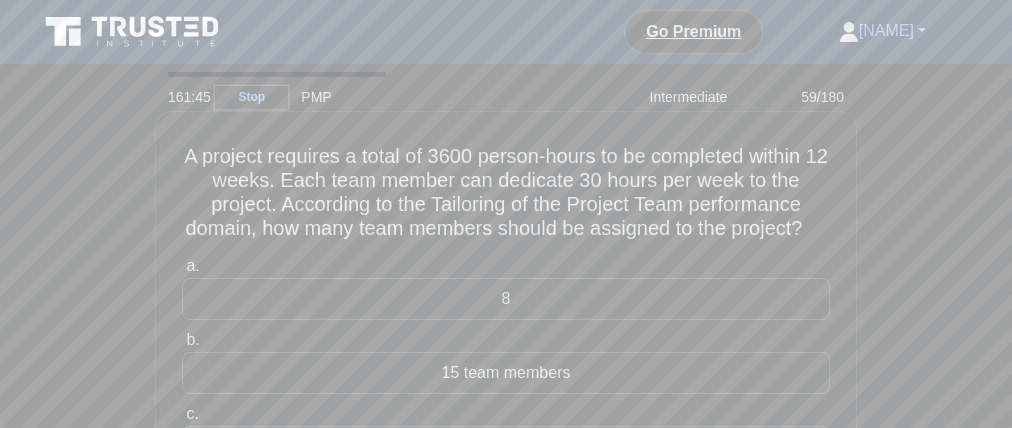 drag, startPoint x: 433, startPoint y: 162, endPoint x: 585, endPoint y: 173, distance: 152.3975 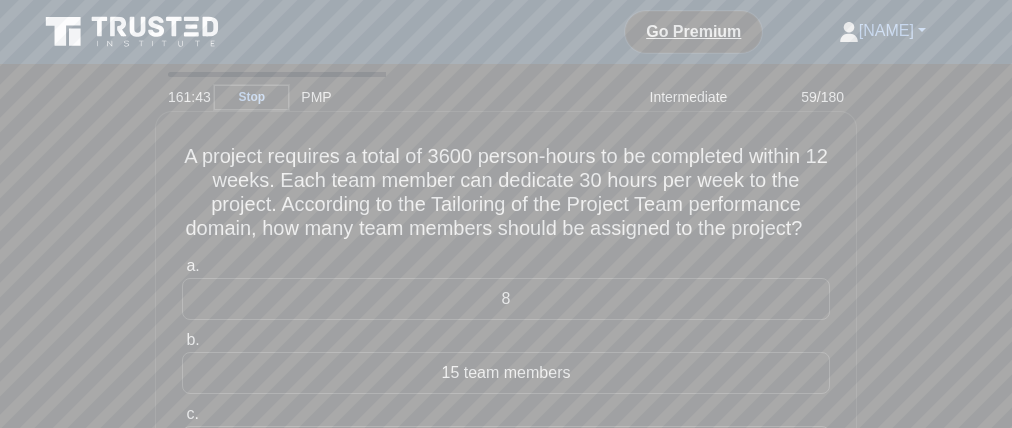 drag, startPoint x: 807, startPoint y: 171, endPoint x: 835, endPoint y: 166, distance: 28.442924 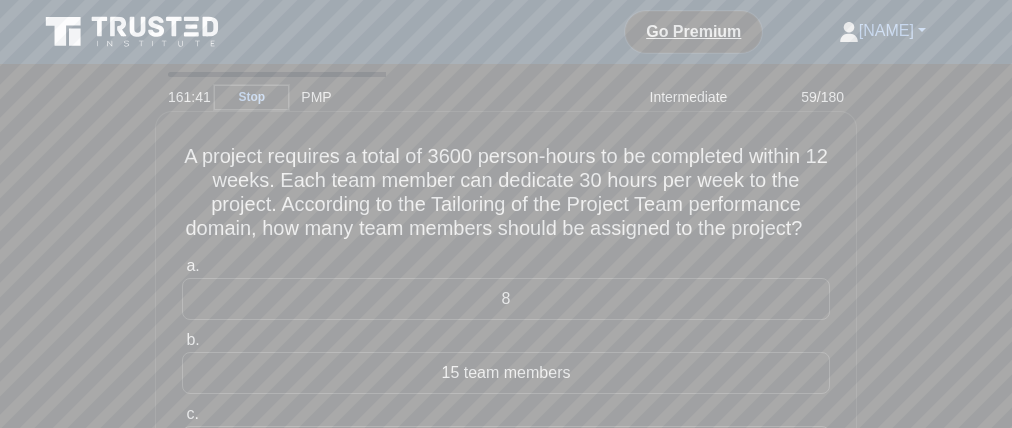 drag, startPoint x: 214, startPoint y: 195, endPoint x: 289, endPoint y: 195, distance: 75 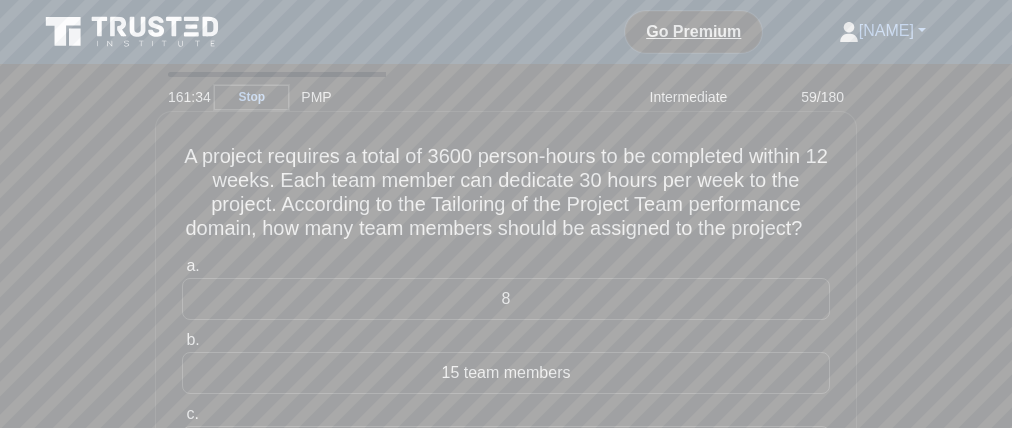 drag, startPoint x: 614, startPoint y: 192, endPoint x: 739, endPoint y: 182, distance: 125.39936 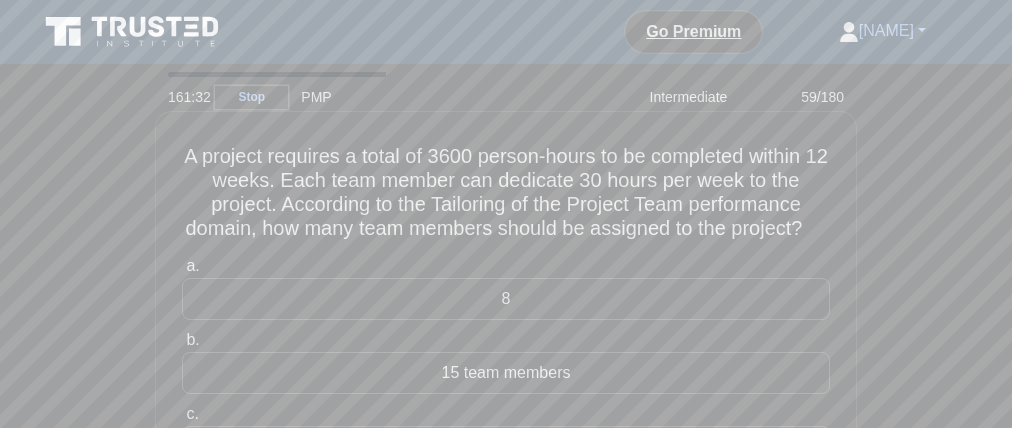 drag, startPoint x: 744, startPoint y: 193, endPoint x: 573, endPoint y: 195, distance: 171.01169 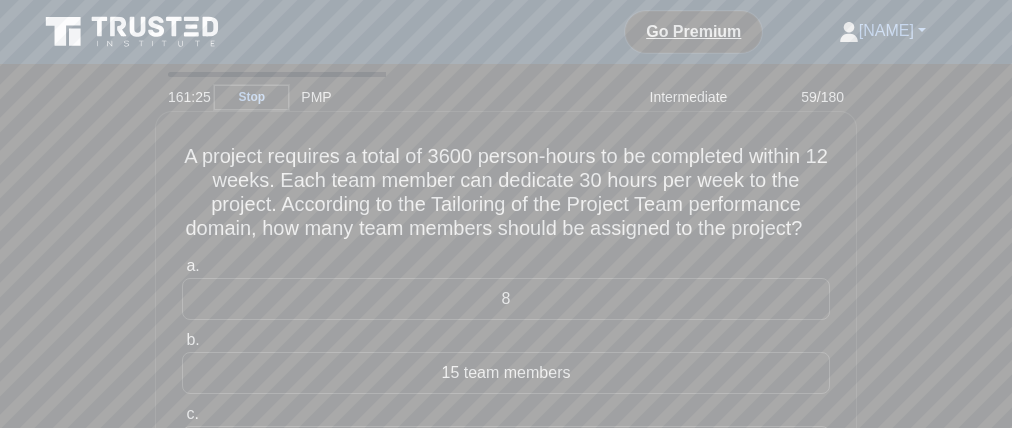 drag, startPoint x: 846, startPoint y: 190, endPoint x: 851, endPoint y: 229, distance: 39.319206 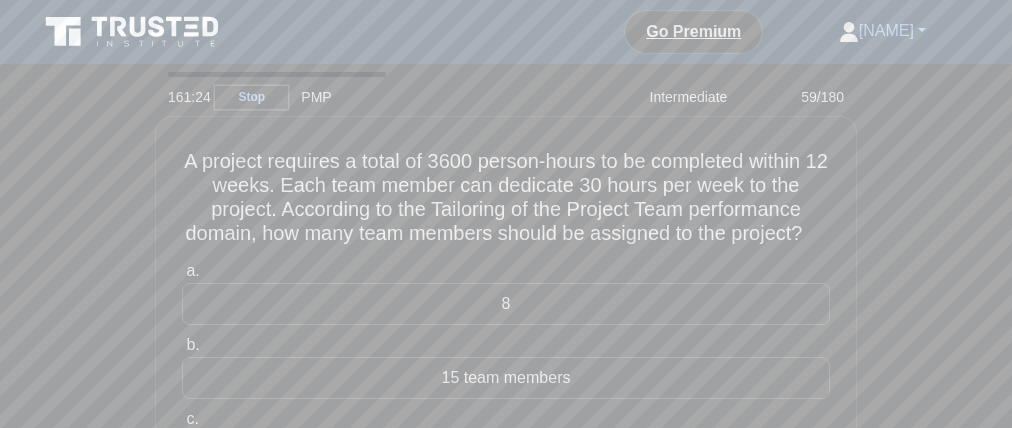 drag, startPoint x: 902, startPoint y: 176, endPoint x: 928, endPoint y: 205, distance: 38.948685 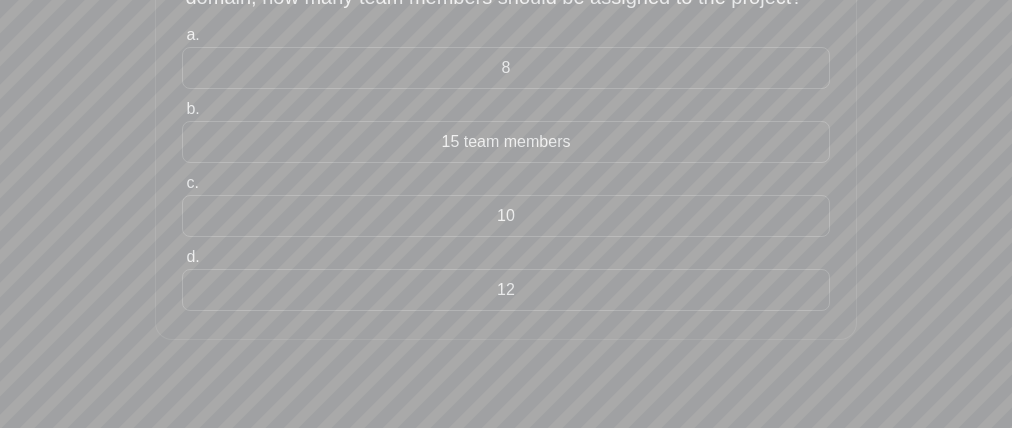 scroll, scrollTop: 249, scrollLeft: 0, axis: vertical 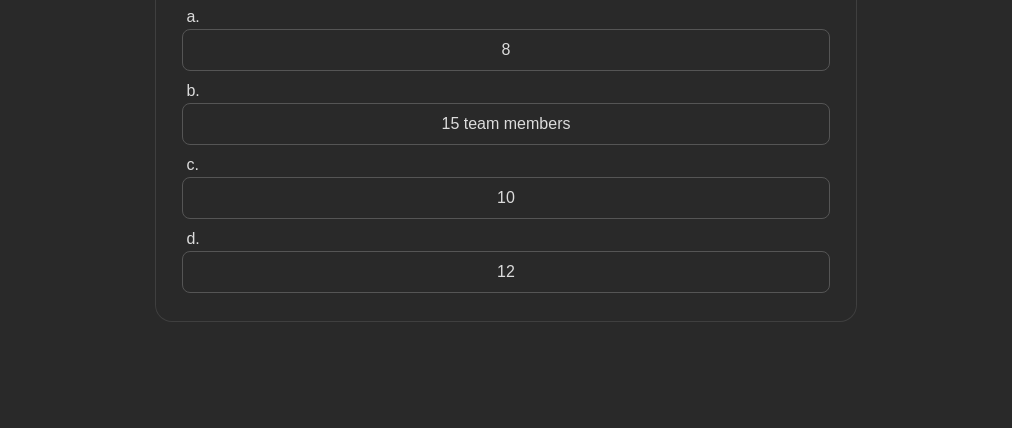 click on "10" at bounding box center (506, 198) 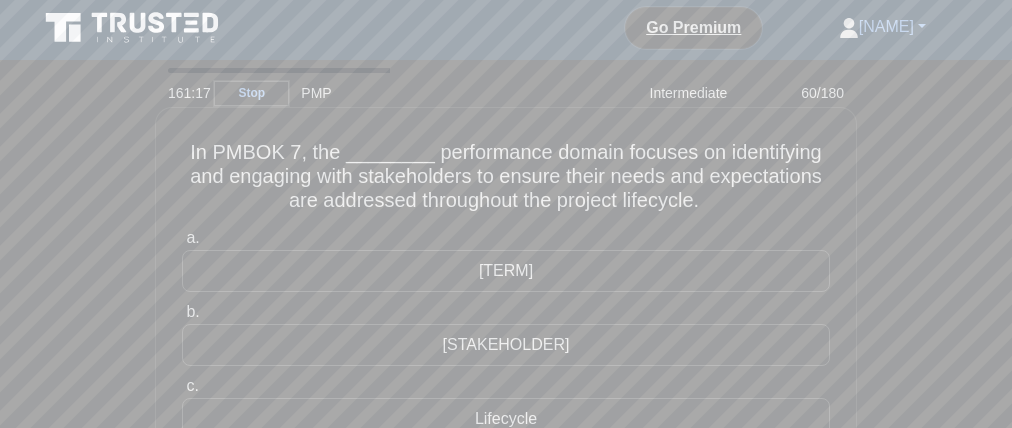 scroll, scrollTop: 0, scrollLeft: 0, axis: both 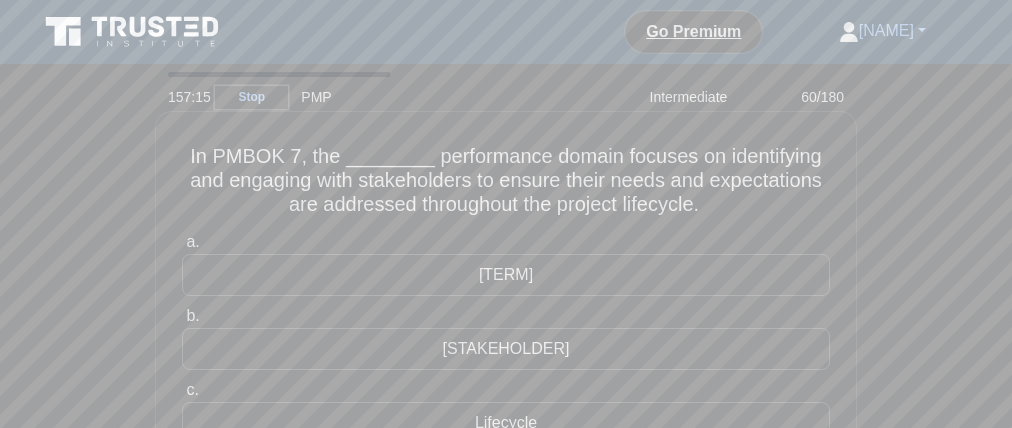 drag, startPoint x: 525, startPoint y: 172, endPoint x: 334, endPoint y: 176, distance: 191.04189 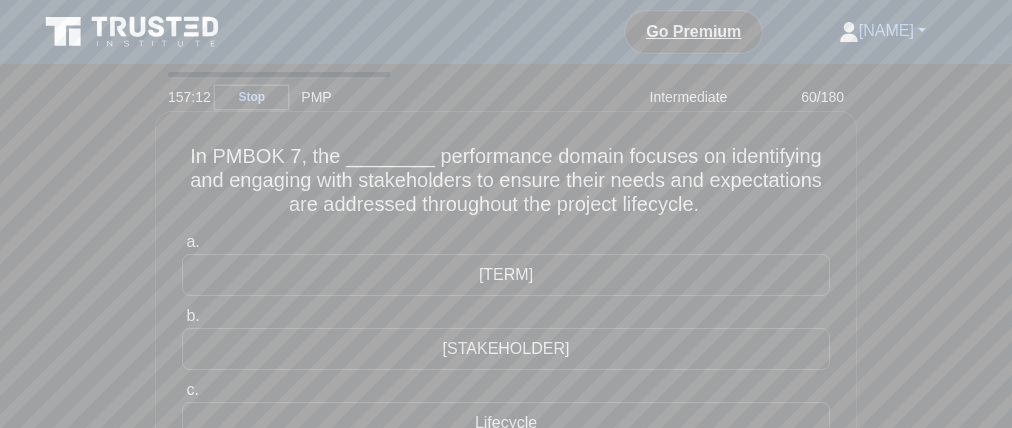 drag, startPoint x: 730, startPoint y: 169, endPoint x: 824, endPoint y: 170, distance: 94.00532 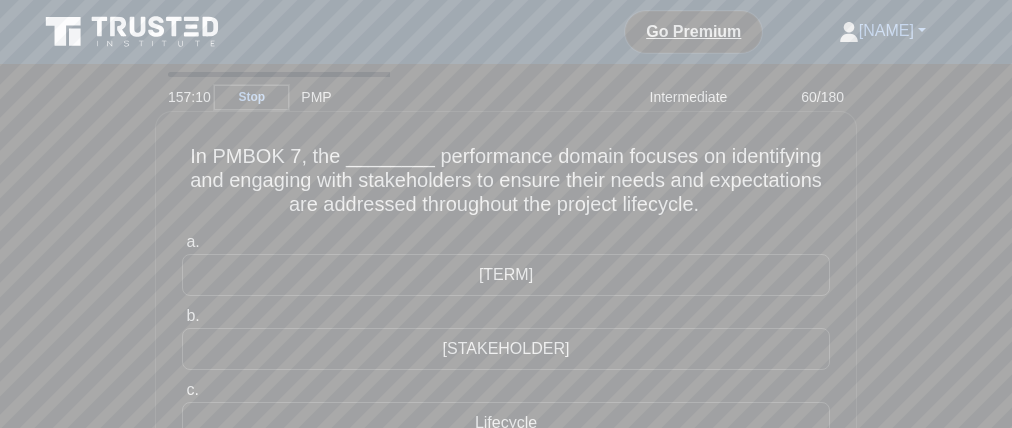 drag, startPoint x: 234, startPoint y: 197, endPoint x: 354, endPoint y: 197, distance: 120 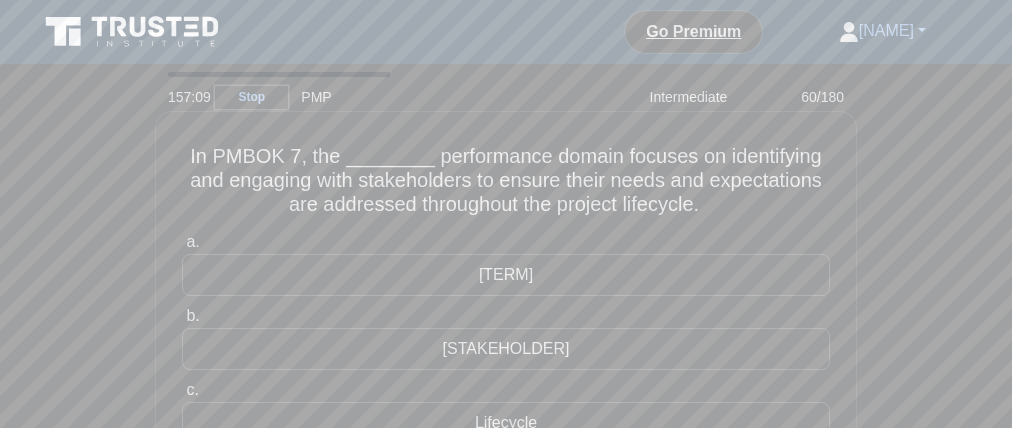 drag, startPoint x: 360, startPoint y: 196, endPoint x: 462, endPoint y: 200, distance: 102.0784 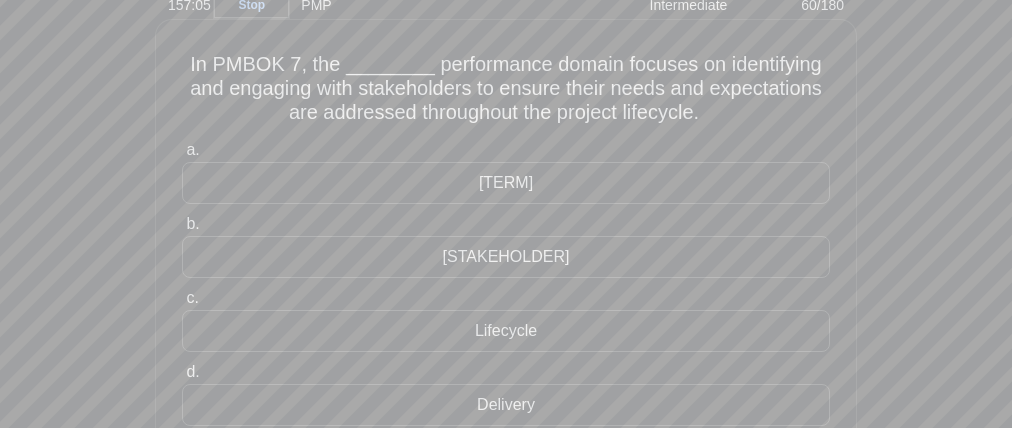 scroll, scrollTop: 64, scrollLeft: 0, axis: vertical 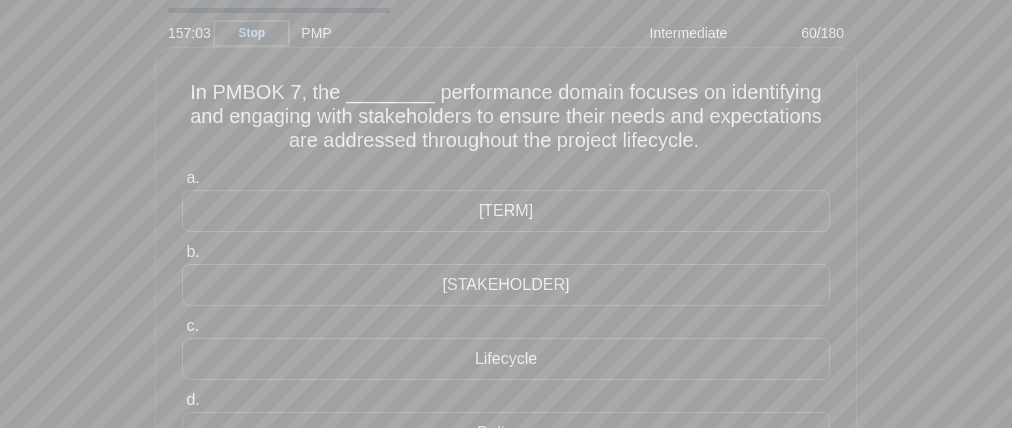 drag, startPoint x: 389, startPoint y: 280, endPoint x: 530, endPoint y: 277, distance: 141.0319 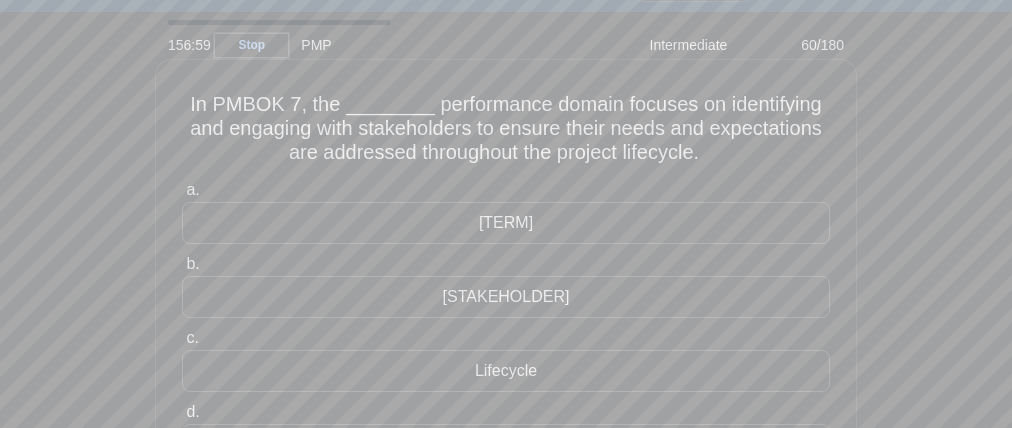 scroll, scrollTop: 19, scrollLeft: 0, axis: vertical 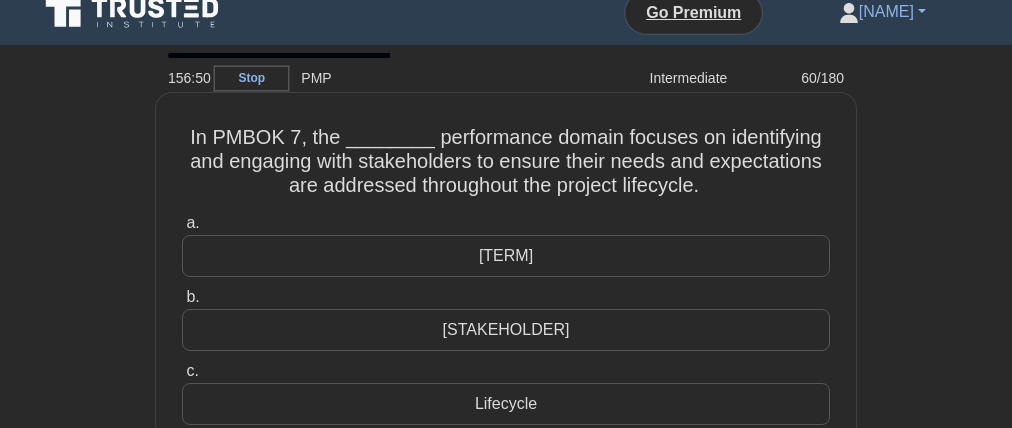click on "[STAKEHOLDER]" at bounding box center [506, 330] 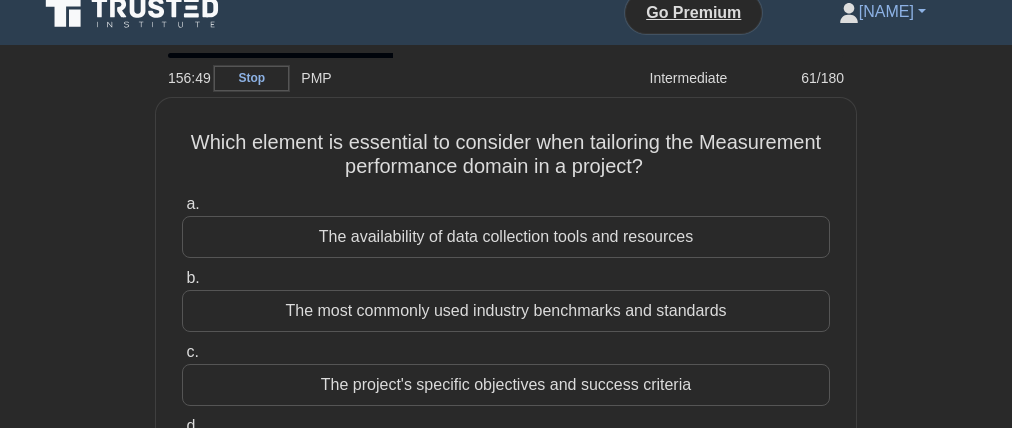 scroll, scrollTop: 0, scrollLeft: 0, axis: both 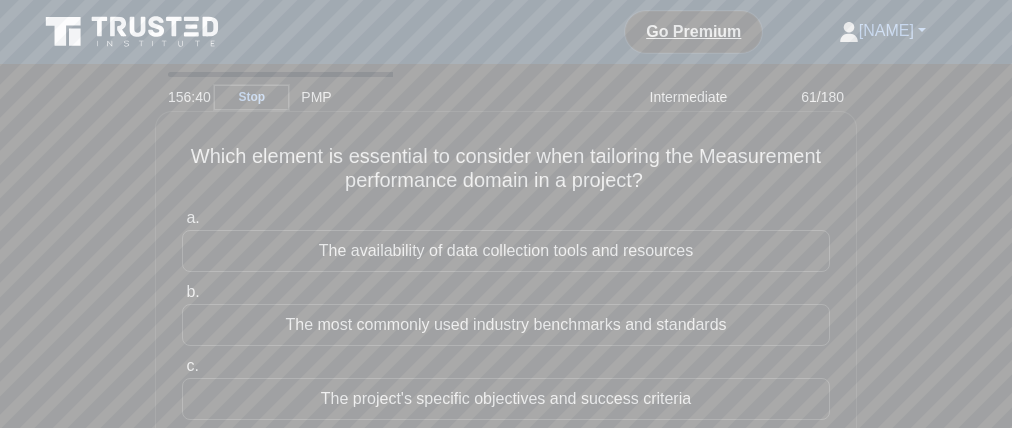 drag, startPoint x: 716, startPoint y: 170, endPoint x: 833, endPoint y: 171, distance: 117.00427 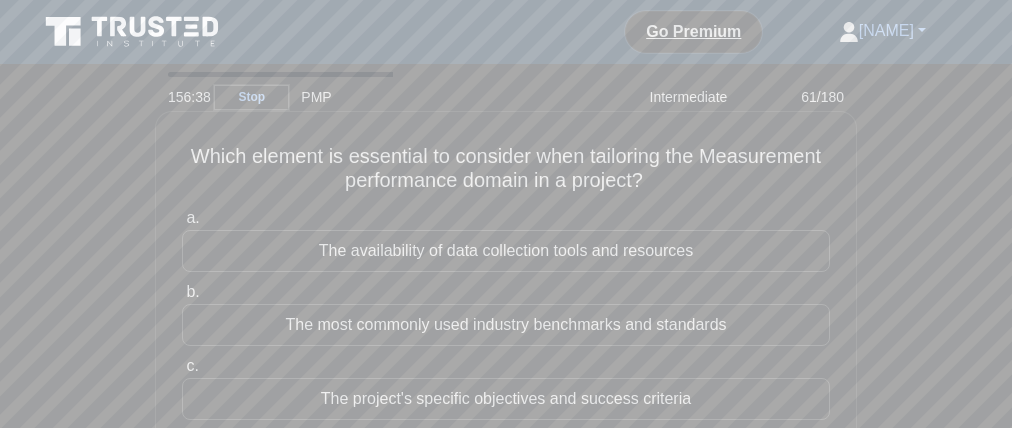 drag, startPoint x: 346, startPoint y: 197, endPoint x: 516, endPoint y: 194, distance: 170.02647 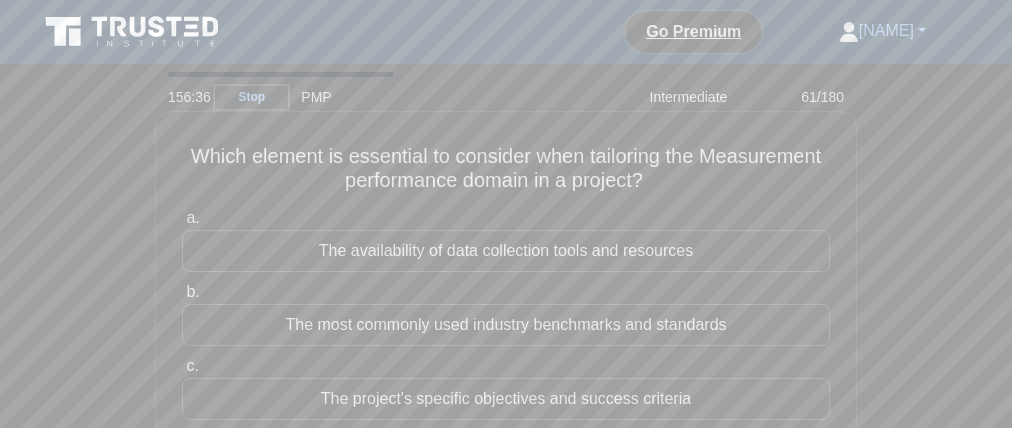drag, startPoint x: 418, startPoint y: 169, endPoint x: 348, endPoint y: 171, distance: 70.028564 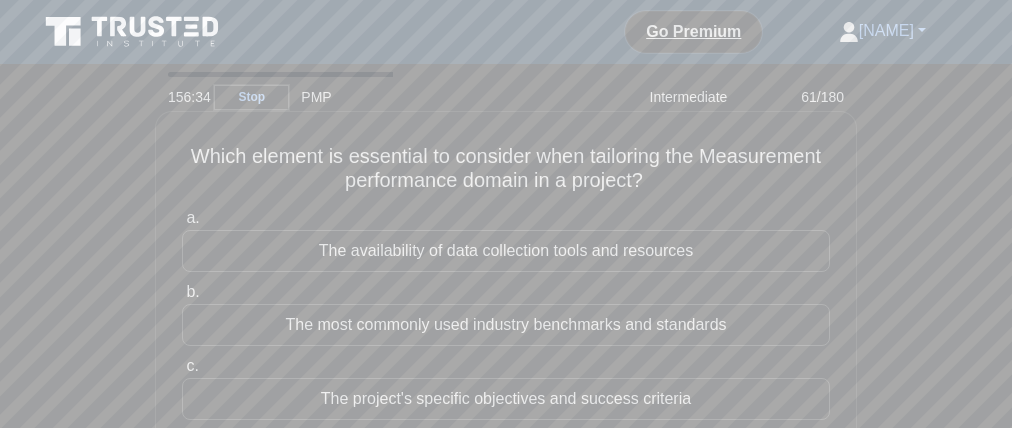 drag, startPoint x: 278, startPoint y: 176, endPoint x: 290, endPoint y: 175, distance: 12.0415945 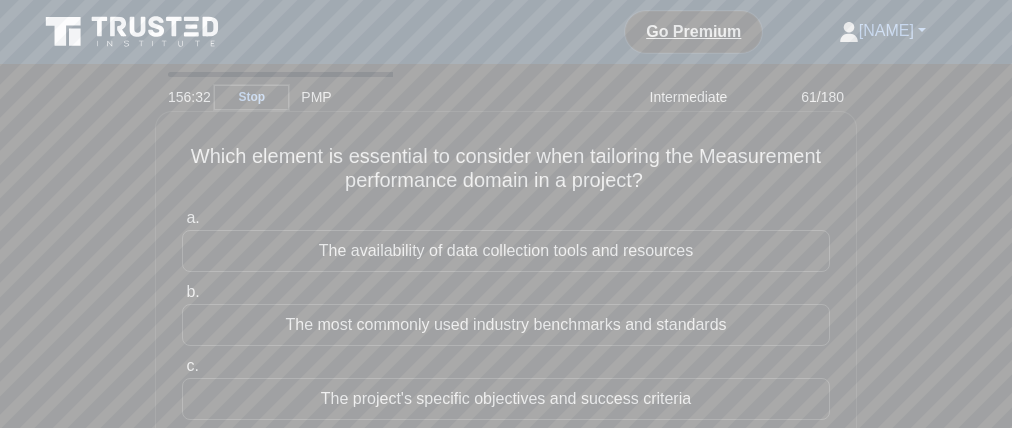 scroll, scrollTop: 3, scrollLeft: 0, axis: vertical 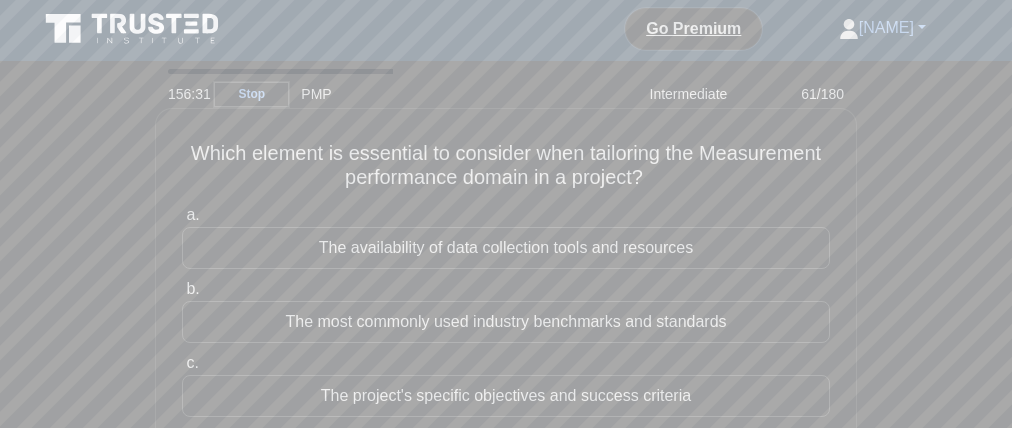 drag, startPoint x: 642, startPoint y: 163, endPoint x: 582, endPoint y: 167, distance: 60.133186 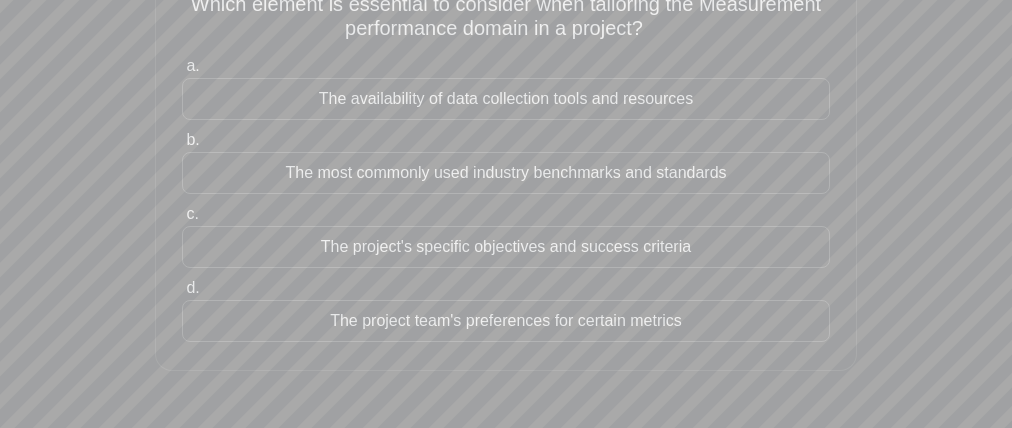 scroll, scrollTop: 141, scrollLeft: 0, axis: vertical 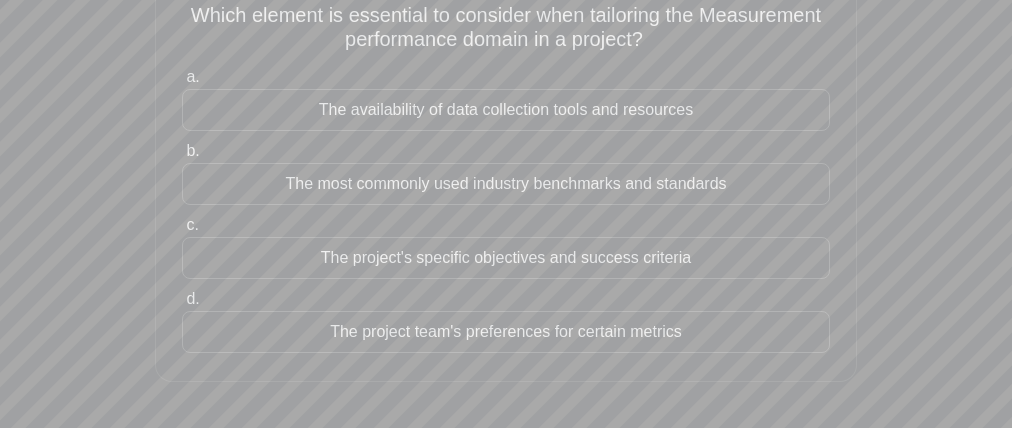 drag, startPoint x: 301, startPoint y: 101, endPoint x: 250, endPoint y: 105, distance: 51.156624 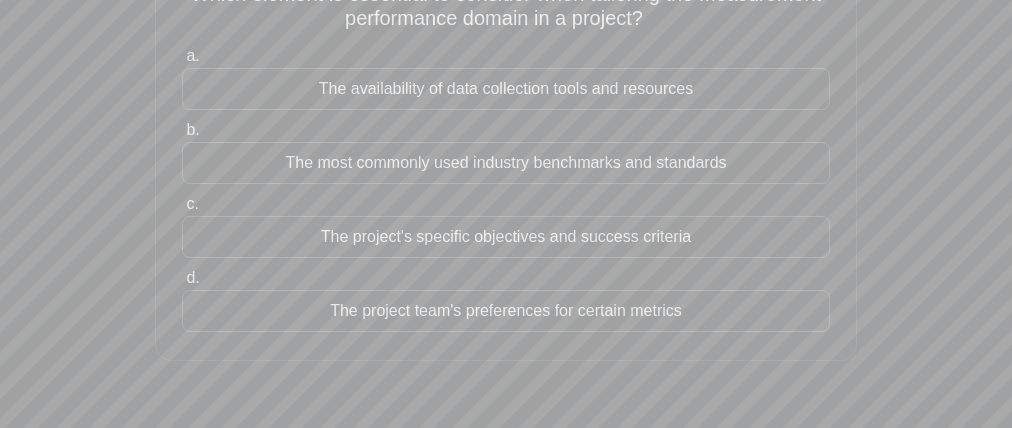 scroll, scrollTop: 163, scrollLeft: 0, axis: vertical 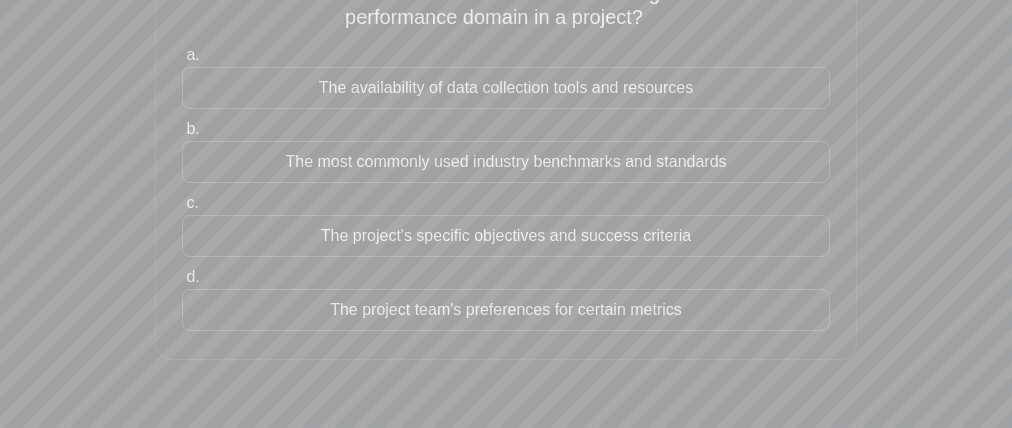drag, startPoint x: 328, startPoint y: 308, endPoint x: 341, endPoint y: 332, distance: 27.294687 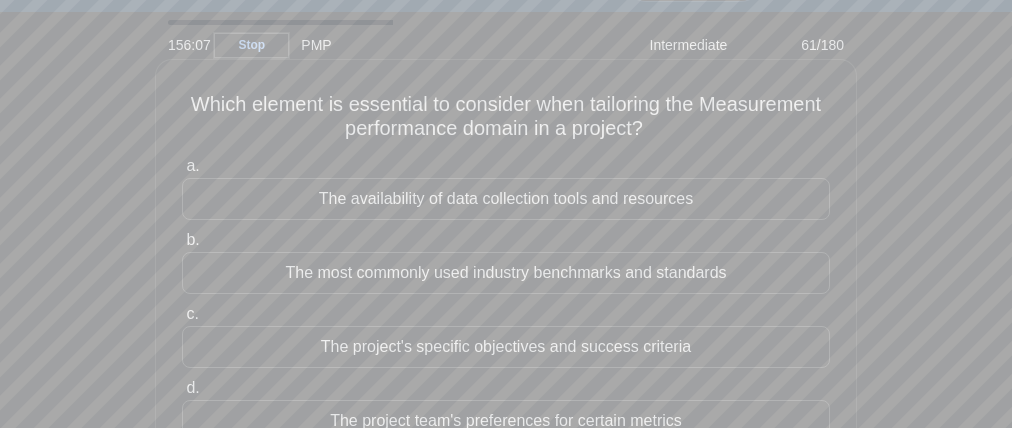 scroll, scrollTop: 49, scrollLeft: 0, axis: vertical 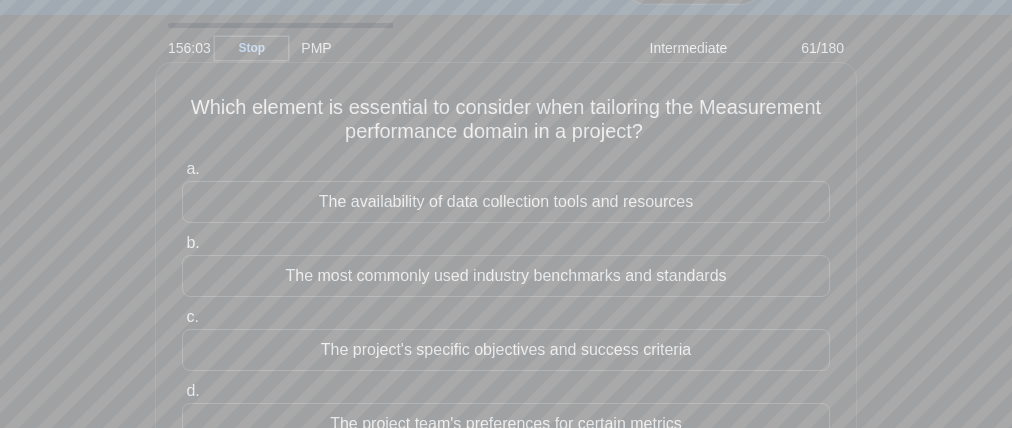 drag, startPoint x: 310, startPoint y: 171, endPoint x: 300, endPoint y: 204, distance: 34.48188 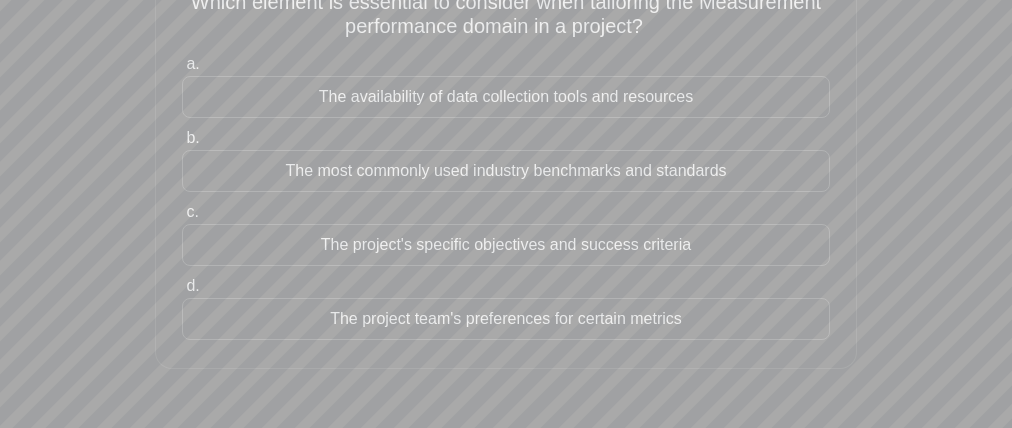 scroll, scrollTop: 155, scrollLeft: 0, axis: vertical 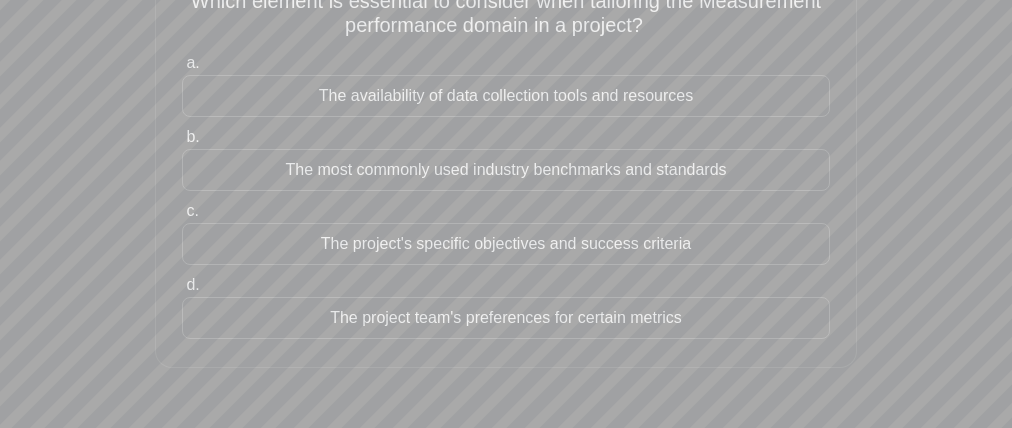 drag, startPoint x: 251, startPoint y: 271, endPoint x: 360, endPoint y: 235, distance: 114.791115 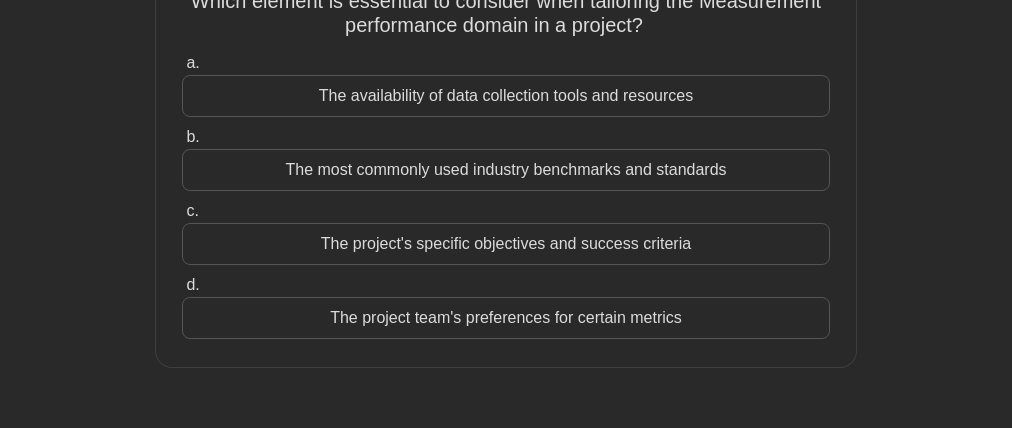 click on "The project's specific objectives and success criteria" at bounding box center (506, 244) 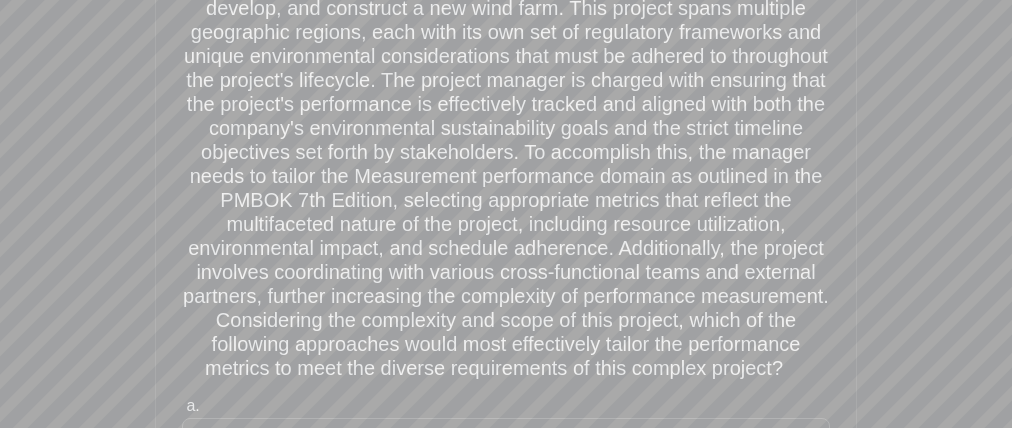 scroll, scrollTop: 287, scrollLeft: 0, axis: vertical 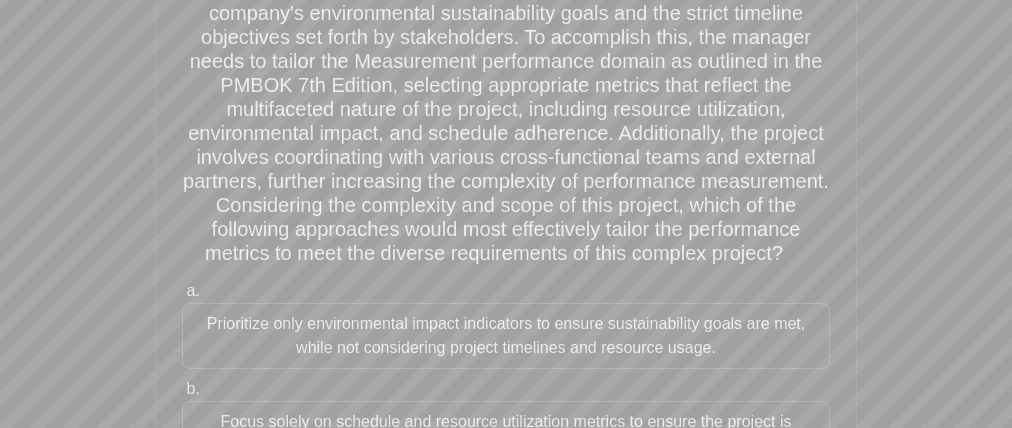 drag, startPoint x: 304, startPoint y: 243, endPoint x: 390, endPoint y: 246, distance: 86.05231 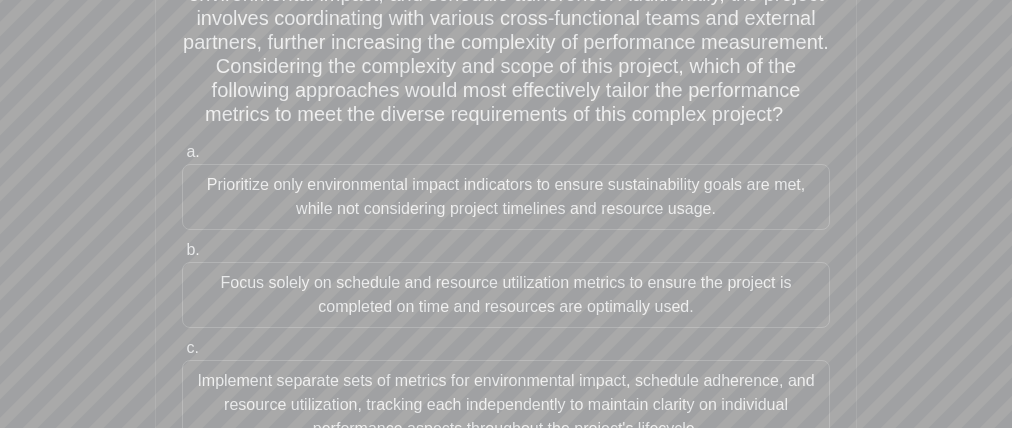 scroll, scrollTop: 444, scrollLeft: 0, axis: vertical 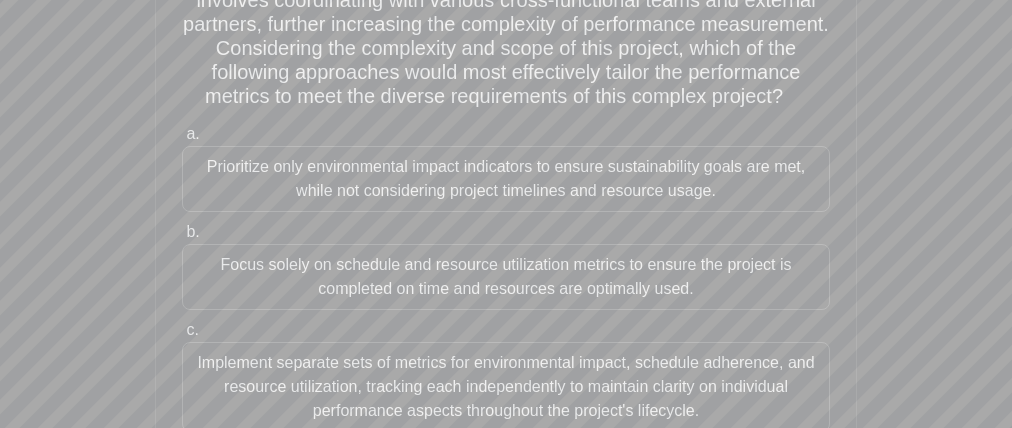 drag, startPoint x: 188, startPoint y: 167, endPoint x: 223, endPoint y: 202, distance: 49.497475 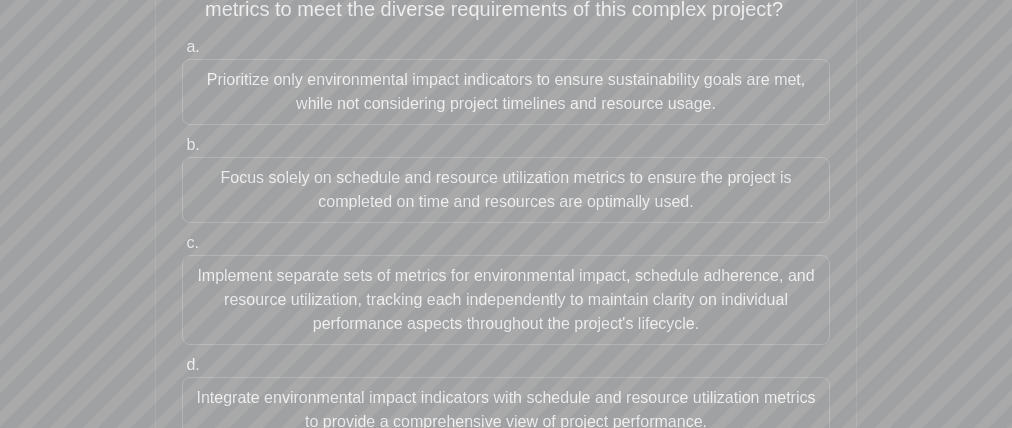 scroll, scrollTop: 518, scrollLeft: 0, axis: vertical 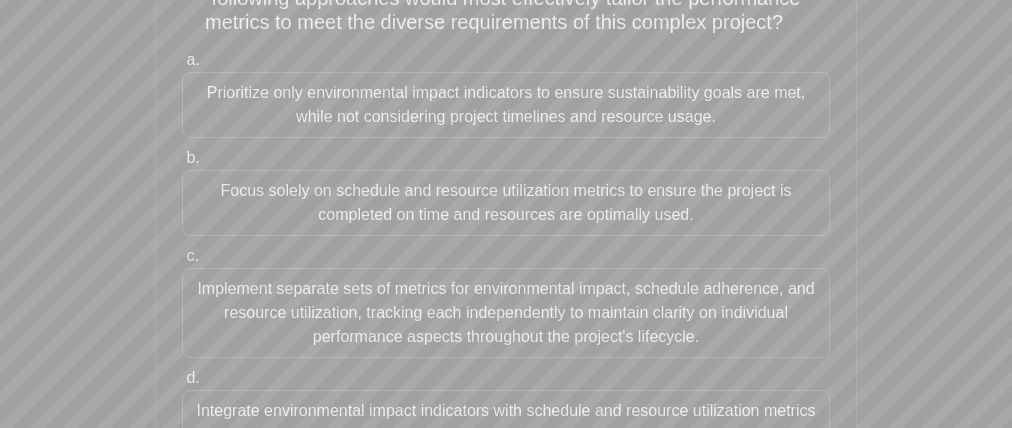drag, startPoint x: 213, startPoint y: 195, endPoint x: 234, endPoint y: 230, distance: 40.81666 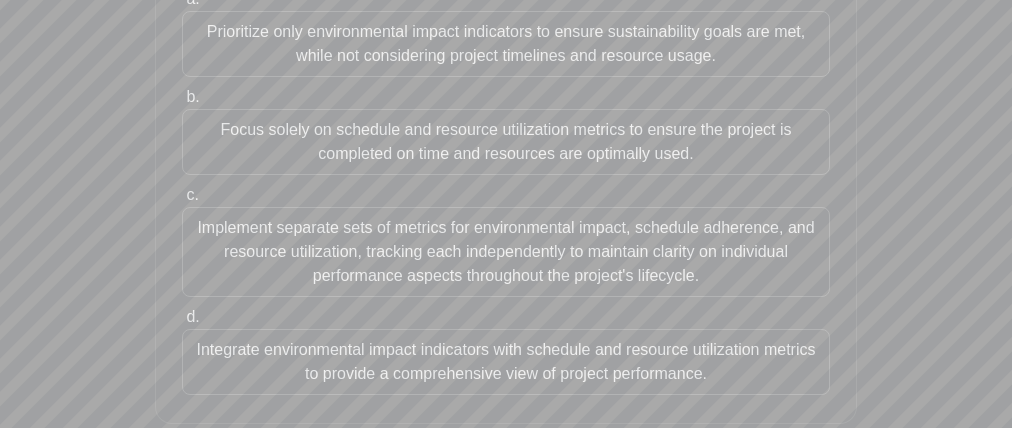 scroll, scrollTop: 596, scrollLeft: 0, axis: vertical 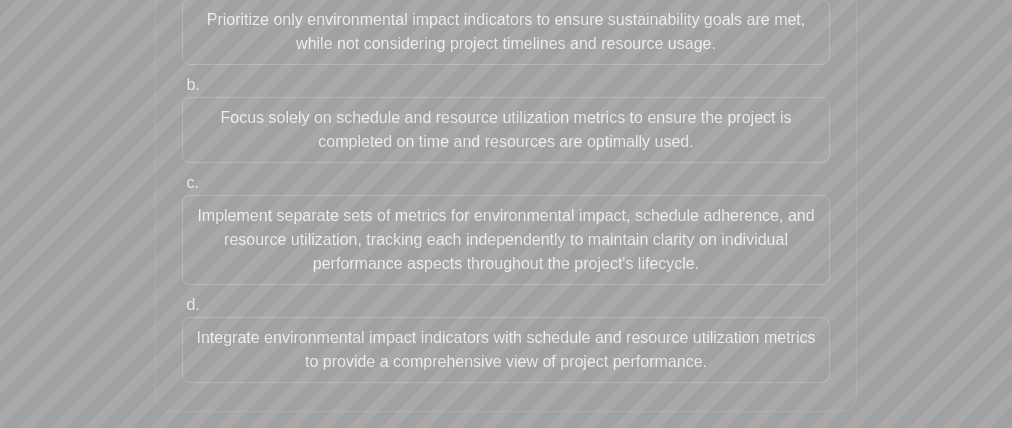drag, startPoint x: 176, startPoint y: 237, endPoint x: 120, endPoint y: 254, distance: 58.5235 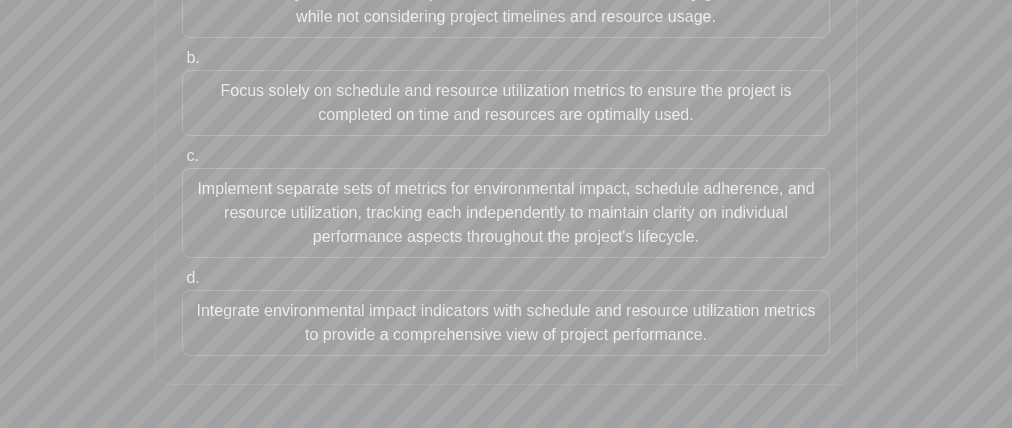 scroll, scrollTop: 624, scrollLeft: 0, axis: vertical 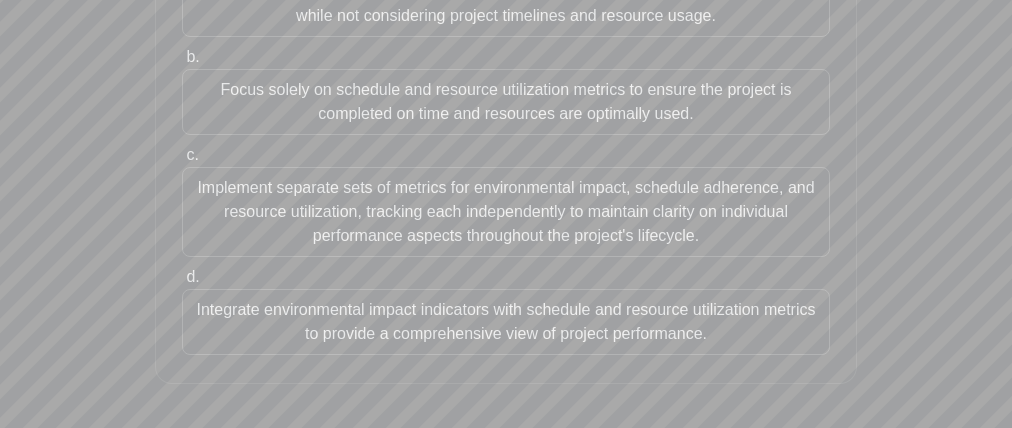 drag, startPoint x: 158, startPoint y: 319, endPoint x: 94, endPoint y: 336, distance: 66.21933 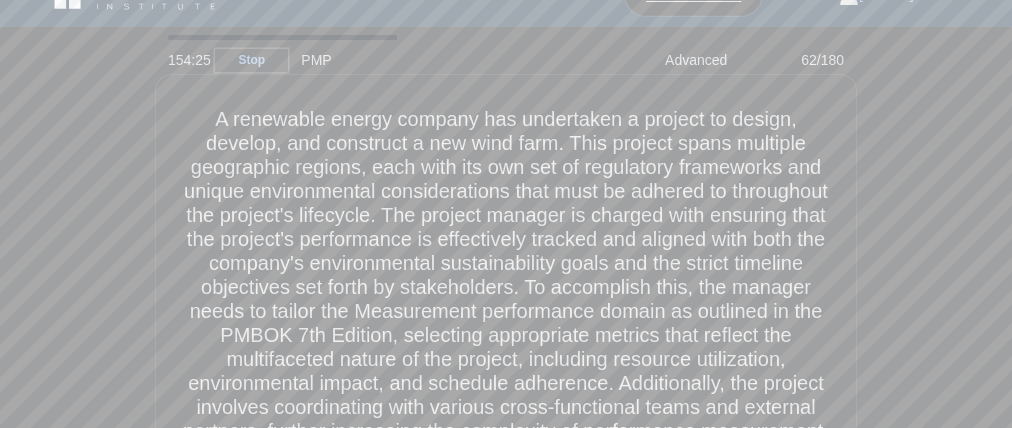 scroll, scrollTop: 57, scrollLeft: 0, axis: vertical 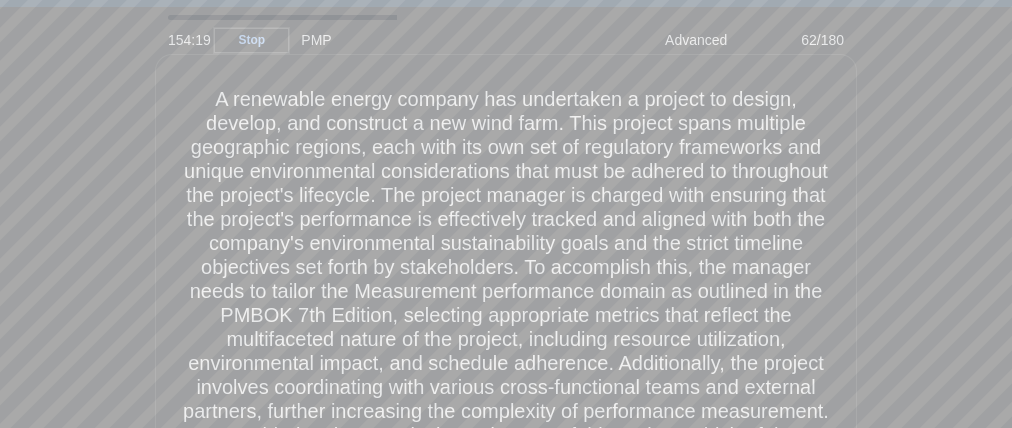 drag, startPoint x: 621, startPoint y: 158, endPoint x: 812, endPoint y: 165, distance: 191.12823 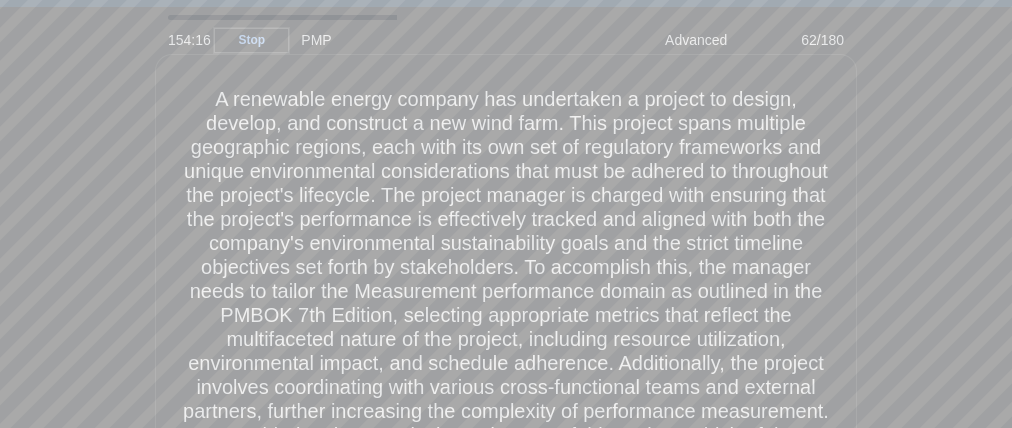 drag, startPoint x: 279, startPoint y: 185, endPoint x: 522, endPoint y: 174, distance: 243.24884 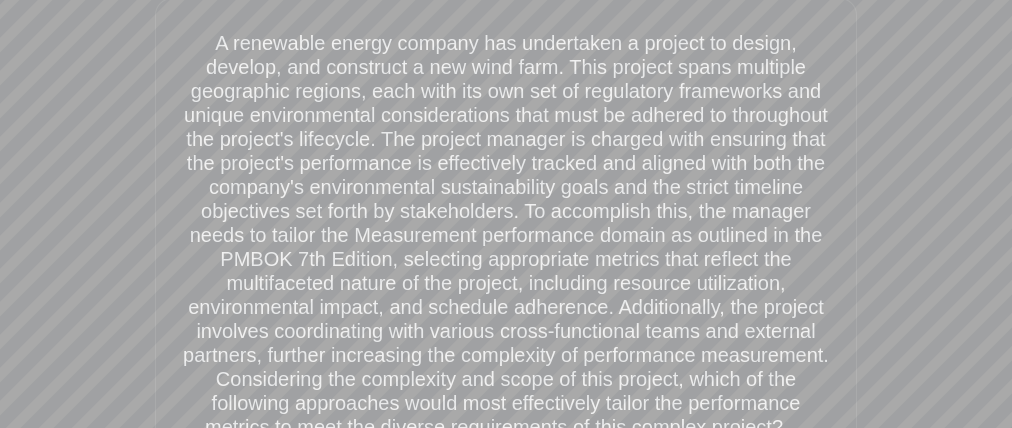 scroll, scrollTop: 185, scrollLeft: 0, axis: vertical 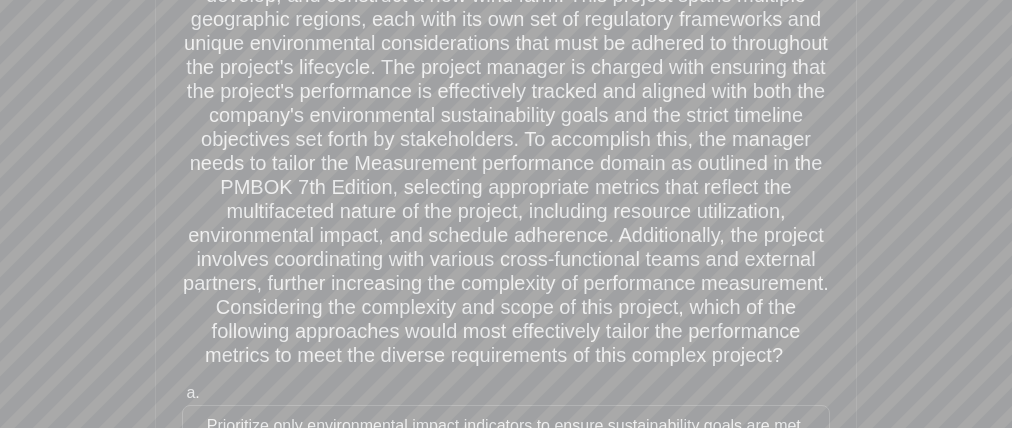 click on ".spinner_0XTQ{transform-origin:center;animation:spinner_y6GP .75s linear infinite}@keyframes spinner_y6GP{100%{transform:rotate(360deg)}}" at bounding box center [506, 164] 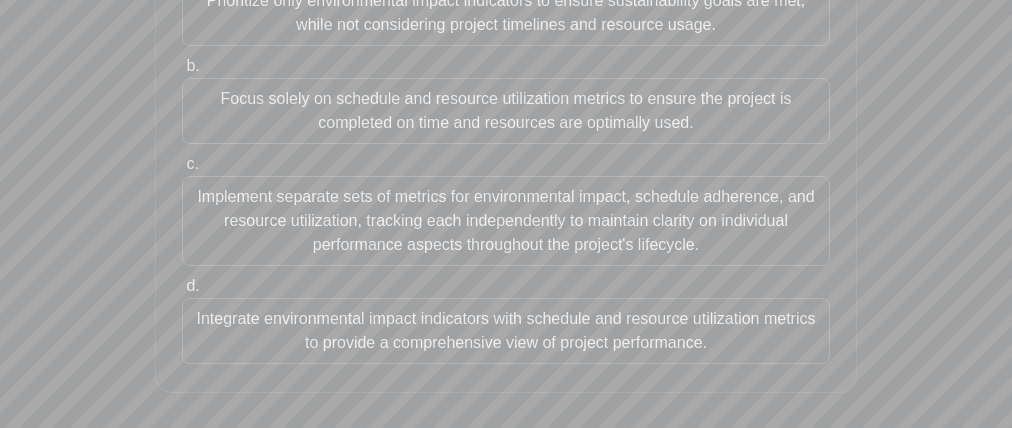scroll, scrollTop: 652, scrollLeft: 0, axis: vertical 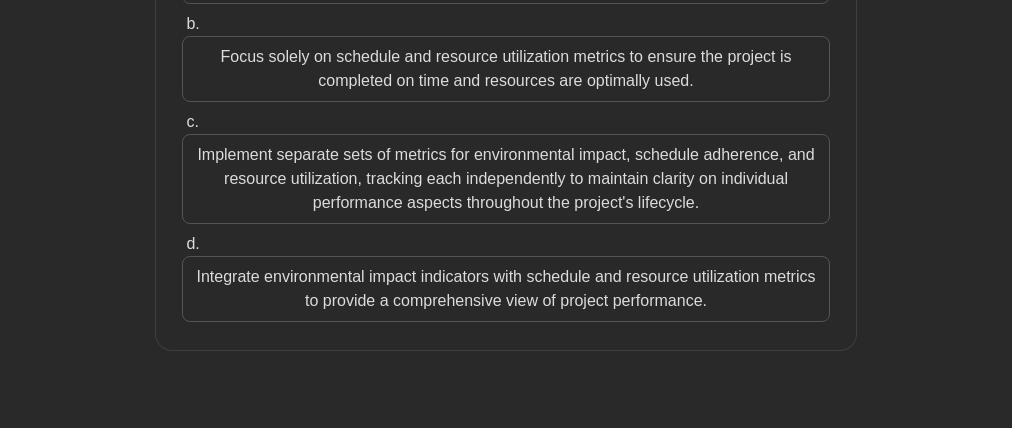 click on "Integrate environmental impact indicators with schedule and resource utilization metrics to provide a comprehensive view of project performance." at bounding box center (506, 289) 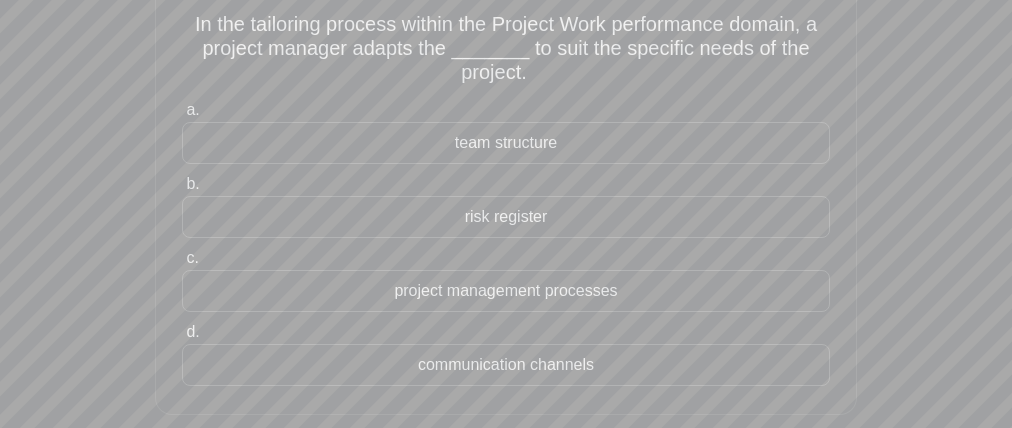 scroll, scrollTop: 133, scrollLeft: 0, axis: vertical 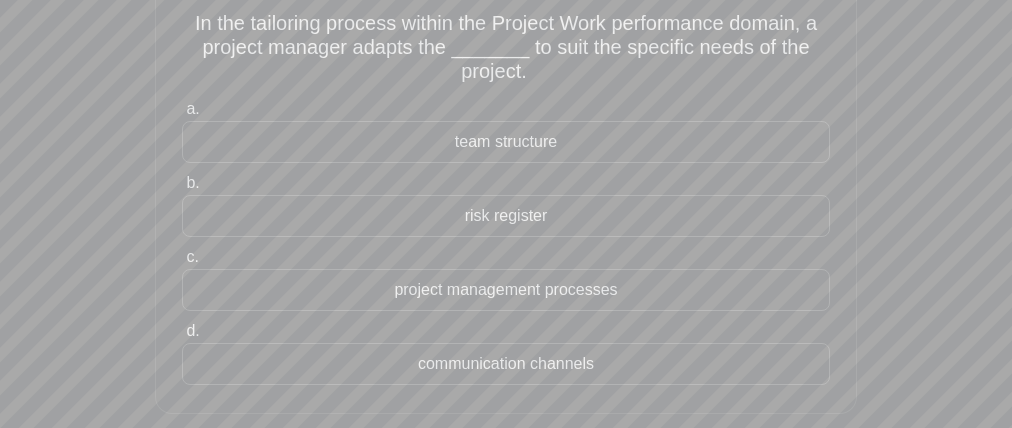 drag, startPoint x: 248, startPoint y: 31, endPoint x: 329, endPoint y: 34, distance: 81.055534 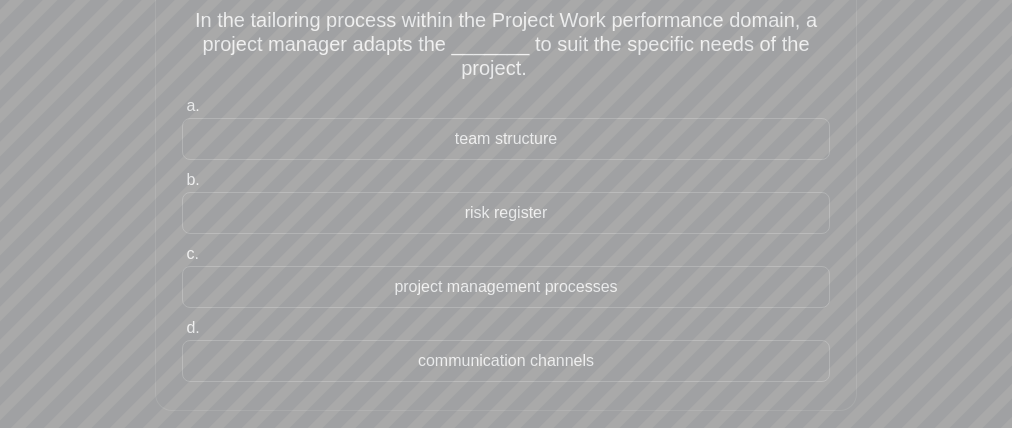 scroll, scrollTop: 135, scrollLeft: 0, axis: vertical 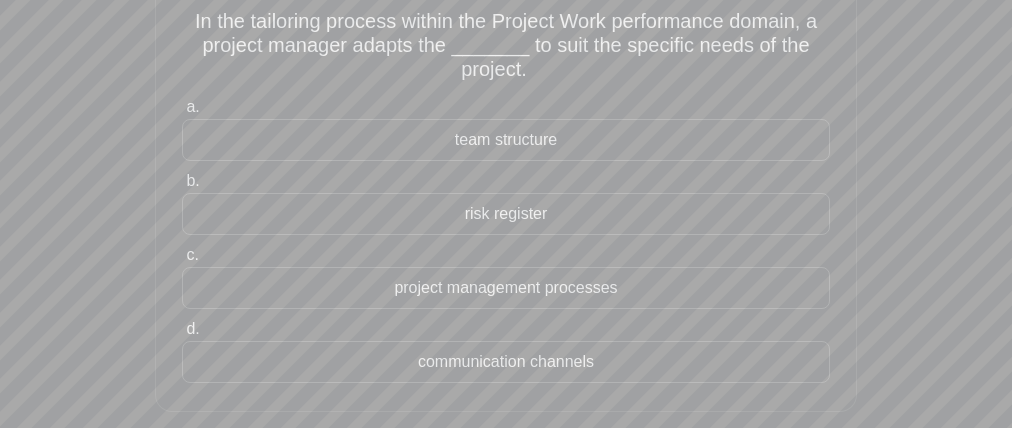 drag, startPoint x: 378, startPoint y: 348, endPoint x: 317, endPoint y: 360, distance: 62.169125 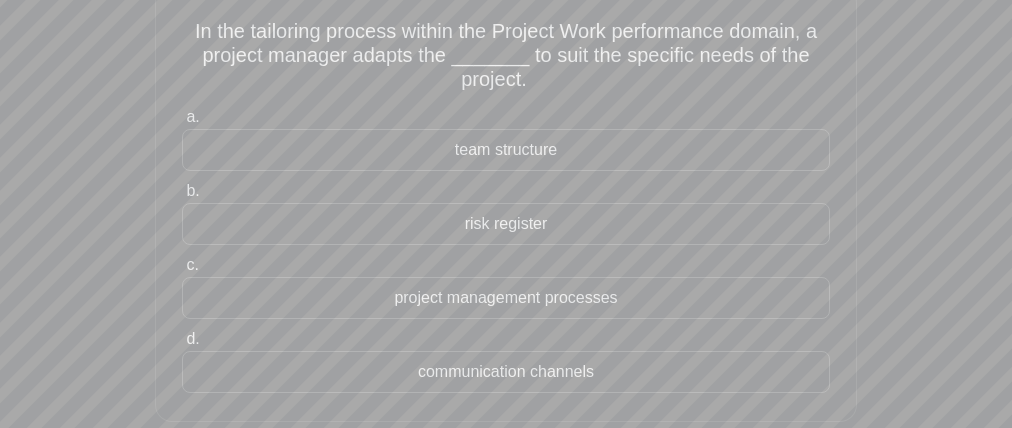 scroll, scrollTop: 135, scrollLeft: 0, axis: vertical 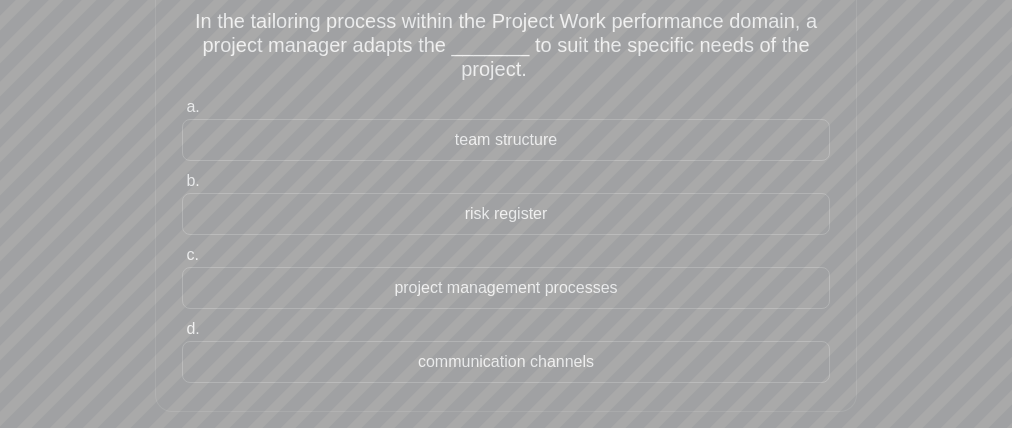 drag, startPoint x: 387, startPoint y: 278, endPoint x: 413, endPoint y: 301, distance: 34.713108 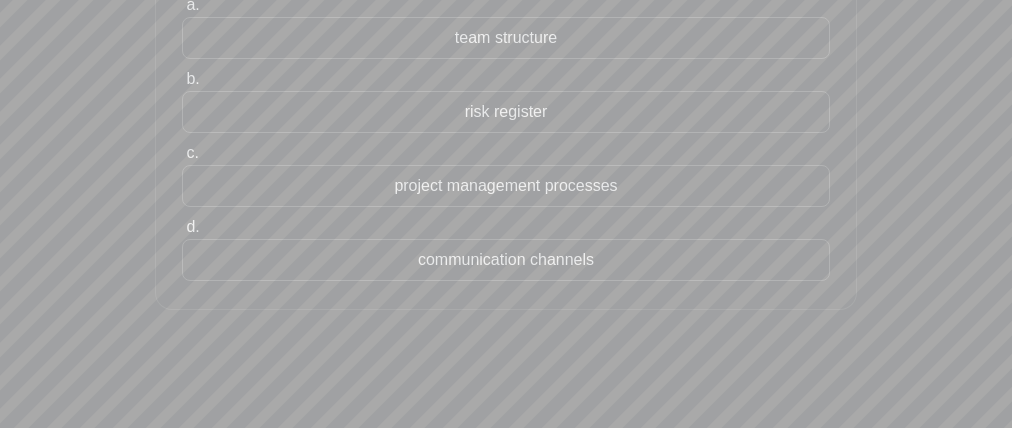 scroll, scrollTop: 247, scrollLeft: 0, axis: vertical 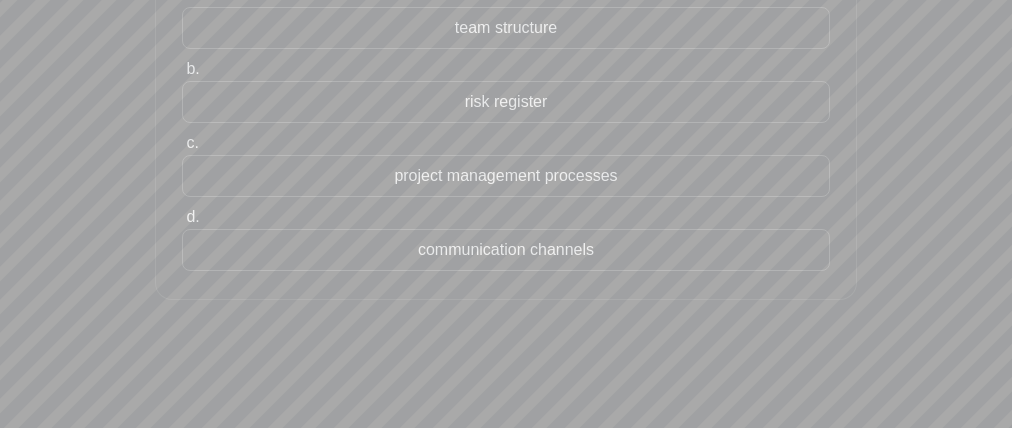 drag, startPoint x: 400, startPoint y: 235, endPoint x: 400, endPoint y: 272, distance: 37 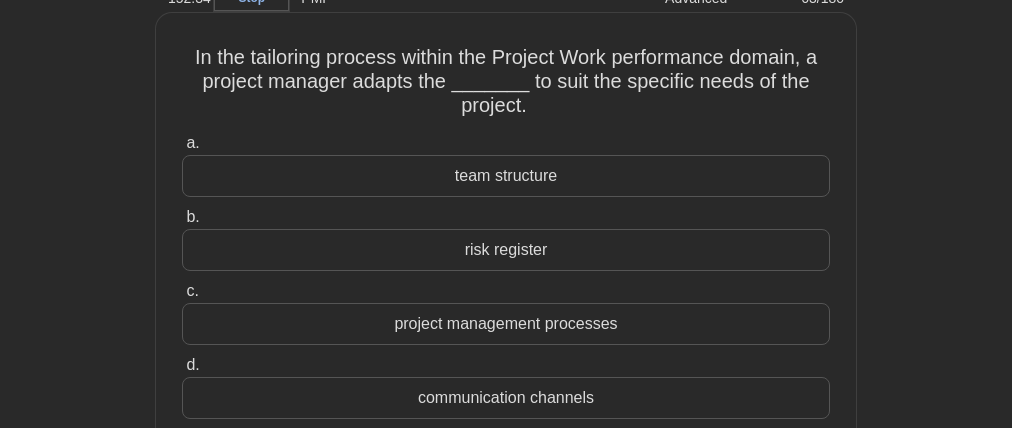 scroll, scrollTop: 98, scrollLeft: 0, axis: vertical 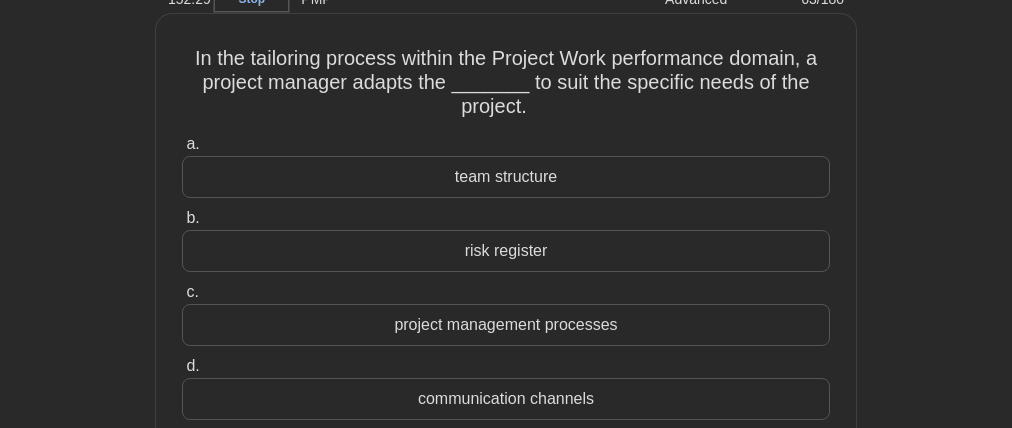 click on "team structure" at bounding box center (506, 177) 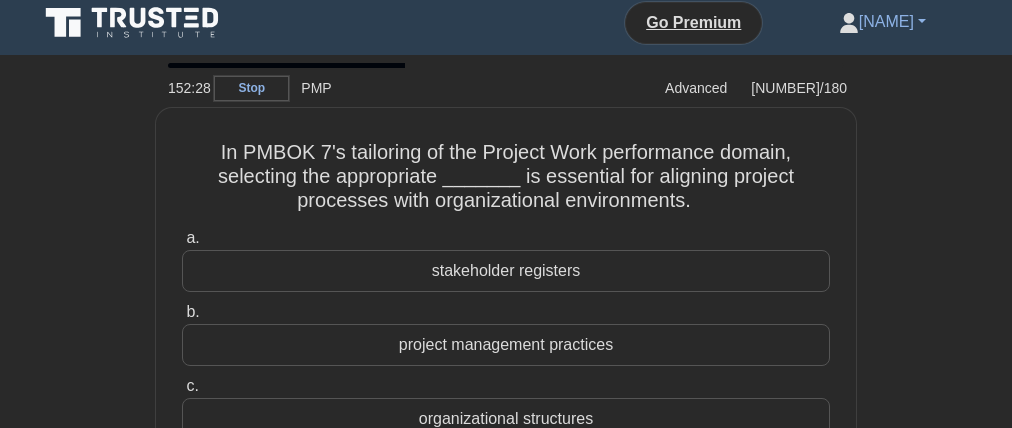 scroll, scrollTop: 0, scrollLeft: 0, axis: both 